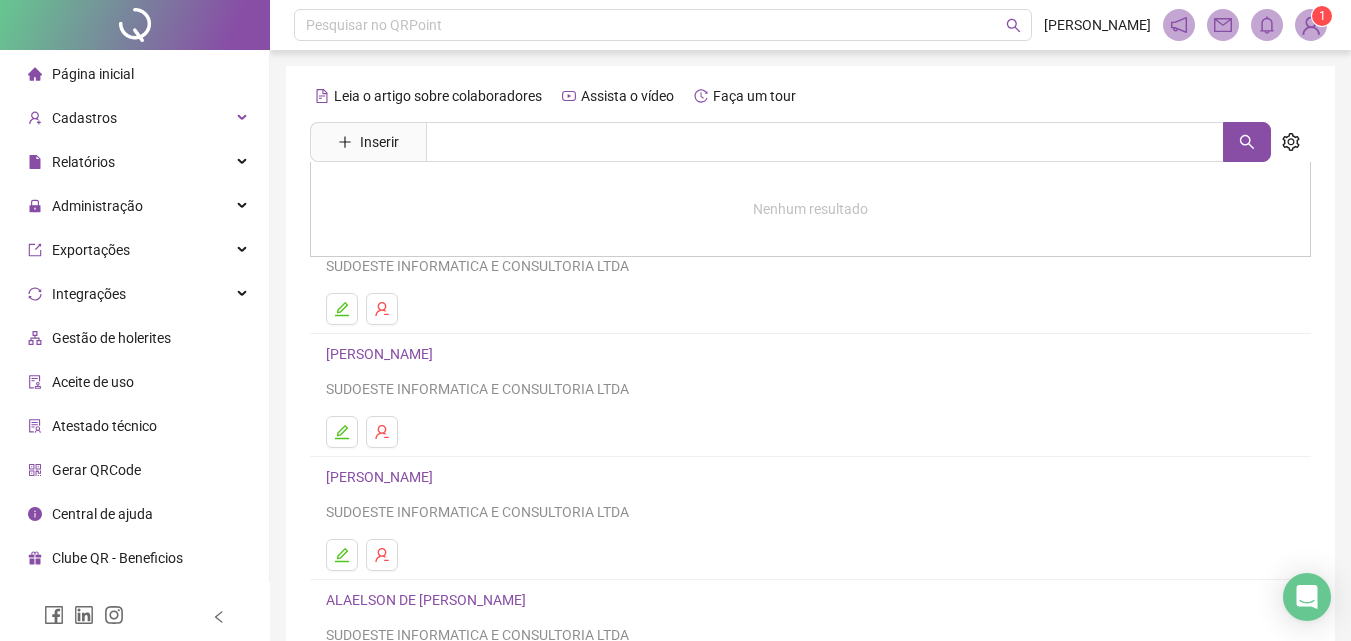 scroll, scrollTop: 0, scrollLeft: 0, axis: both 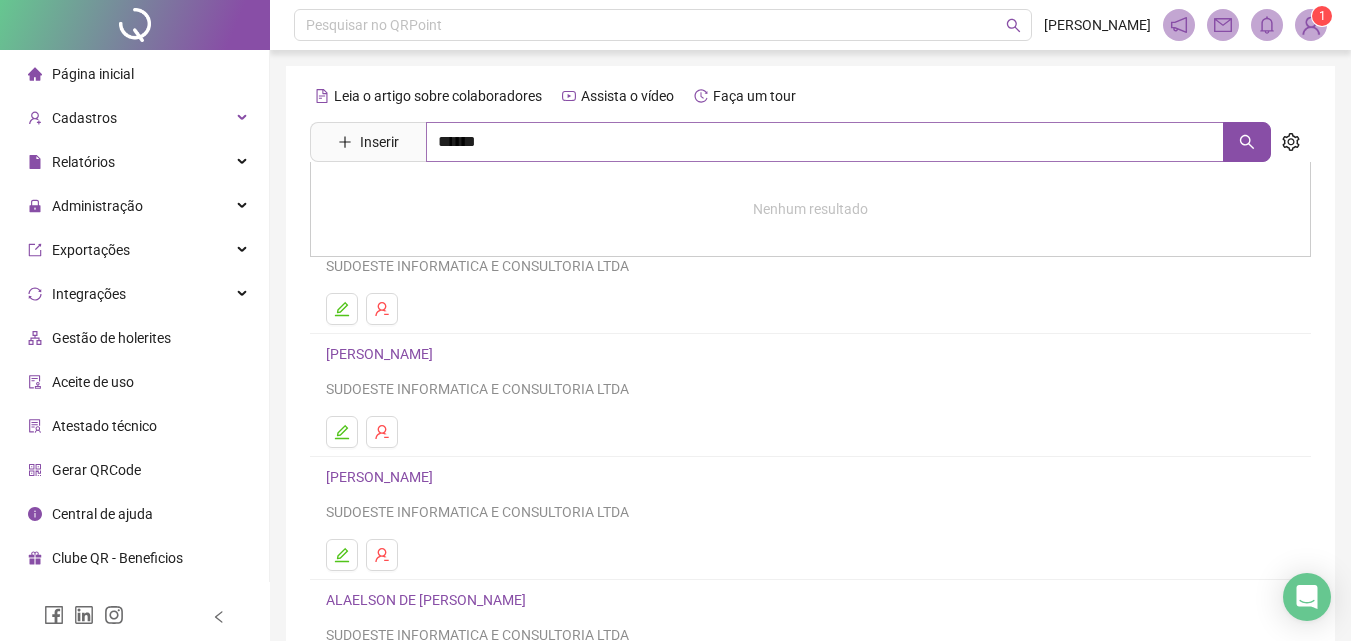 type on "*****" 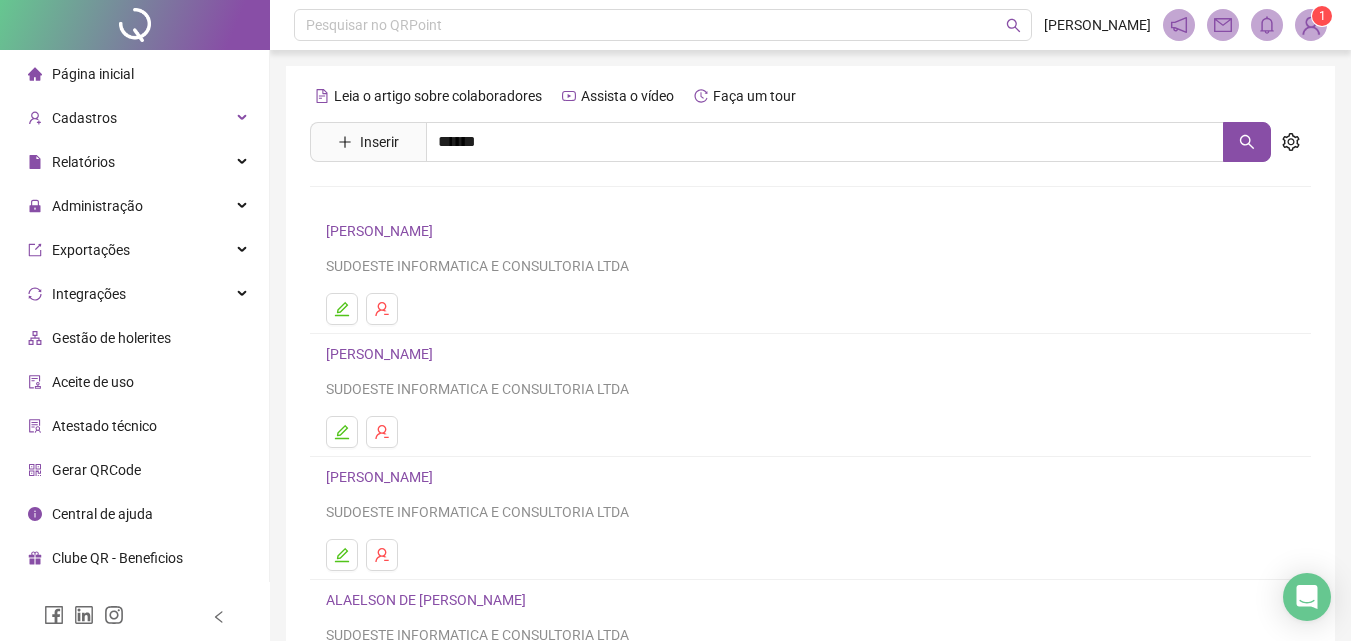 click on "[PERSON_NAME]" at bounding box center [810, 203] 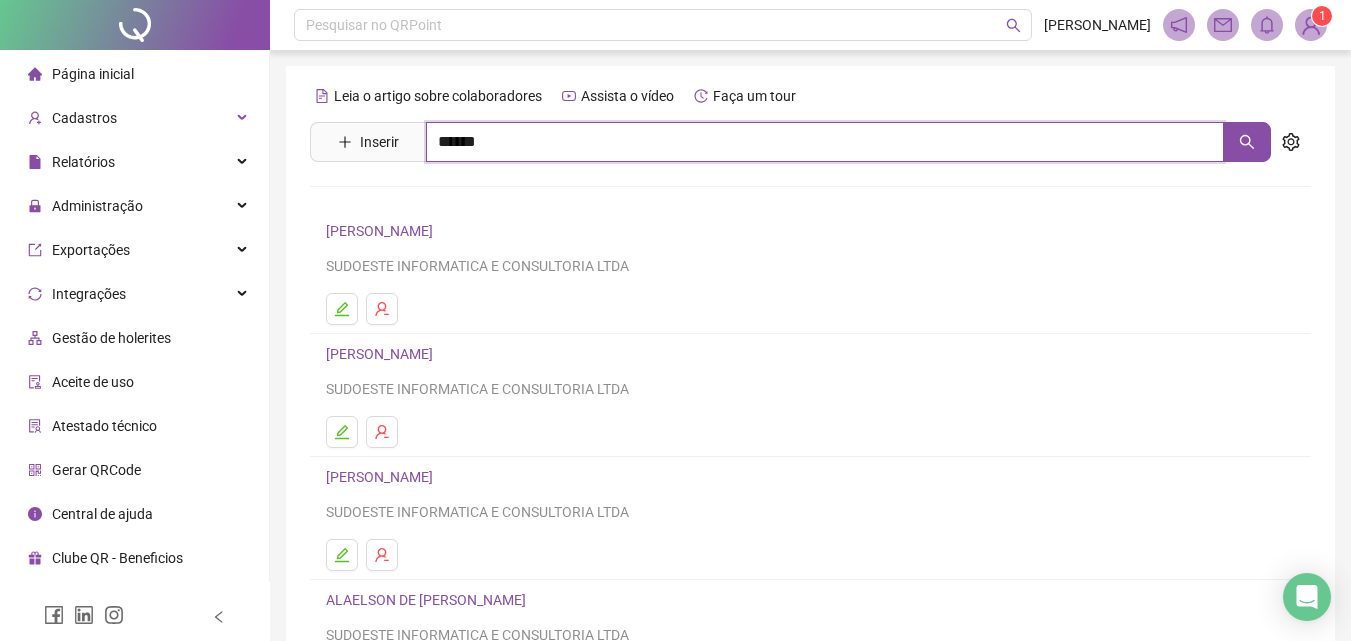 click on "*****" at bounding box center (825, 142) 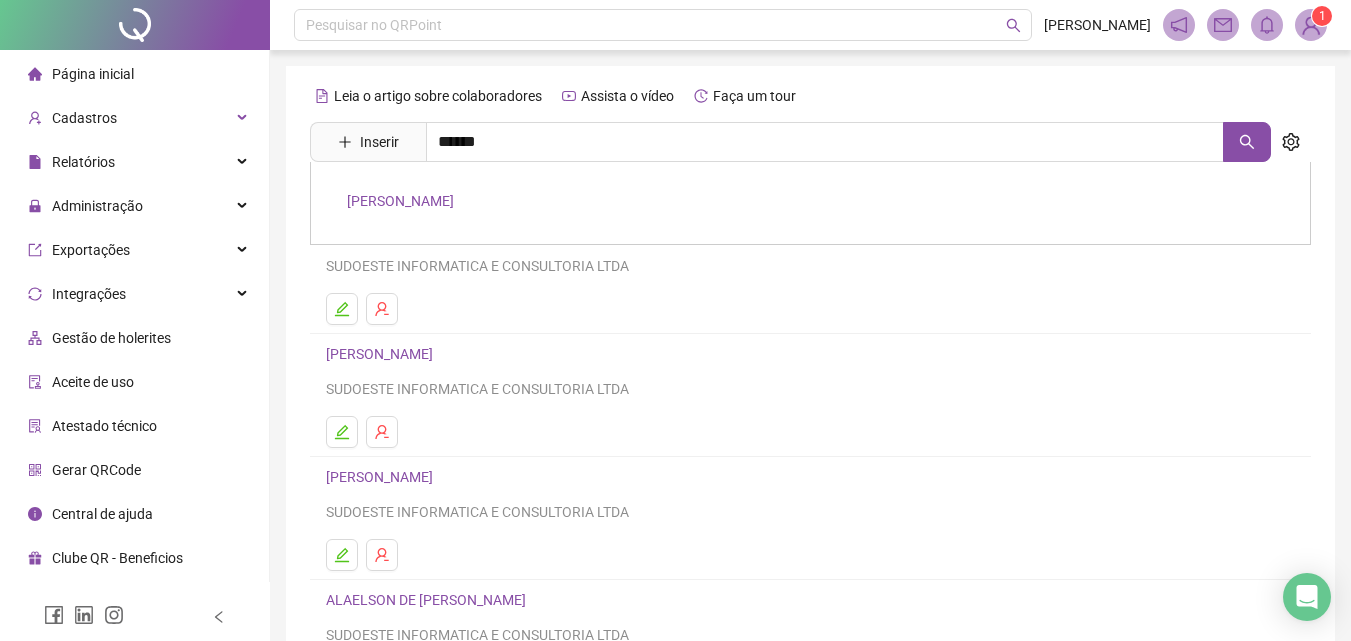 click on "[PERSON_NAME]" at bounding box center [400, 201] 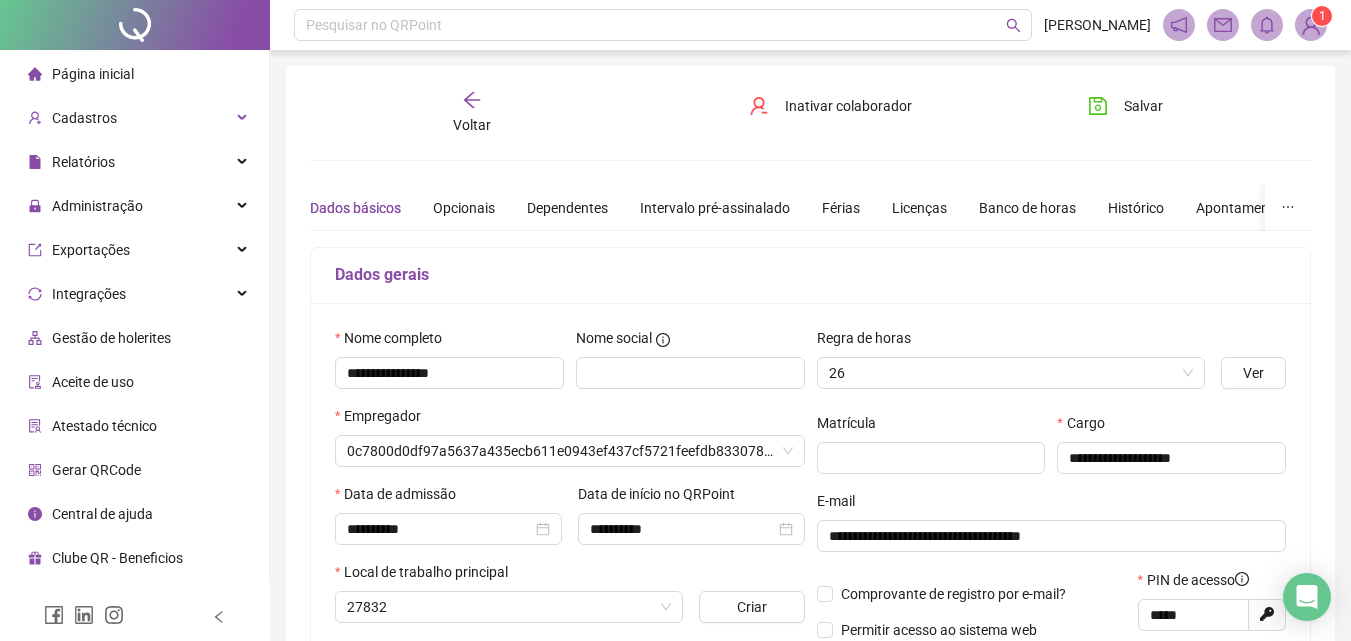 type on "**********" 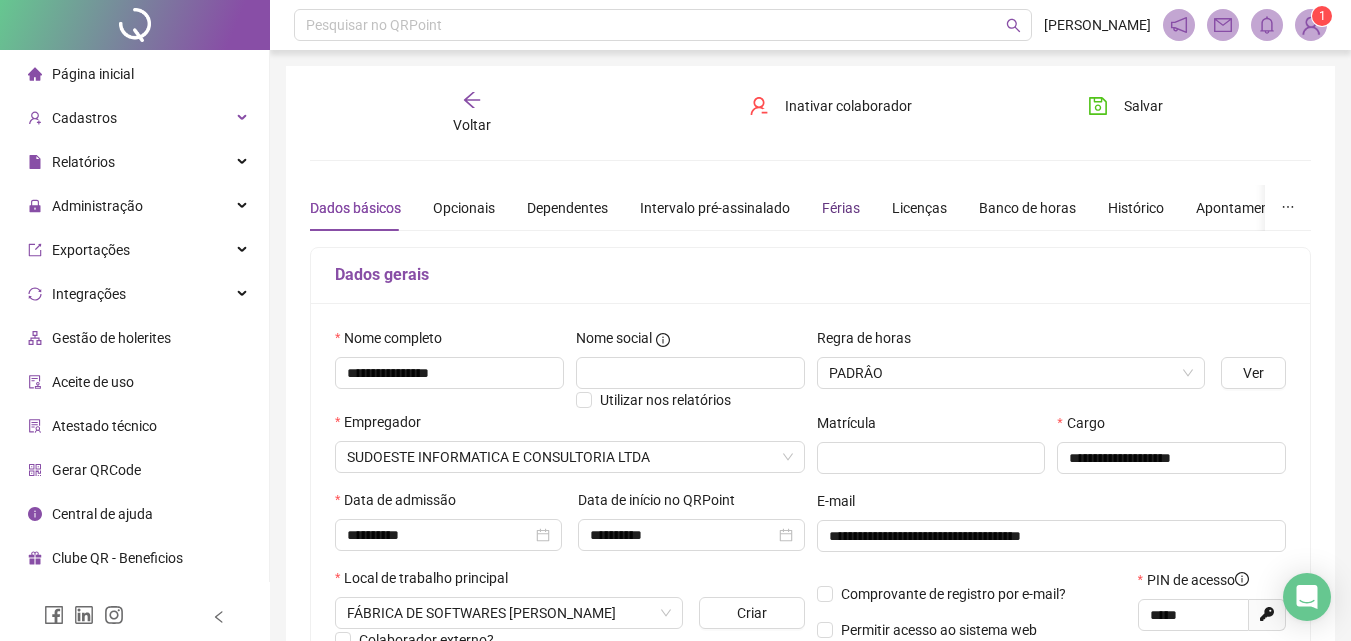 click on "Férias" at bounding box center [841, 208] 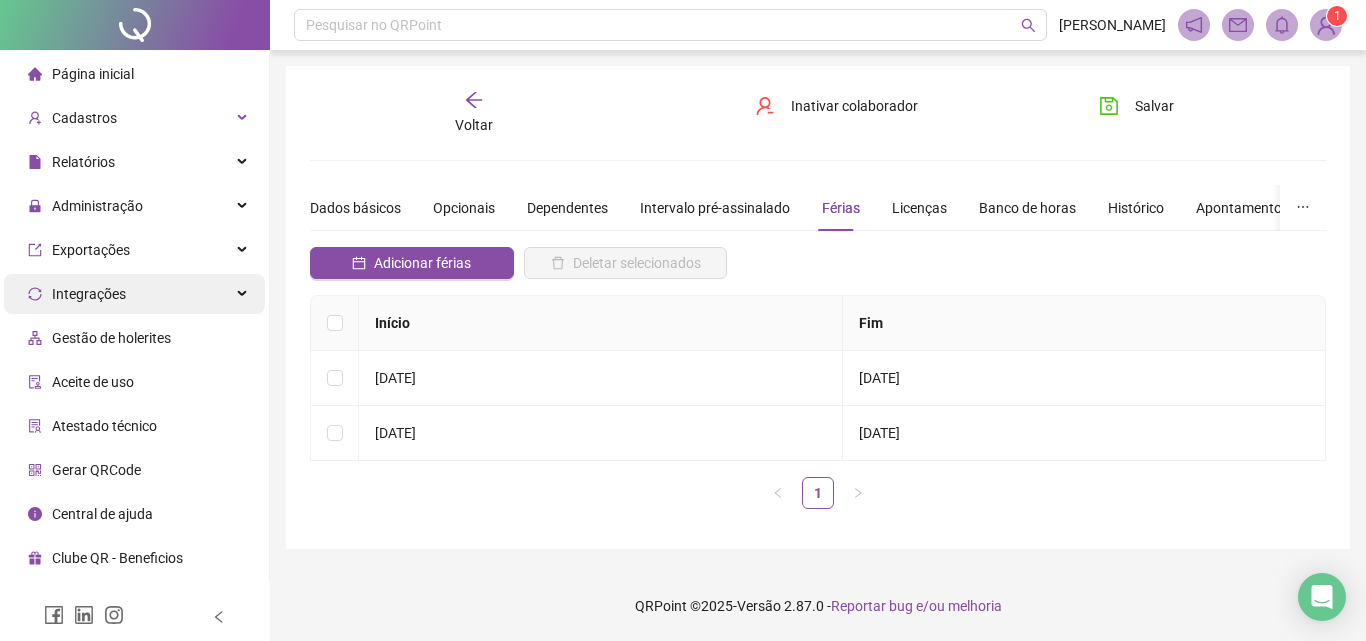 click on "Integrações" at bounding box center (134, 294) 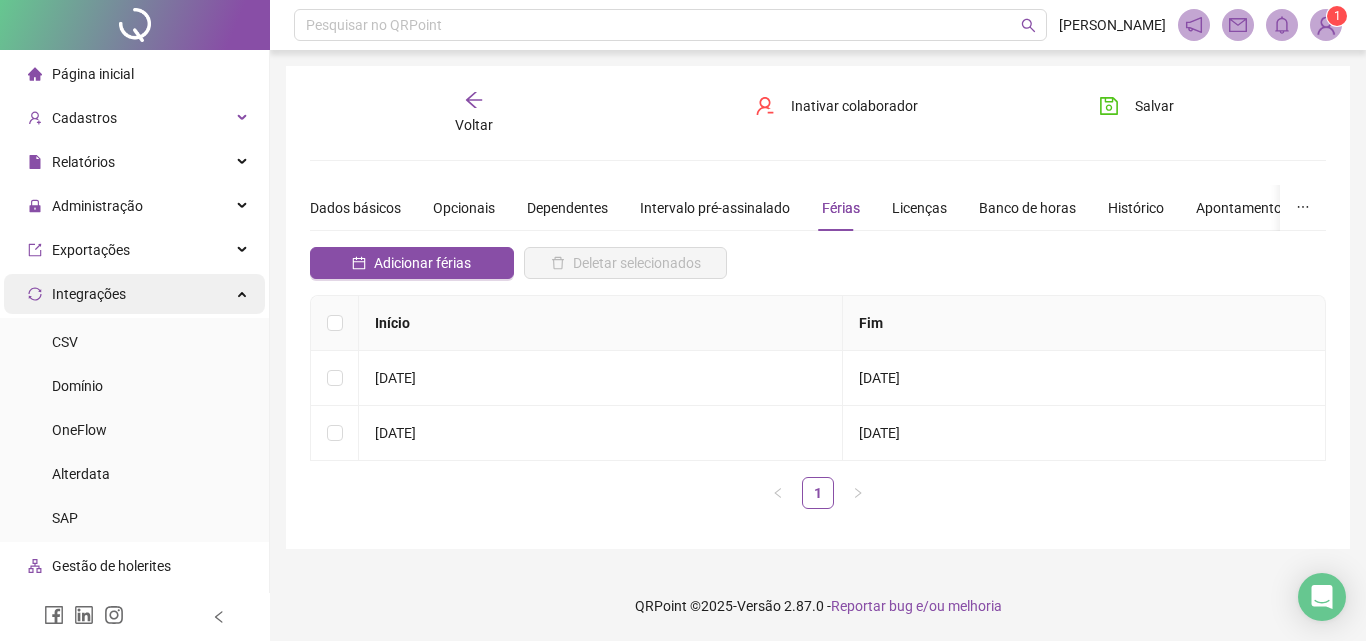 click on "Integrações" at bounding box center [134, 294] 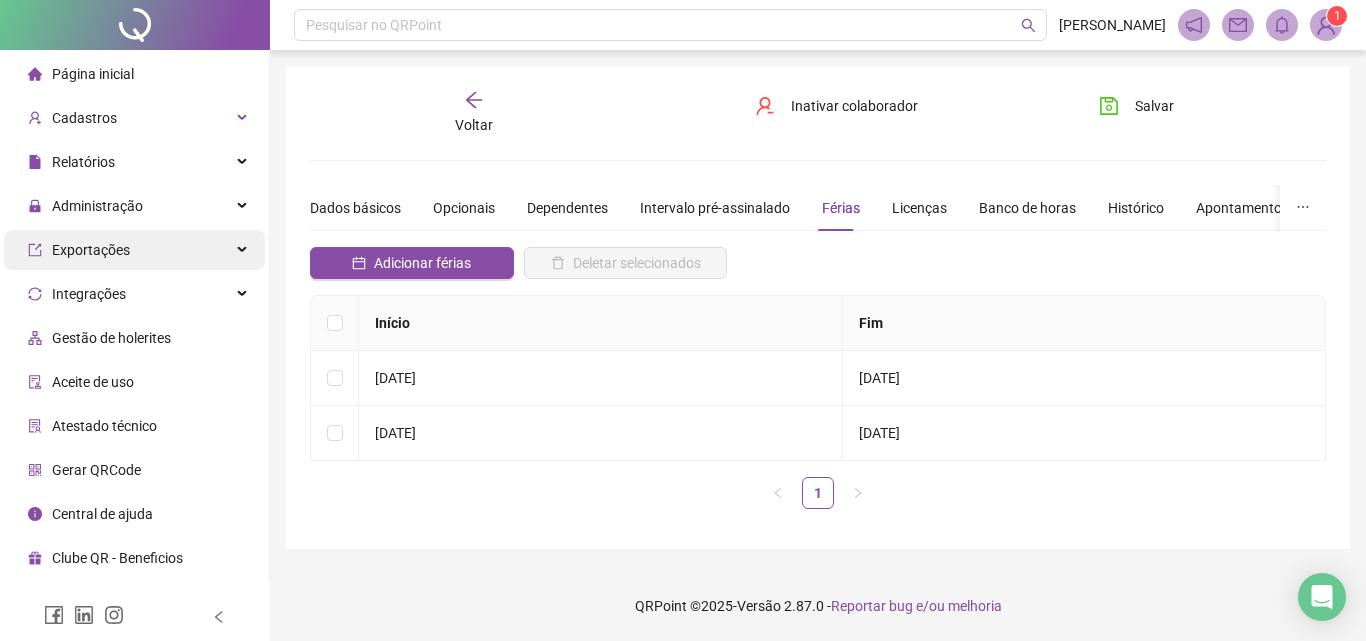 click on "Exportações" at bounding box center (134, 250) 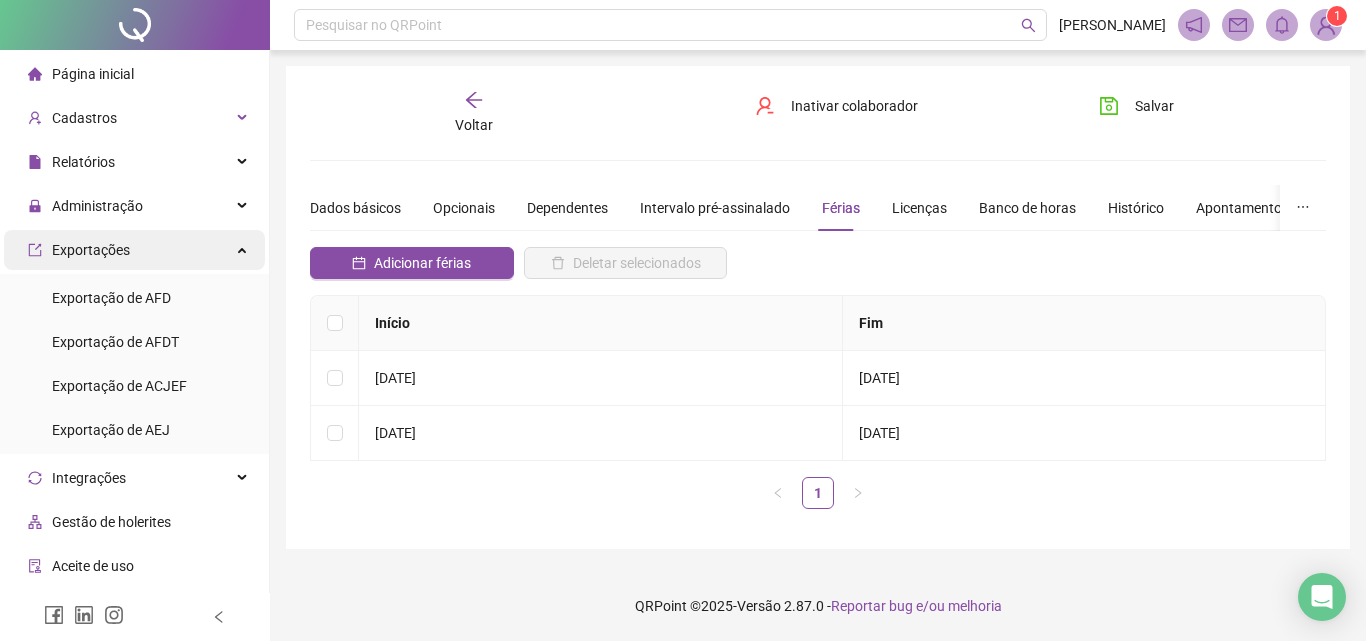 click on "Exportações" at bounding box center [134, 250] 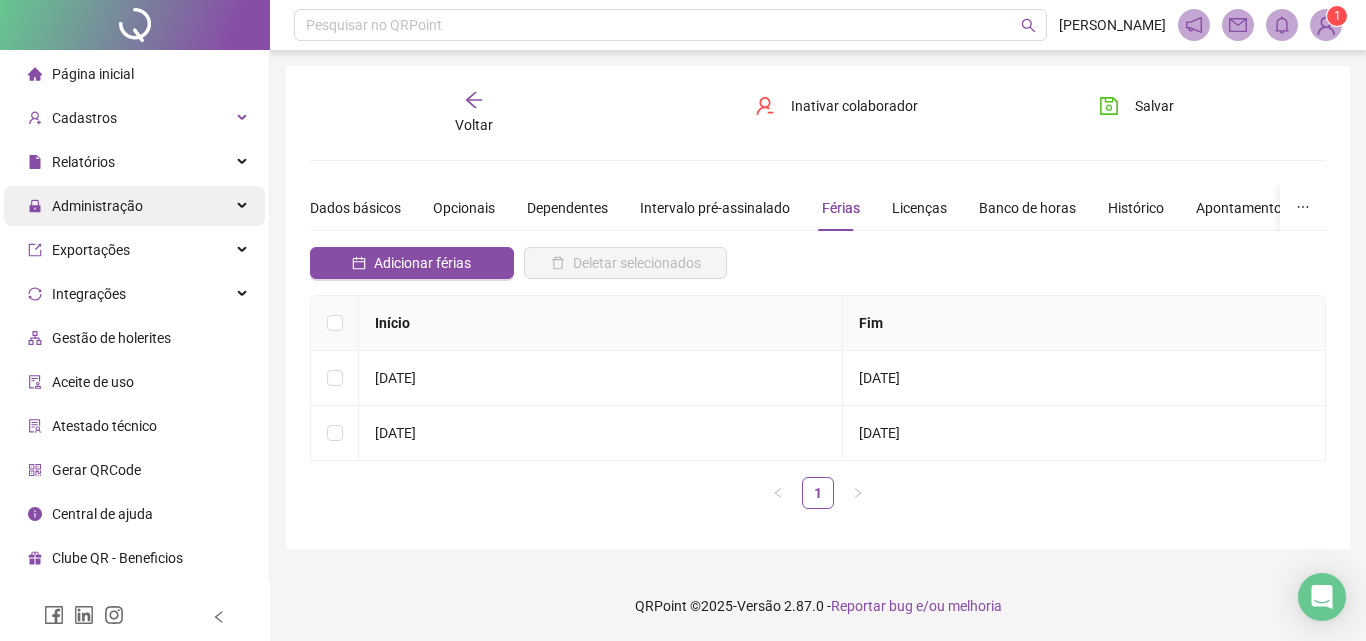 click on "Administração" at bounding box center (134, 206) 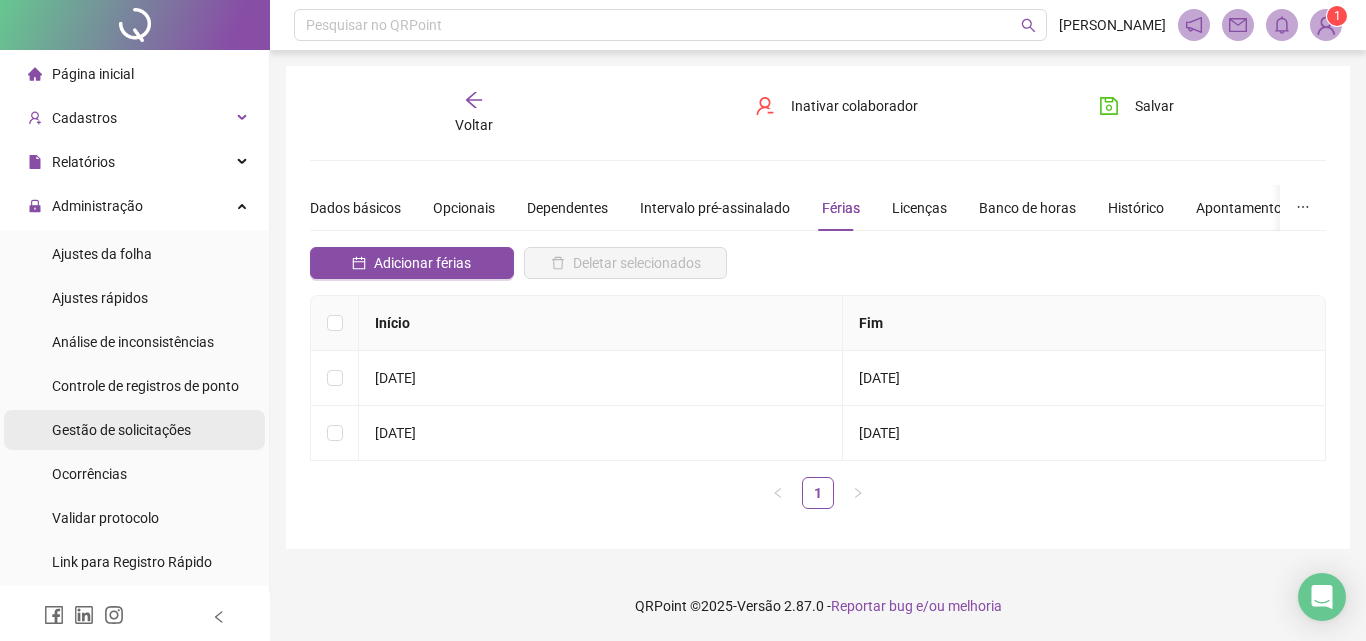 click on "Gestão de solicitações" at bounding box center [121, 430] 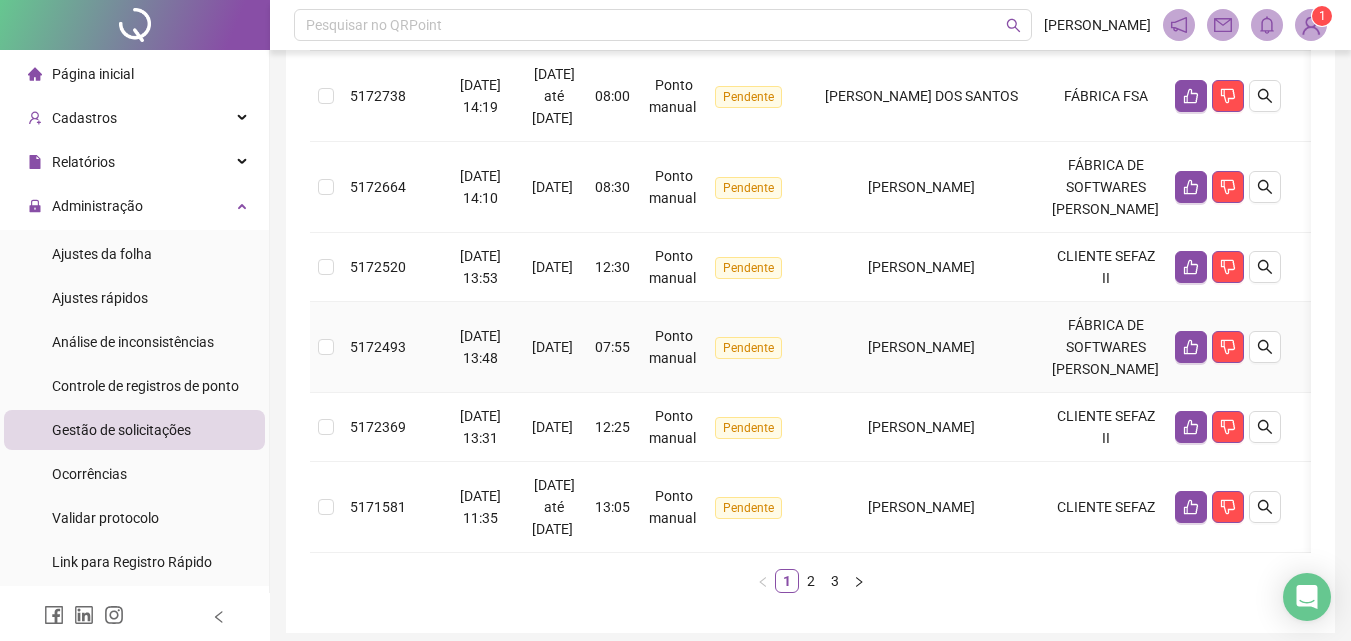 scroll, scrollTop: 800, scrollLeft: 0, axis: vertical 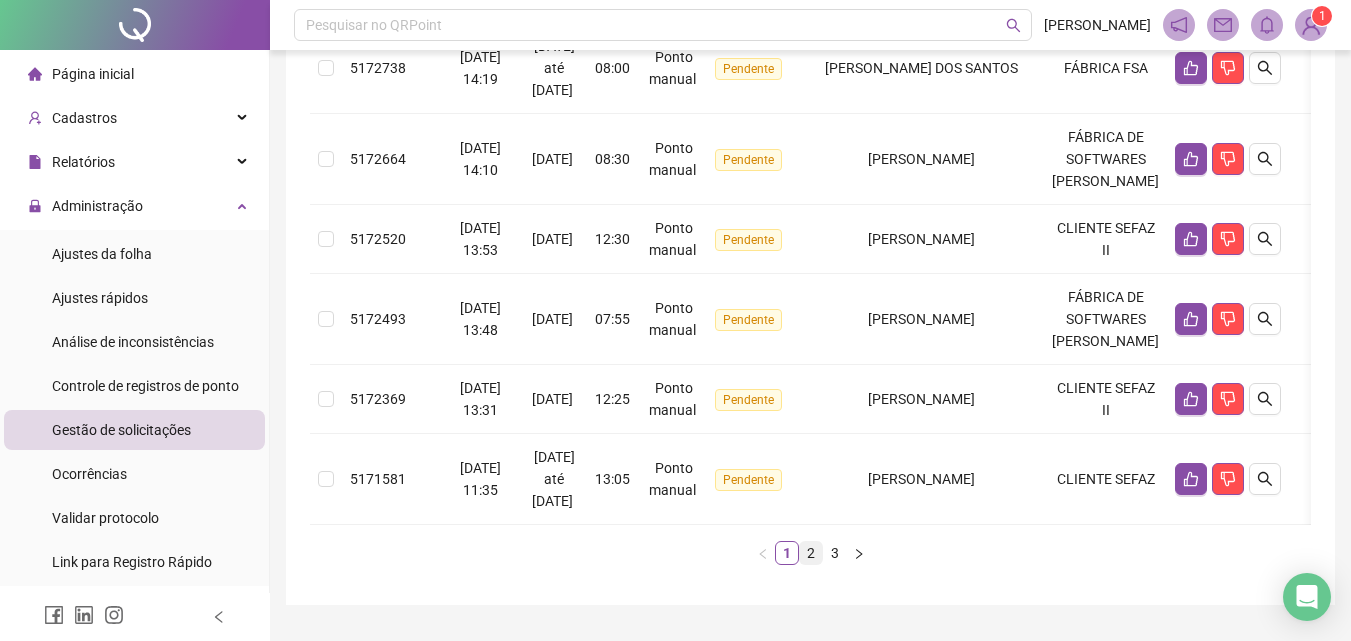 click on "2" at bounding box center [811, 553] 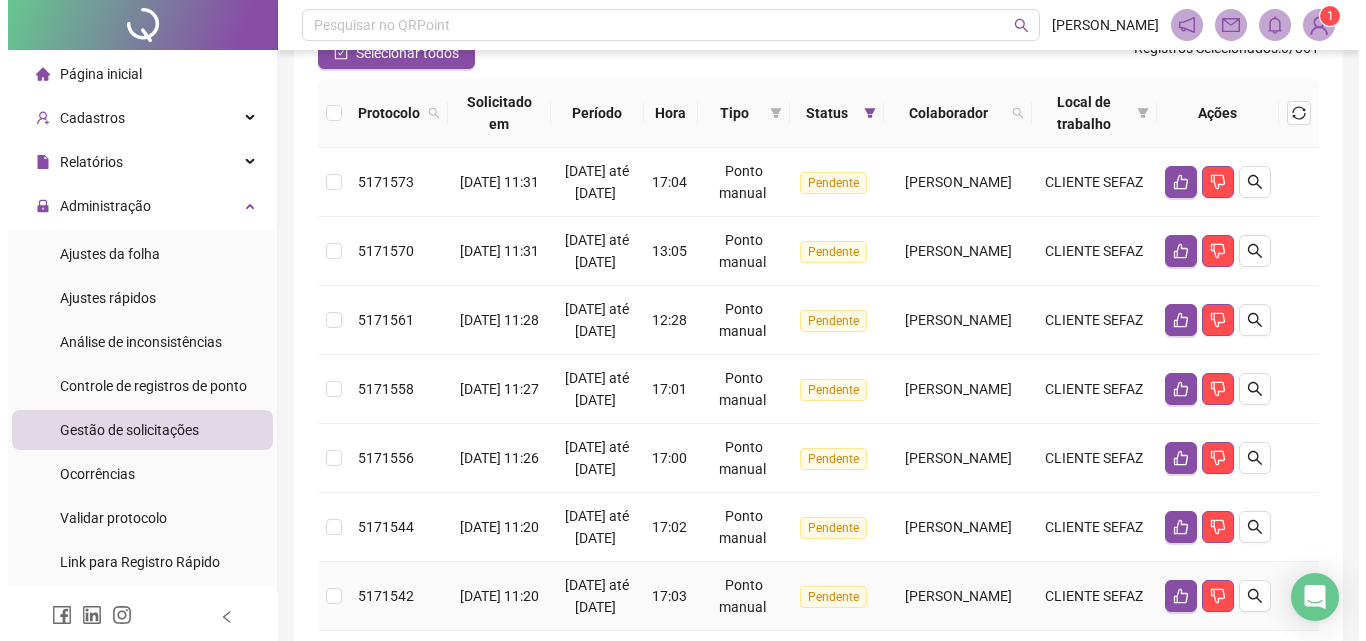 scroll, scrollTop: 160, scrollLeft: 0, axis: vertical 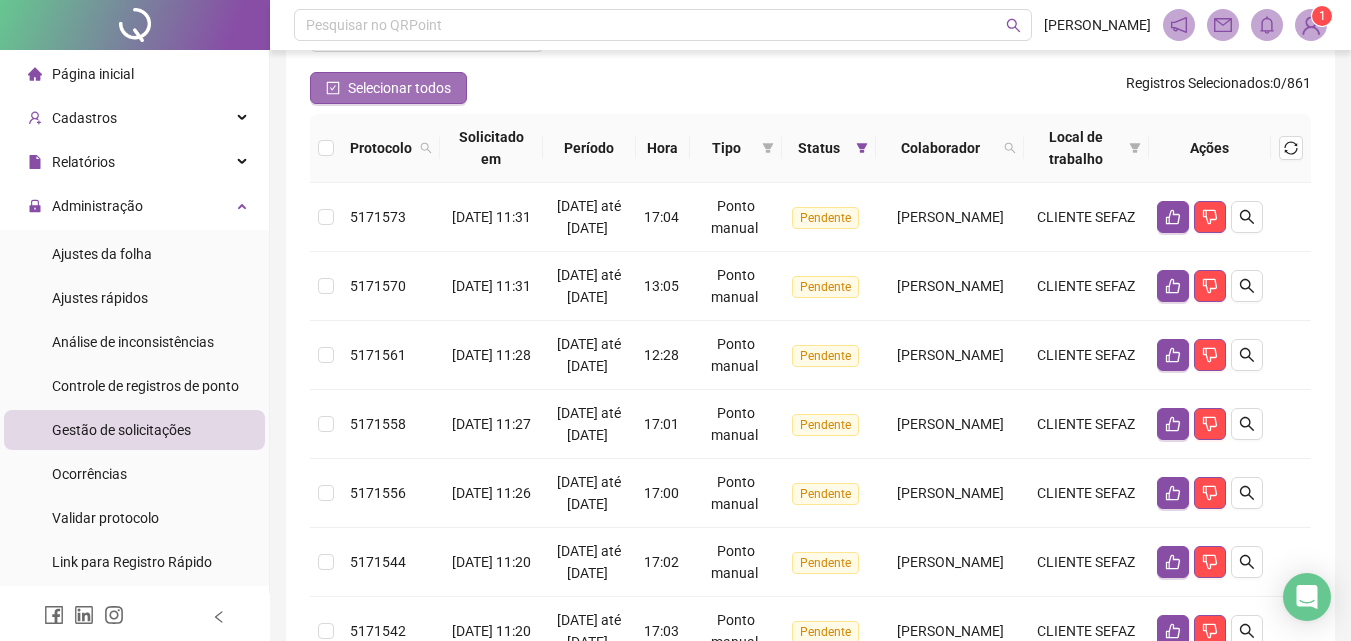 click on "Selecionar todos" at bounding box center (388, 88) 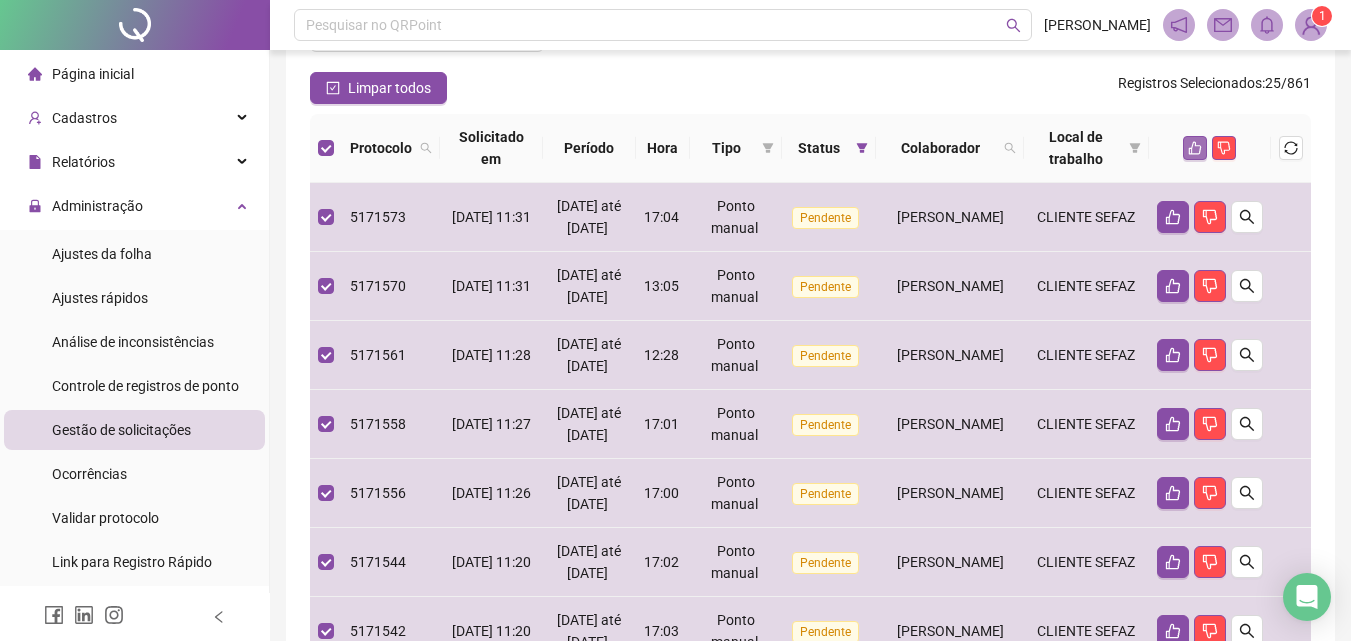 click 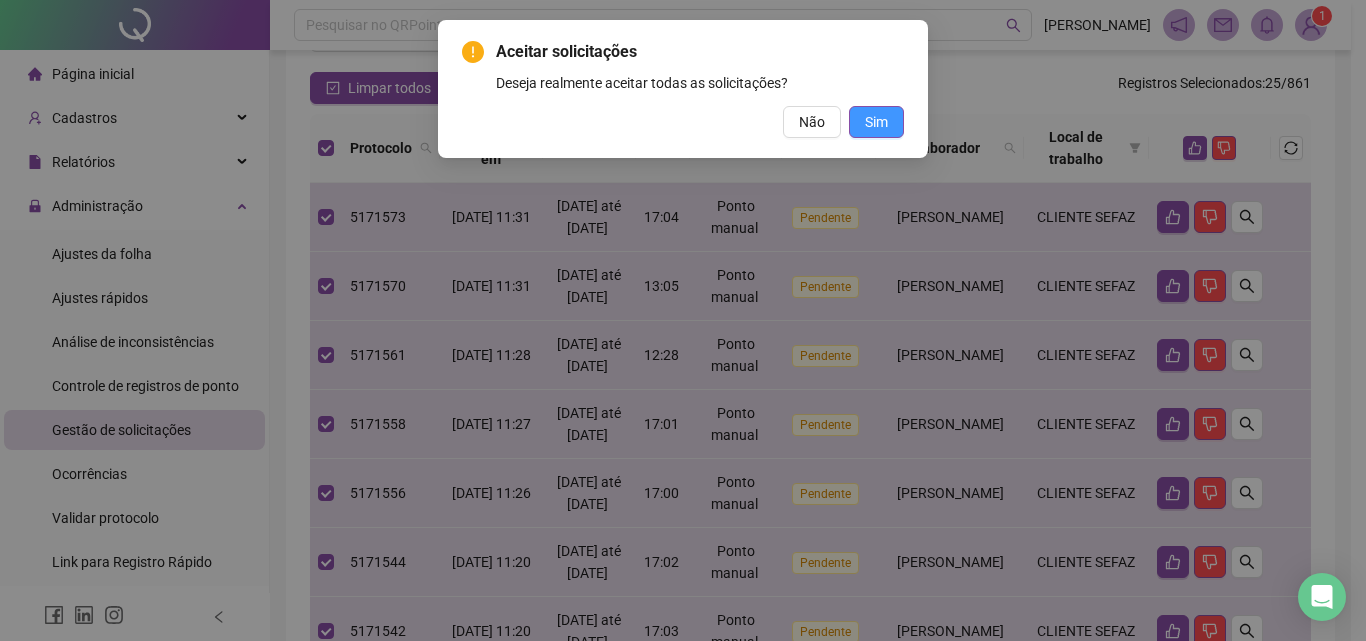 click on "Sim" at bounding box center (876, 122) 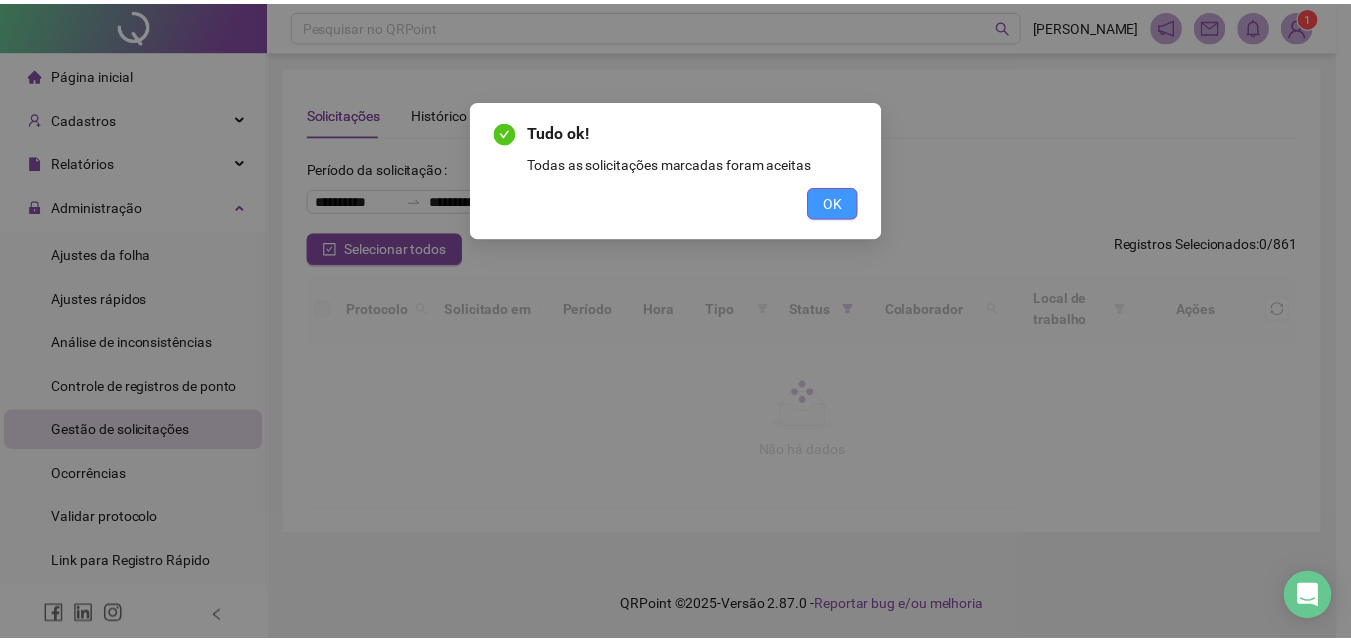 scroll, scrollTop: 0, scrollLeft: 0, axis: both 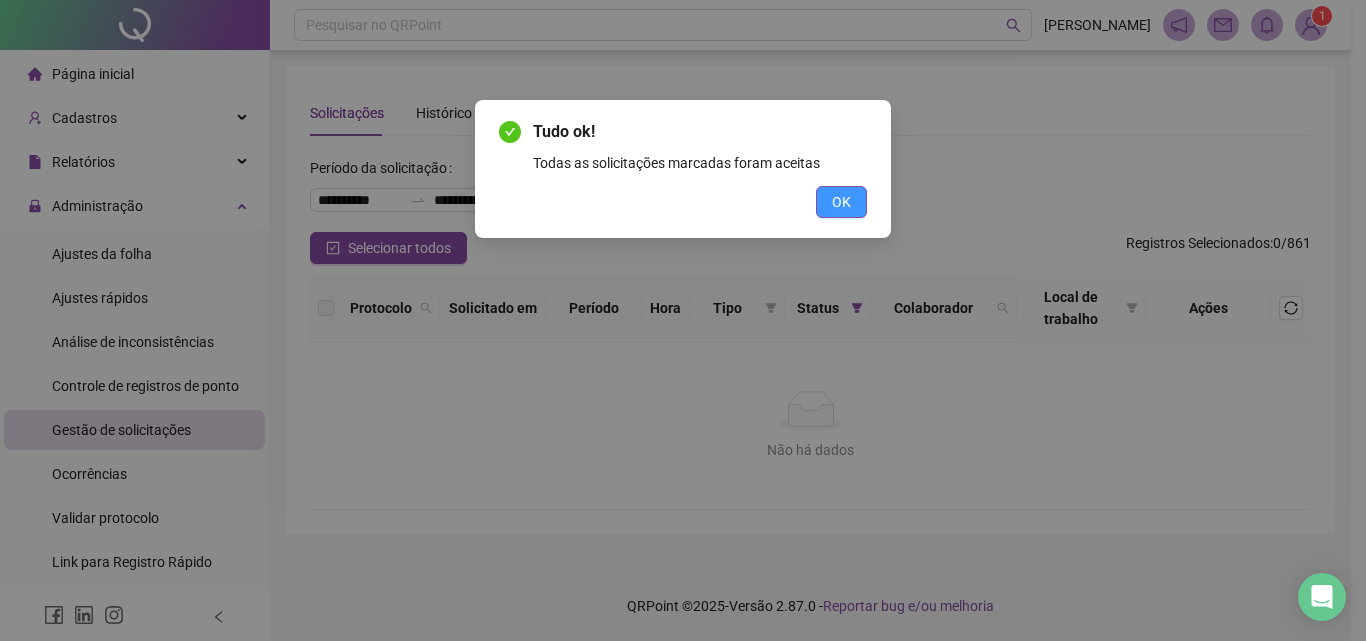 click on "OK" at bounding box center (841, 202) 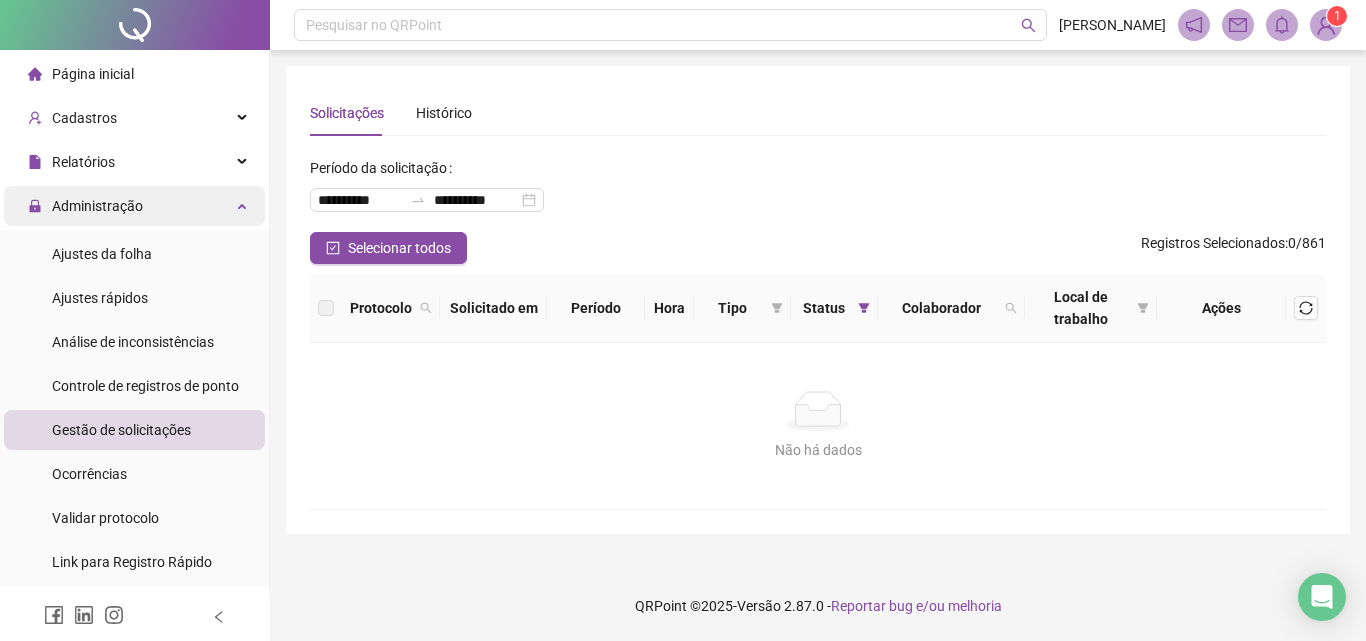 click on "Administração" at bounding box center (134, 206) 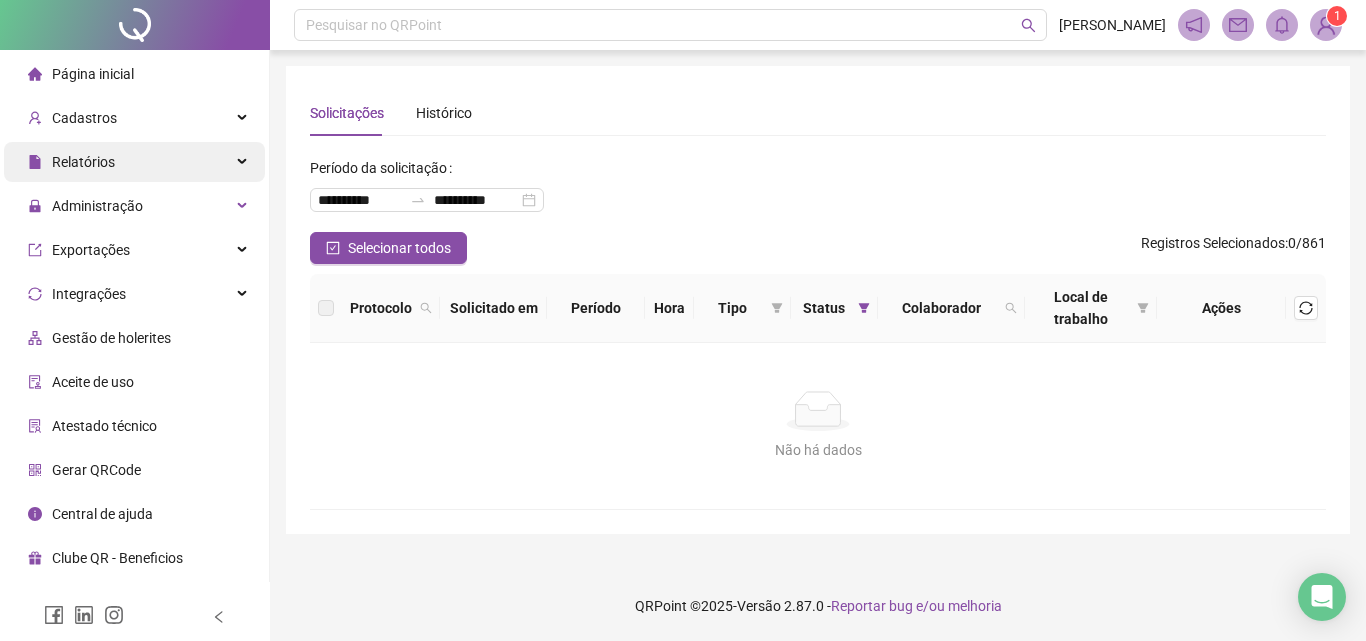 click on "Relatórios" at bounding box center (134, 162) 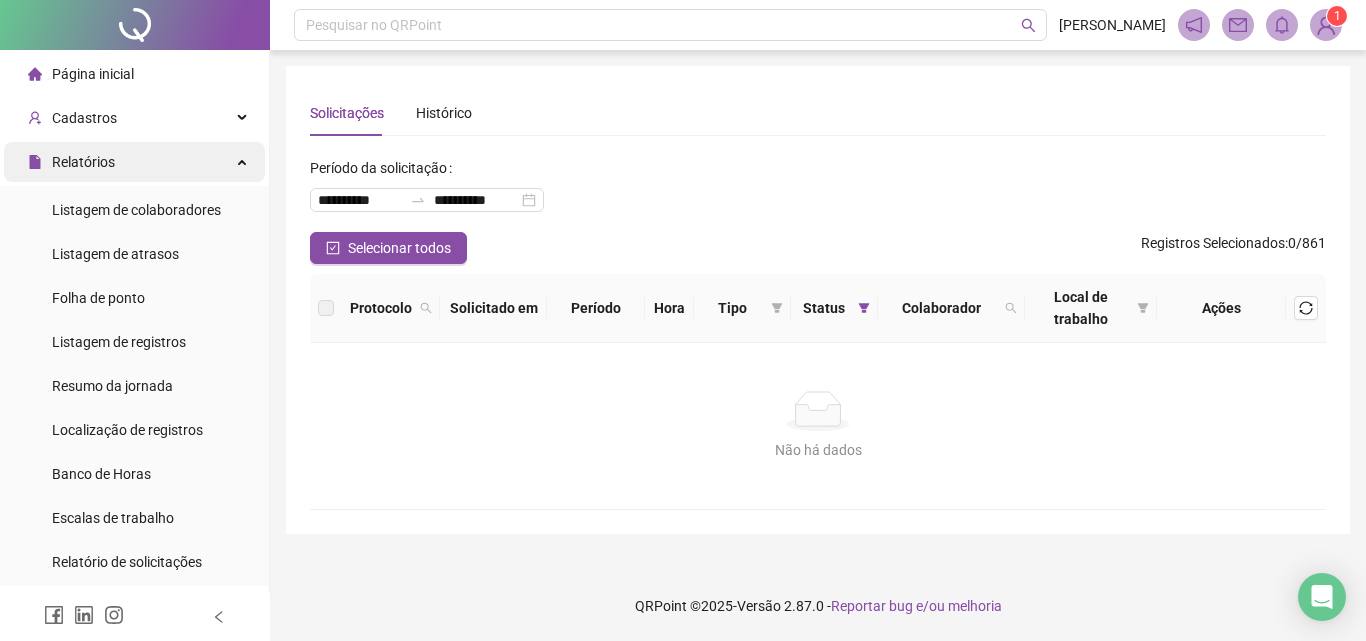 click on "Relatórios" at bounding box center [134, 162] 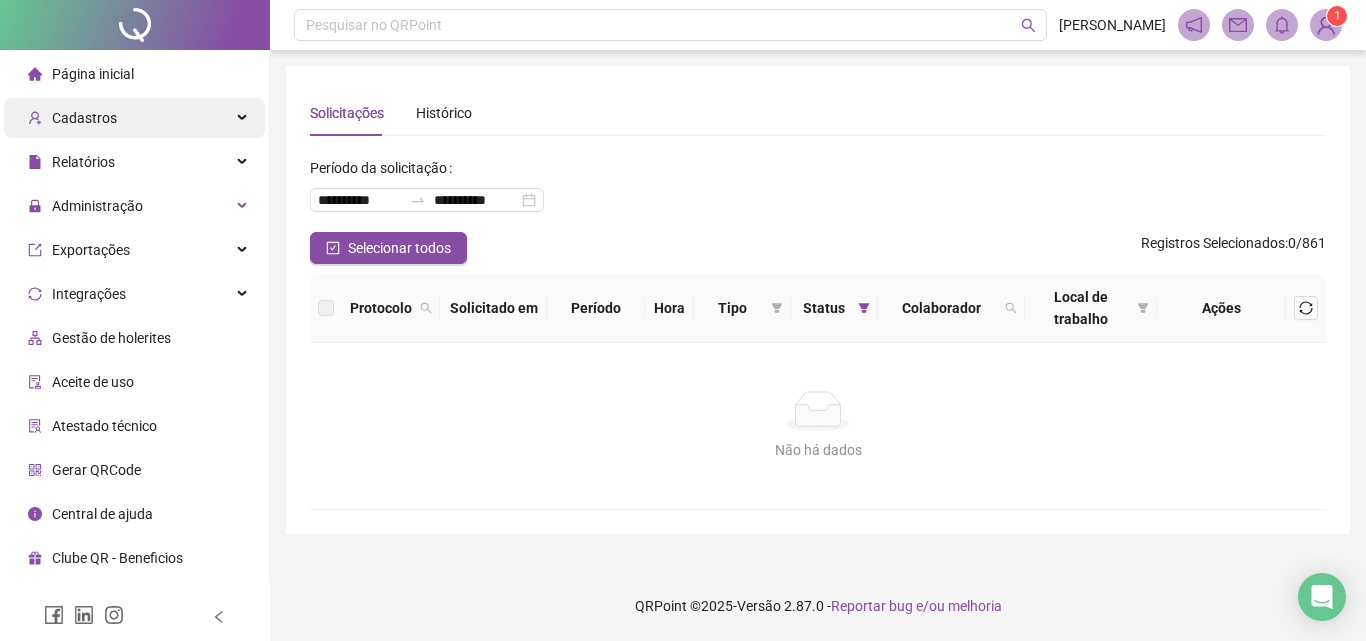 click on "Cadastros" at bounding box center (134, 118) 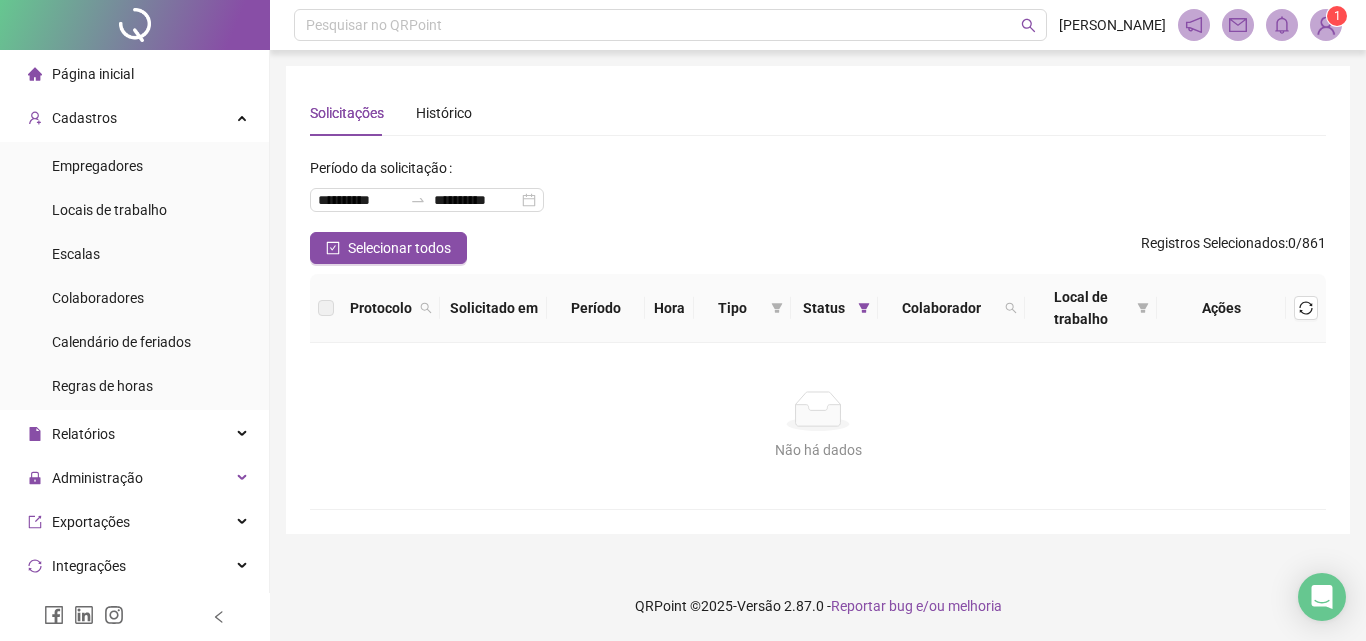 drag, startPoint x: 62, startPoint y: 296, endPoint x: 76, endPoint y: 275, distance: 25.23886 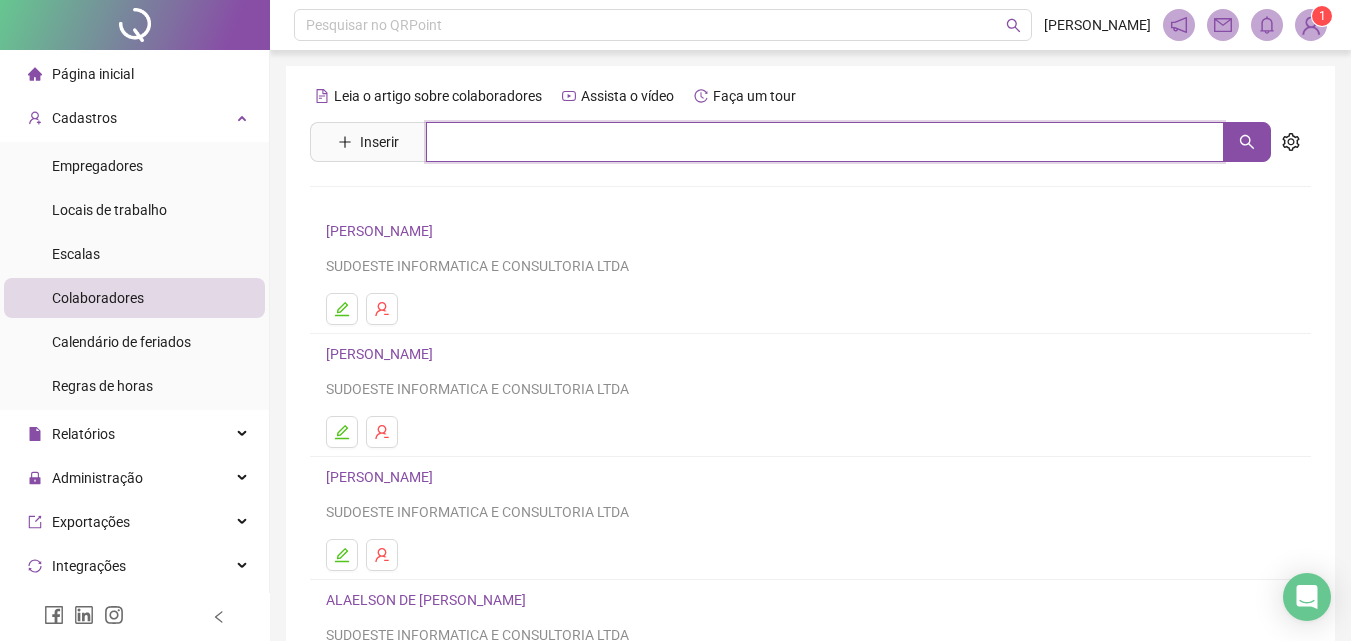 click at bounding box center [825, 142] 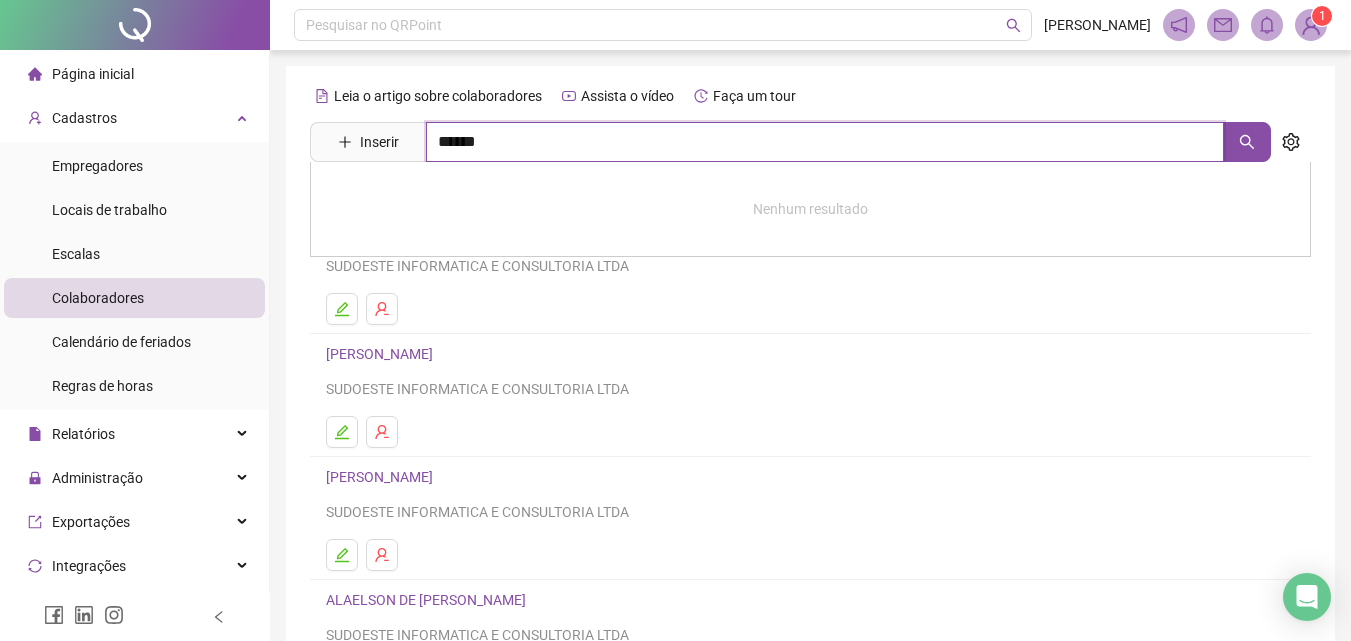 type on "******" 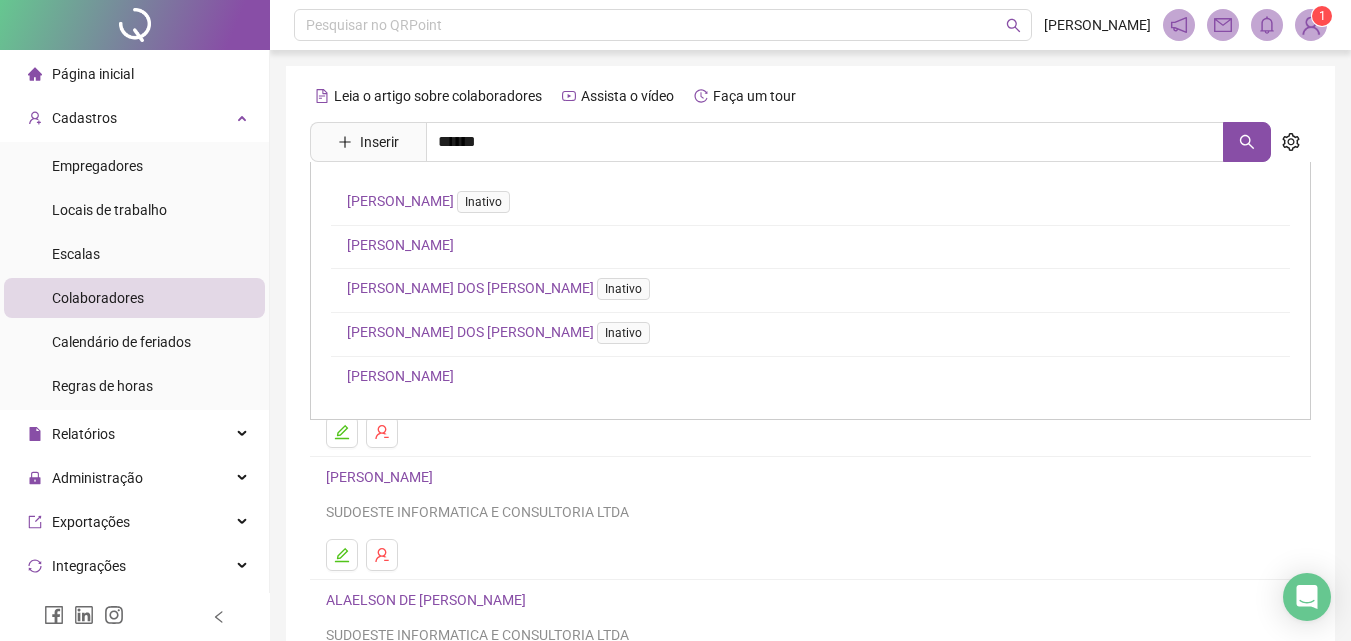 click on "[PERSON_NAME]" at bounding box center [400, 376] 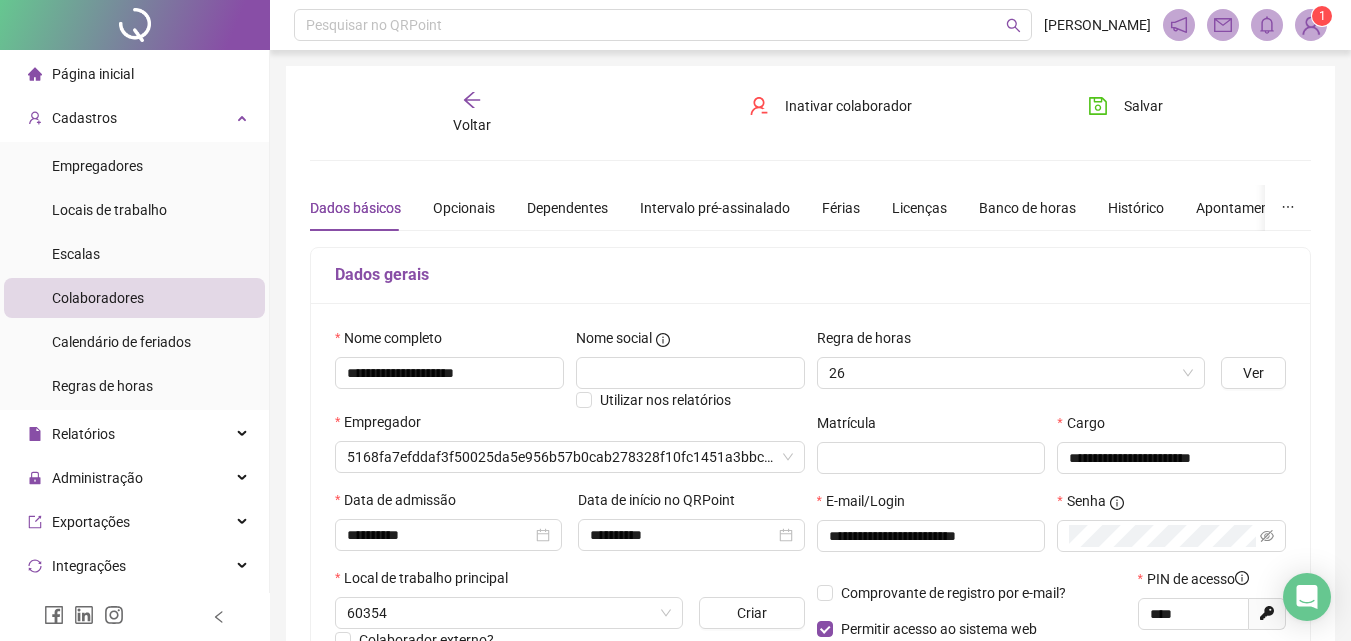 type on "**********" 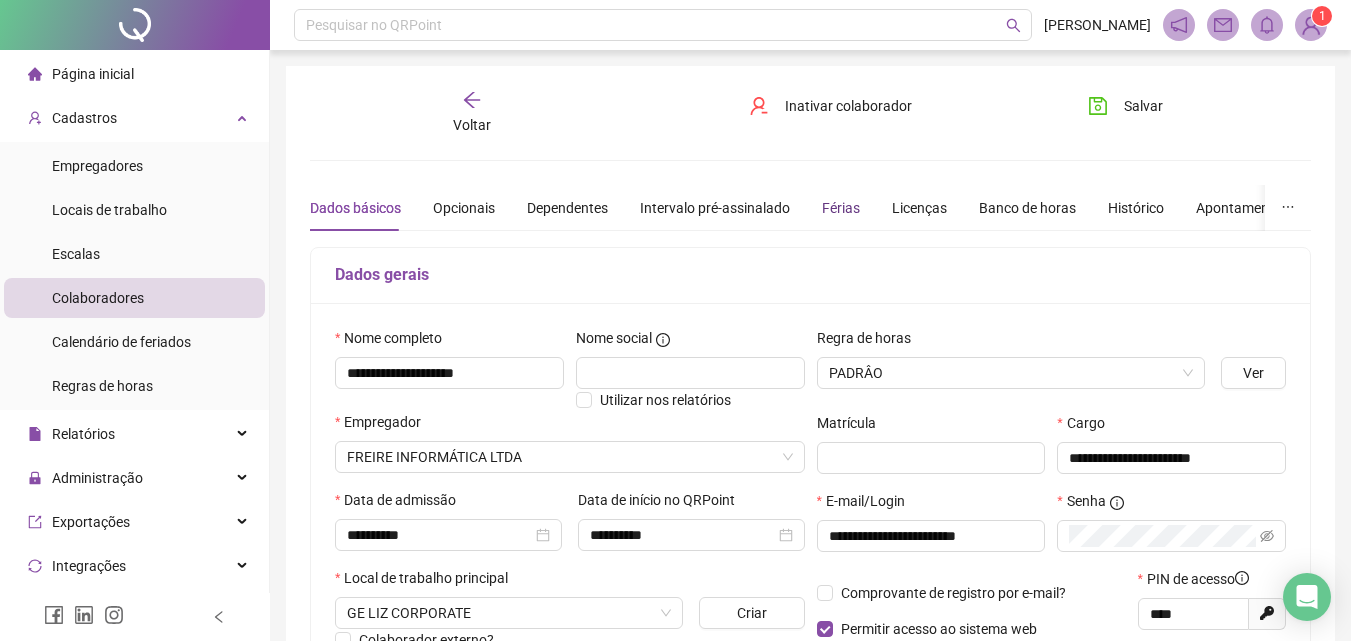click on "Férias" at bounding box center (841, 208) 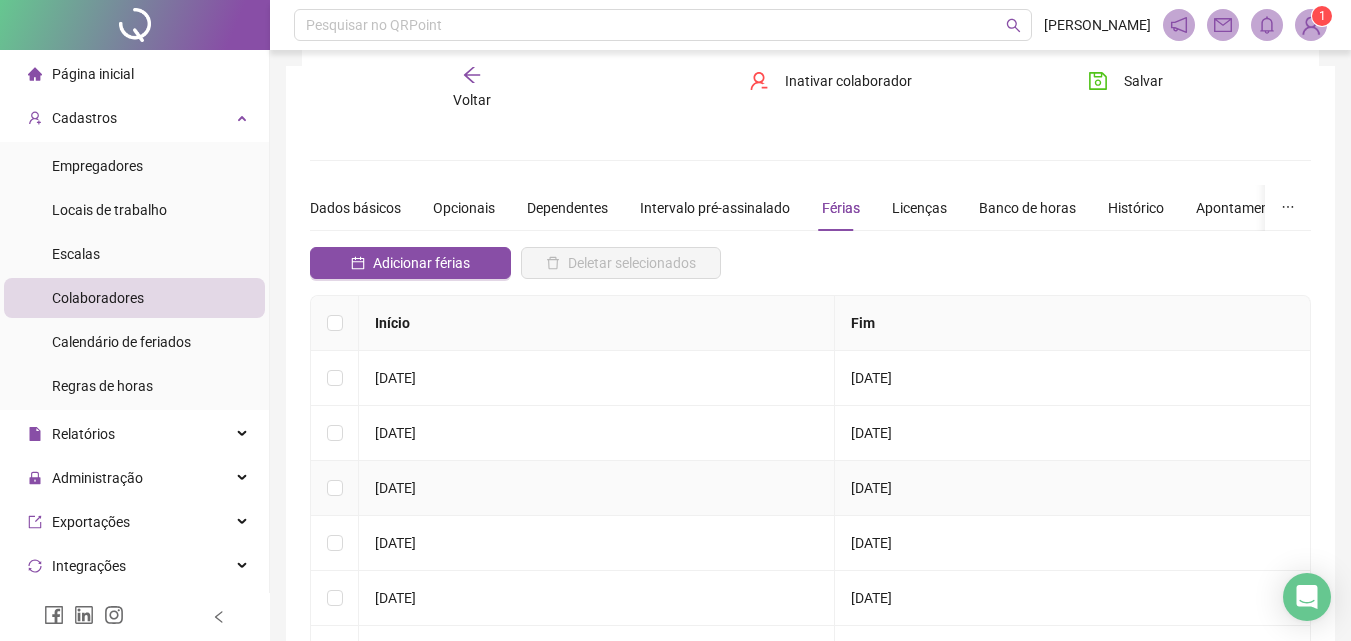 scroll, scrollTop: 434, scrollLeft: 0, axis: vertical 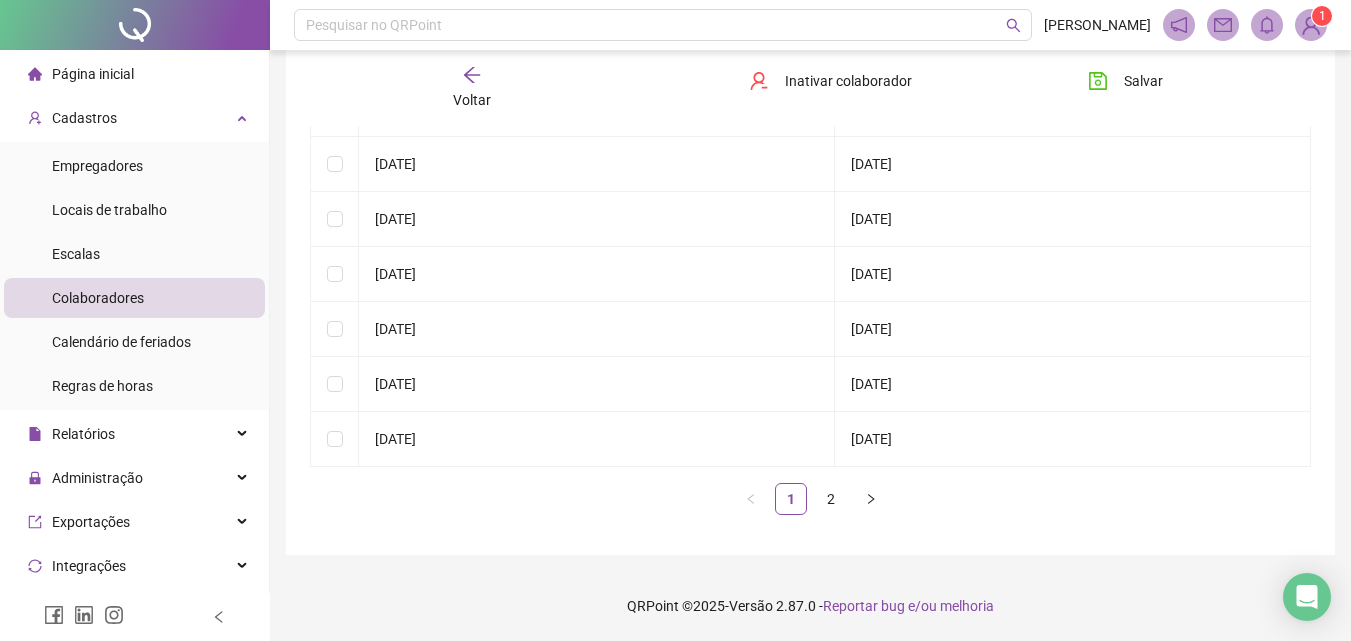 click on "2" at bounding box center (831, 499) 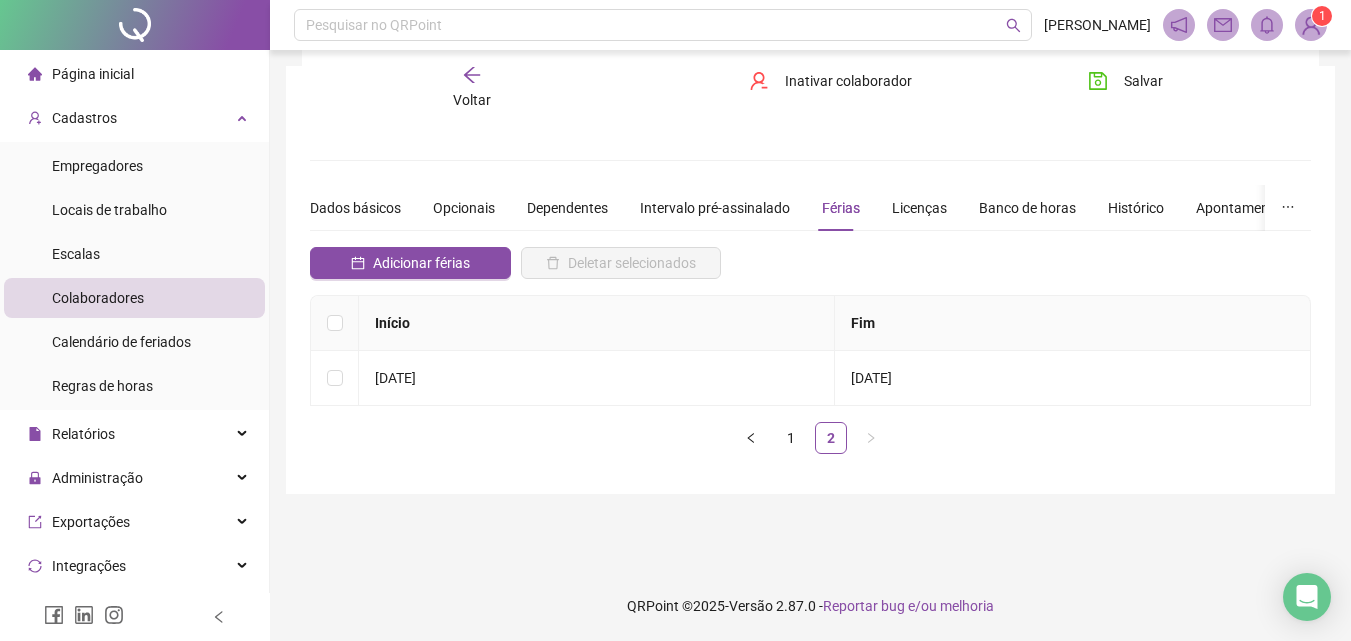 scroll, scrollTop: 0, scrollLeft: 0, axis: both 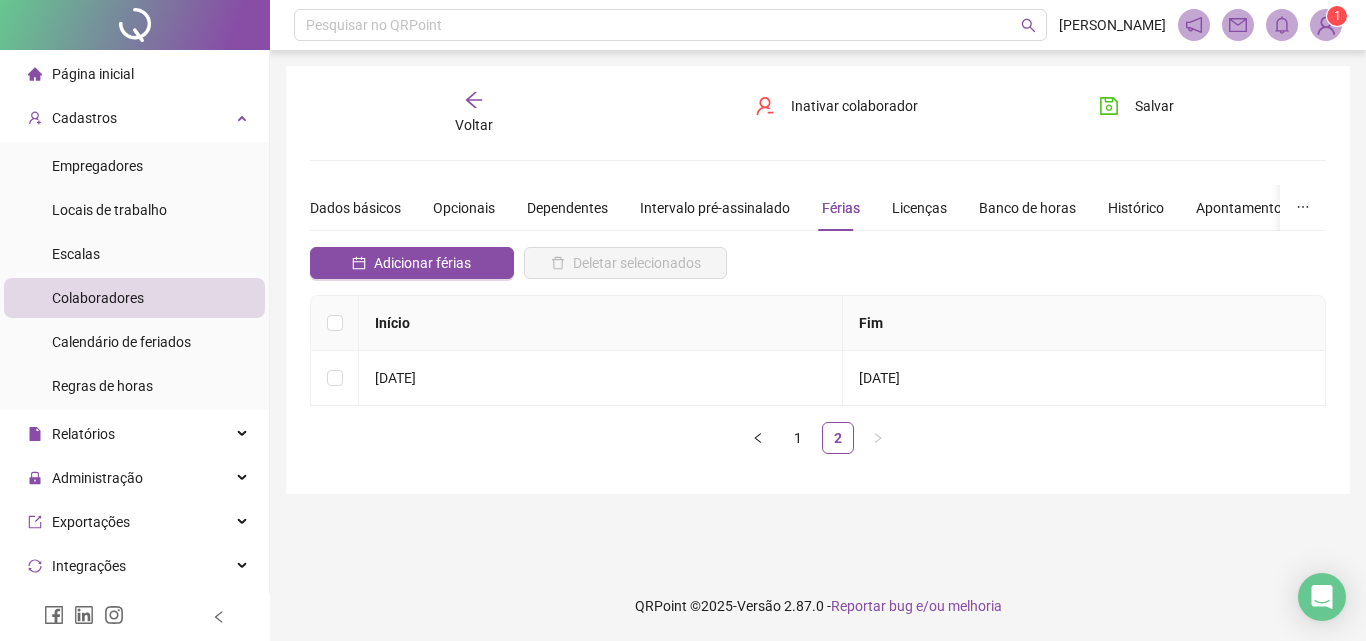 click 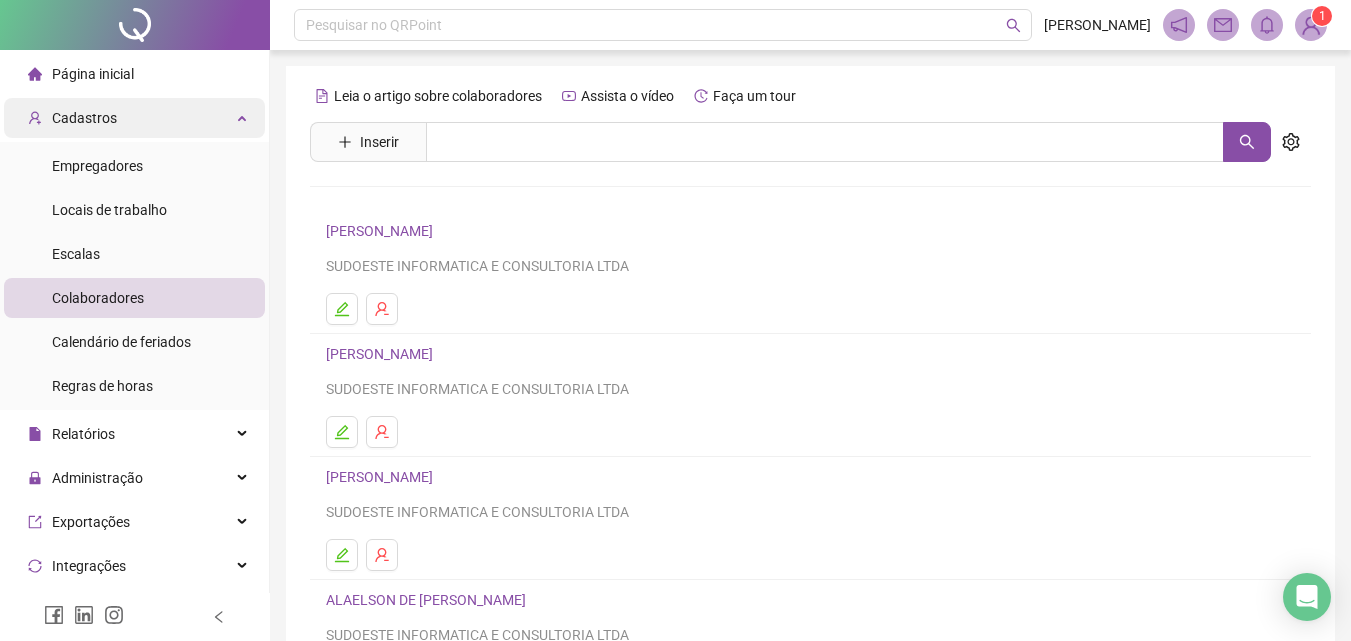 click on "Cadastros" at bounding box center (134, 118) 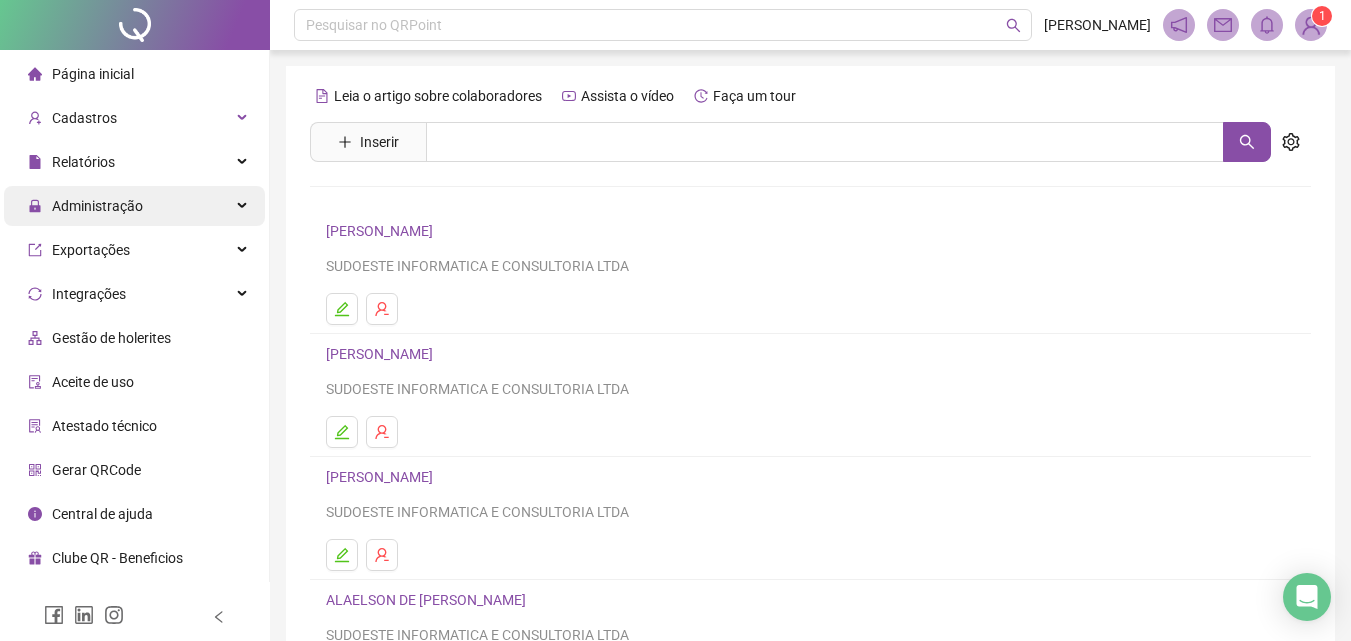 click on "Administração" at bounding box center (134, 206) 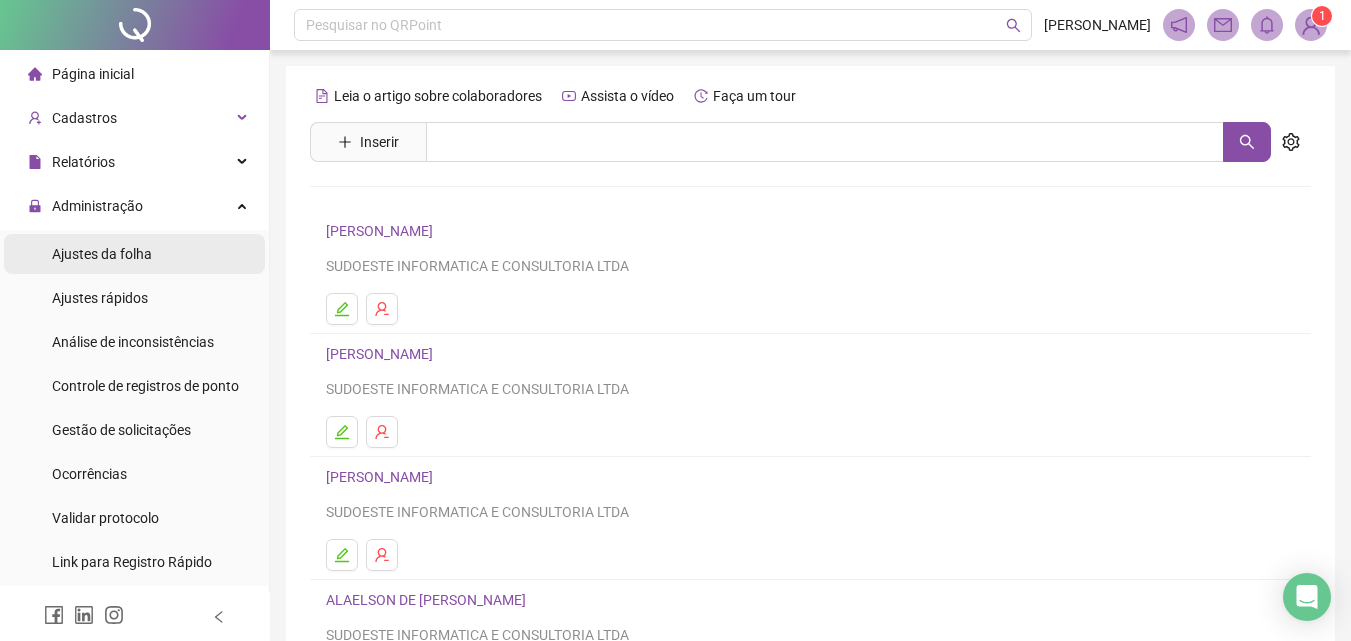 click on "Ajustes da folha" at bounding box center [102, 254] 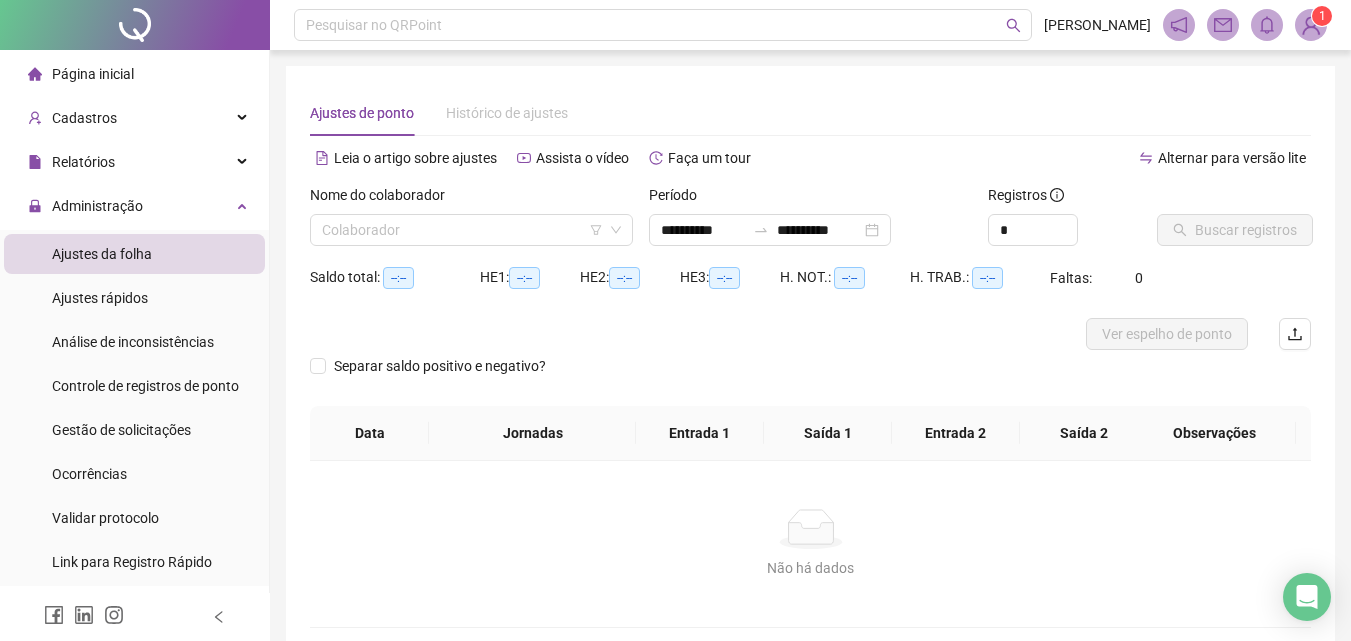 type on "**********" 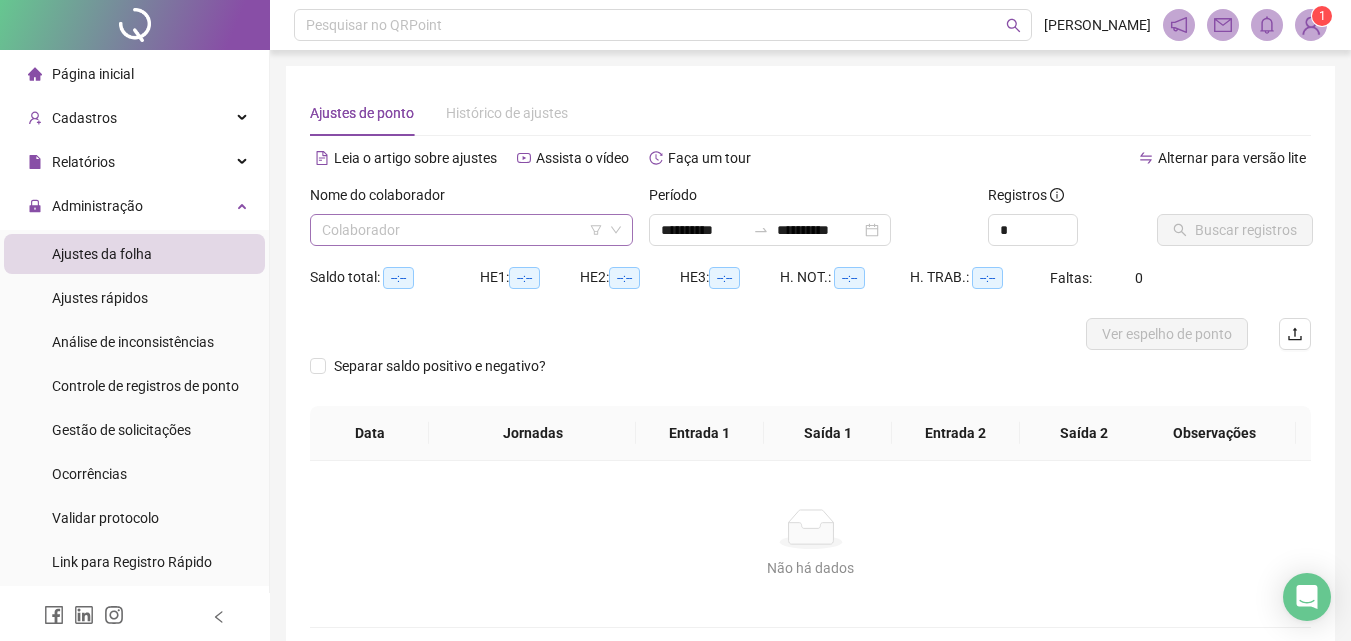 click at bounding box center (465, 230) 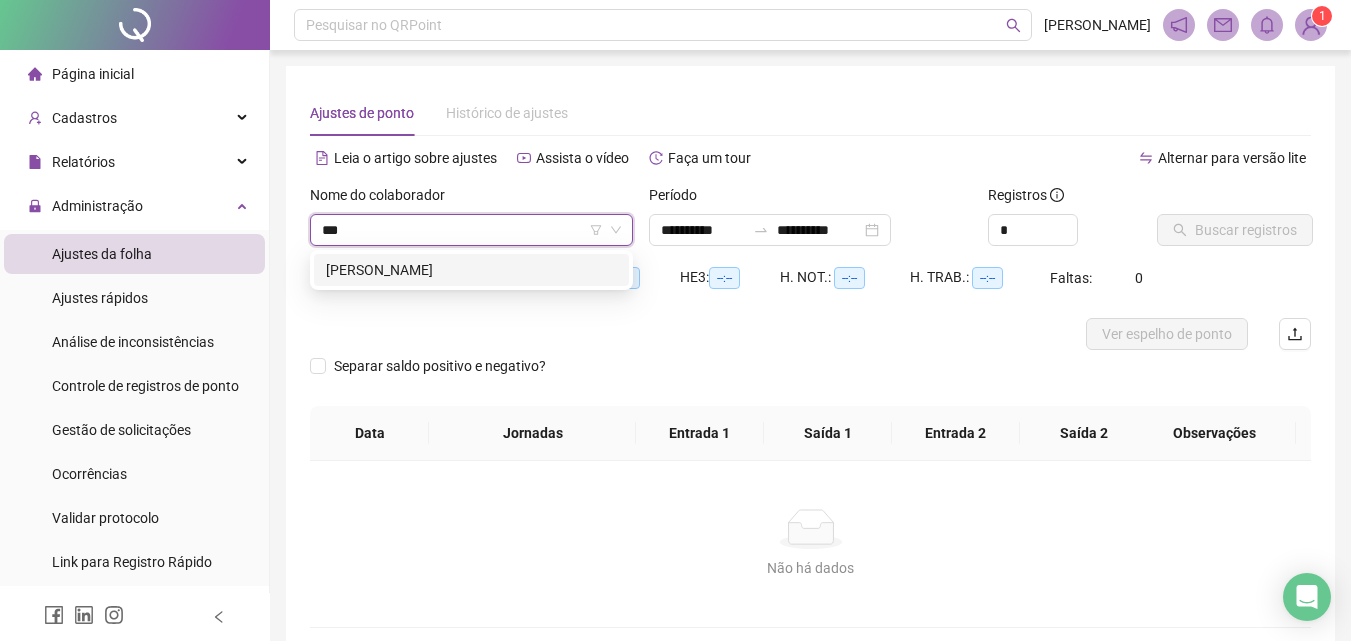 type on "****" 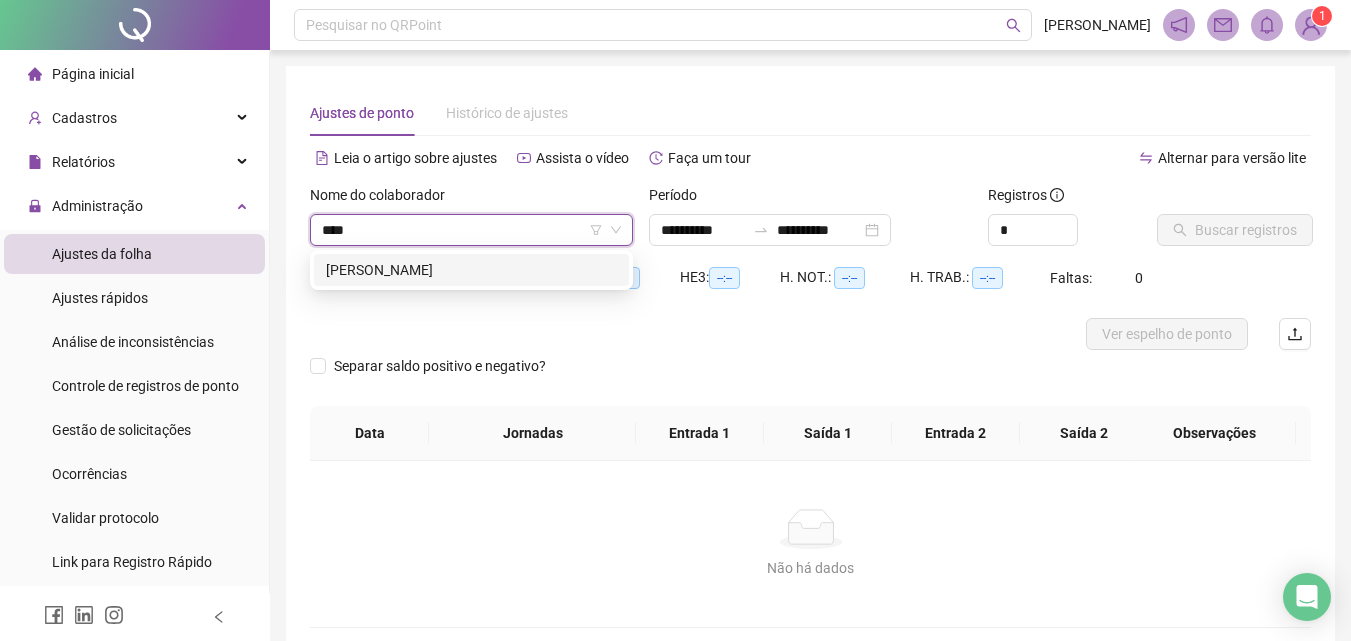 click on "[PERSON_NAME]" at bounding box center [471, 270] 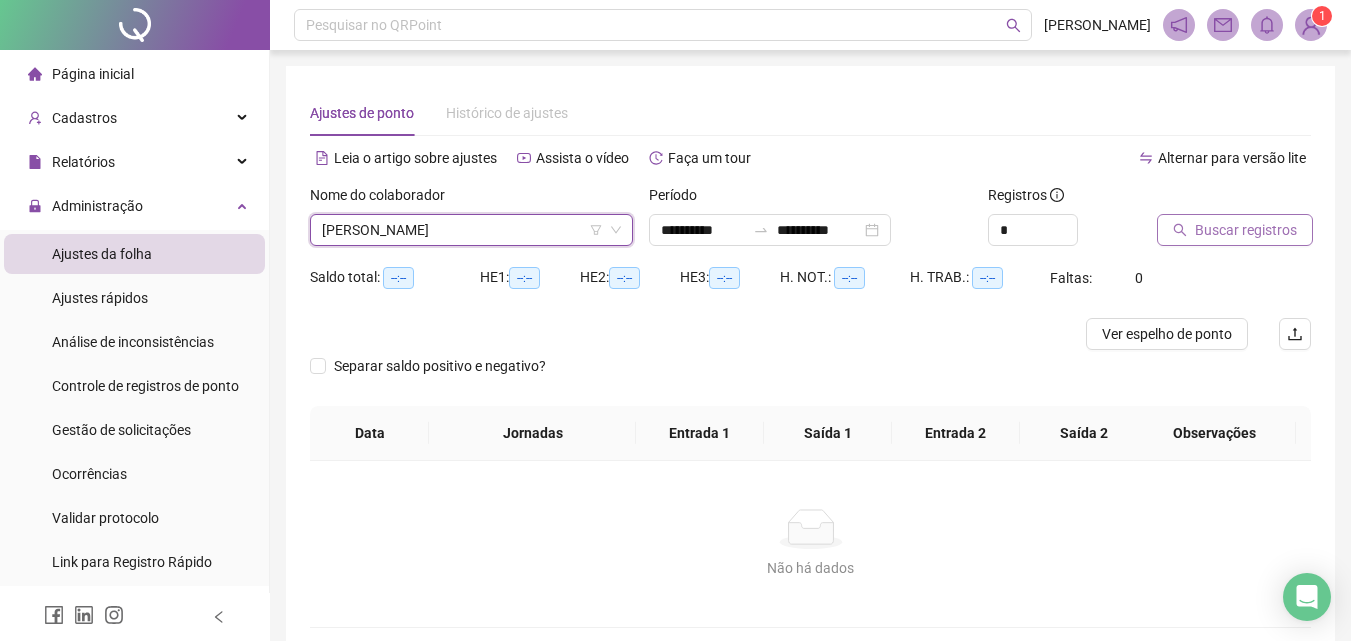 click on "Buscar registros" at bounding box center (1246, 230) 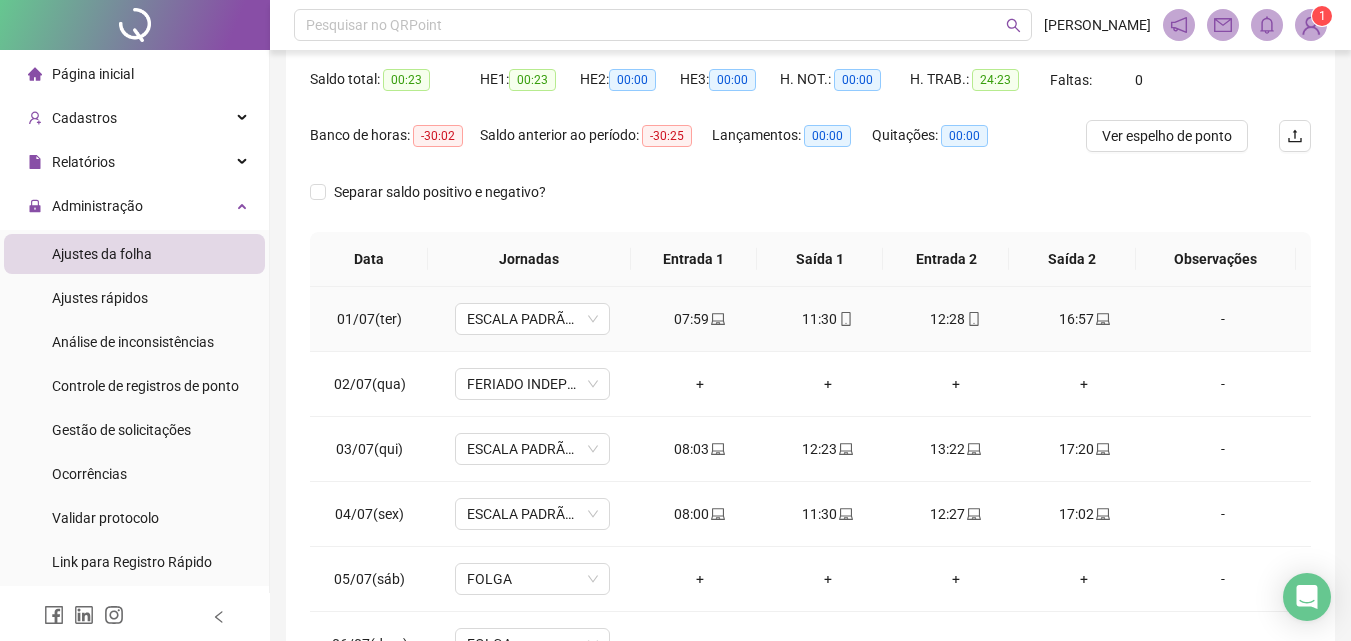 scroll, scrollTop: 200, scrollLeft: 0, axis: vertical 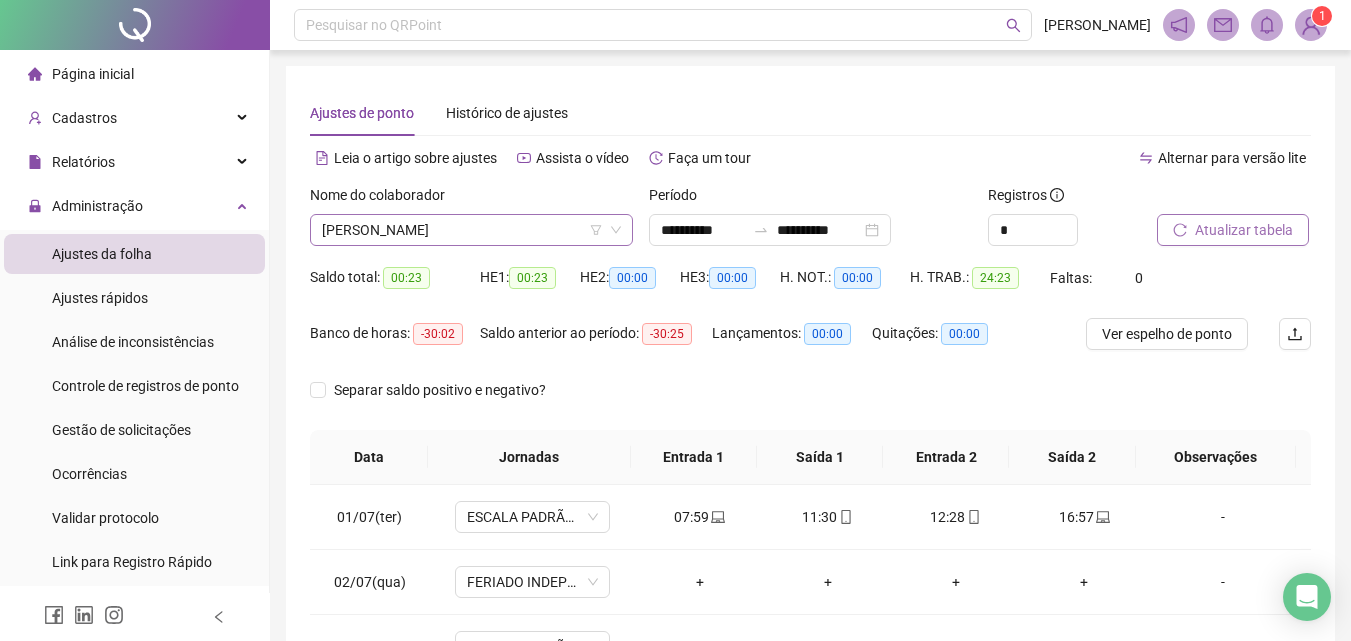 click on "[PERSON_NAME]" at bounding box center [471, 230] 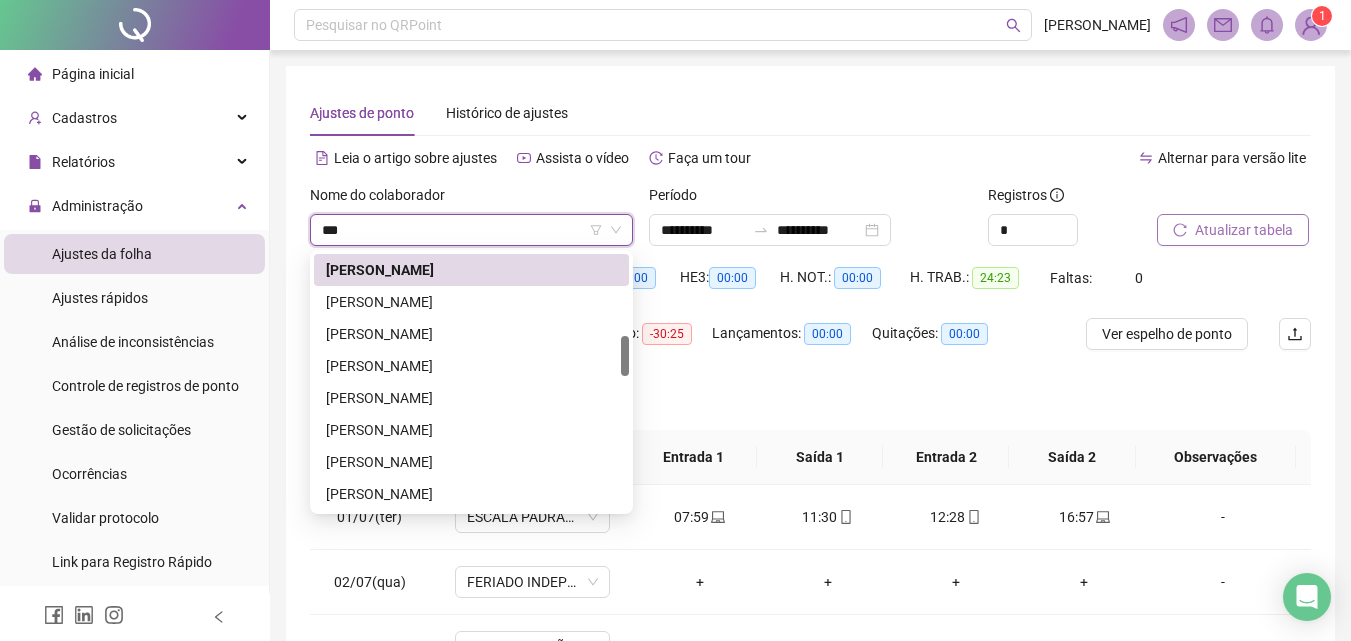 scroll, scrollTop: 0, scrollLeft: 0, axis: both 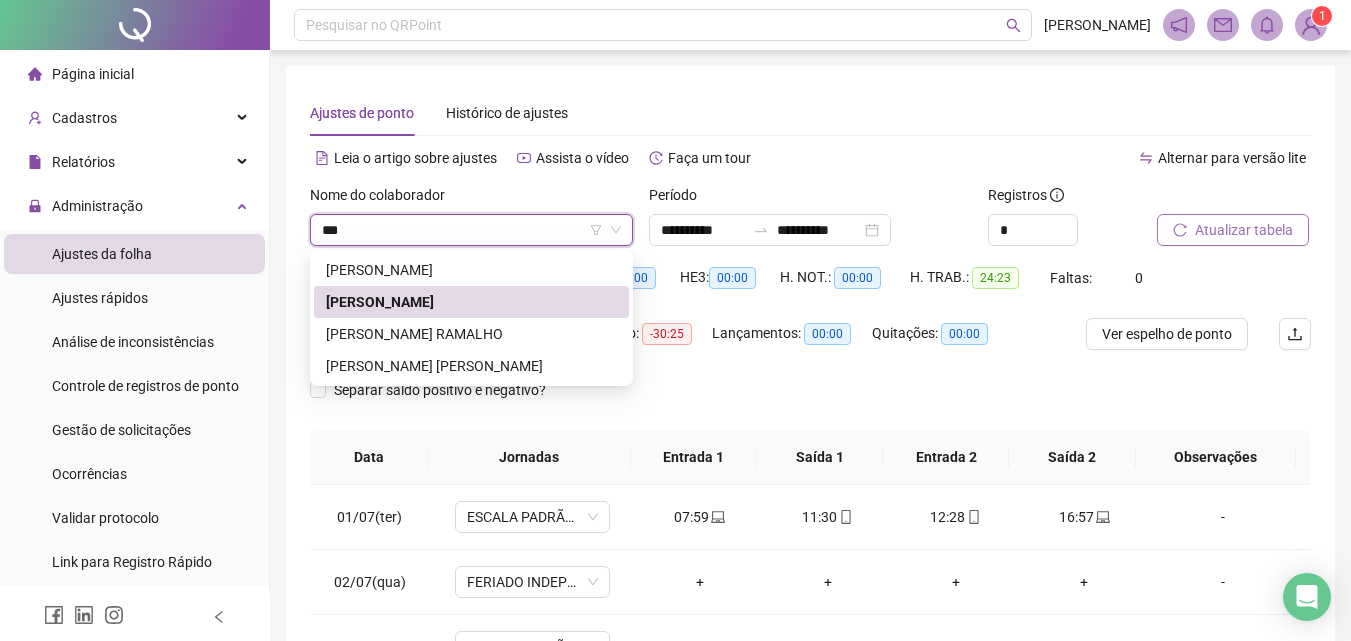 type on "****" 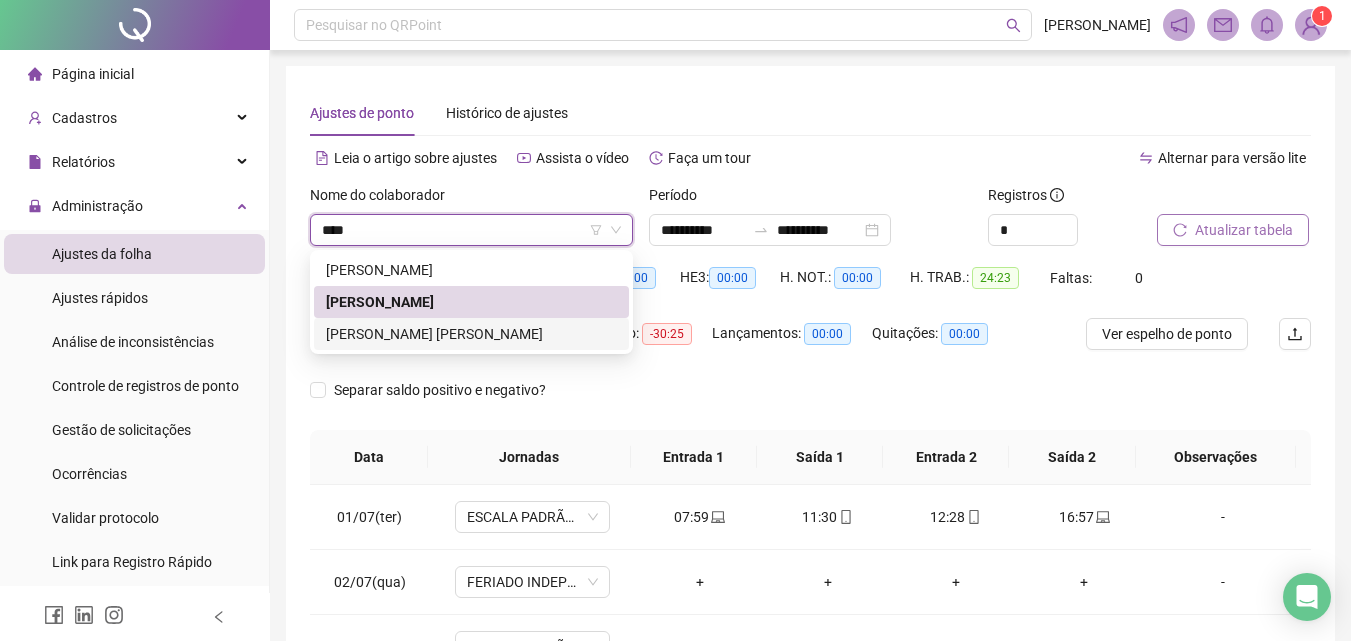 click on "[PERSON_NAME] [PERSON_NAME]" at bounding box center (471, 334) 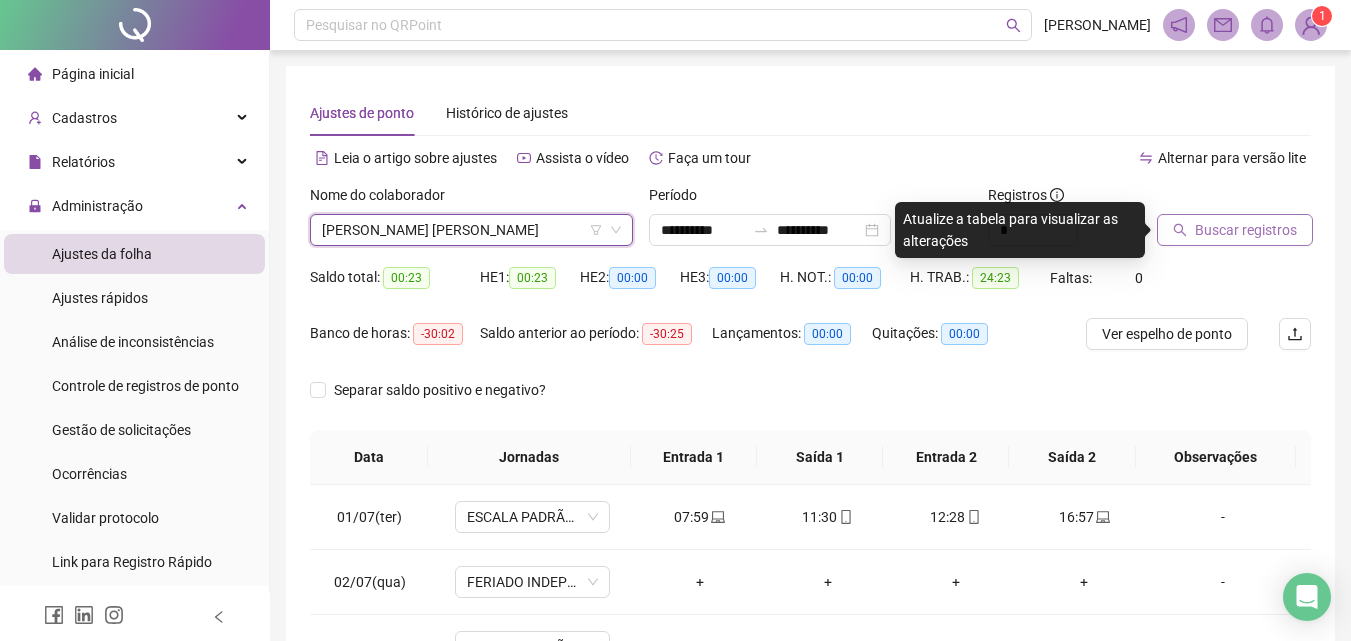 click on "Buscar registros" at bounding box center [1246, 230] 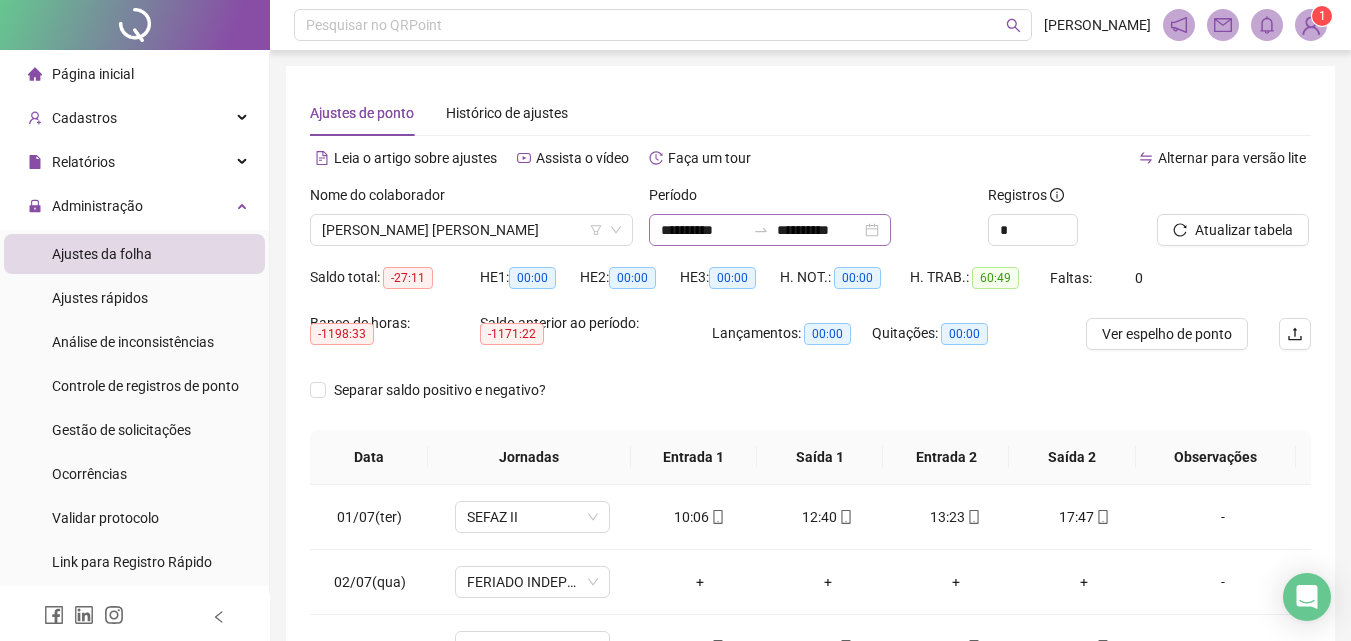 click on "**********" at bounding box center (770, 230) 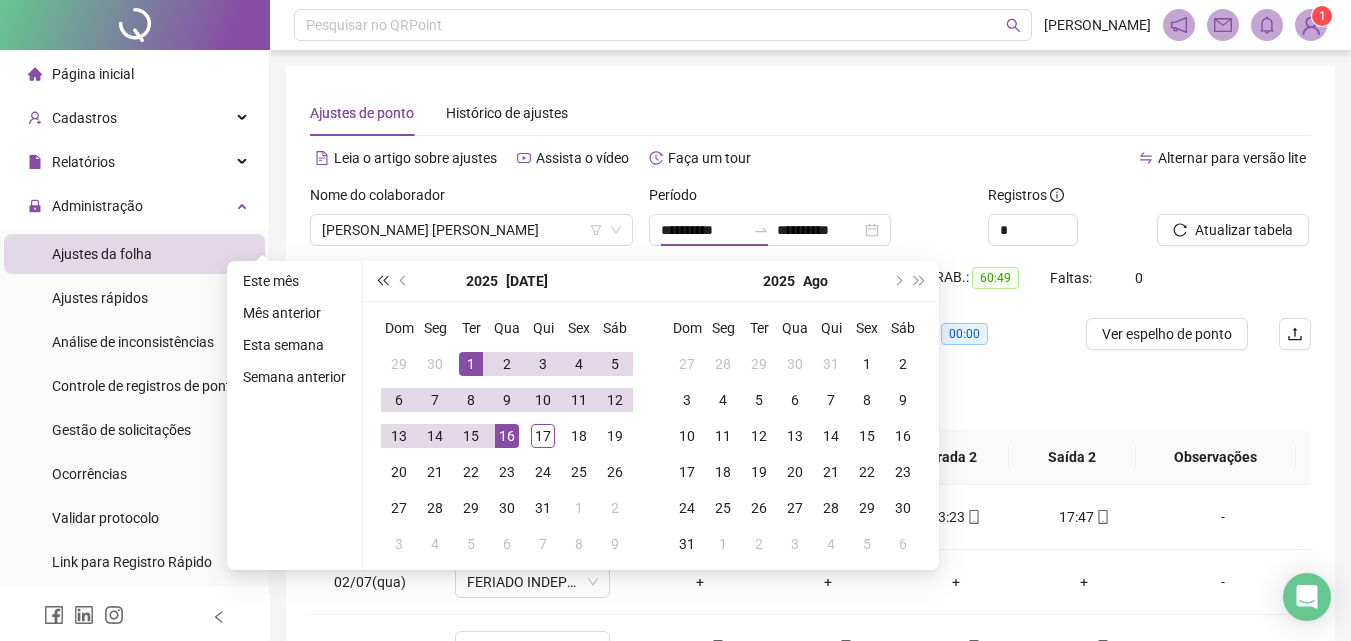 click at bounding box center (382, 281) 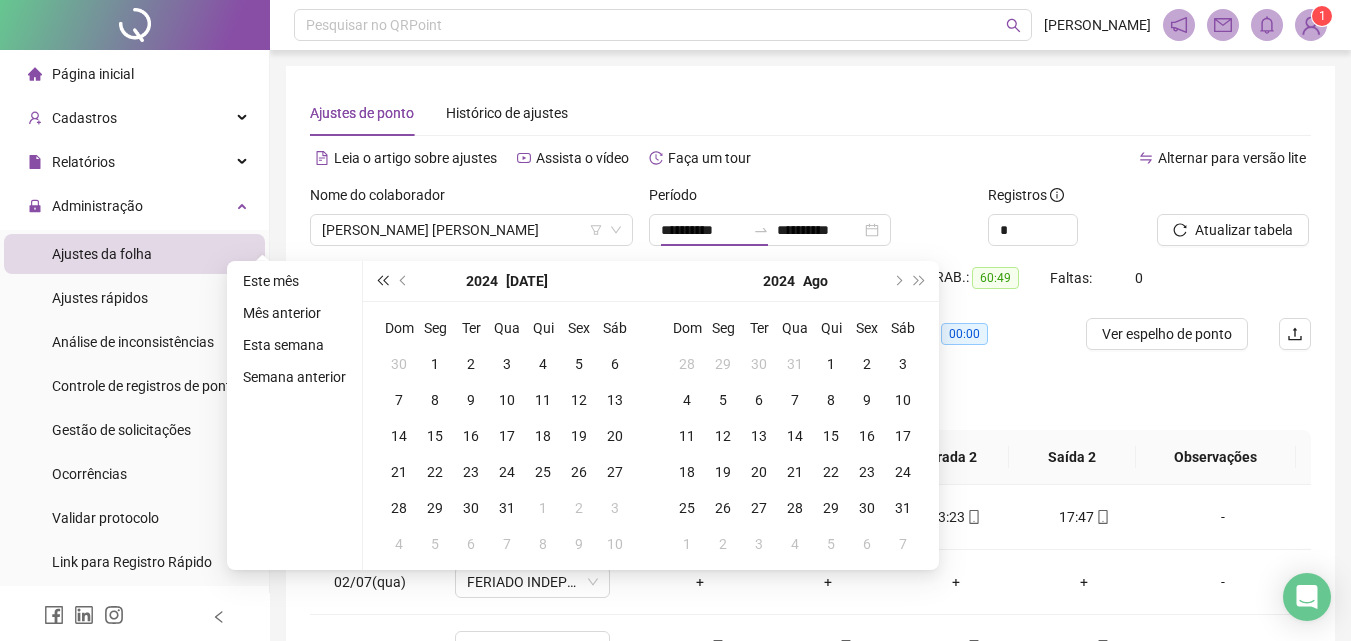 click at bounding box center [382, 281] 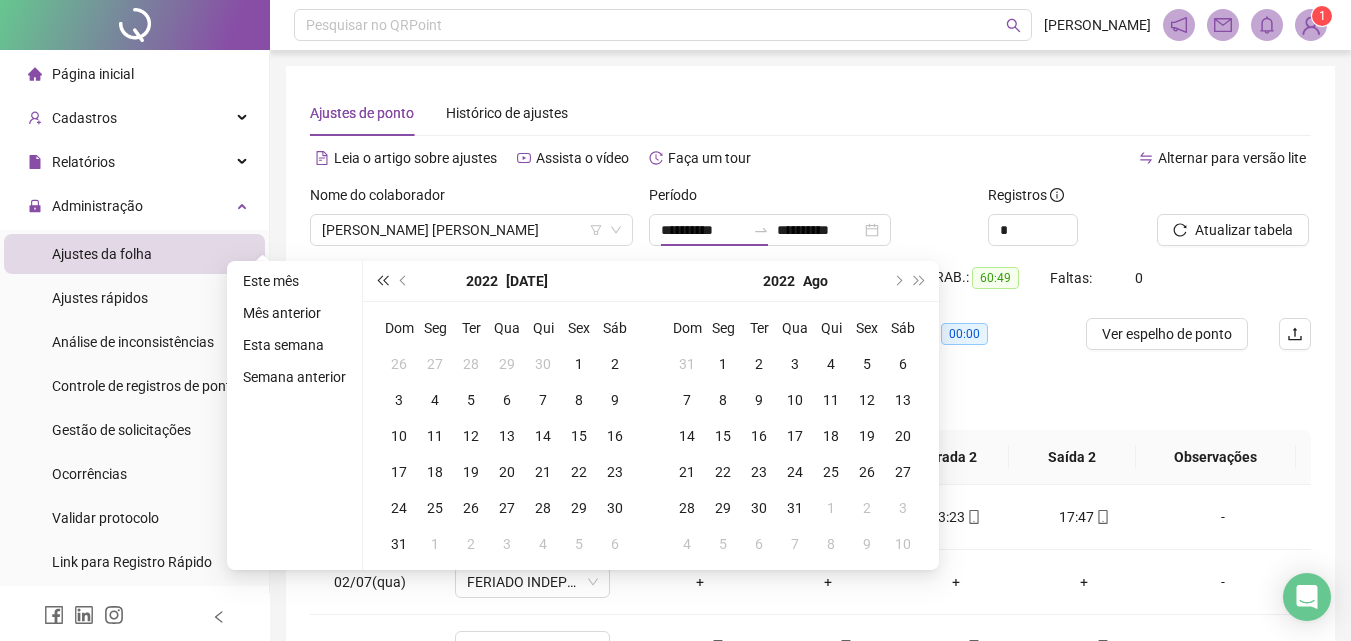 click at bounding box center (382, 281) 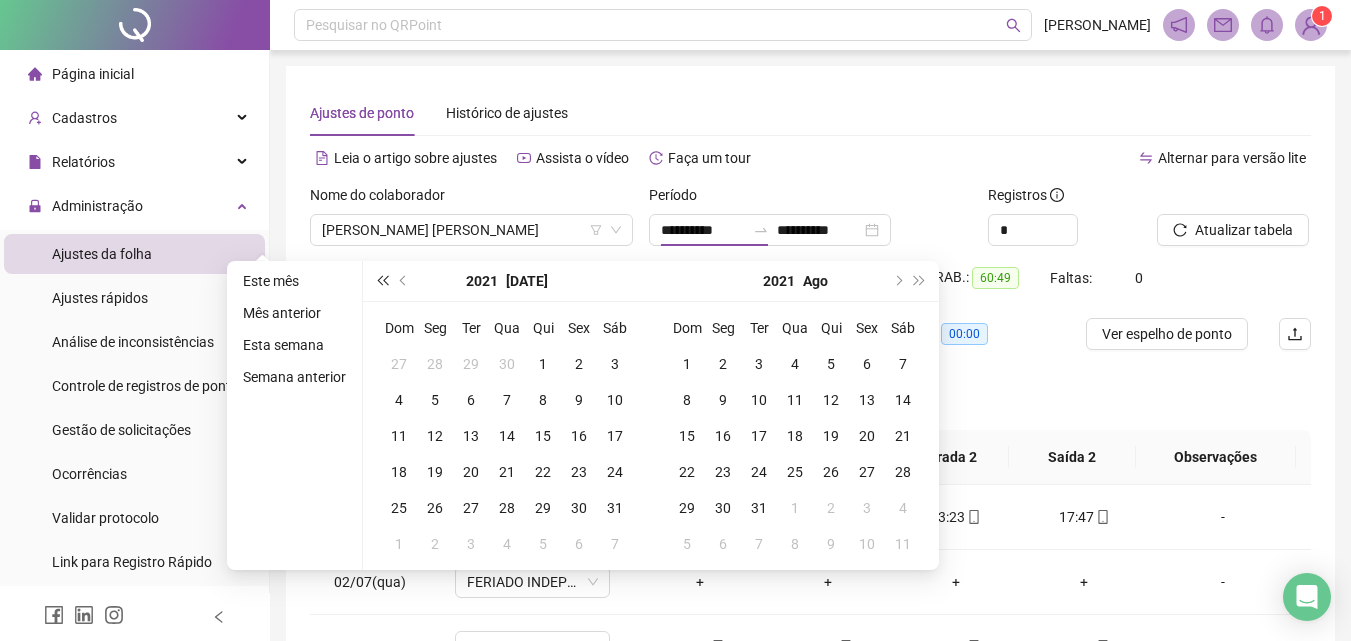 click at bounding box center (382, 281) 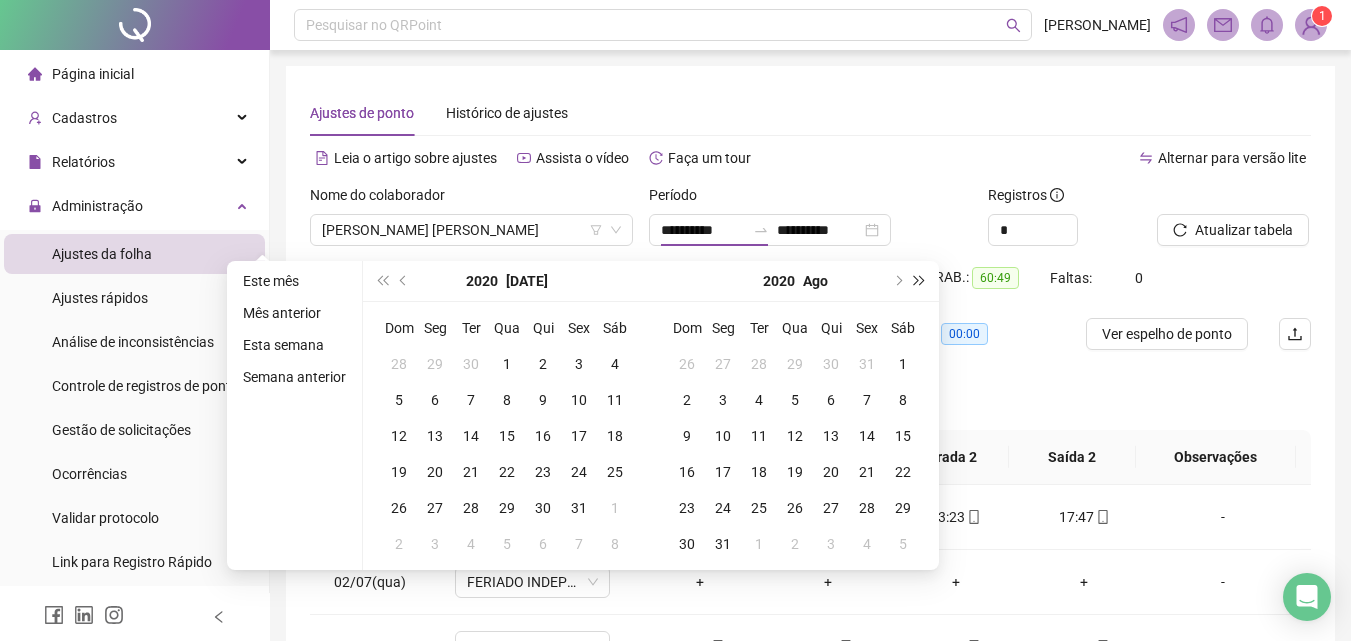 click at bounding box center [920, 281] 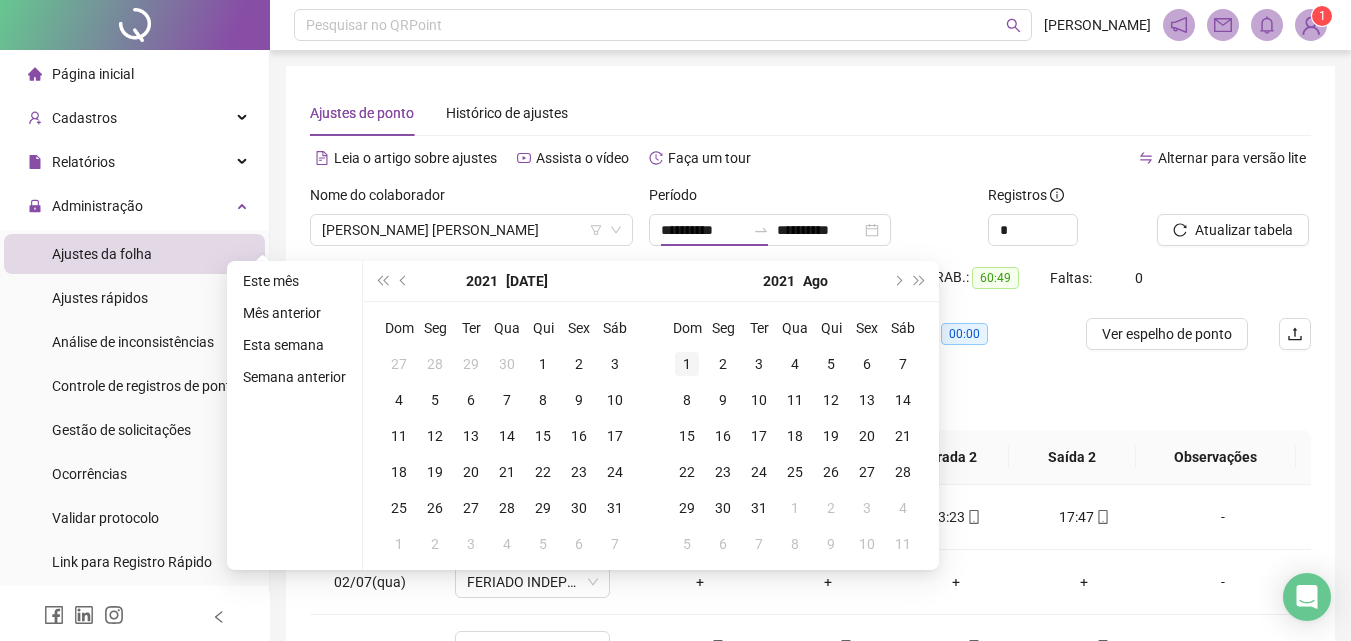 type on "**********" 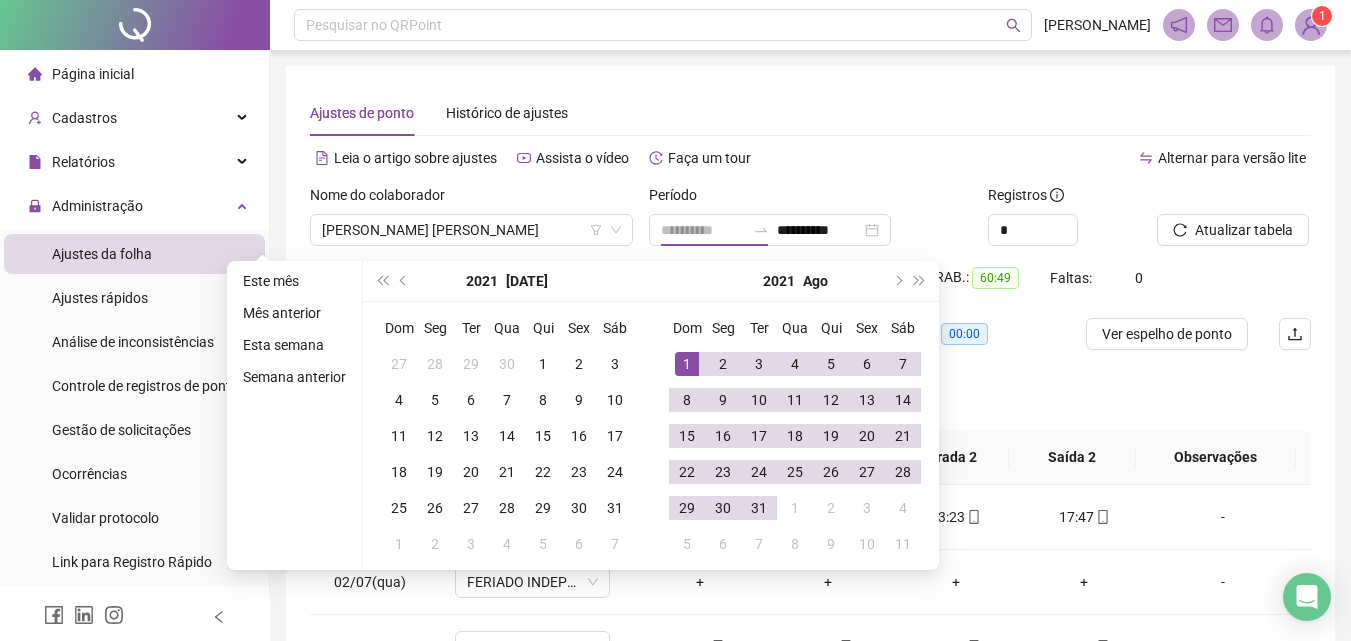 click on "1" at bounding box center (687, 364) 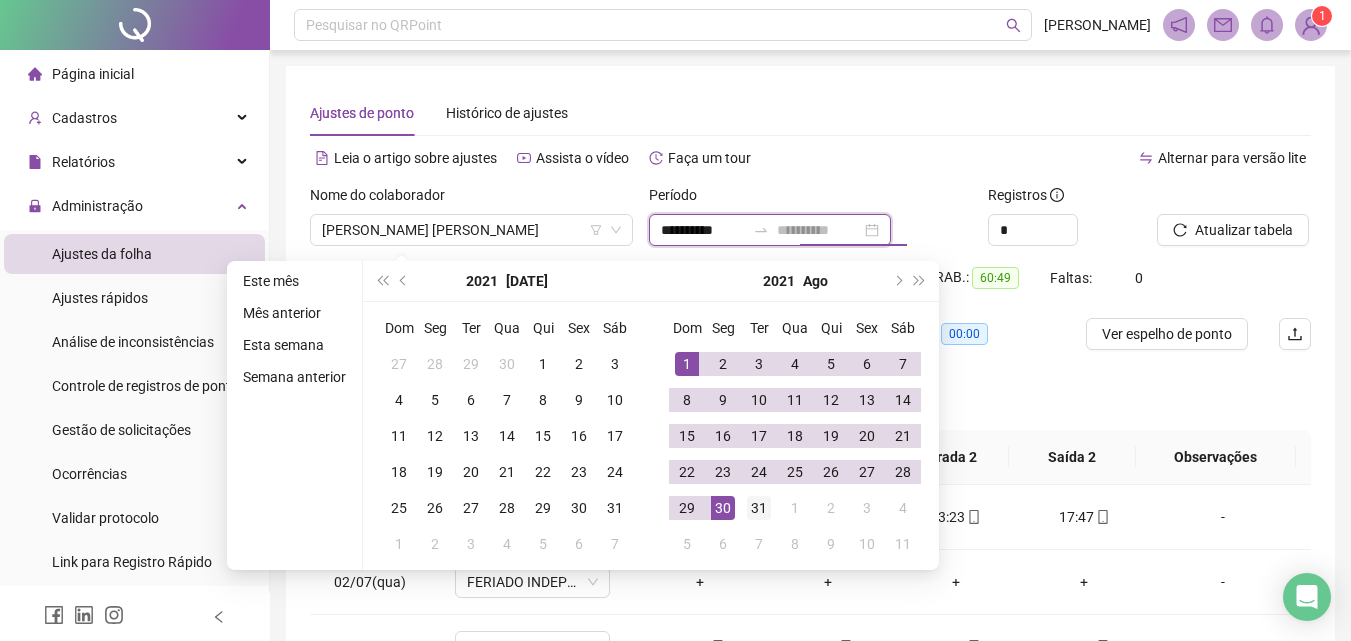 type on "**********" 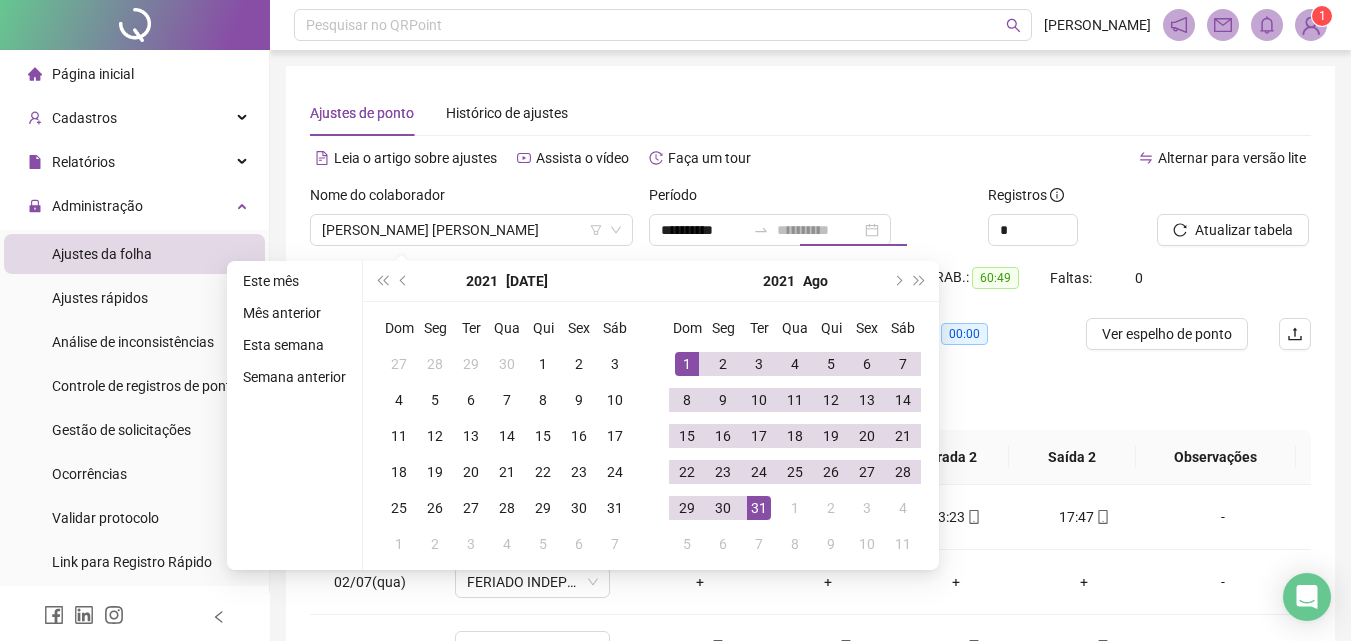 click on "31" at bounding box center [759, 508] 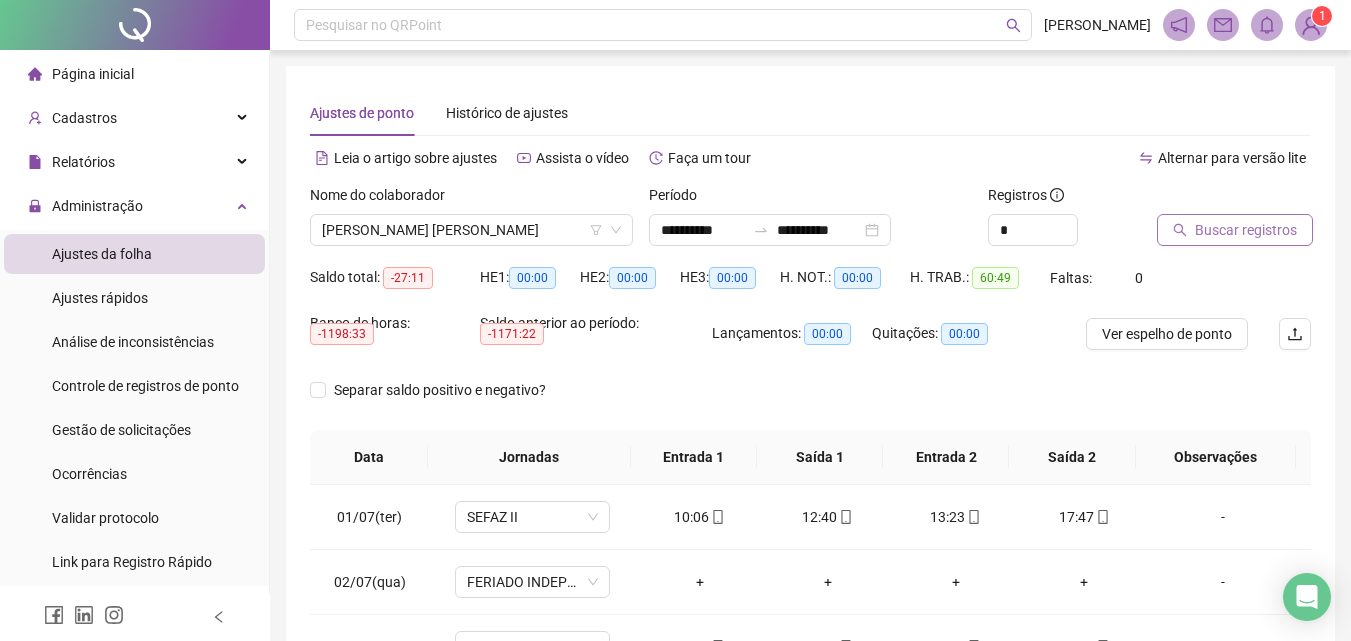 click 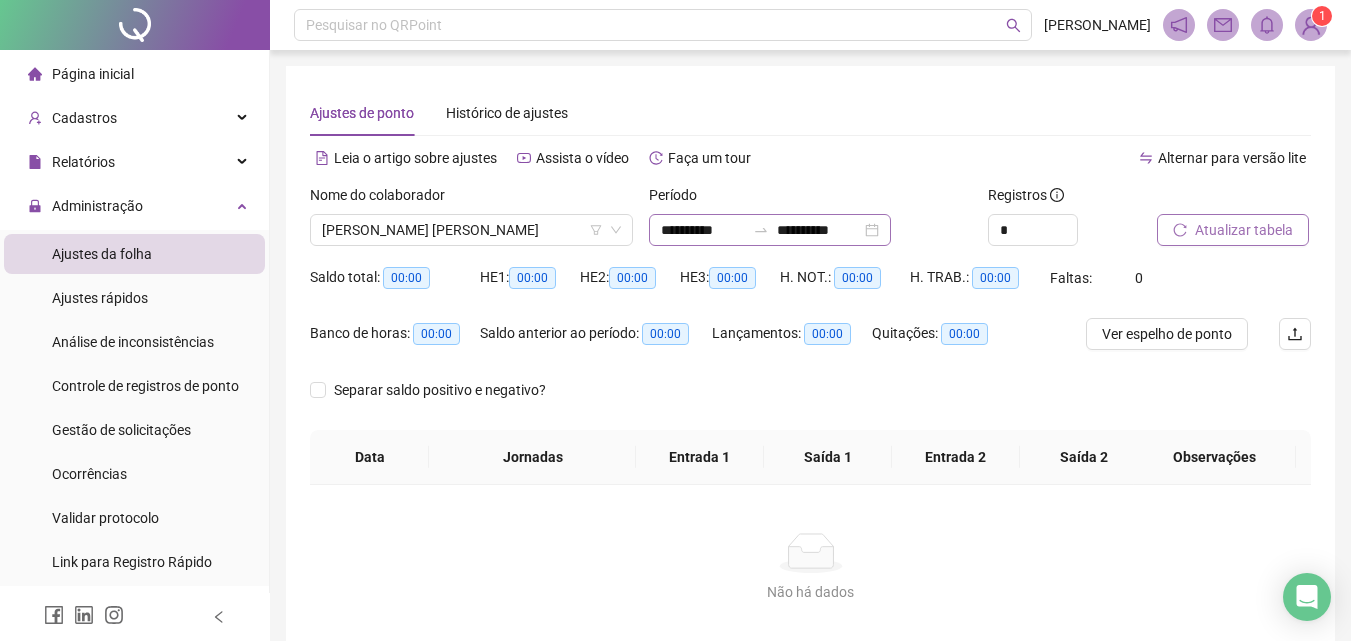 click on "**********" at bounding box center [770, 230] 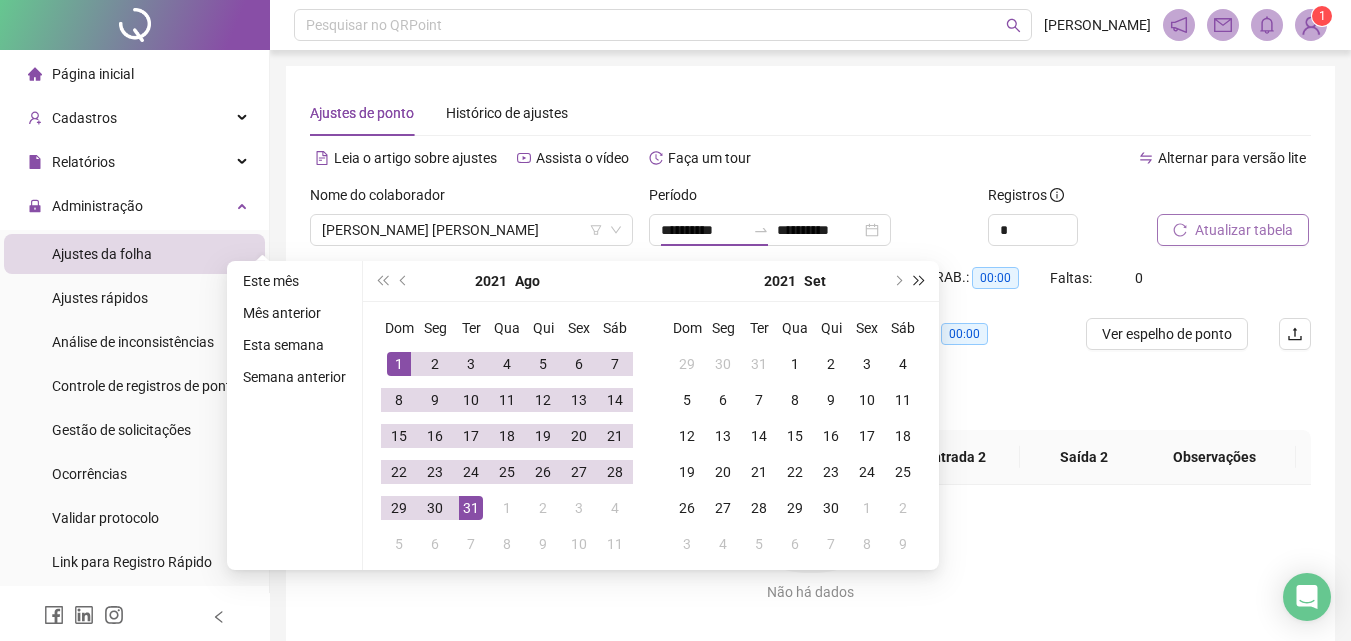click at bounding box center [920, 281] 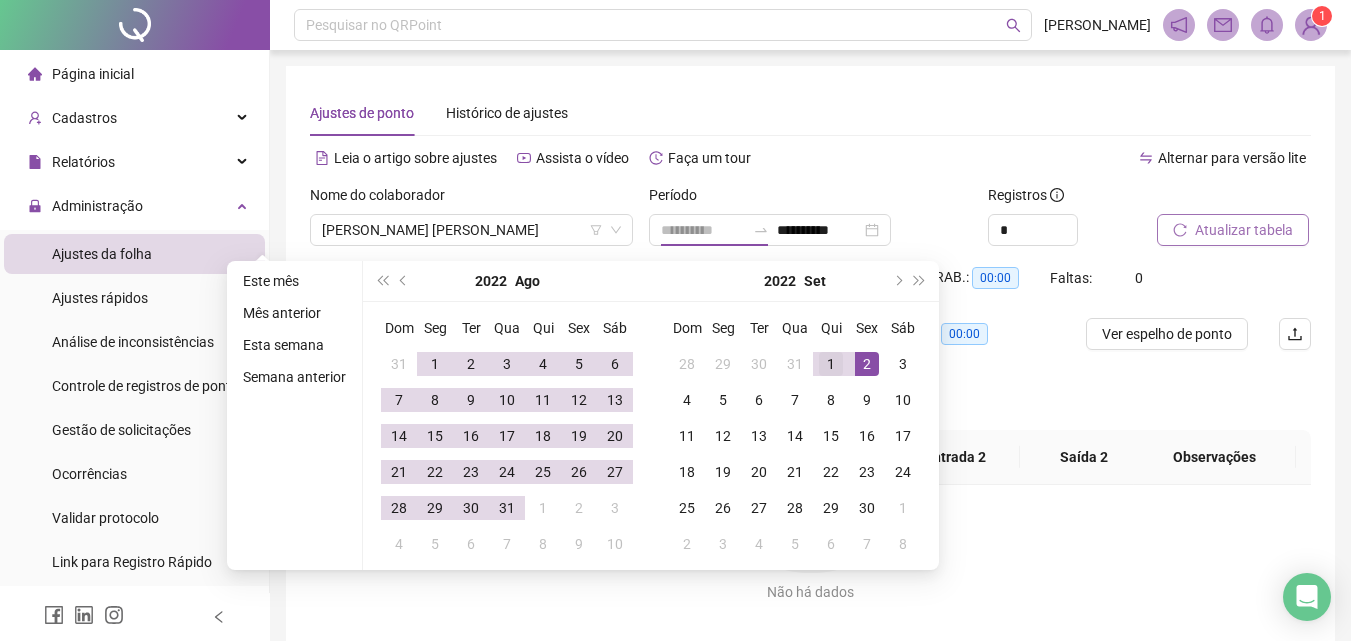 type on "**********" 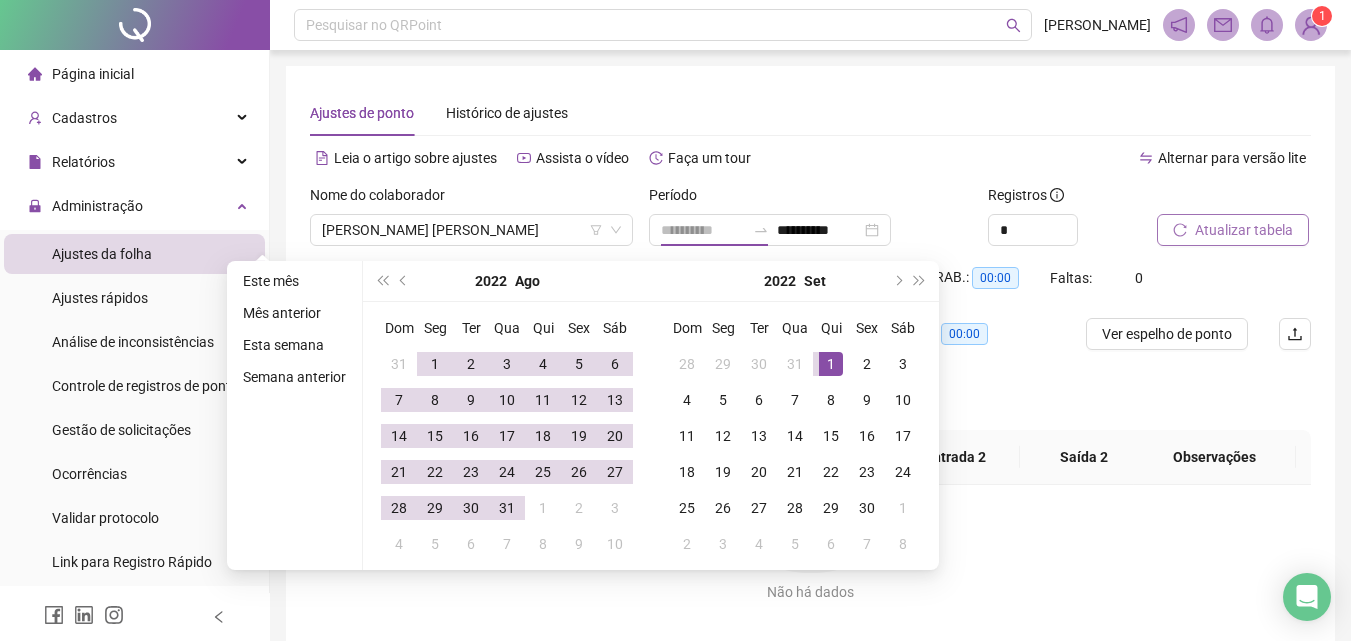 click on "1" at bounding box center [831, 364] 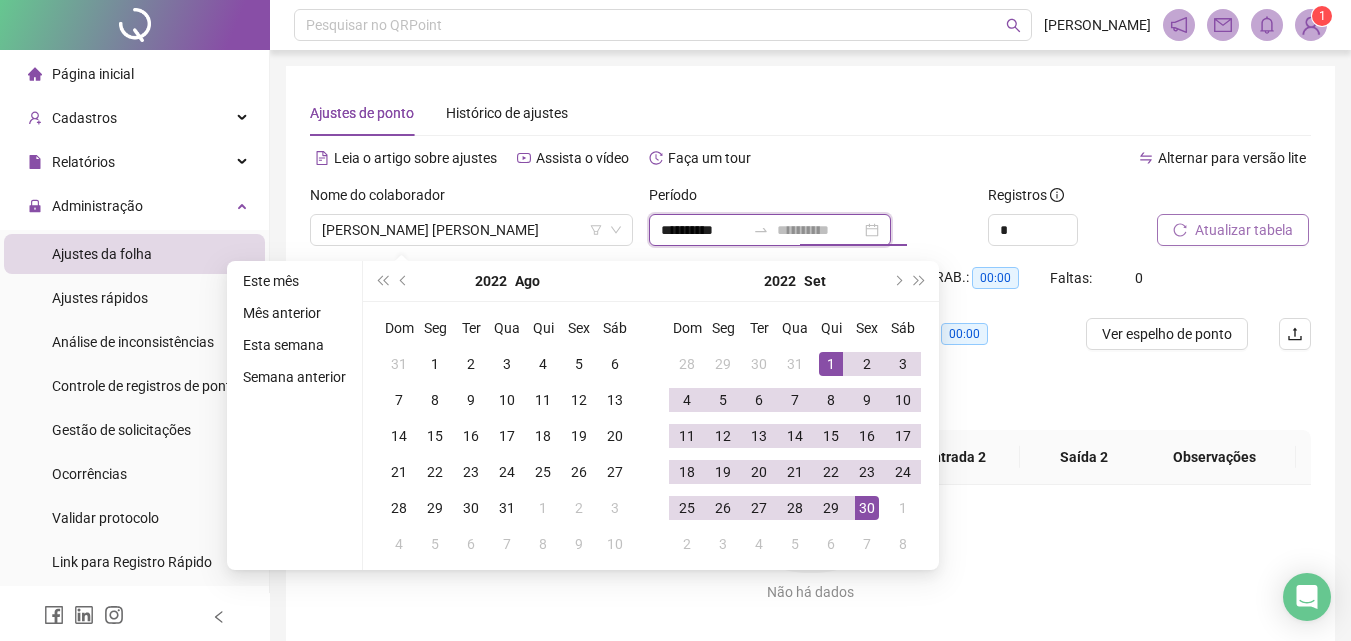 type on "**********" 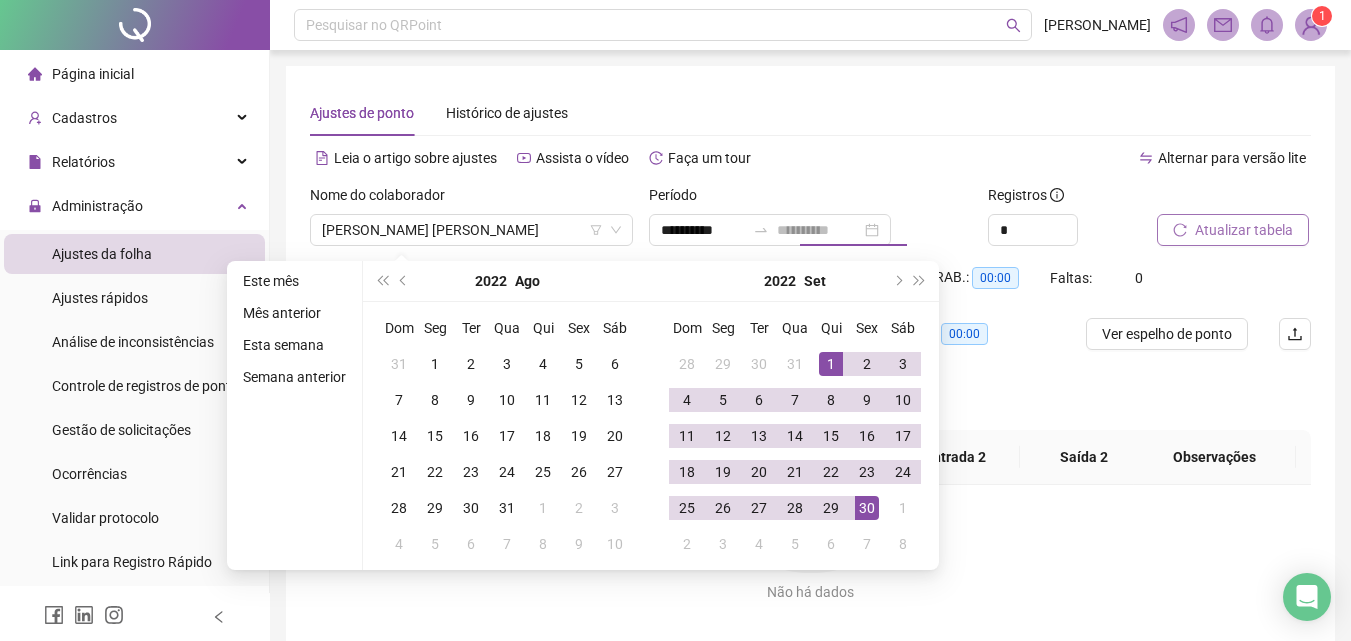 click on "30" at bounding box center [867, 508] 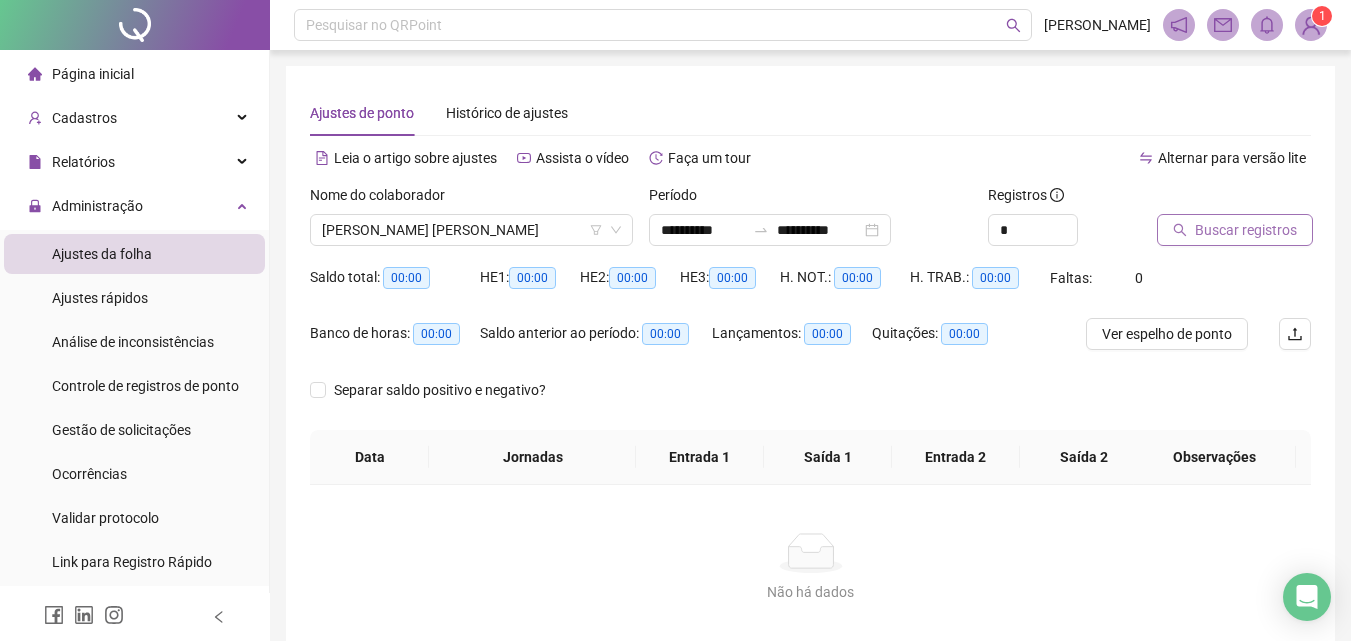 click on "Buscar registros" at bounding box center (1246, 230) 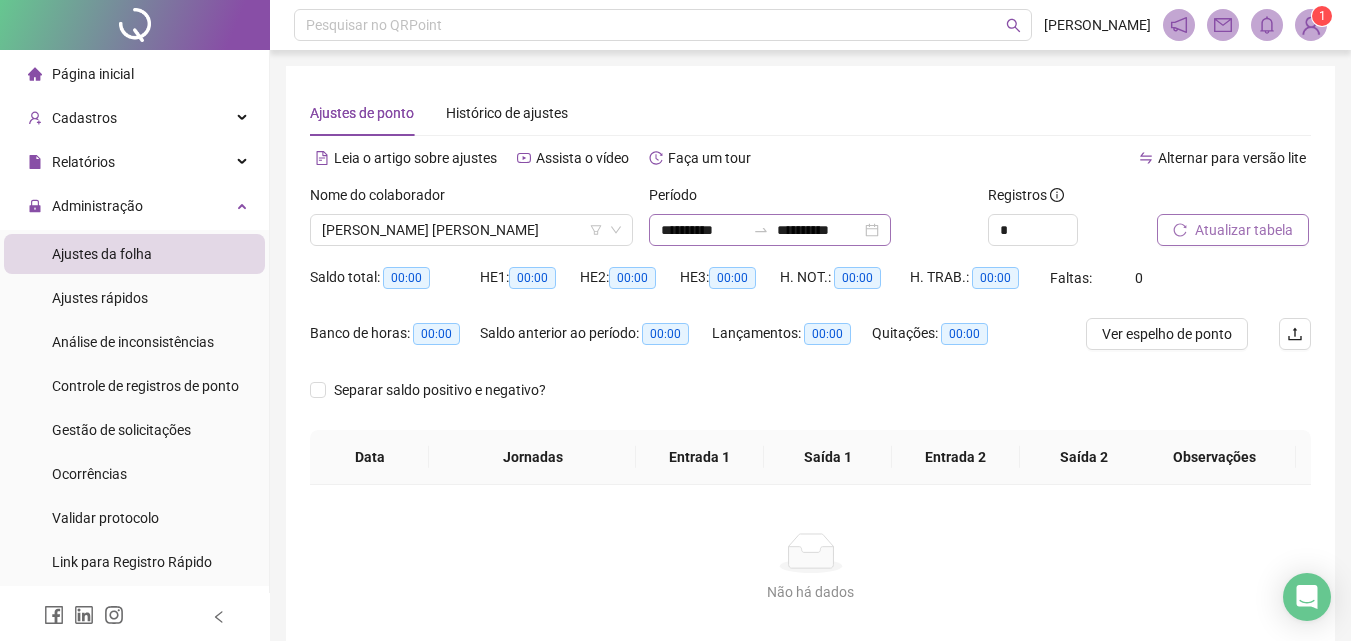 click on "**********" at bounding box center (770, 230) 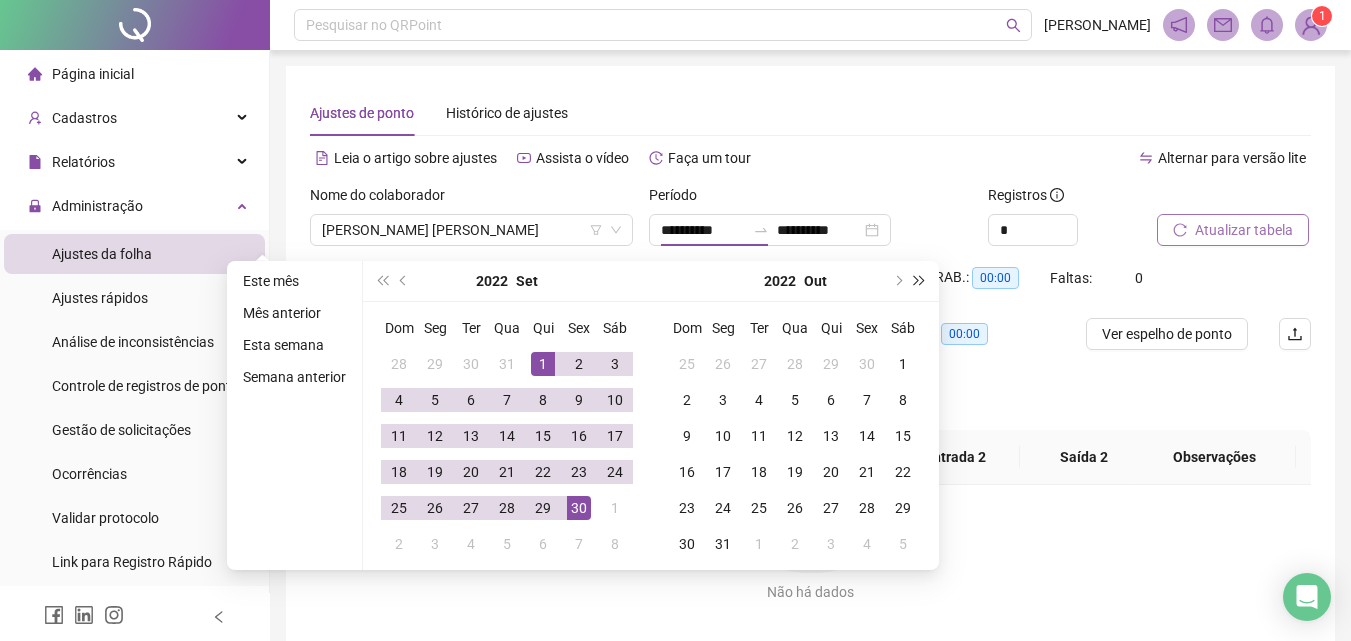 click at bounding box center (920, 281) 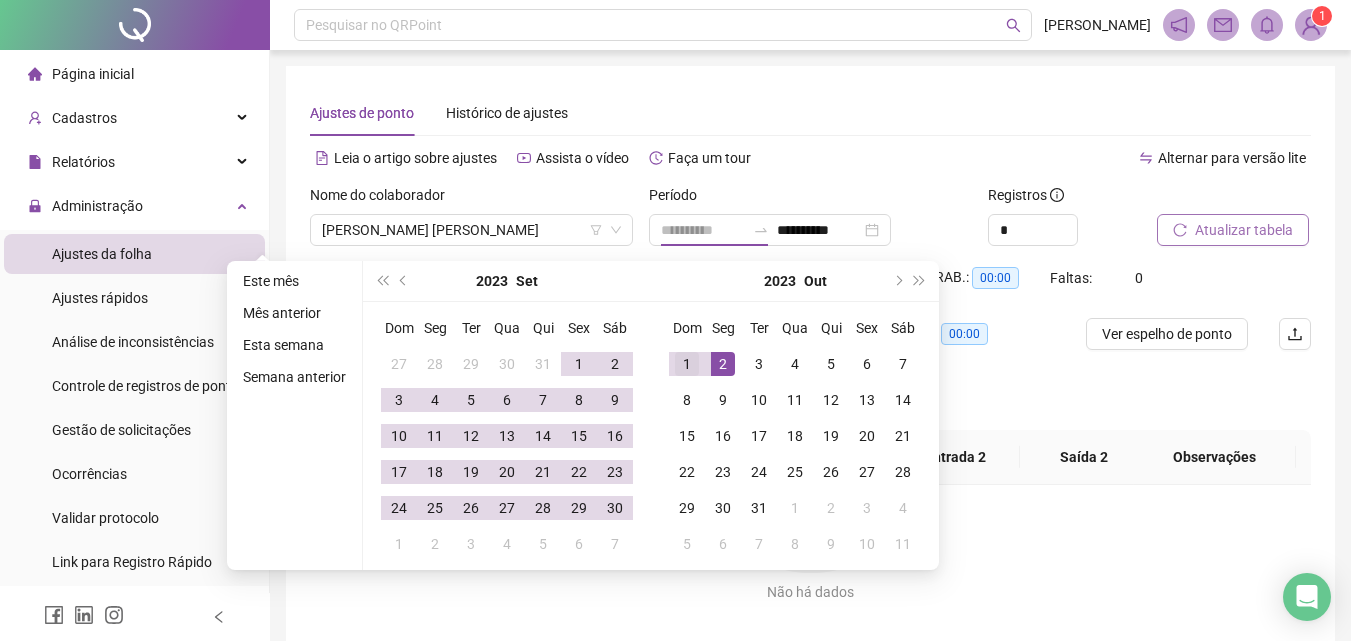 type on "**********" 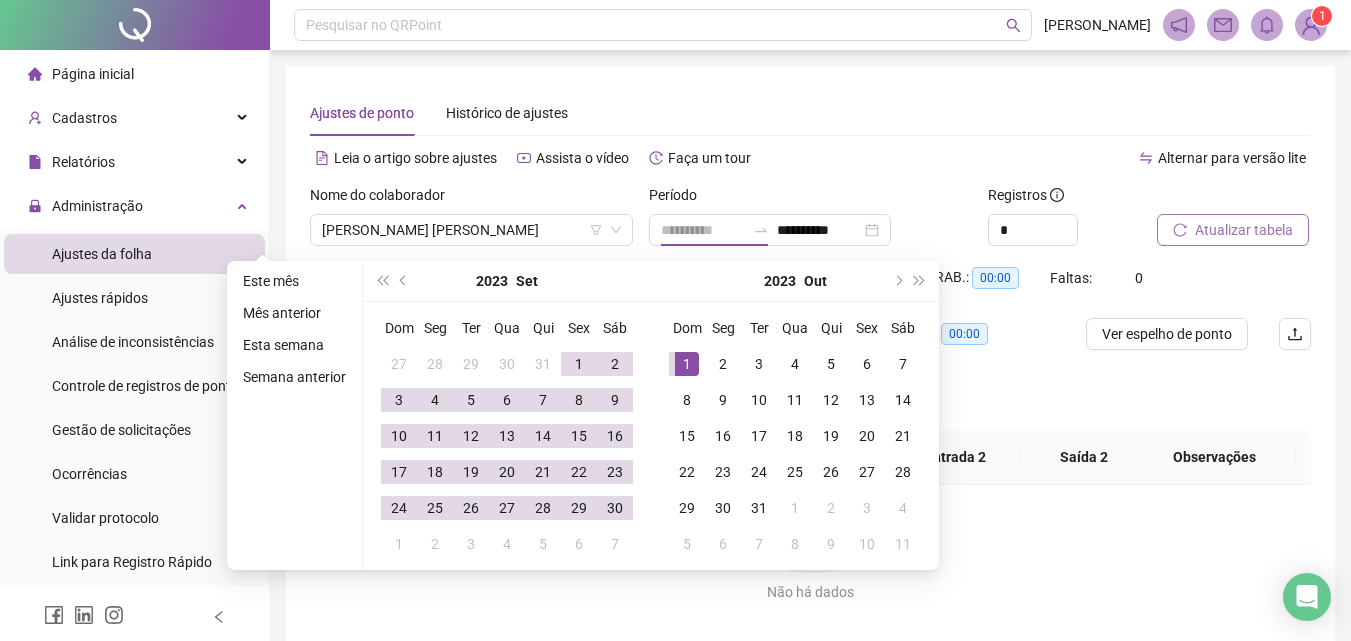 click on "1" at bounding box center [687, 364] 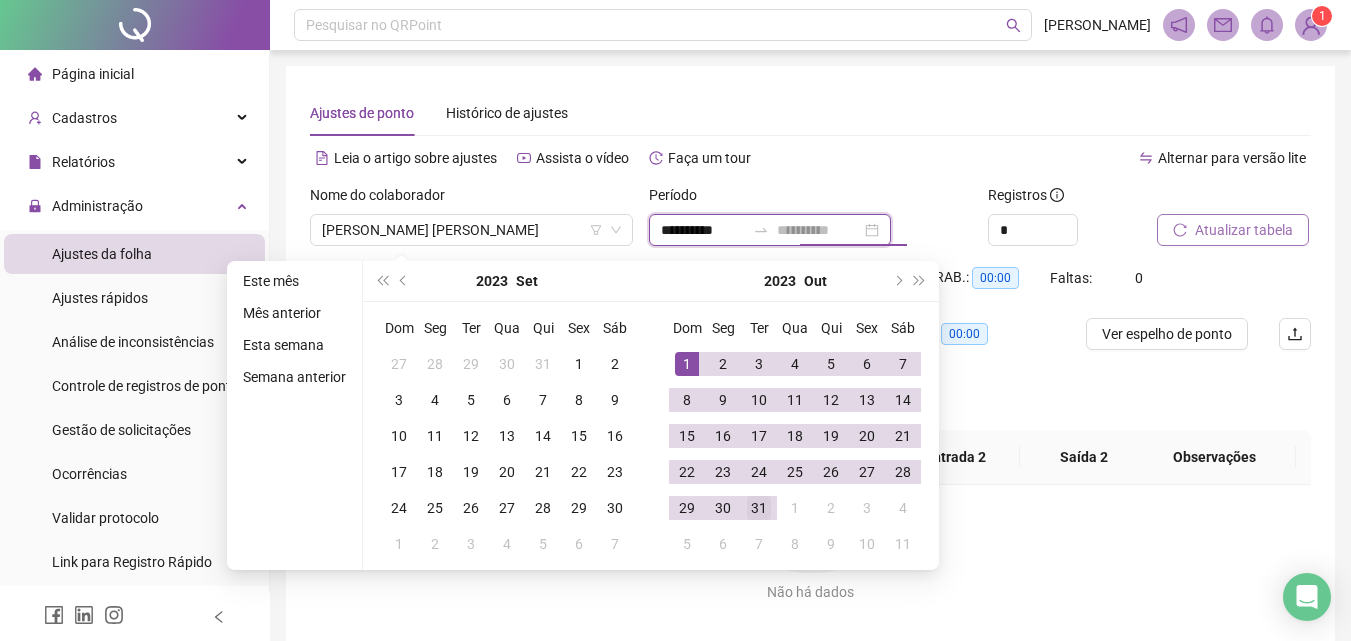 type on "**********" 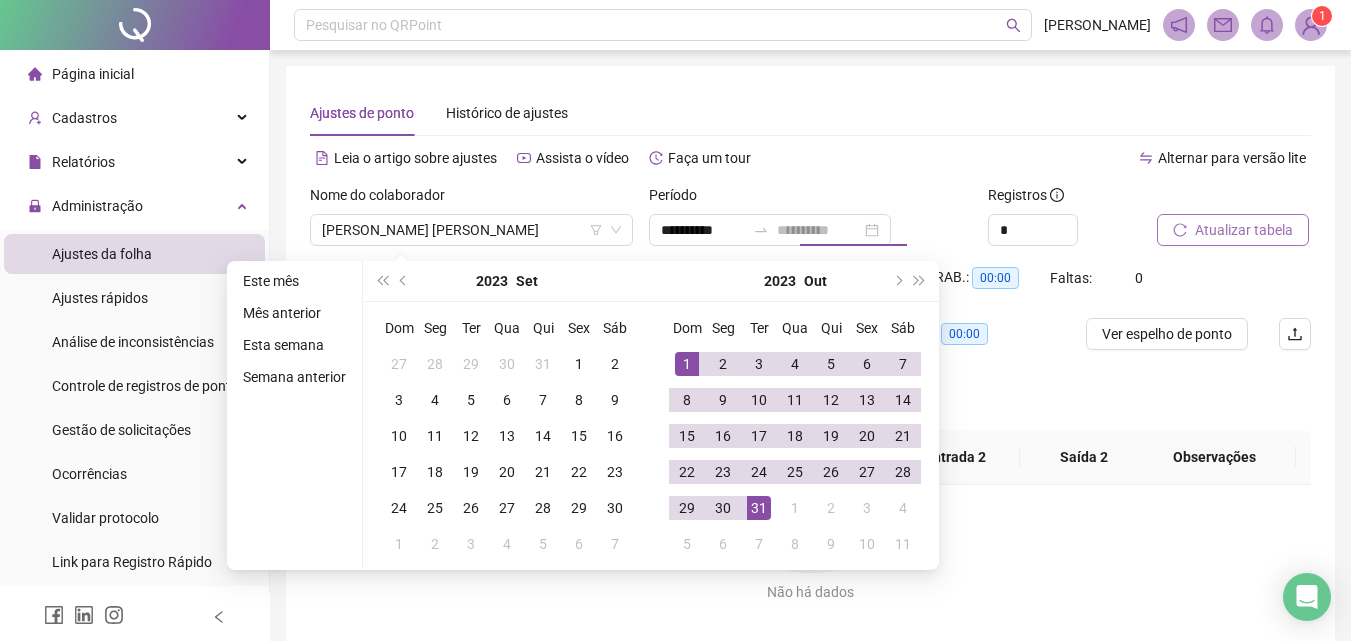 click on "31" at bounding box center (759, 508) 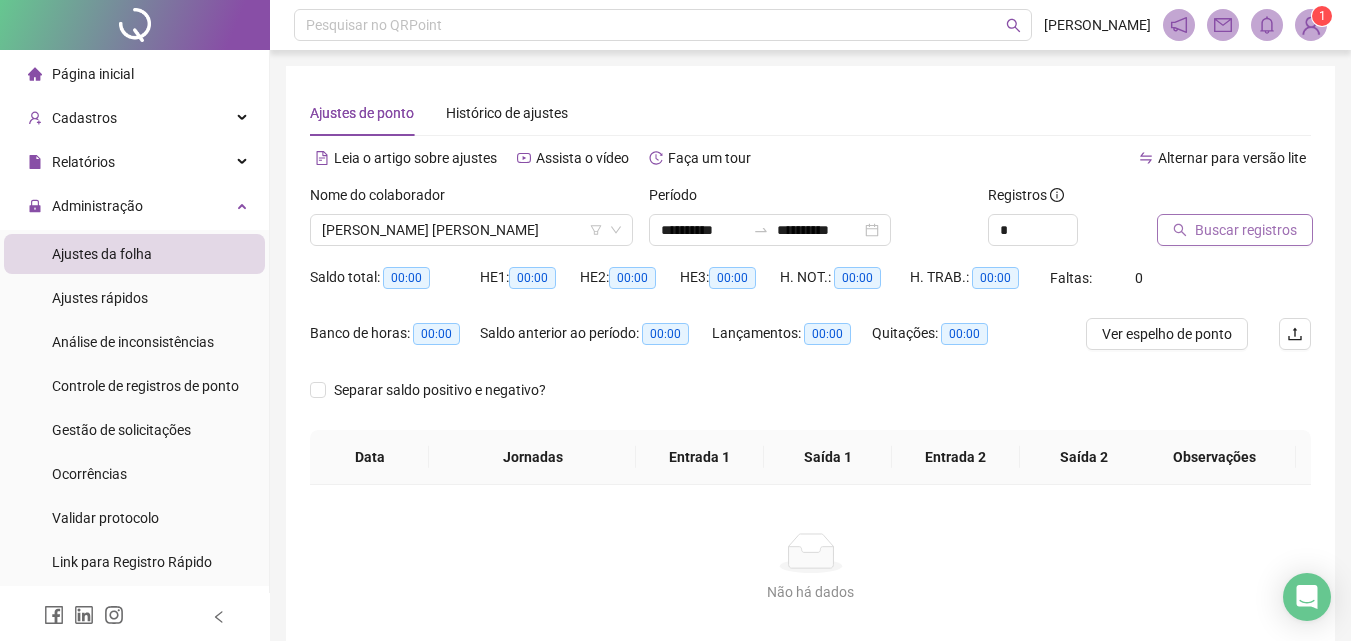 click on "Buscar registros" at bounding box center (1246, 230) 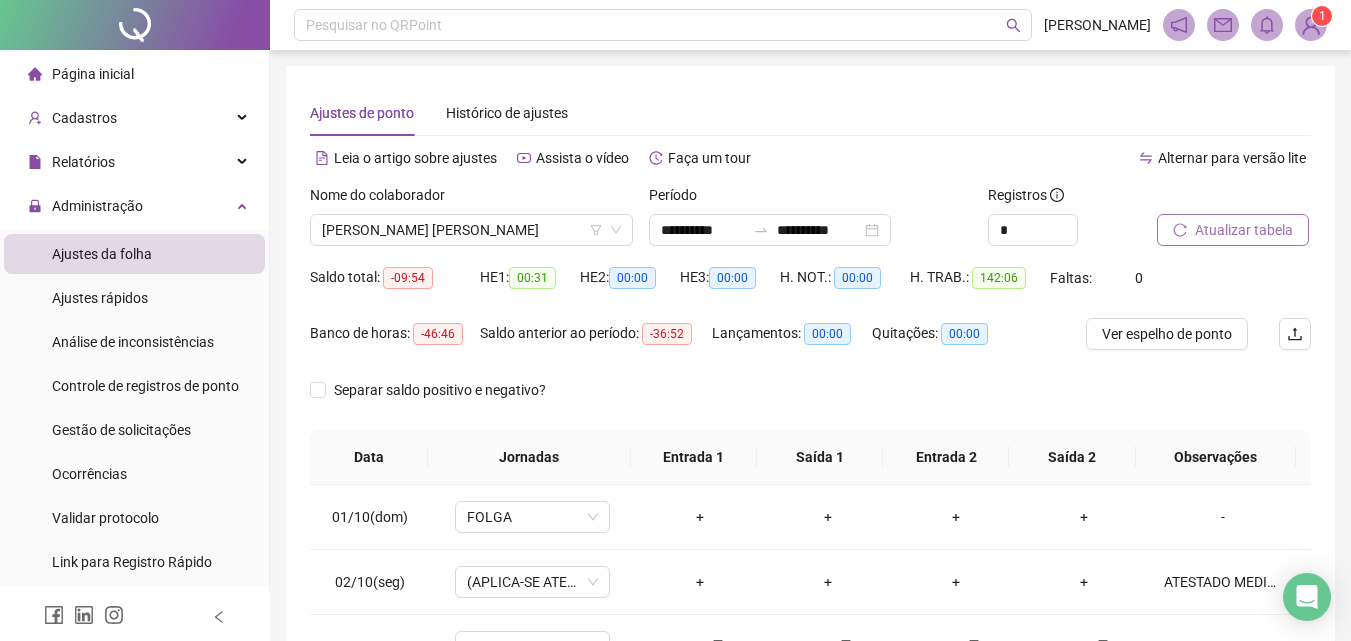 click on "**********" at bounding box center (810, 230) 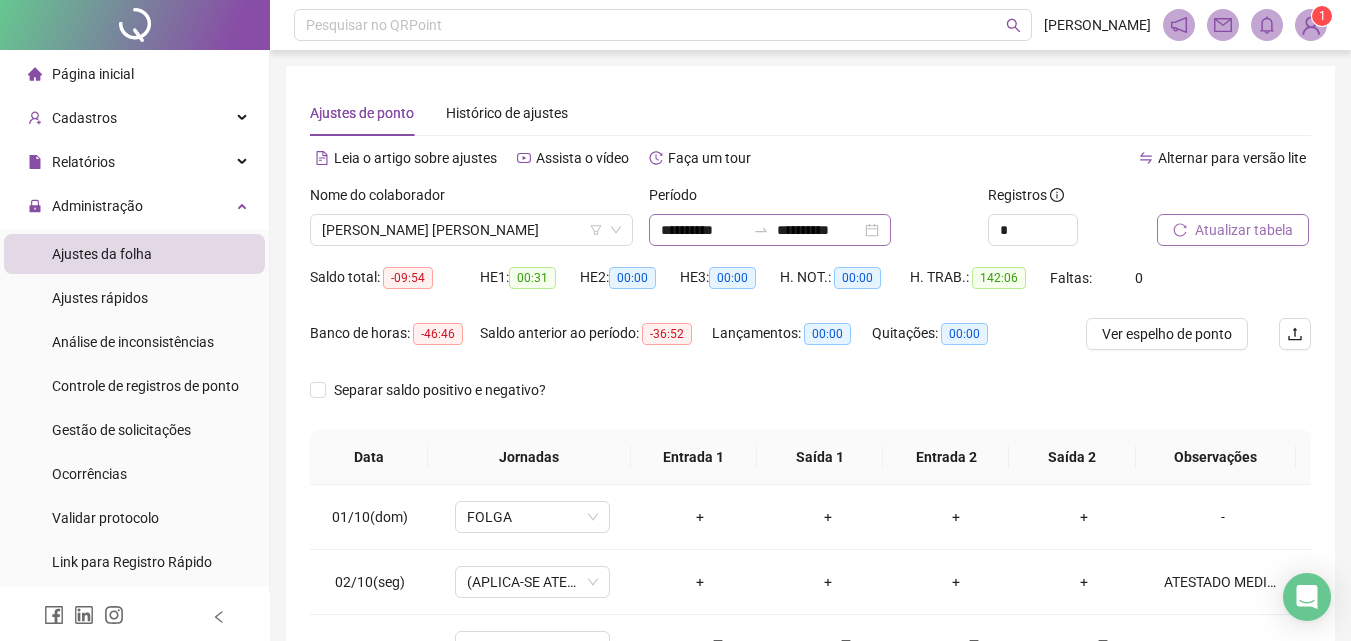 click on "**********" at bounding box center (770, 230) 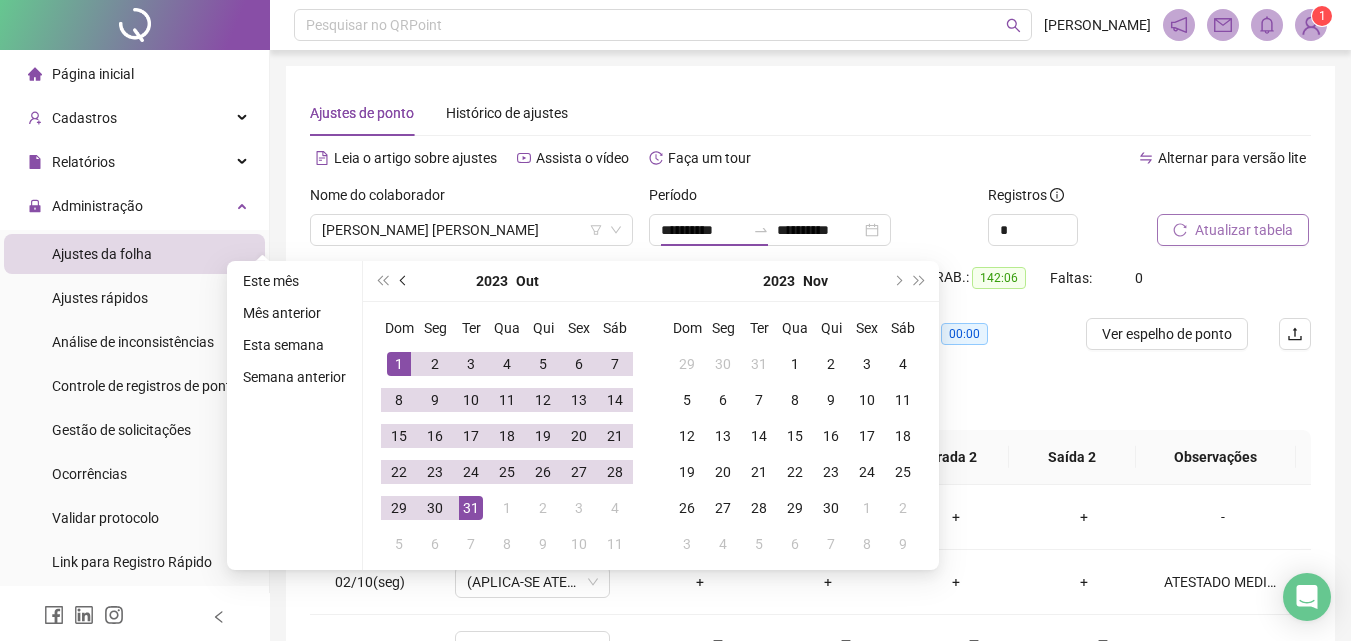 click at bounding box center [404, 281] 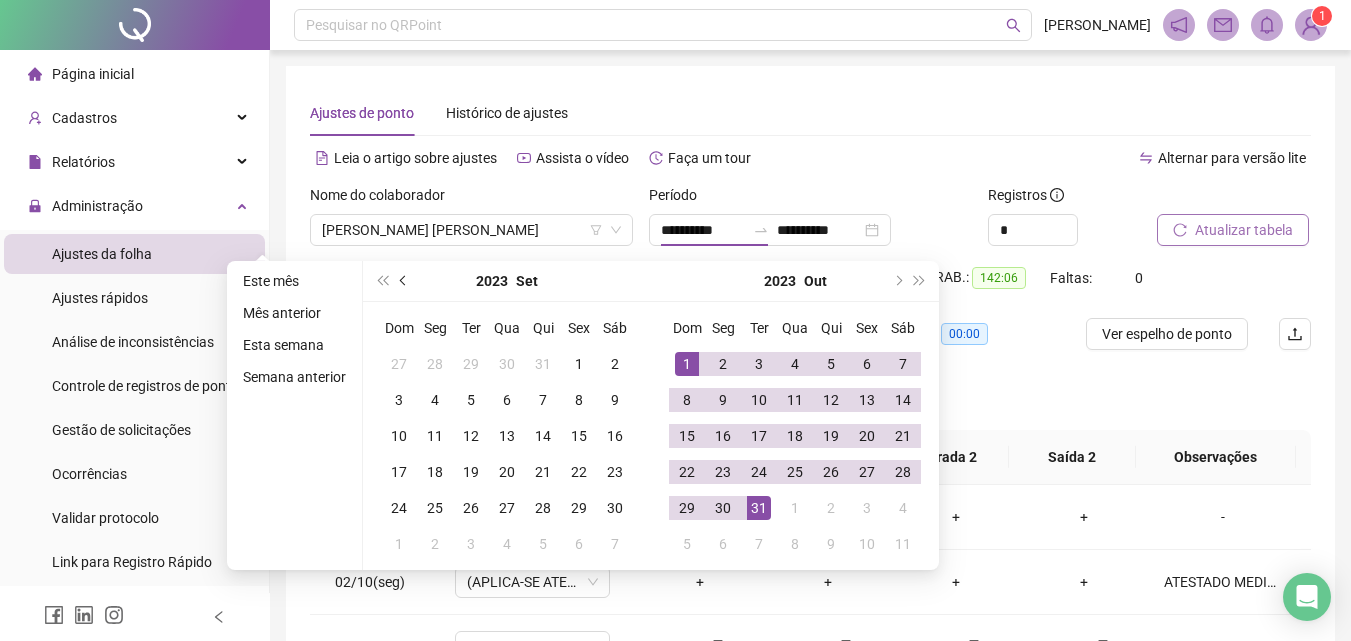 click at bounding box center (404, 281) 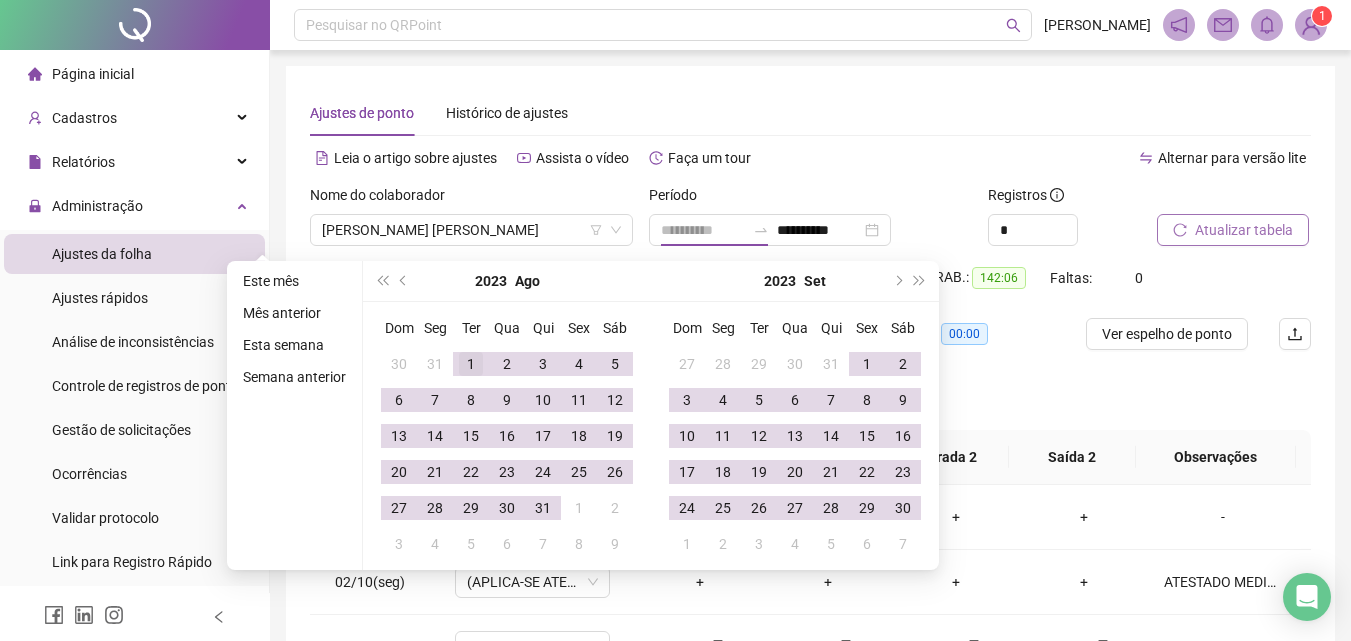 type on "**********" 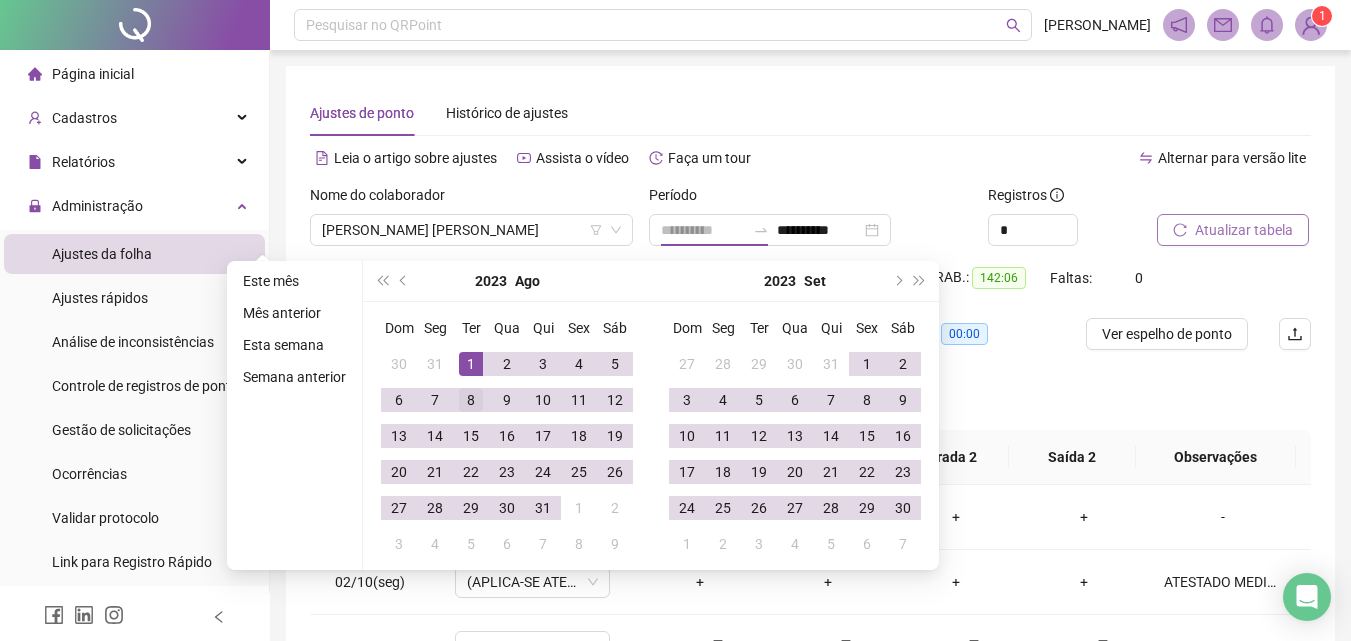 click on "1" at bounding box center (471, 364) 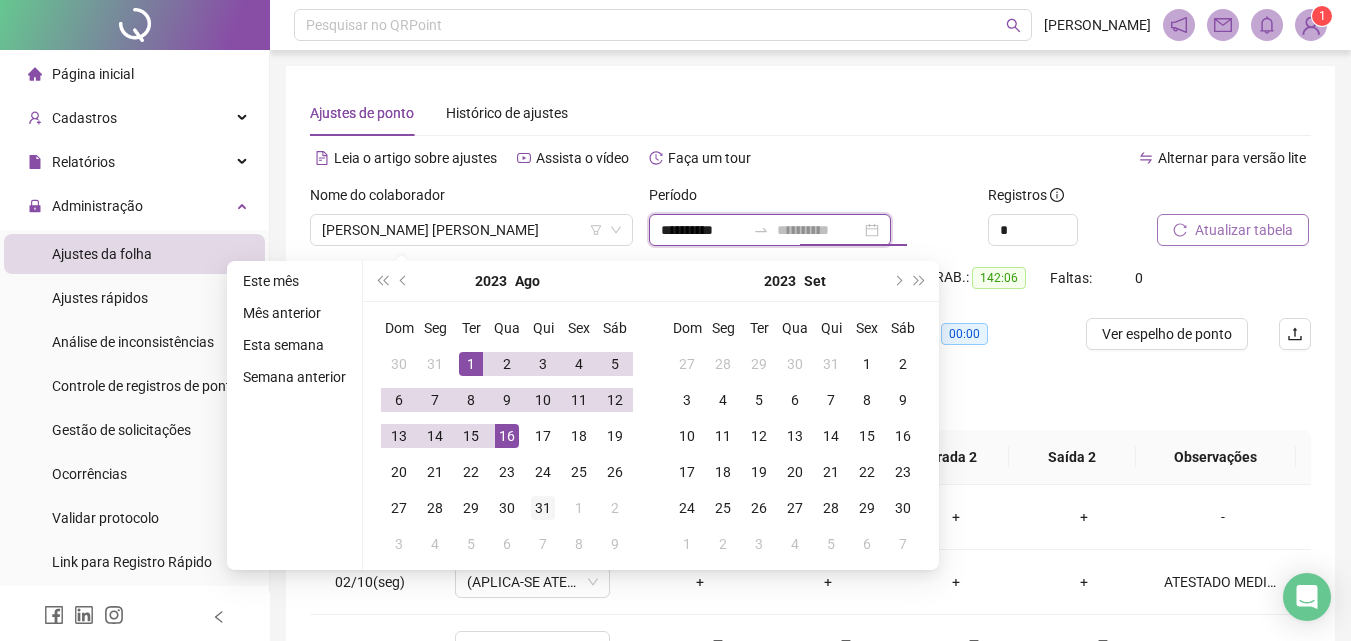 type on "**********" 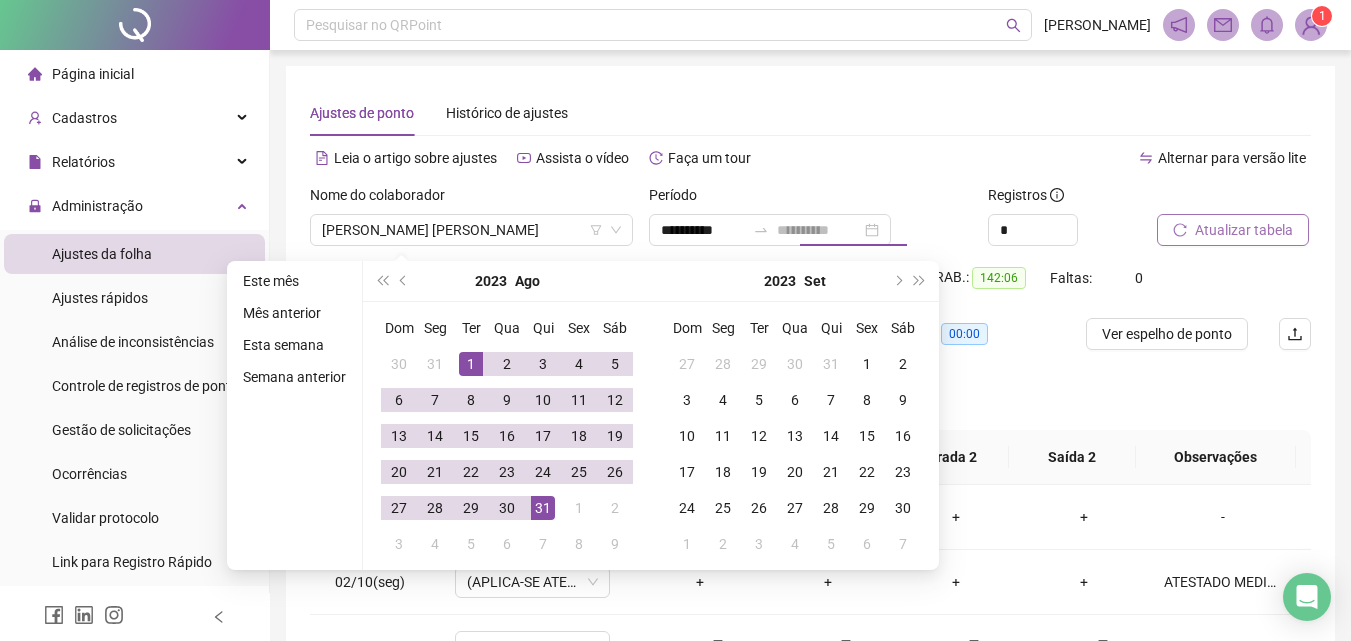 click on "31" at bounding box center (543, 508) 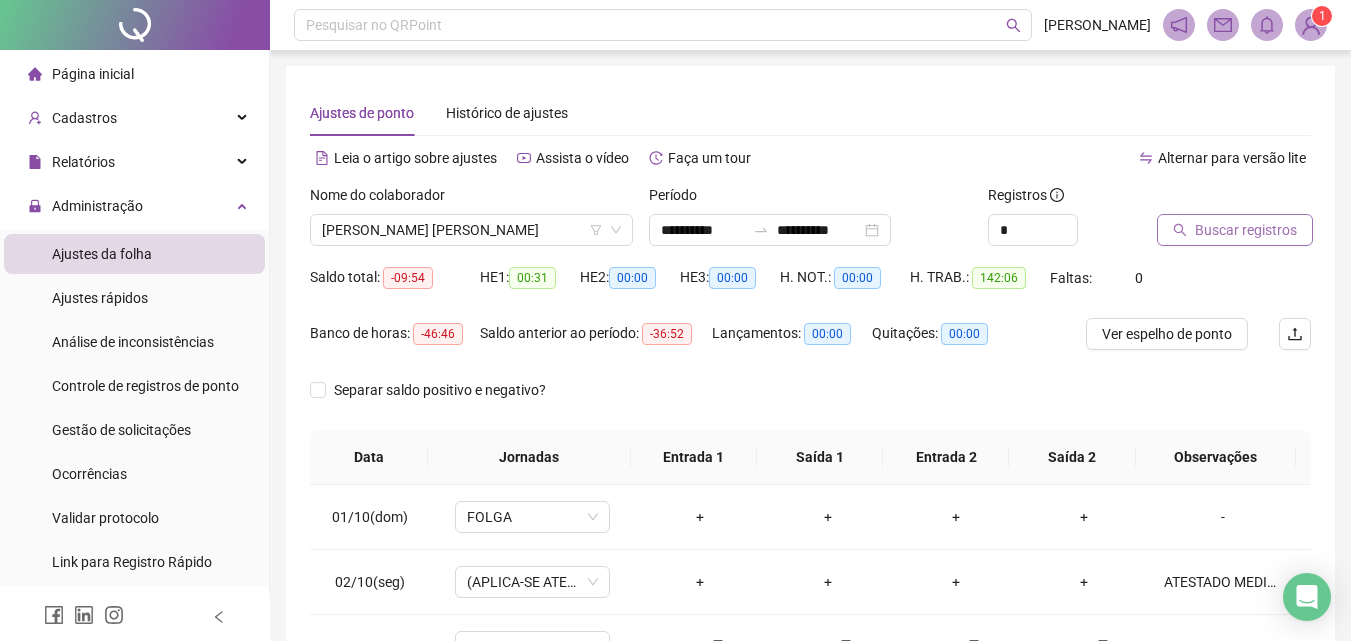 click on "Buscar registros" at bounding box center (1235, 230) 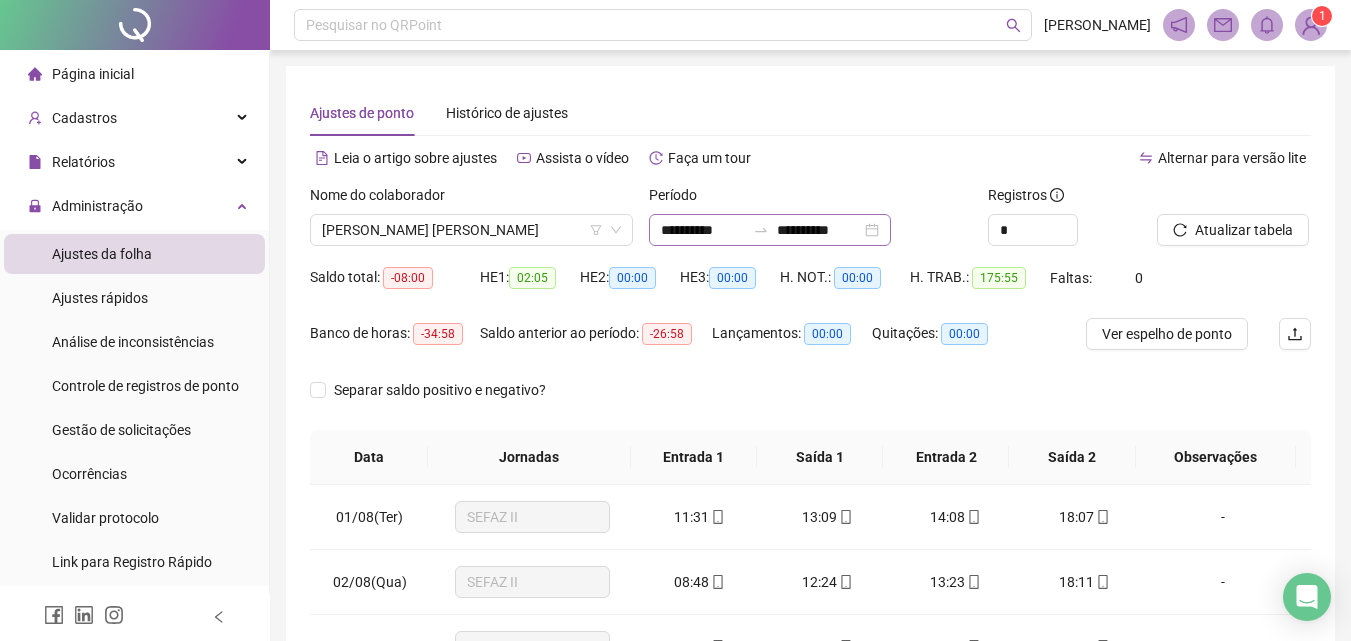click on "**********" at bounding box center [770, 230] 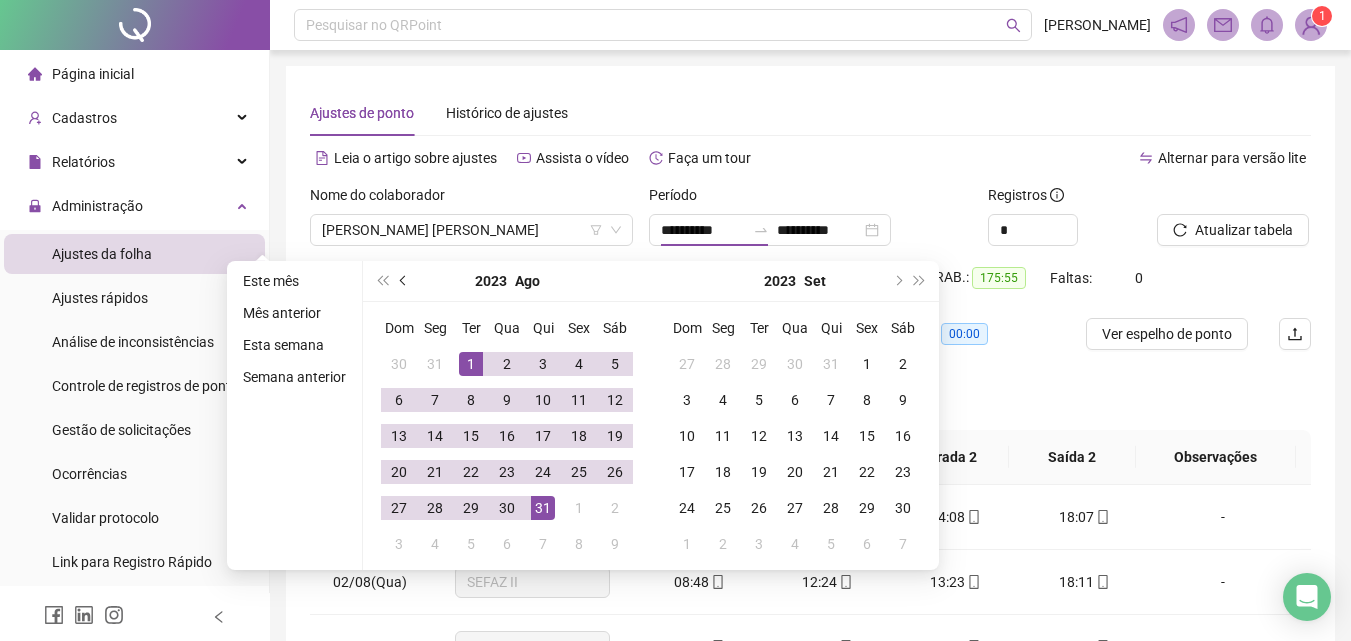 click at bounding box center [404, 281] 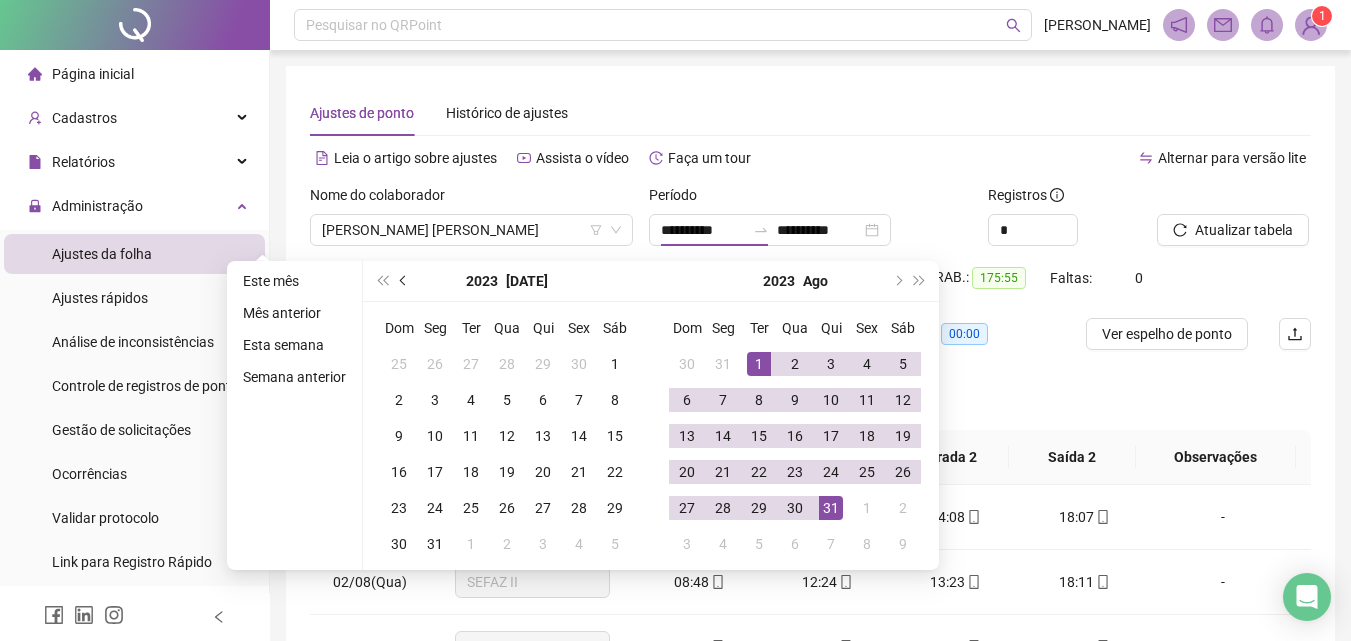 click at bounding box center (404, 281) 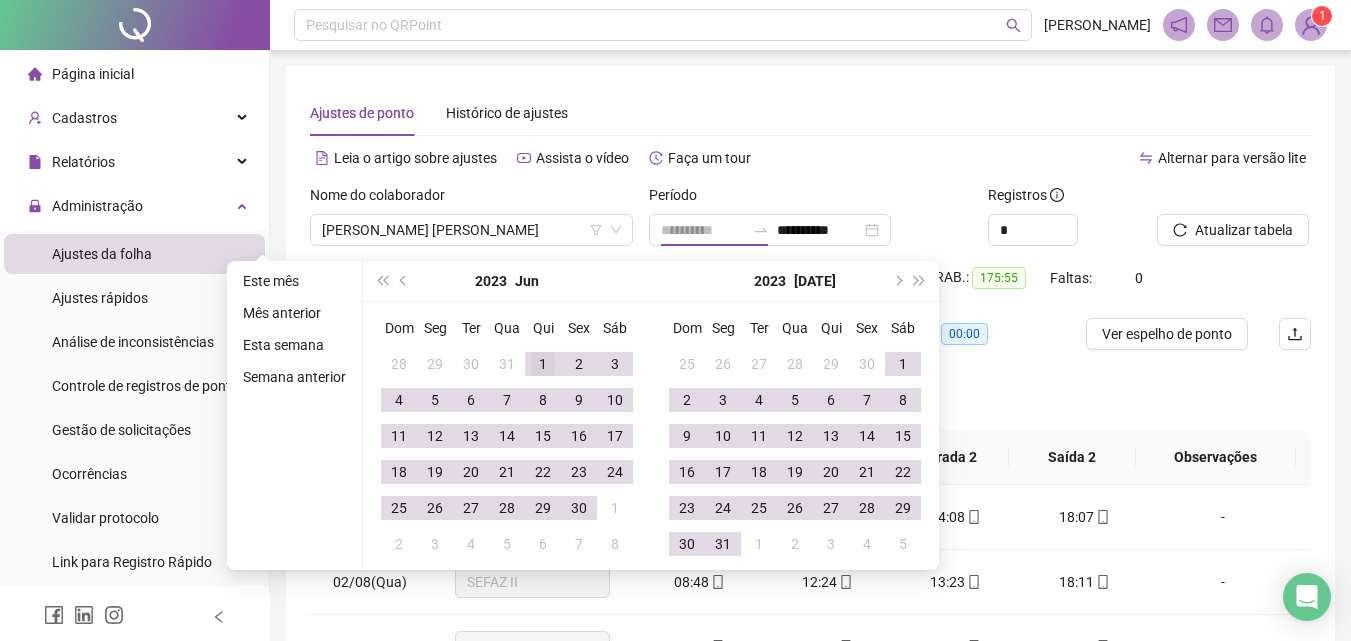 type on "**********" 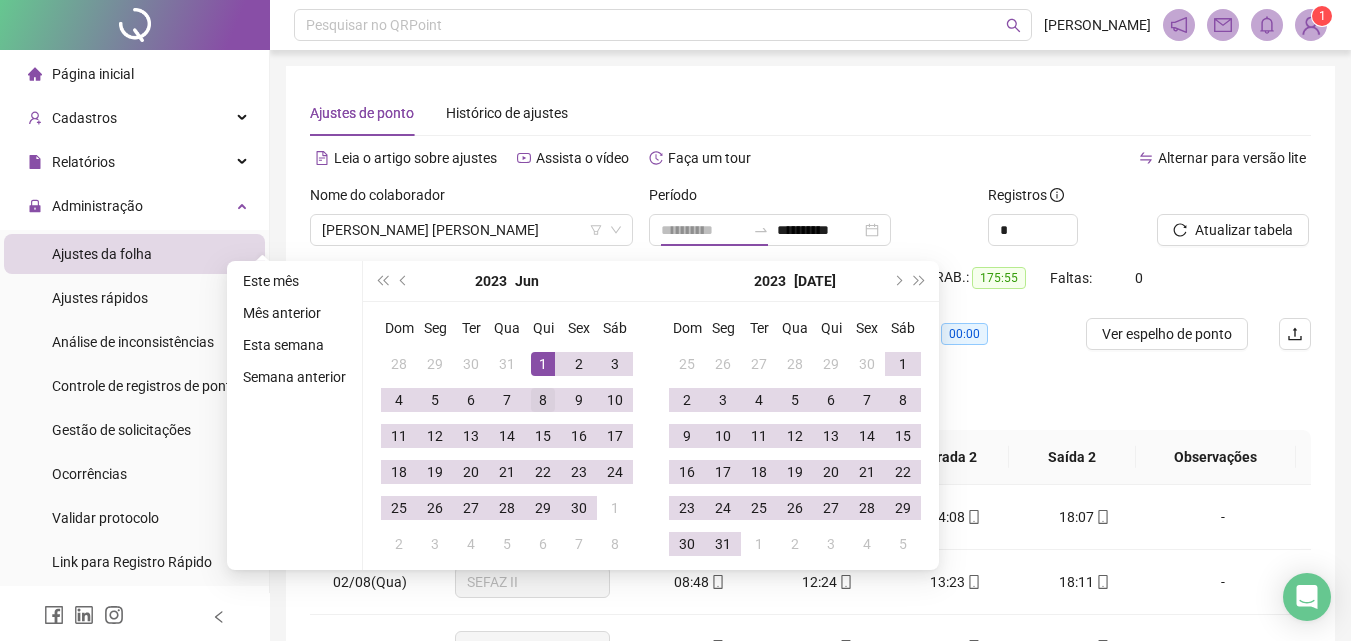 click on "1" at bounding box center (543, 364) 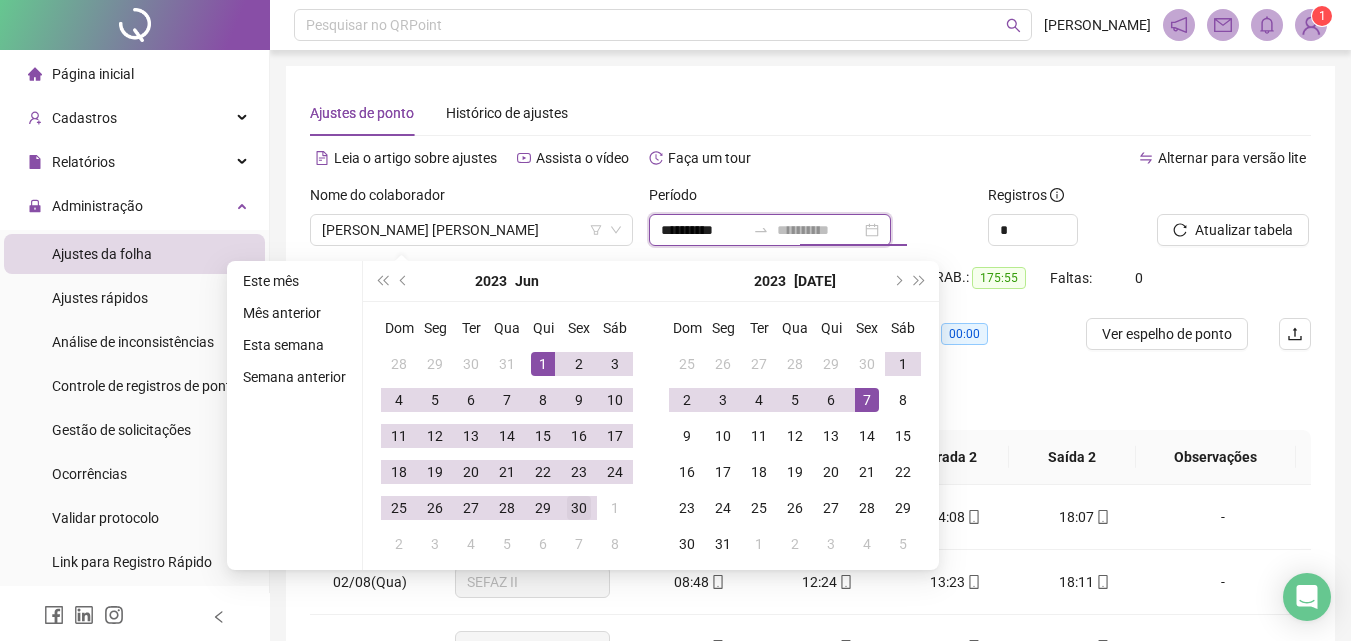 type on "**********" 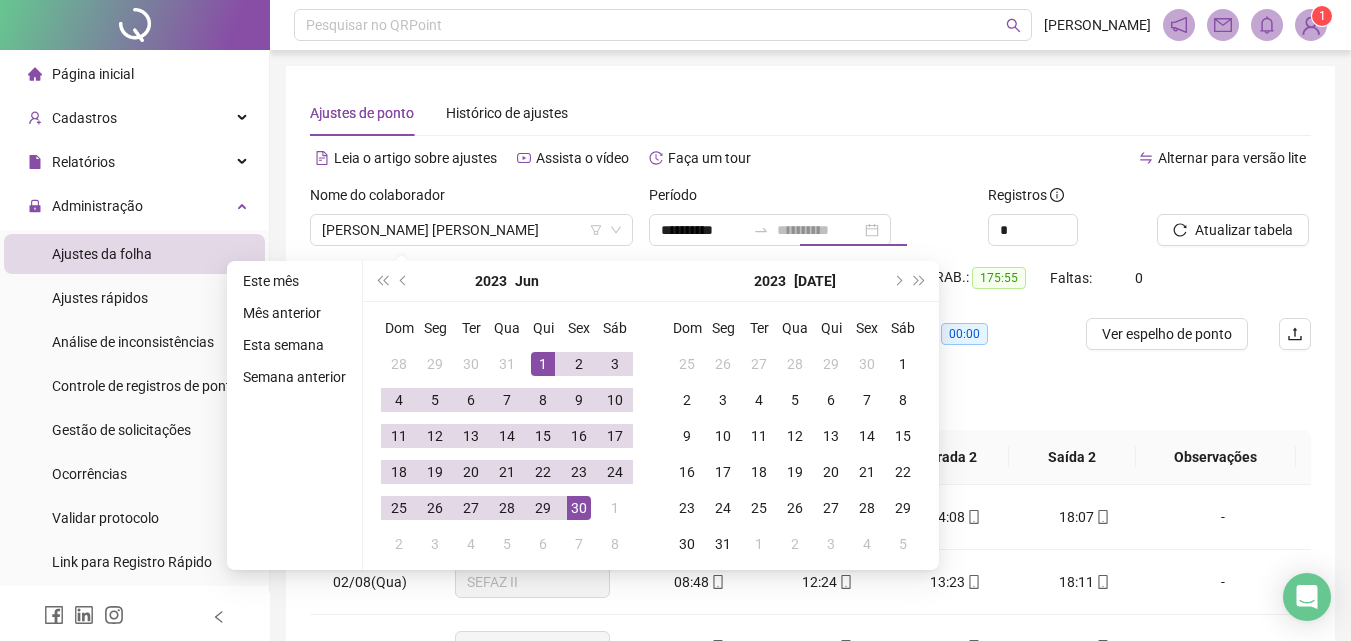 click on "30" at bounding box center [579, 508] 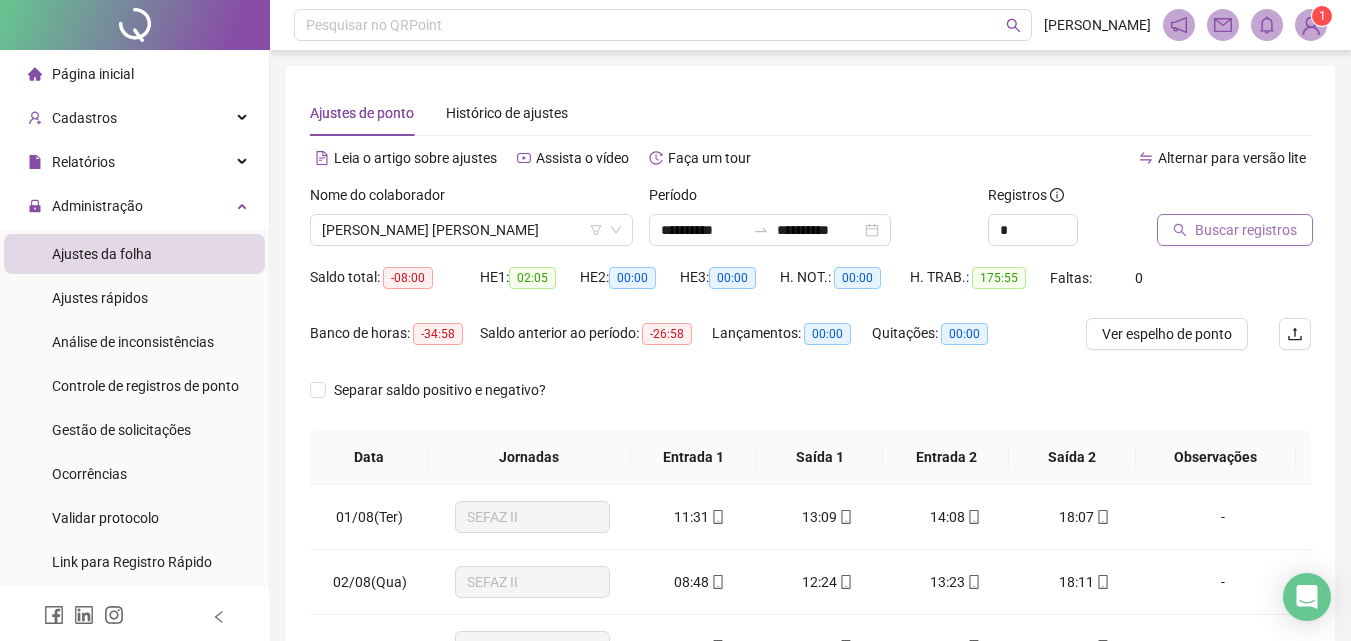 click on "Buscar registros" at bounding box center (1246, 230) 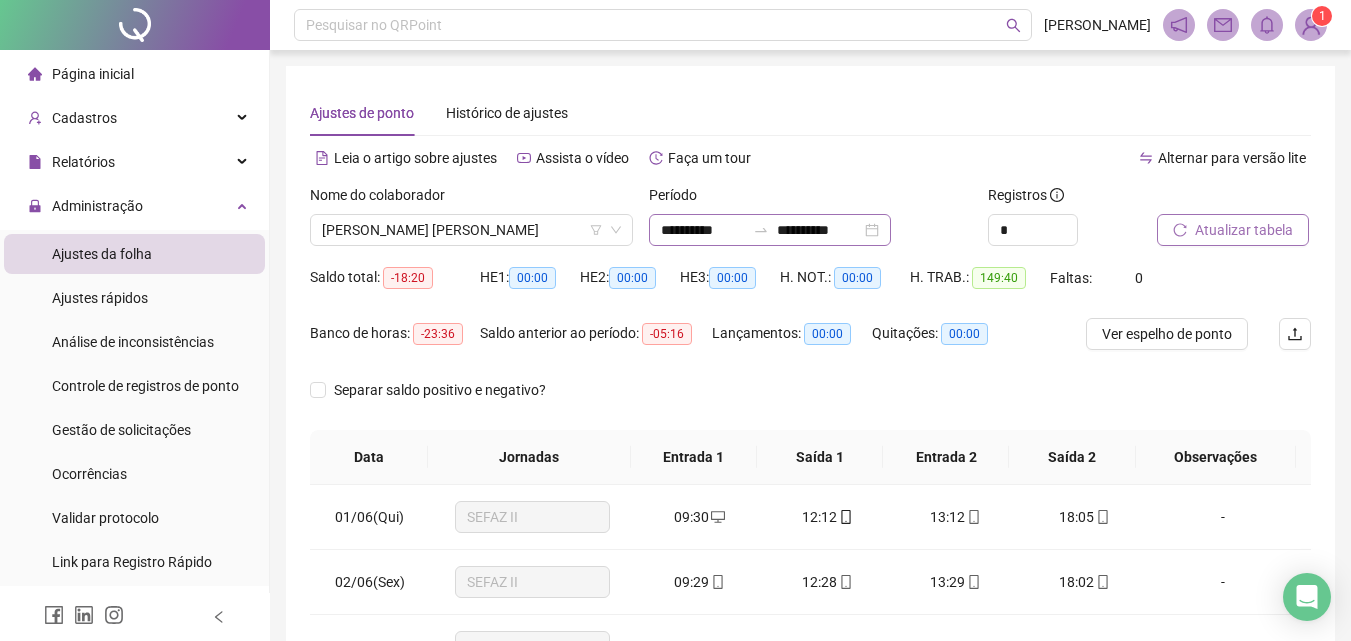 click on "**********" at bounding box center (770, 230) 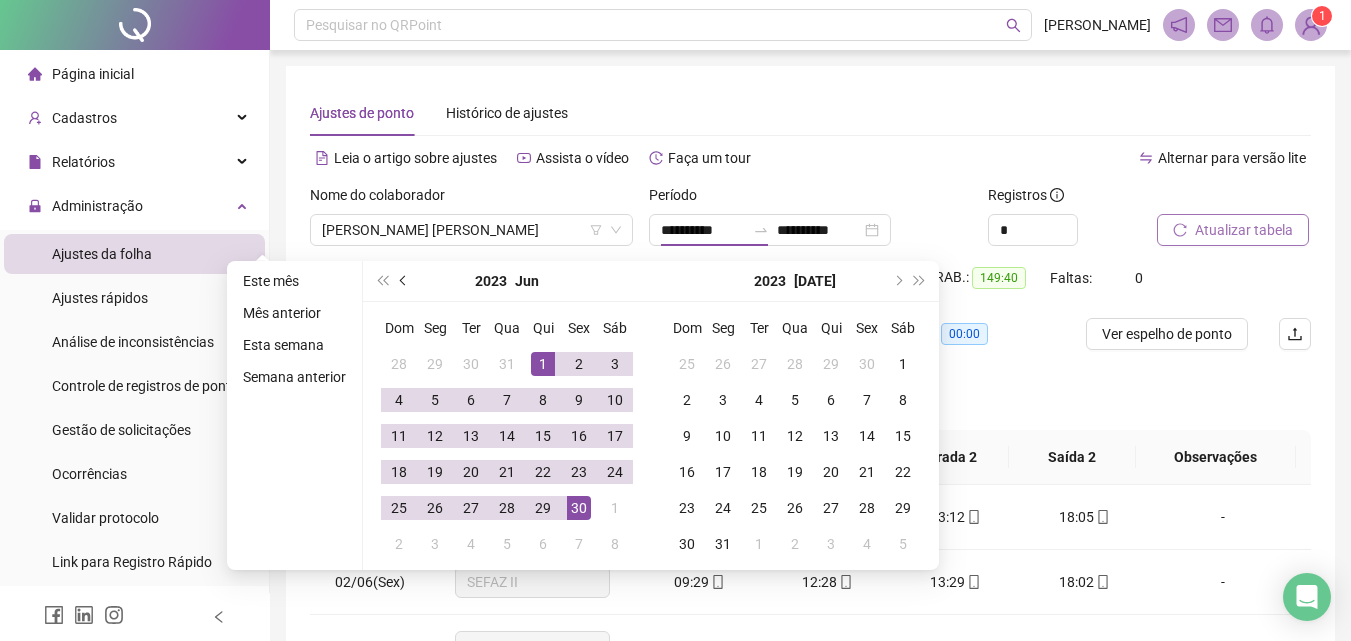 click at bounding box center [404, 281] 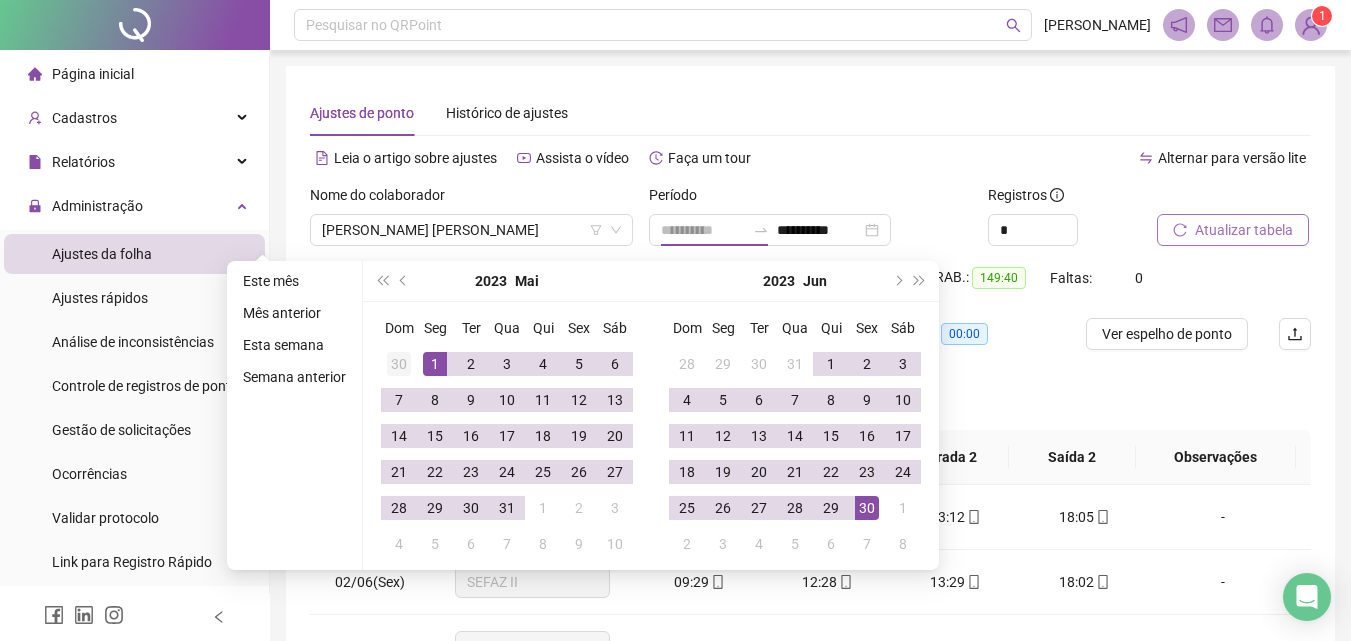 type on "**********" 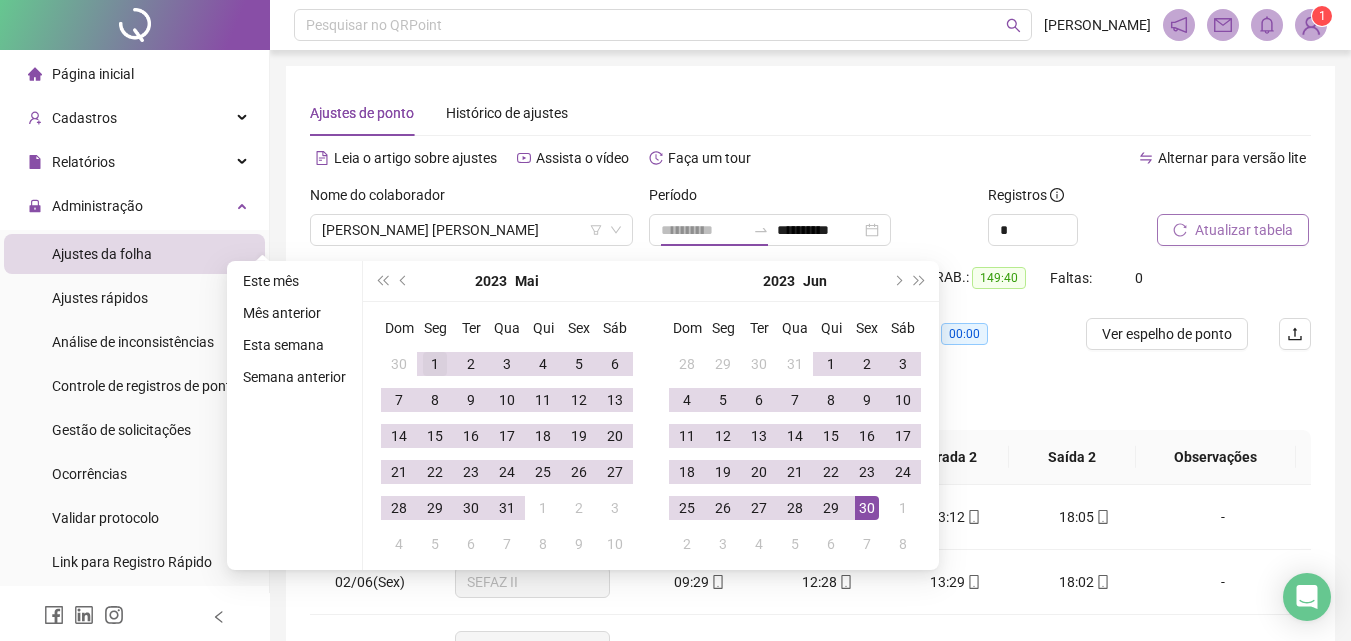 click on "30" at bounding box center (399, 364) 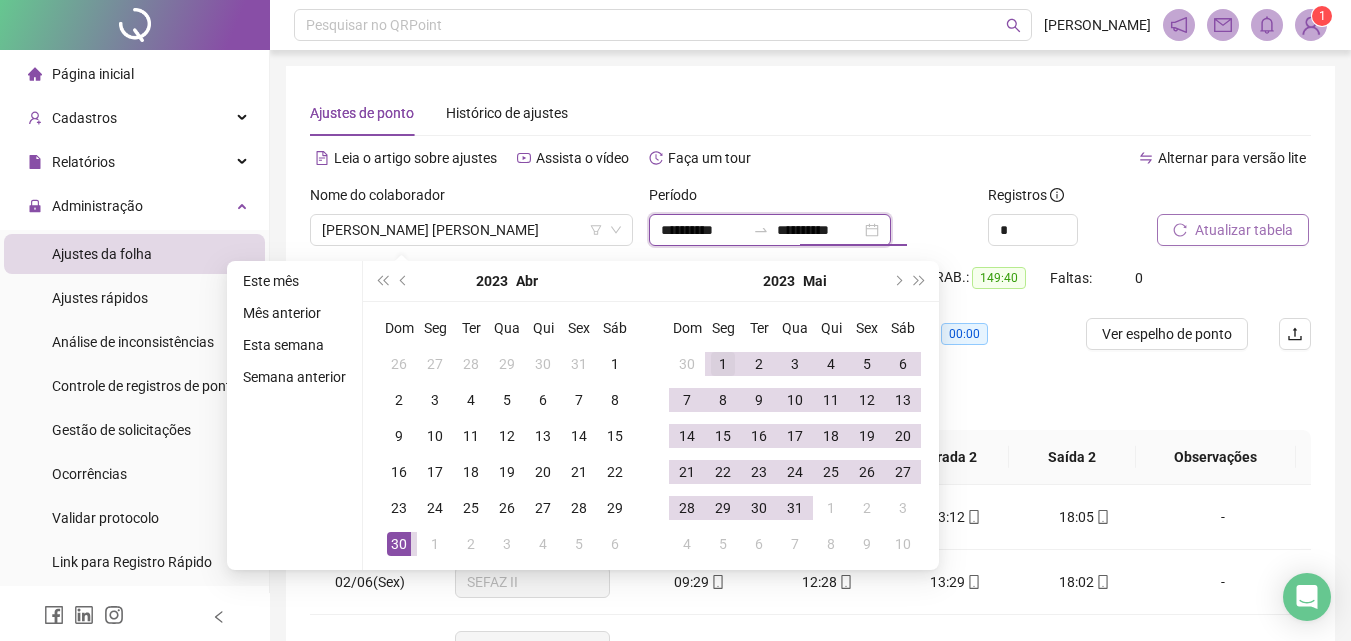 type on "**********" 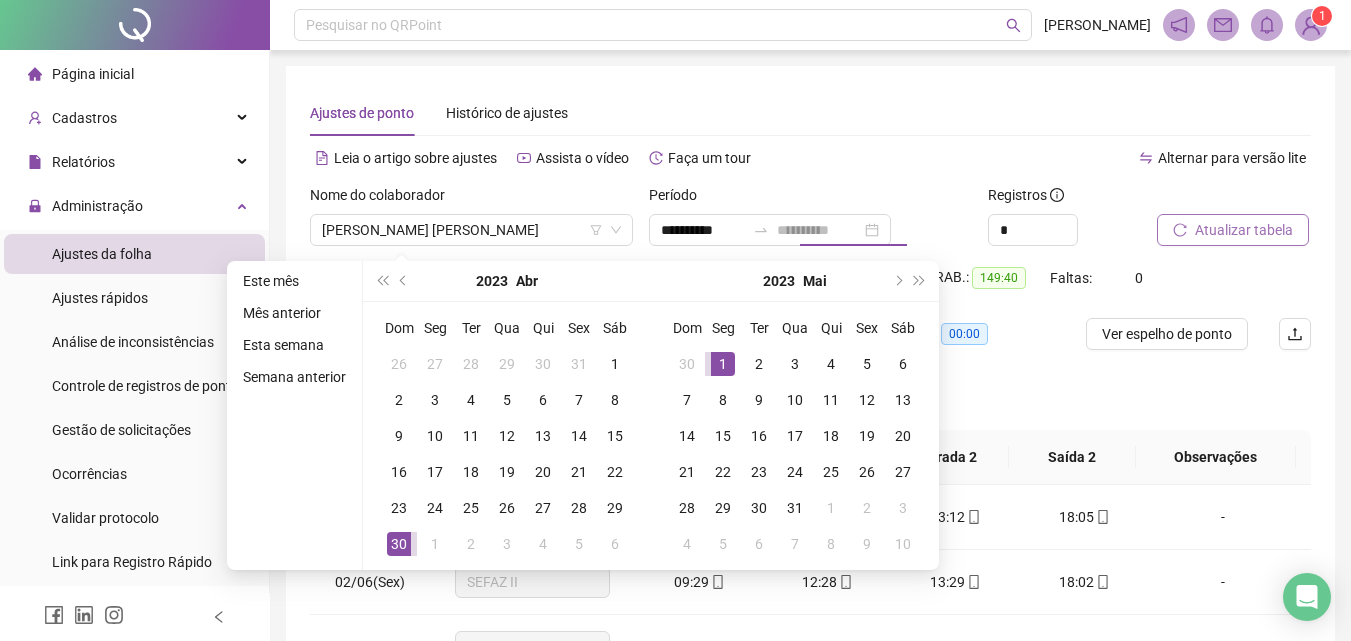 click on "1" at bounding box center (723, 364) 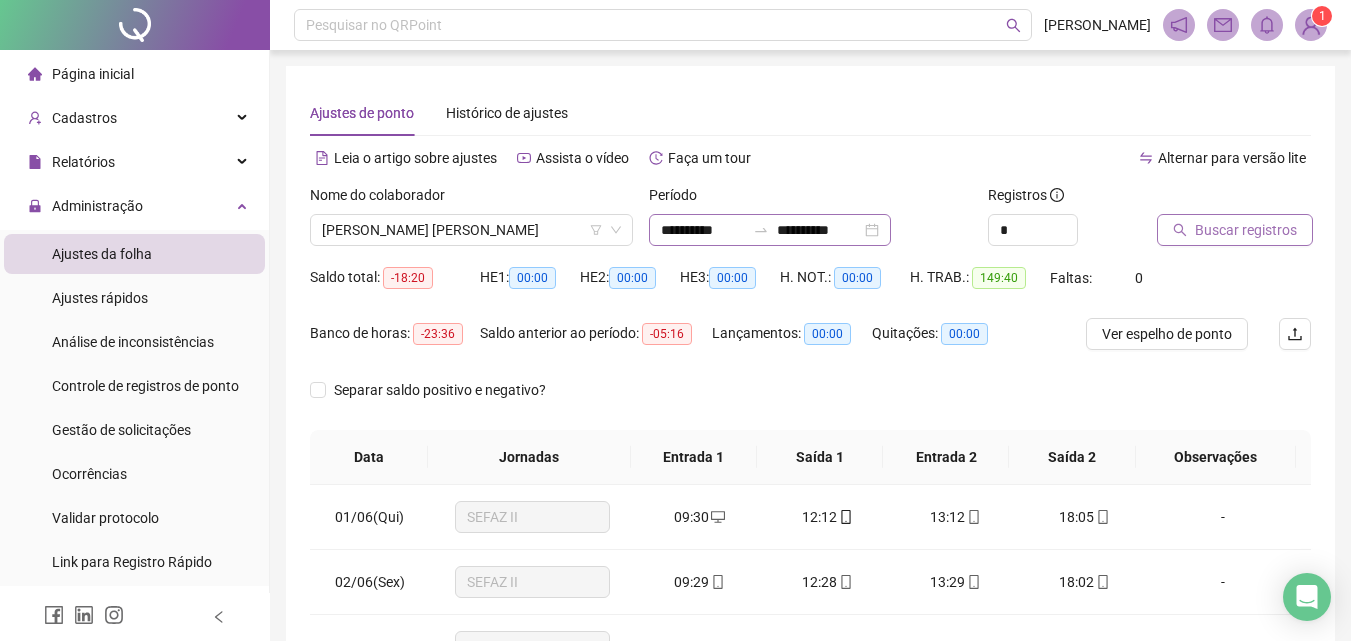 click on "**********" at bounding box center (770, 230) 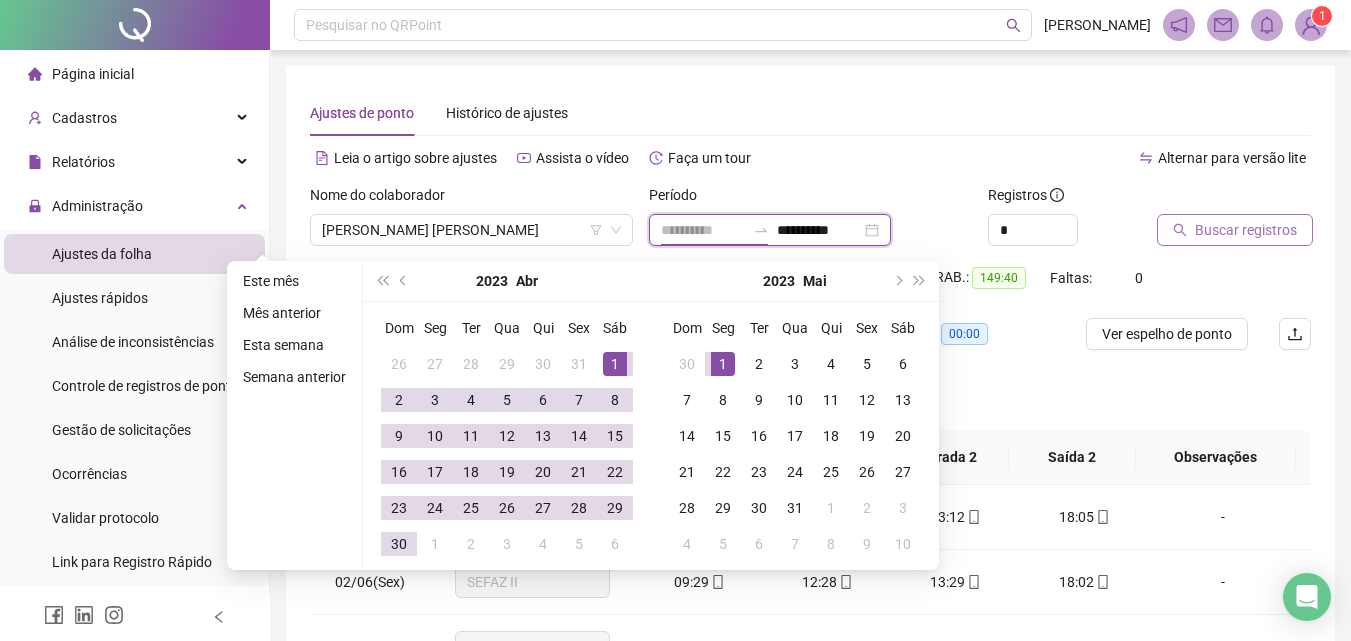type on "**********" 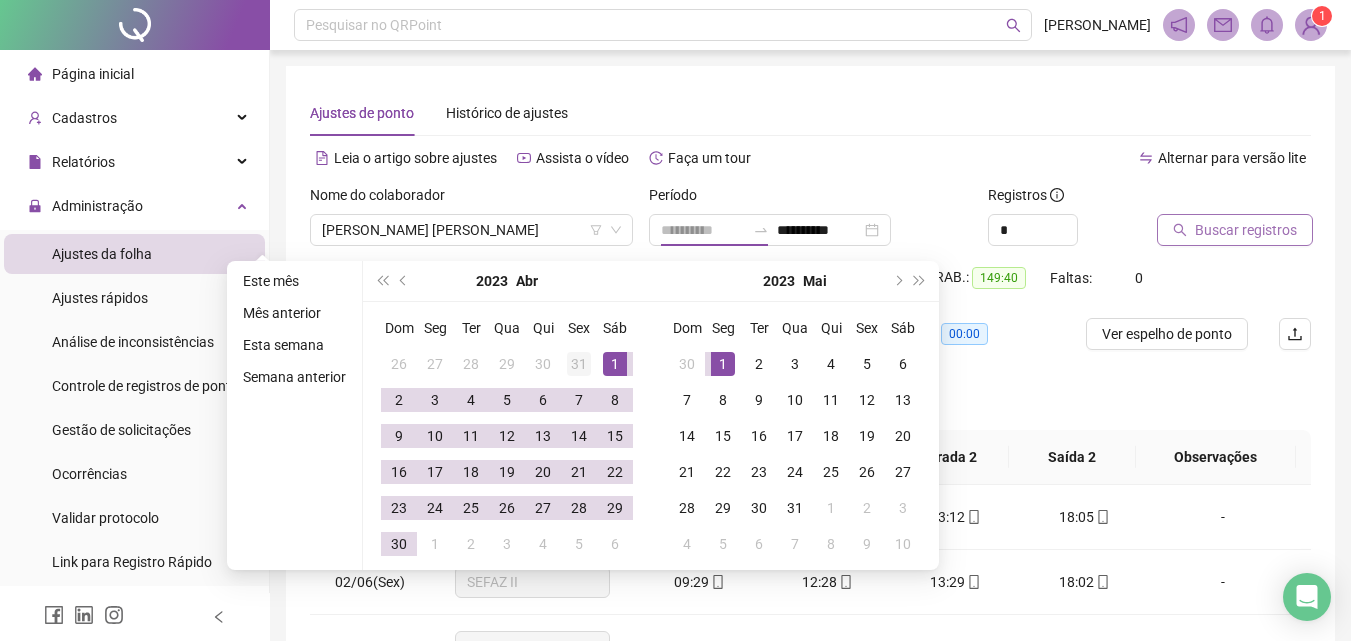 drag, startPoint x: 605, startPoint y: 359, endPoint x: 595, endPoint y: 372, distance: 16.40122 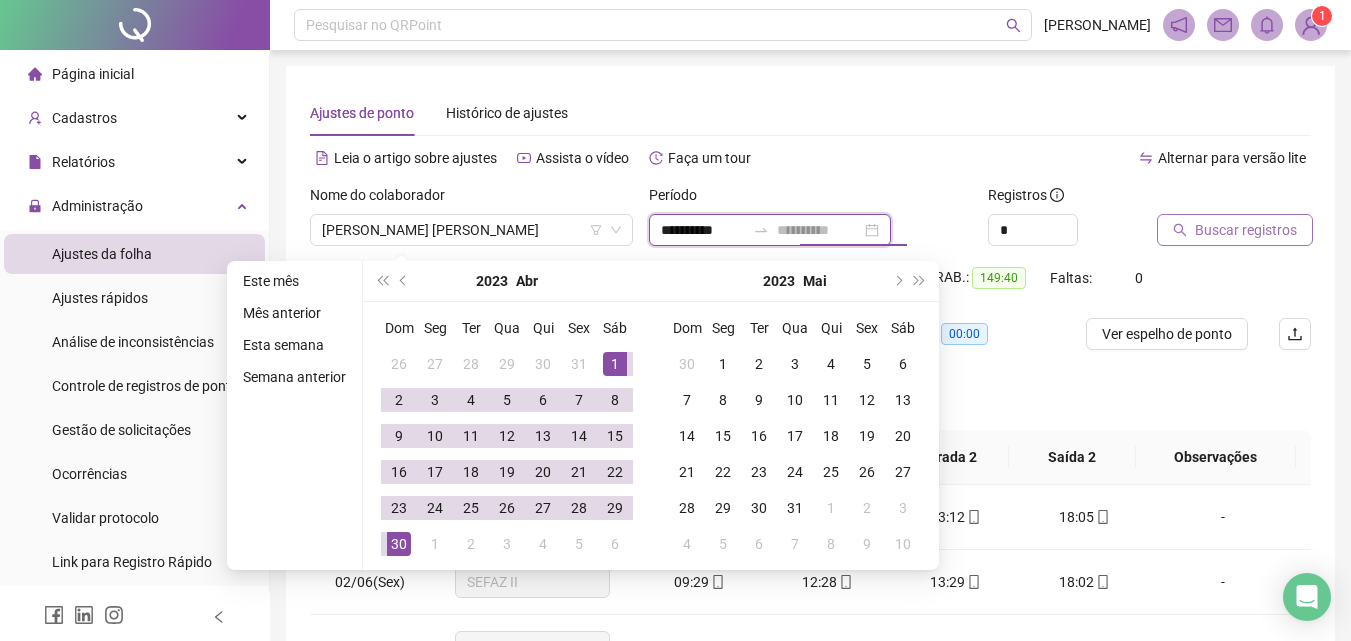 type on "**********" 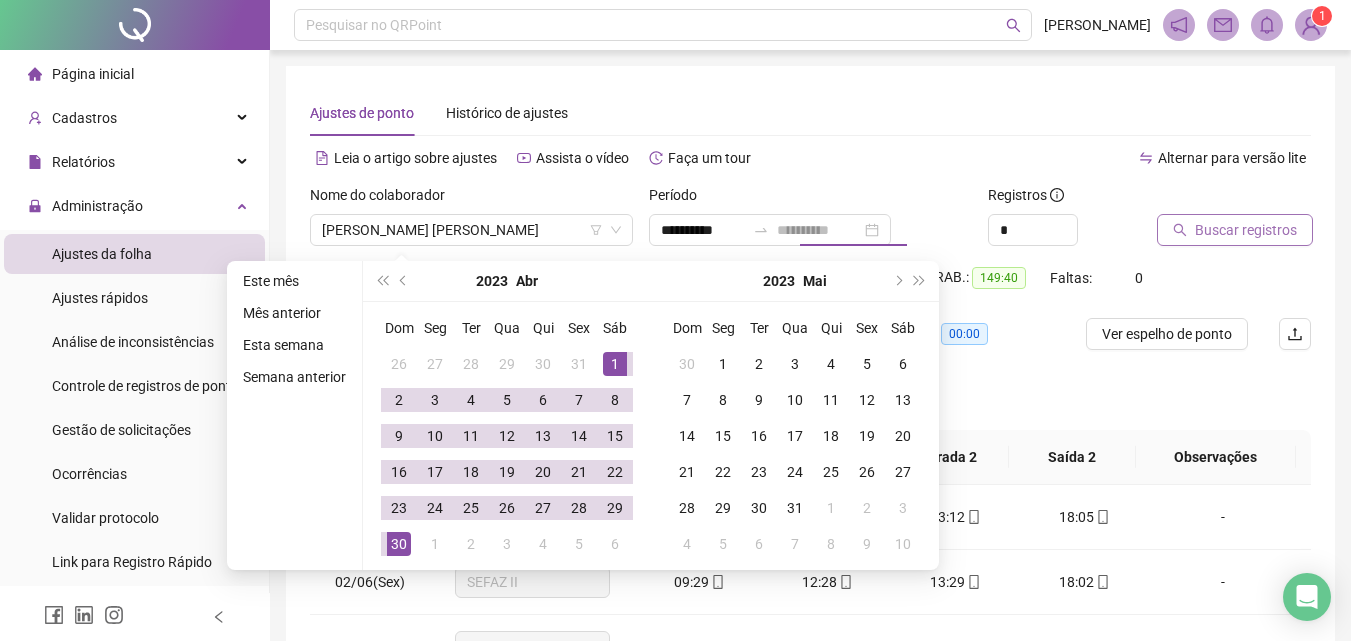 click on "30" at bounding box center [399, 544] 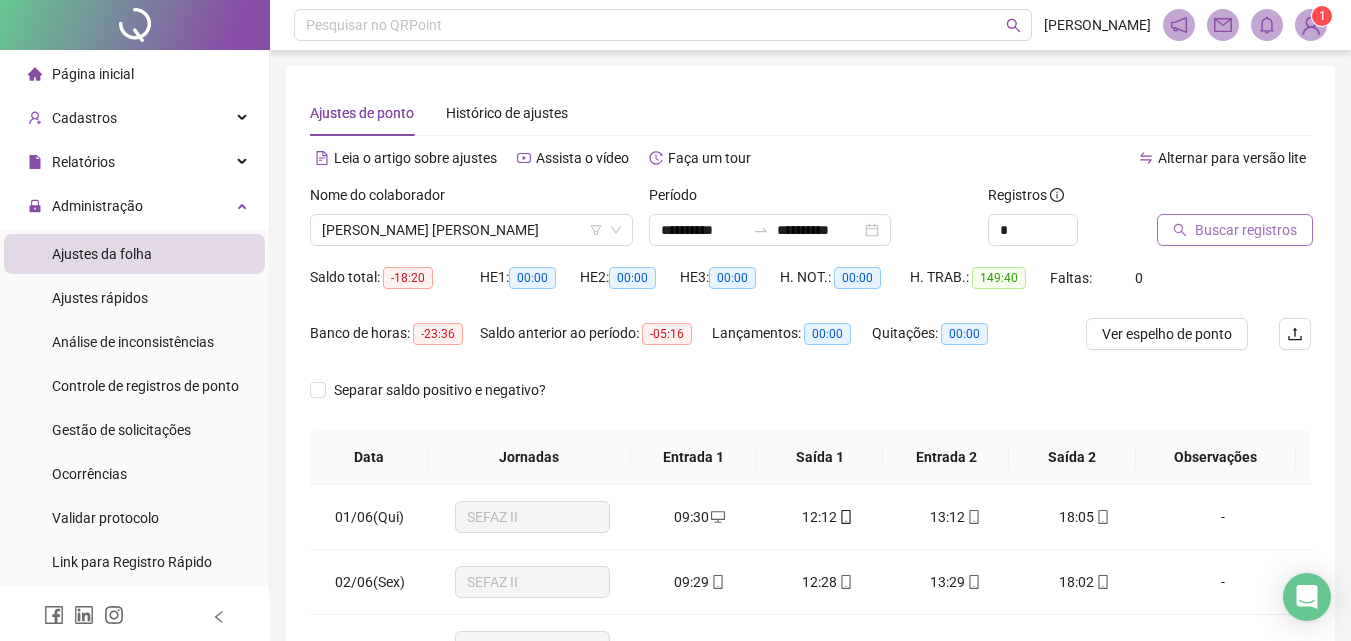 click on "Buscar registros" at bounding box center (1235, 230) 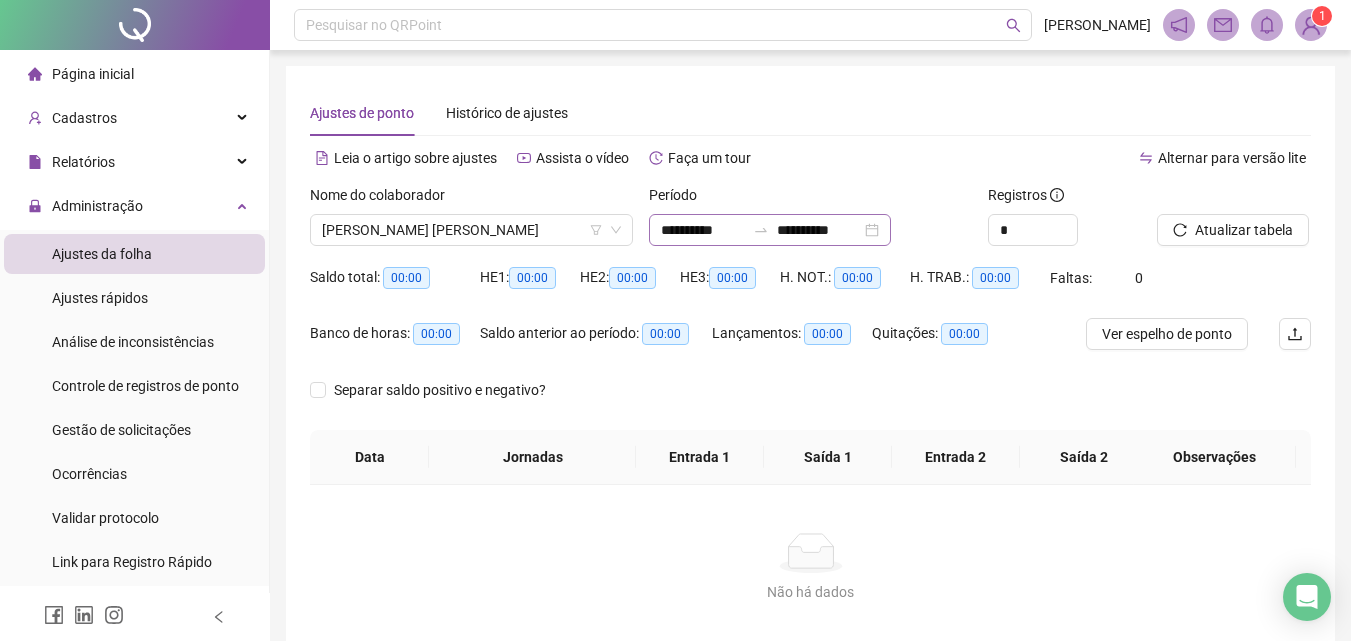 click on "**********" at bounding box center (770, 230) 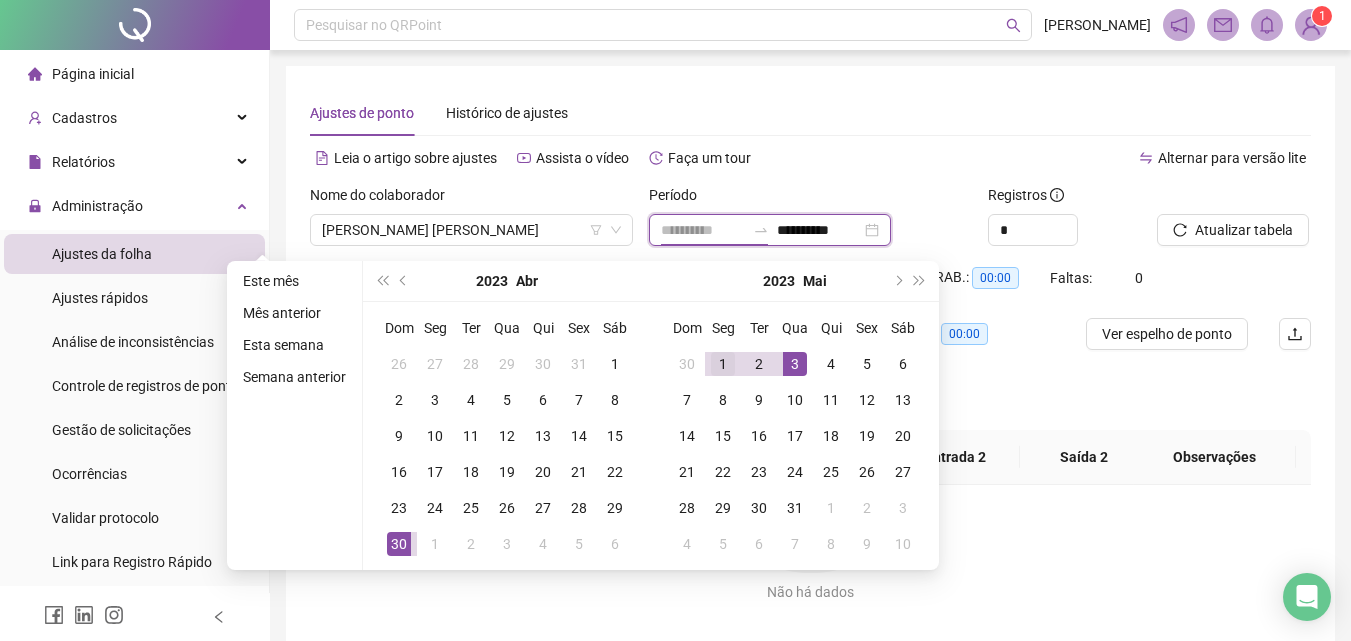 type on "**********" 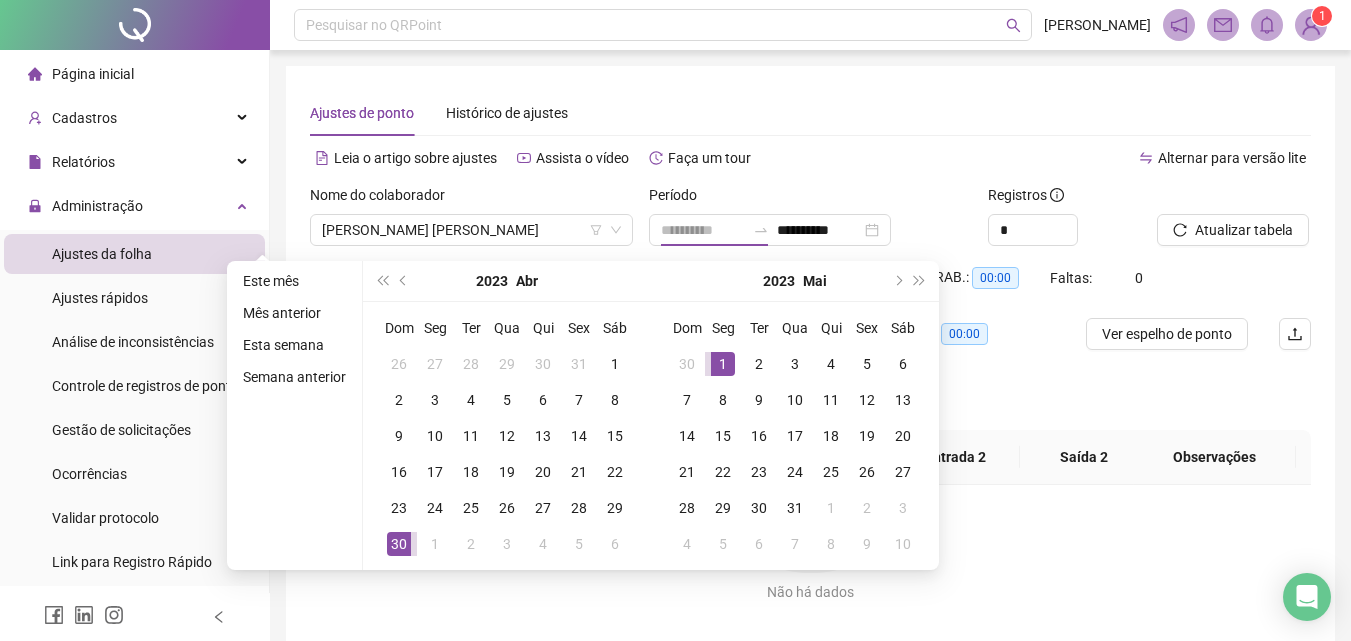 click on "1" at bounding box center [723, 364] 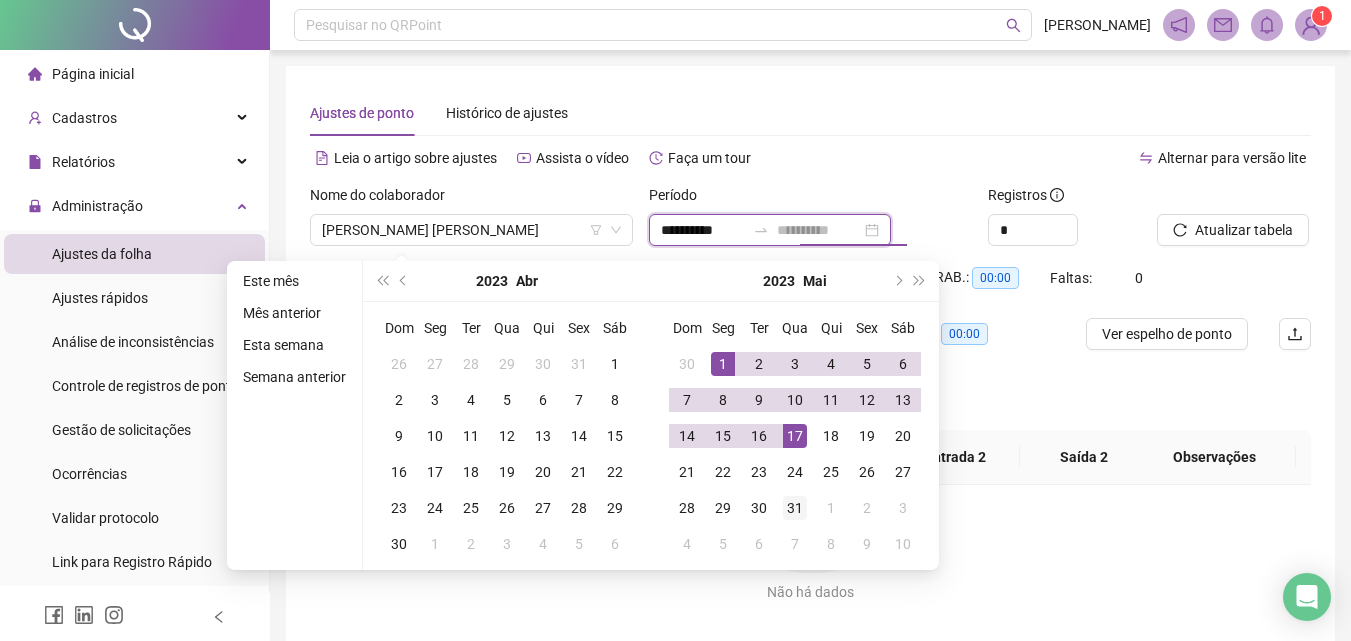 type on "**********" 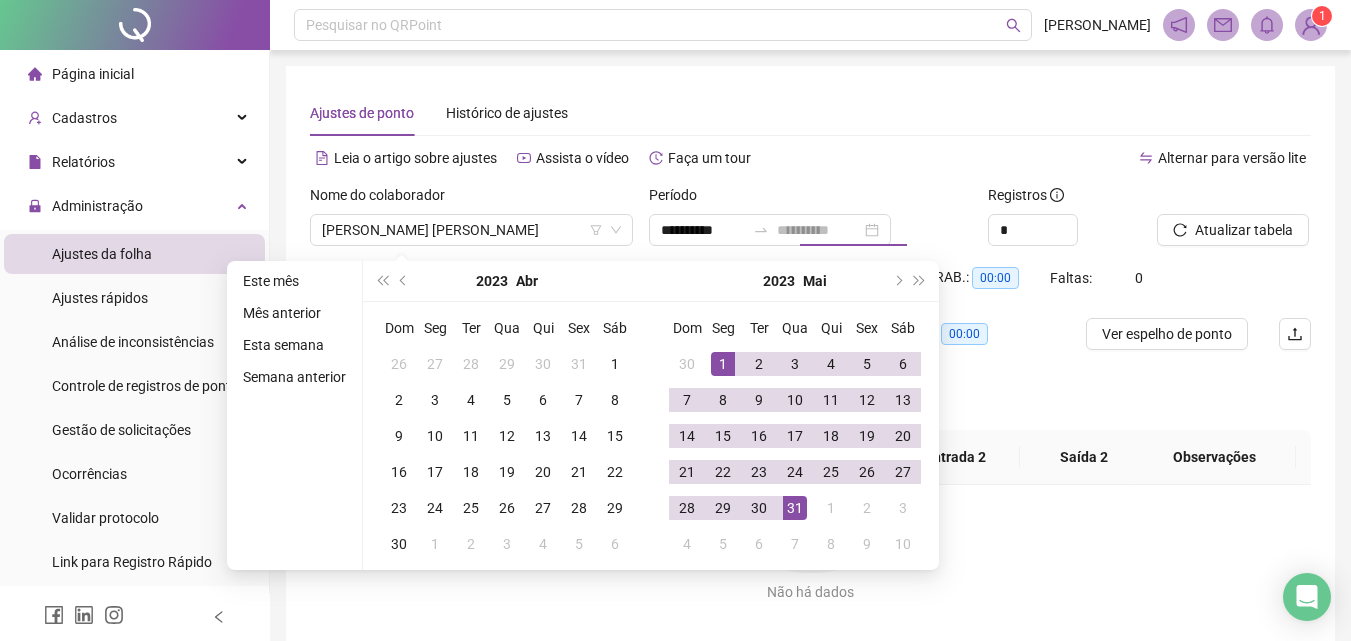 click on "31" at bounding box center [795, 508] 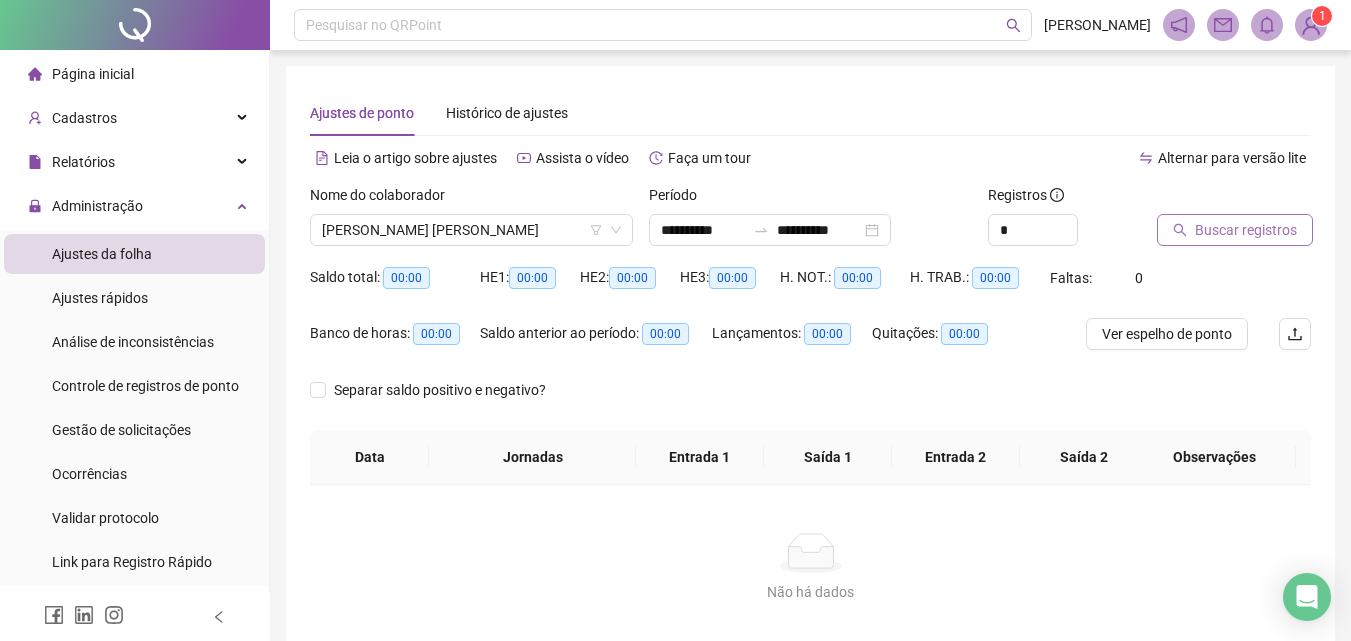 click on "Buscar registros" at bounding box center [1246, 230] 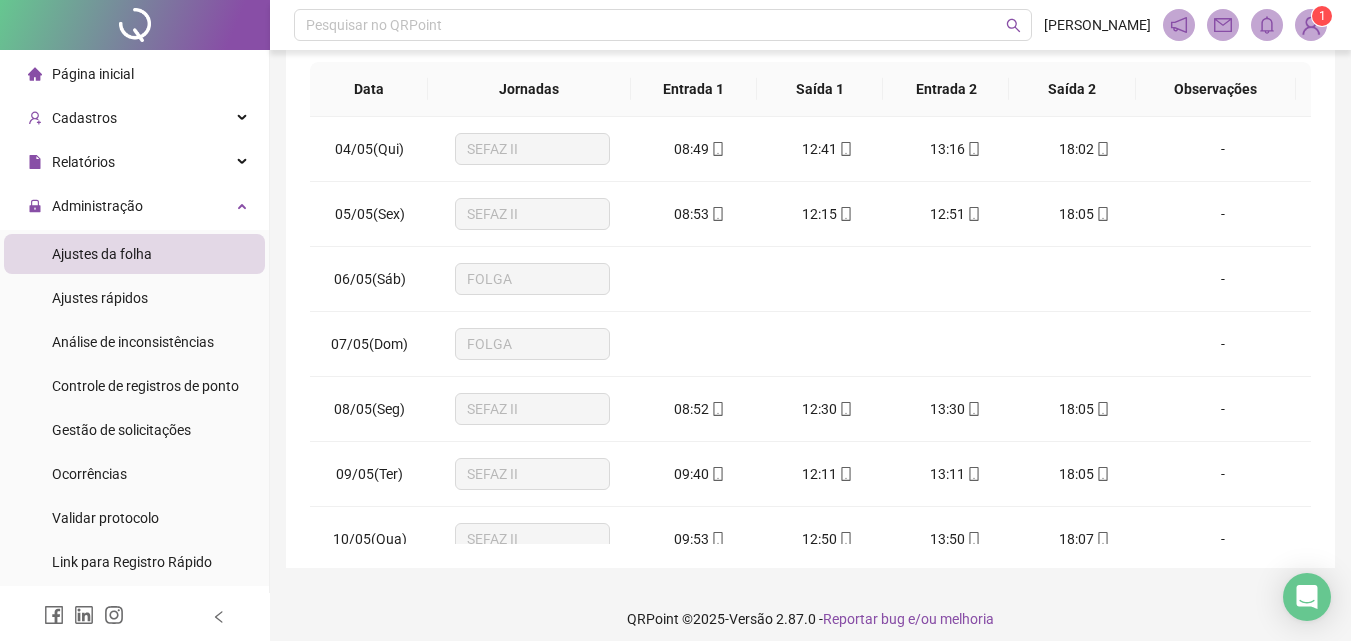 scroll, scrollTop: 381, scrollLeft: 0, axis: vertical 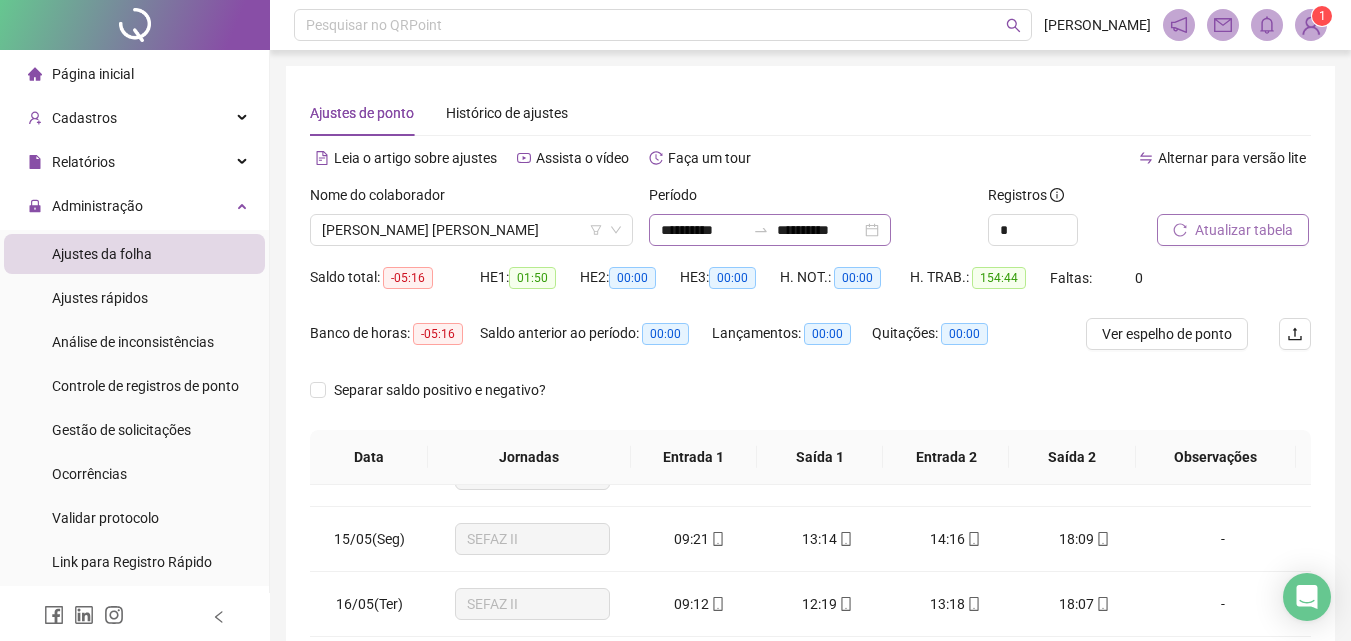 click on "**********" at bounding box center (770, 230) 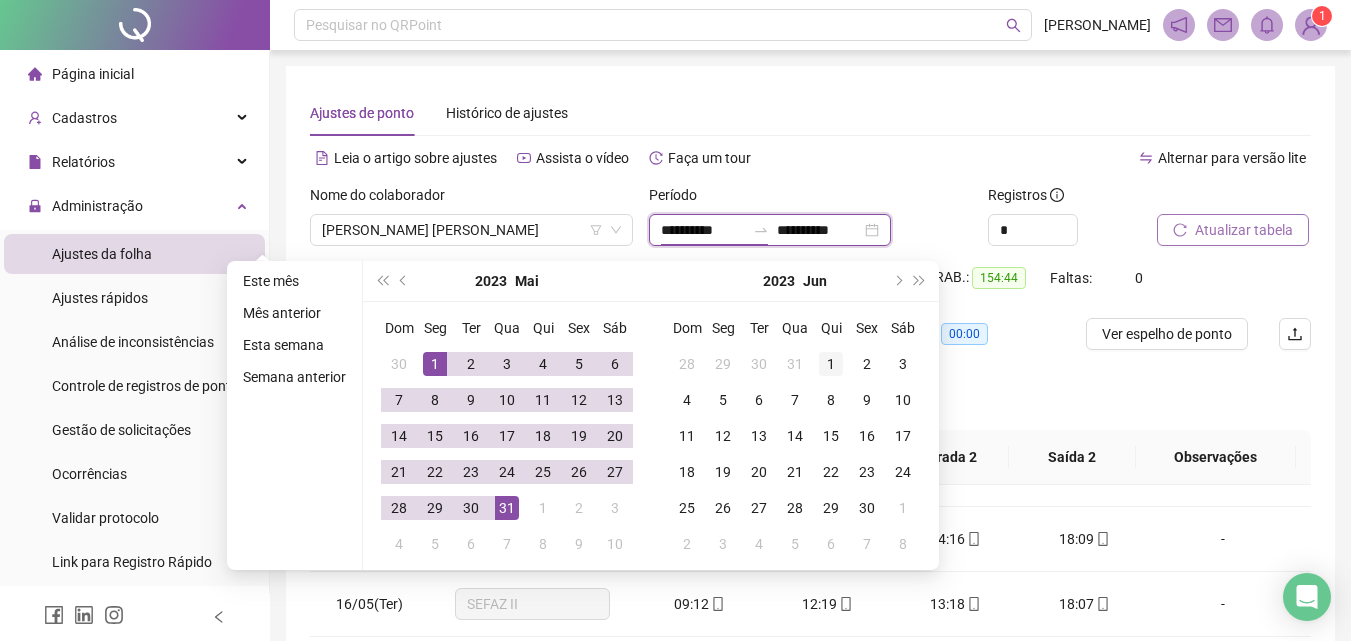 type on "**********" 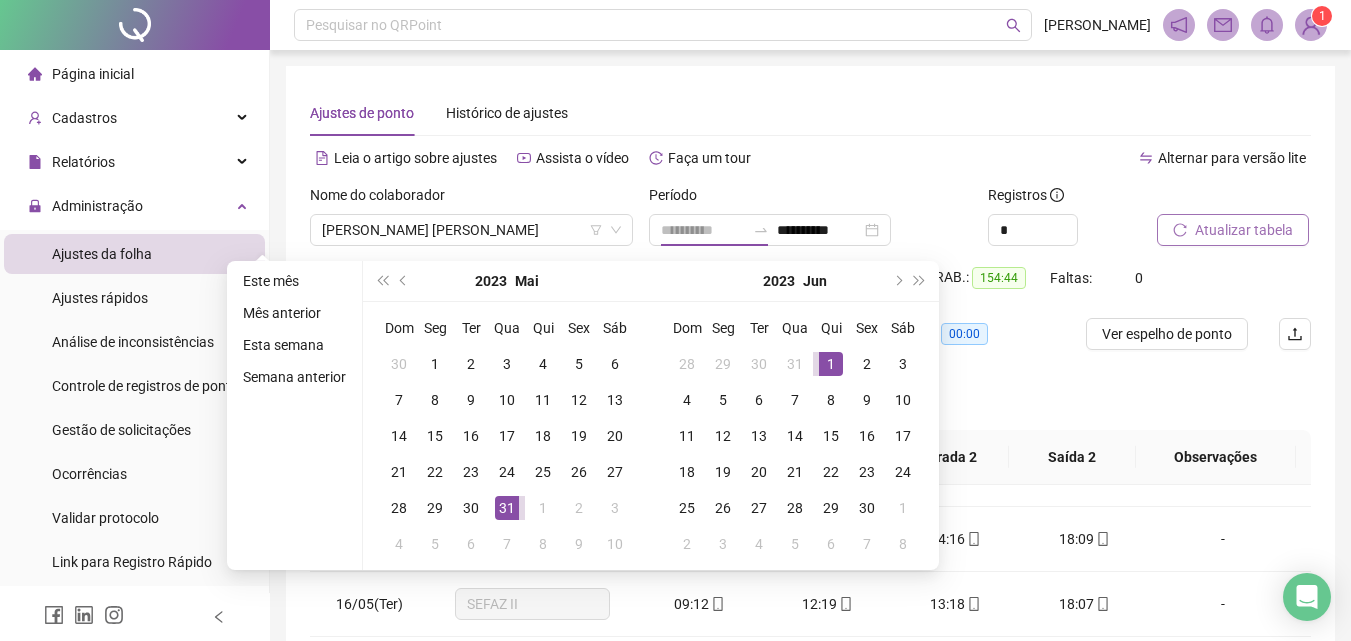 click on "1" at bounding box center [831, 364] 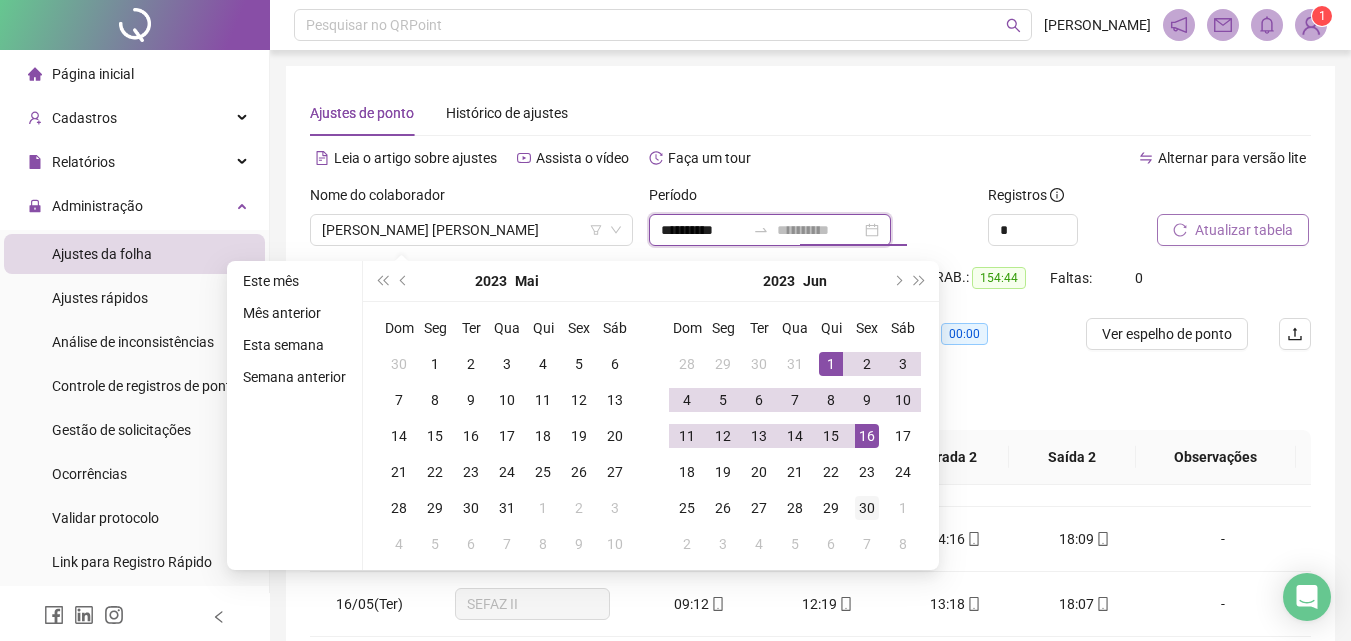 type on "**********" 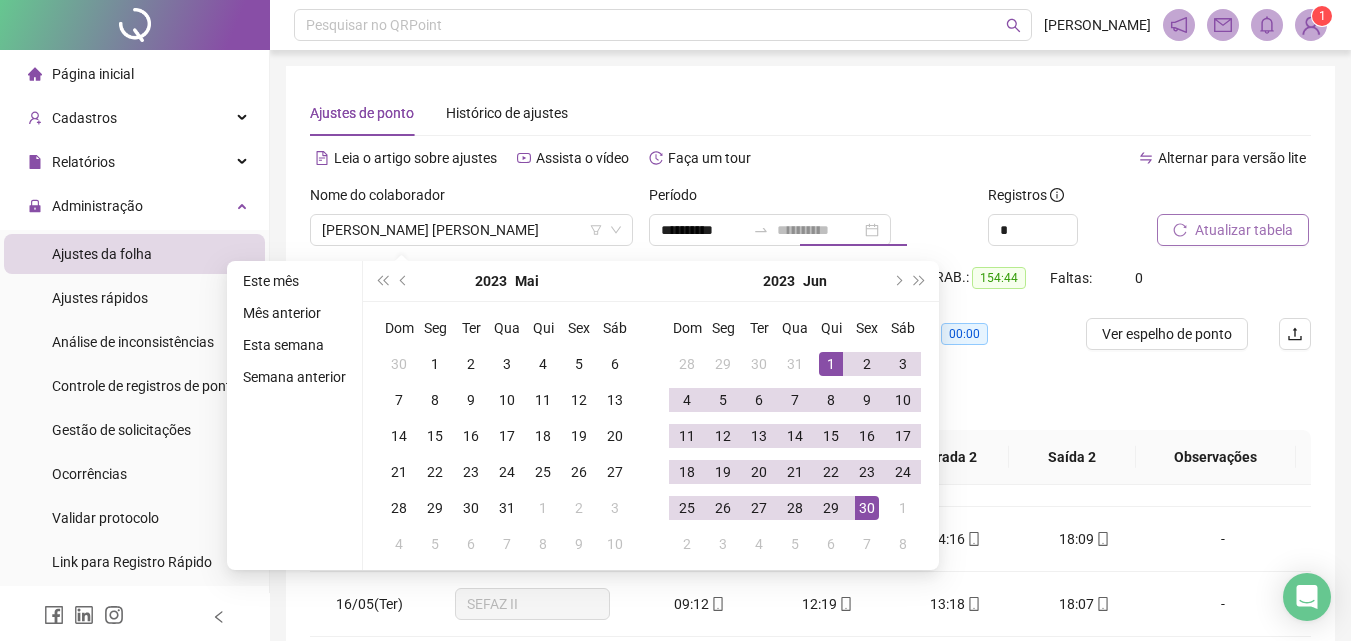 drag, startPoint x: 863, startPoint y: 506, endPoint x: 958, endPoint y: 384, distance: 154.62535 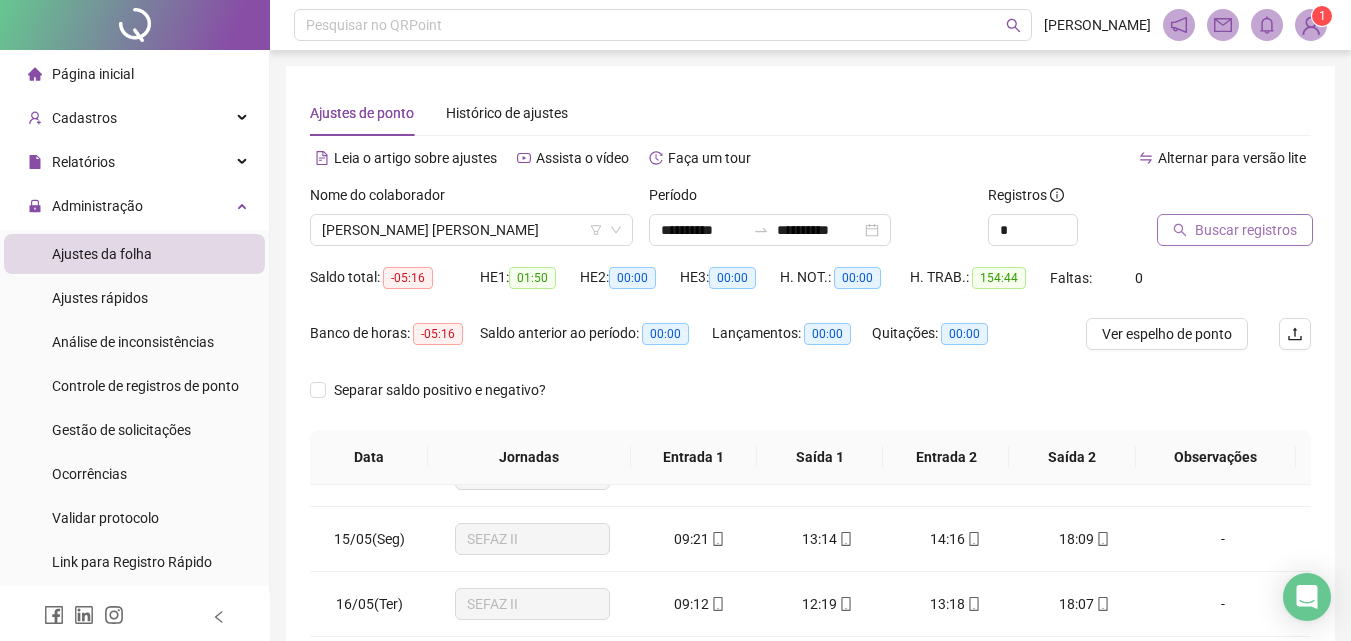 click on "Buscar registros" at bounding box center (1235, 230) 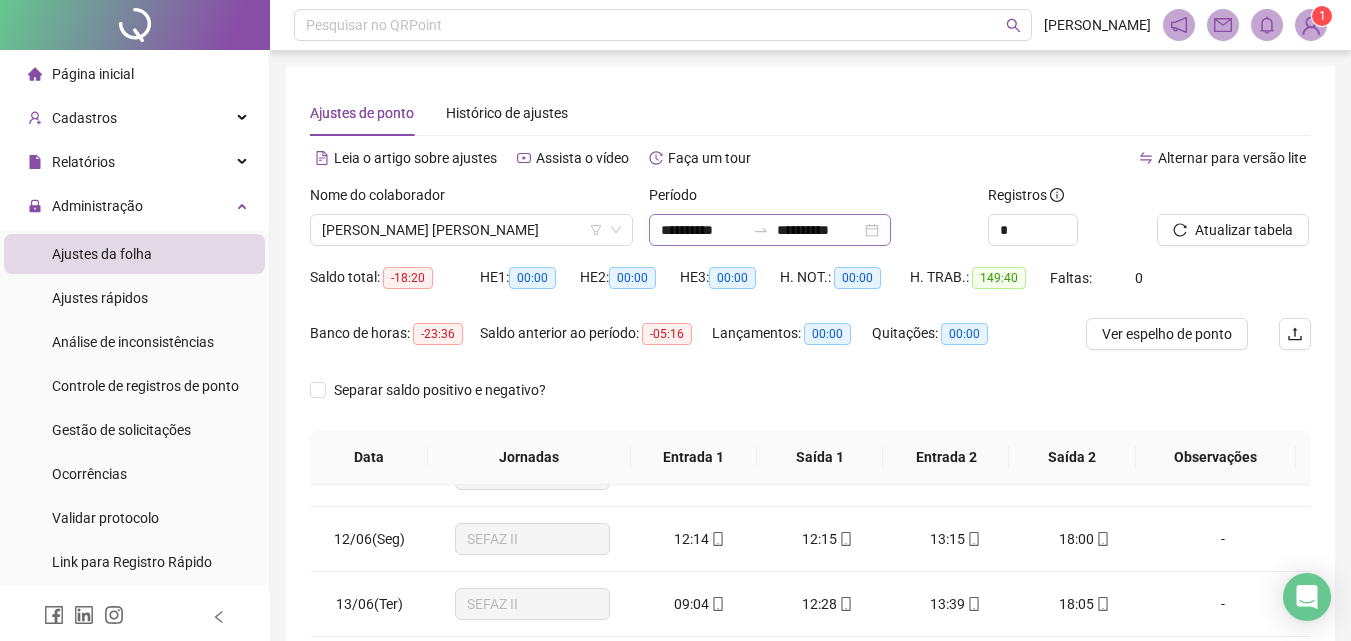 click on "**********" at bounding box center [770, 230] 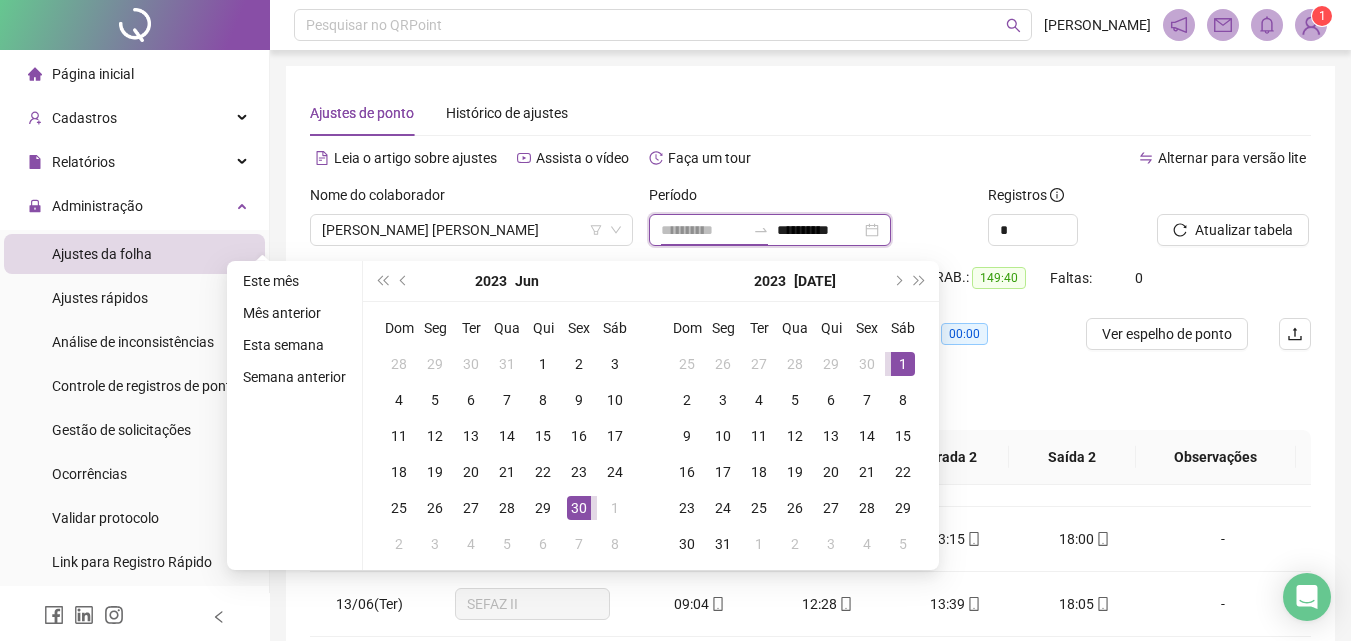type on "**********" 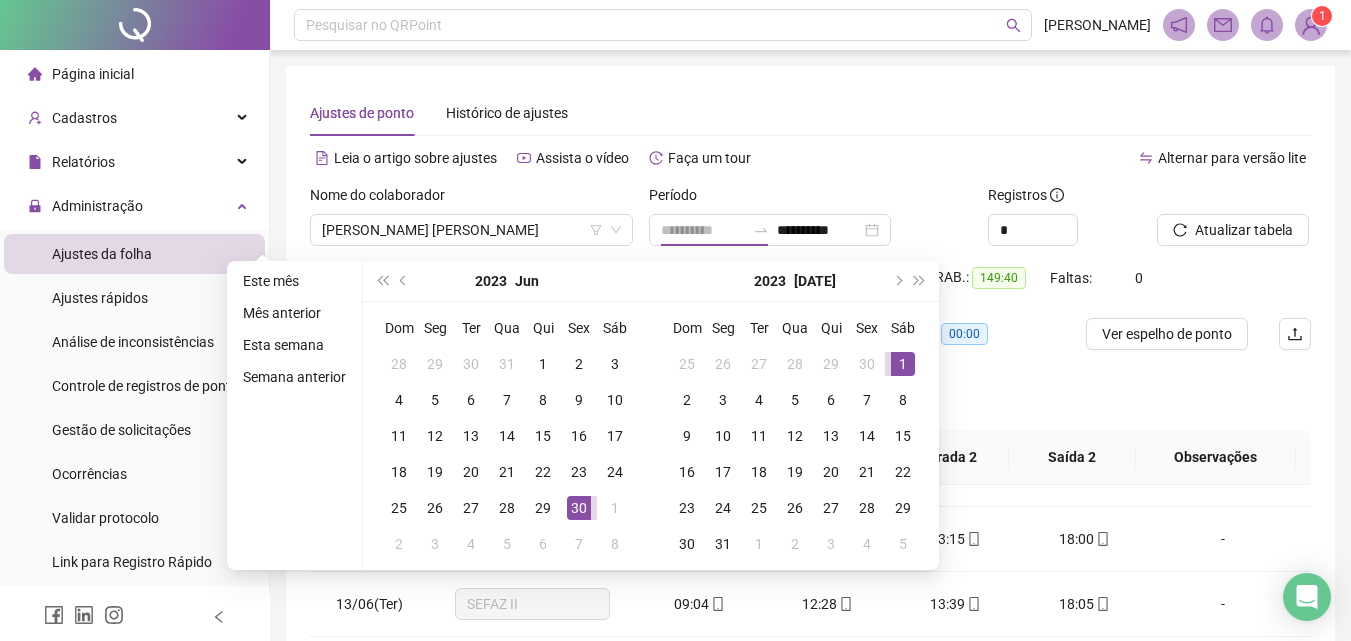 click on "1" at bounding box center [903, 364] 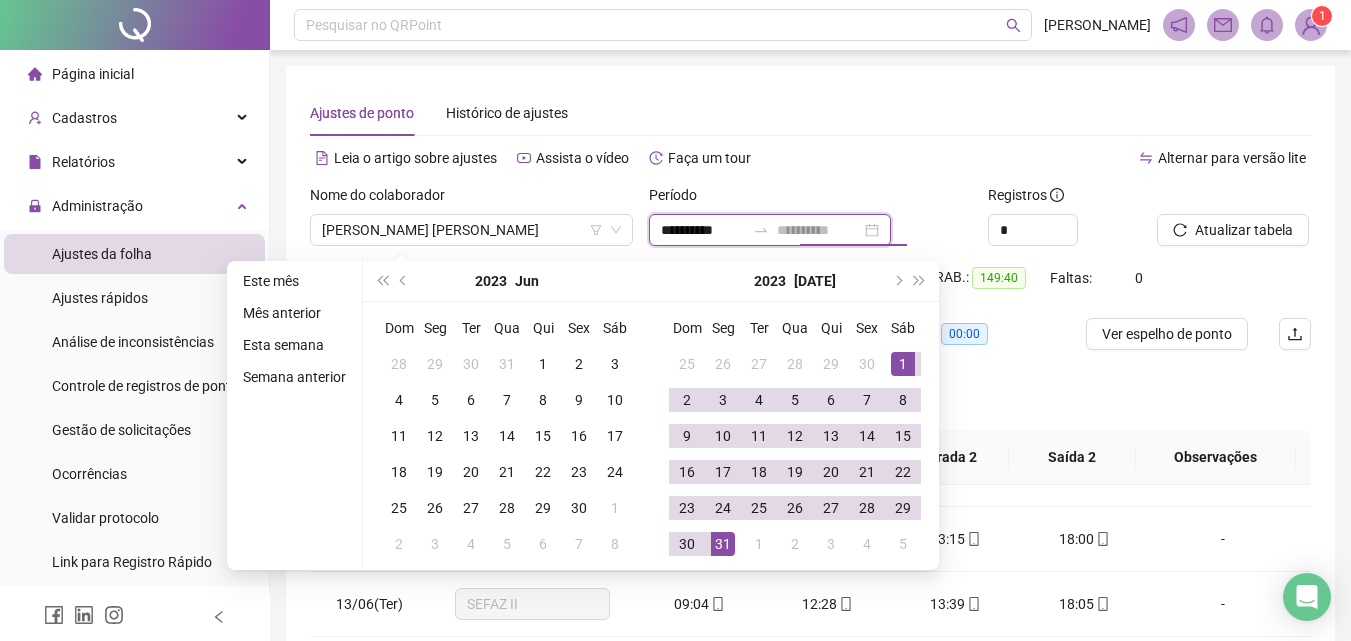 type on "**********" 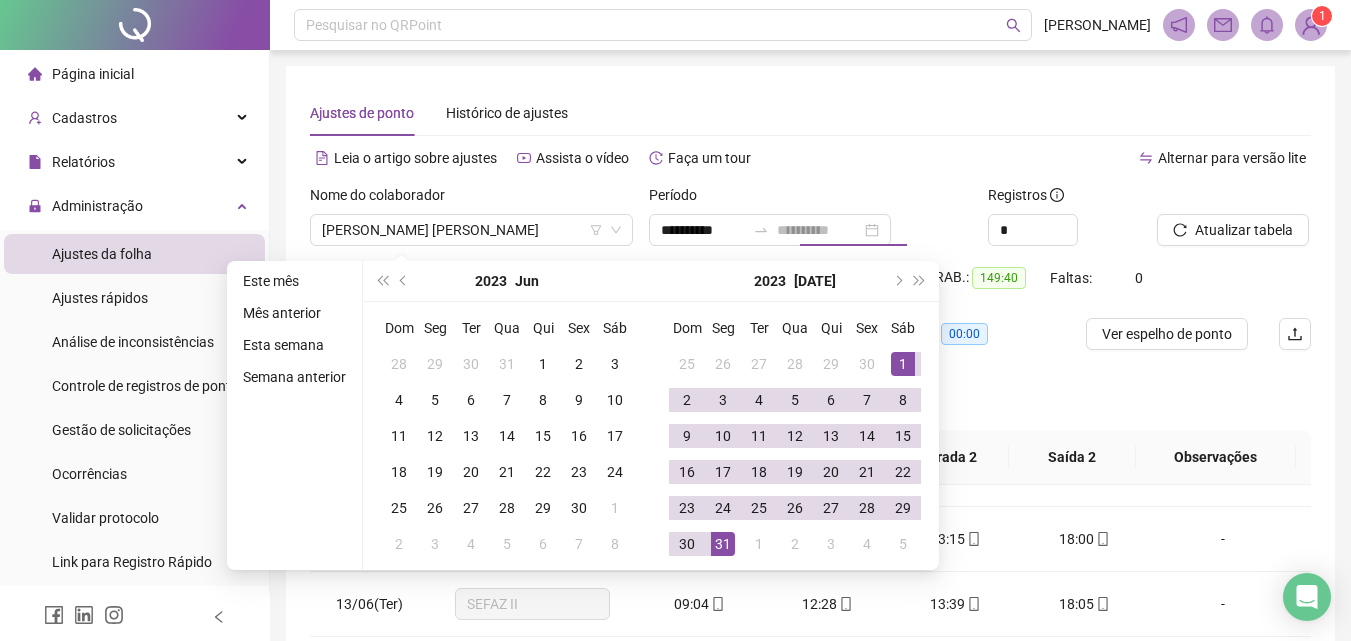 click on "31" at bounding box center [723, 544] 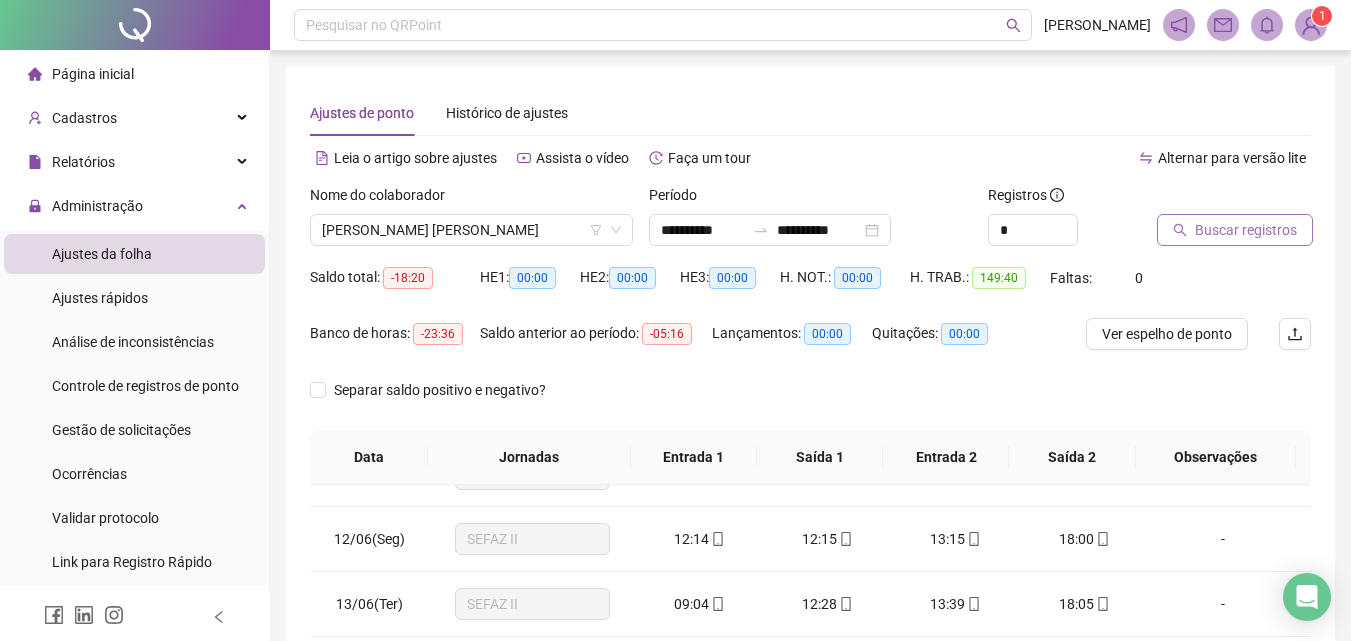 click on "Buscar registros" at bounding box center (1246, 230) 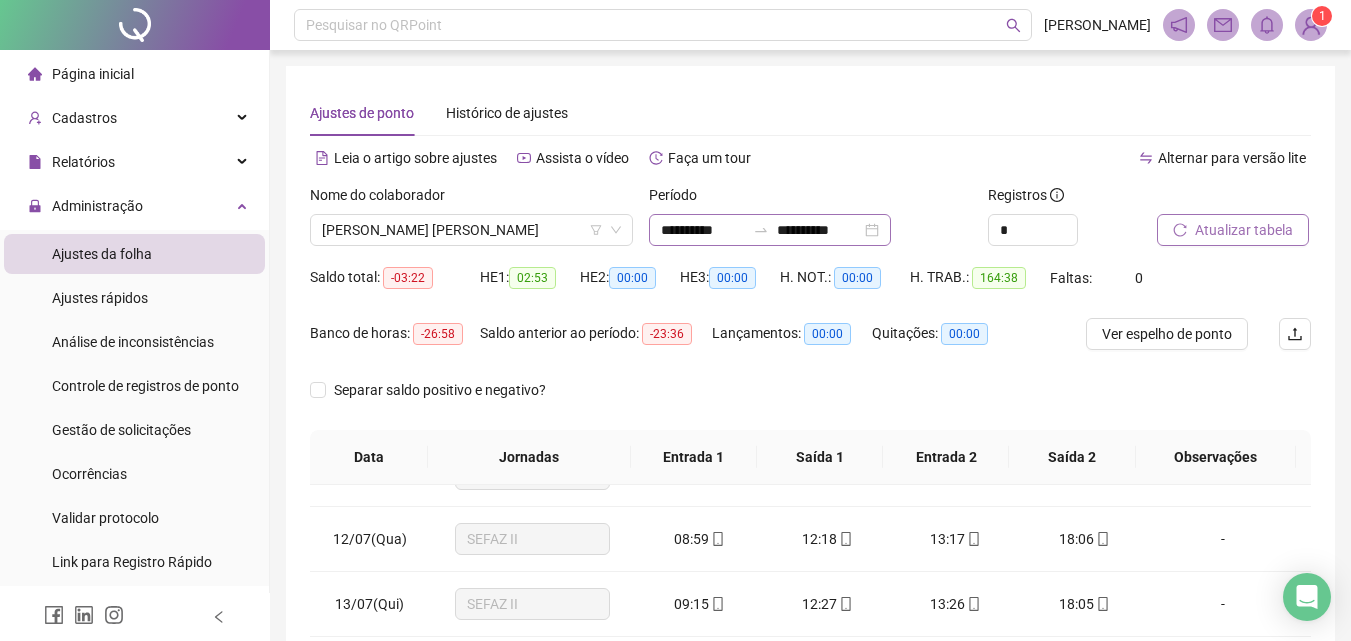 click on "**********" at bounding box center [770, 230] 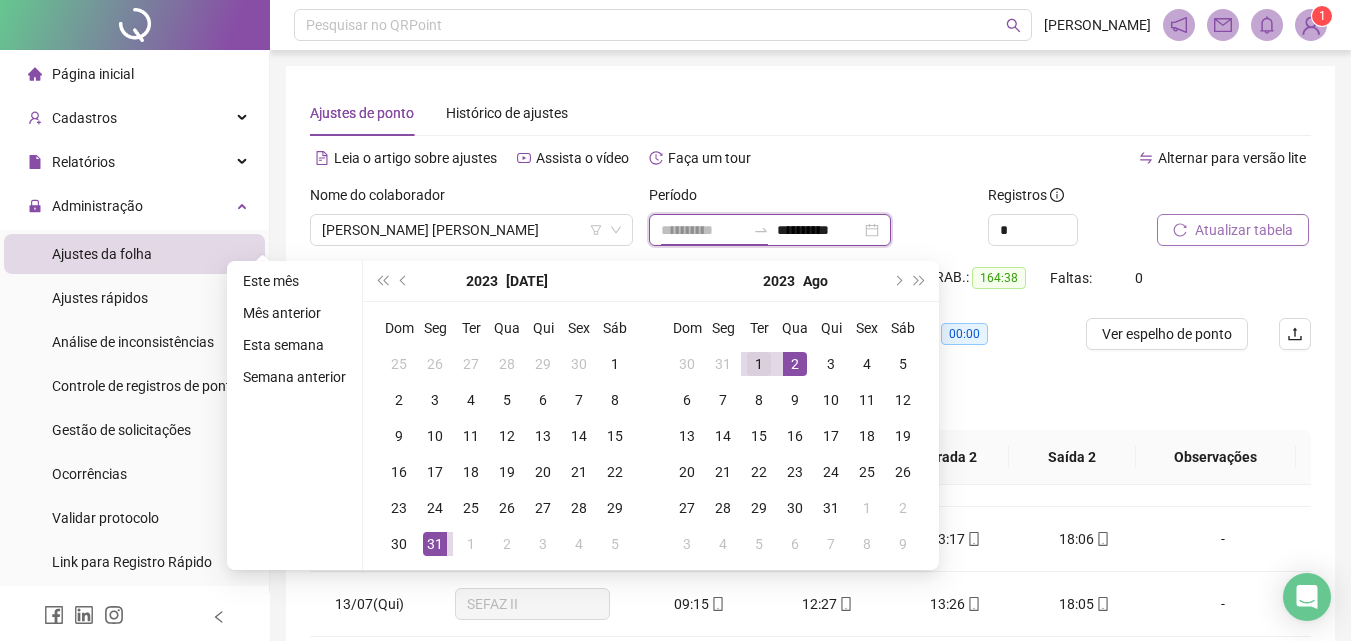 type on "**********" 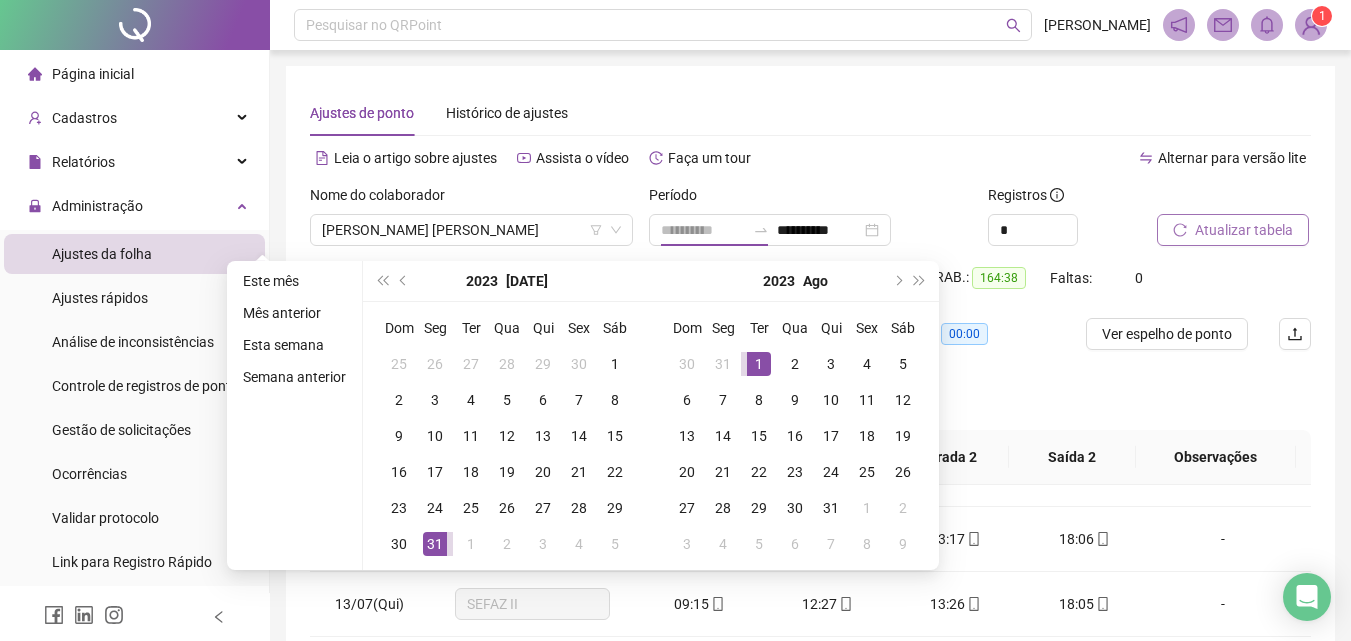 drag, startPoint x: 762, startPoint y: 366, endPoint x: 761, endPoint y: 377, distance: 11.045361 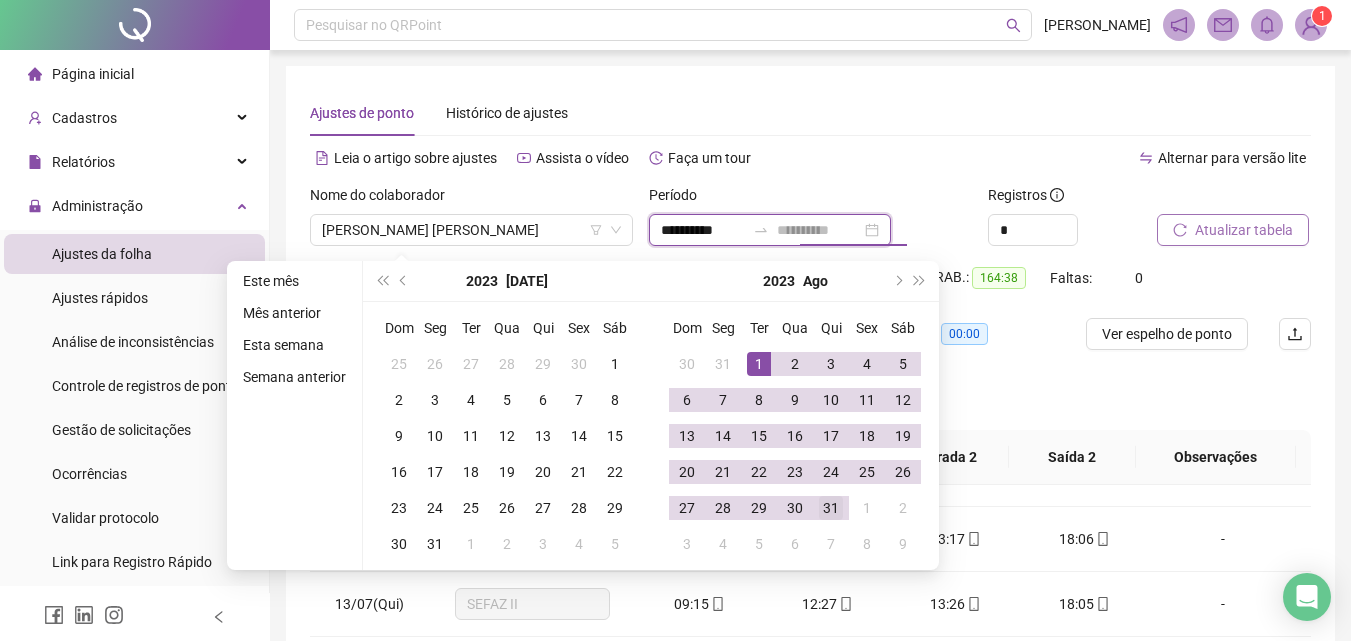 type on "**********" 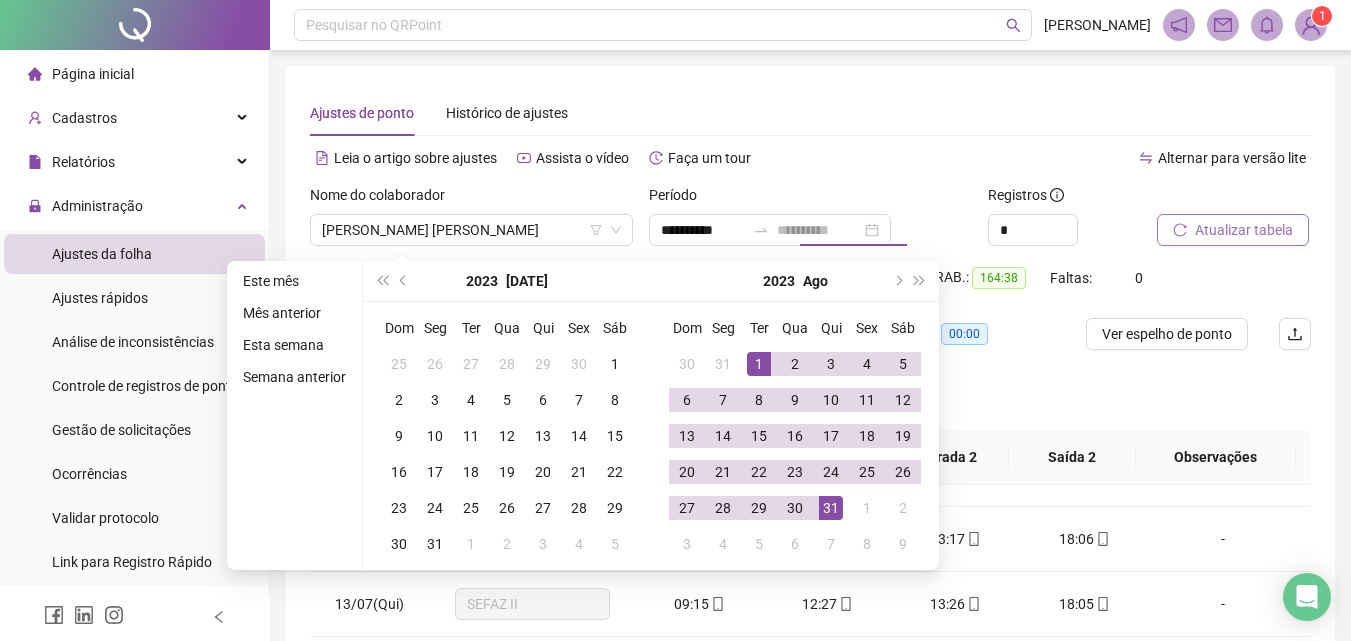 drag, startPoint x: 839, startPoint y: 509, endPoint x: 1132, endPoint y: 290, distance: 365.8005 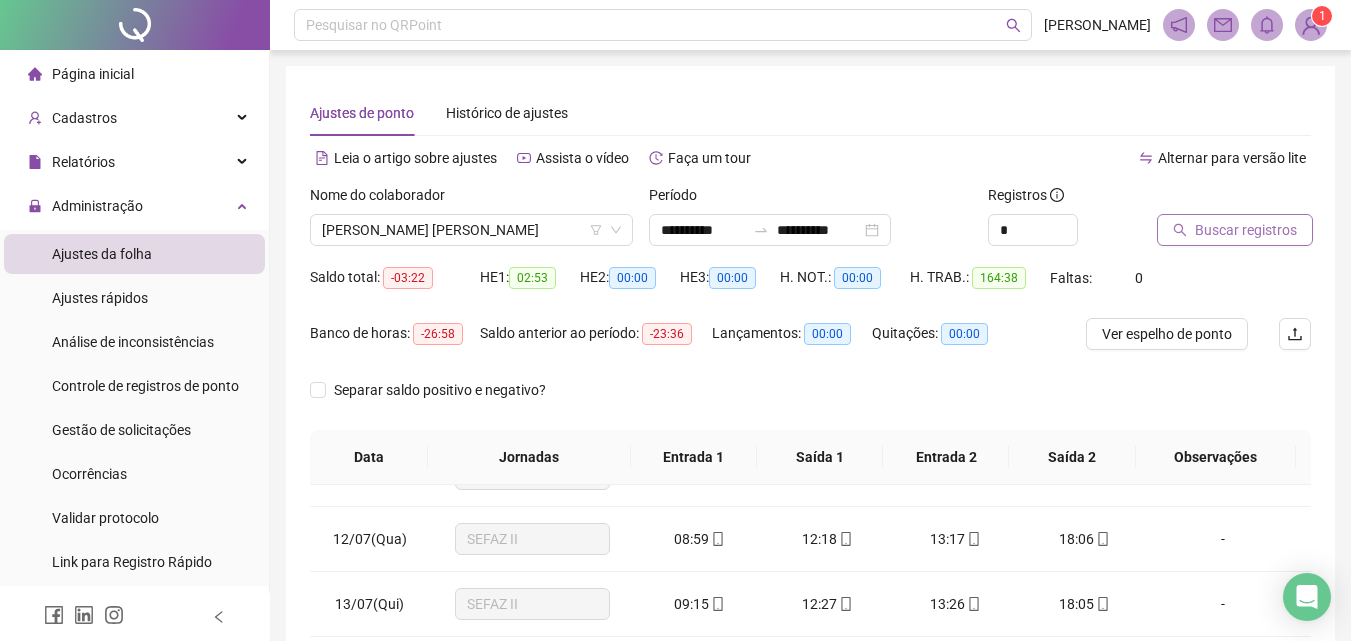 click on "Buscar registros" at bounding box center (1235, 230) 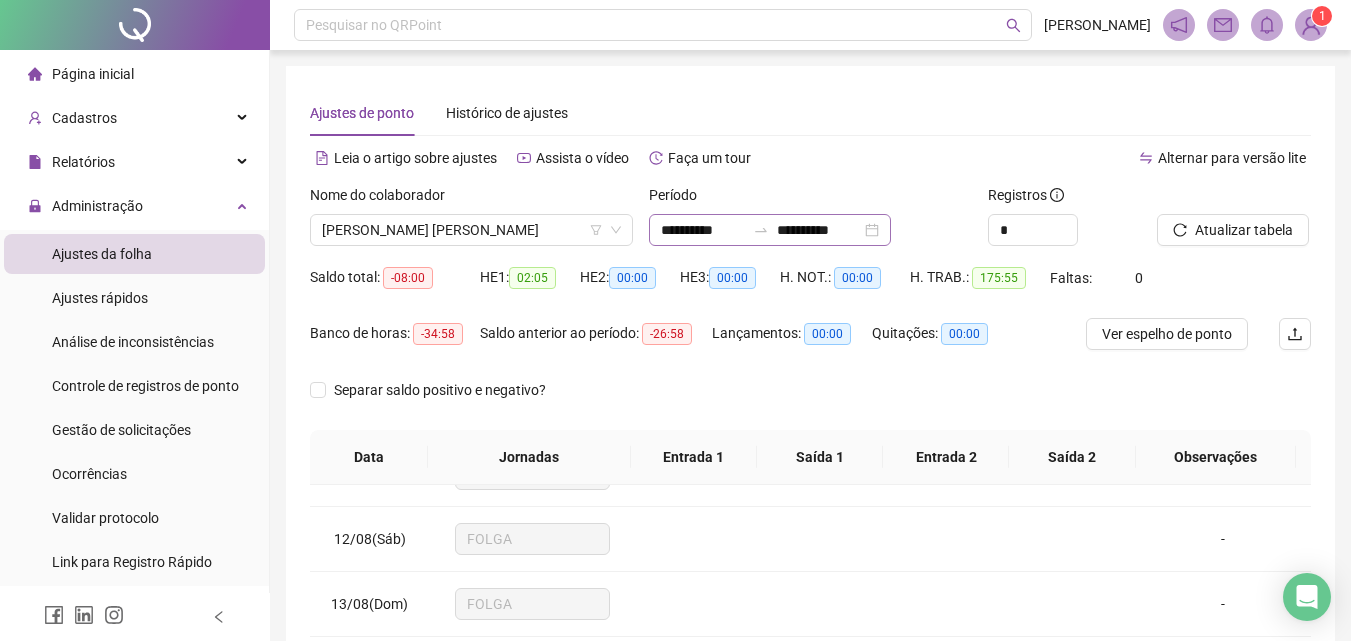drag, startPoint x: 907, startPoint y: 234, endPoint x: 924, endPoint y: 249, distance: 22.671568 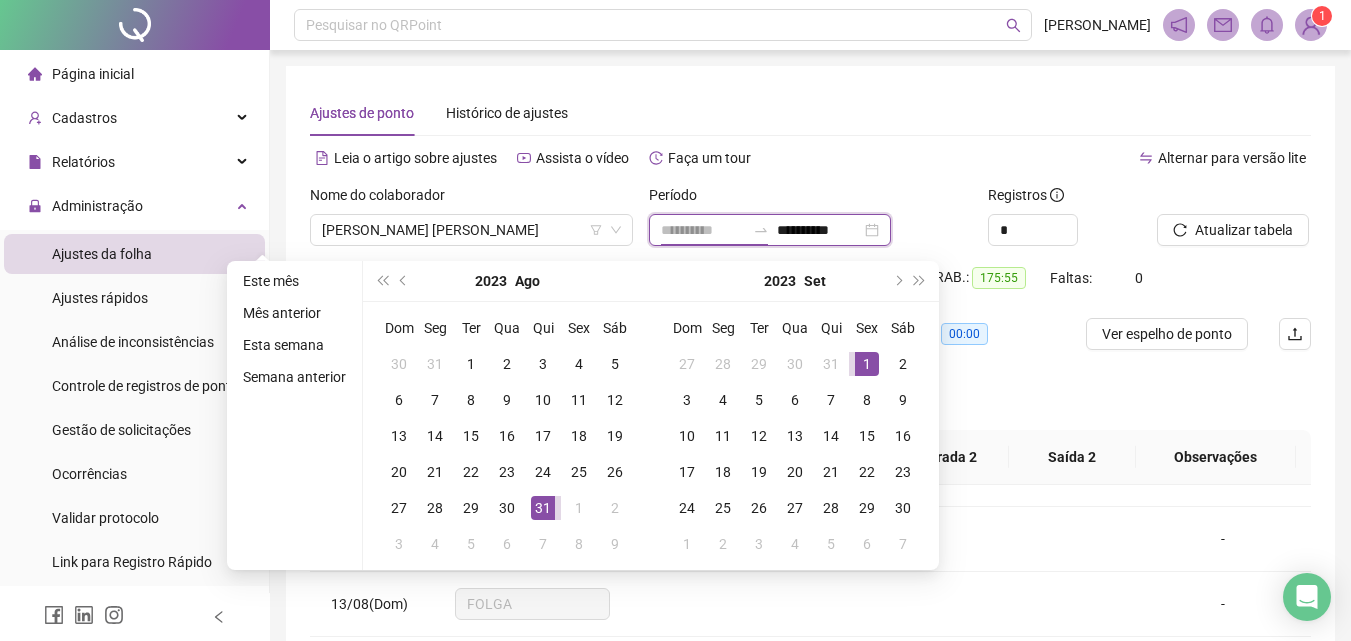 type on "**********" 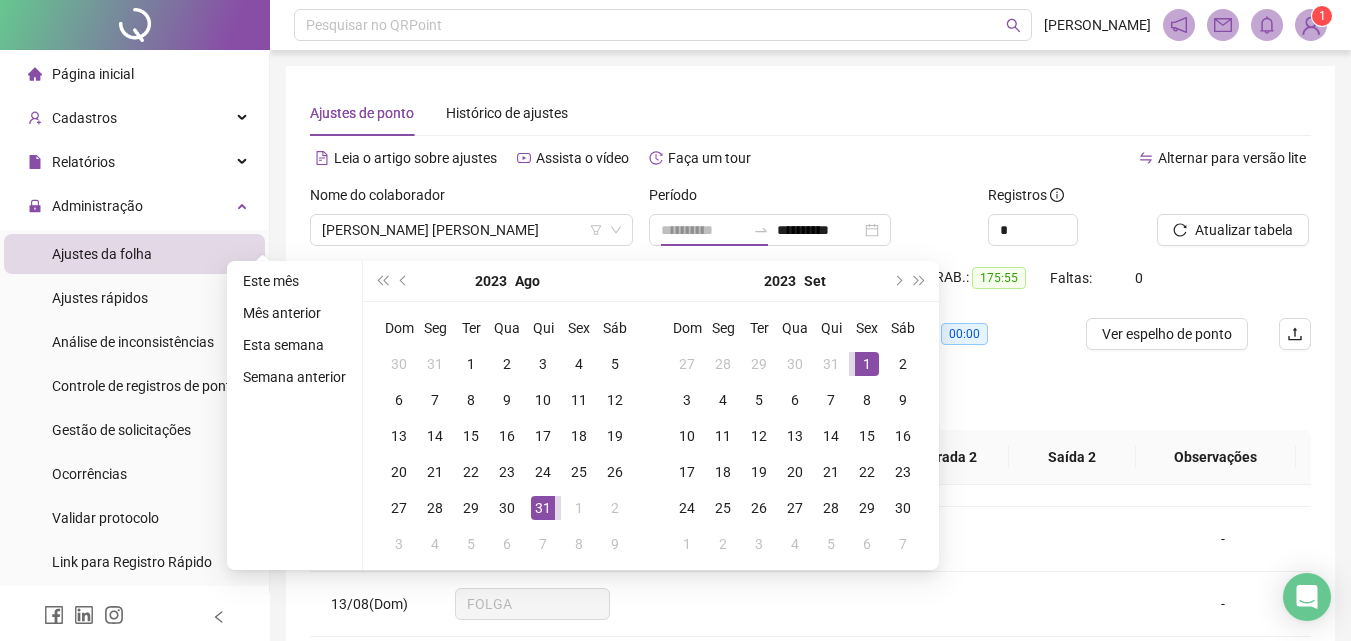 click on "1" at bounding box center [867, 364] 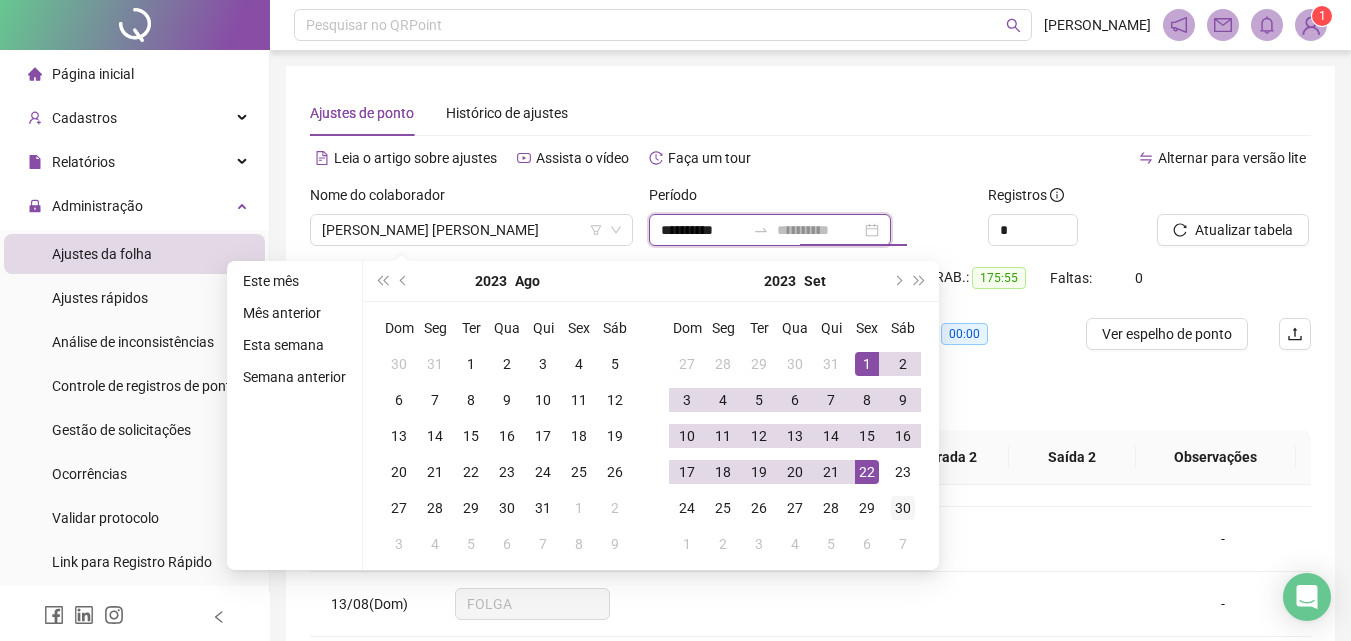 type on "**********" 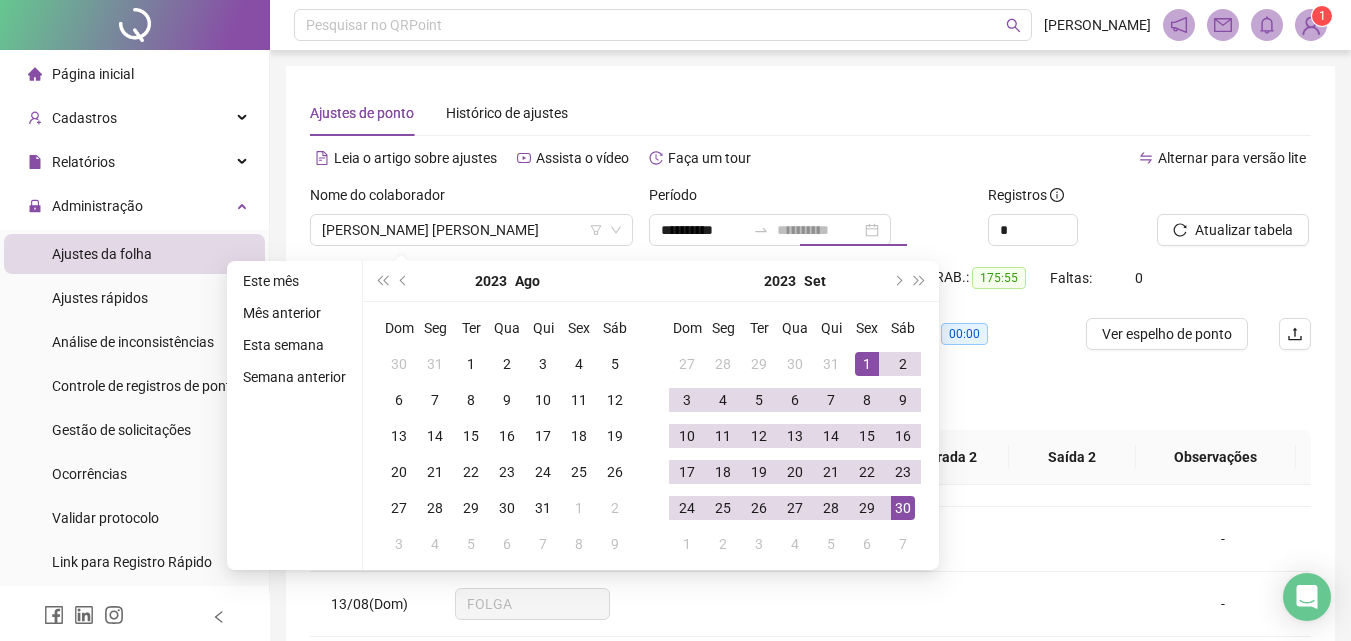 click on "30" at bounding box center [903, 508] 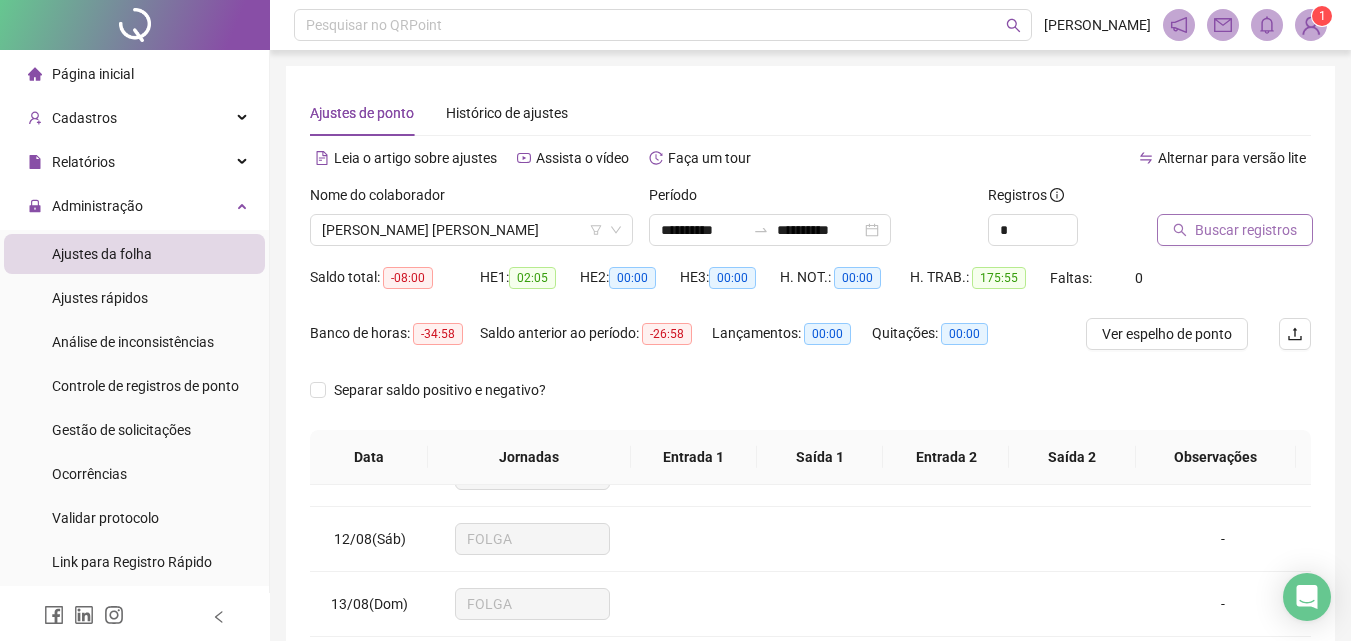 click on "Buscar registros" at bounding box center [1235, 230] 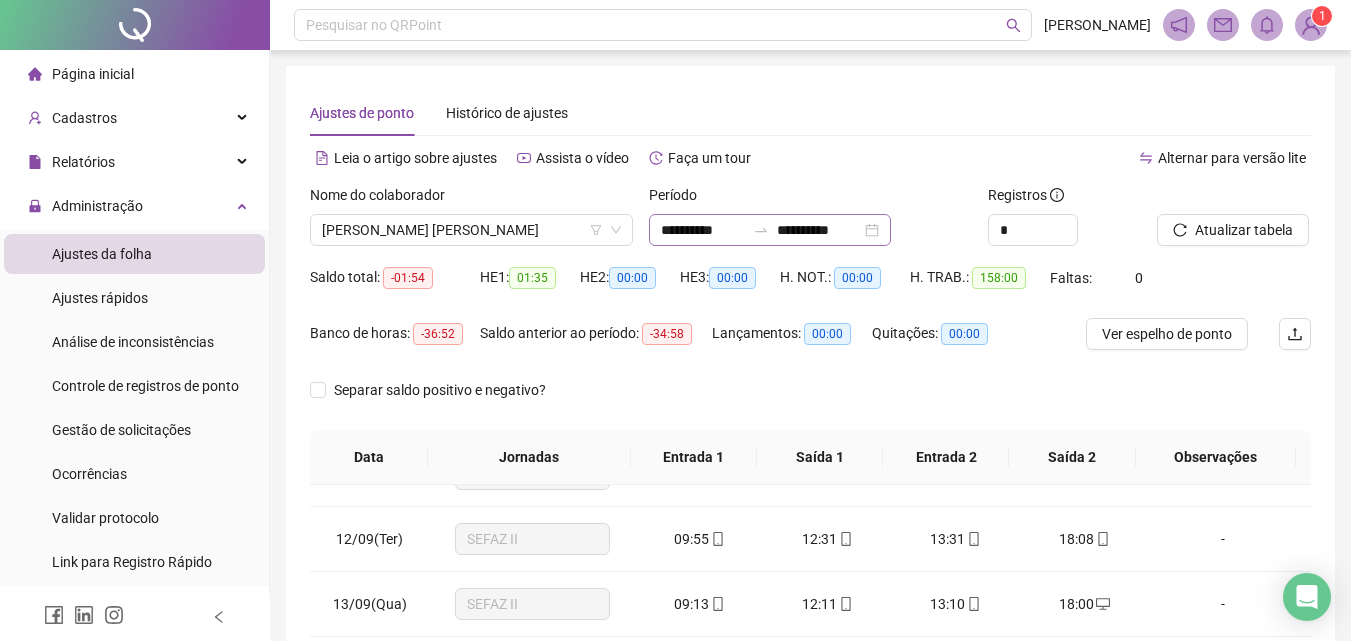 click on "**********" at bounding box center [770, 230] 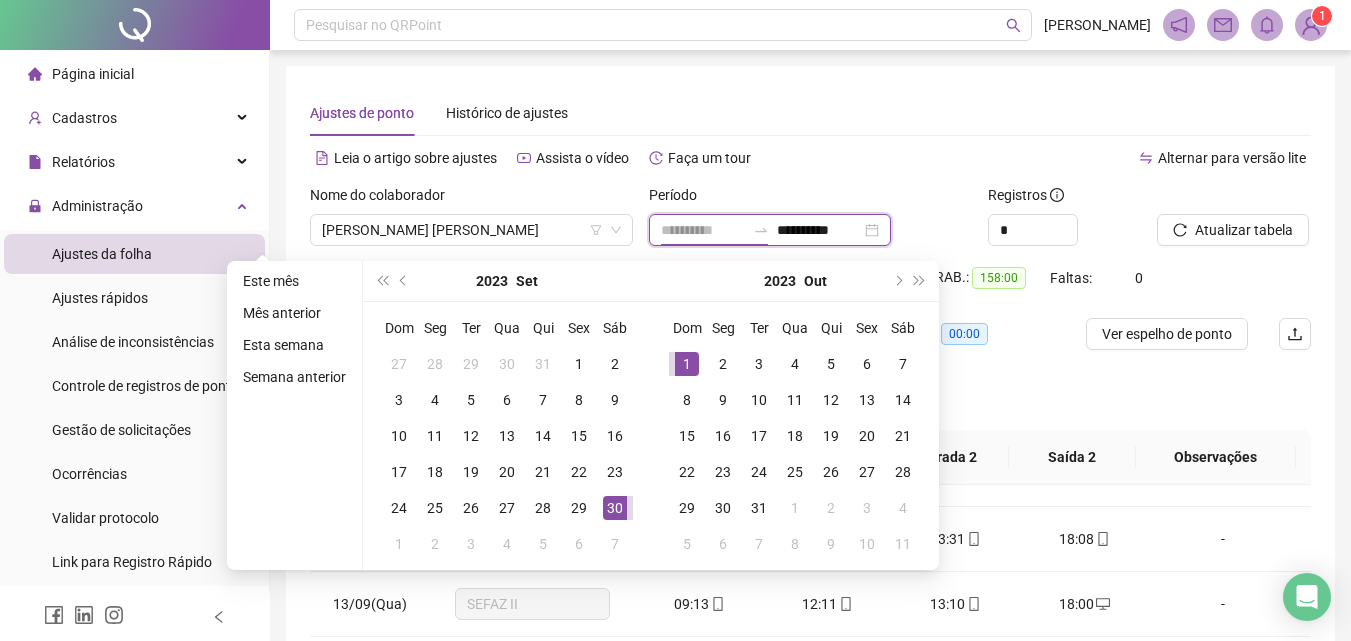 type on "**********" 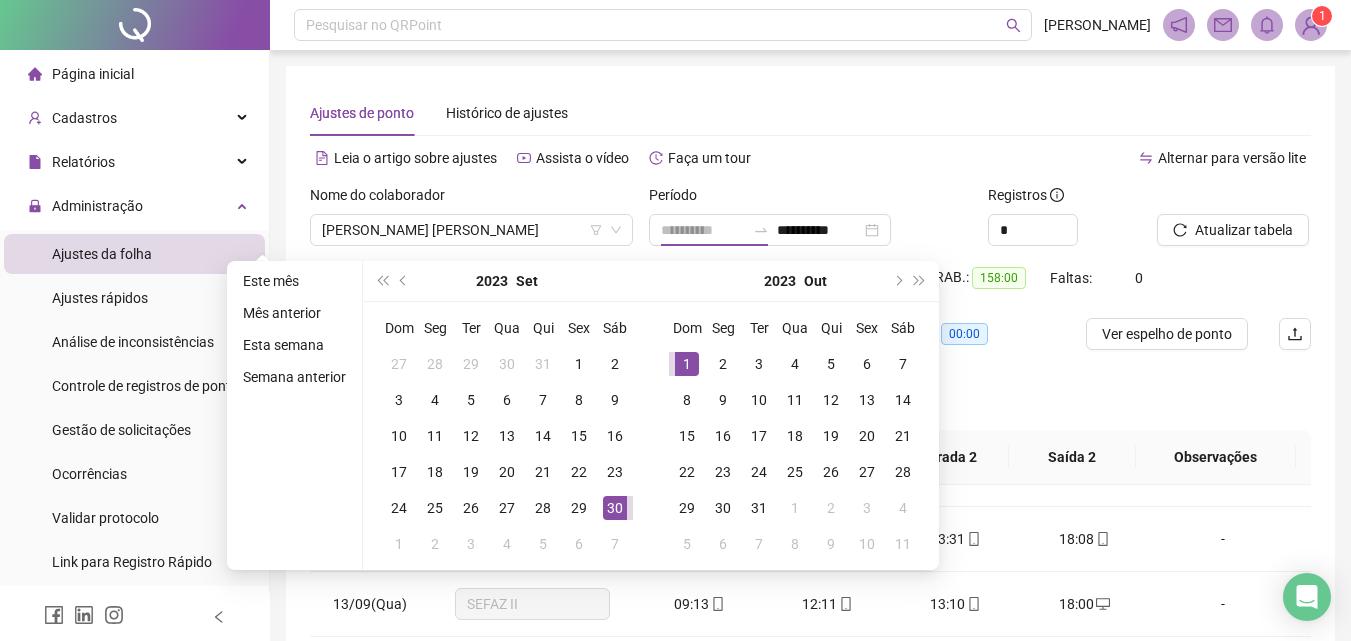 click on "1" at bounding box center [687, 364] 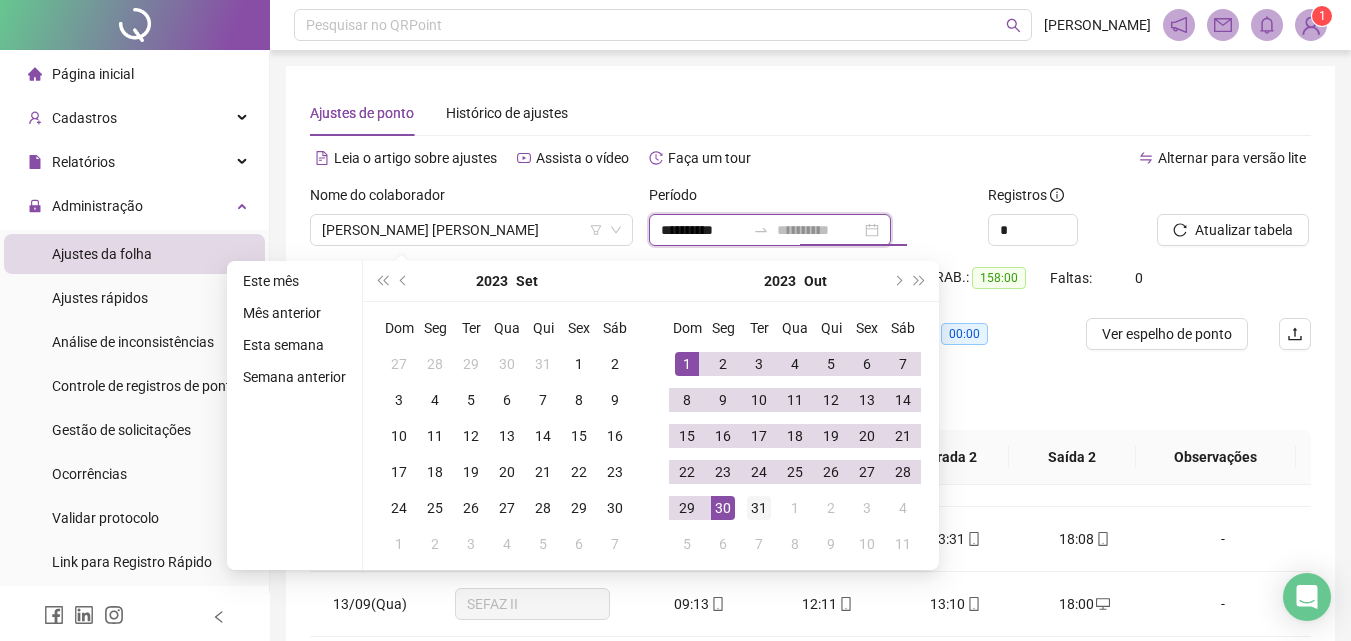 type on "**********" 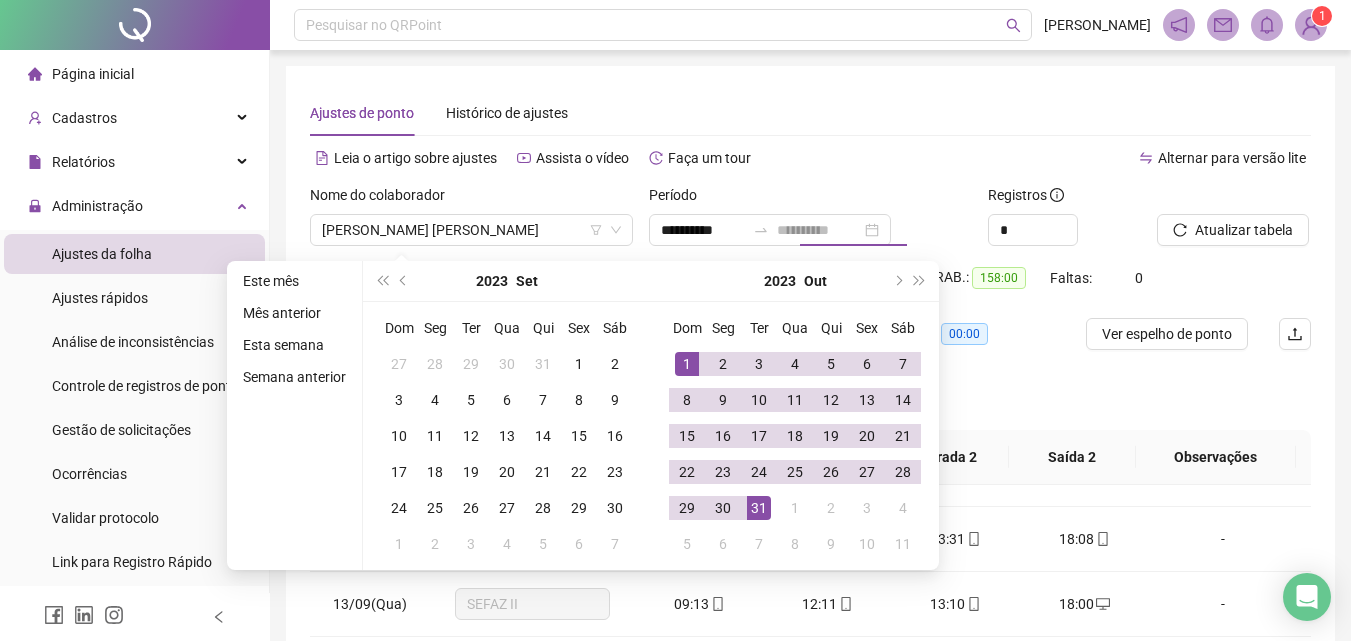 click on "31" at bounding box center [759, 508] 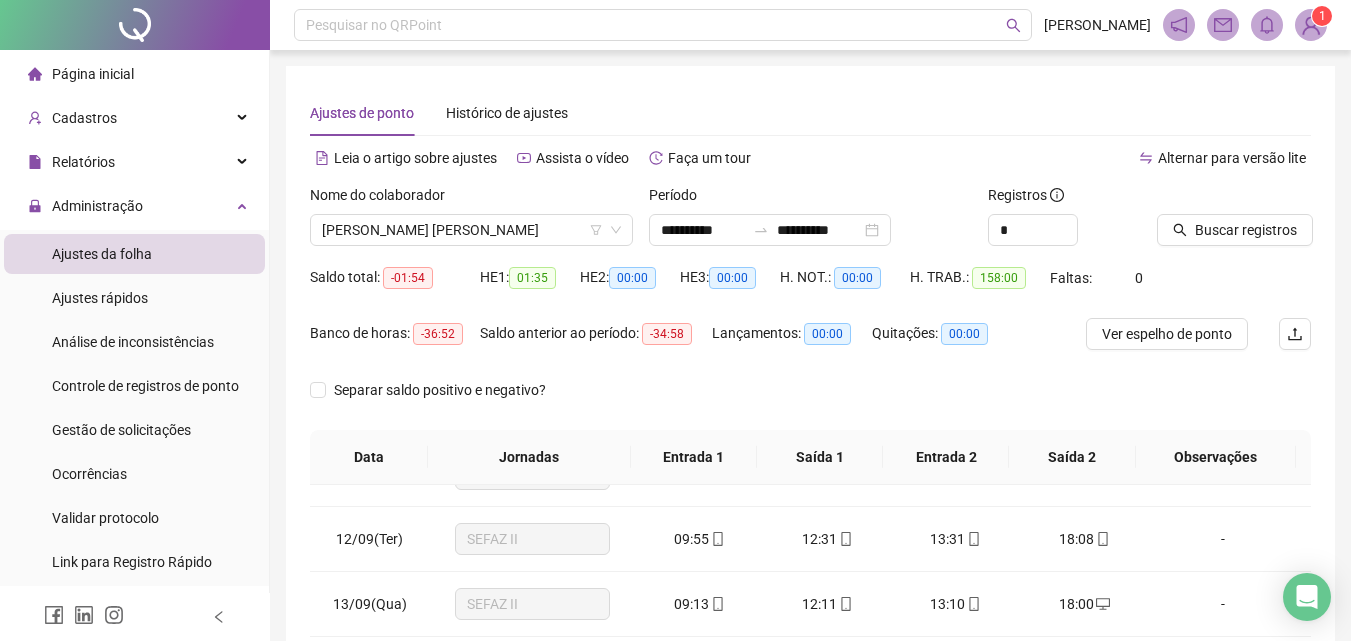 click on "Registros   *" at bounding box center [1065, 223] 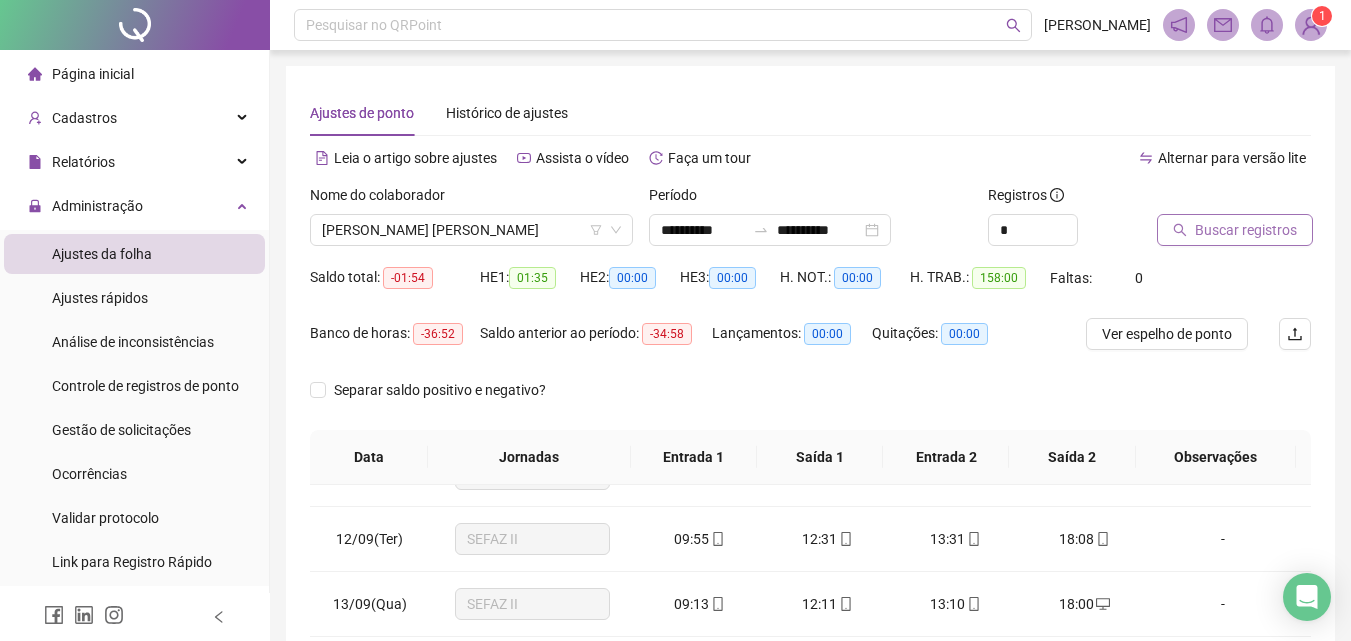 click on "Buscar registros" at bounding box center (1235, 230) 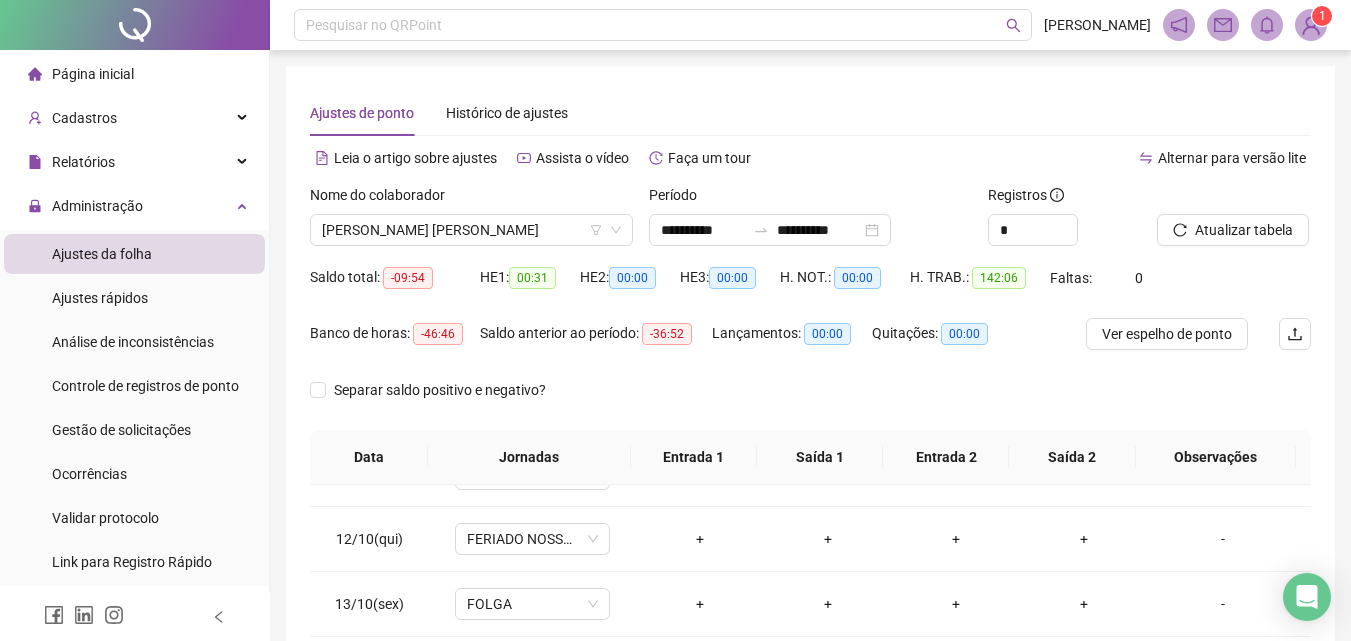 scroll, scrollTop: 381, scrollLeft: 0, axis: vertical 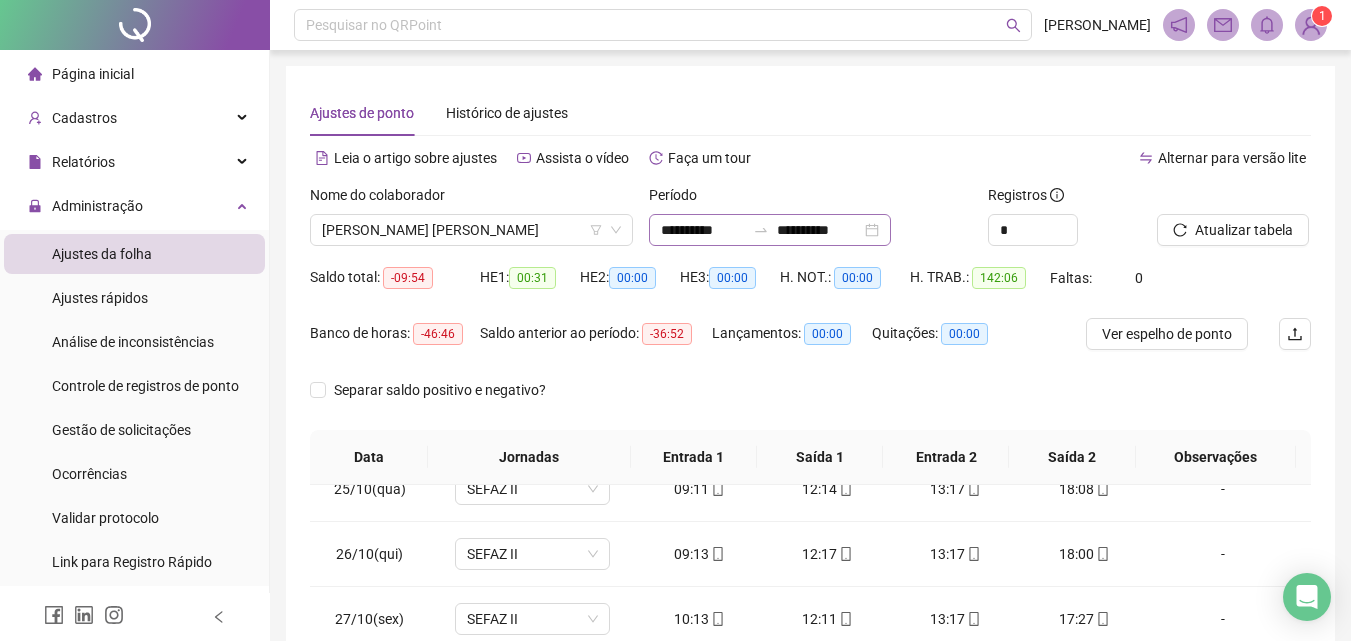 click on "**********" at bounding box center (770, 230) 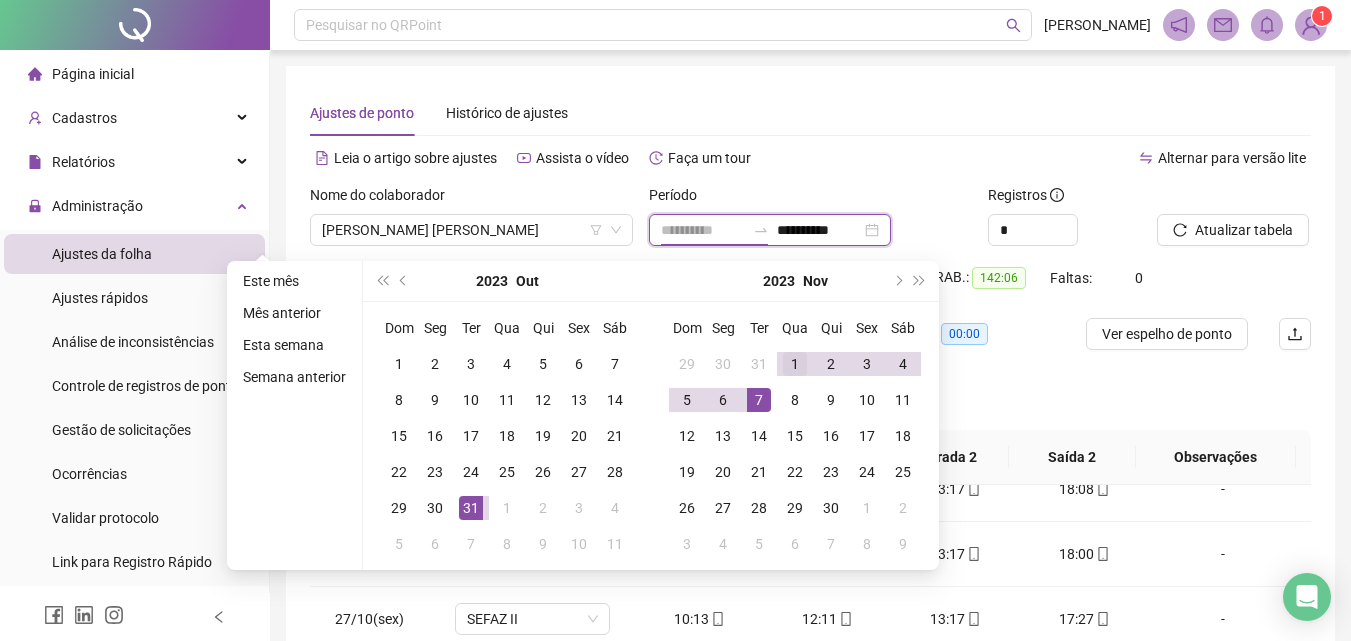 type on "**********" 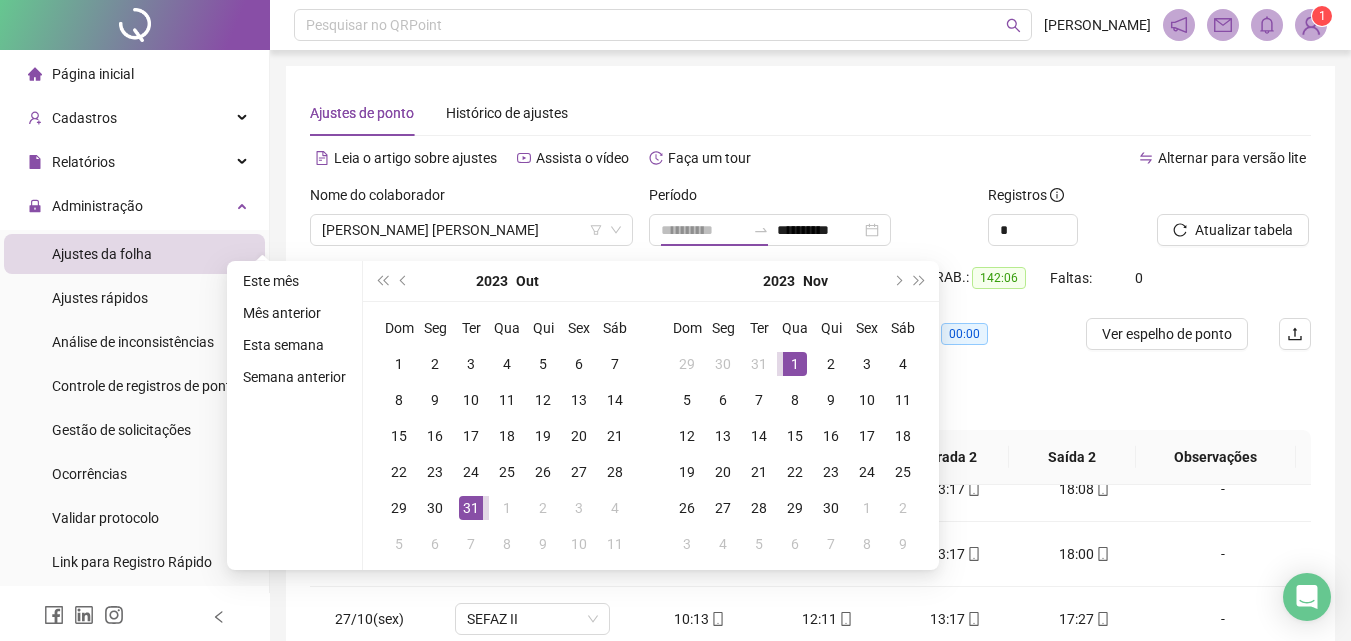 click on "1" at bounding box center (795, 364) 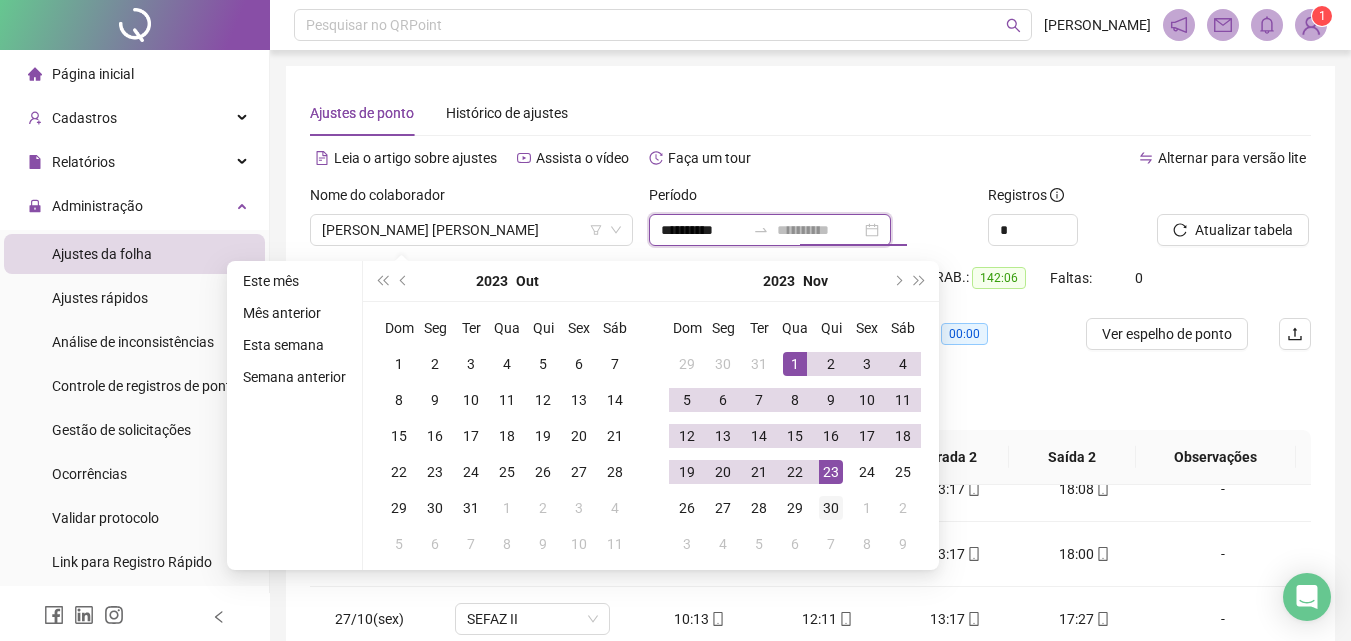 type on "**********" 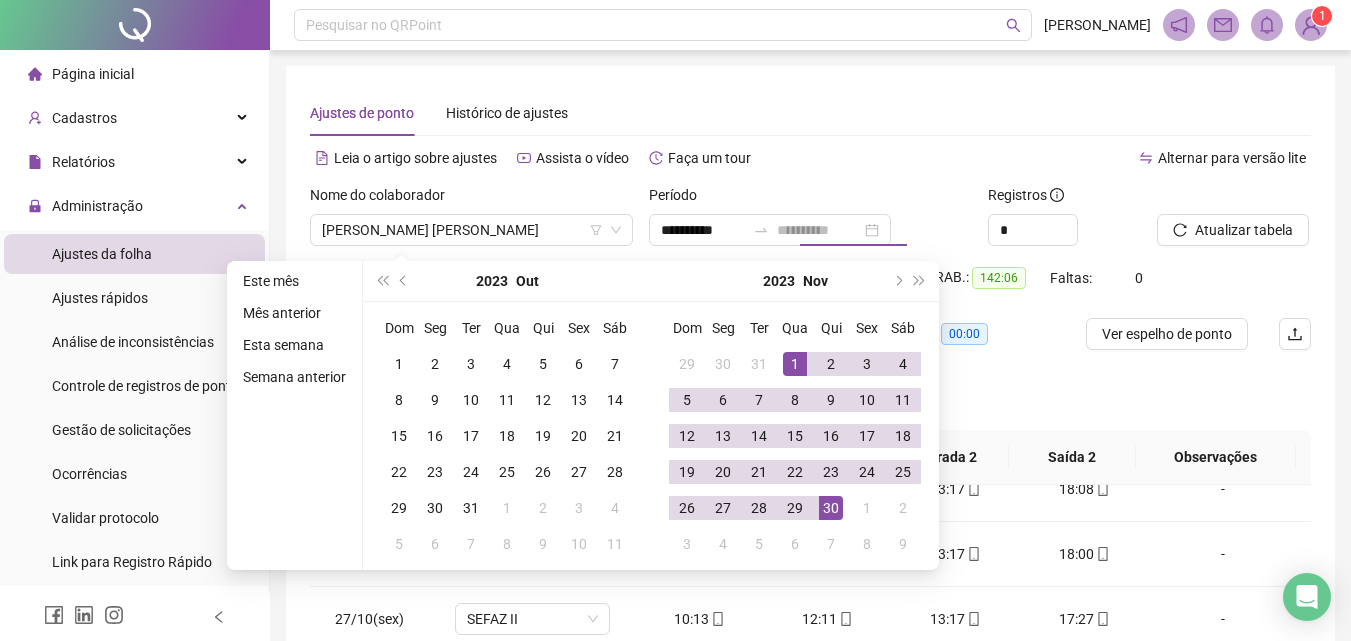 click on "30" at bounding box center (831, 508) 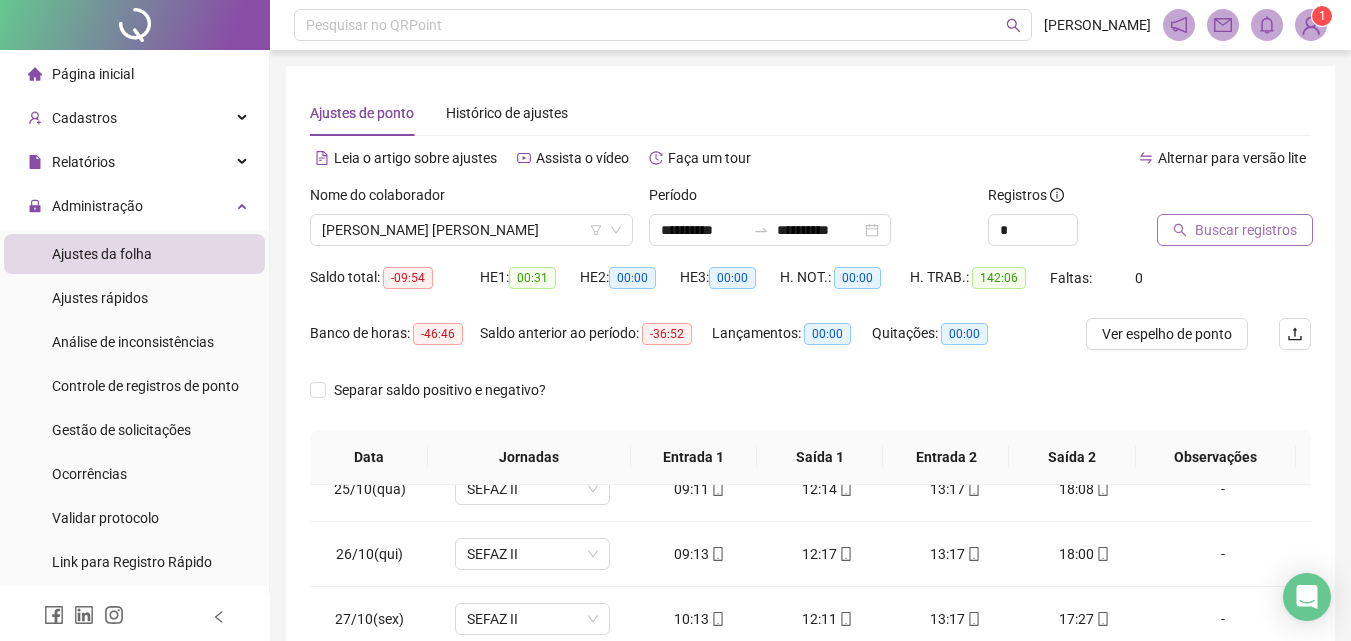 click on "Buscar registros" at bounding box center (1235, 230) 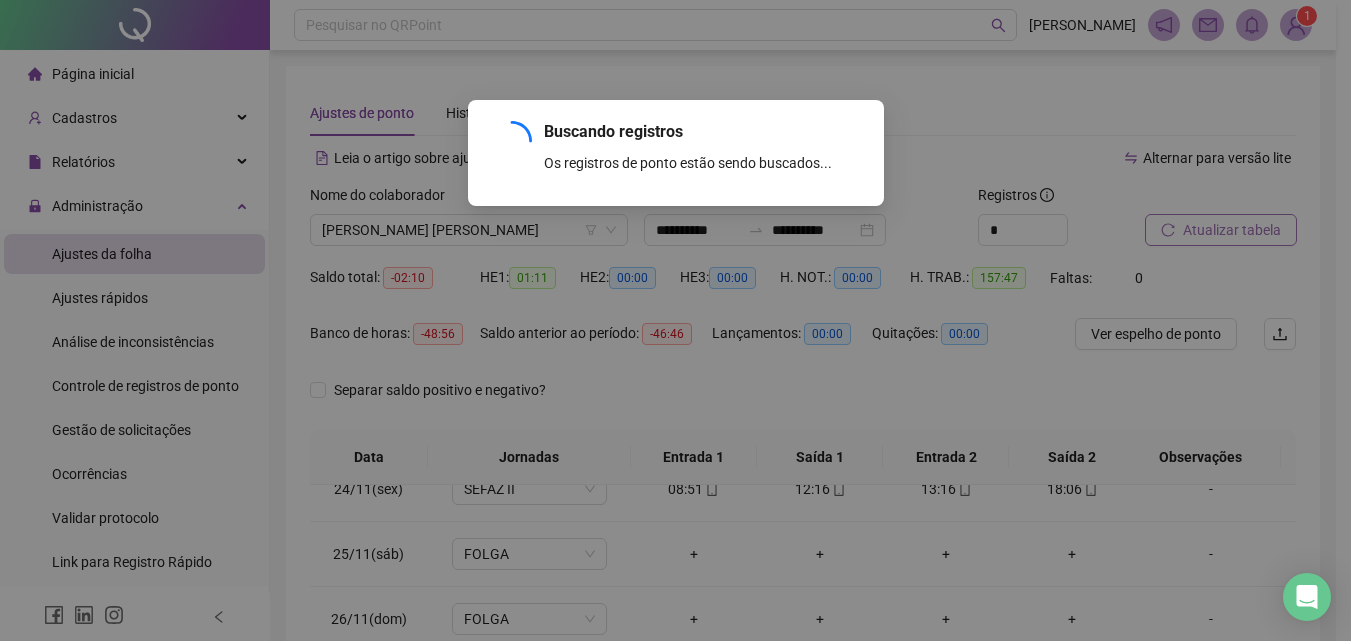 scroll, scrollTop: 1523, scrollLeft: 0, axis: vertical 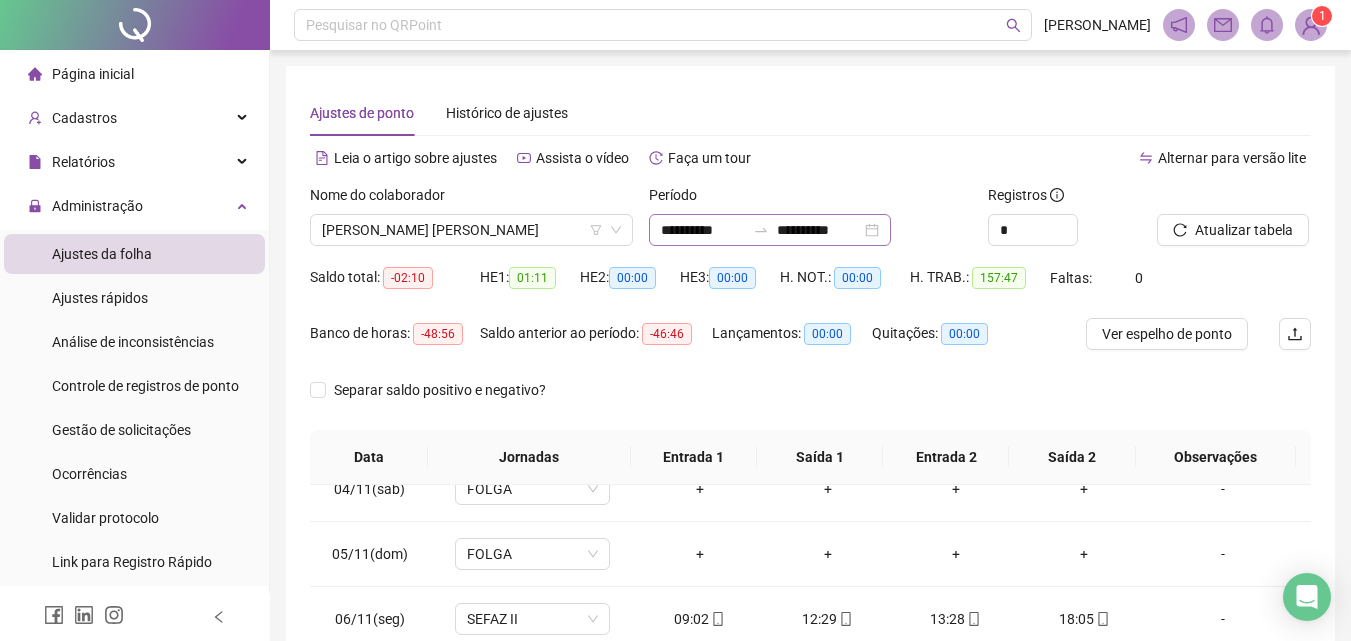 click on "**********" at bounding box center [770, 230] 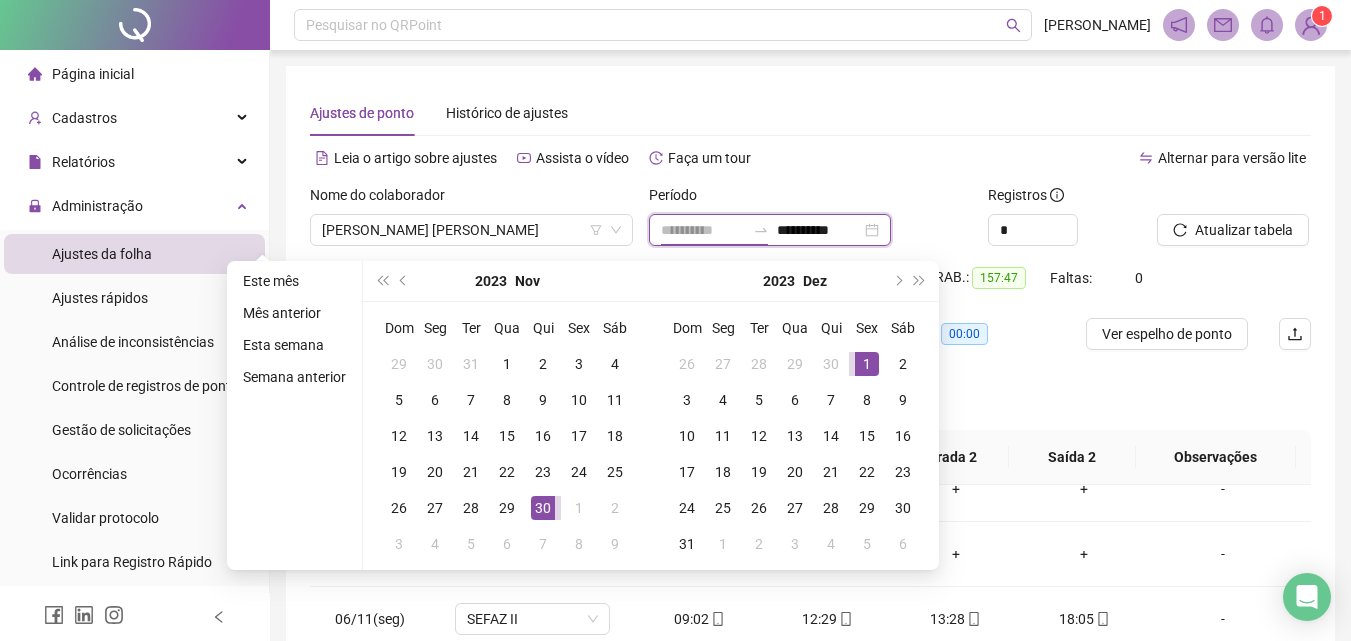 type on "**********" 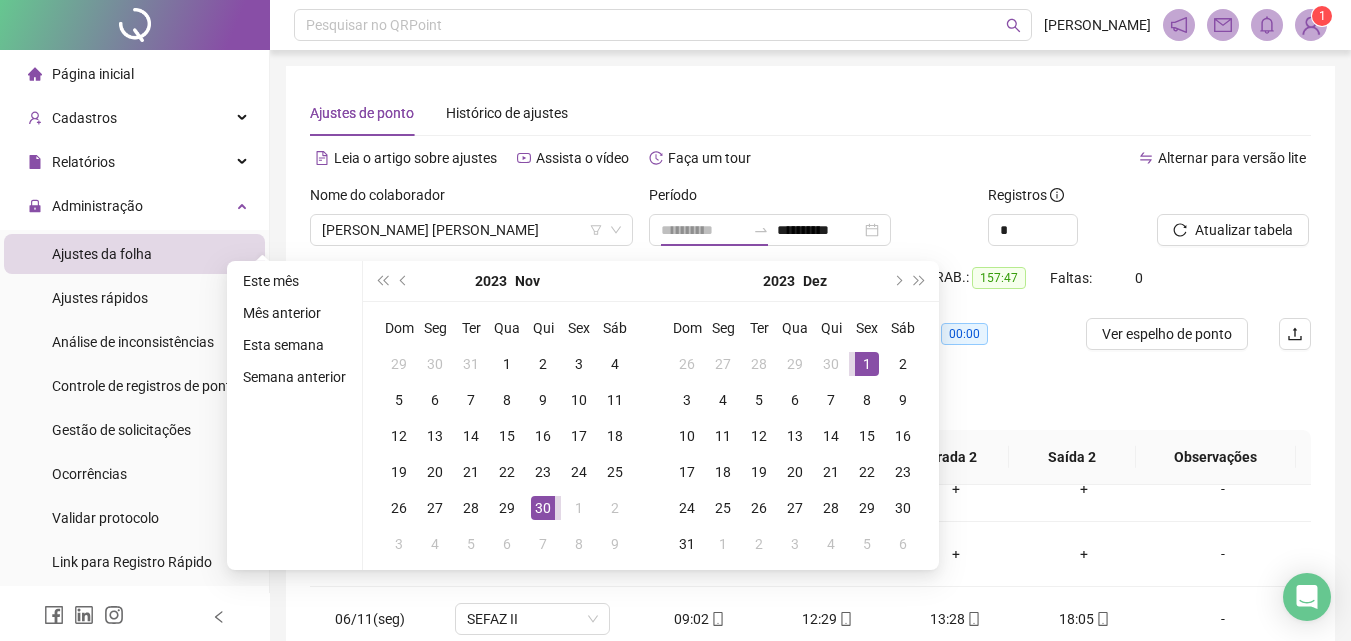 click on "1" at bounding box center [867, 364] 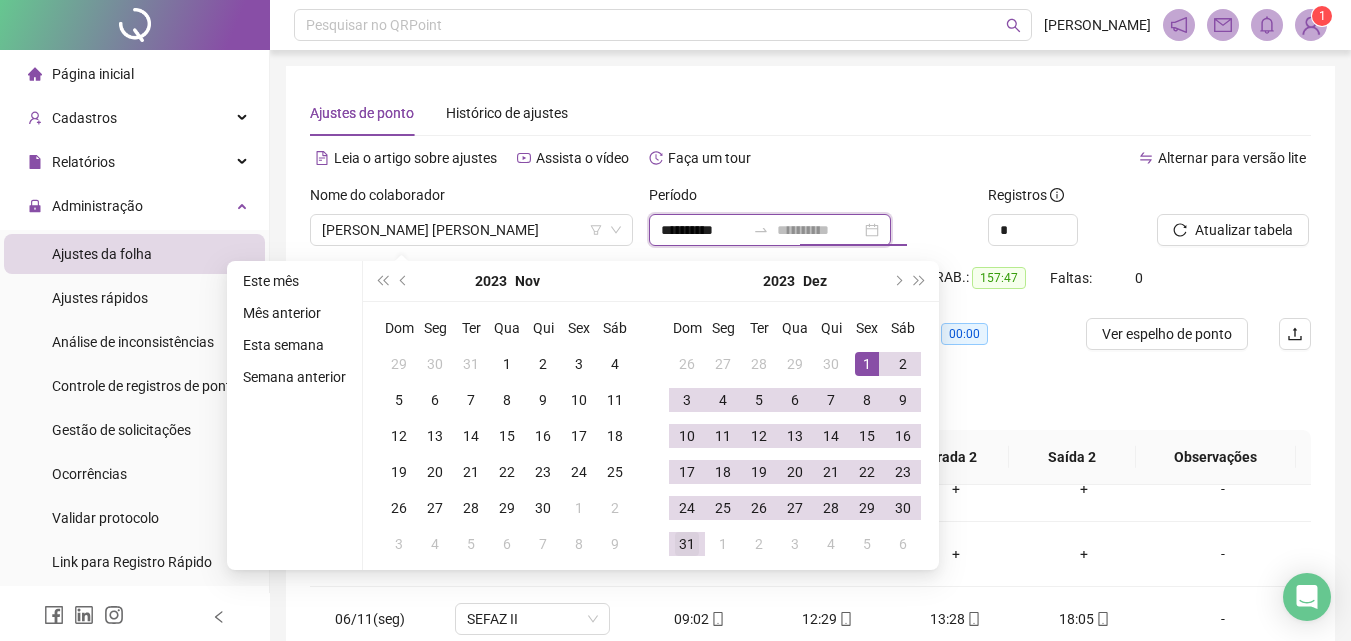 type on "**********" 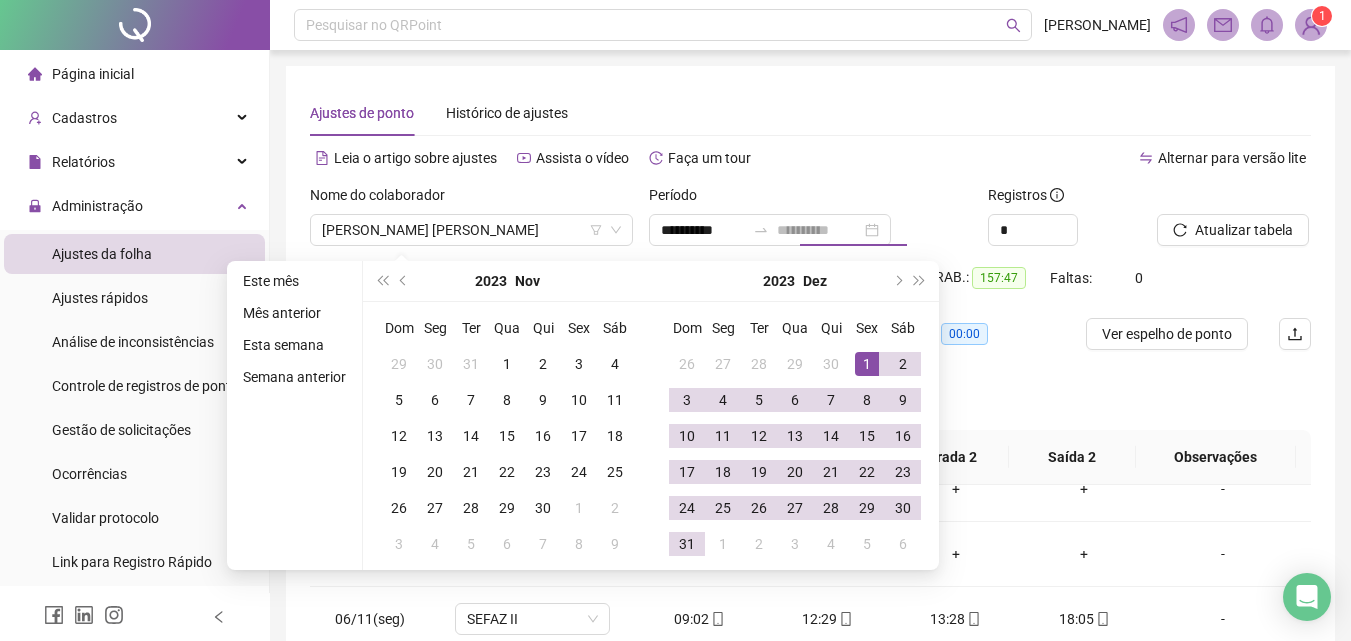 drag, startPoint x: 694, startPoint y: 545, endPoint x: 708, endPoint y: 529, distance: 21.260292 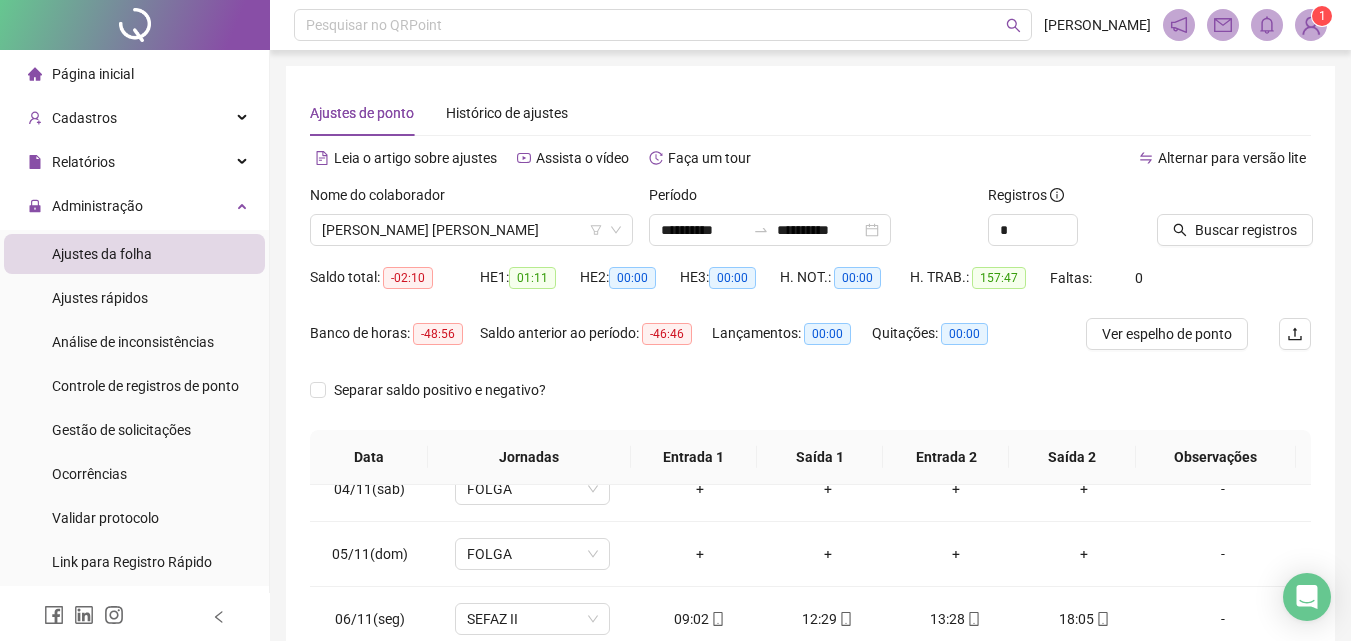 click on "Buscar registros" at bounding box center (1234, 223) 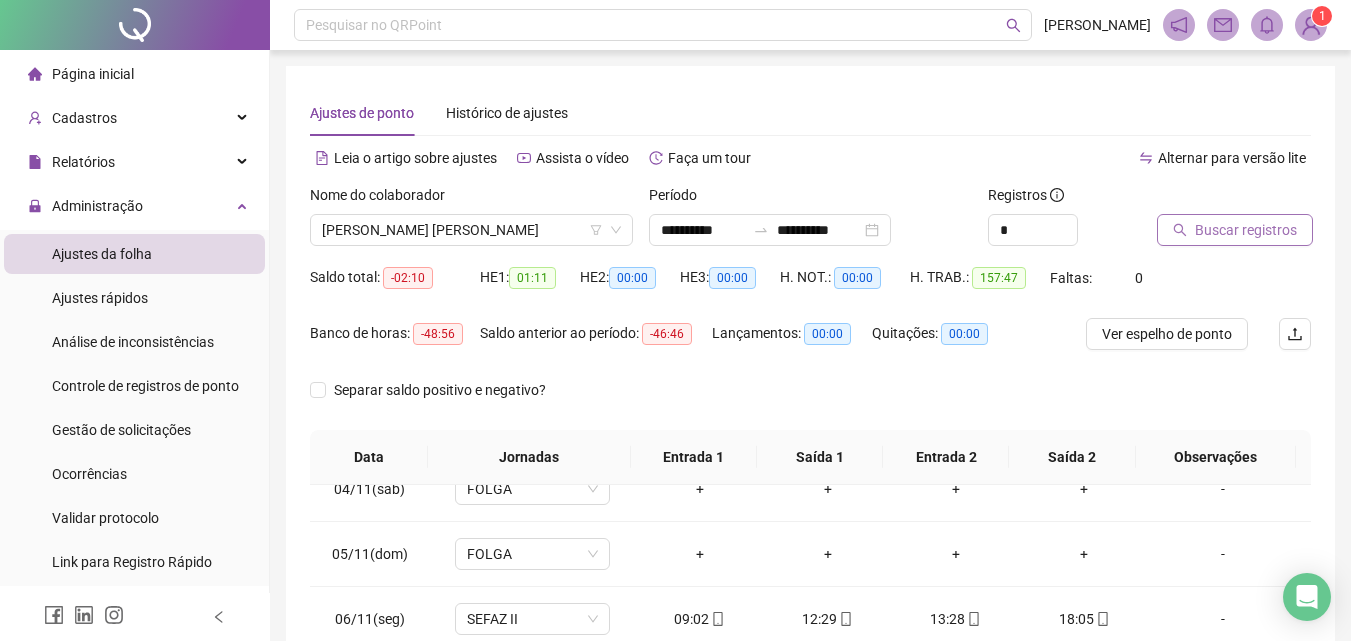 click on "Buscar registros" at bounding box center (1235, 230) 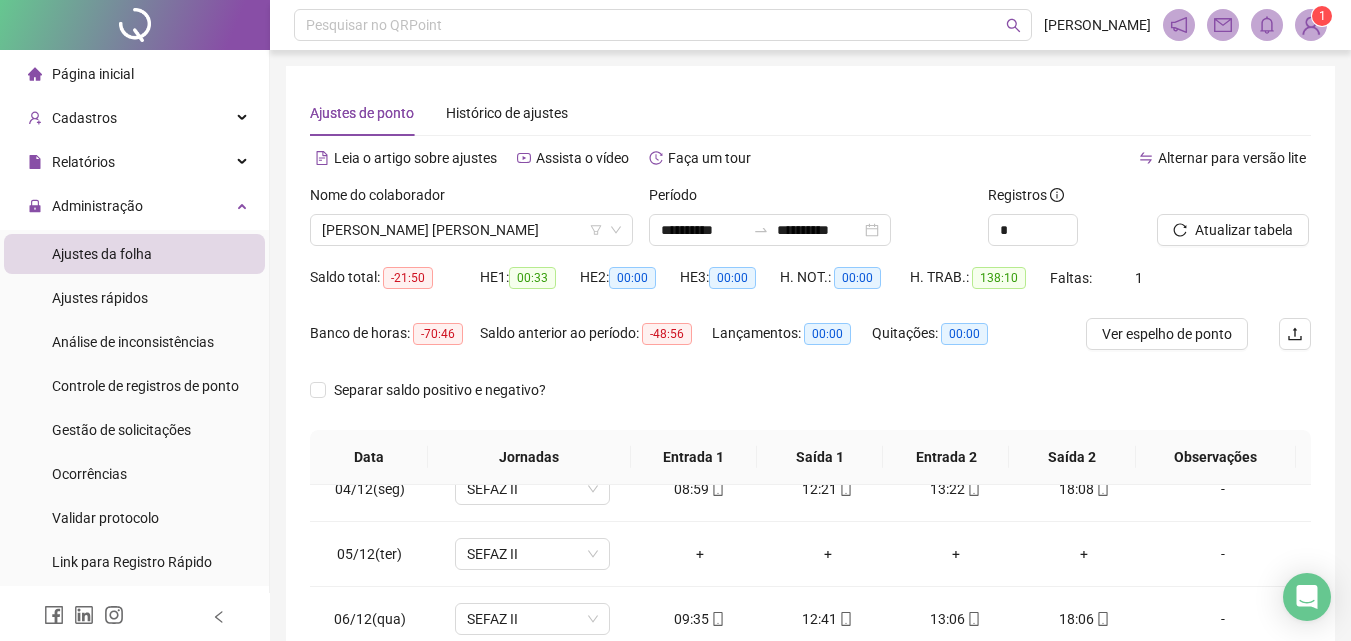 scroll, scrollTop: 200, scrollLeft: 0, axis: vertical 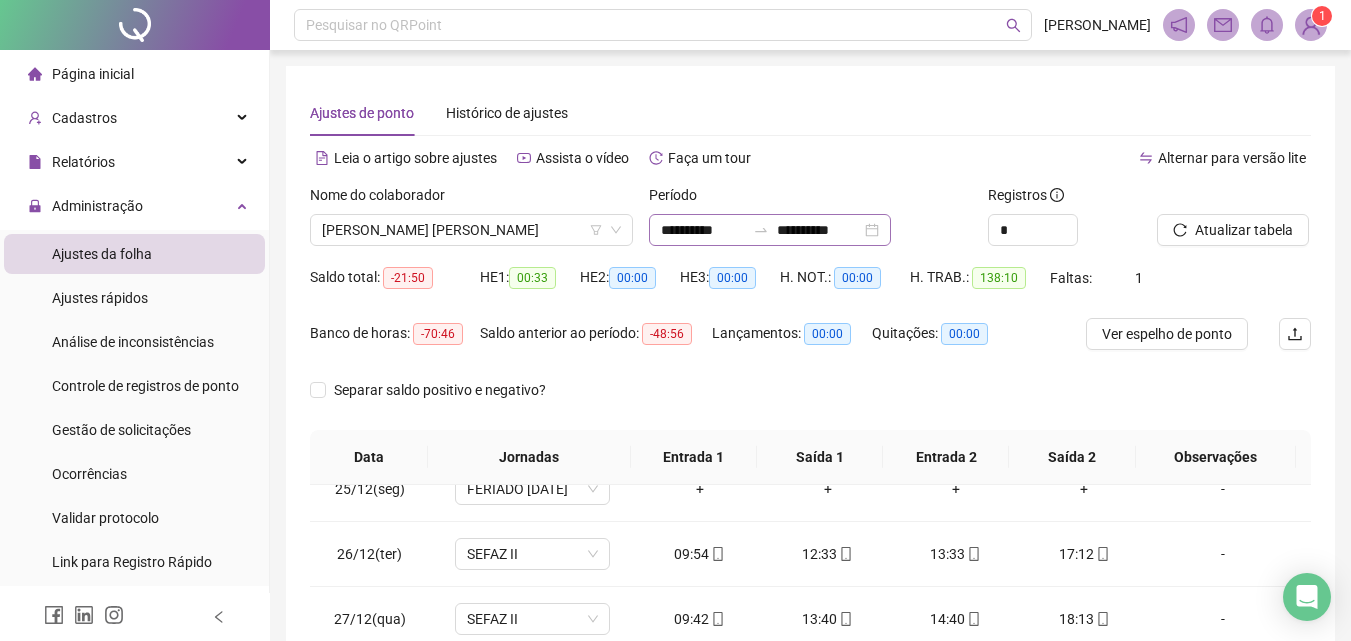 click on "**********" at bounding box center (770, 230) 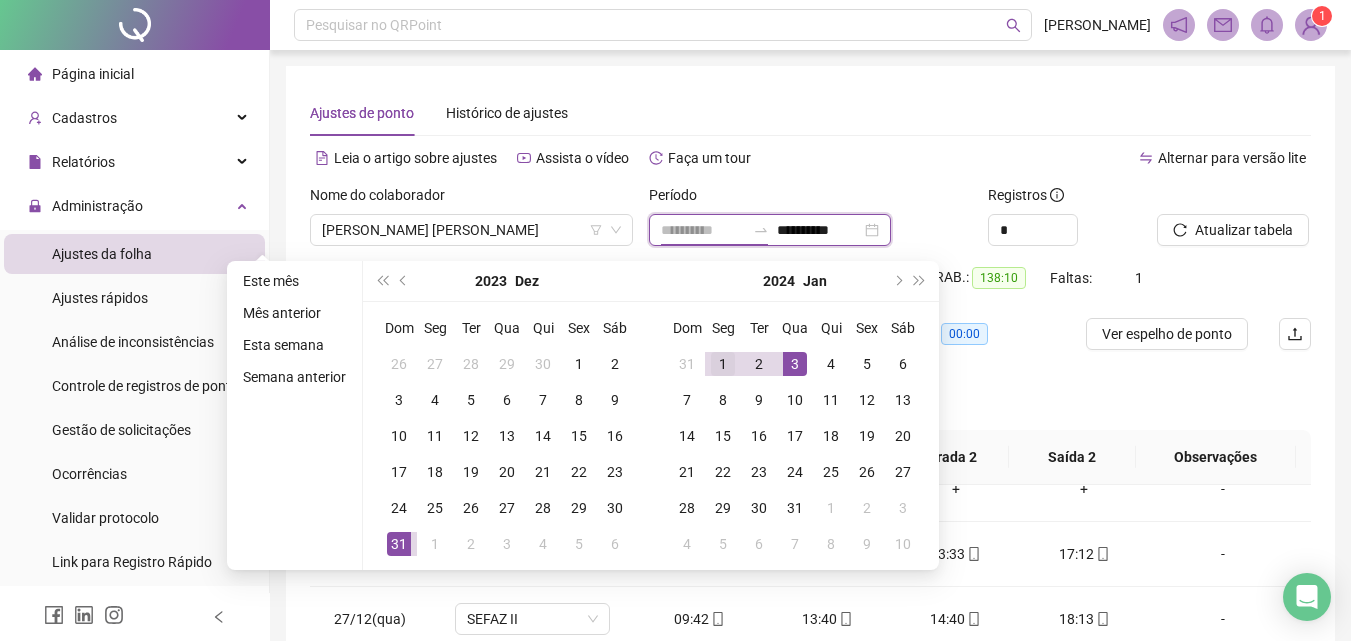 type on "**********" 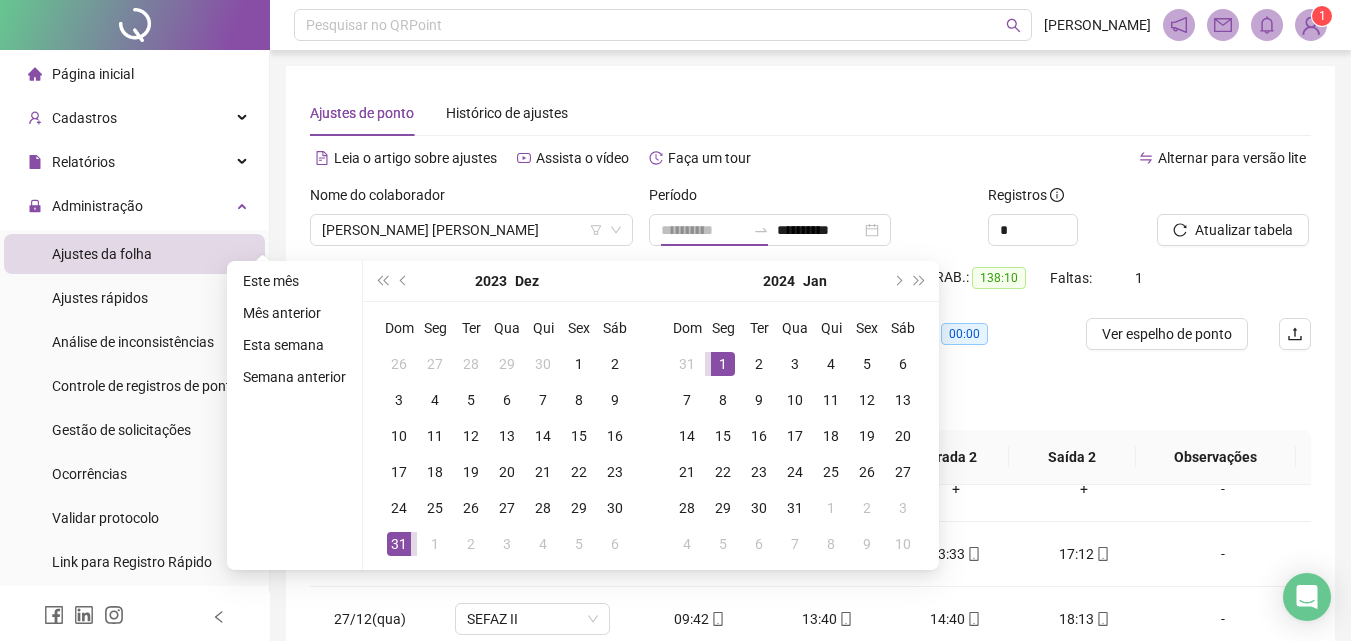 click on "1" at bounding box center (723, 364) 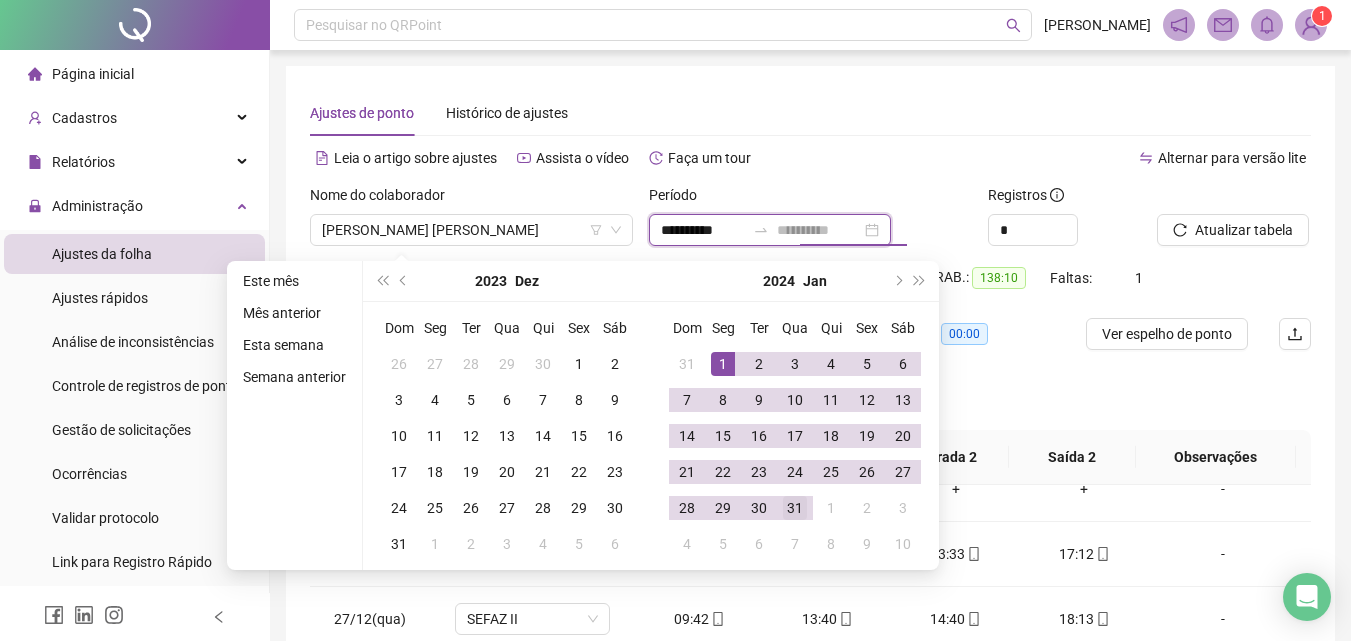type on "**********" 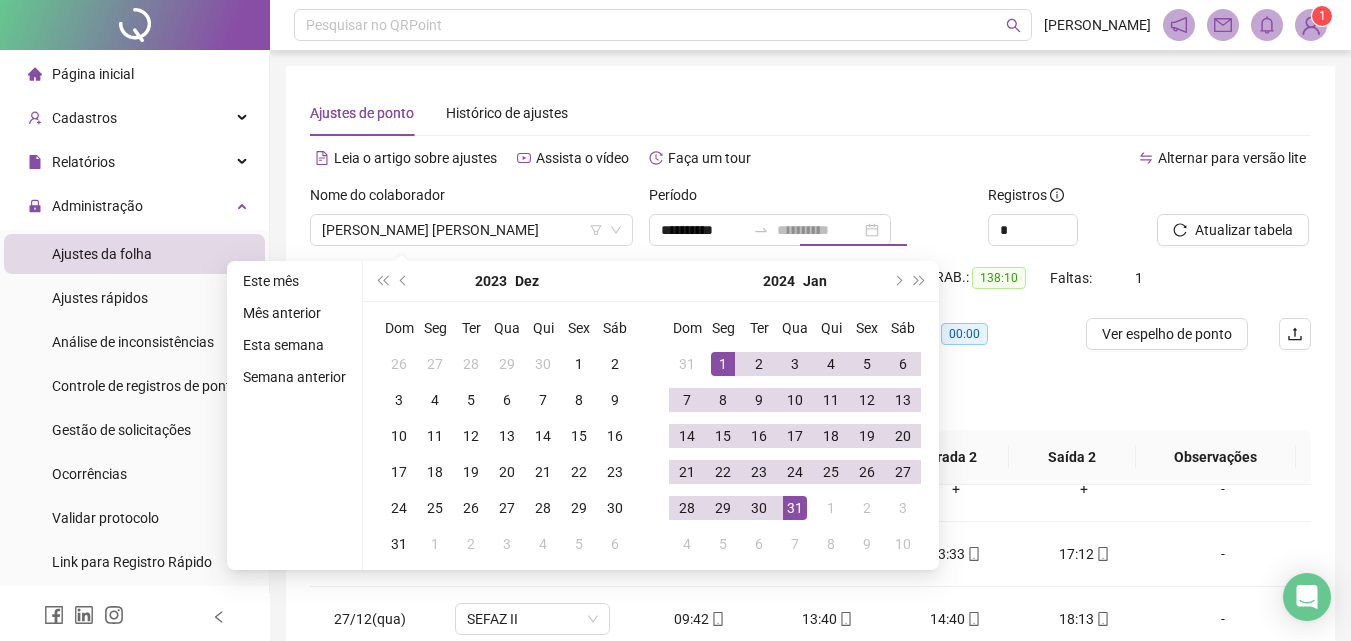 click on "31" at bounding box center (795, 508) 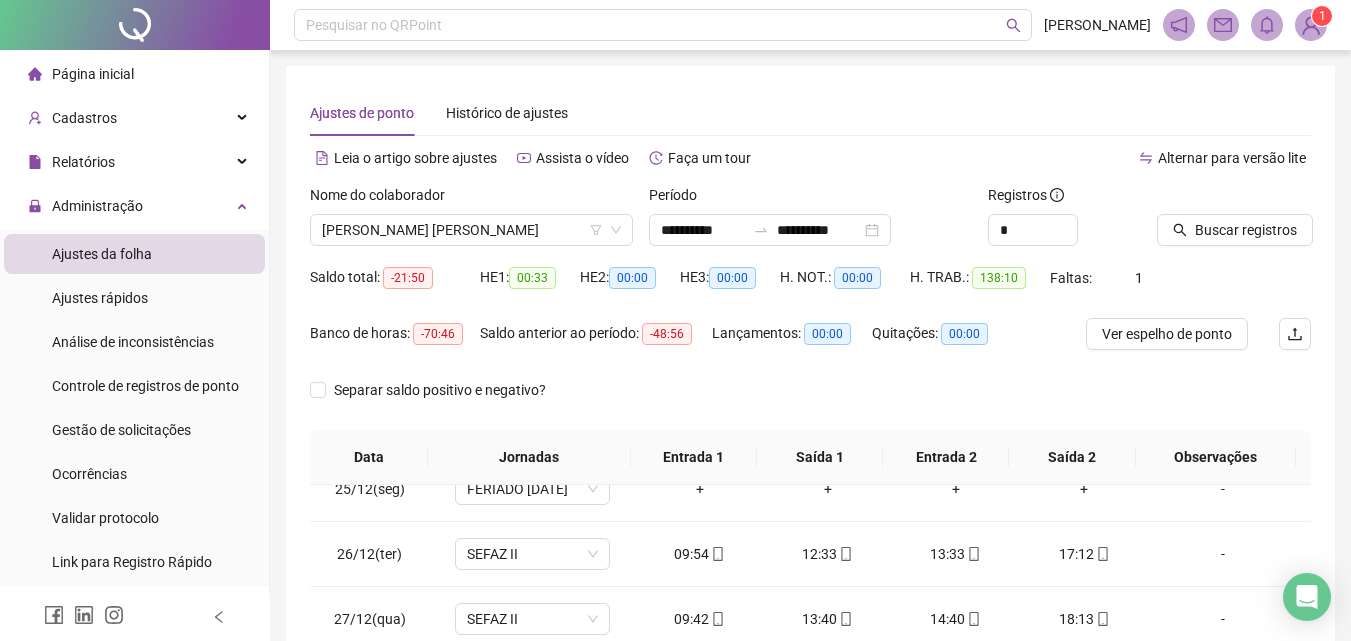 click 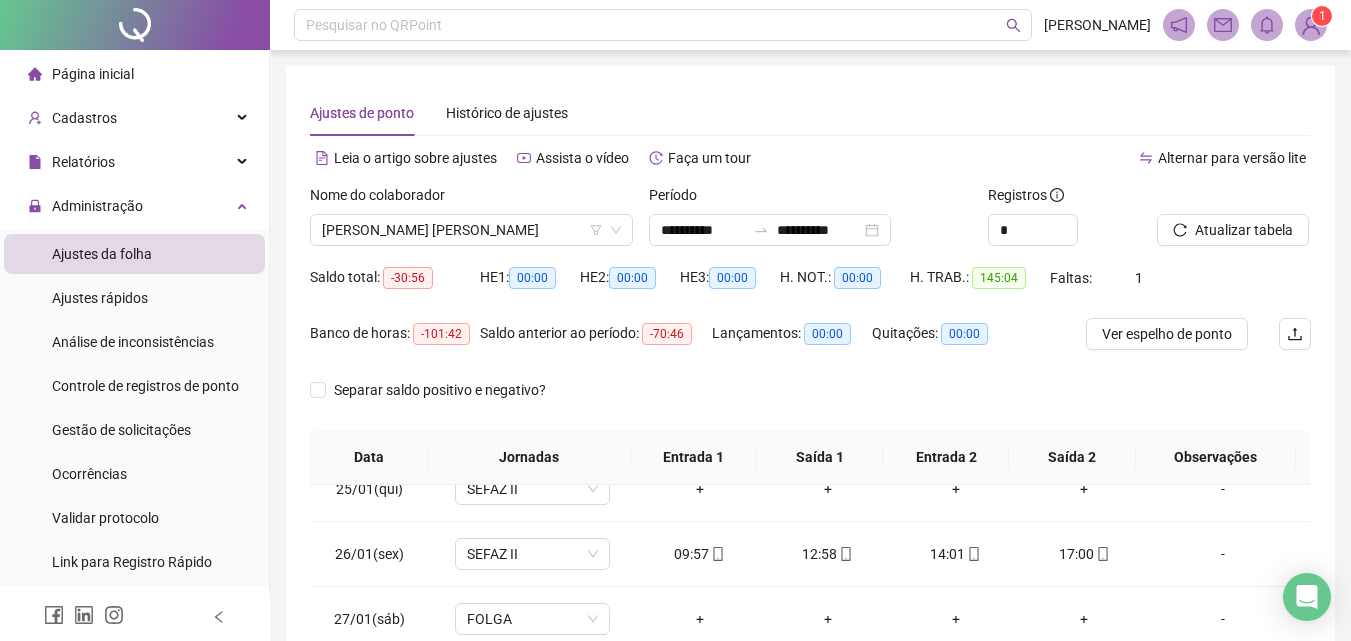 scroll 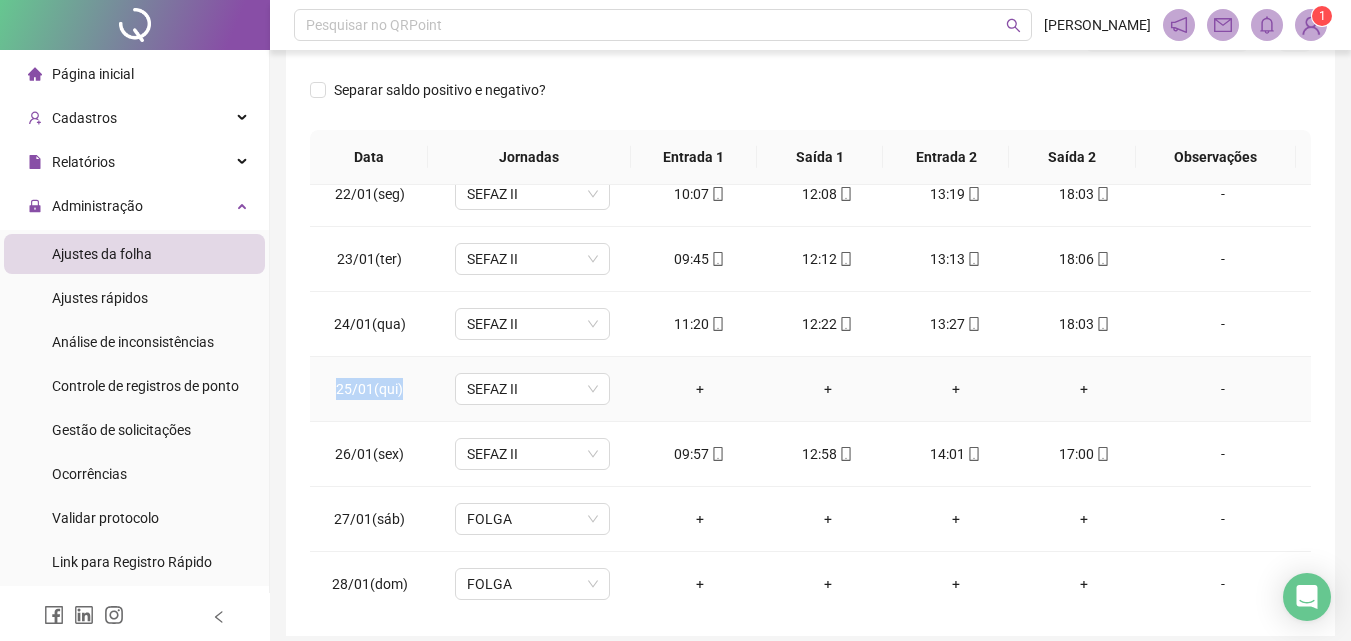 drag, startPoint x: 344, startPoint y: 385, endPoint x: 407, endPoint y: 395, distance: 63.788715 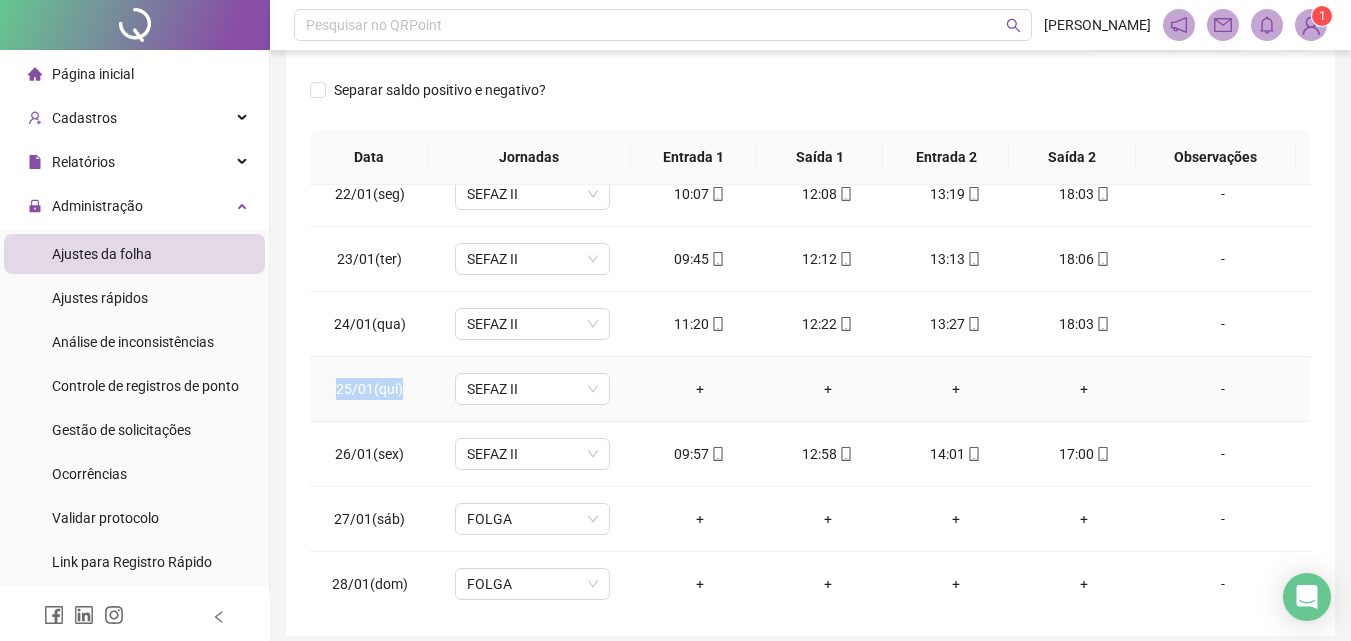 copy on "25/01(qui)" 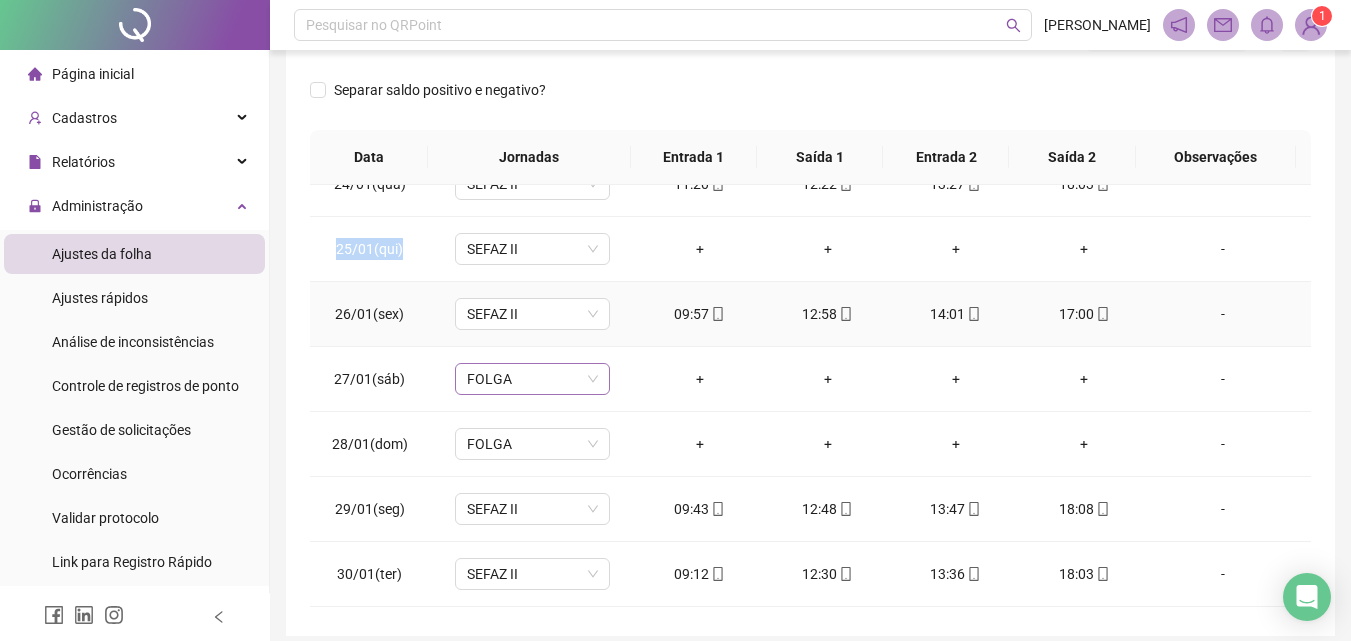 scroll, scrollTop: 1588, scrollLeft: 0, axis: vertical 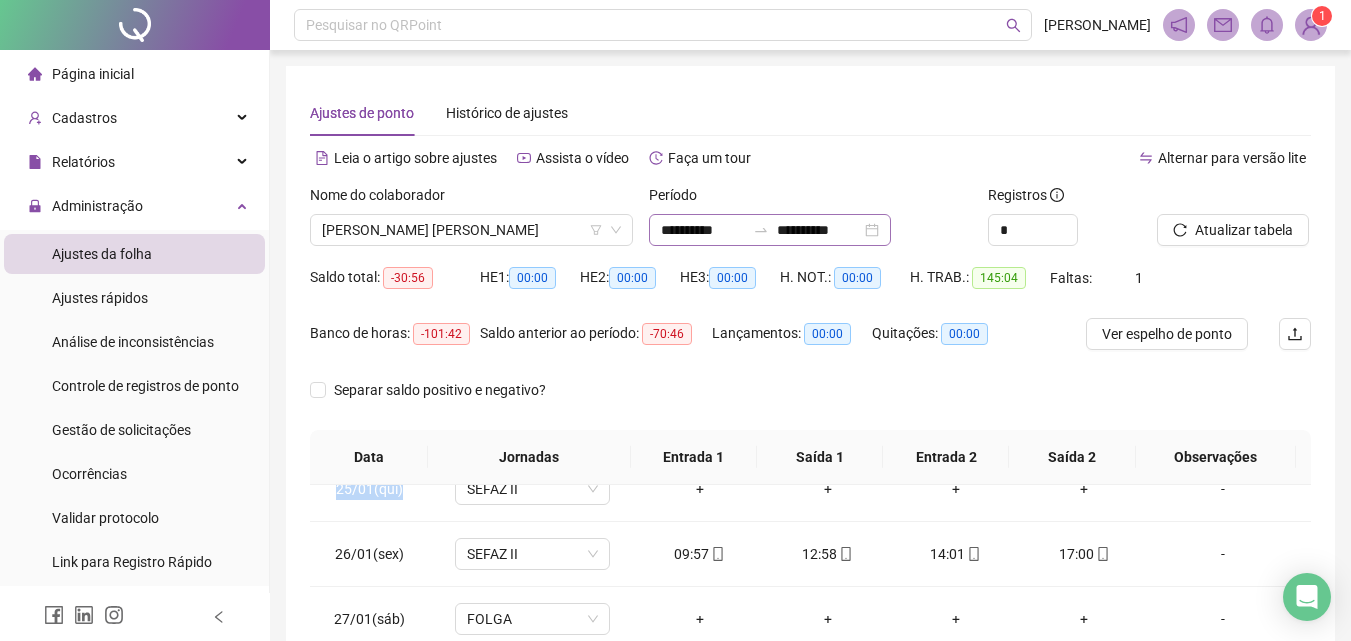 click on "**********" at bounding box center [770, 230] 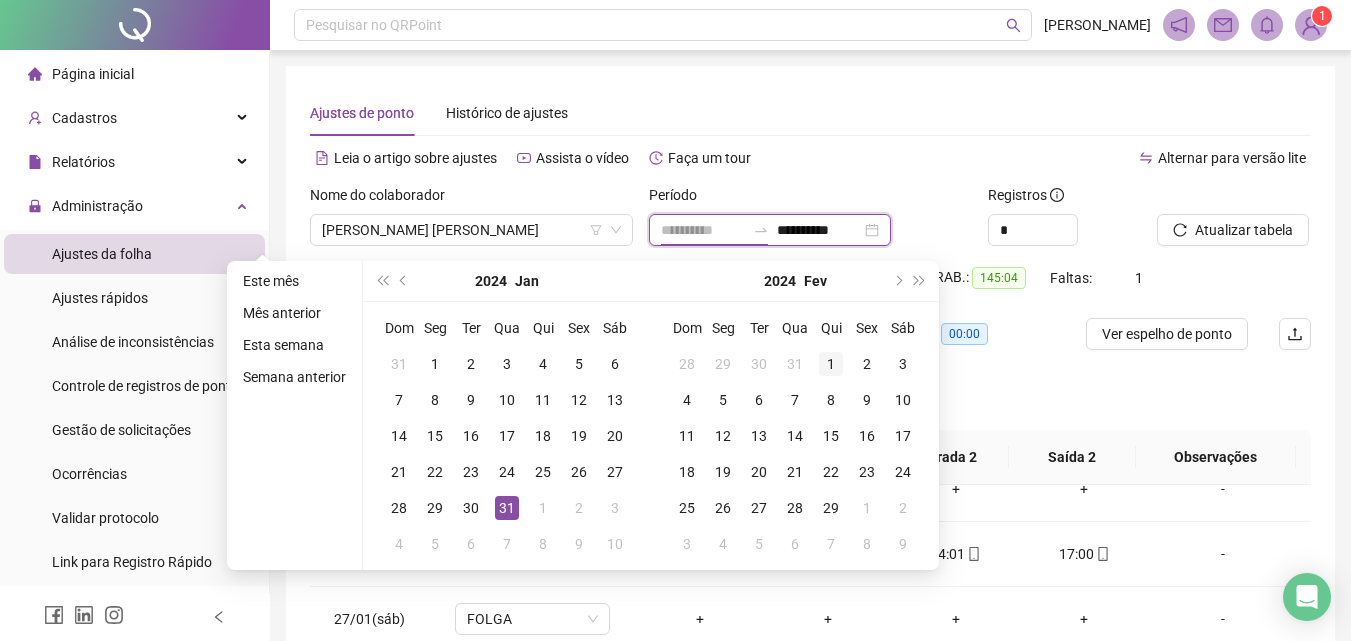 type on "**********" 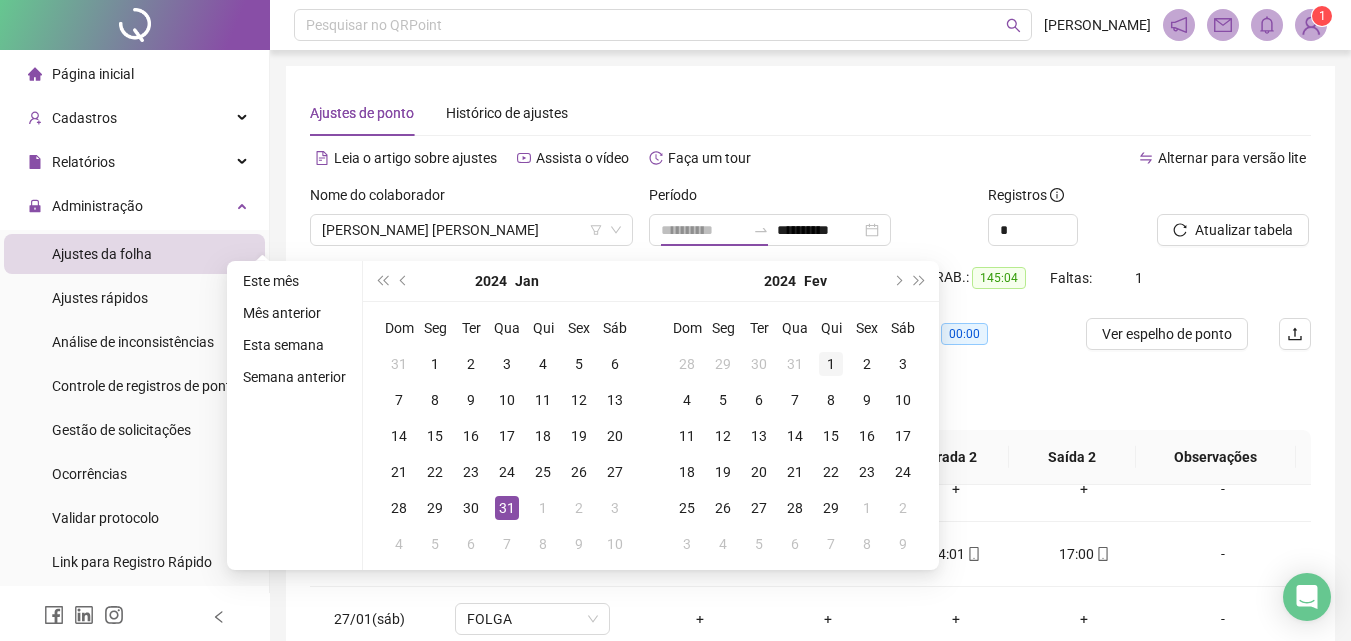 click on "1" at bounding box center [831, 364] 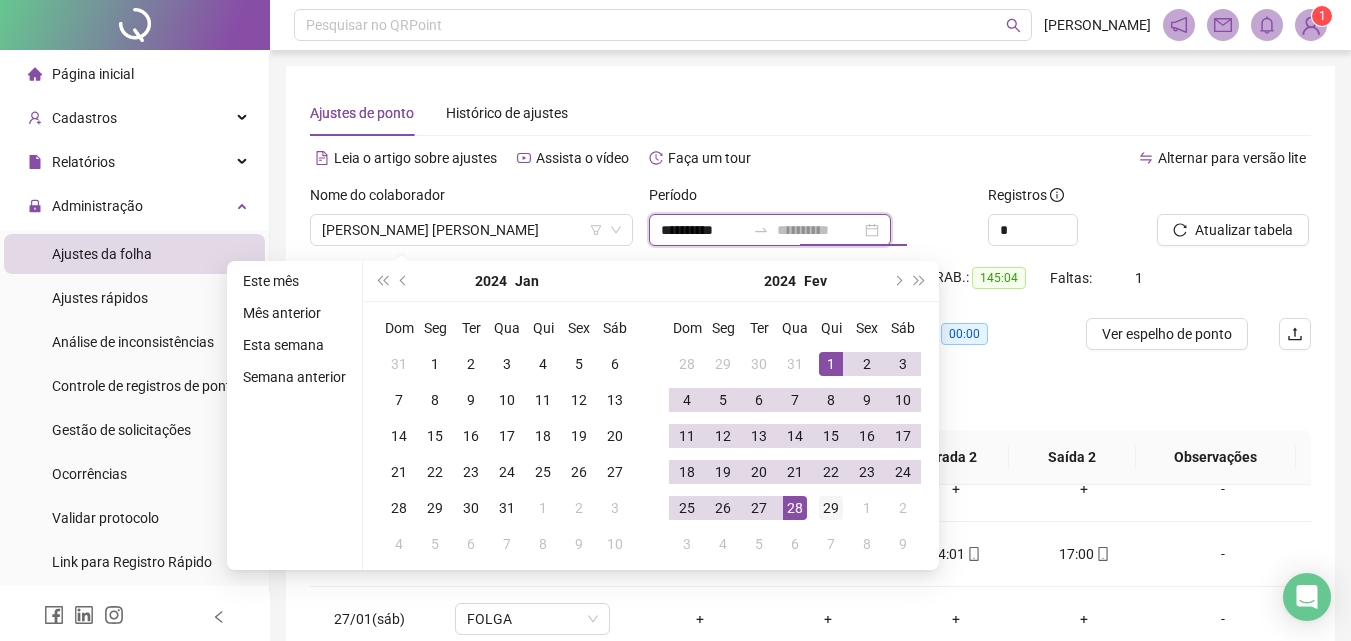 type on "**********" 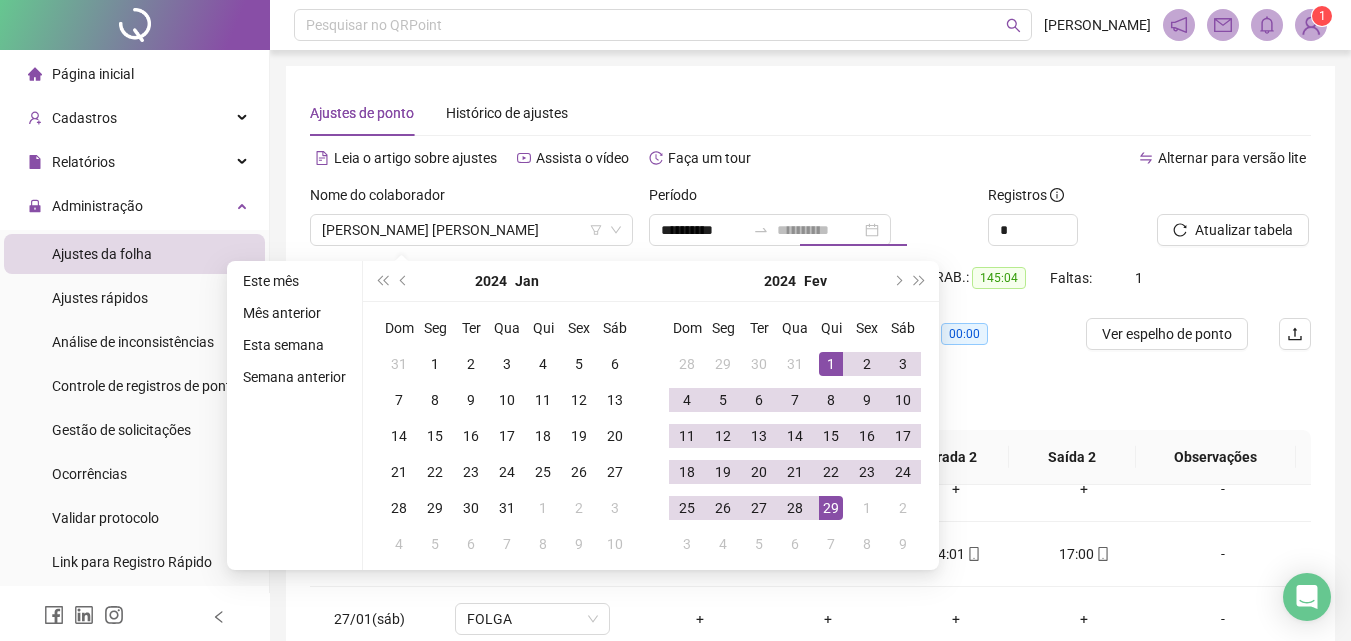 click on "29" at bounding box center (831, 508) 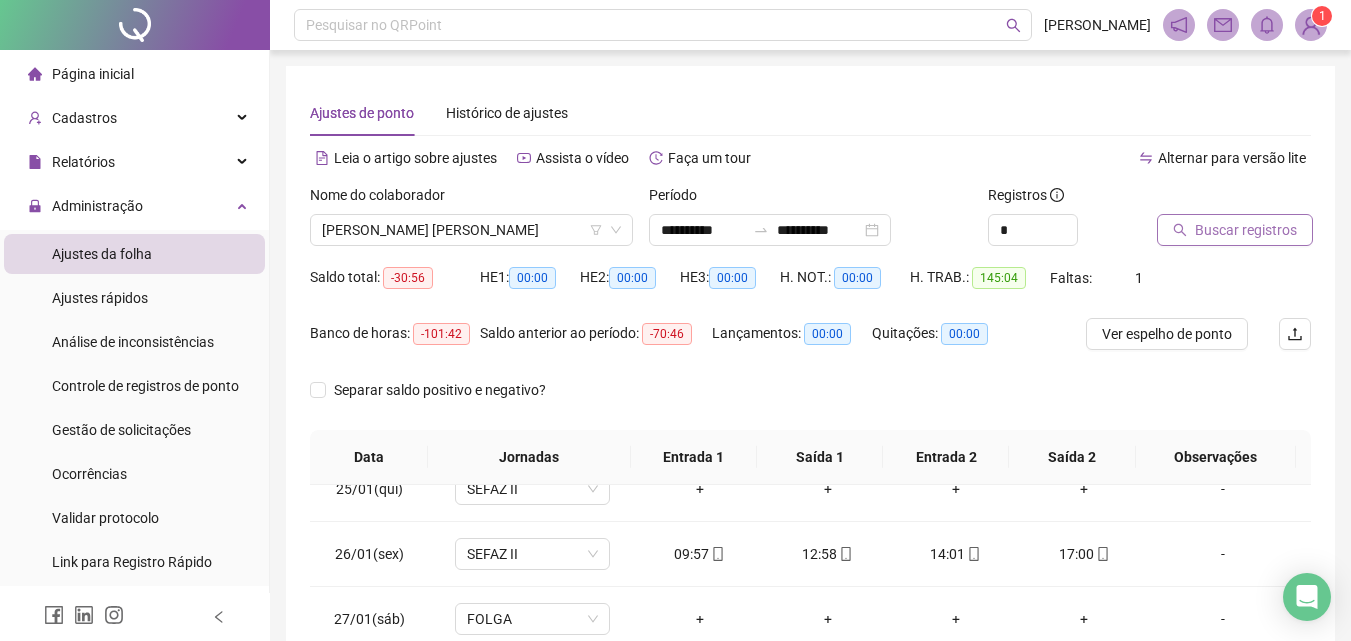 click on "Buscar registros" at bounding box center [1246, 230] 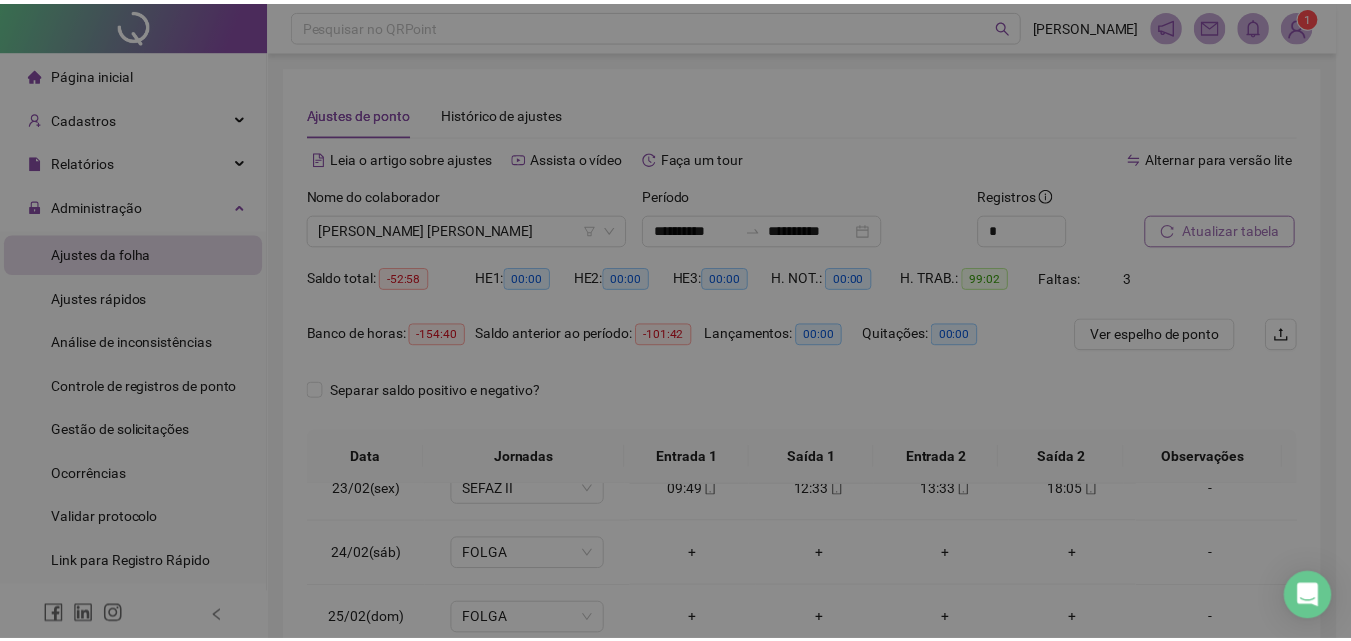 scroll, scrollTop: 1458, scrollLeft: 0, axis: vertical 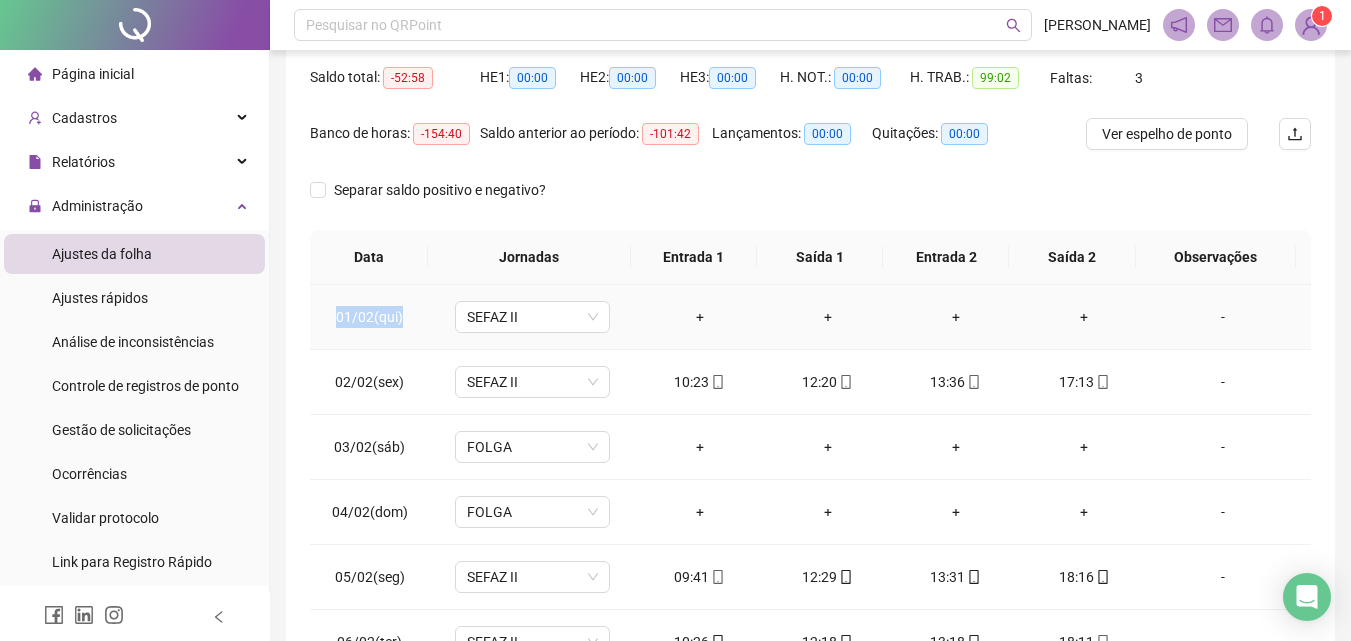 drag, startPoint x: 335, startPoint y: 312, endPoint x: 417, endPoint y: 327, distance: 83.360664 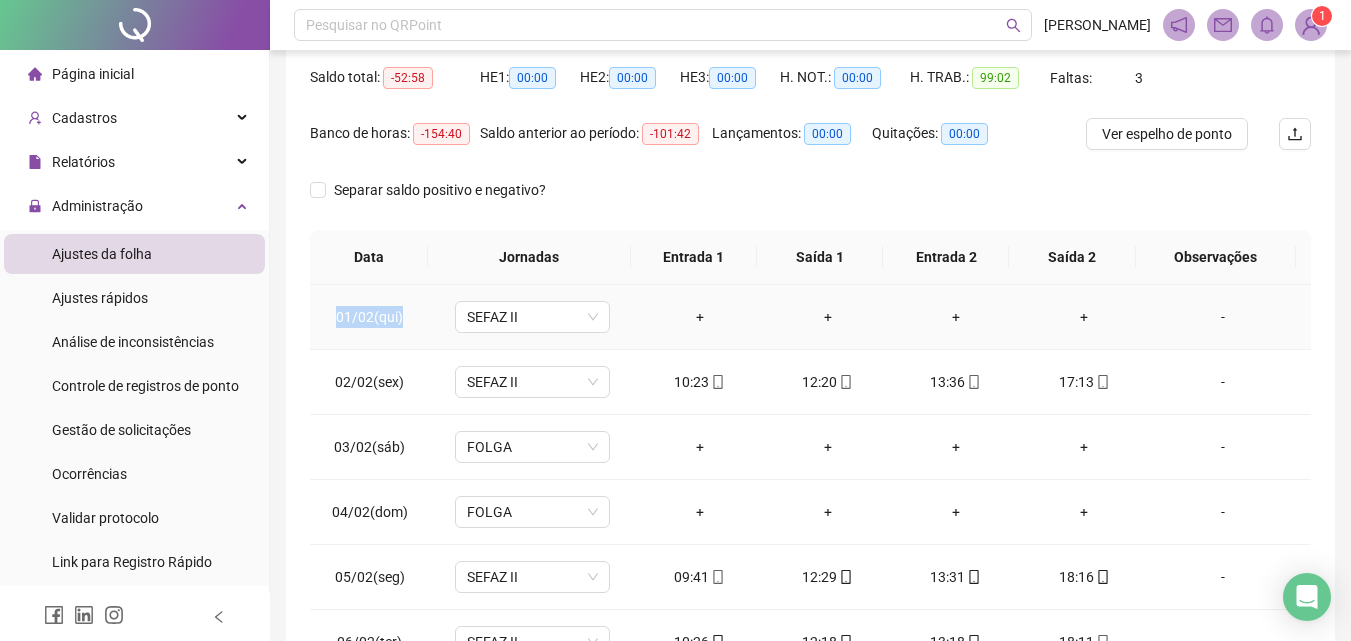 copy on "01/02(qui)" 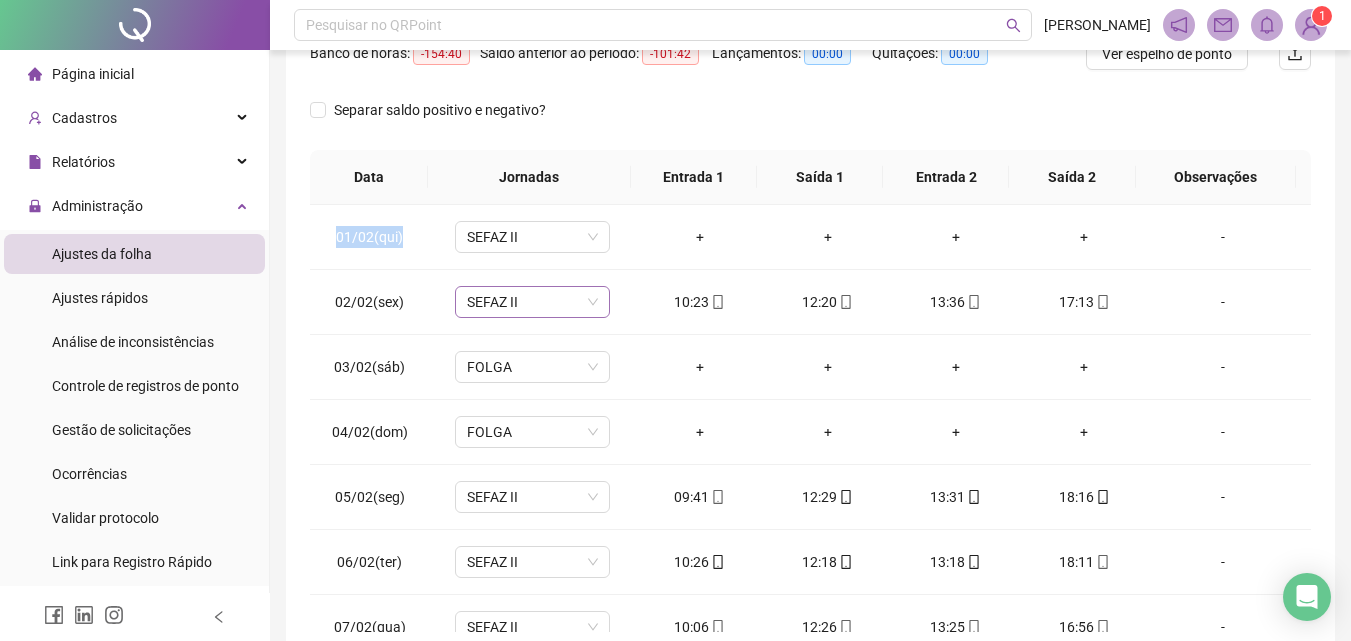 scroll, scrollTop: 300, scrollLeft: 0, axis: vertical 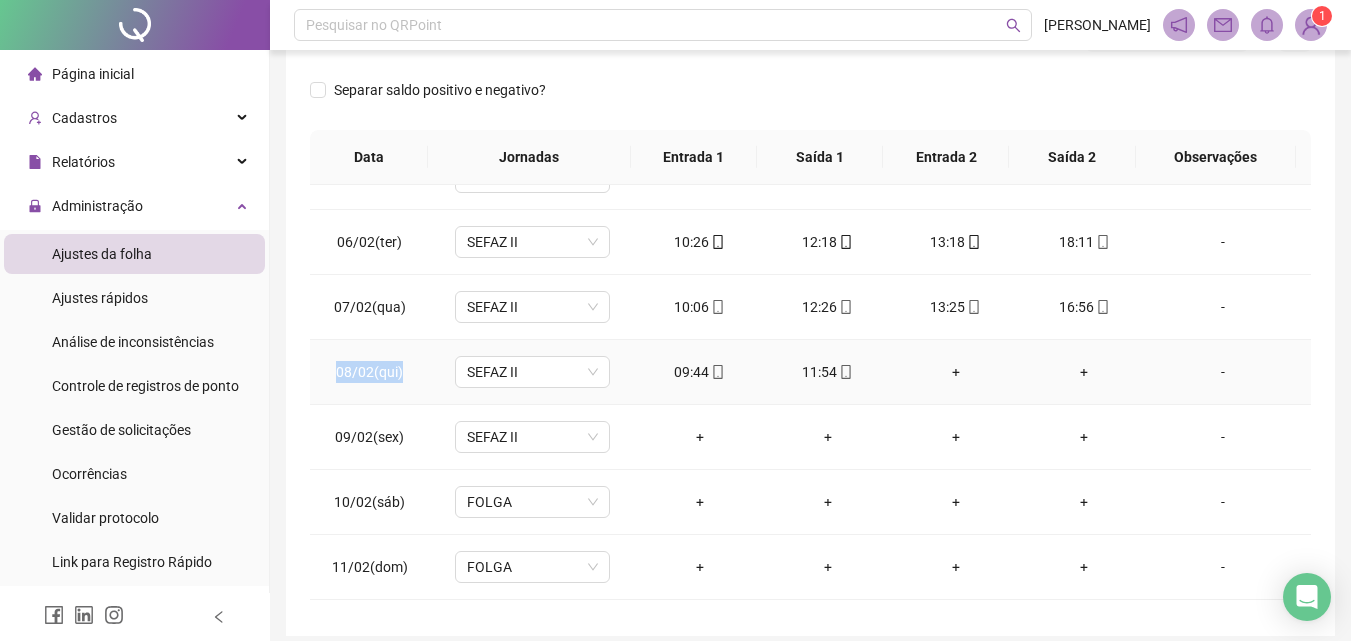 click on "08/02(qui)" at bounding box center [369, 372] 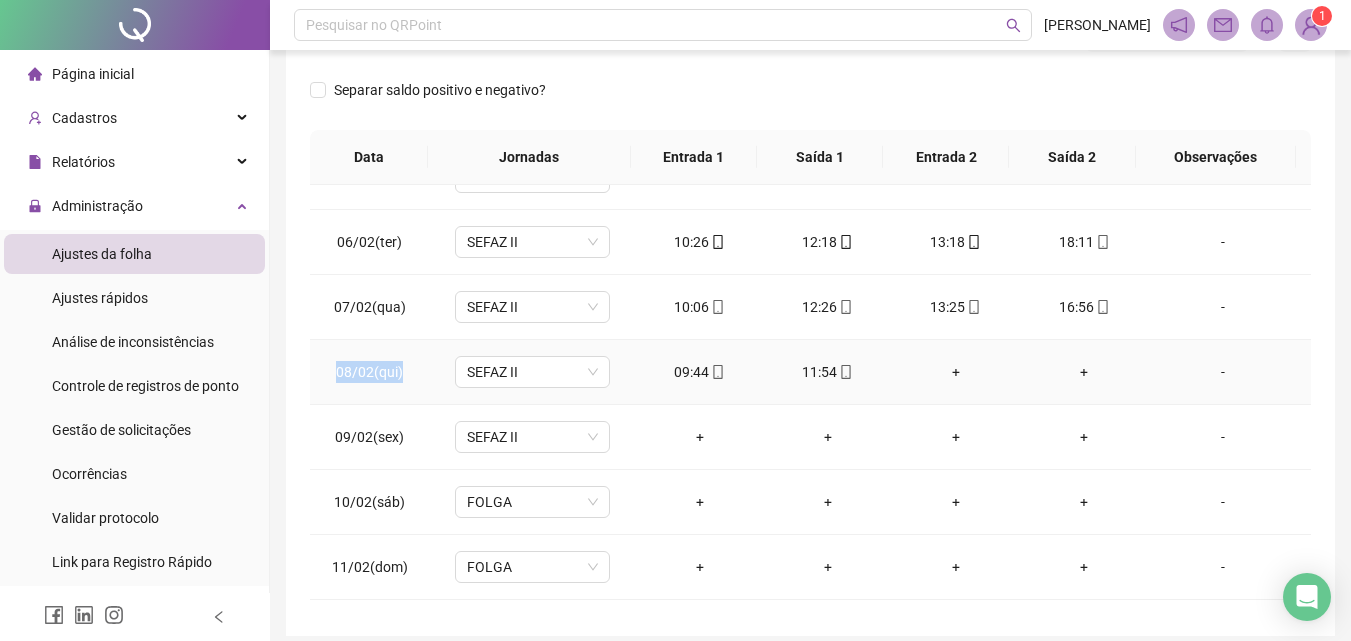 copy on "08/02(qui)" 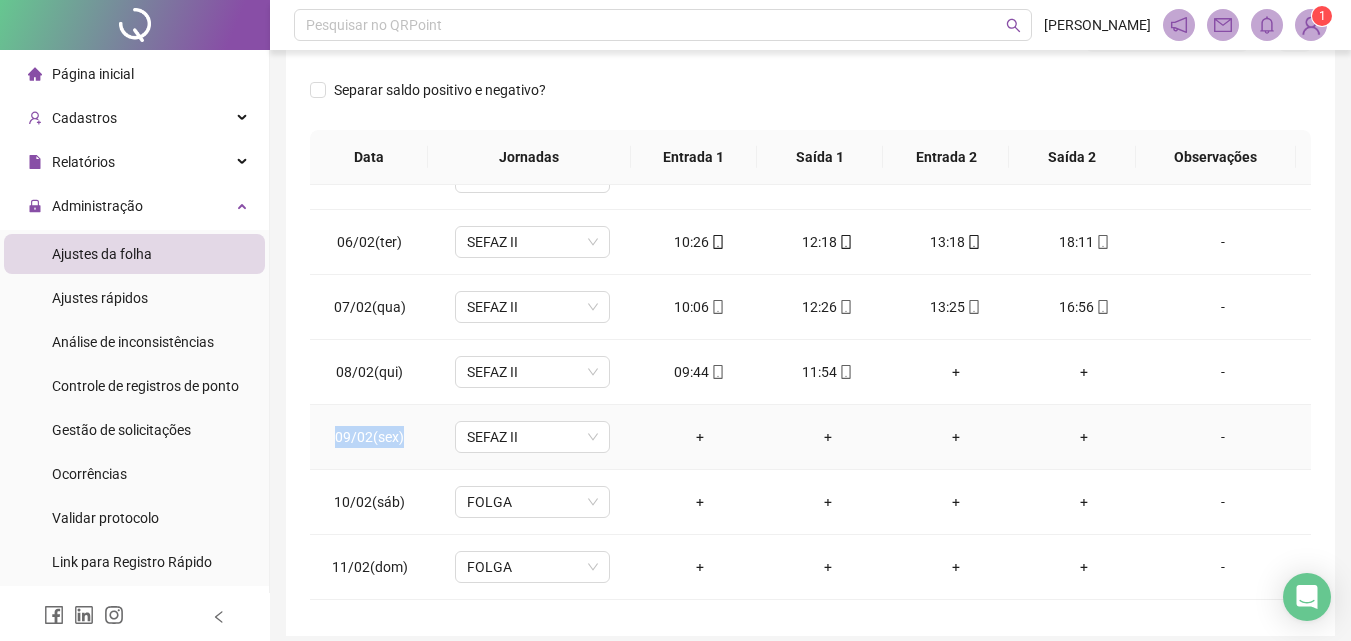 drag, startPoint x: 332, startPoint y: 428, endPoint x: 404, endPoint y: 447, distance: 74.46476 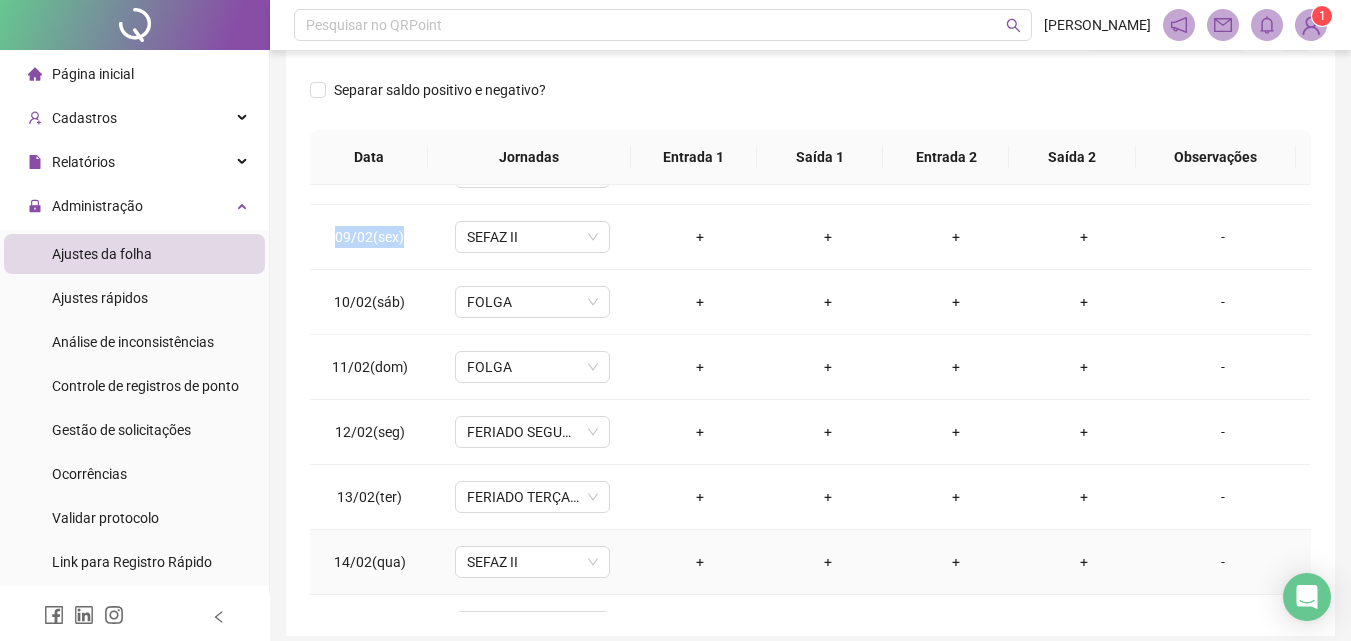scroll, scrollTop: 600, scrollLeft: 0, axis: vertical 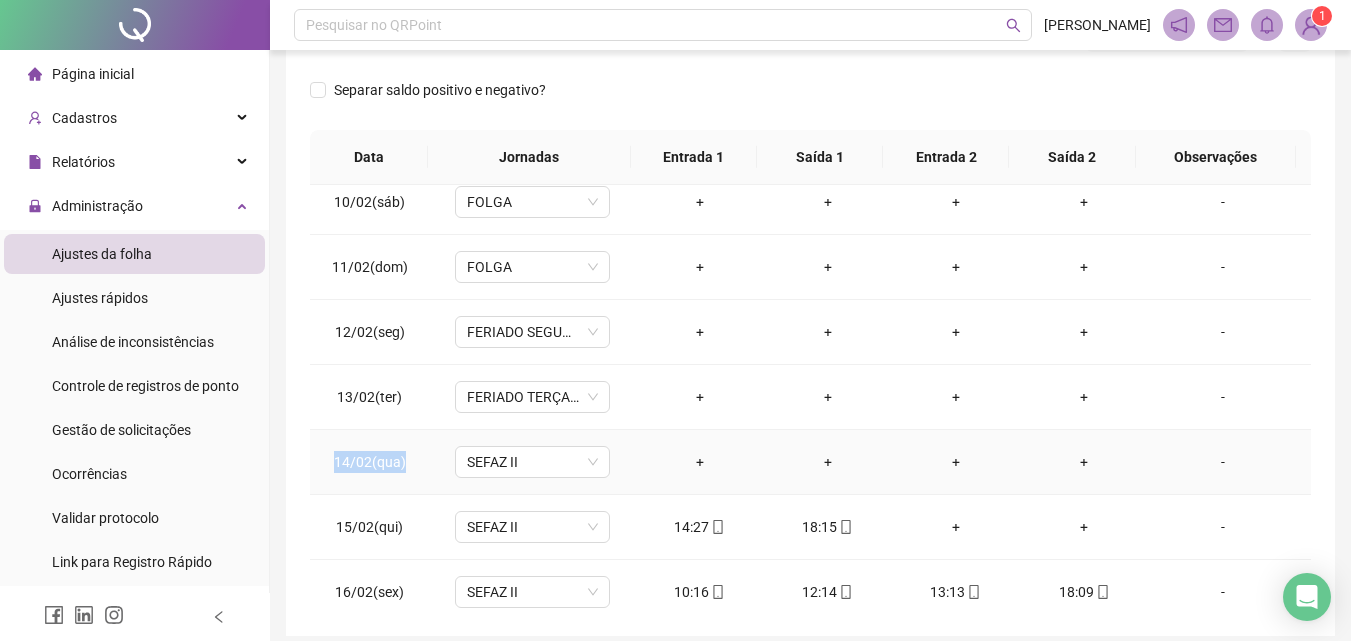 drag, startPoint x: 348, startPoint y: 460, endPoint x: 420, endPoint y: 469, distance: 72.56032 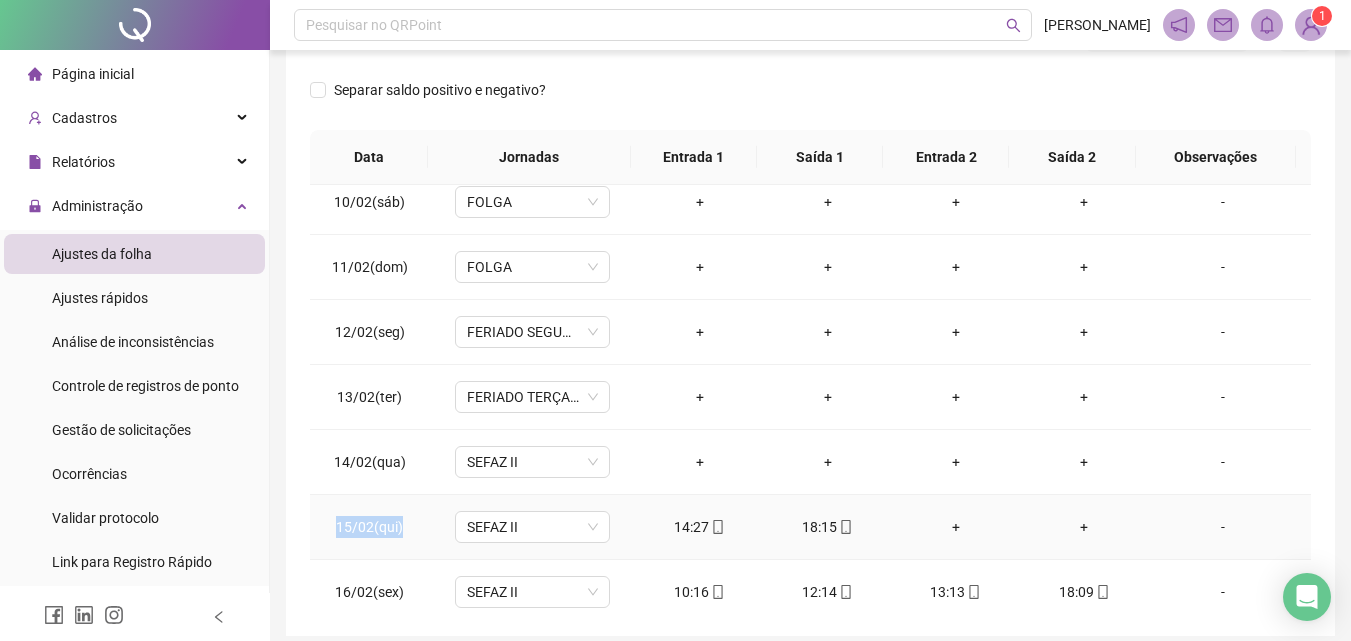 drag, startPoint x: 336, startPoint y: 524, endPoint x: 411, endPoint y: 526, distance: 75.026665 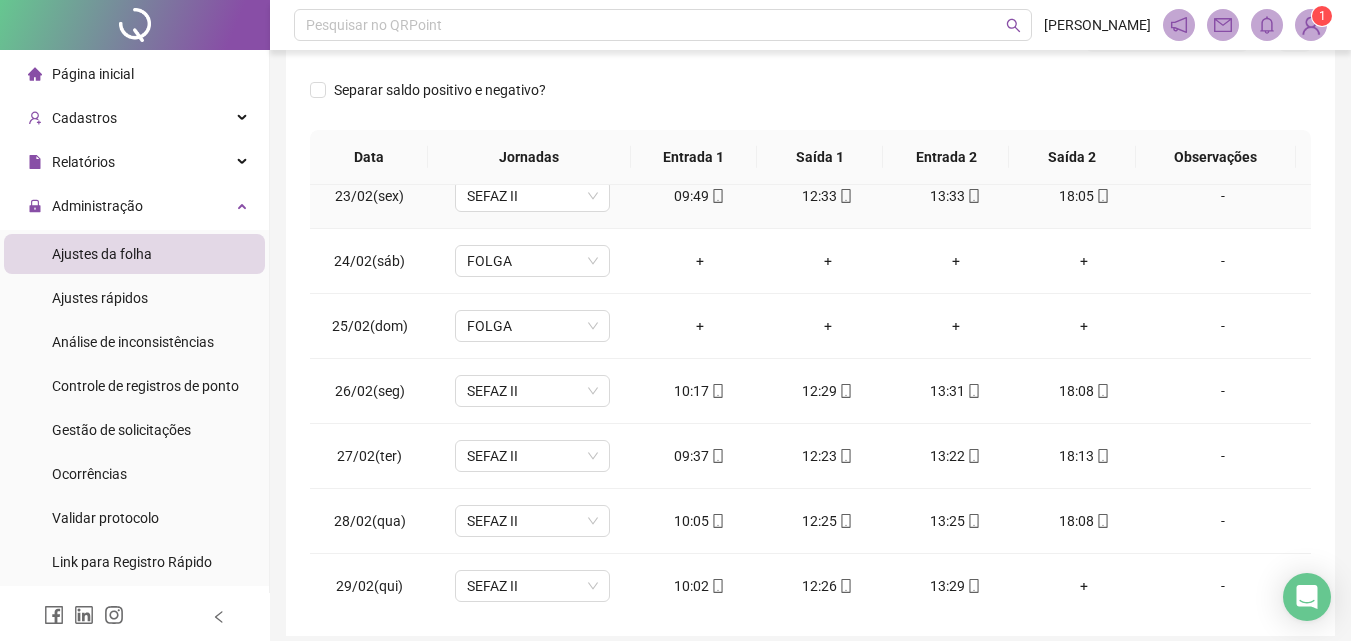 scroll, scrollTop: 1458, scrollLeft: 0, axis: vertical 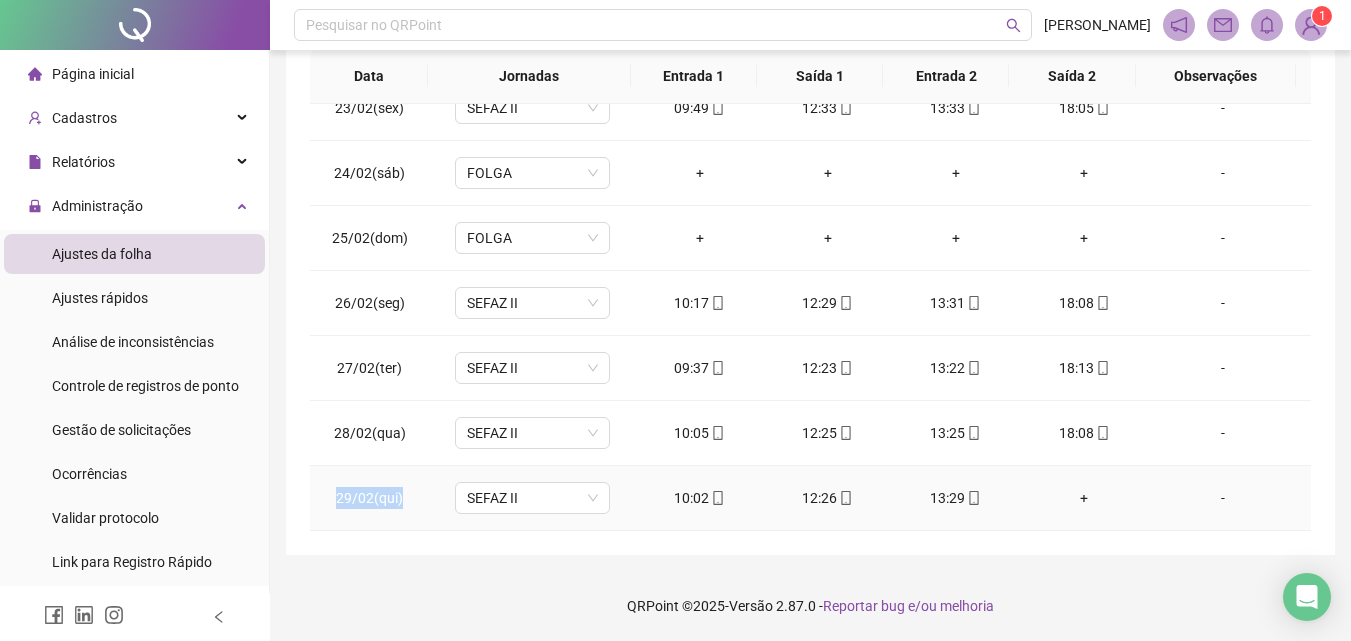drag, startPoint x: 335, startPoint y: 497, endPoint x: 423, endPoint y: 491, distance: 88.20431 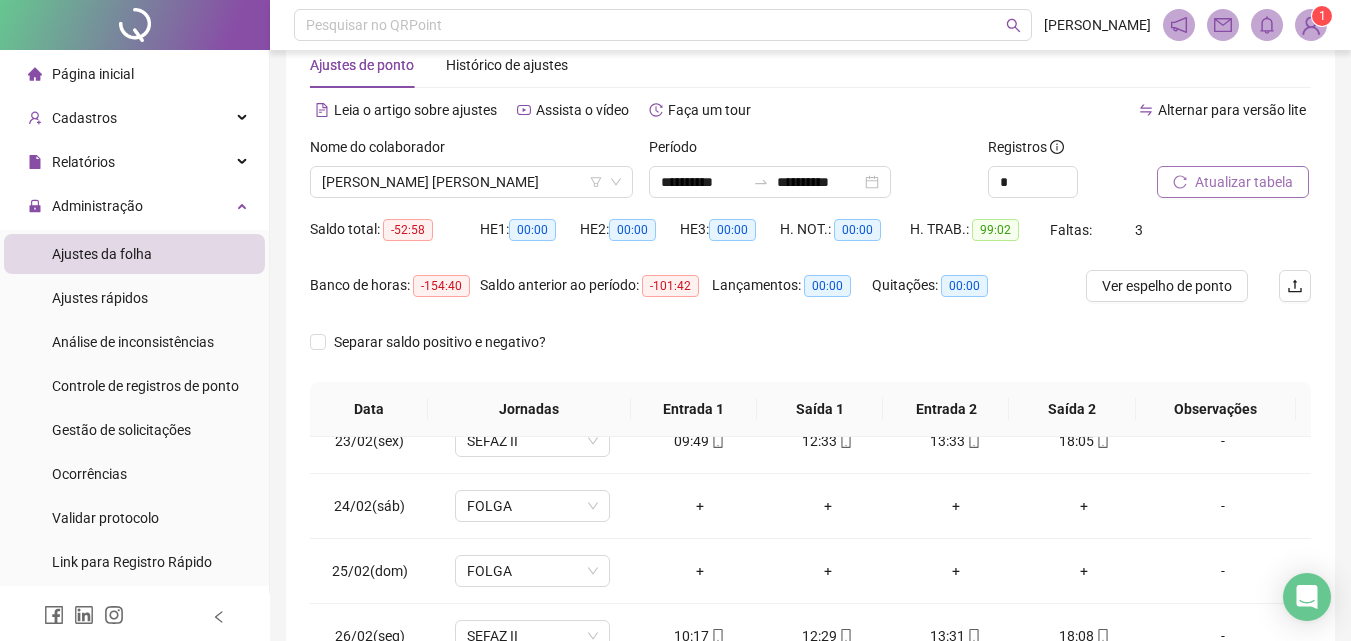 scroll, scrollTop: 0, scrollLeft: 0, axis: both 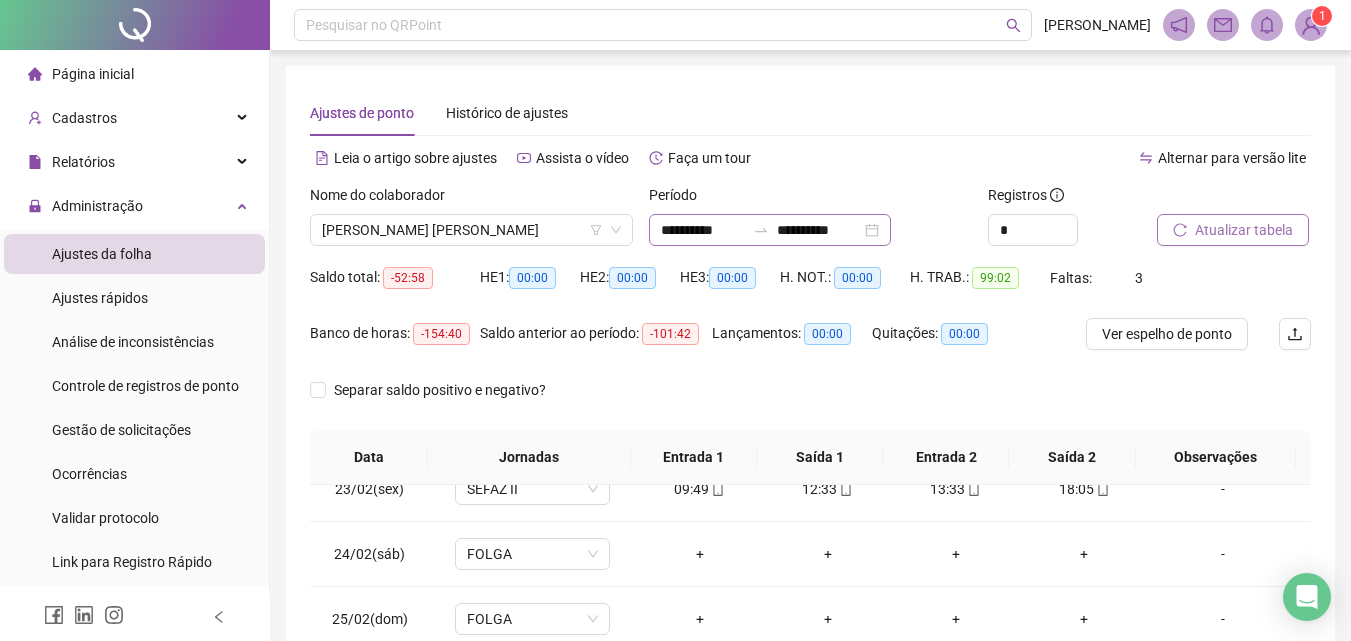 click on "**********" at bounding box center (770, 230) 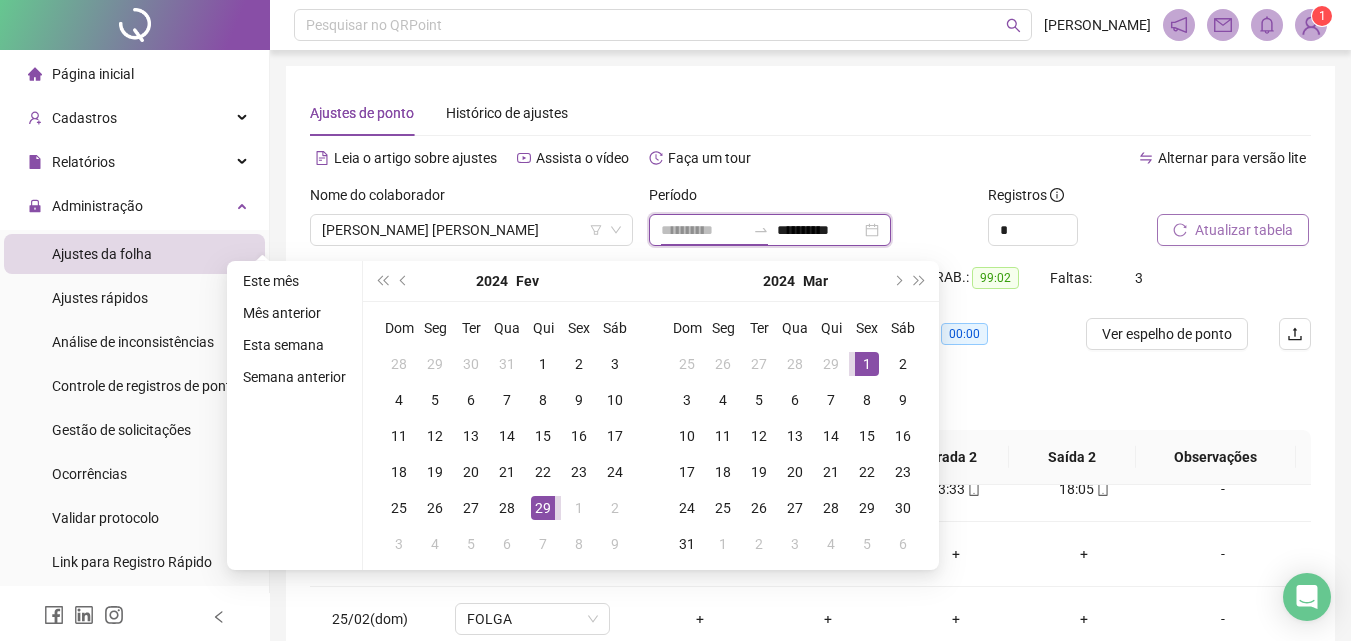 type on "**********" 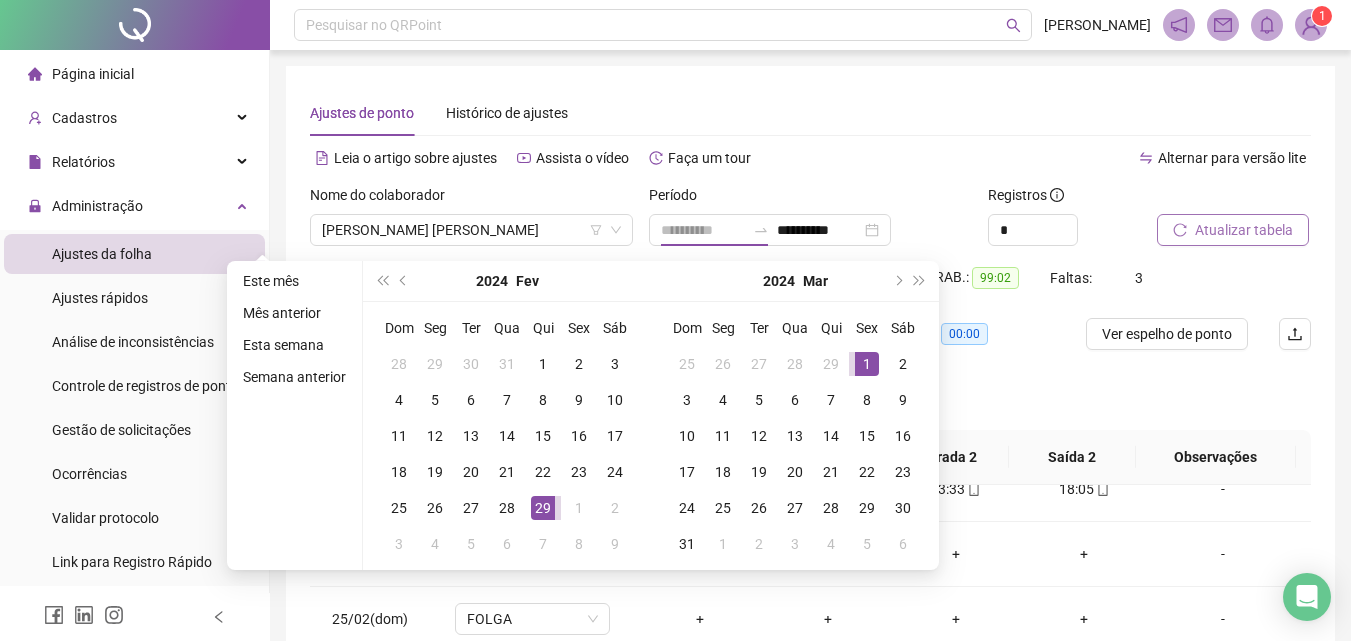 click on "1" at bounding box center [867, 364] 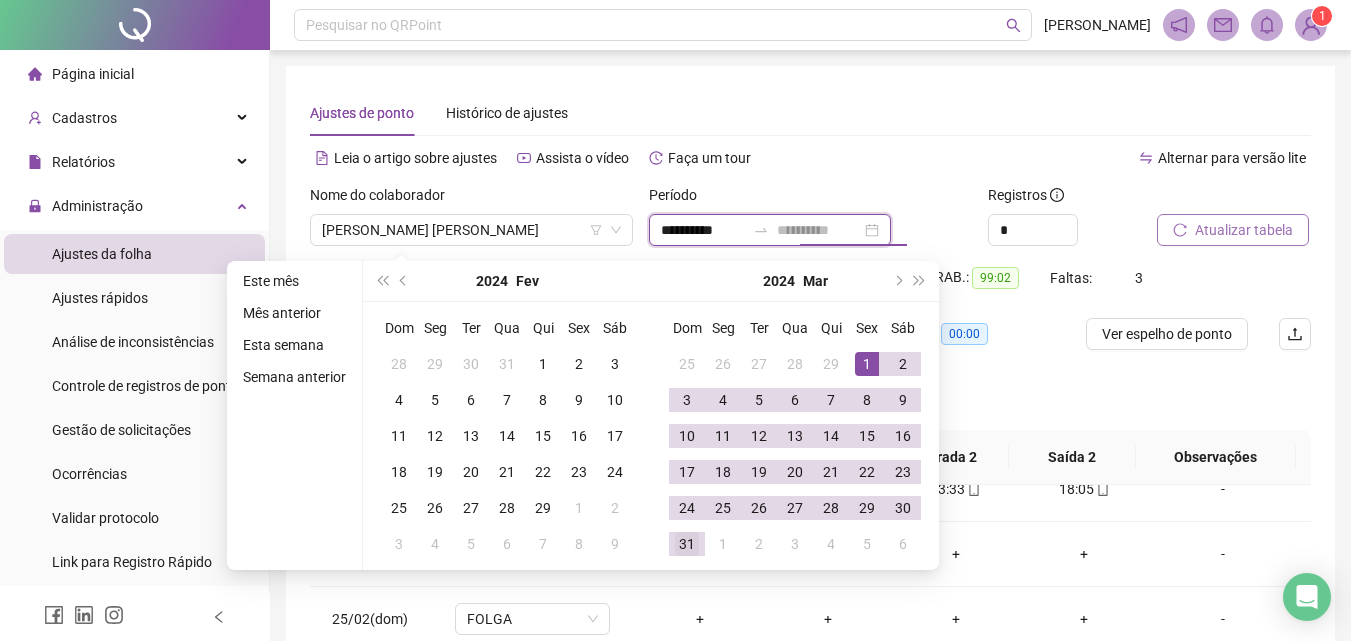 type on "**********" 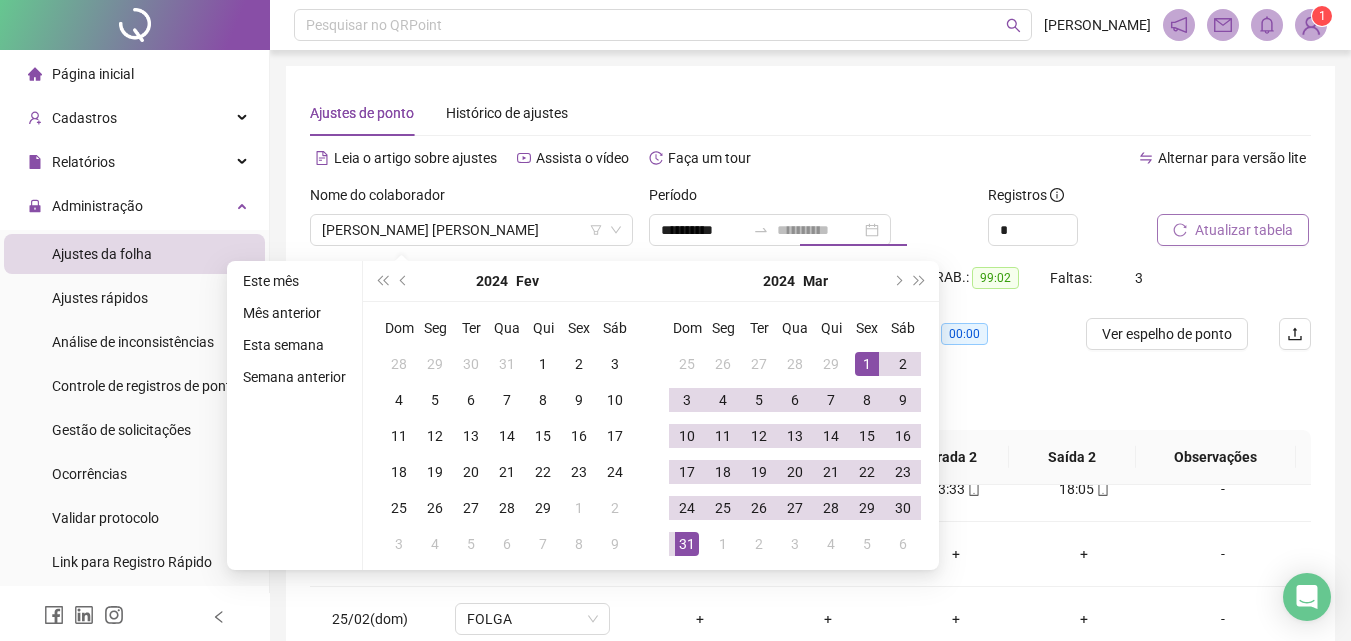 click on "31" at bounding box center (687, 544) 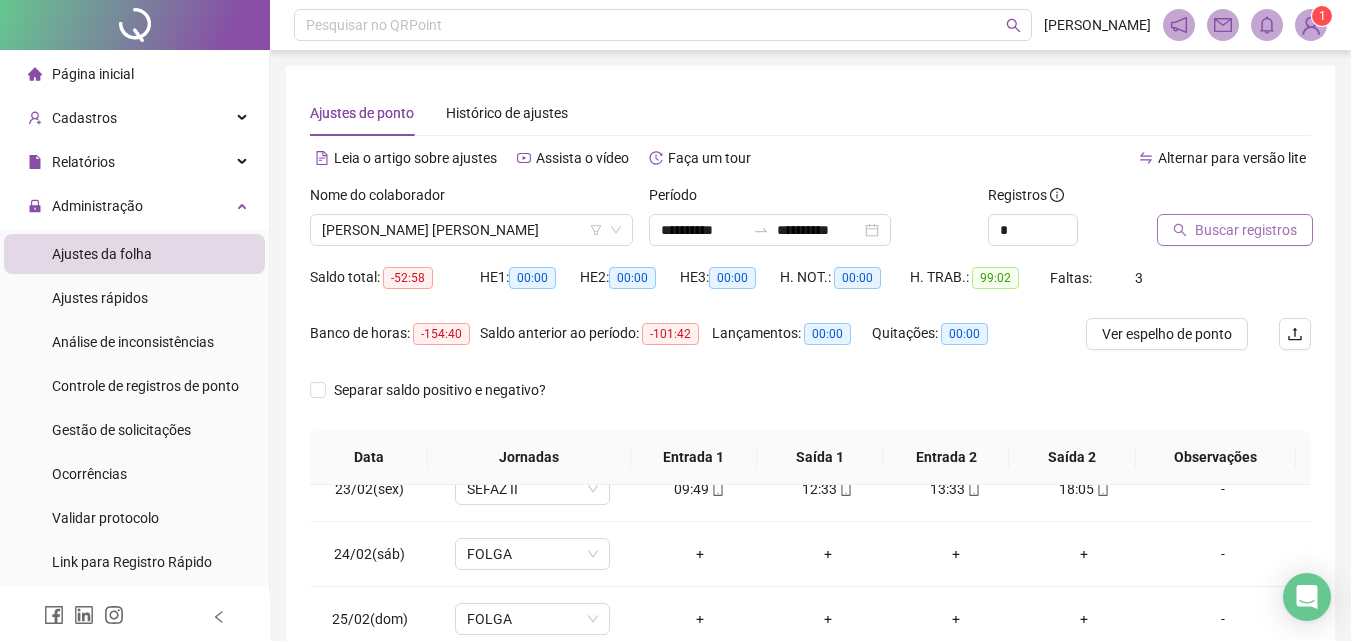 click on "Buscar registros" at bounding box center [1246, 230] 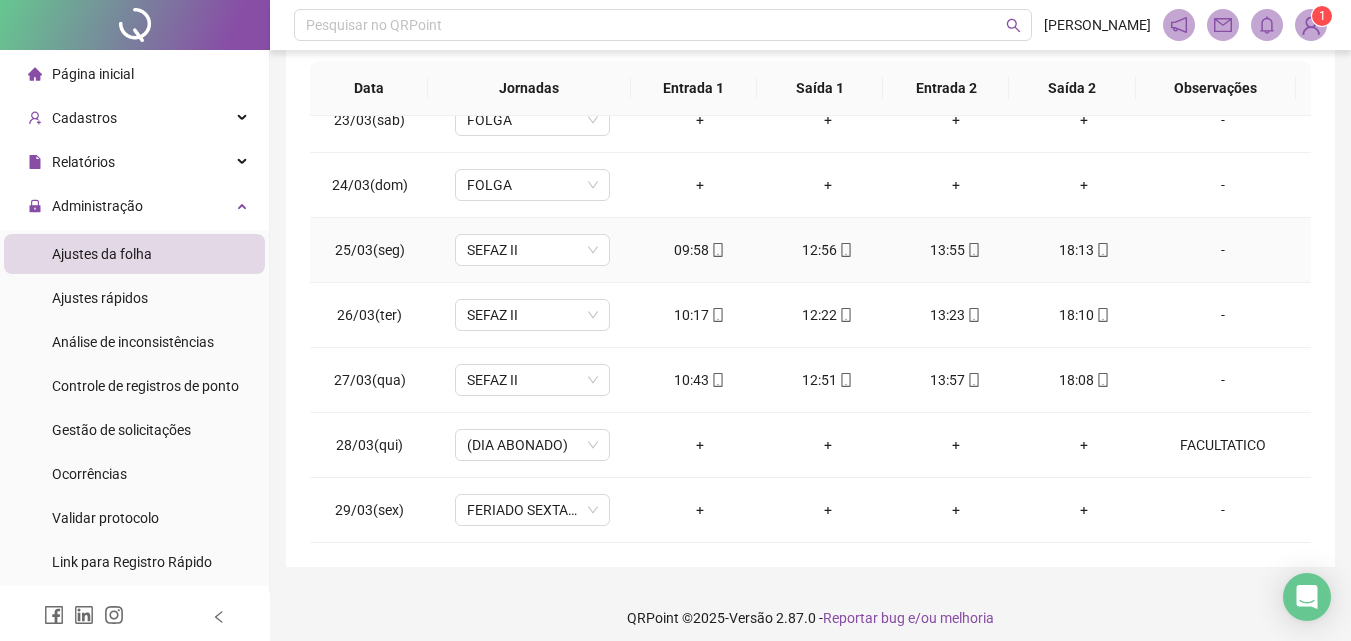 scroll, scrollTop: 381, scrollLeft: 0, axis: vertical 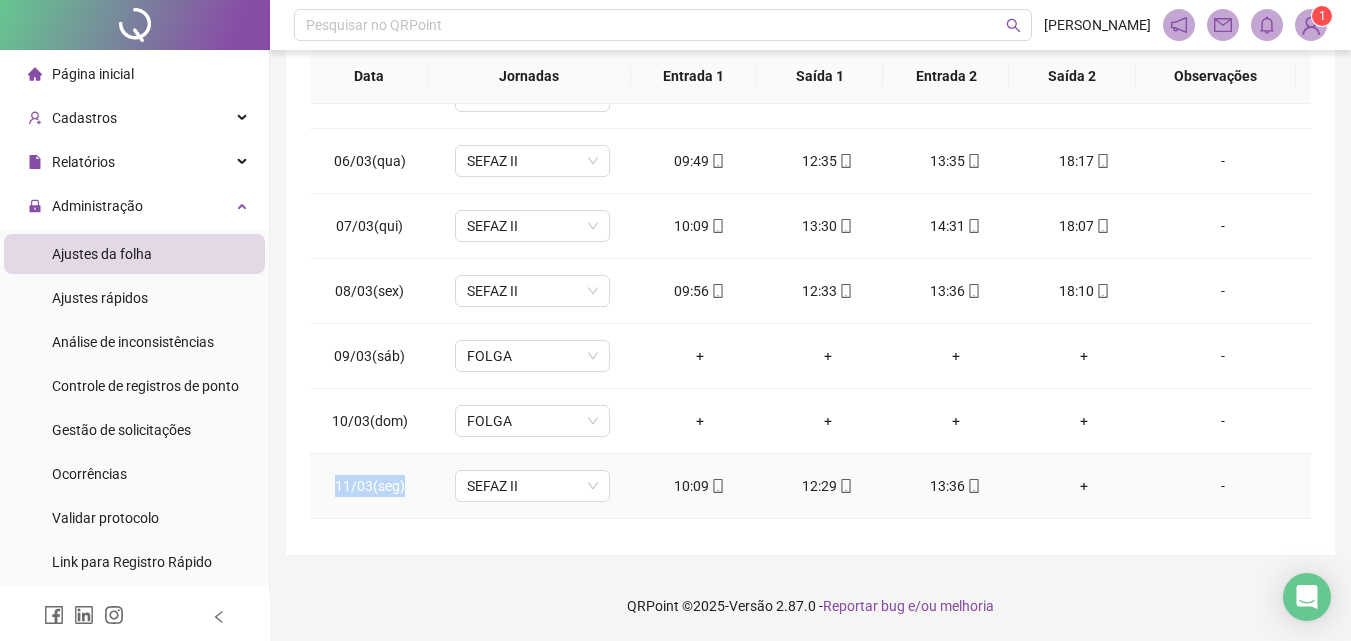 drag, startPoint x: 367, startPoint y: 489, endPoint x: 404, endPoint y: 489, distance: 37 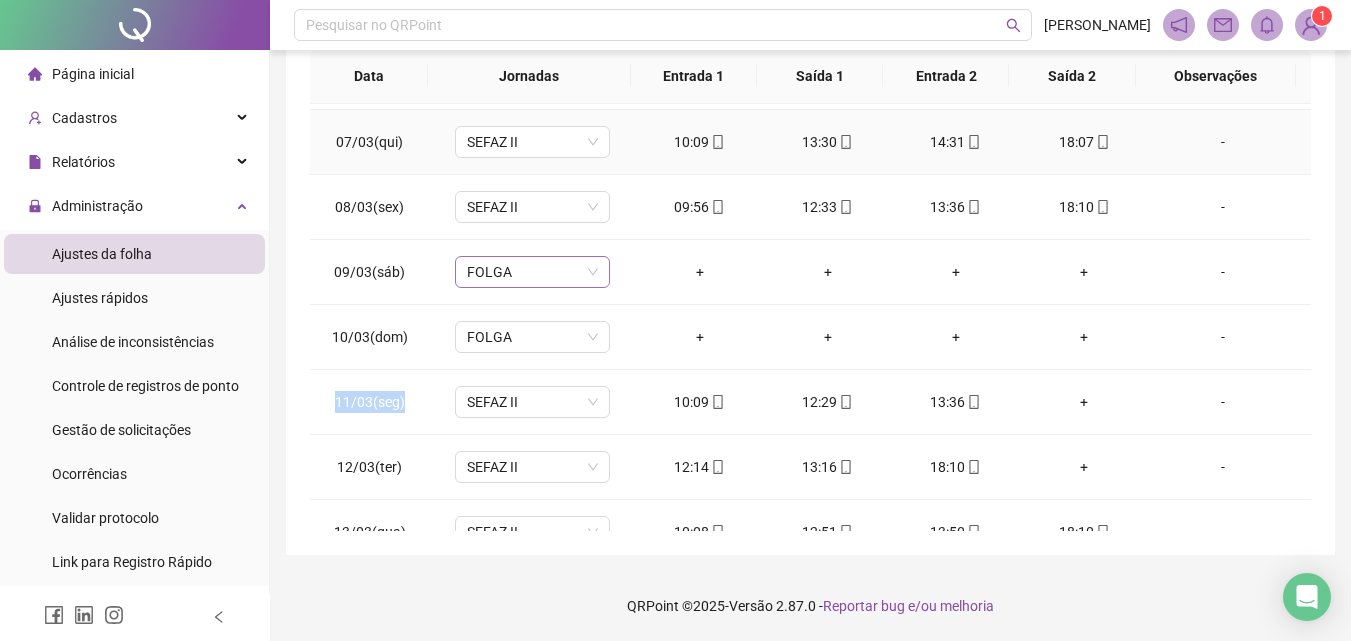 scroll, scrollTop: 400, scrollLeft: 0, axis: vertical 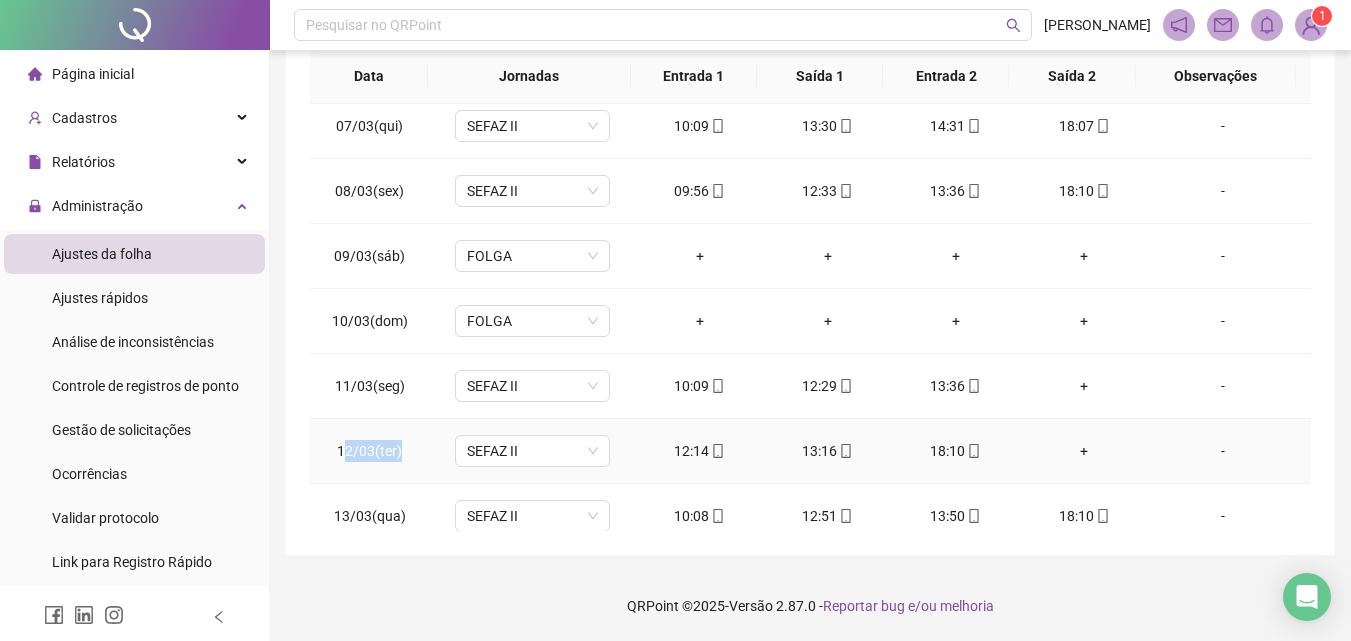 drag, startPoint x: 354, startPoint y: 448, endPoint x: 401, endPoint y: 452, distance: 47.169907 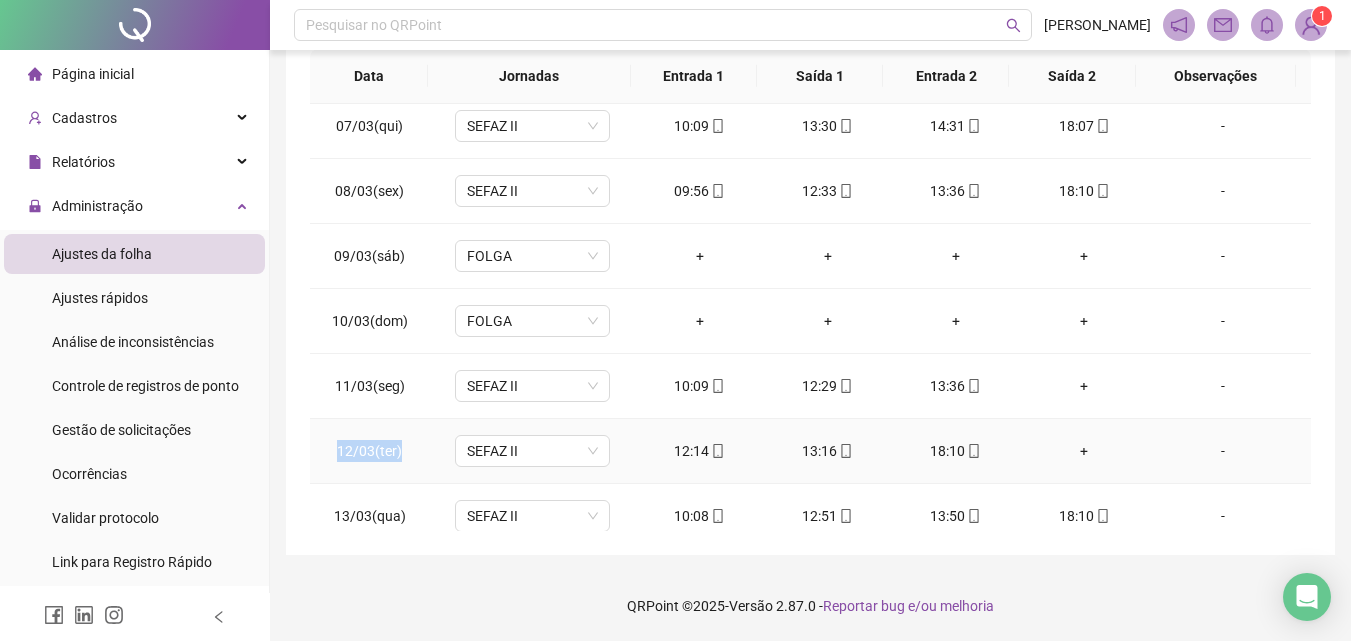 drag, startPoint x: 337, startPoint y: 449, endPoint x: 408, endPoint y: 458, distance: 71.568146 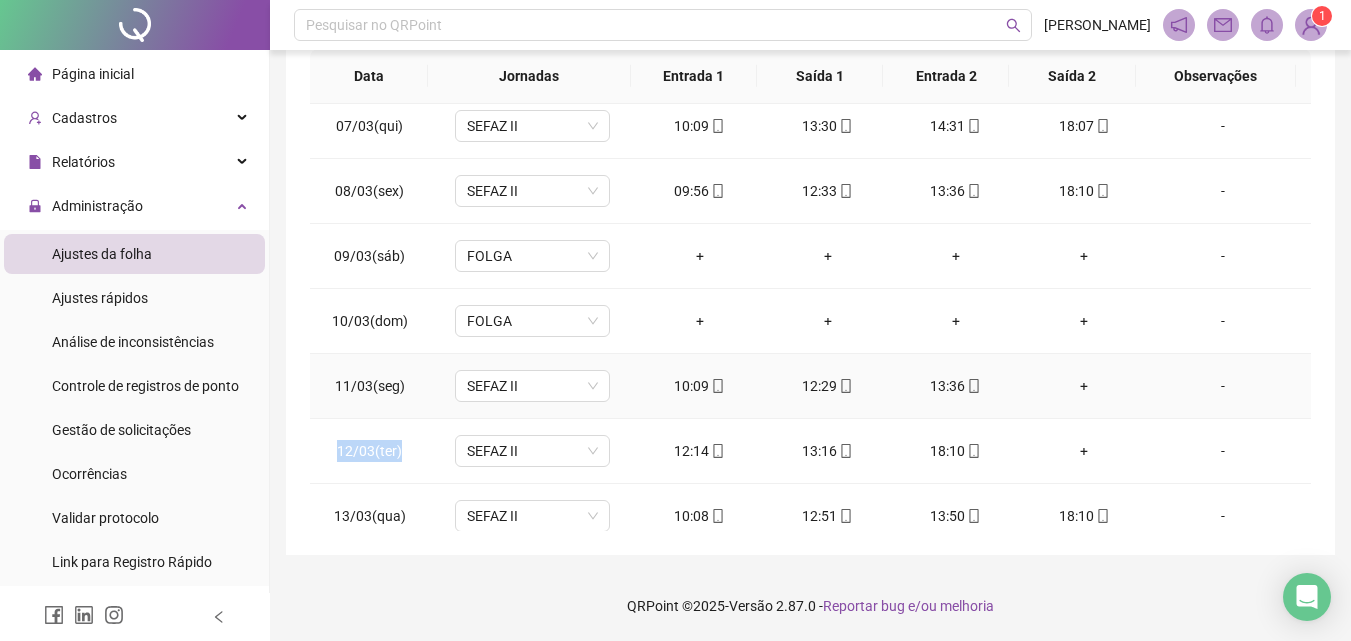 scroll, scrollTop: 500, scrollLeft: 0, axis: vertical 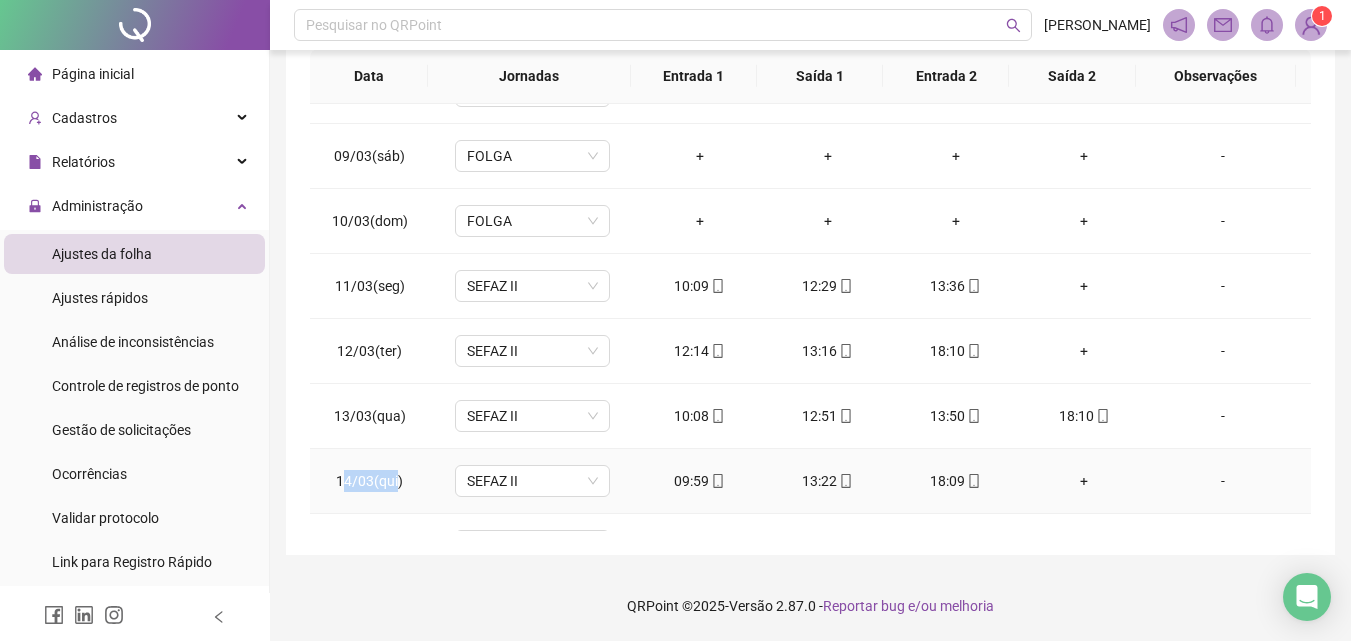 click on "14/03(qui)" at bounding box center (369, 481) 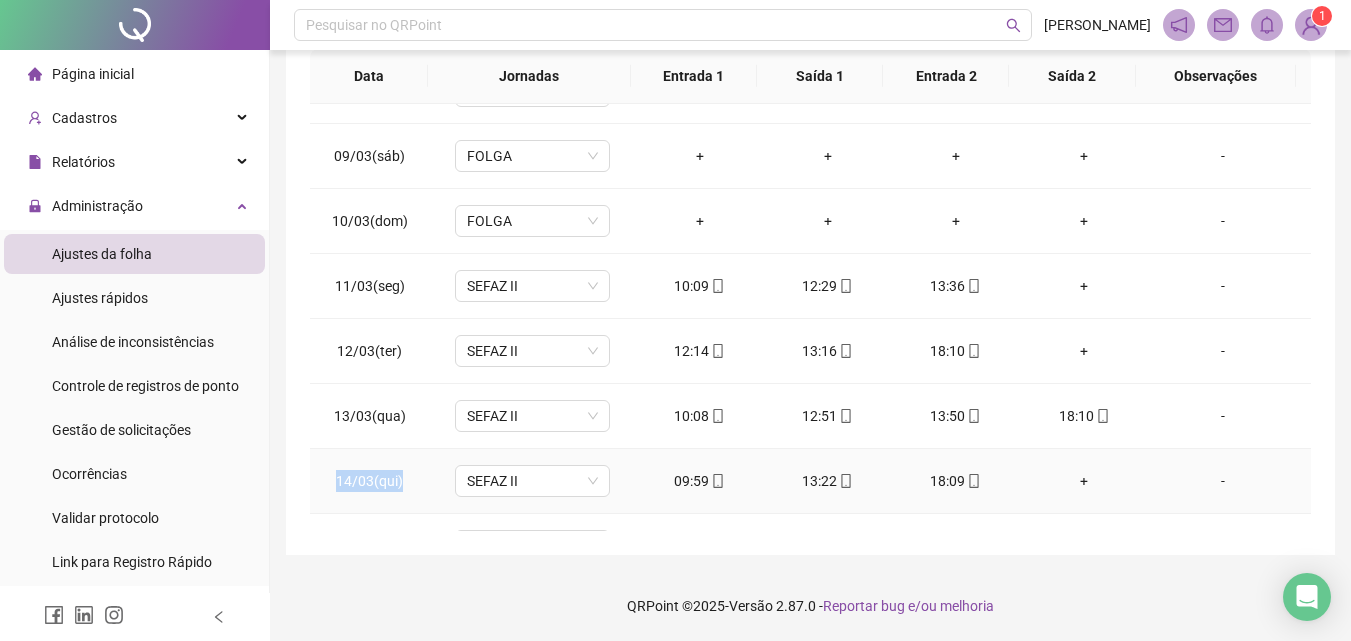 drag, startPoint x: 338, startPoint y: 482, endPoint x: 406, endPoint y: 483, distance: 68.007355 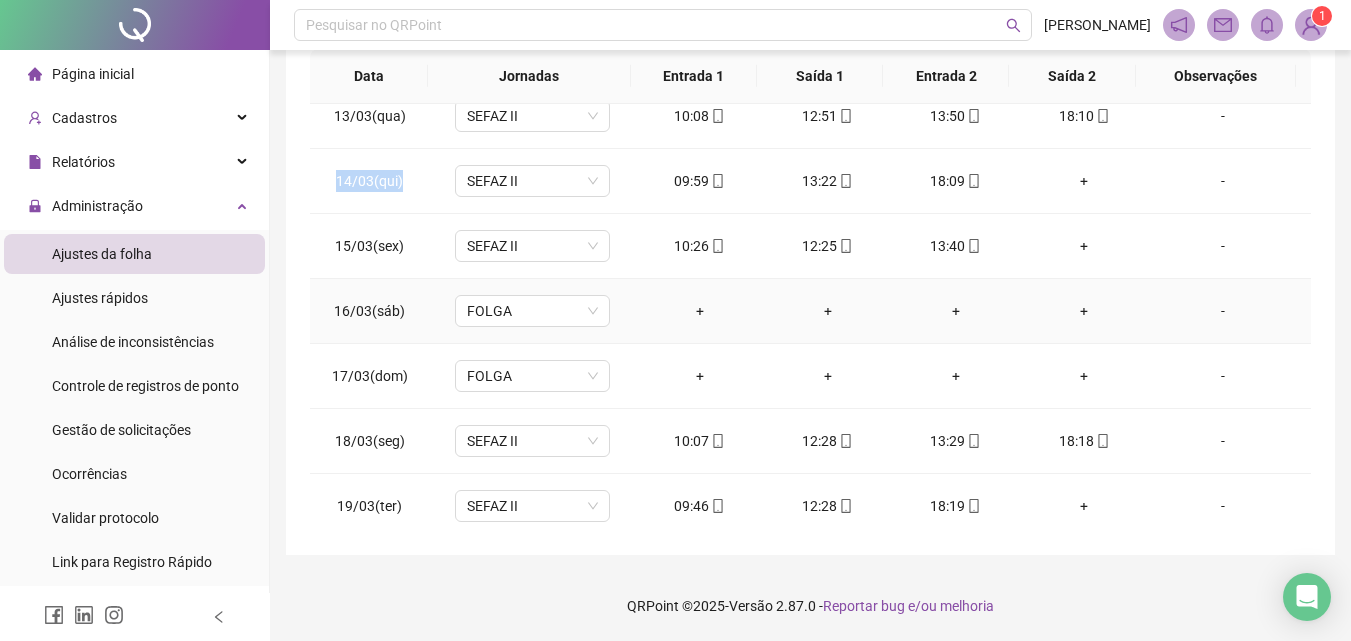 scroll, scrollTop: 900, scrollLeft: 0, axis: vertical 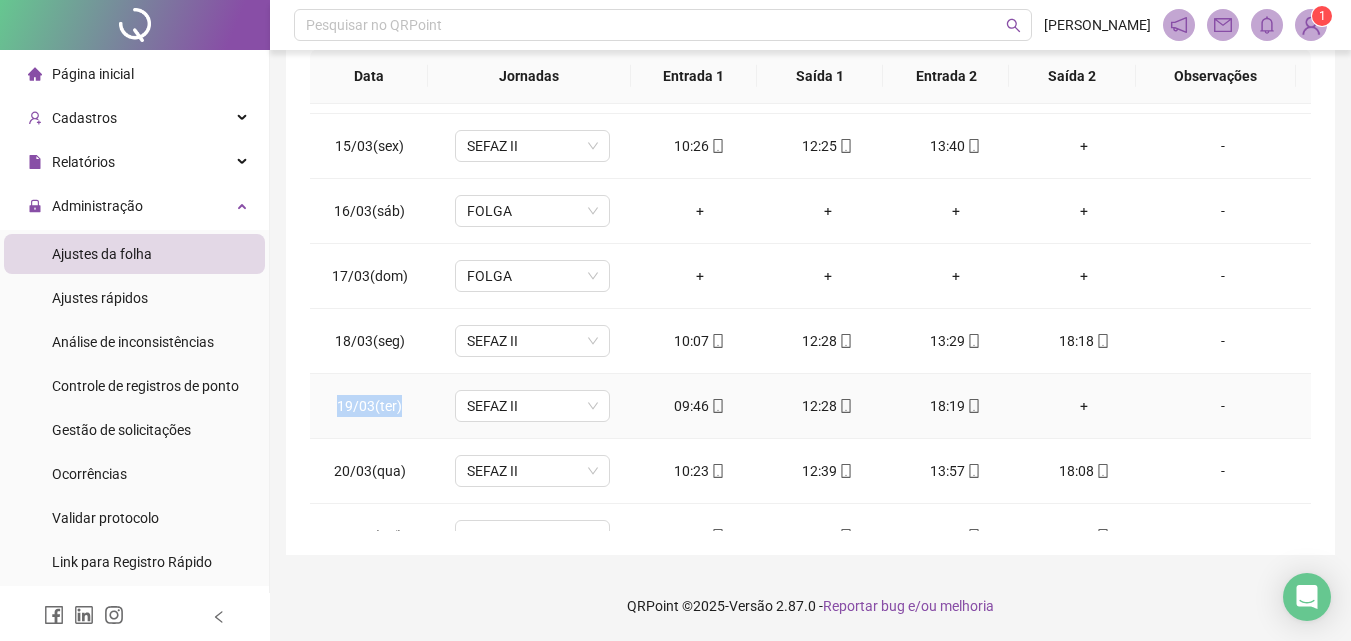 drag, startPoint x: 332, startPoint y: 405, endPoint x: 401, endPoint y: 410, distance: 69.18092 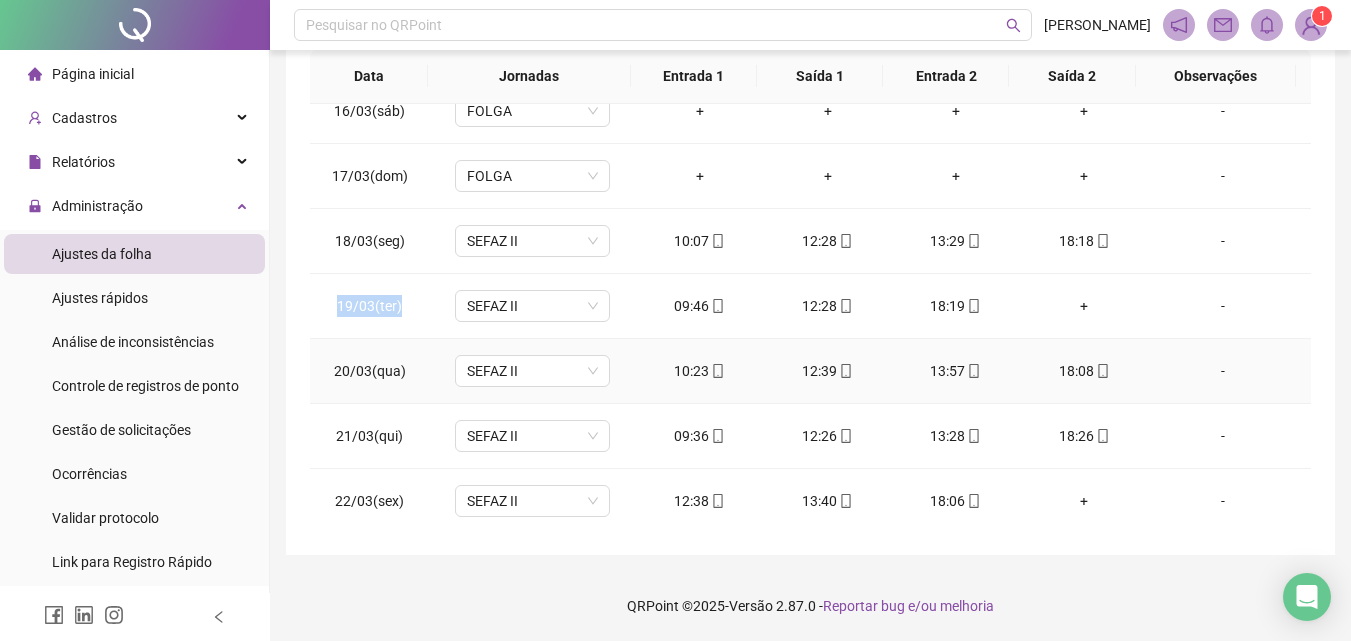 scroll, scrollTop: 1100, scrollLeft: 0, axis: vertical 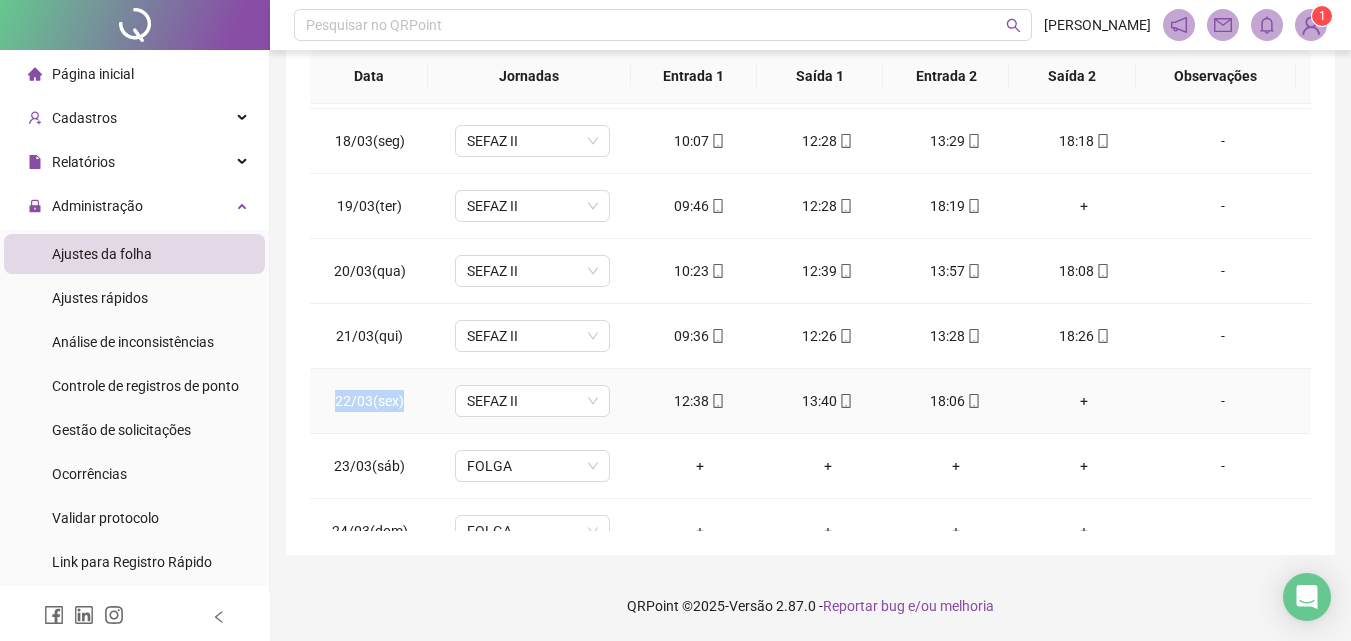 drag, startPoint x: 336, startPoint y: 398, endPoint x: 407, endPoint y: 400, distance: 71.02816 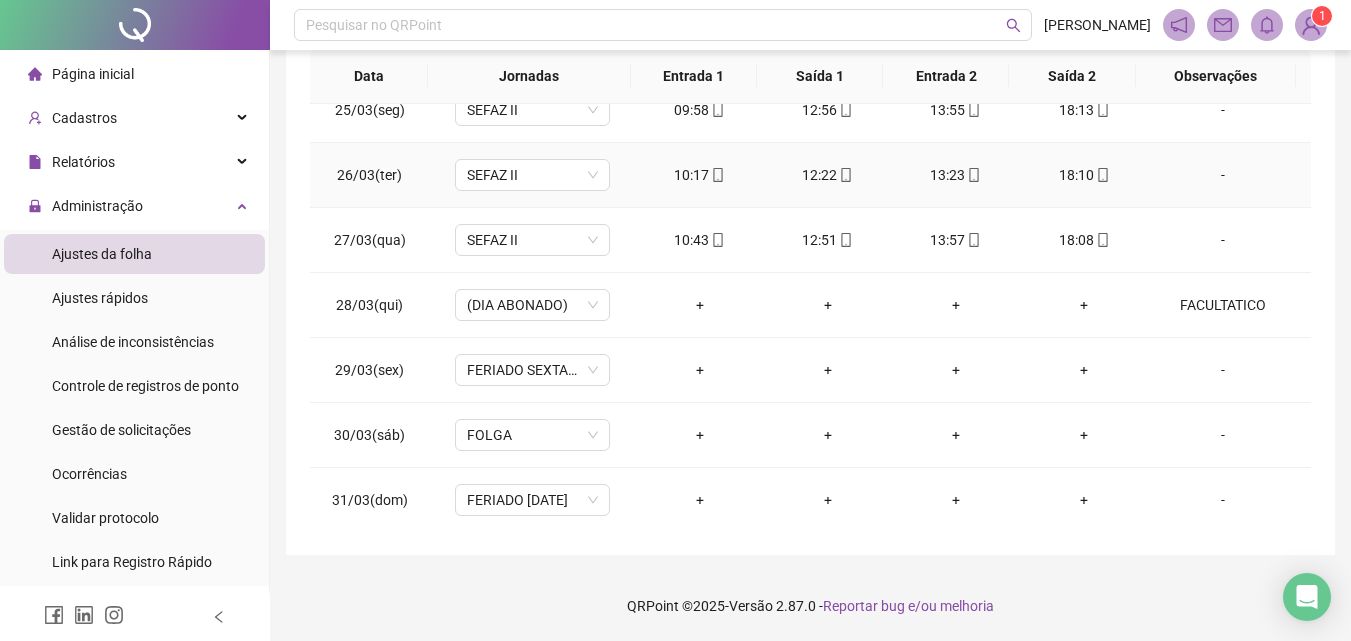 scroll, scrollTop: 1588, scrollLeft: 0, axis: vertical 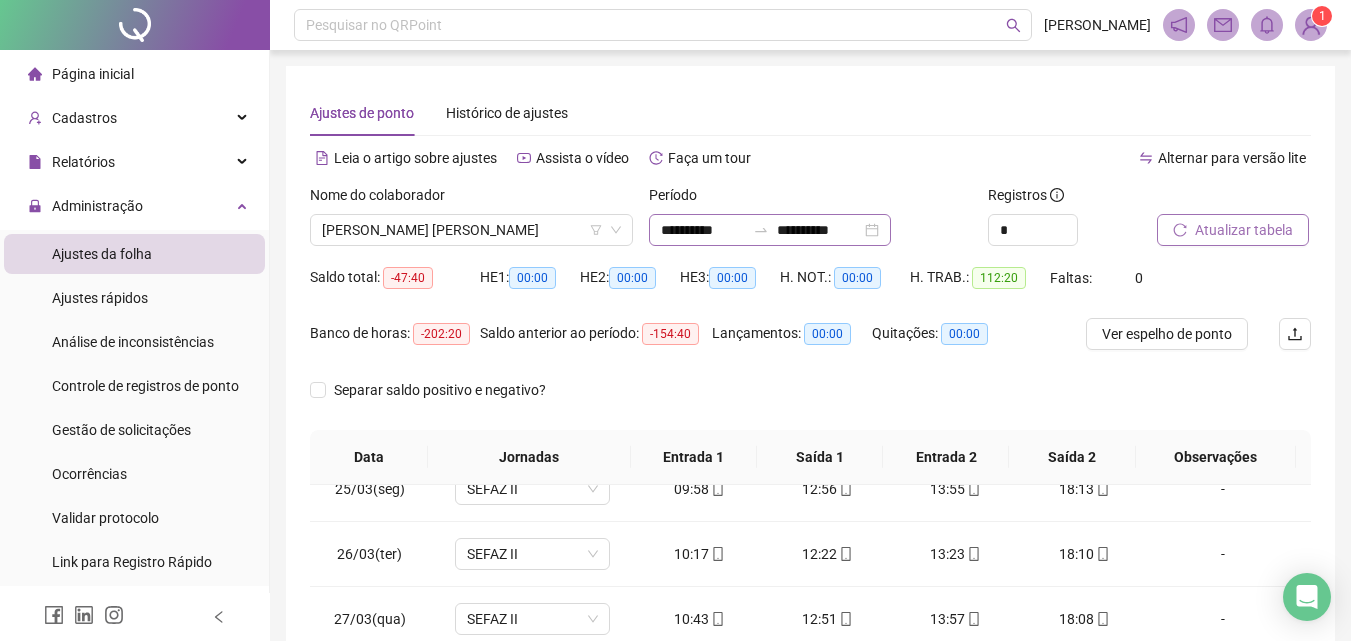 click on "**********" at bounding box center [770, 230] 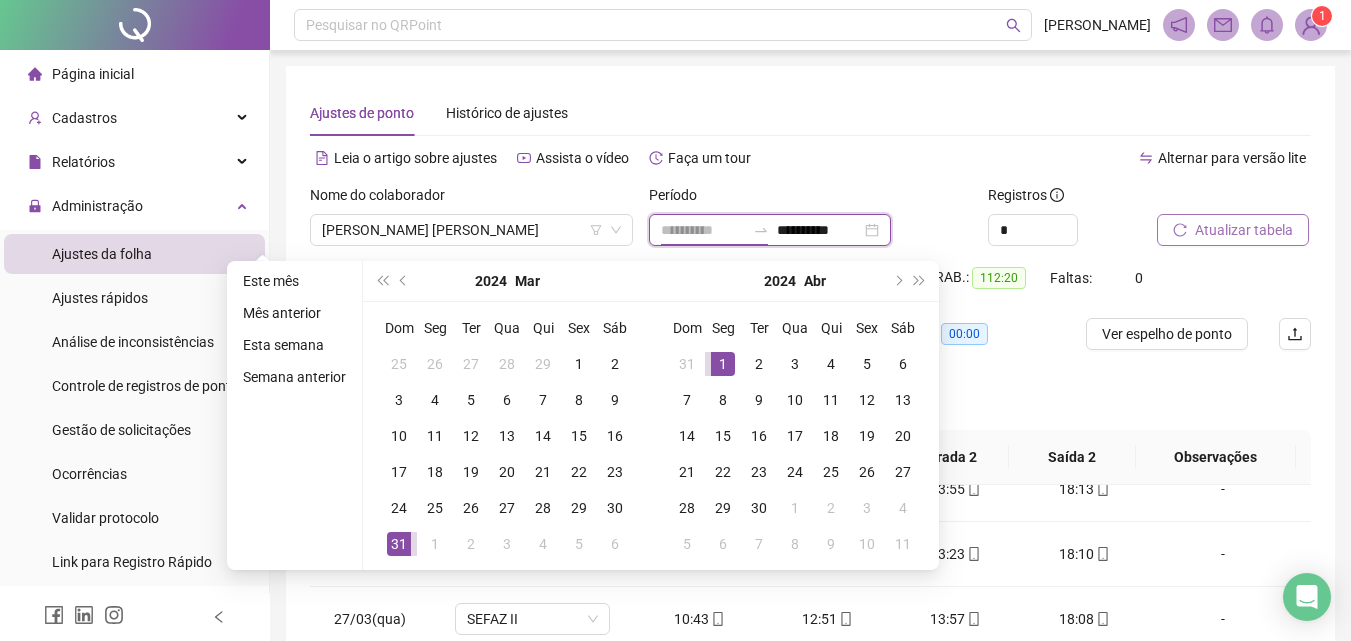 type on "**********" 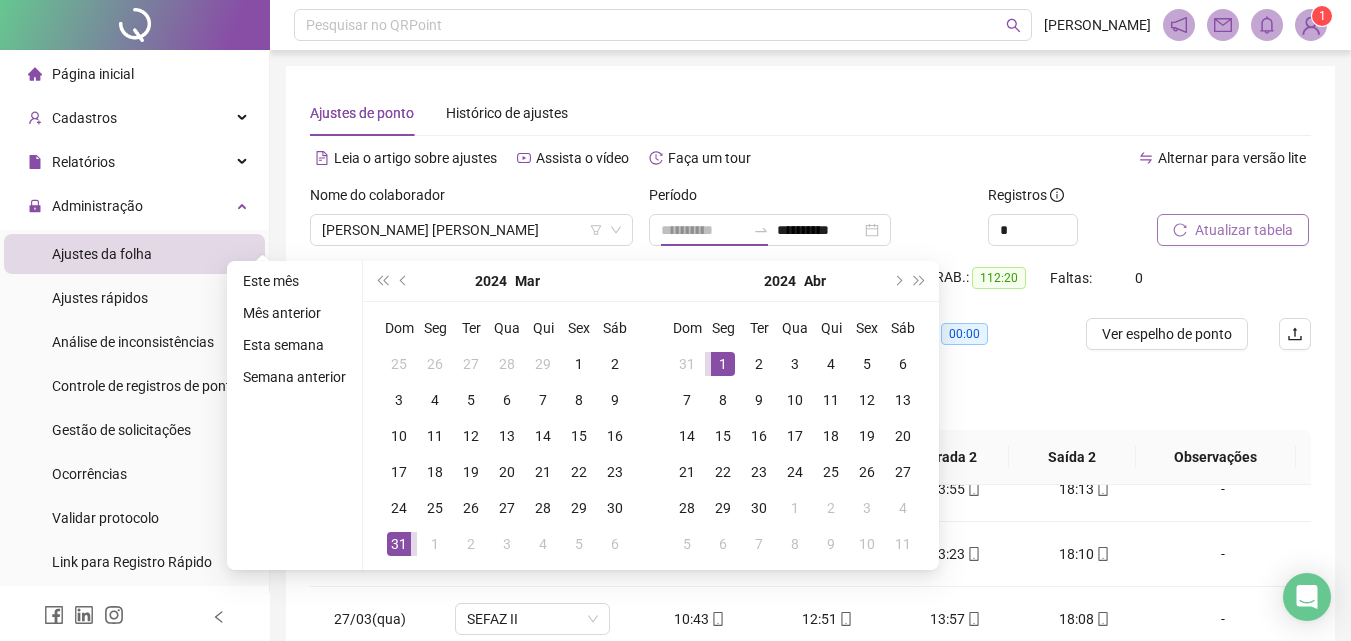 click on "1" at bounding box center [723, 364] 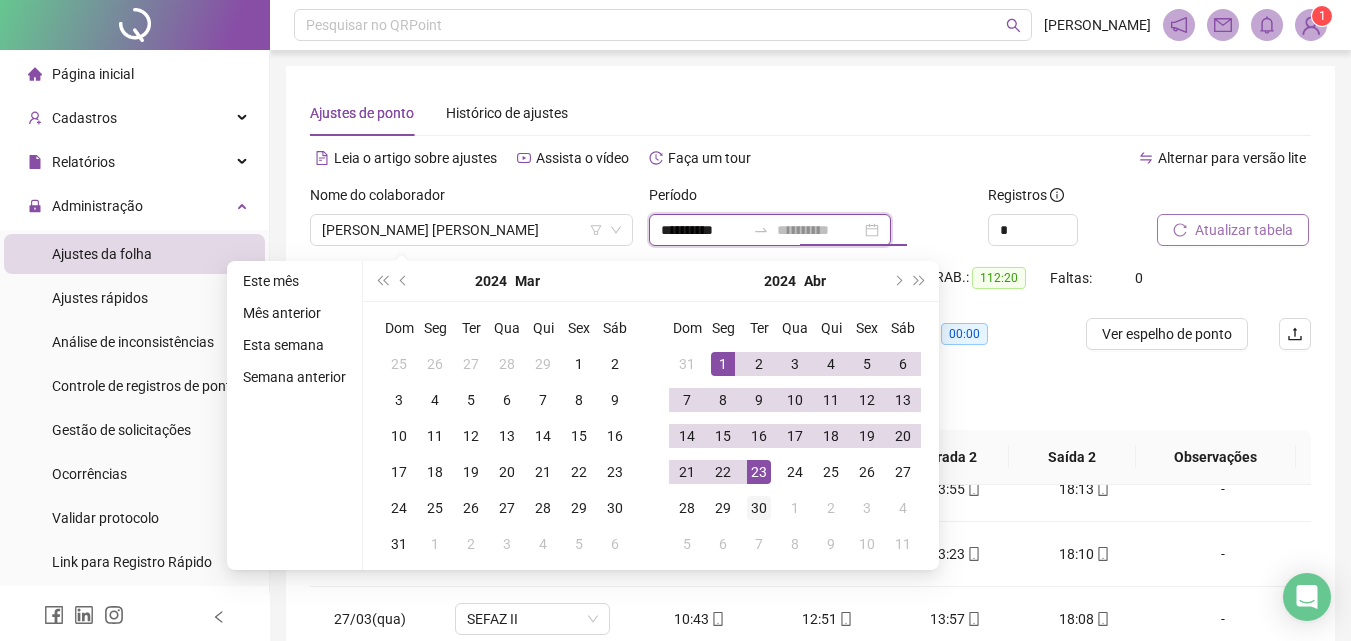 type on "**********" 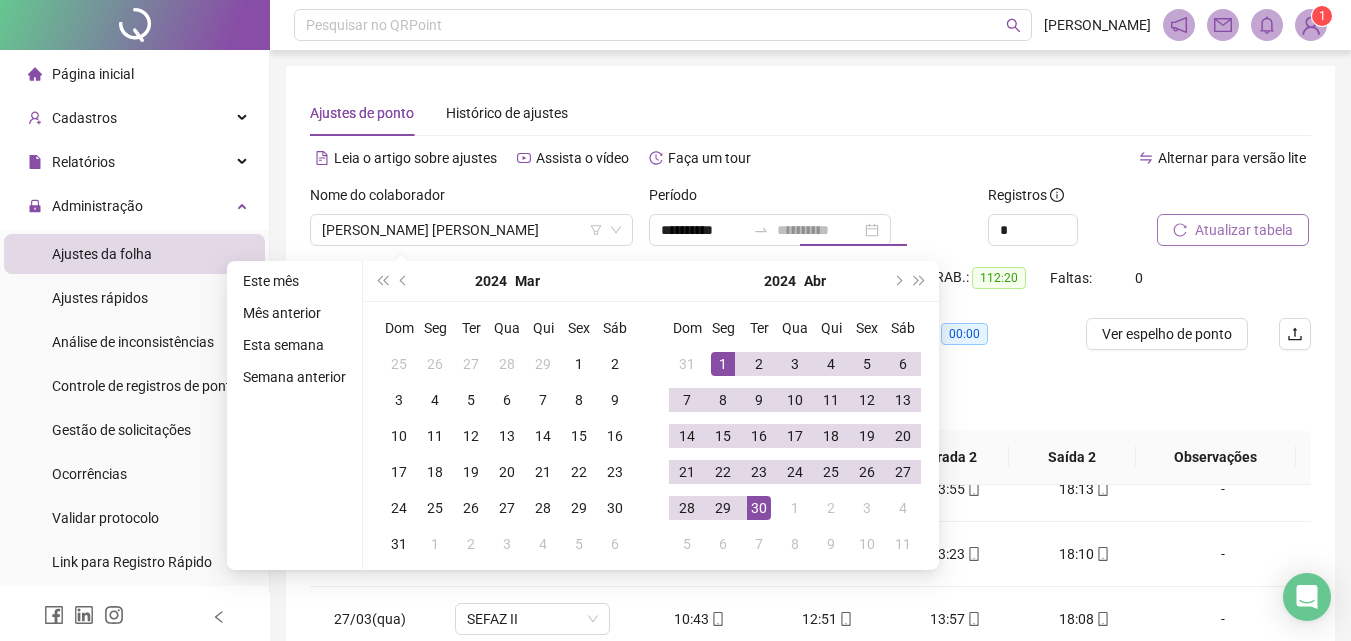 click on "30" at bounding box center (759, 508) 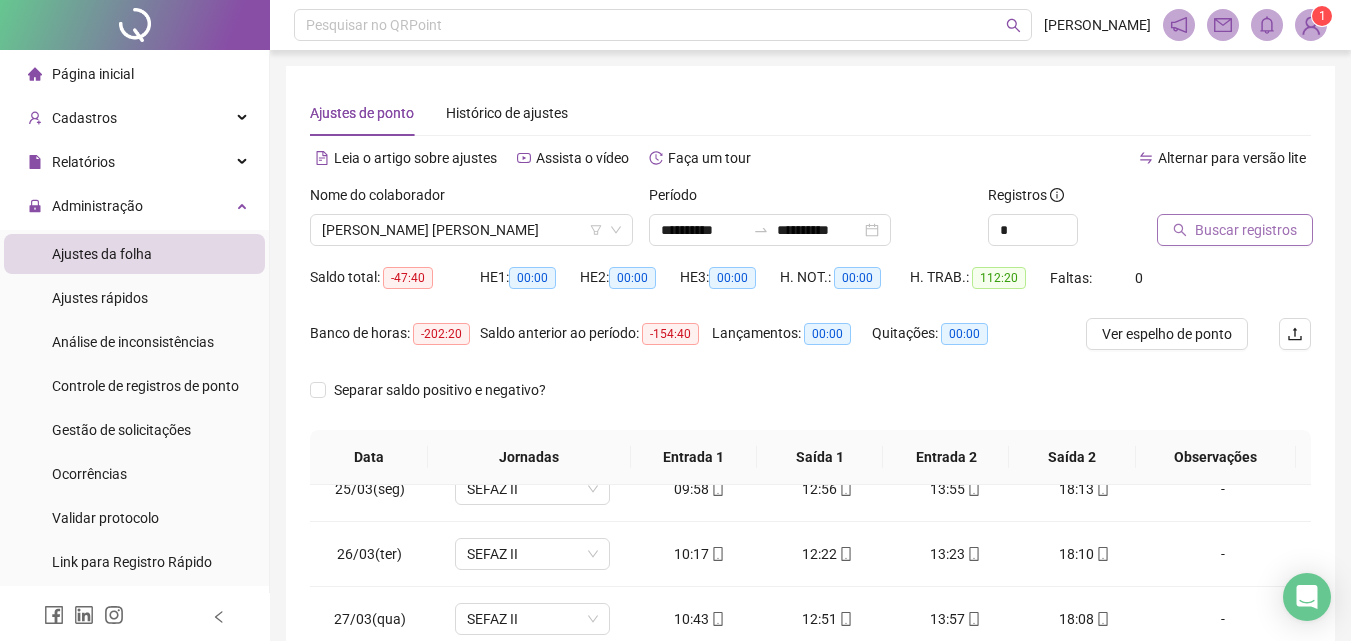 click on "Buscar registros" at bounding box center [1246, 230] 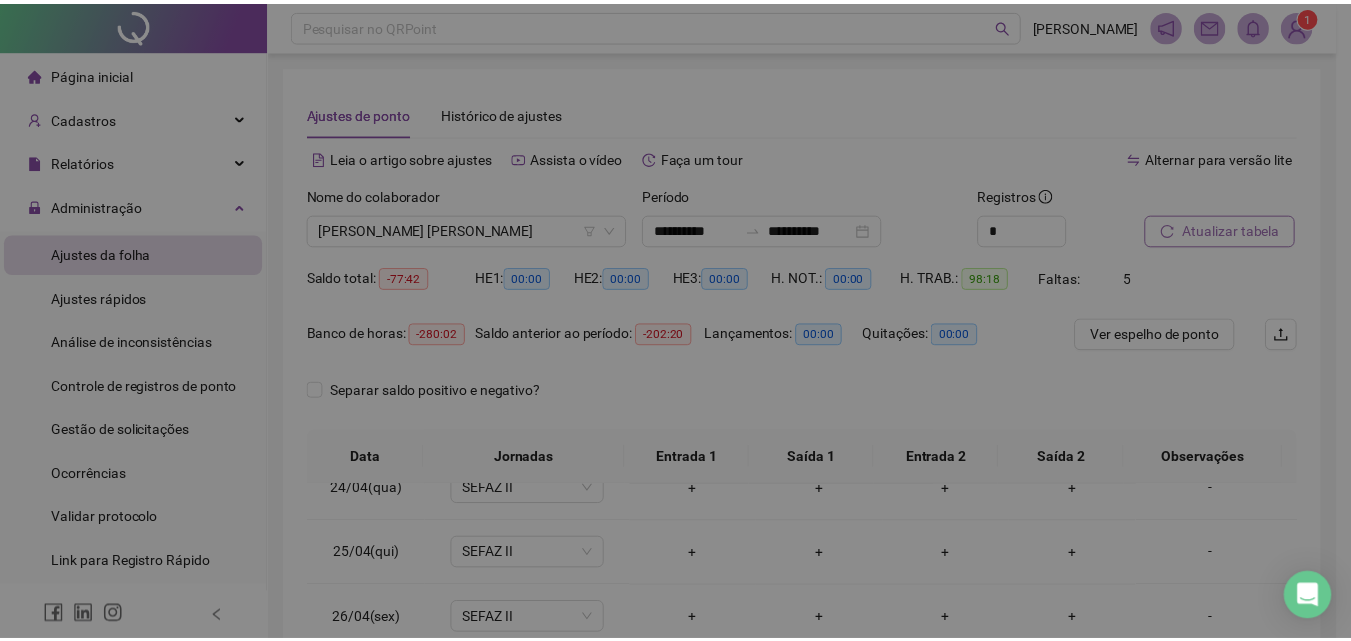 scroll, scrollTop: 1523, scrollLeft: 0, axis: vertical 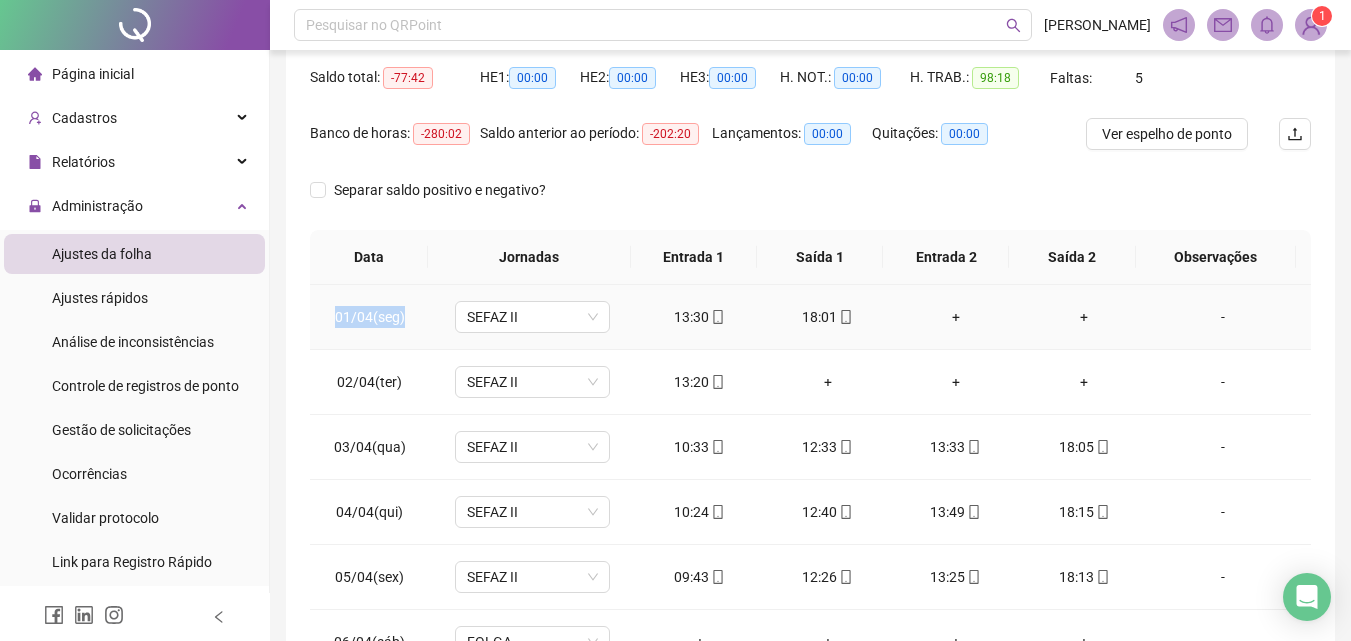 drag, startPoint x: 325, startPoint y: 310, endPoint x: 401, endPoint y: 306, distance: 76.105194 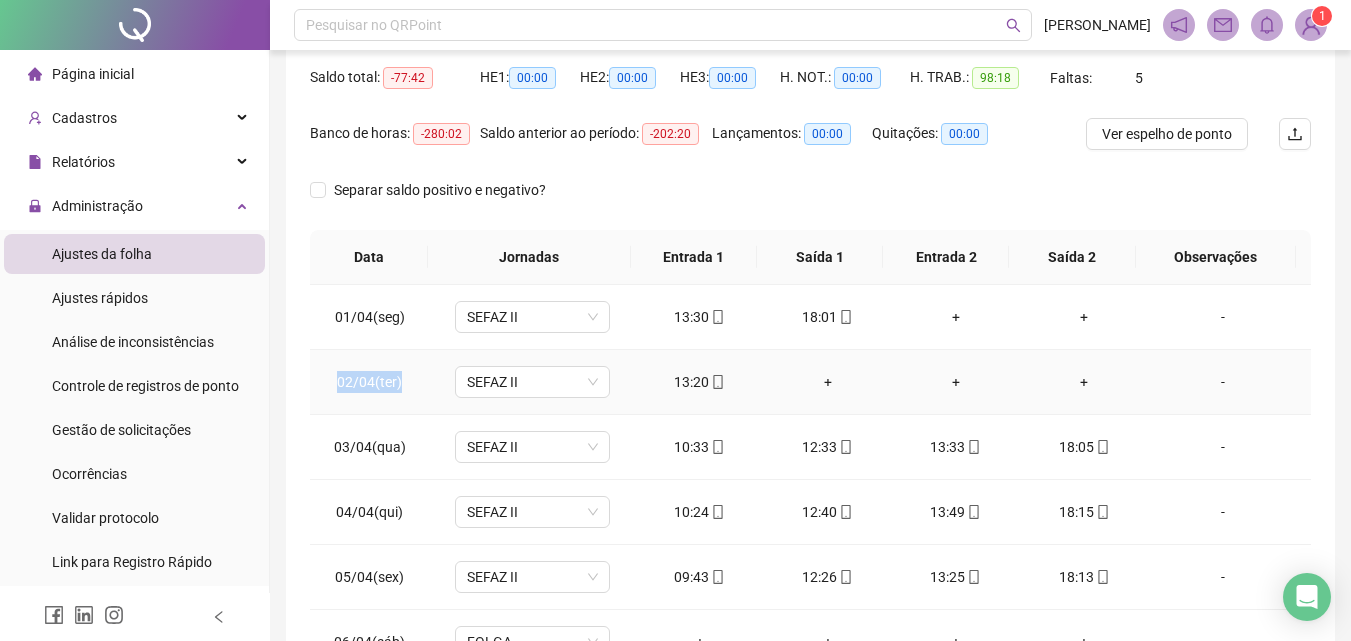 drag, startPoint x: 340, startPoint y: 375, endPoint x: 402, endPoint y: 386, distance: 62.968246 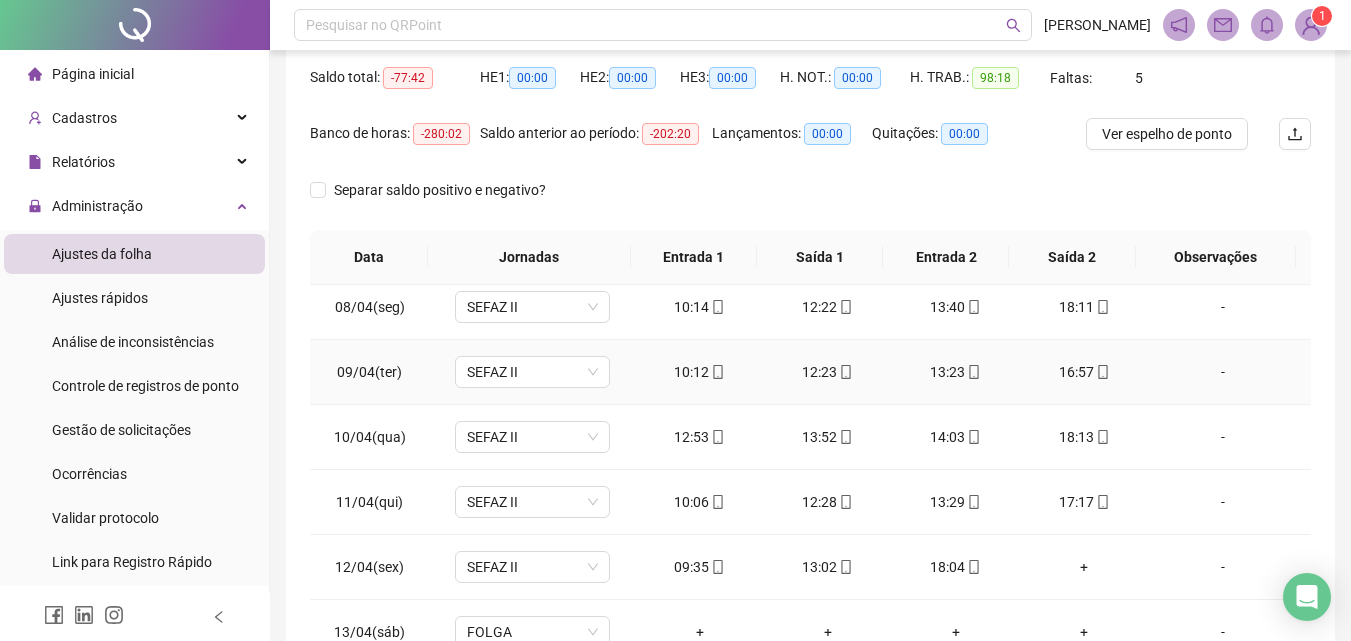 scroll, scrollTop: 500, scrollLeft: 0, axis: vertical 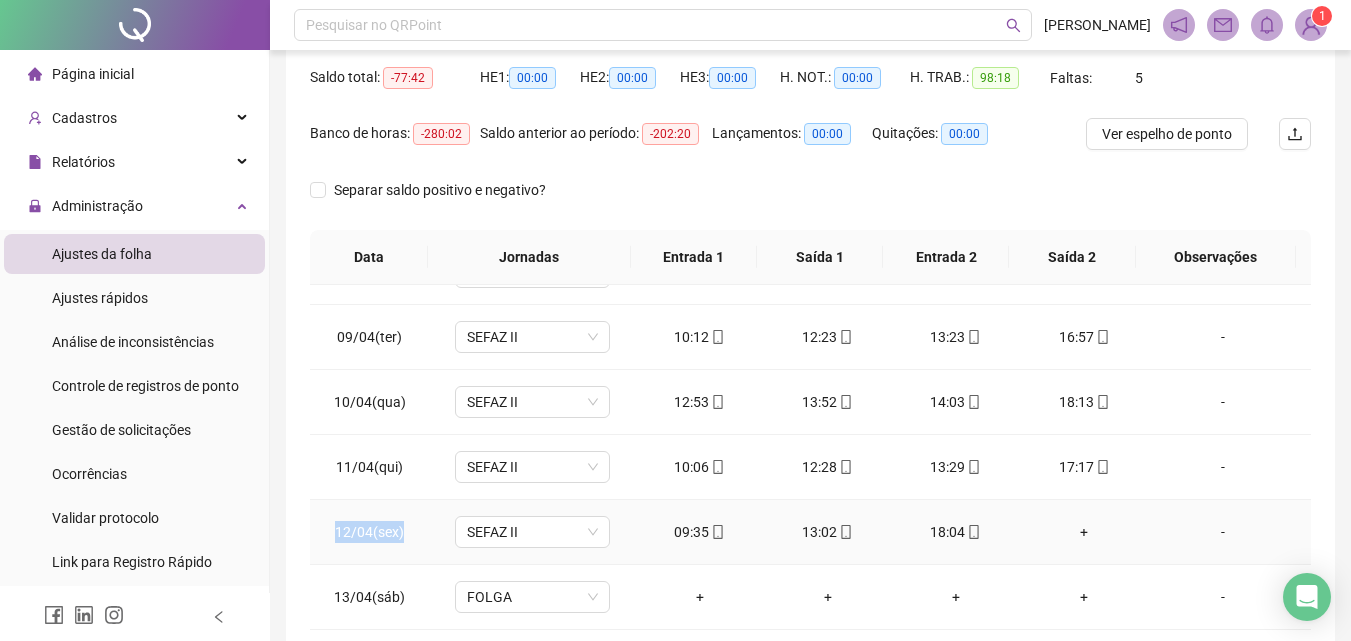 drag, startPoint x: 371, startPoint y: 526, endPoint x: 411, endPoint y: 525, distance: 40.012497 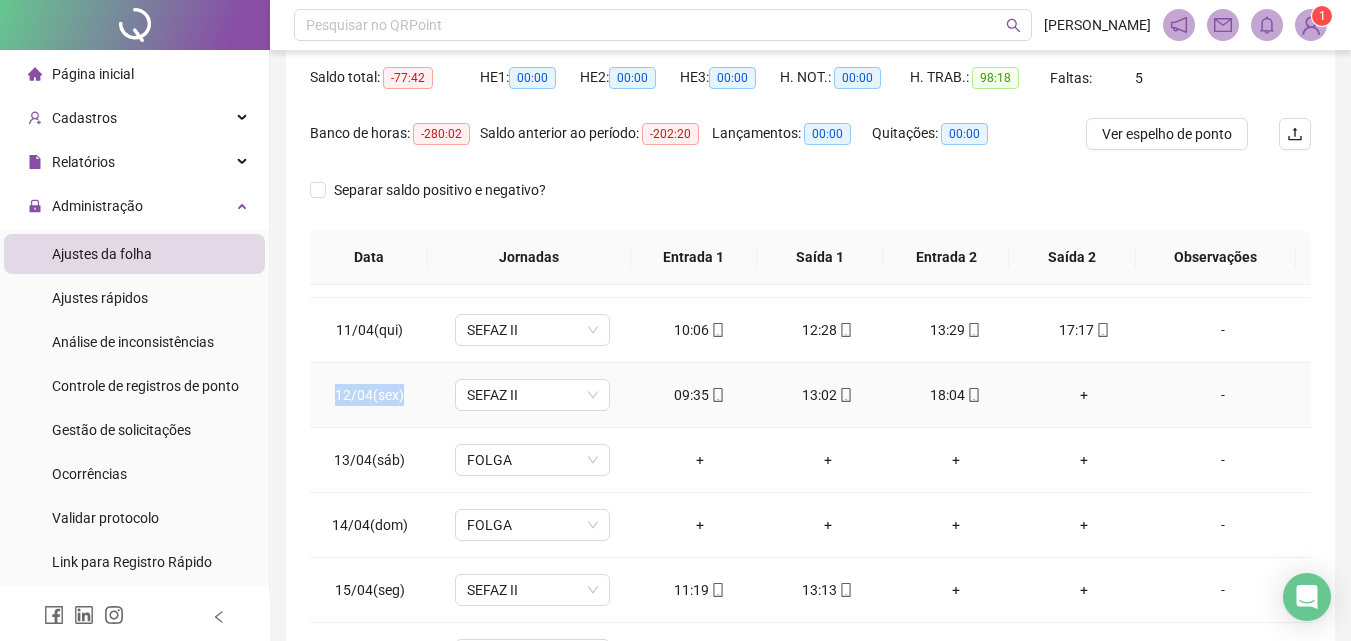 scroll, scrollTop: 700, scrollLeft: 0, axis: vertical 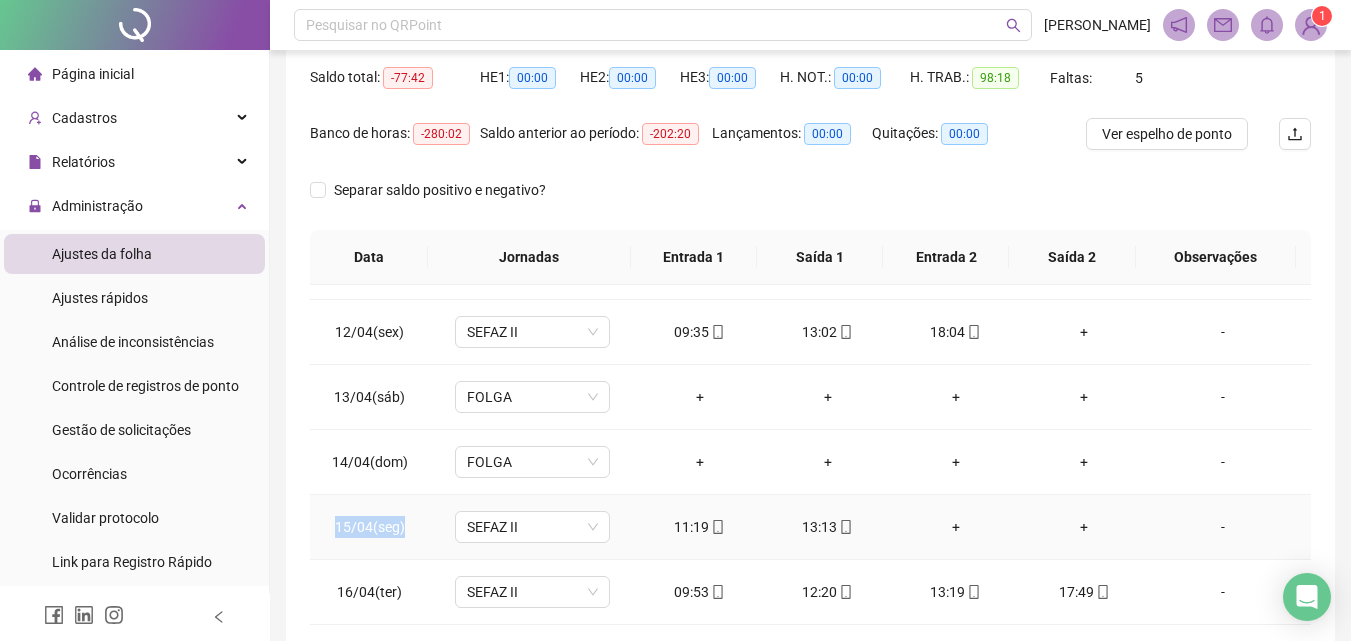 drag, startPoint x: 338, startPoint y: 526, endPoint x: 432, endPoint y: 540, distance: 95.036835 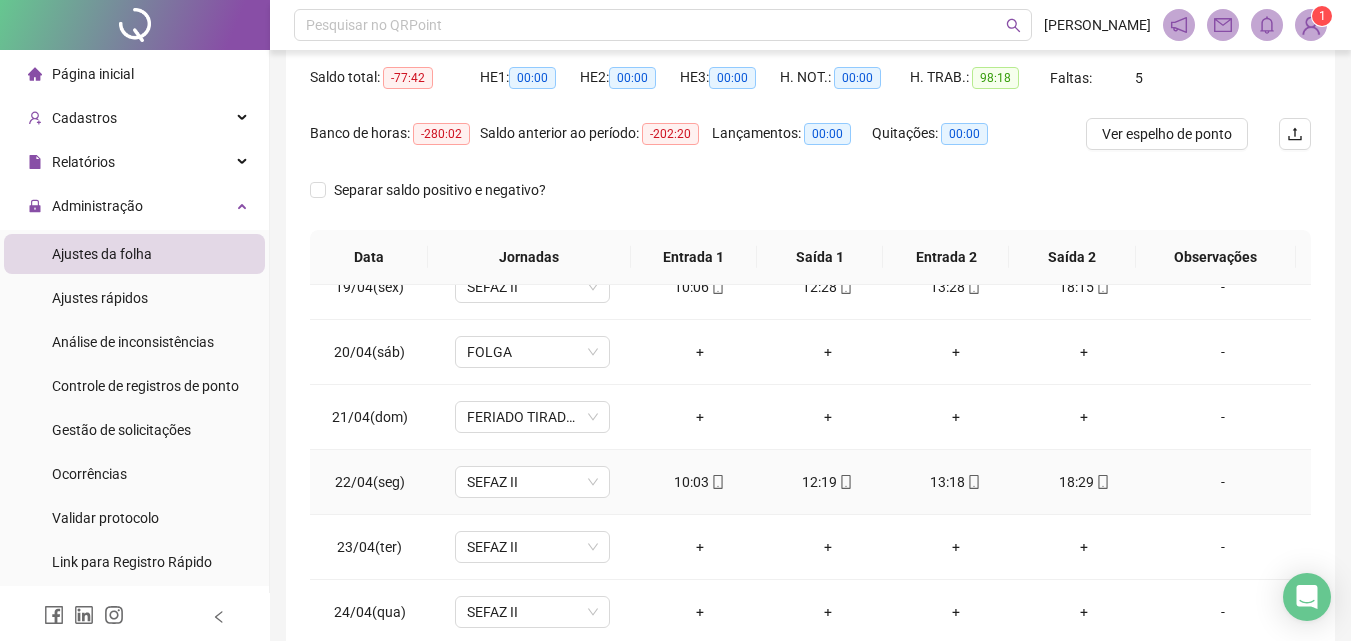 scroll, scrollTop: 1300, scrollLeft: 0, axis: vertical 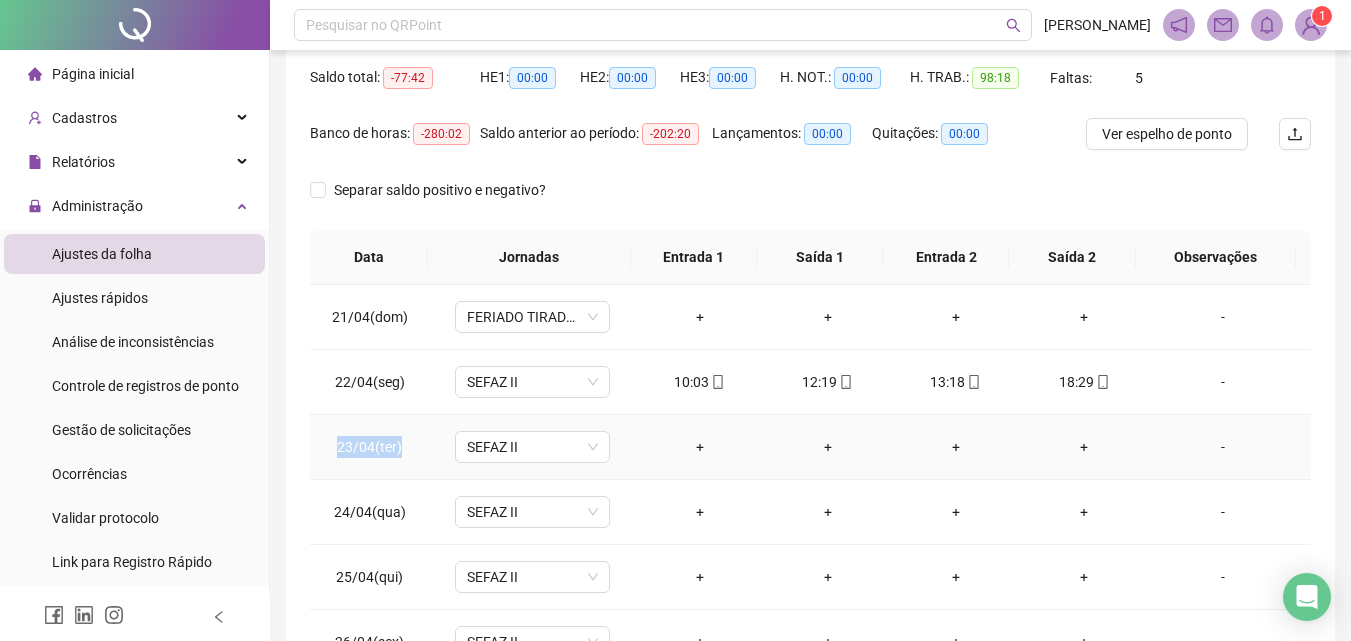 drag, startPoint x: 362, startPoint y: 445, endPoint x: 416, endPoint y: 446, distance: 54.00926 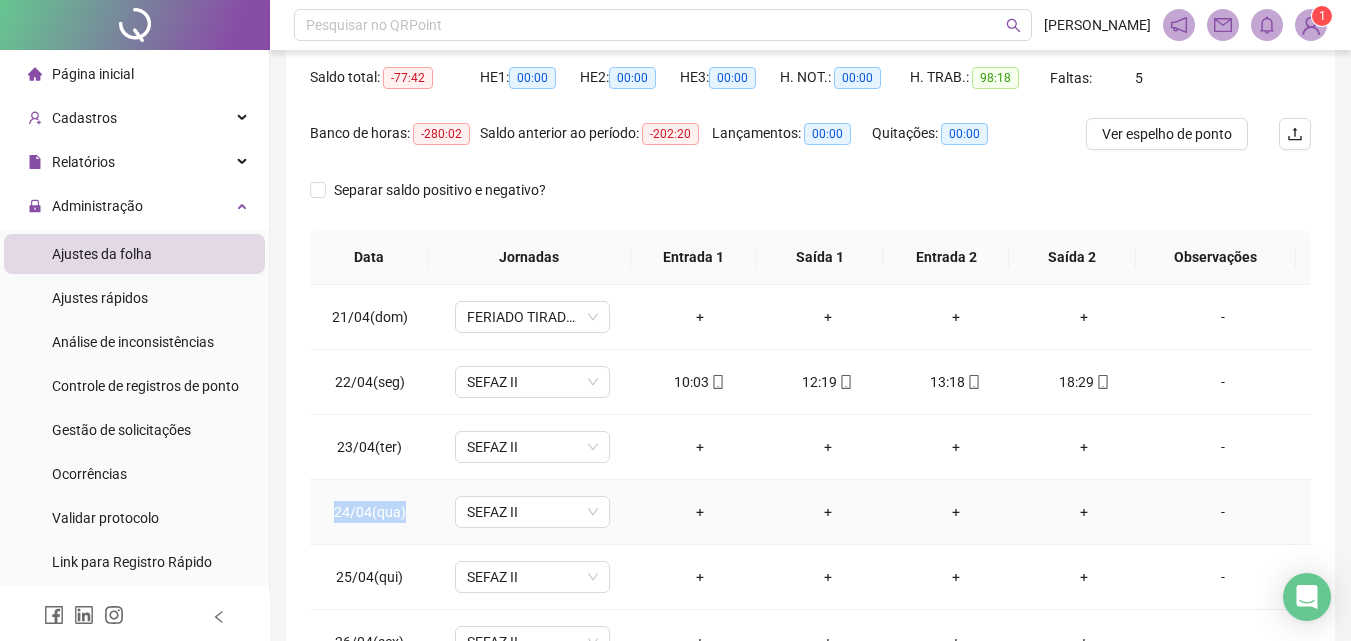 drag, startPoint x: 330, startPoint y: 510, endPoint x: 409, endPoint y: 521, distance: 79.762146 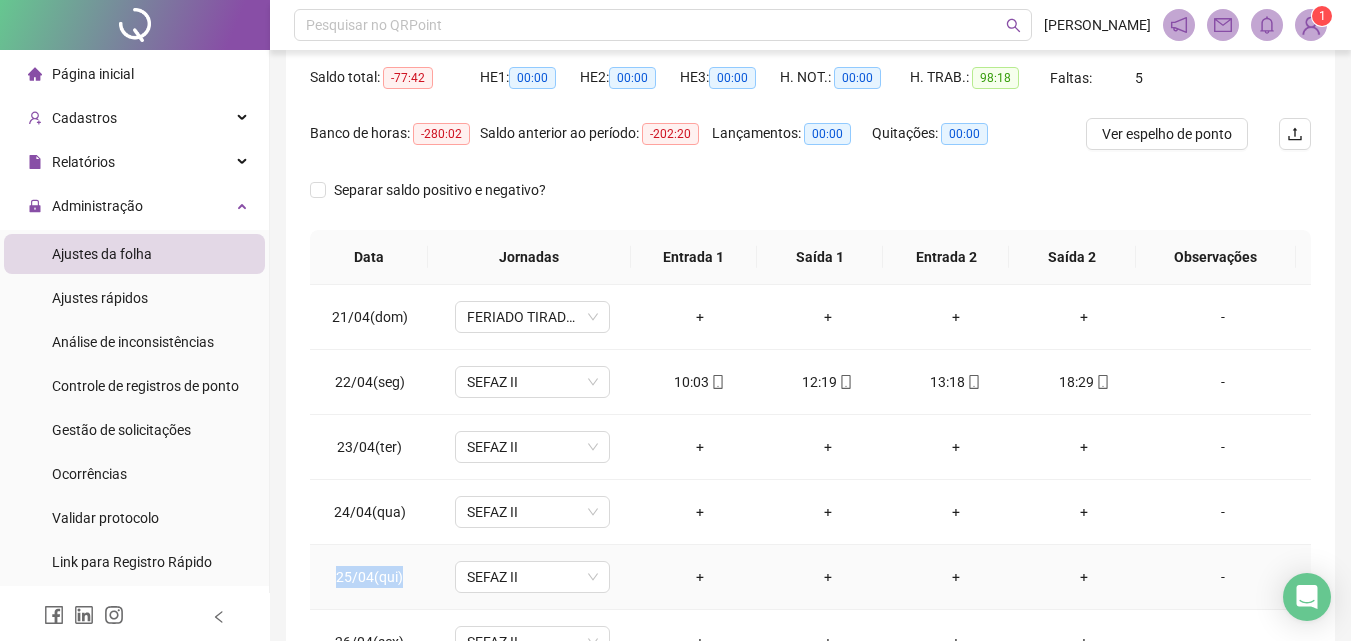 drag, startPoint x: 325, startPoint y: 572, endPoint x: 420, endPoint y: 579, distance: 95.257545 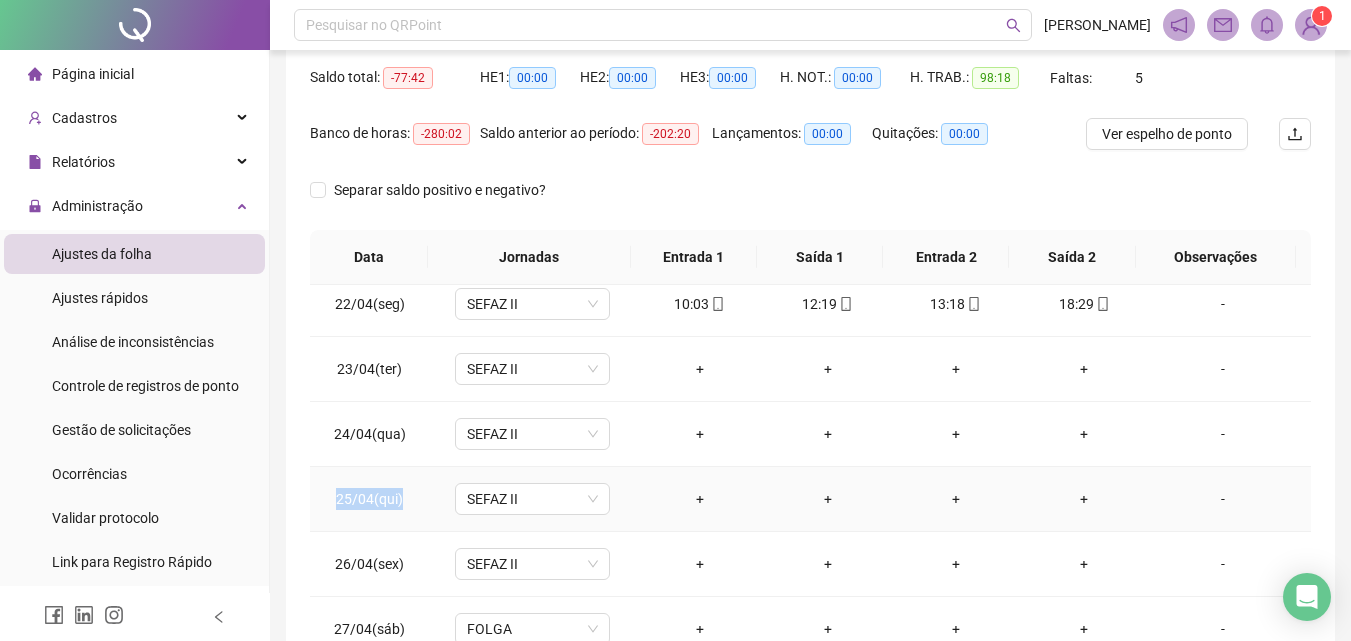 scroll, scrollTop: 1400, scrollLeft: 0, axis: vertical 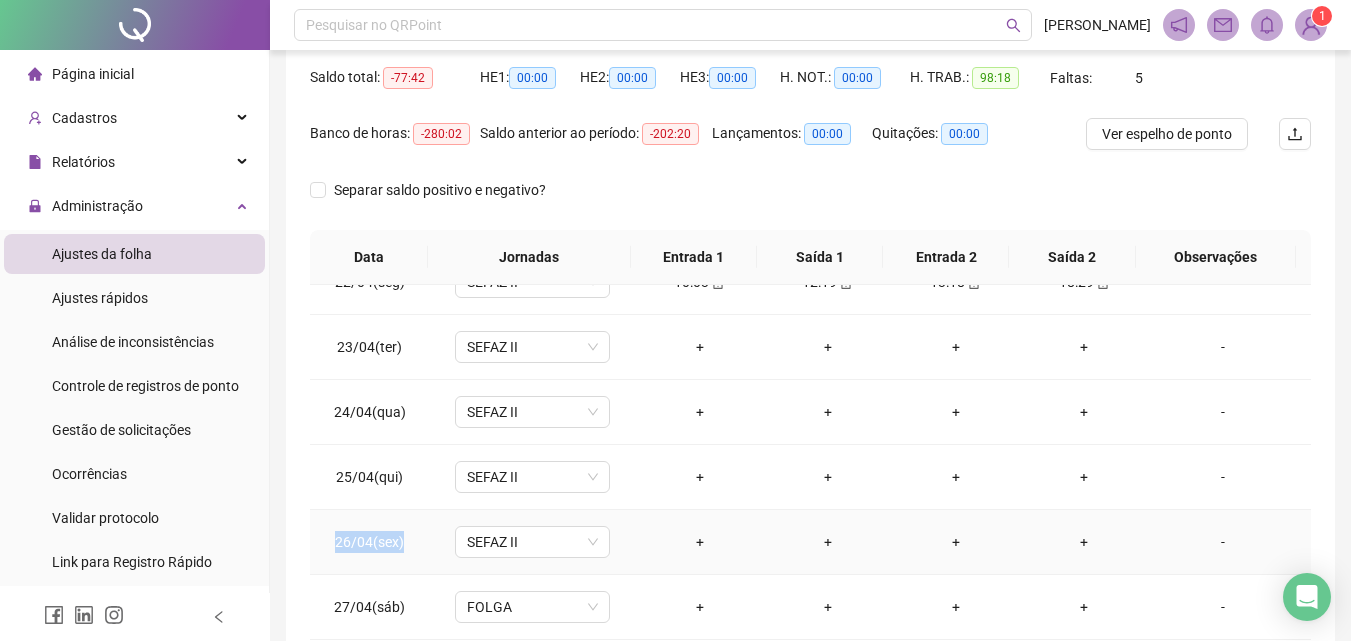 drag, startPoint x: 383, startPoint y: 552, endPoint x: 408, endPoint y: 555, distance: 25.179358 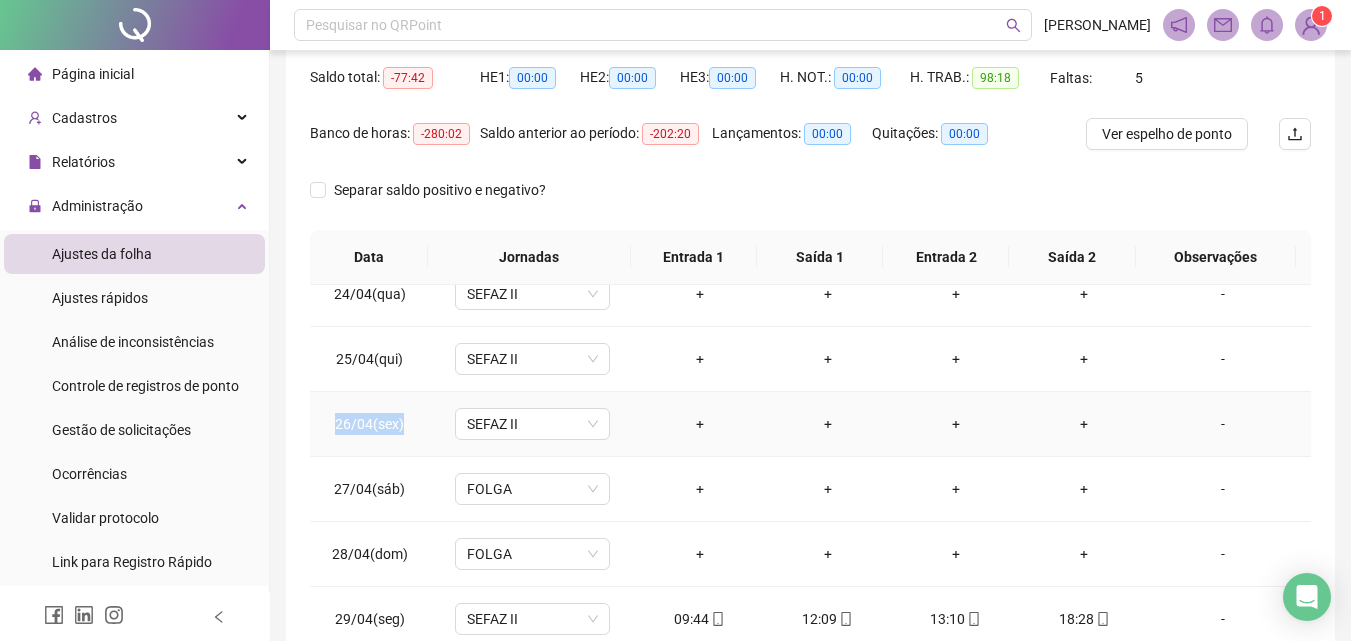 scroll, scrollTop: 1523, scrollLeft: 0, axis: vertical 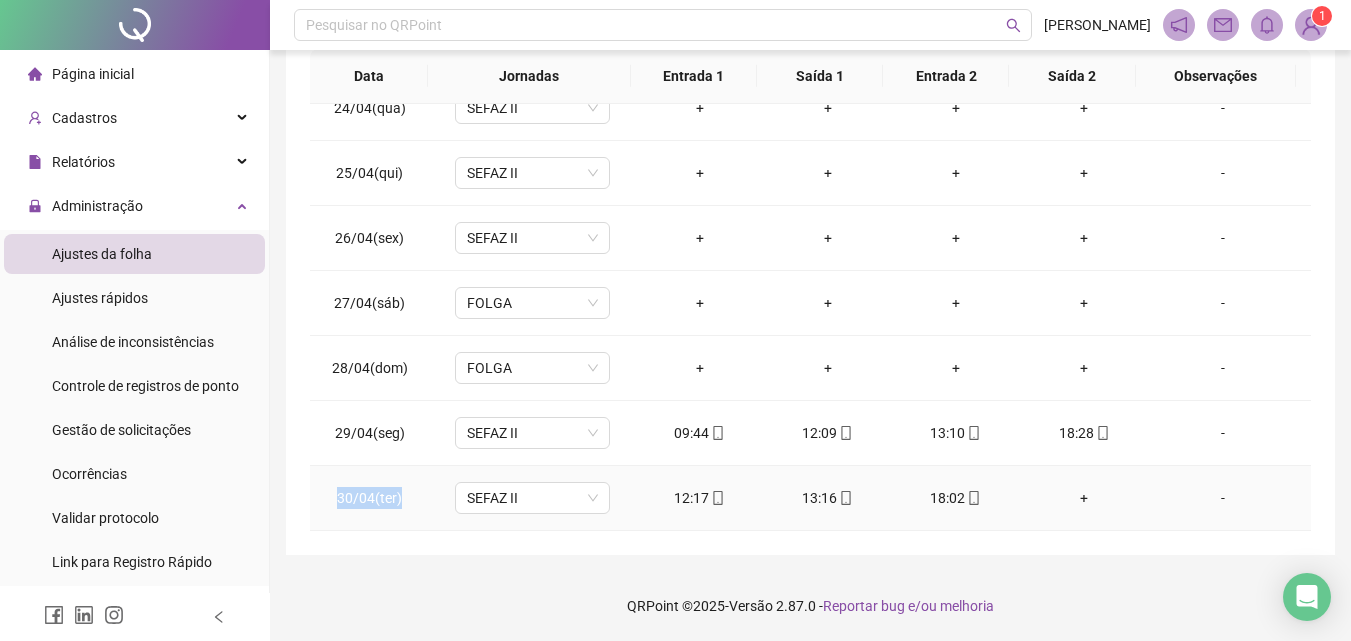 drag, startPoint x: 362, startPoint y: 500, endPoint x: 424, endPoint y: 500, distance: 62 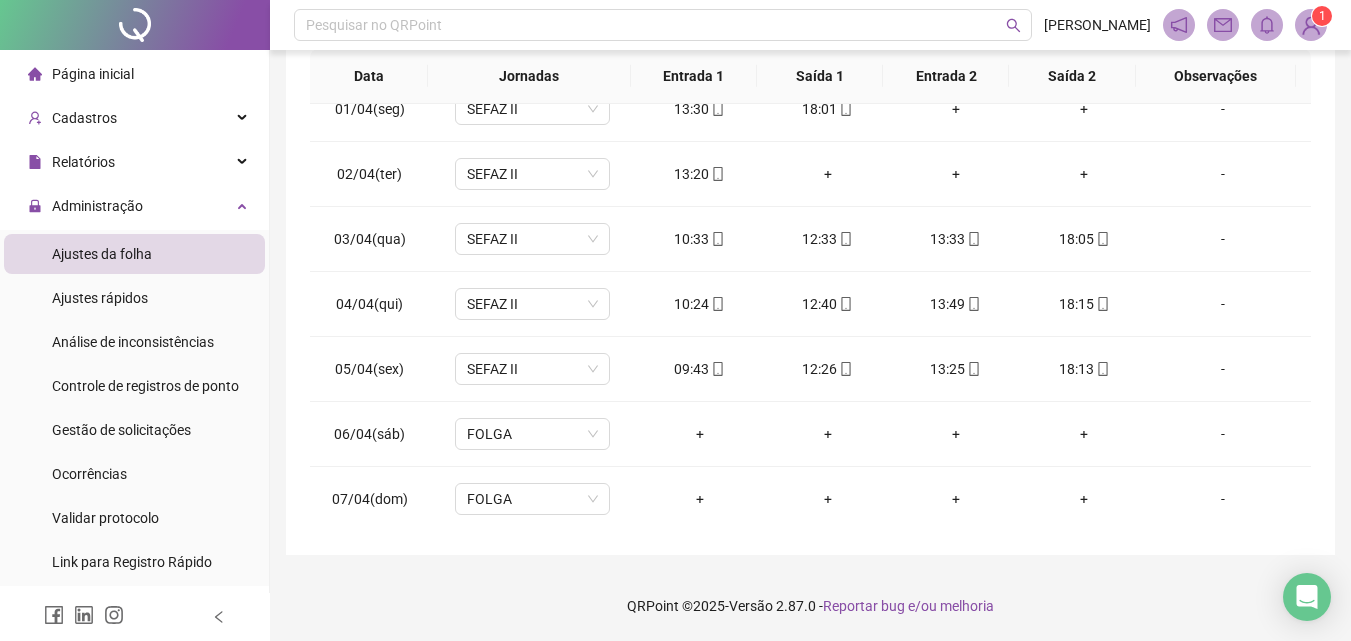 scroll, scrollTop: 0, scrollLeft: 0, axis: both 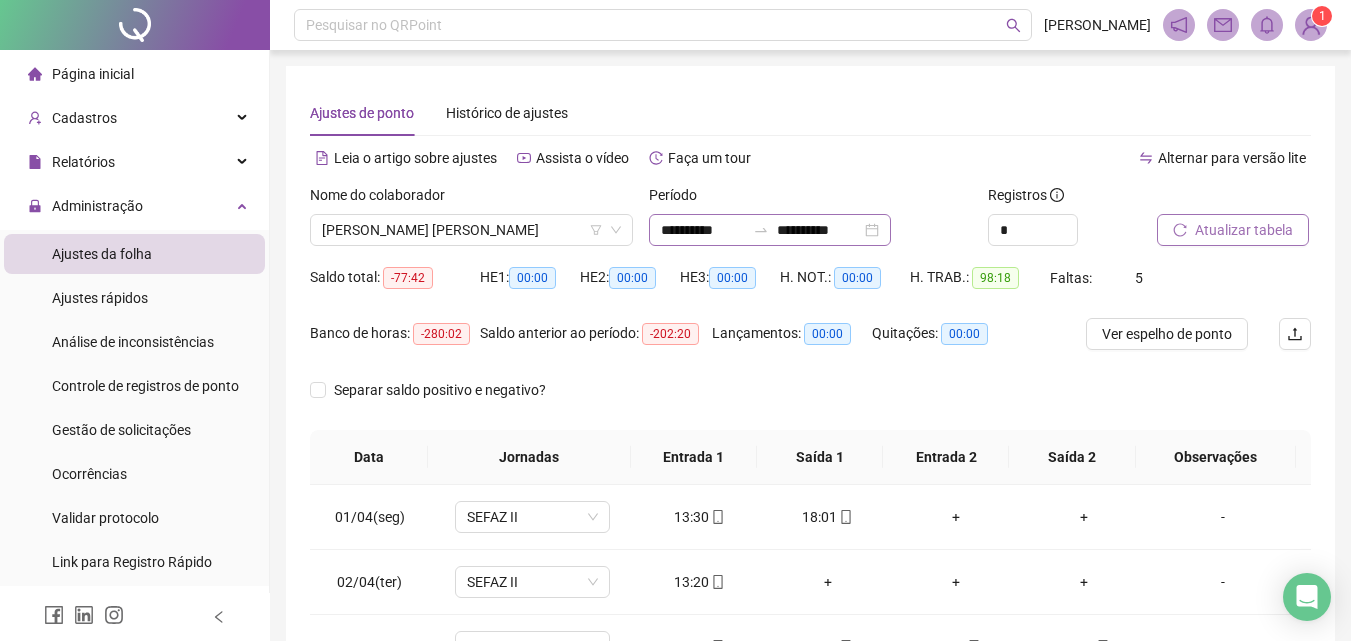 click on "**********" at bounding box center (770, 230) 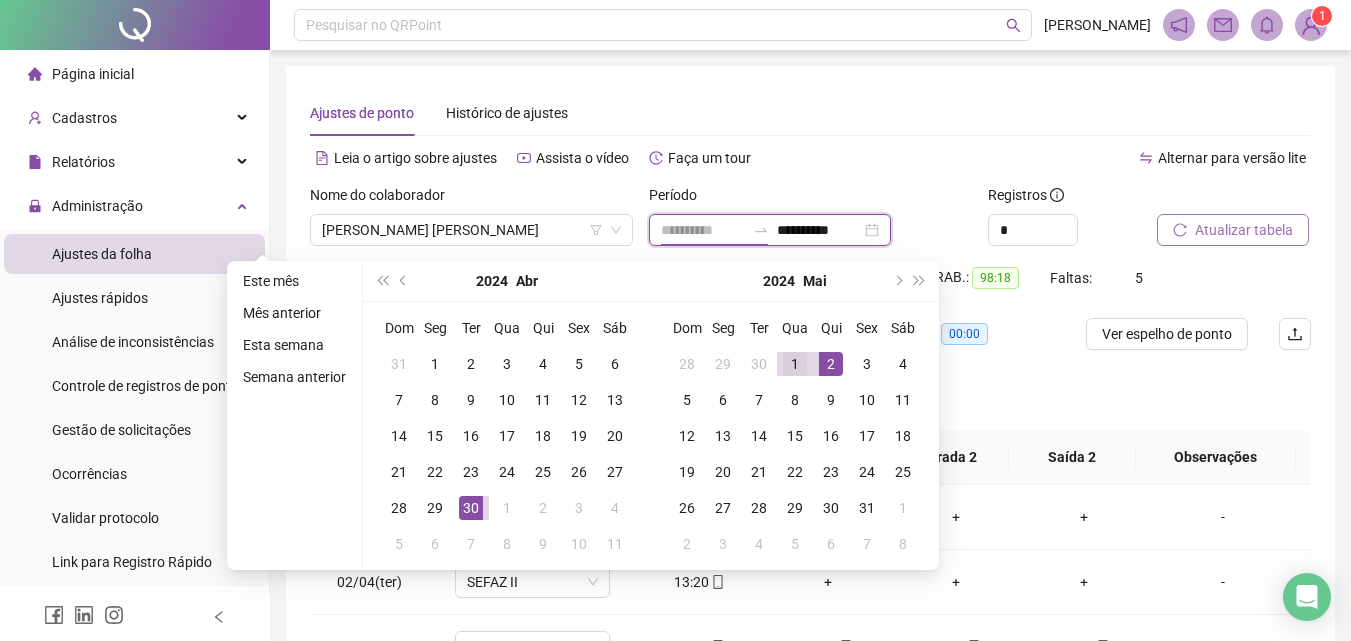 type on "**********" 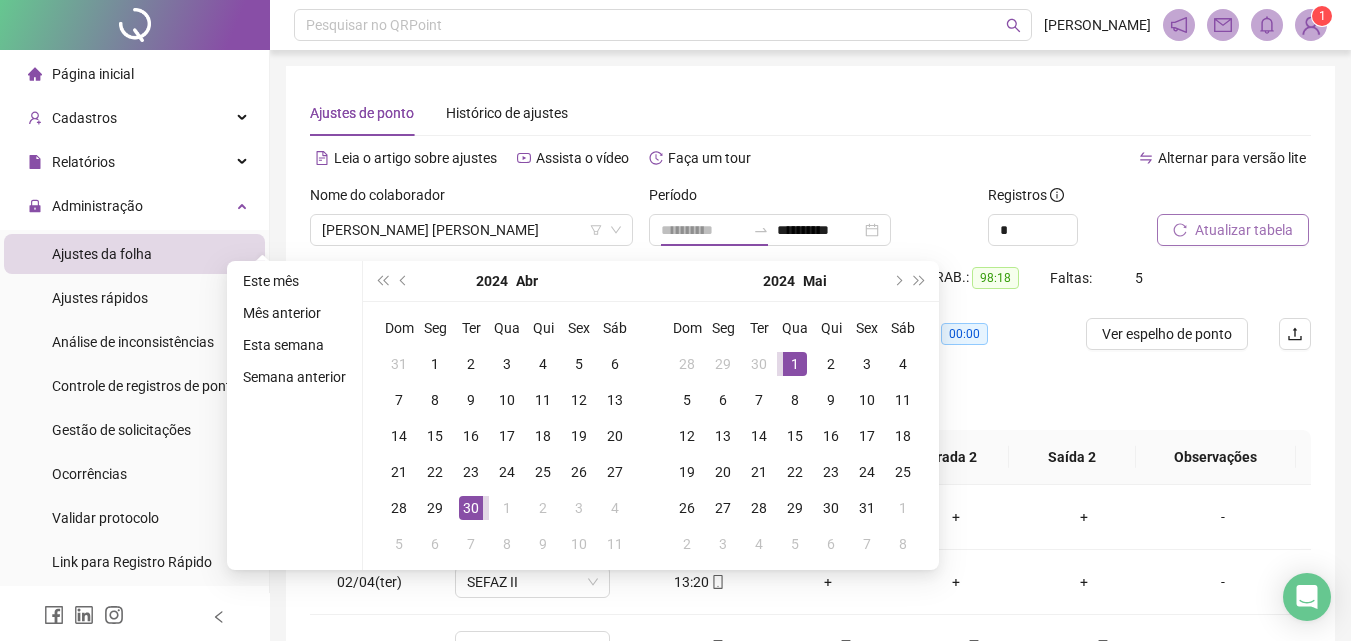 click on "1" at bounding box center (795, 364) 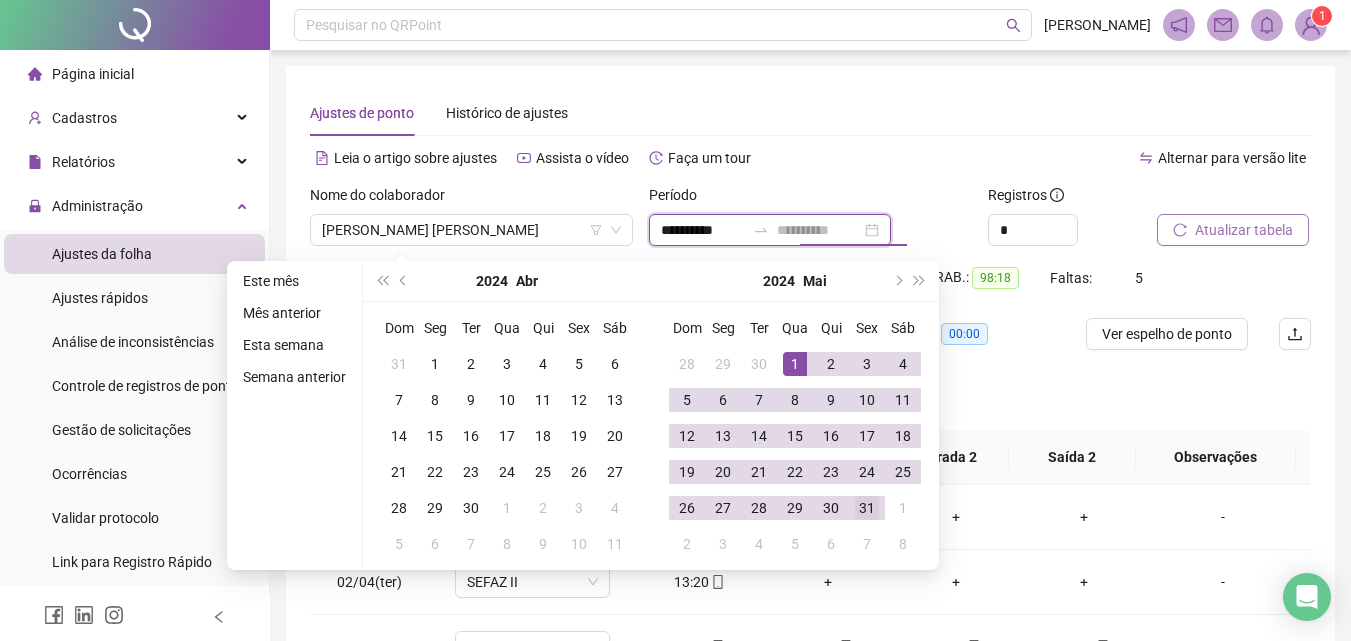 type on "**********" 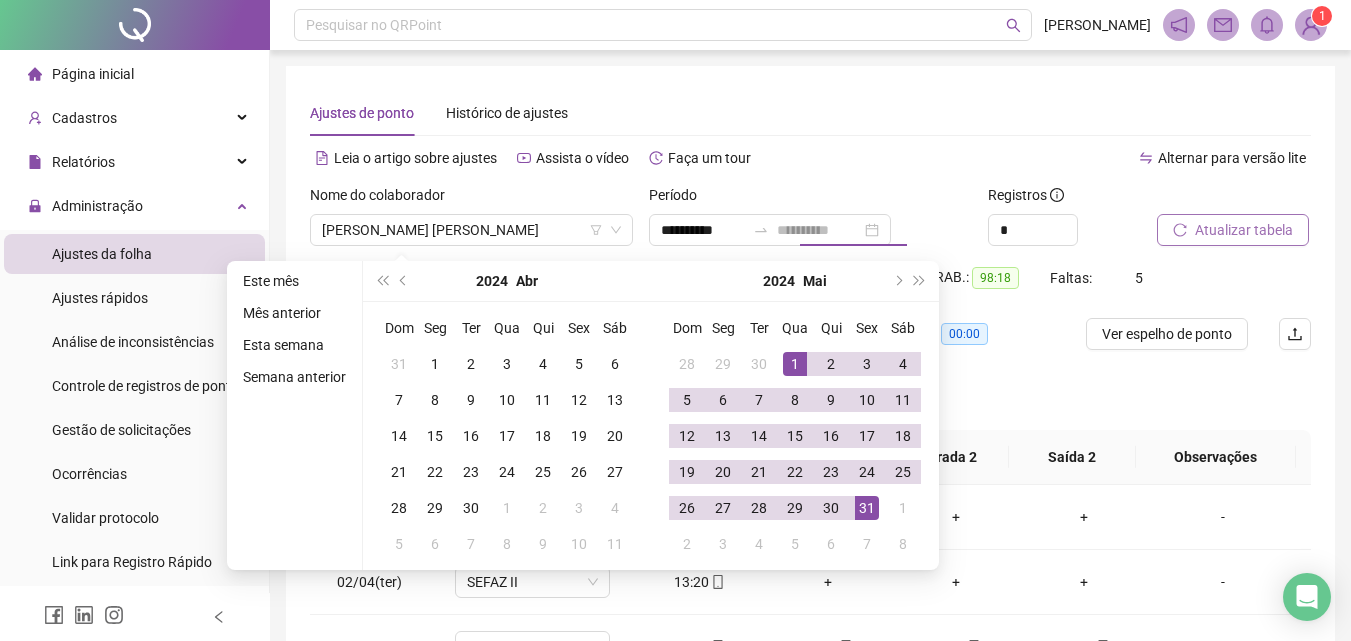 click on "31" at bounding box center (867, 508) 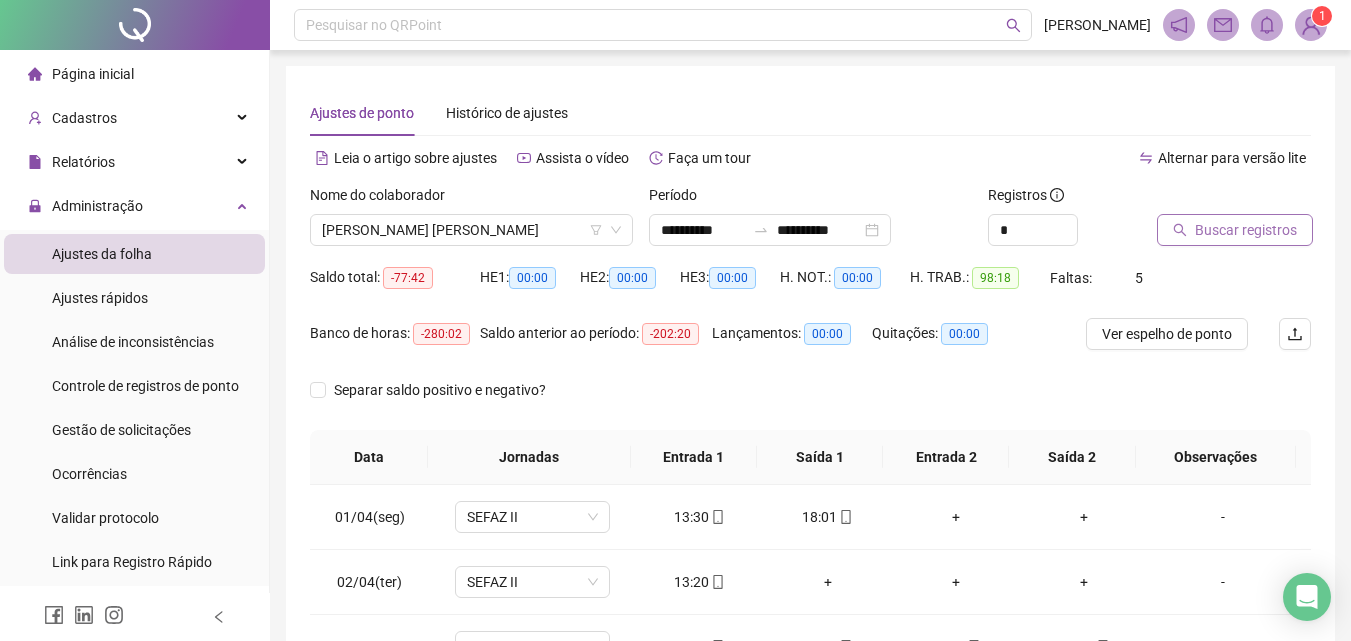 click 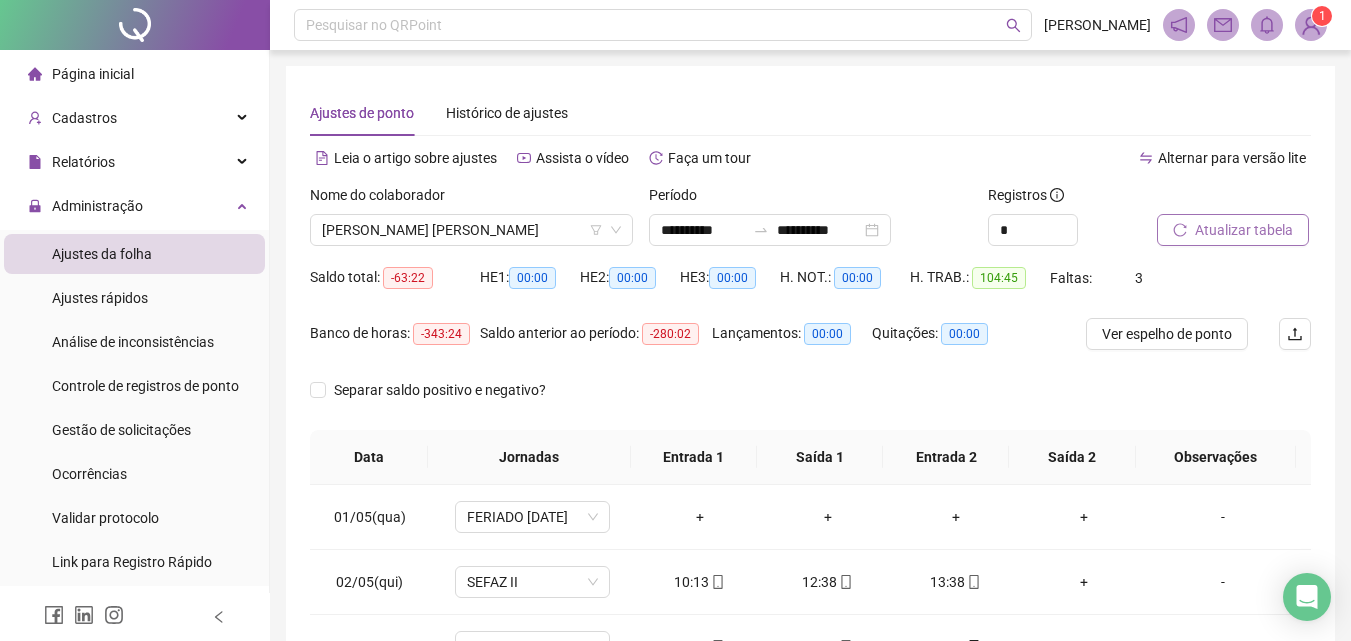 scroll, scrollTop: 100, scrollLeft: 0, axis: vertical 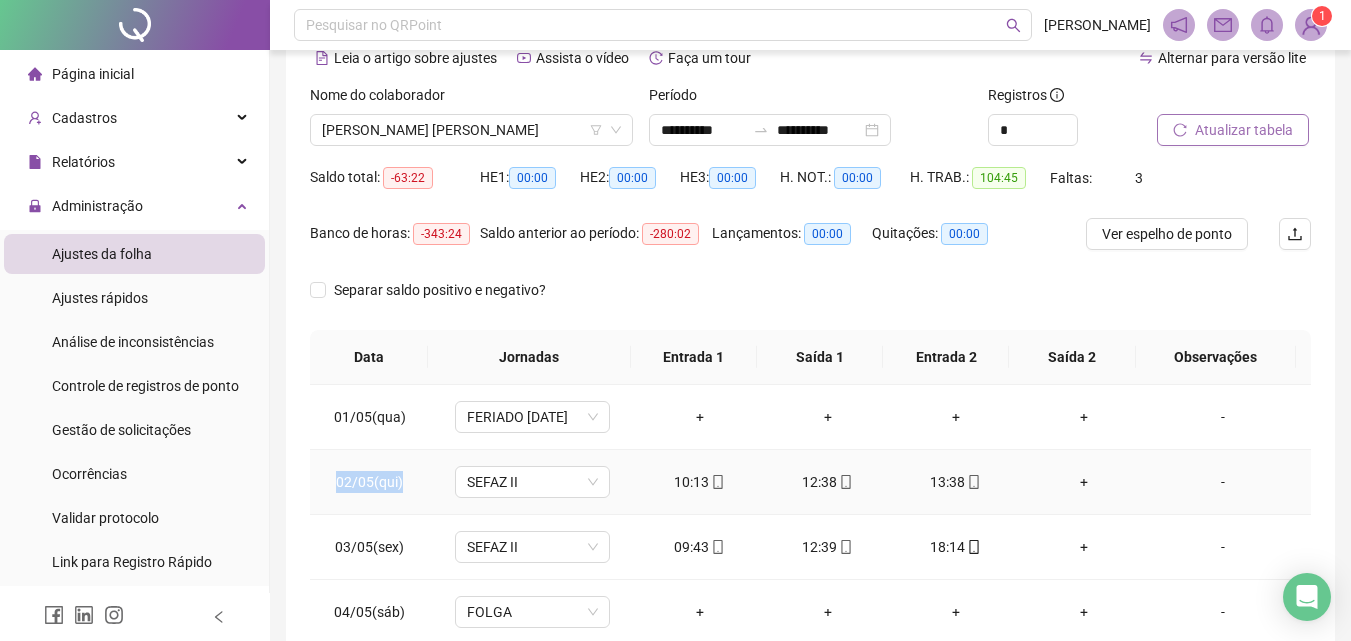 drag, startPoint x: 334, startPoint y: 473, endPoint x: 412, endPoint y: 490, distance: 79.83107 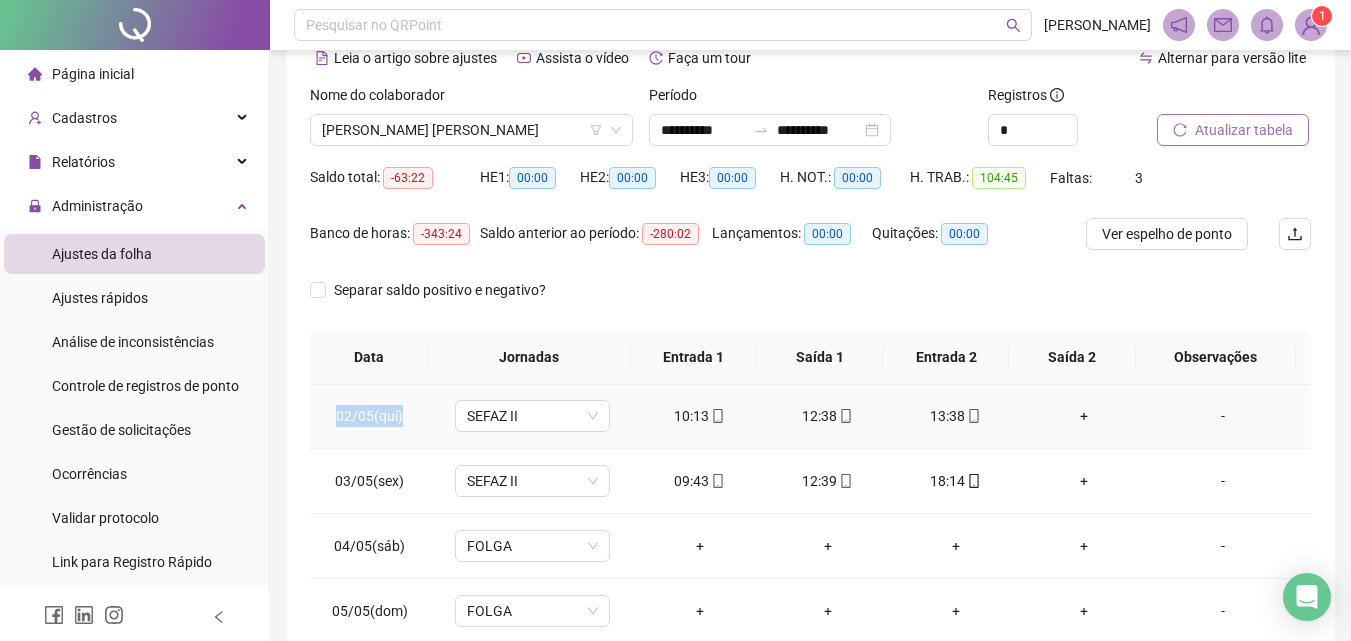 scroll, scrollTop: 100, scrollLeft: 0, axis: vertical 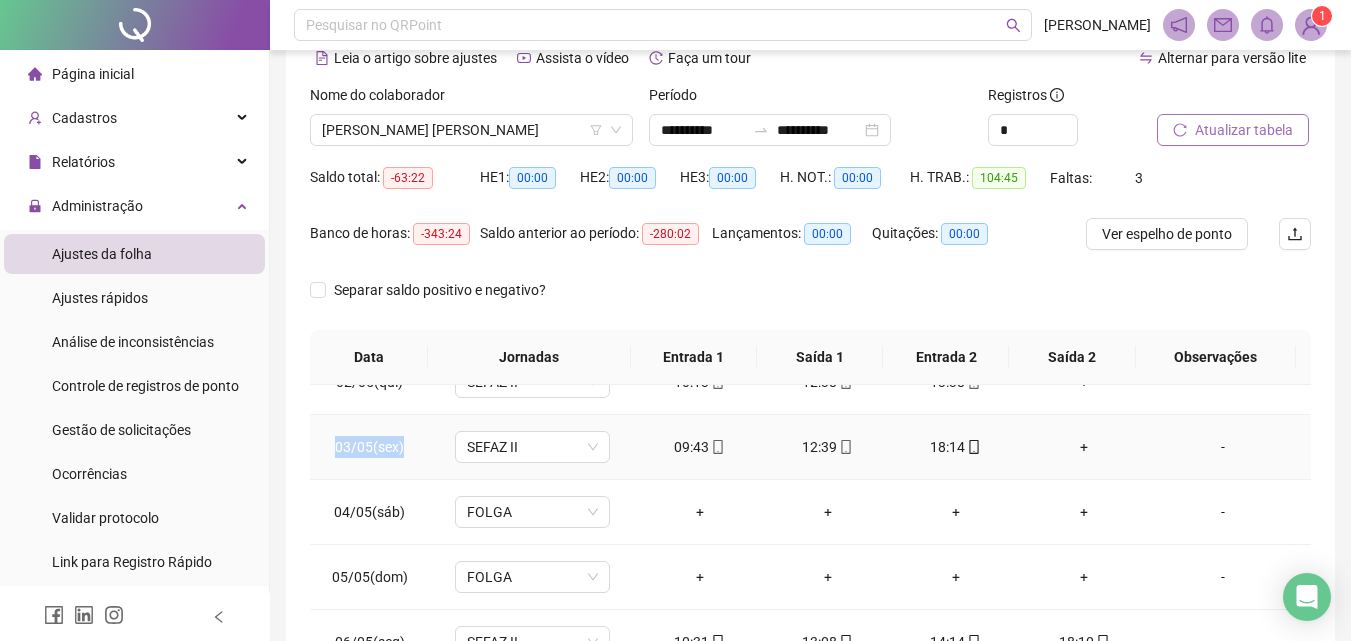drag, startPoint x: 334, startPoint y: 448, endPoint x: 417, endPoint y: 455, distance: 83.294655 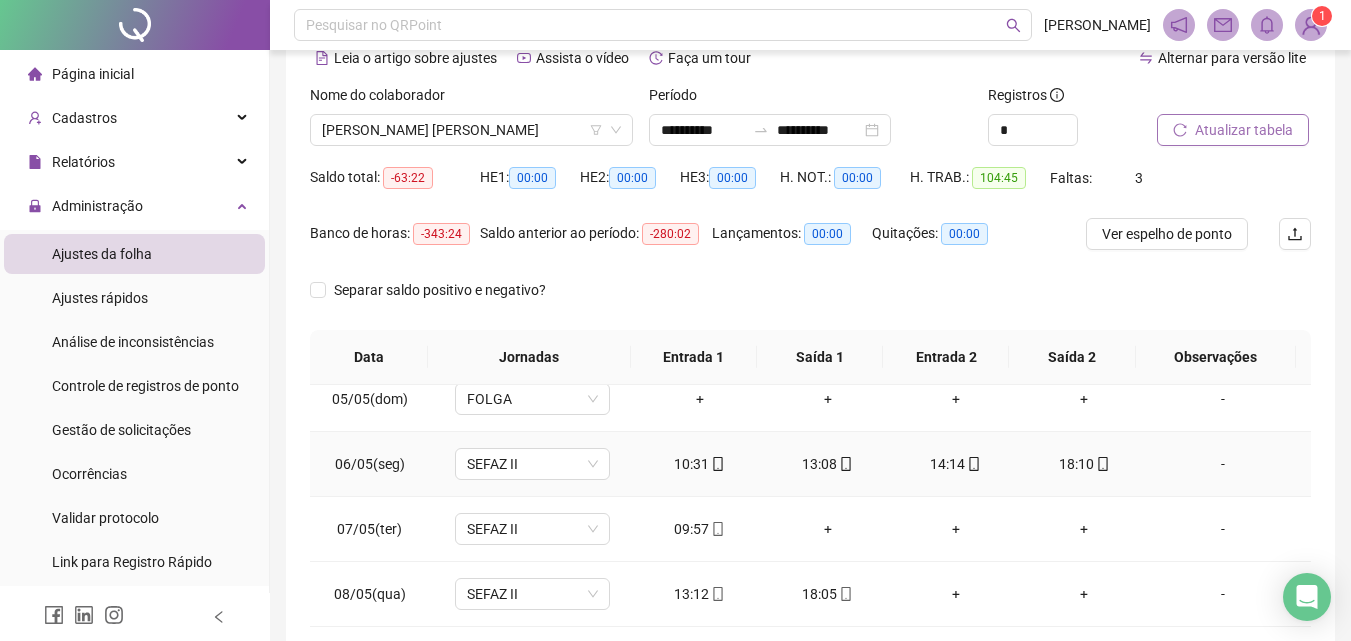 scroll, scrollTop: 300, scrollLeft: 0, axis: vertical 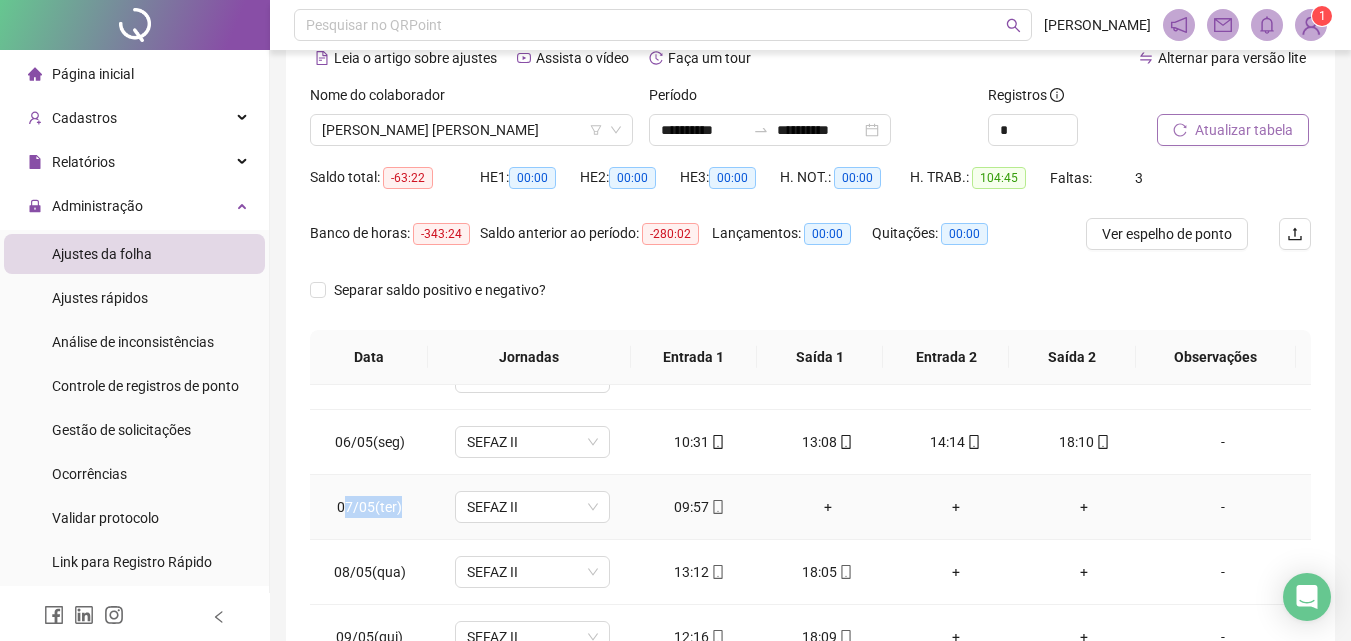 drag, startPoint x: 359, startPoint y: 512, endPoint x: 411, endPoint y: 521, distance: 52.773098 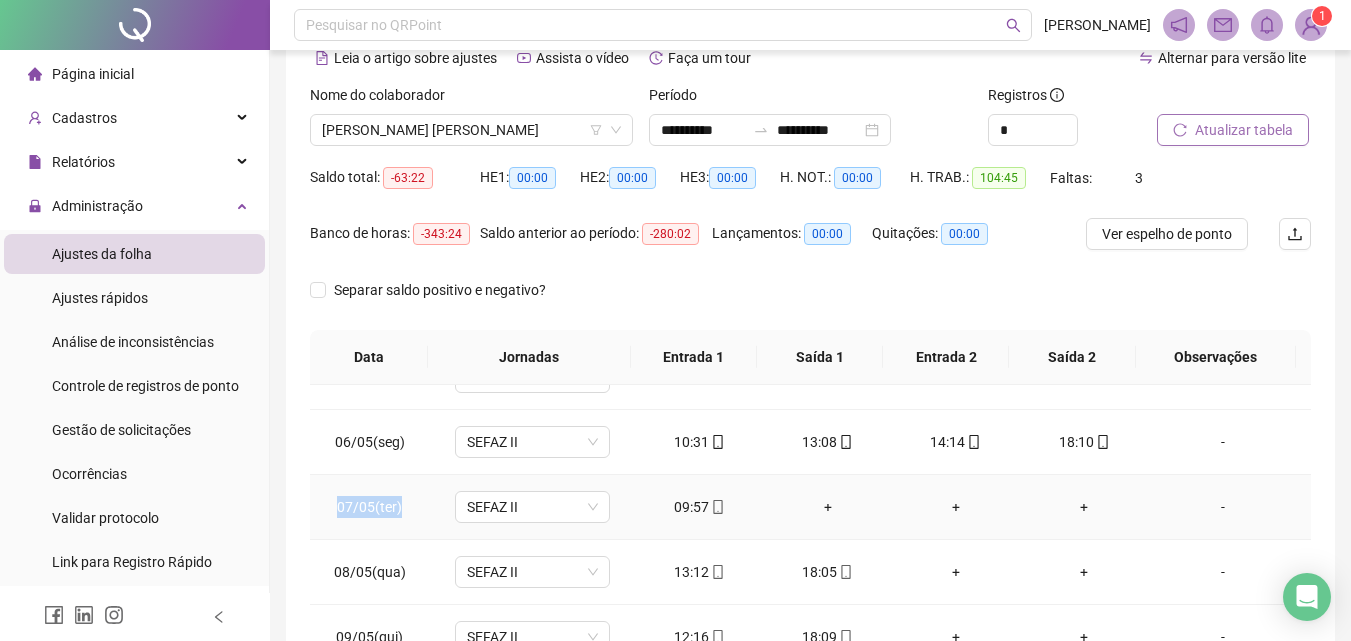 drag, startPoint x: 337, startPoint y: 505, endPoint x: 415, endPoint y: 514, distance: 78.51752 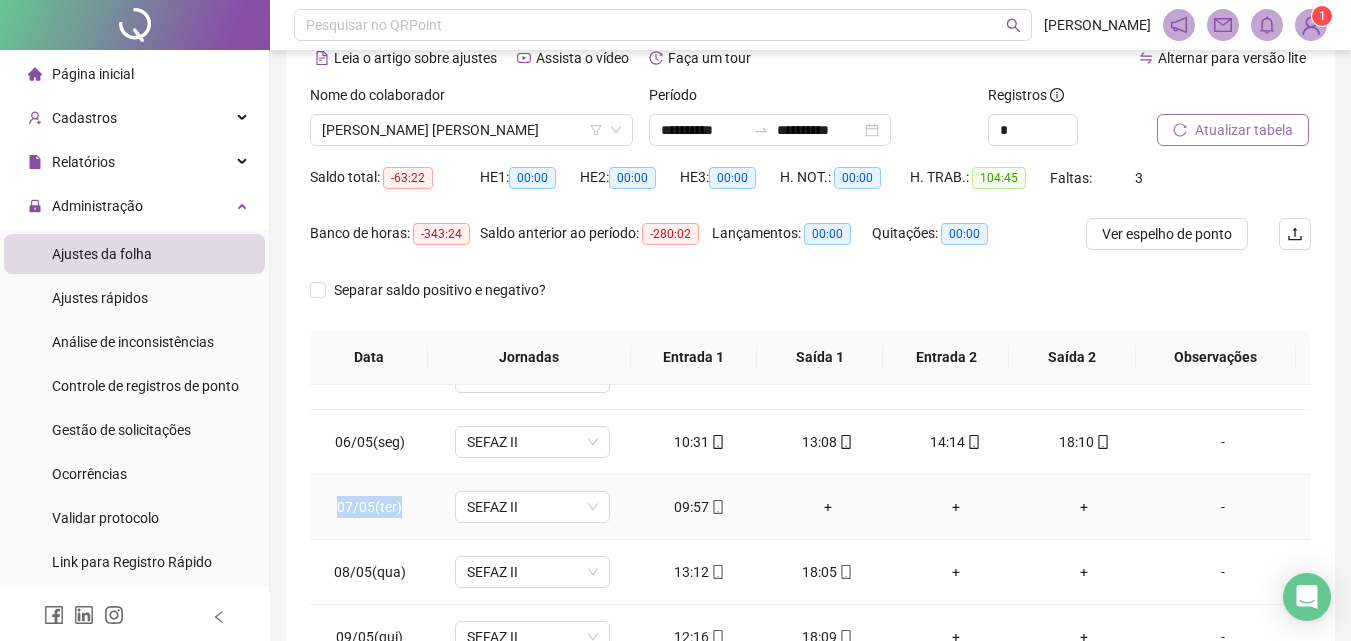 scroll, scrollTop: 400, scrollLeft: 0, axis: vertical 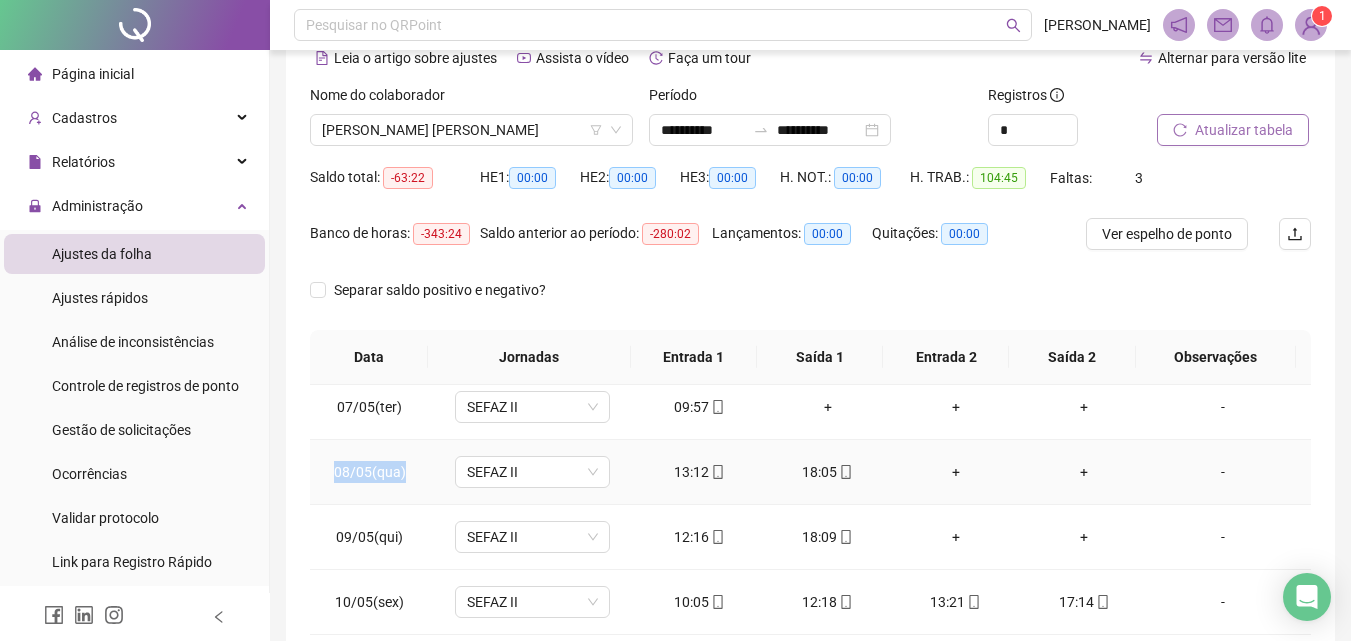 drag, startPoint x: 340, startPoint y: 473, endPoint x: 405, endPoint y: 470, distance: 65.06919 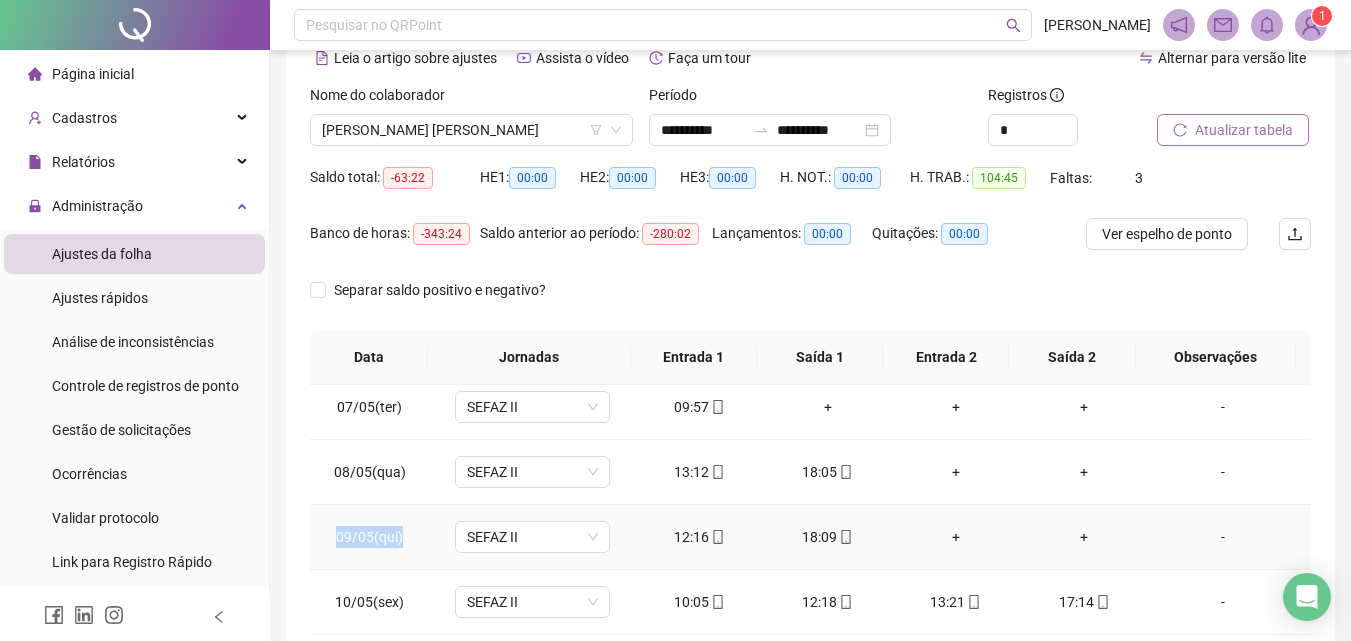drag, startPoint x: 335, startPoint y: 535, endPoint x: 419, endPoint y: 530, distance: 84.14868 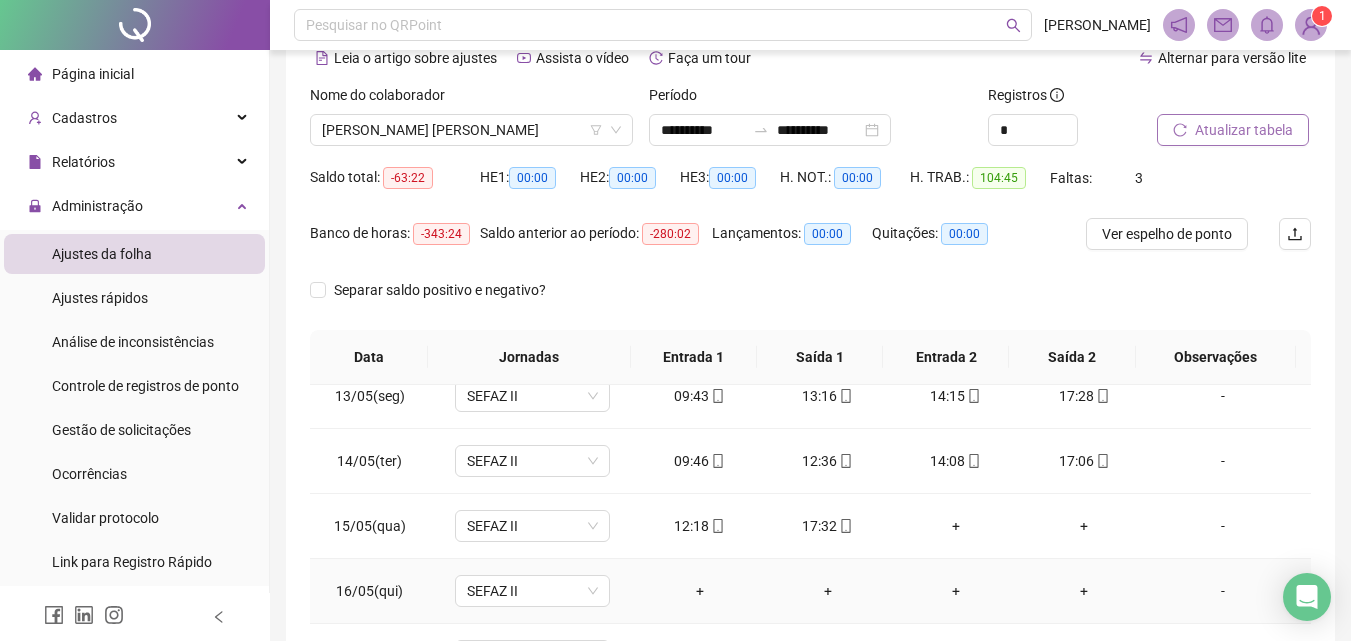 scroll, scrollTop: 800, scrollLeft: 0, axis: vertical 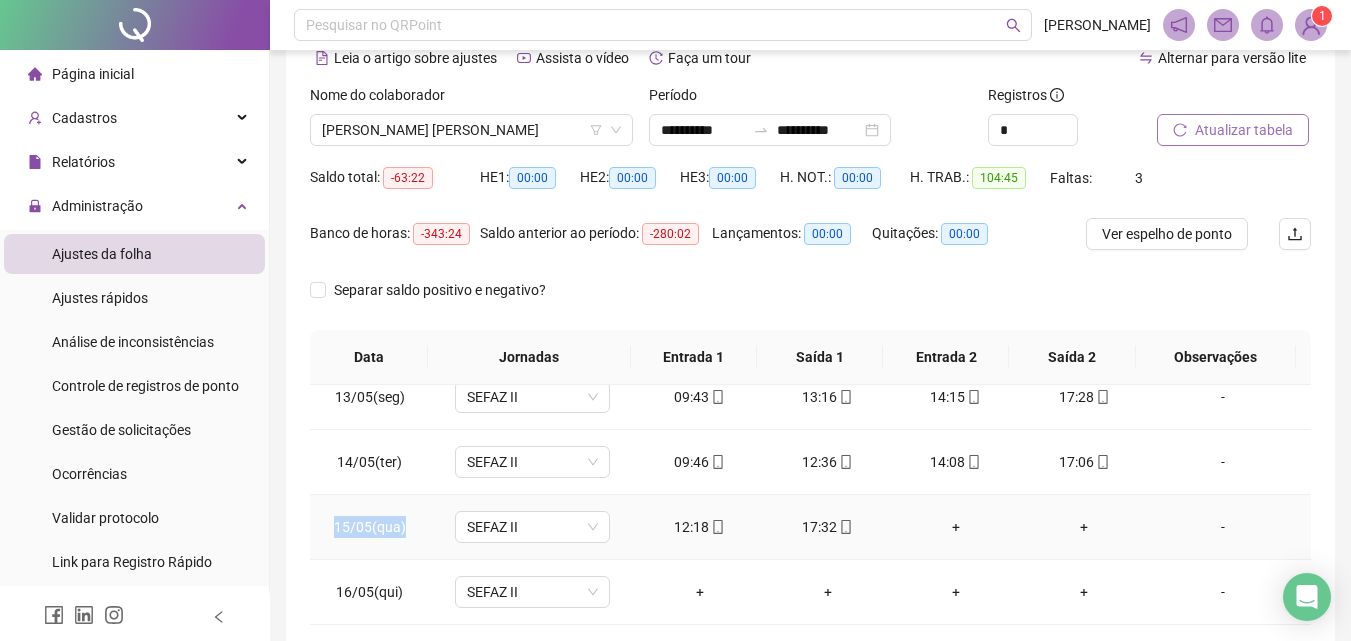 drag, startPoint x: 336, startPoint y: 518, endPoint x: 437, endPoint y: 545, distance: 104.54664 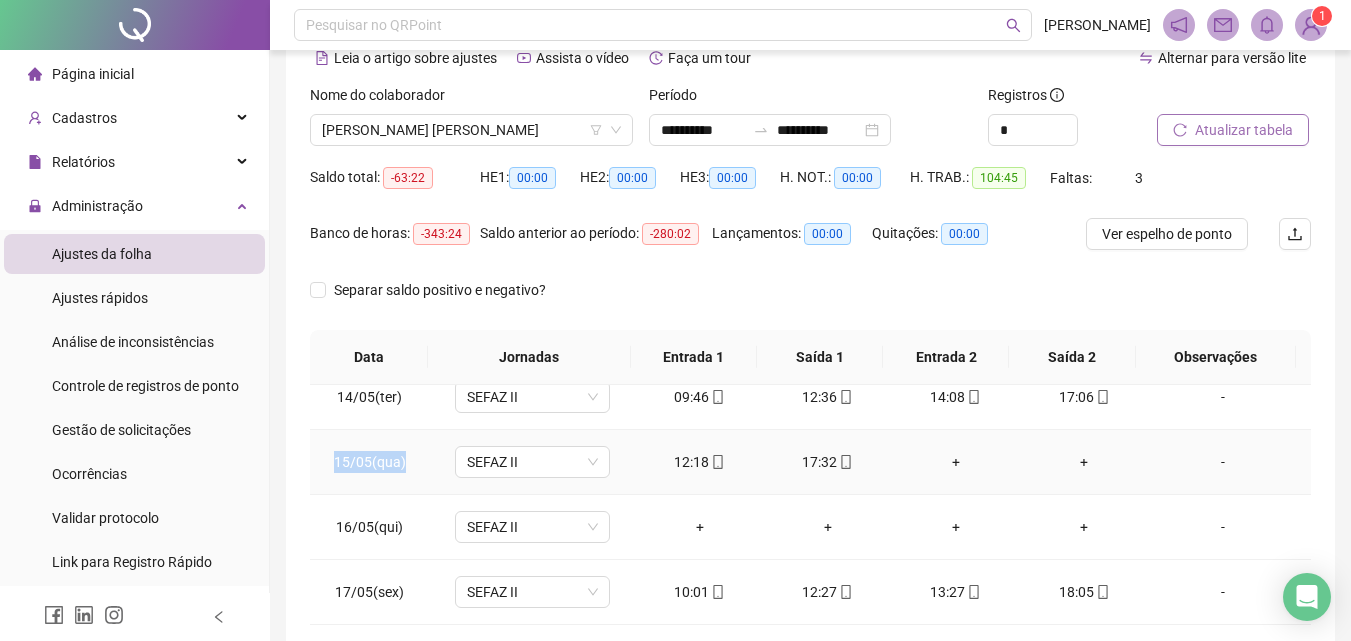 scroll, scrollTop: 900, scrollLeft: 0, axis: vertical 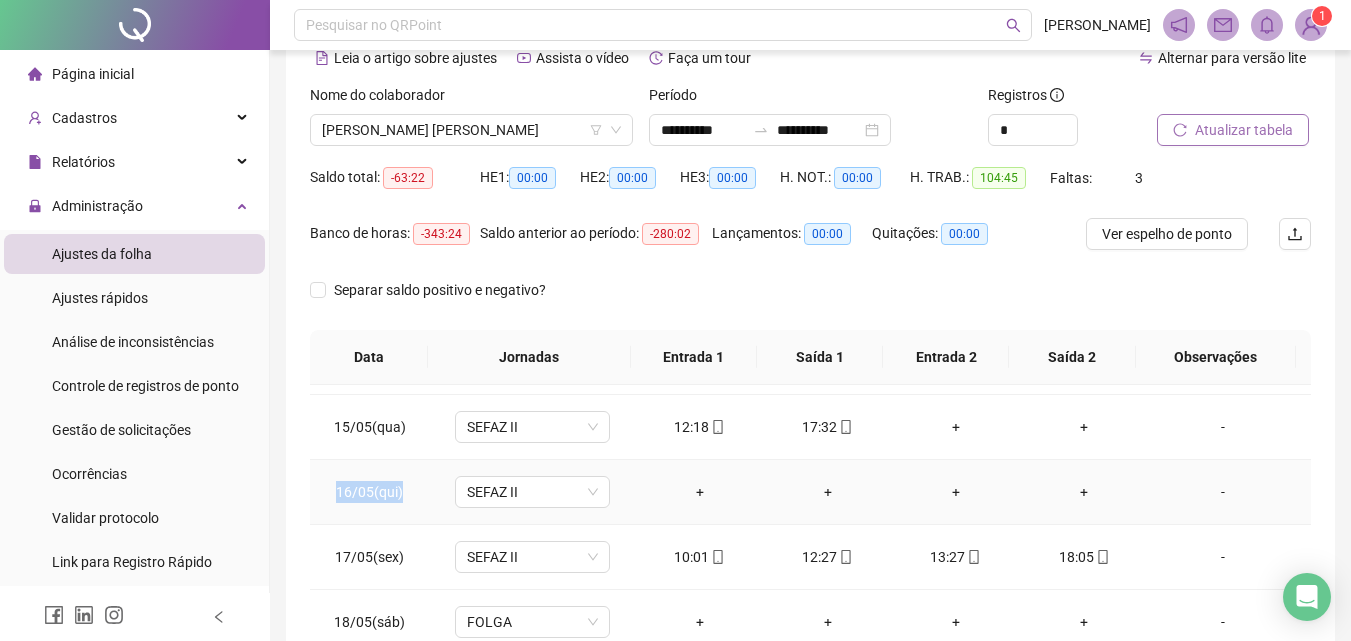 drag, startPoint x: 361, startPoint y: 492, endPoint x: 410, endPoint y: 499, distance: 49.497475 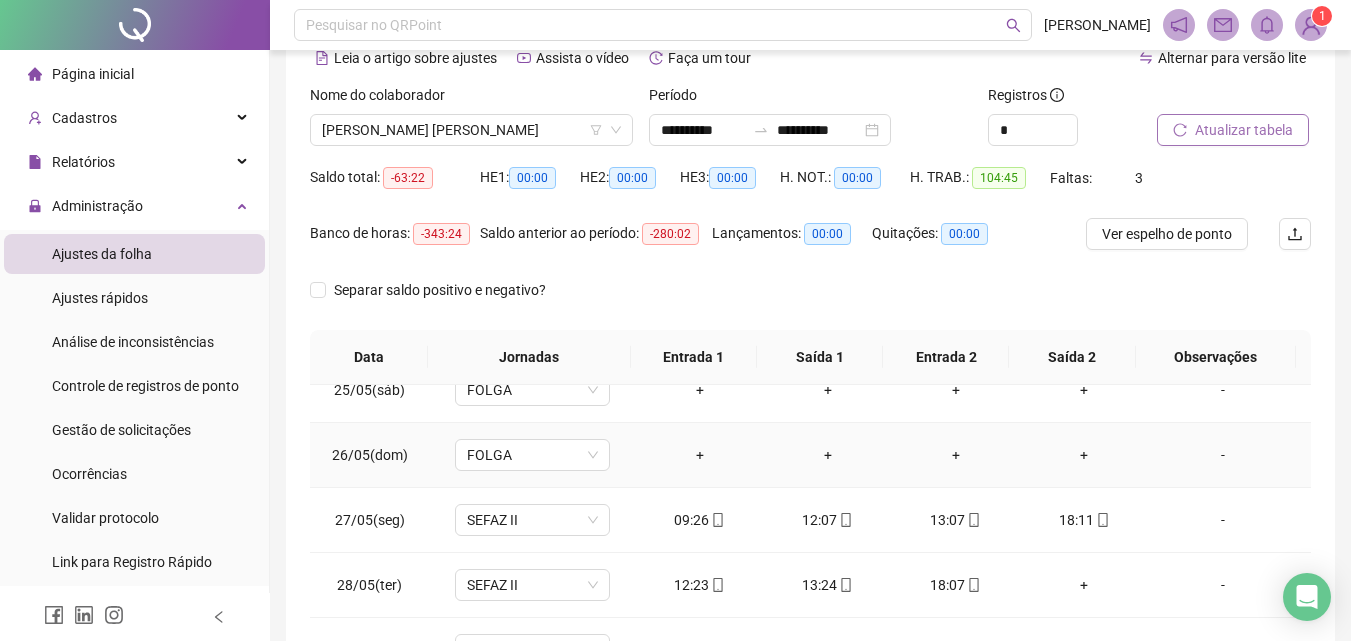 scroll, scrollTop: 1588, scrollLeft: 0, axis: vertical 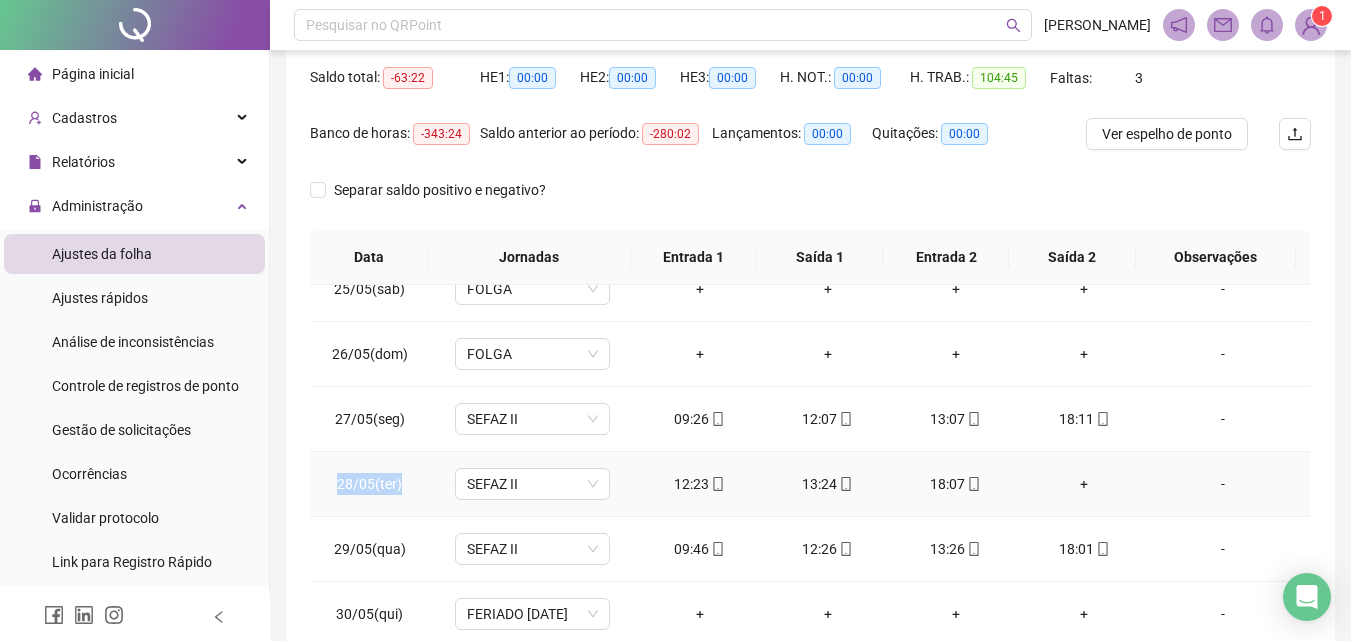 drag, startPoint x: 339, startPoint y: 484, endPoint x: 405, endPoint y: 483, distance: 66.007576 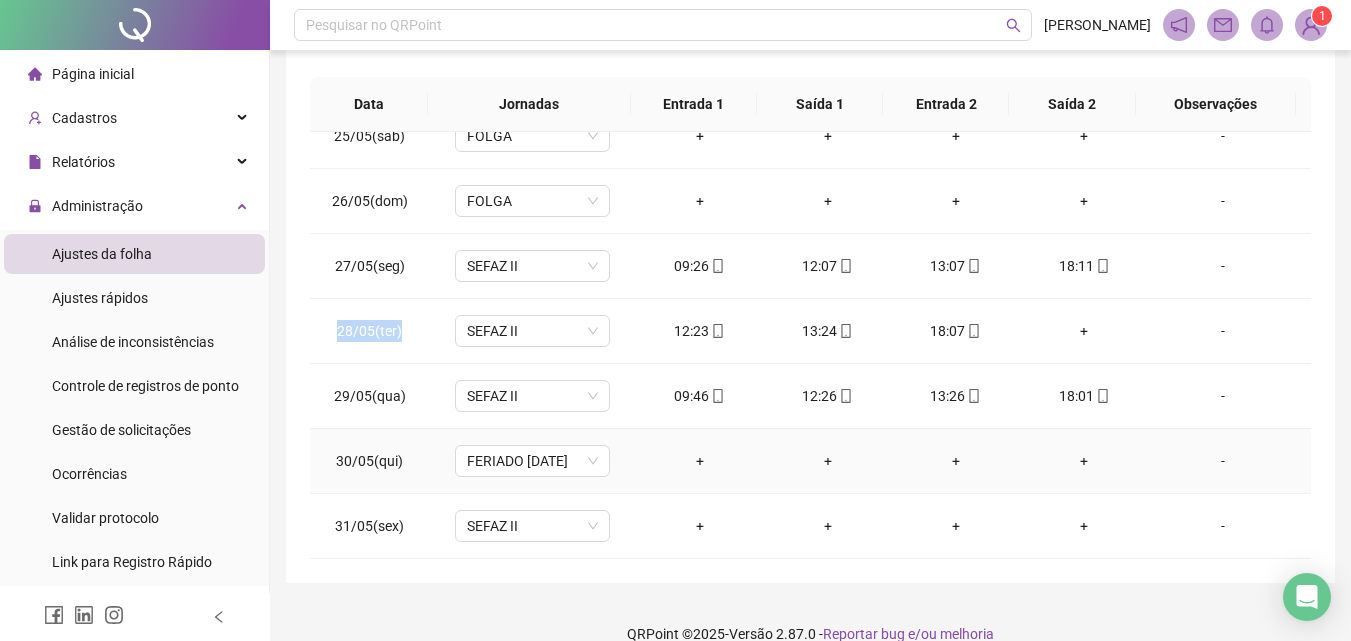 scroll, scrollTop: 381, scrollLeft: 0, axis: vertical 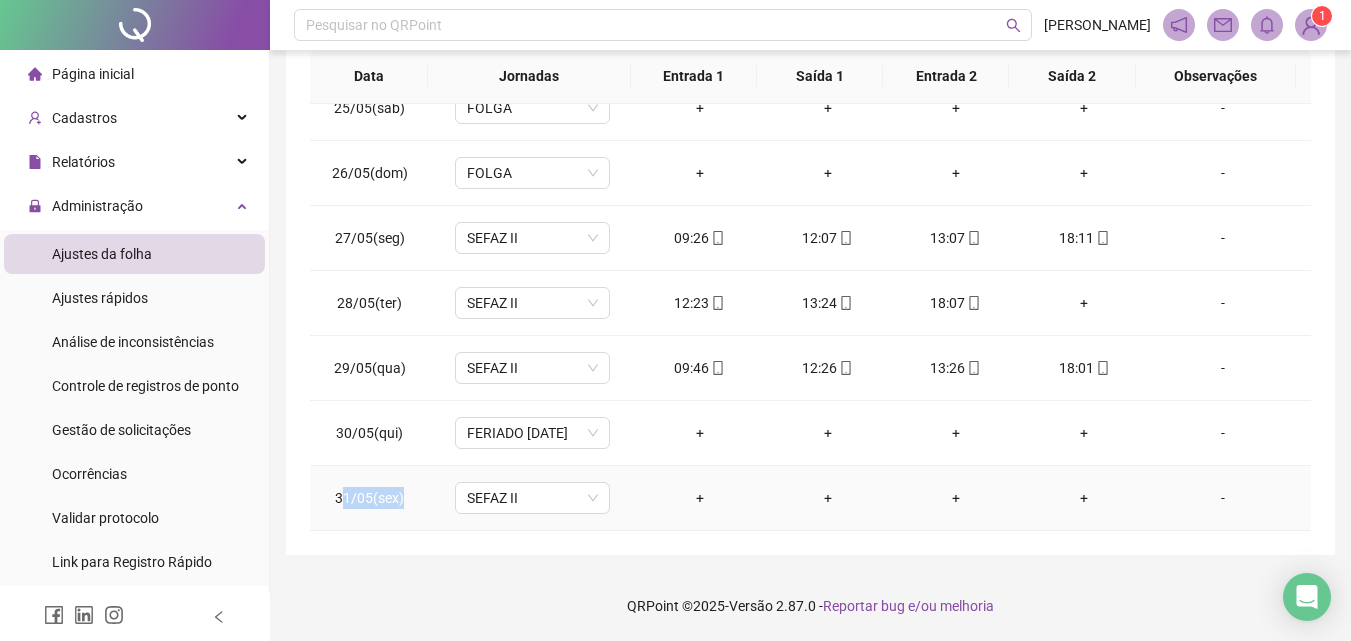 drag, startPoint x: 352, startPoint y: 496, endPoint x: 309, endPoint y: 500, distance: 43.185646 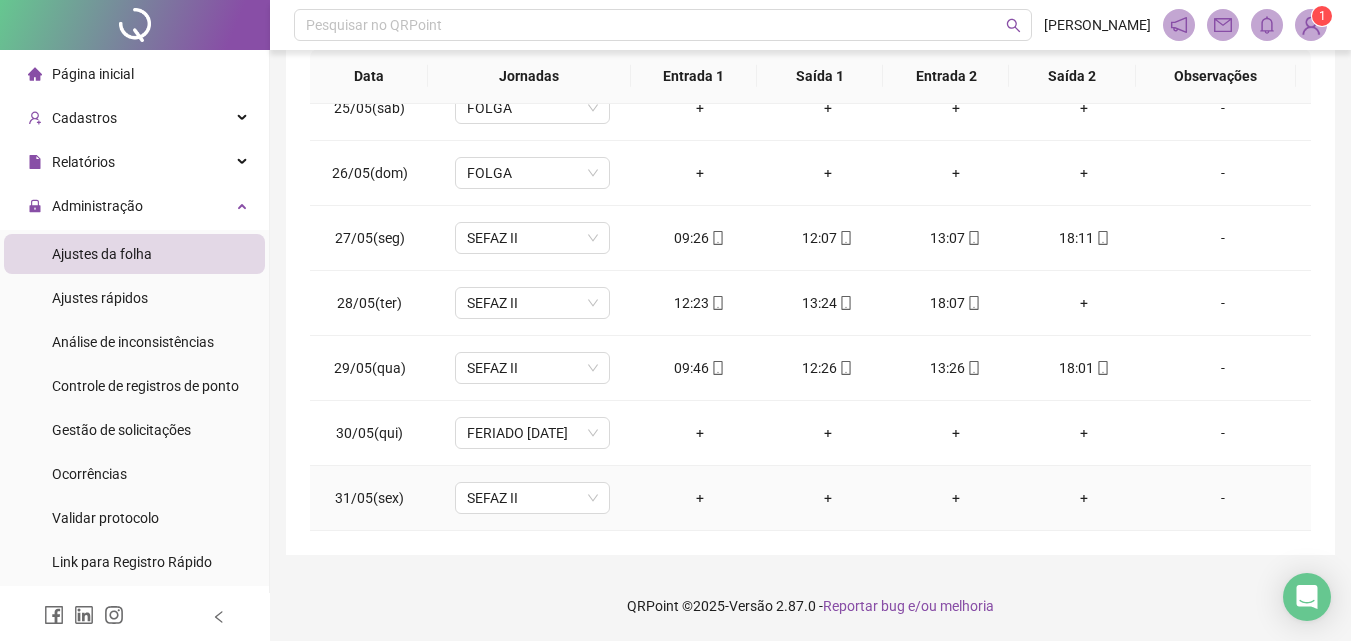 click on "31/05(sex)" at bounding box center [369, 498] 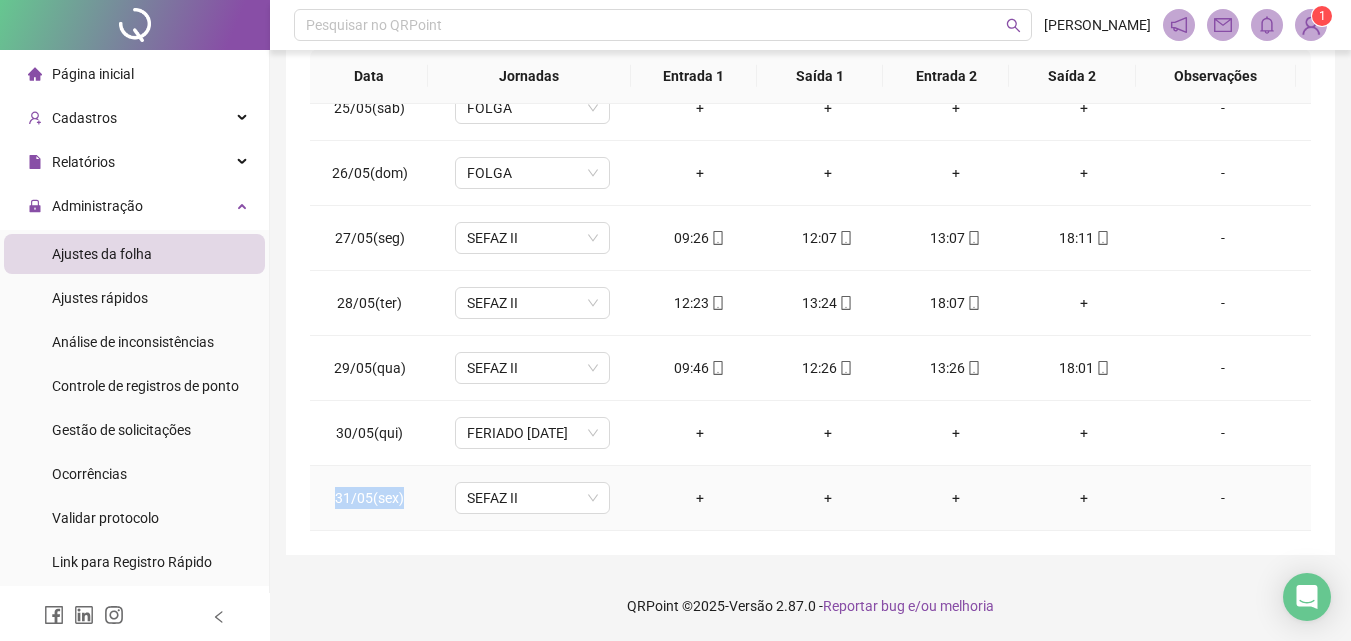 drag, startPoint x: 341, startPoint y: 492, endPoint x: 412, endPoint y: 500, distance: 71.44928 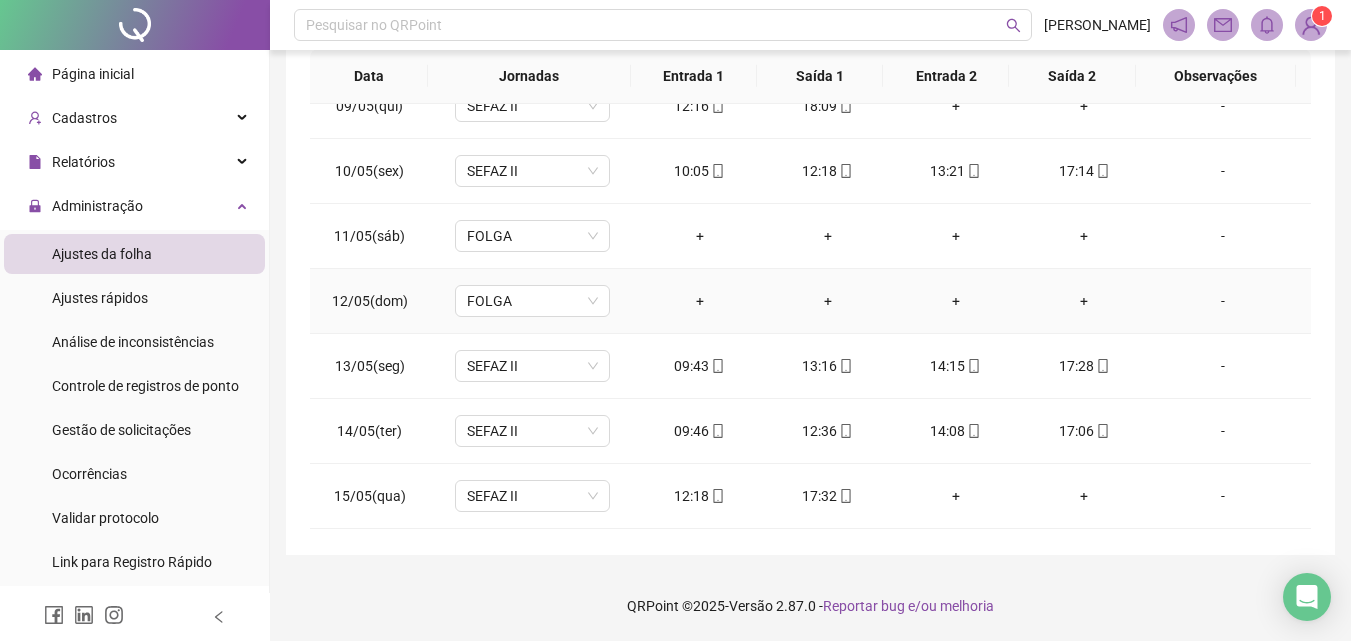 scroll, scrollTop: 488, scrollLeft: 0, axis: vertical 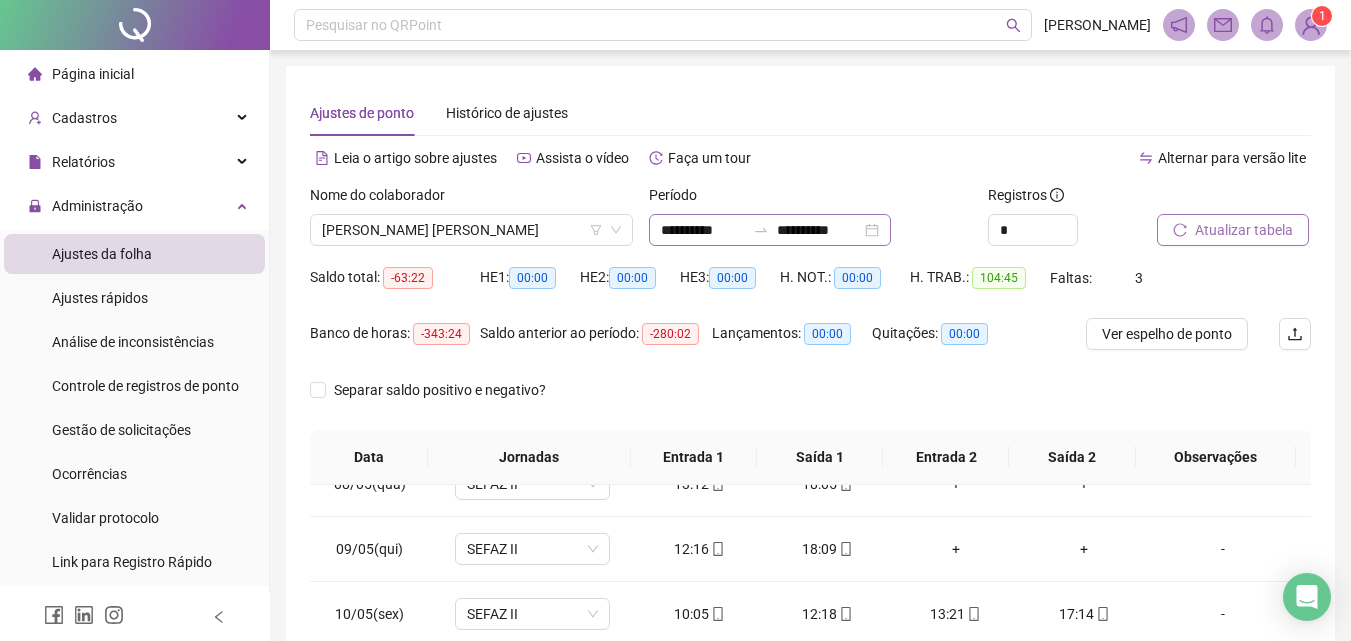 click on "**********" at bounding box center (770, 230) 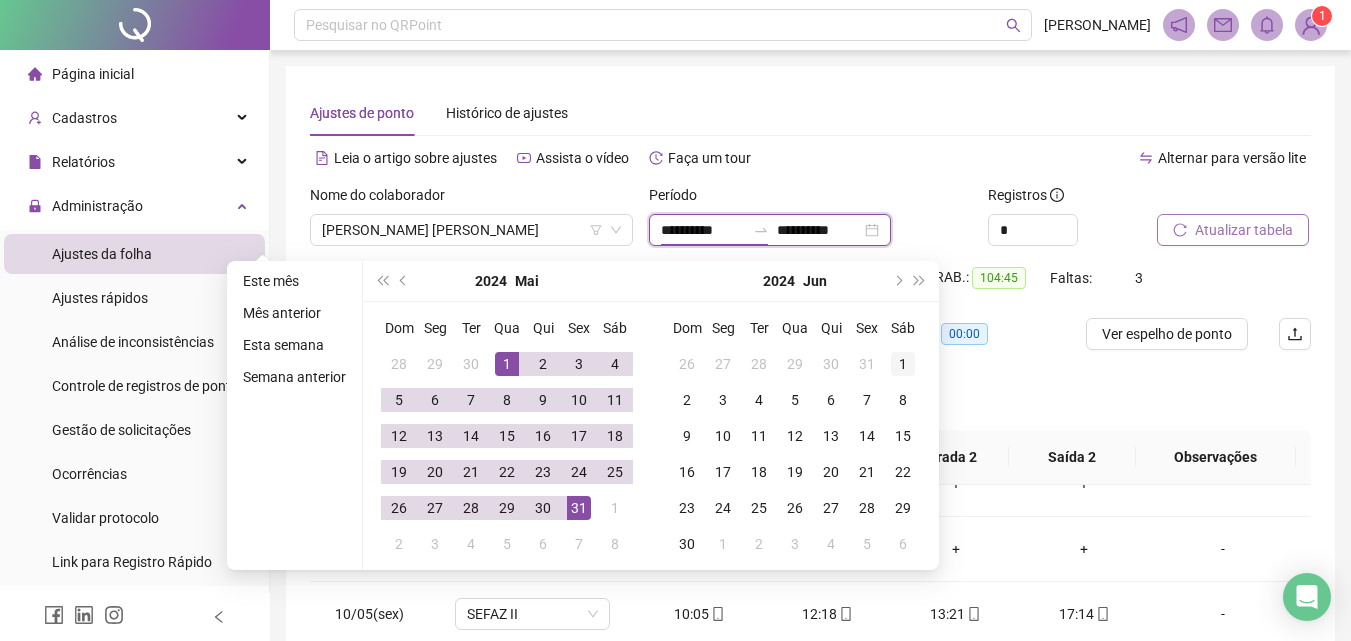 type on "**********" 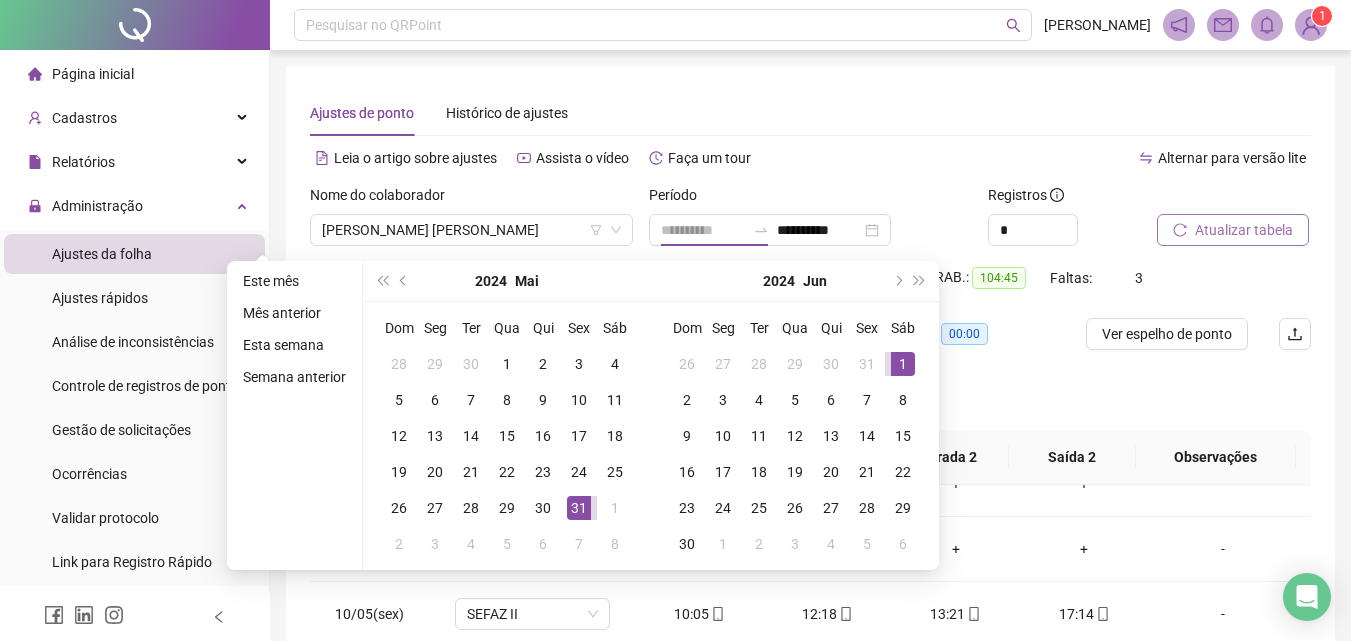 click on "1" at bounding box center [903, 364] 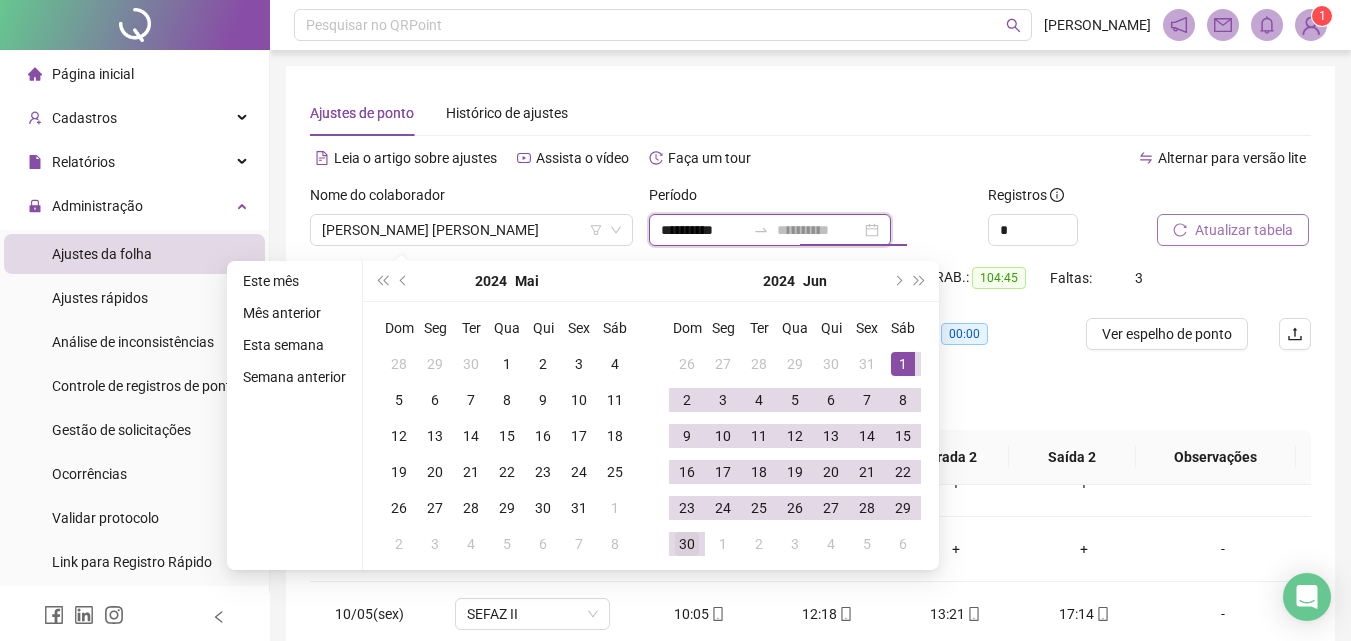 type on "**********" 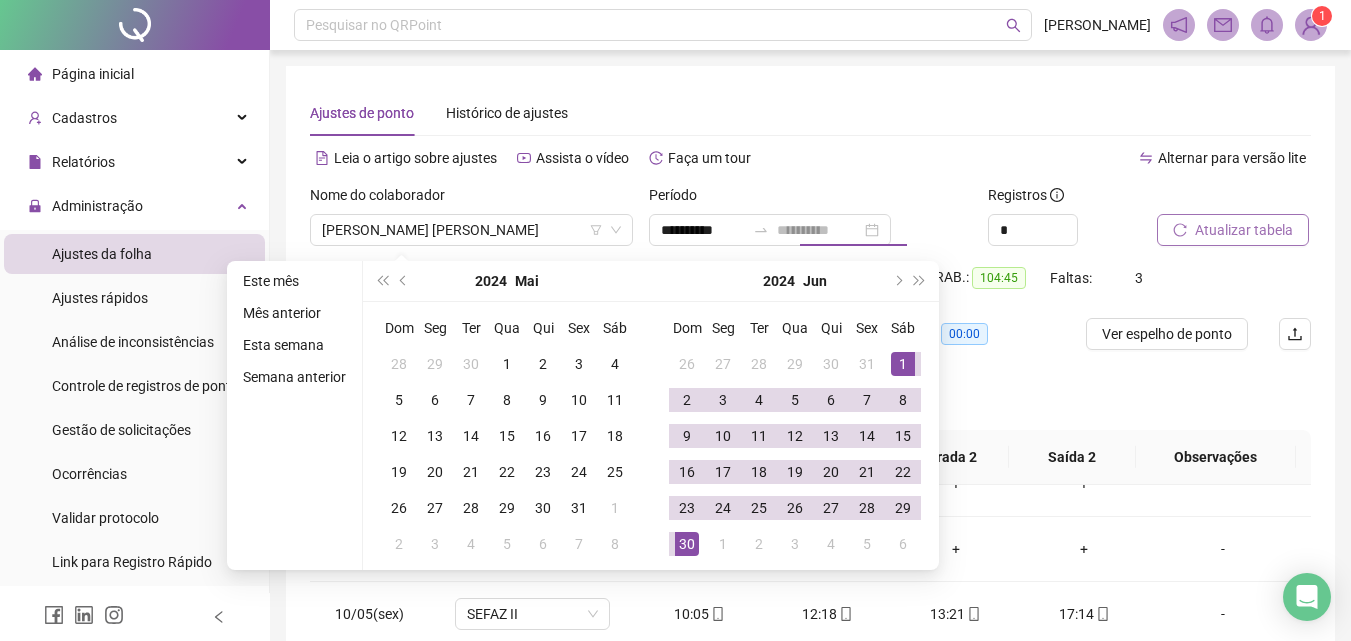 click on "30" at bounding box center [687, 544] 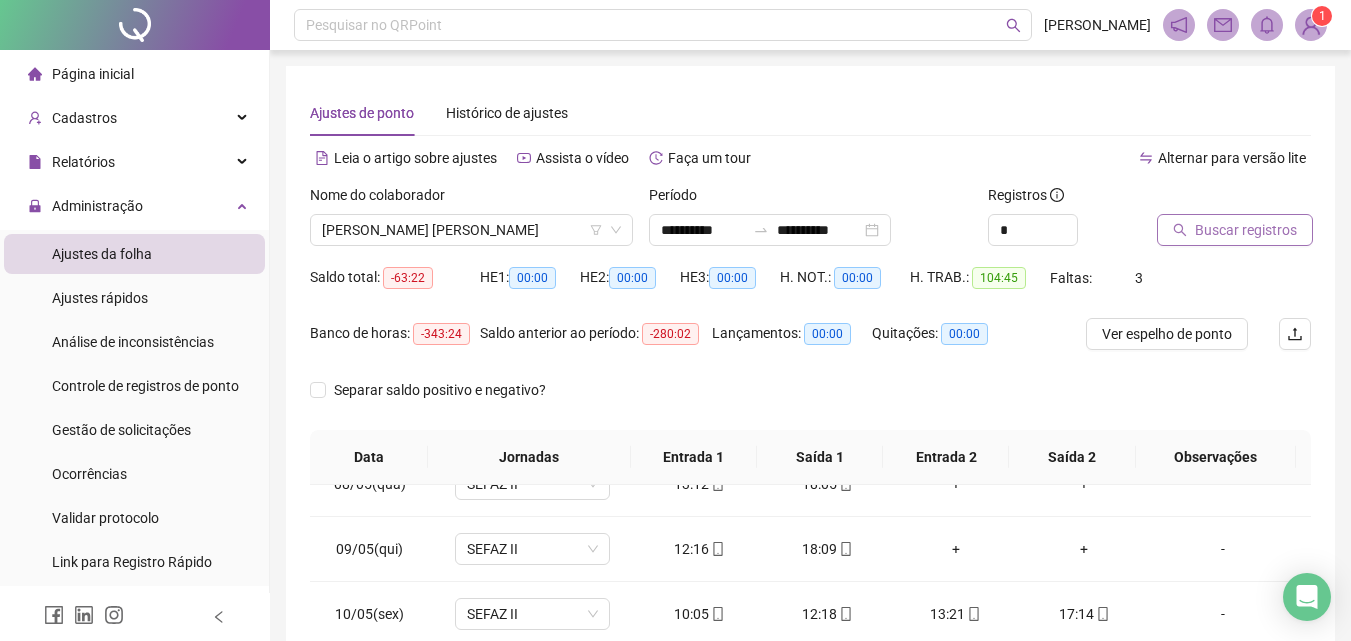 click on "Buscar registros" at bounding box center (1235, 230) 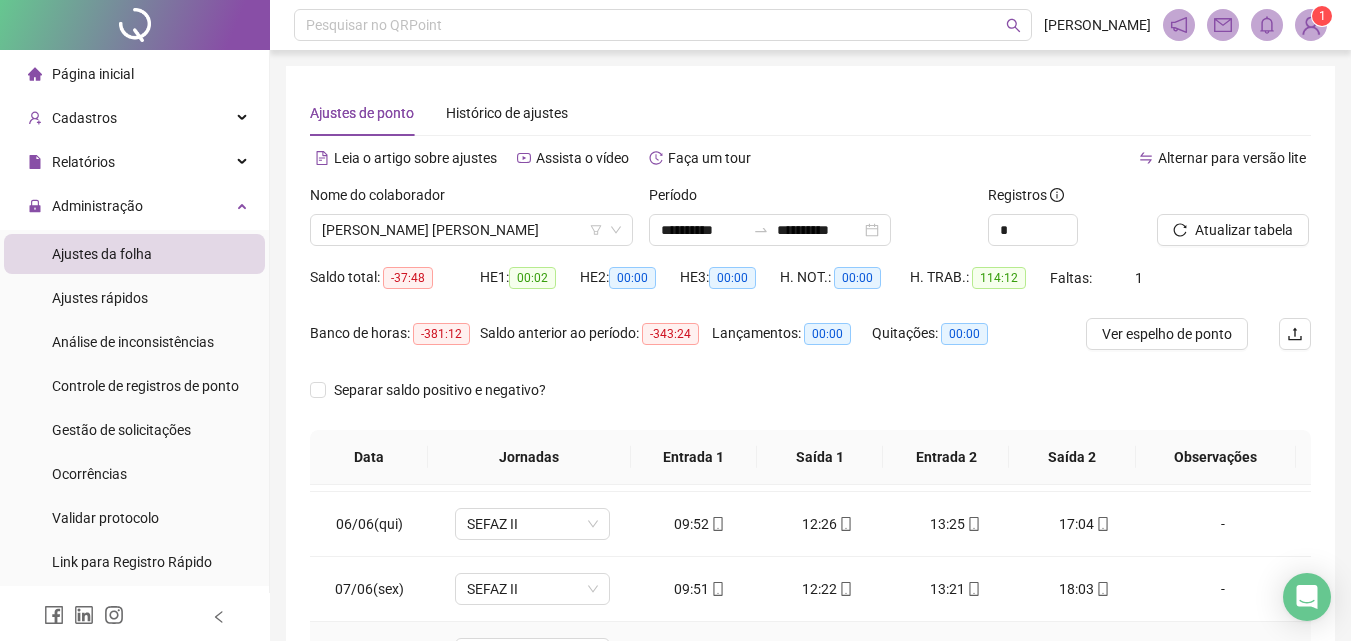 scroll, scrollTop: 288, scrollLeft: 0, axis: vertical 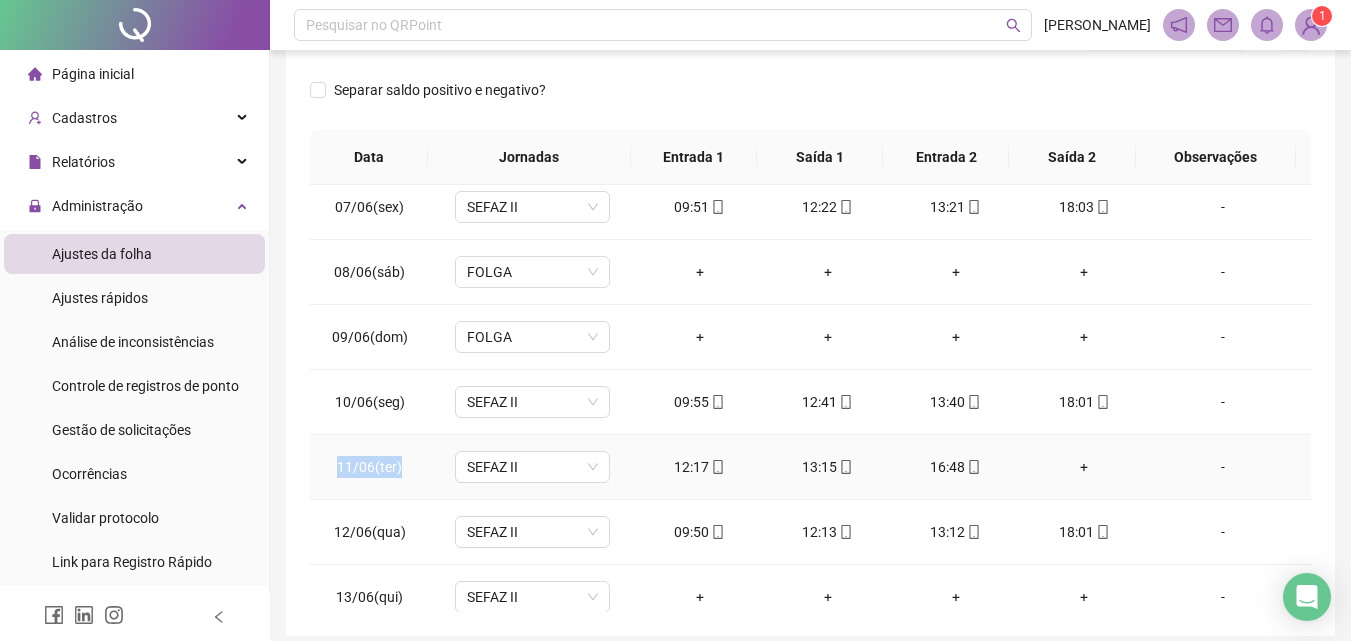drag, startPoint x: 398, startPoint y: 459, endPoint x: 414, endPoint y: 456, distance: 16.27882 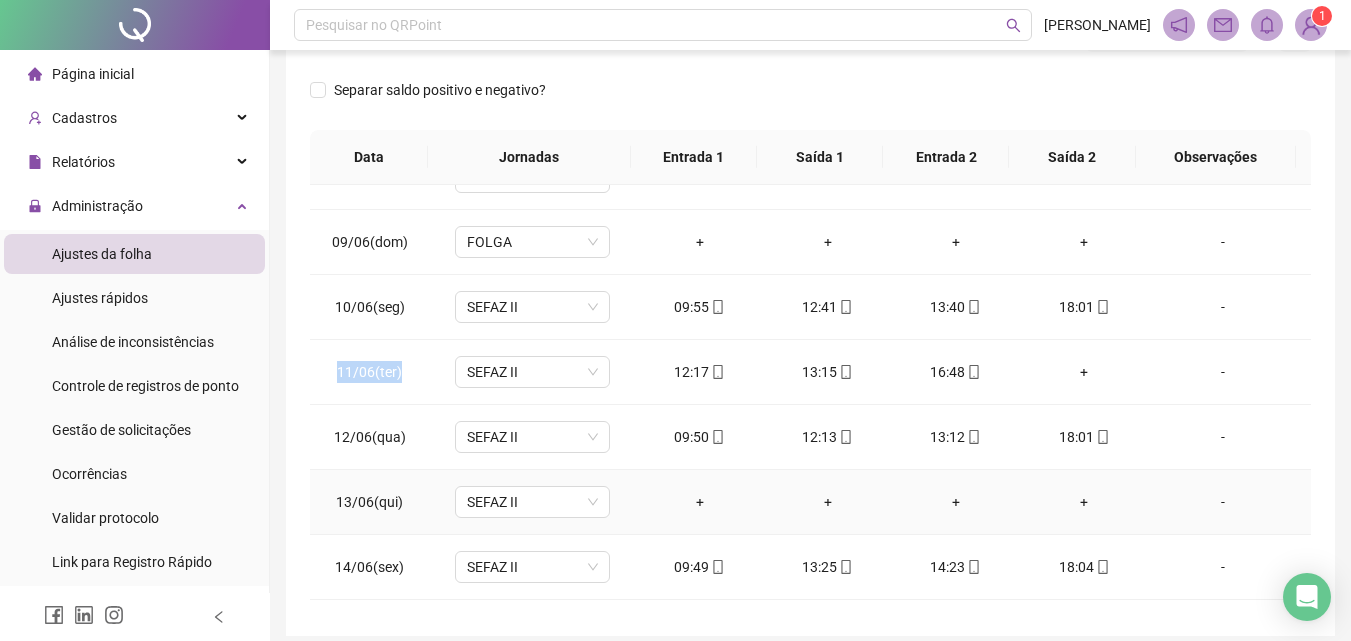 scroll, scrollTop: 500, scrollLeft: 0, axis: vertical 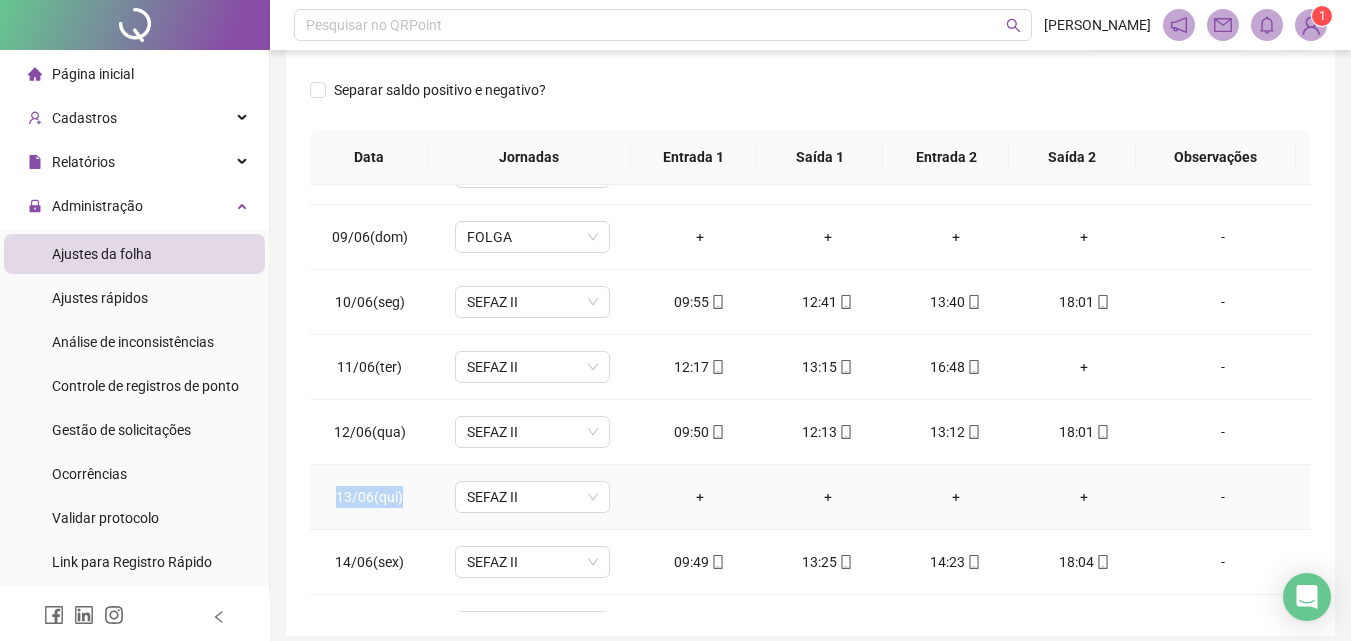 drag, startPoint x: 384, startPoint y: 502, endPoint x: 405, endPoint y: 502, distance: 21 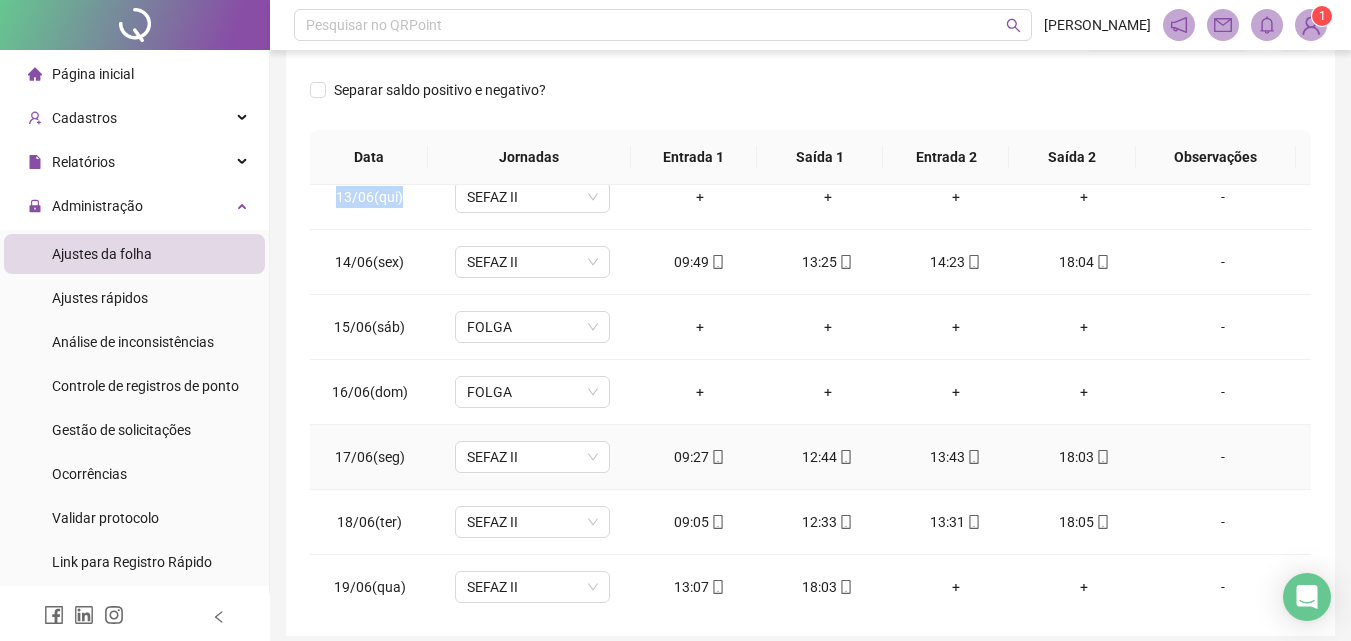 scroll, scrollTop: 900, scrollLeft: 0, axis: vertical 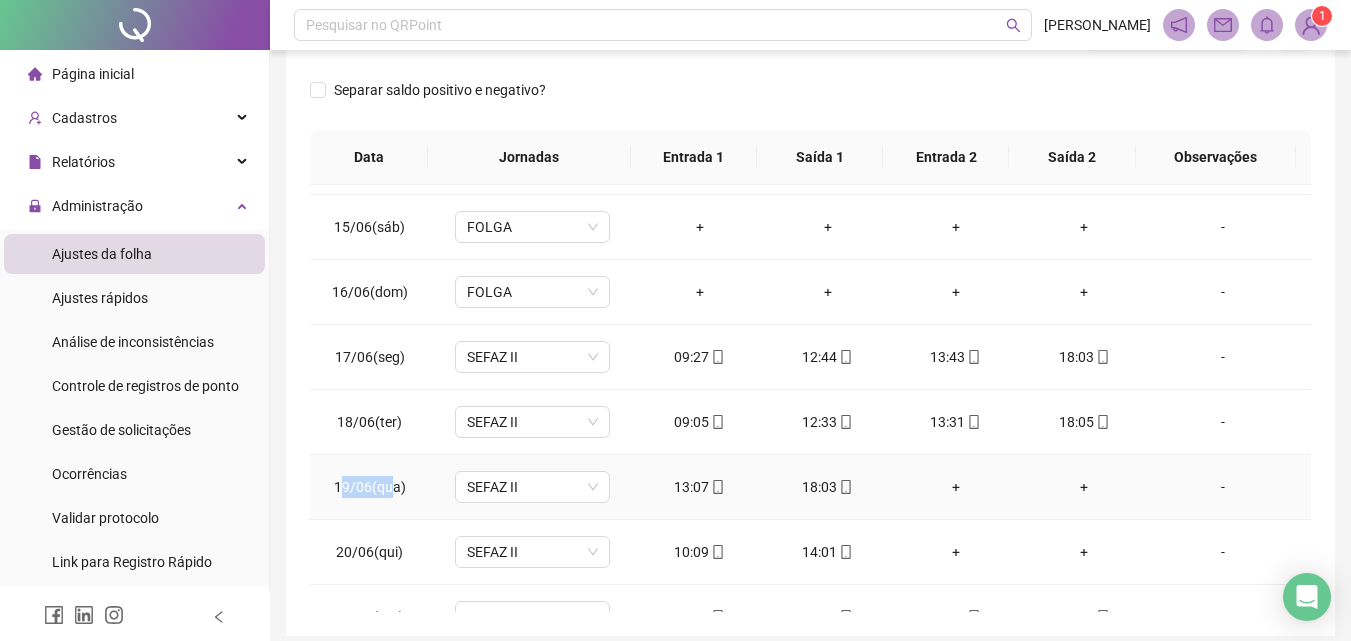 click on "19/06(qua)" at bounding box center [370, 487] 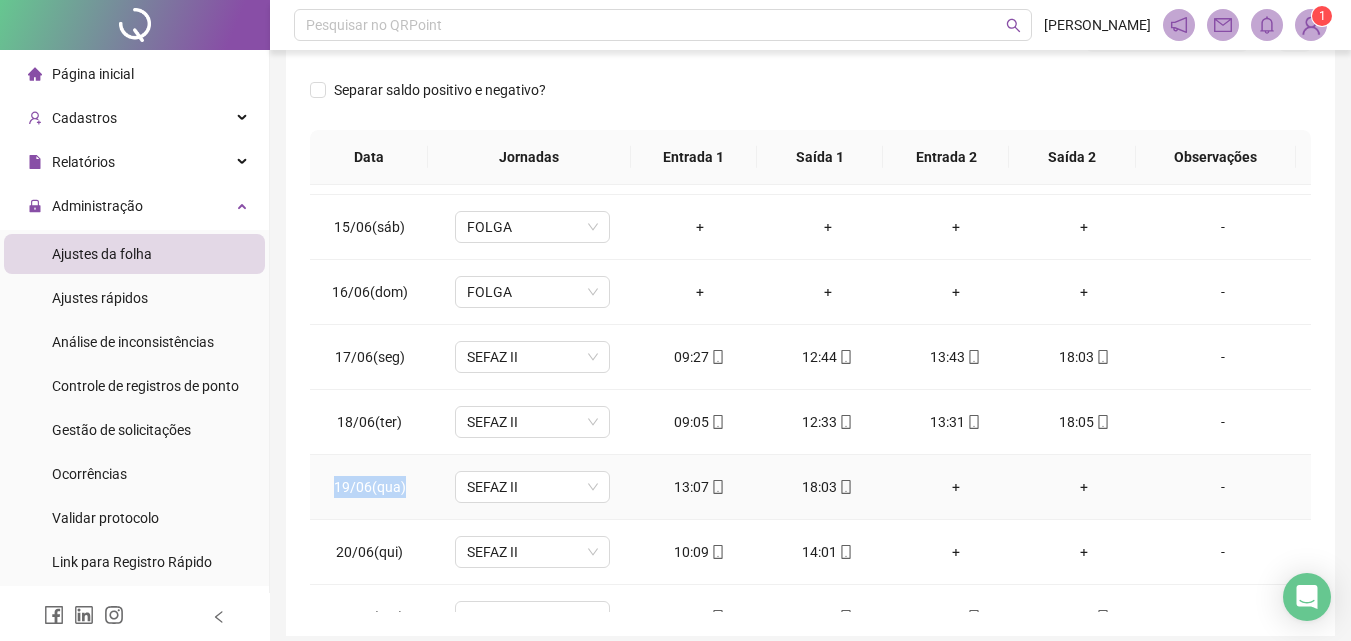 drag, startPoint x: 336, startPoint y: 485, endPoint x: 405, endPoint y: 495, distance: 69.72087 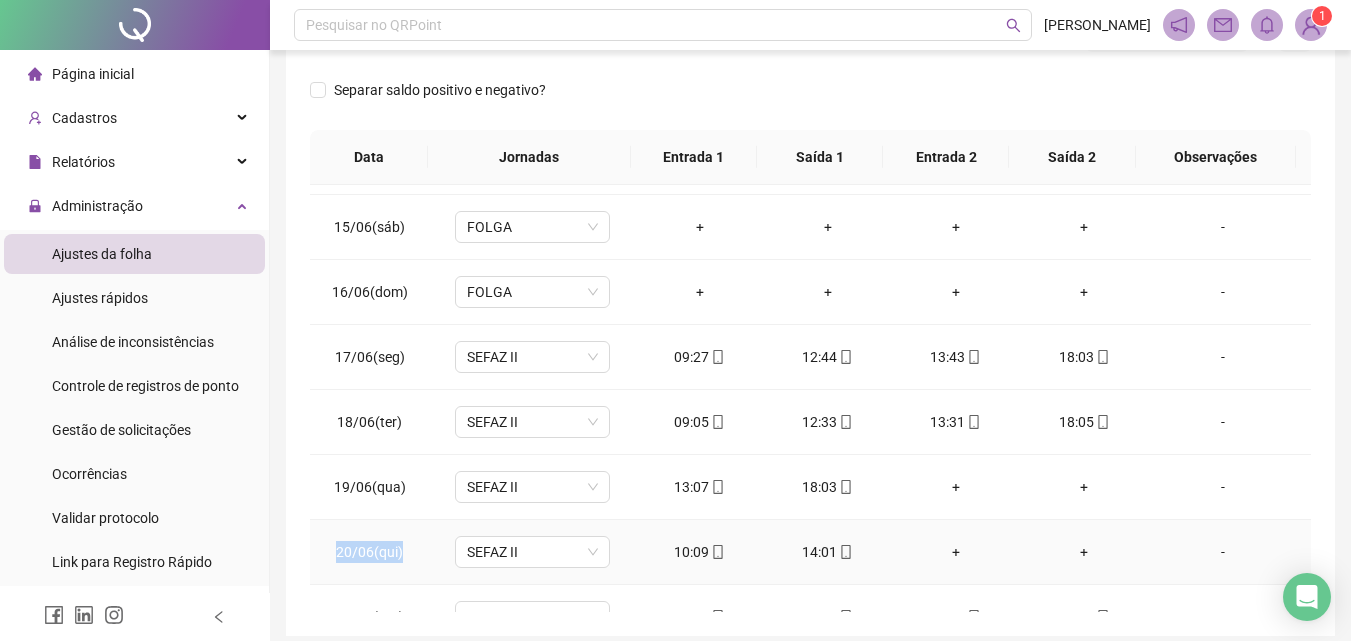 drag, startPoint x: 331, startPoint y: 549, endPoint x: 404, endPoint y: 550, distance: 73.00685 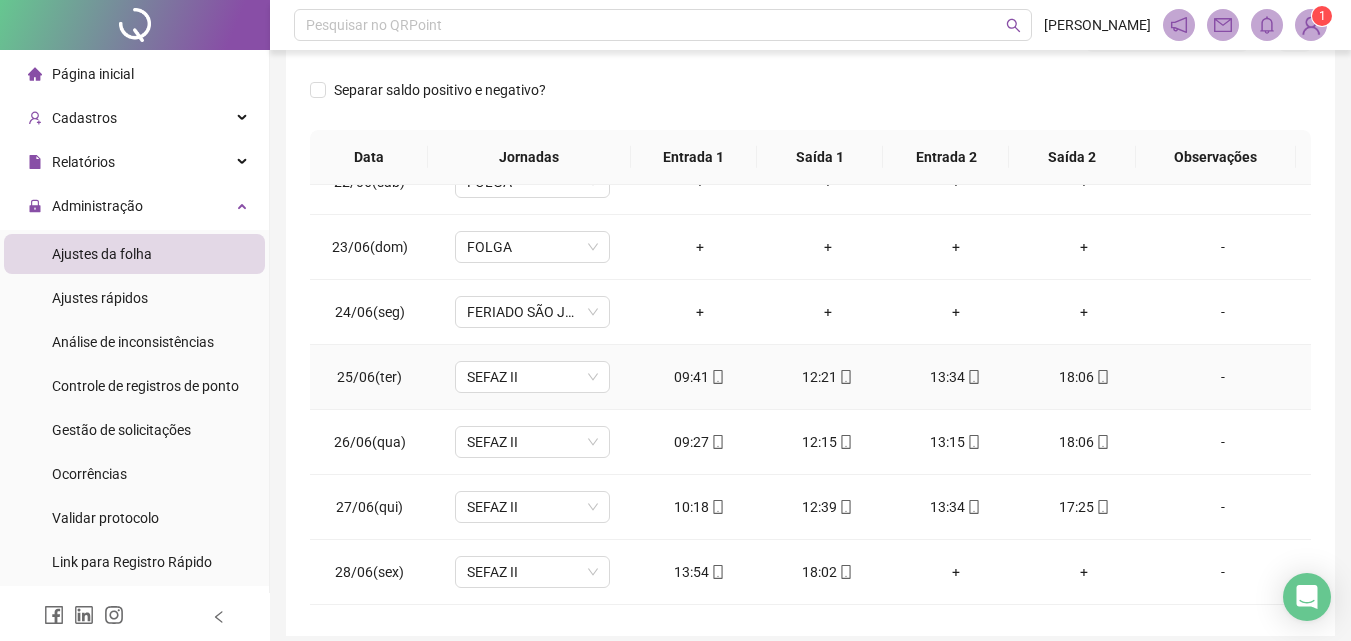 scroll, scrollTop: 1500, scrollLeft: 0, axis: vertical 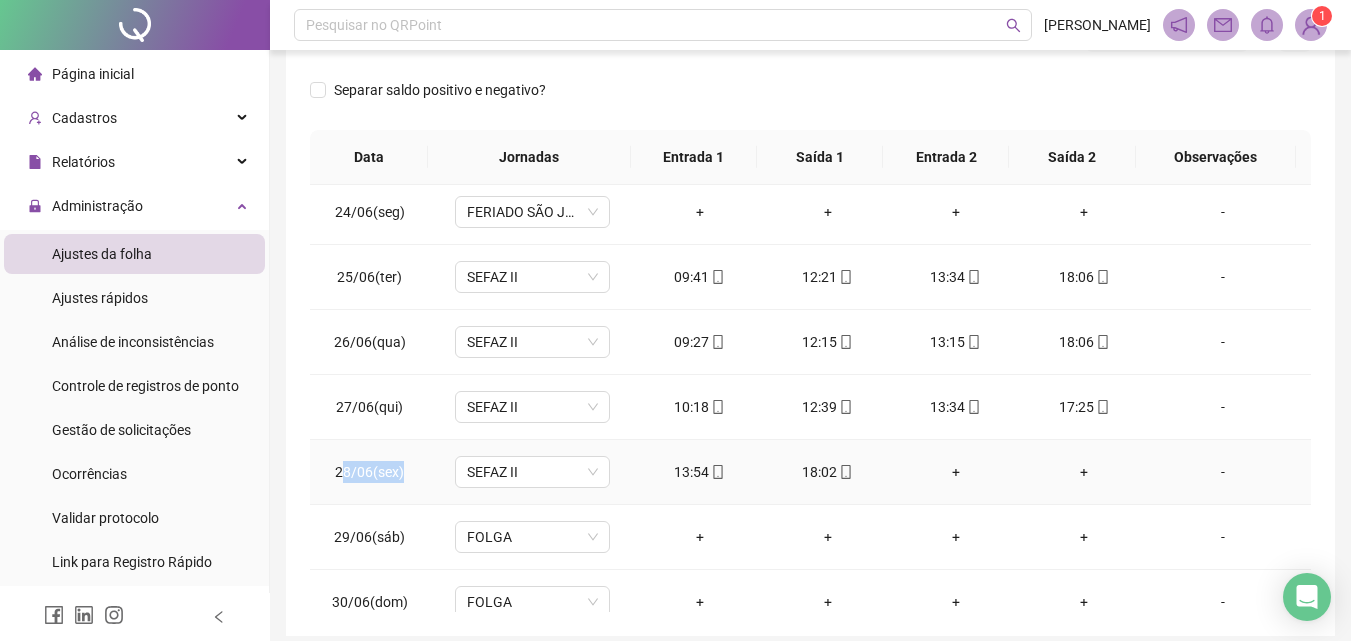 drag, startPoint x: 361, startPoint y: 480, endPoint x: 419, endPoint y: 481, distance: 58.00862 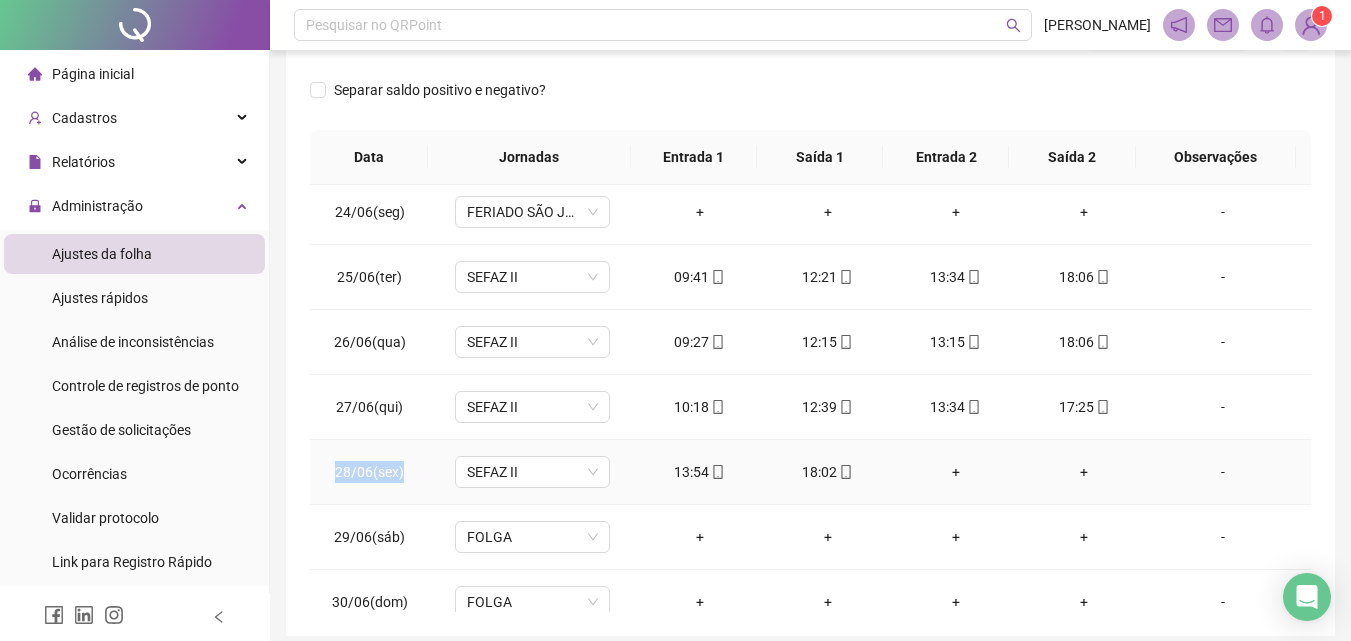 drag, startPoint x: 344, startPoint y: 469, endPoint x: 407, endPoint y: 467, distance: 63.03174 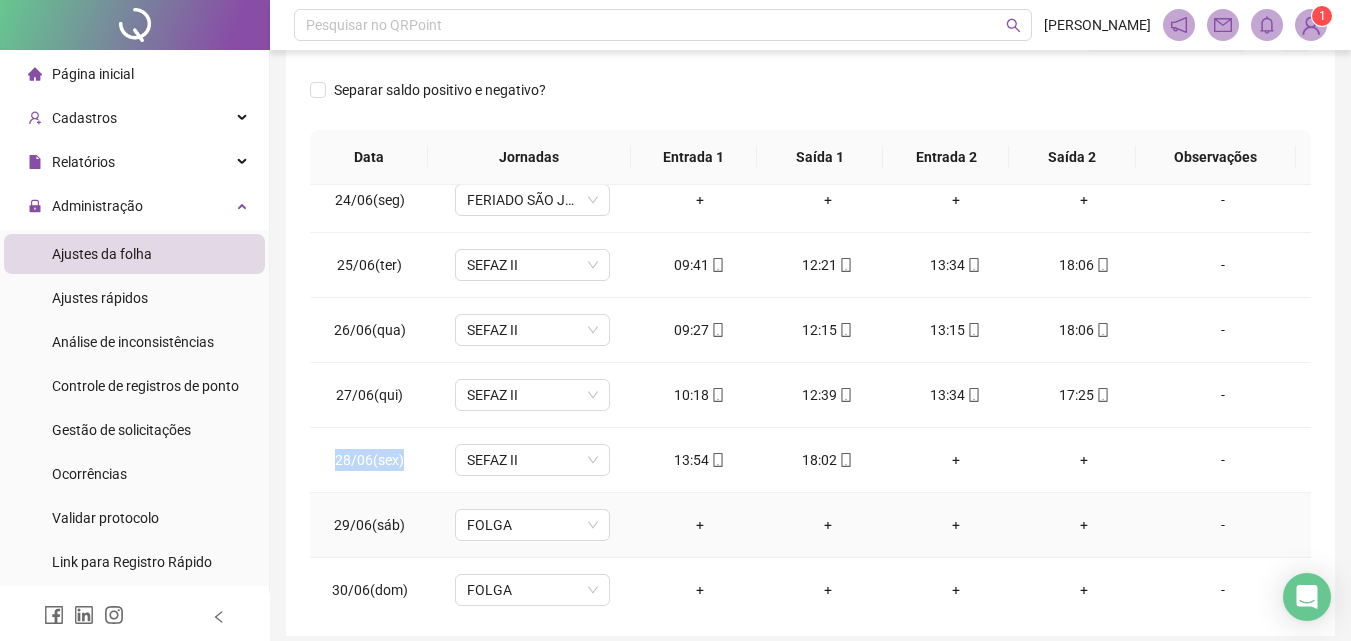 scroll, scrollTop: 1523, scrollLeft: 0, axis: vertical 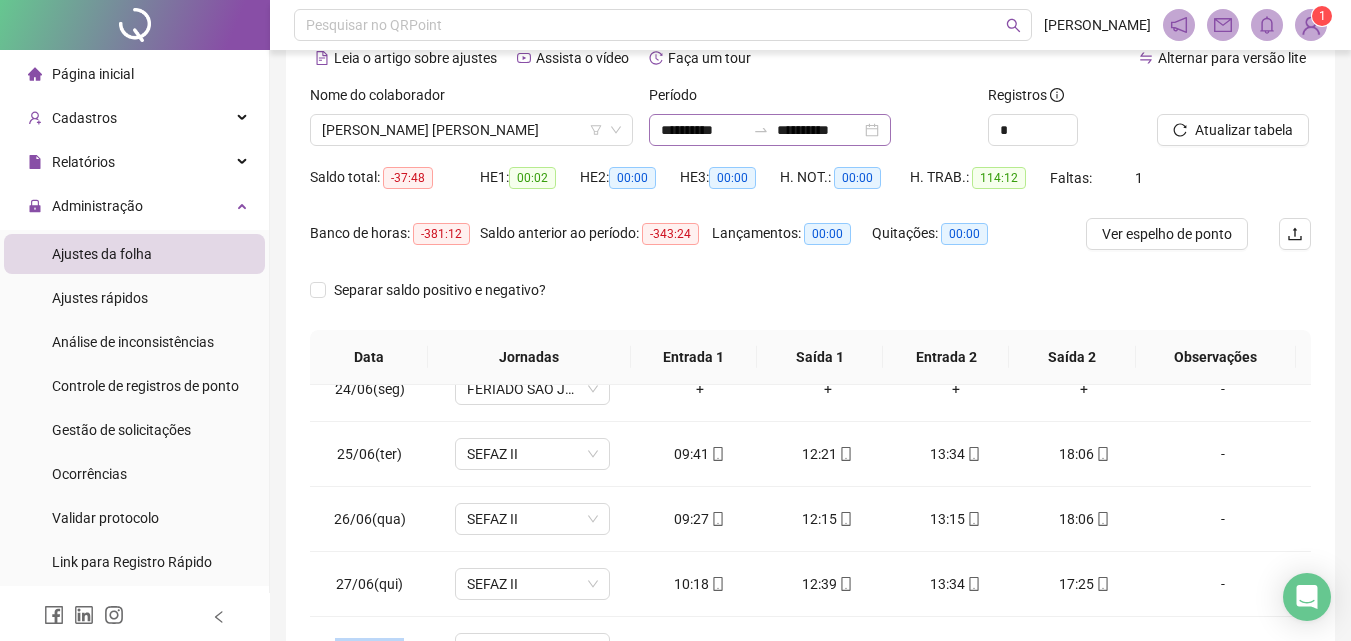 click on "**********" at bounding box center [770, 130] 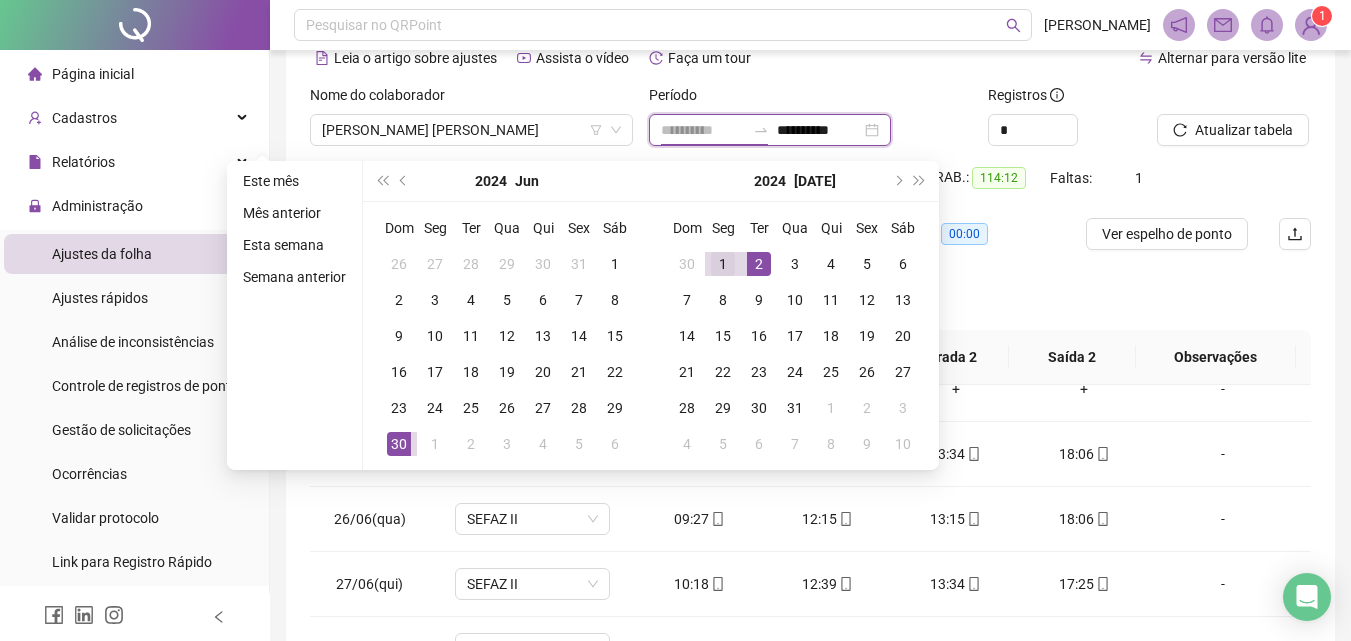 type on "**********" 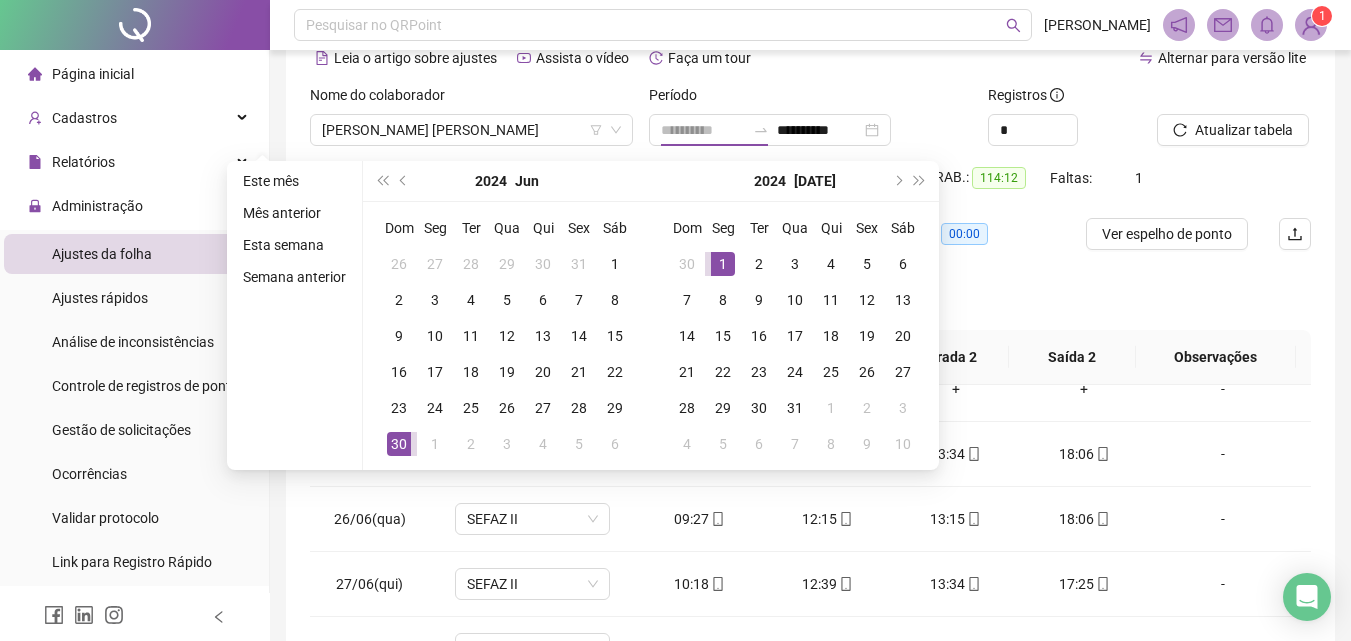 click on "1" at bounding box center (723, 264) 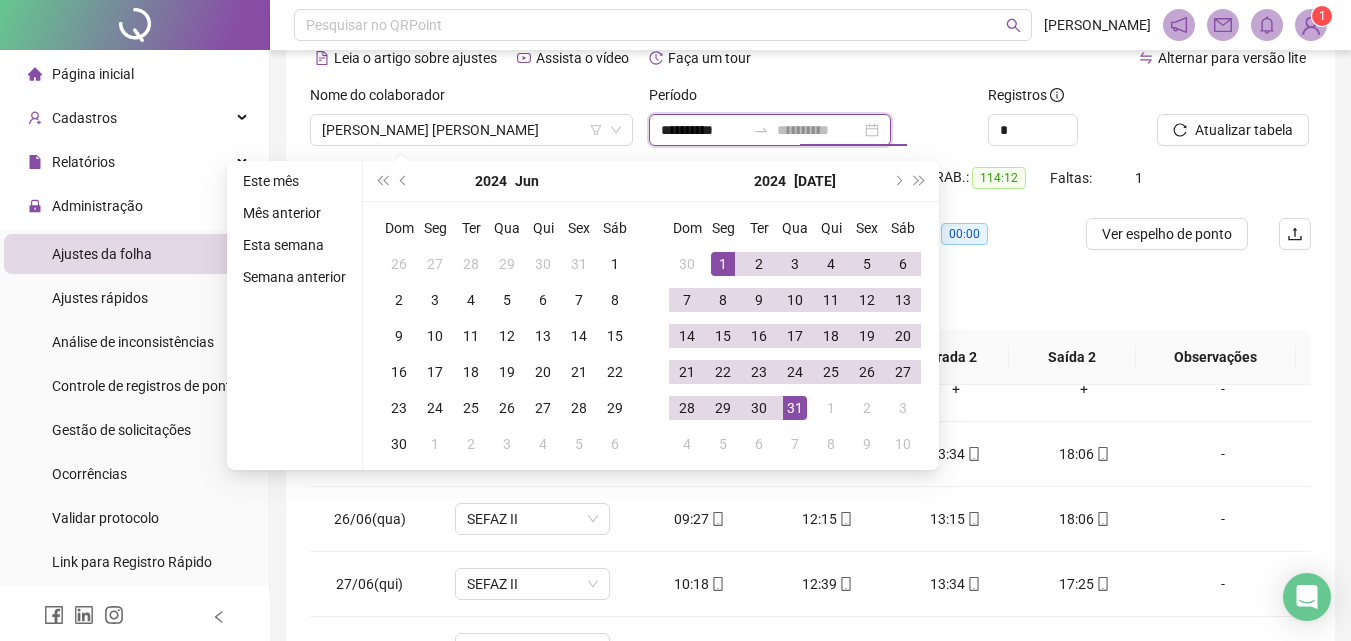 type on "**********" 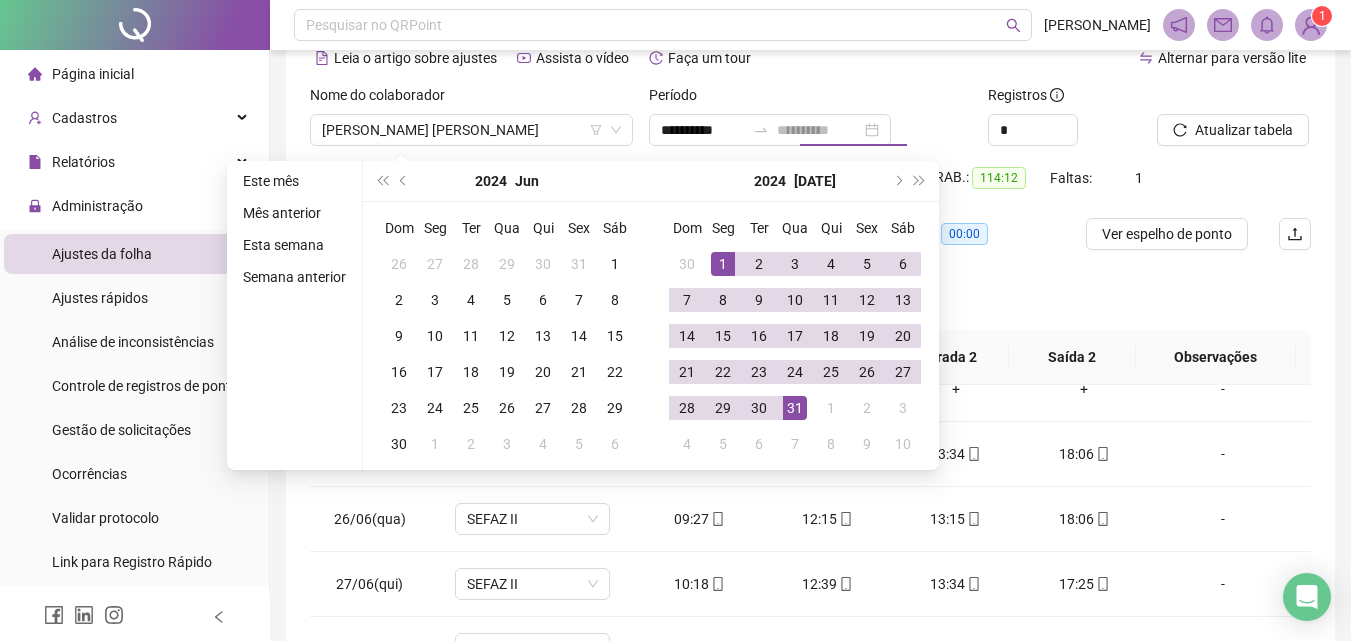 click on "31" at bounding box center [795, 408] 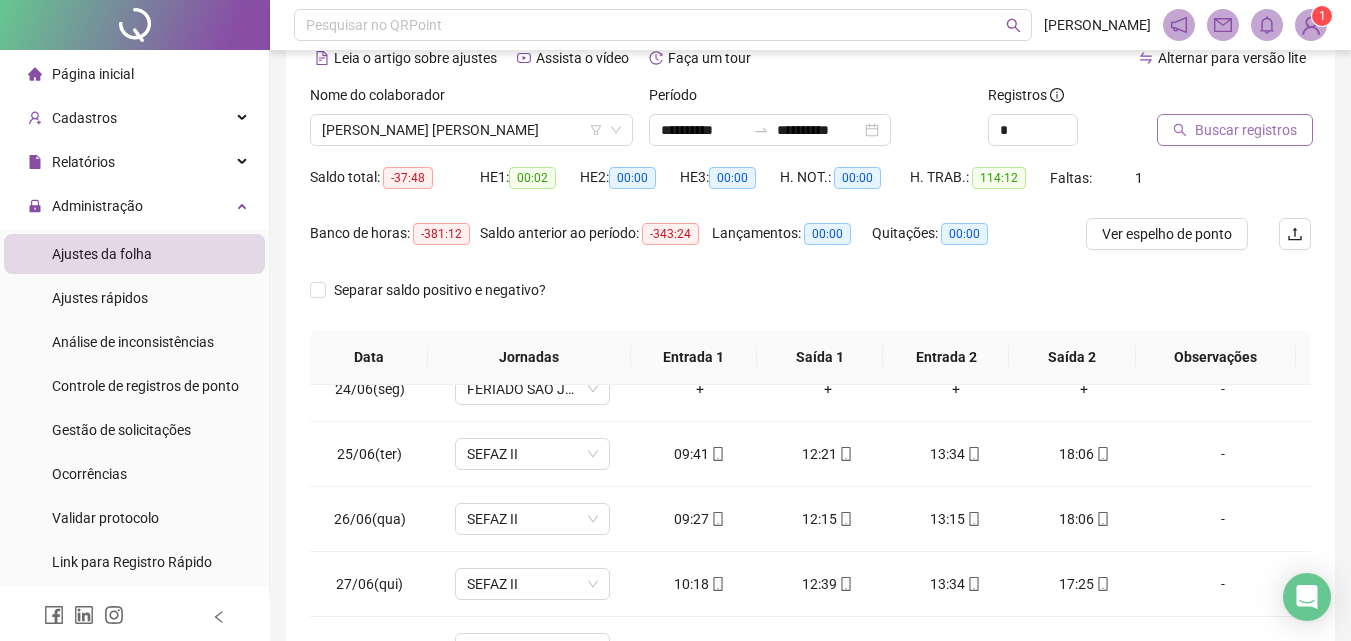 click on "Buscar registros" at bounding box center (1235, 130) 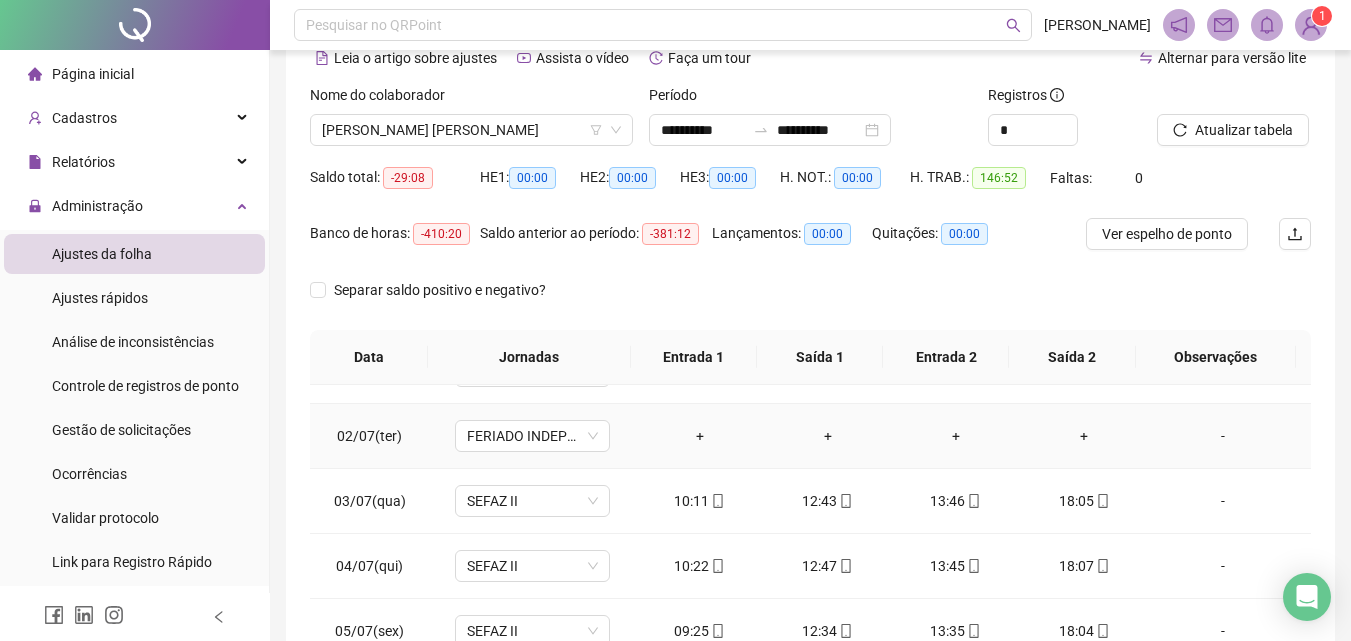 scroll, scrollTop: 0, scrollLeft: 0, axis: both 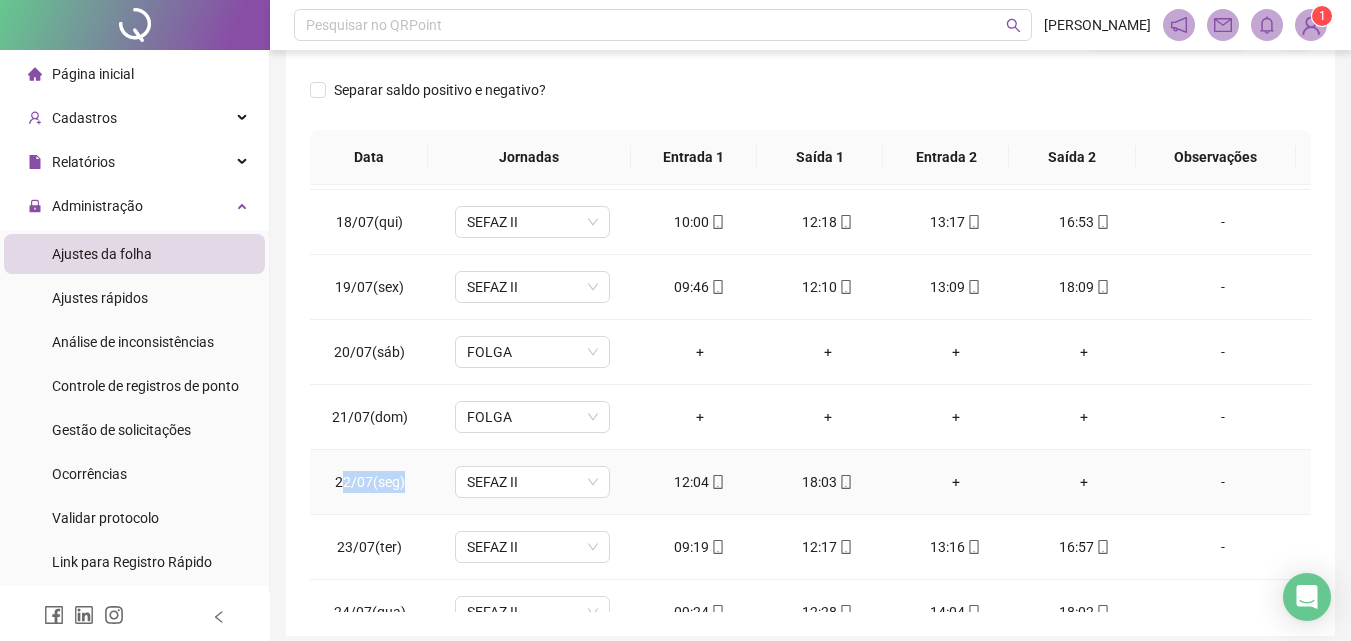 drag, startPoint x: 342, startPoint y: 471, endPoint x: 360, endPoint y: 501, distance: 34.98571 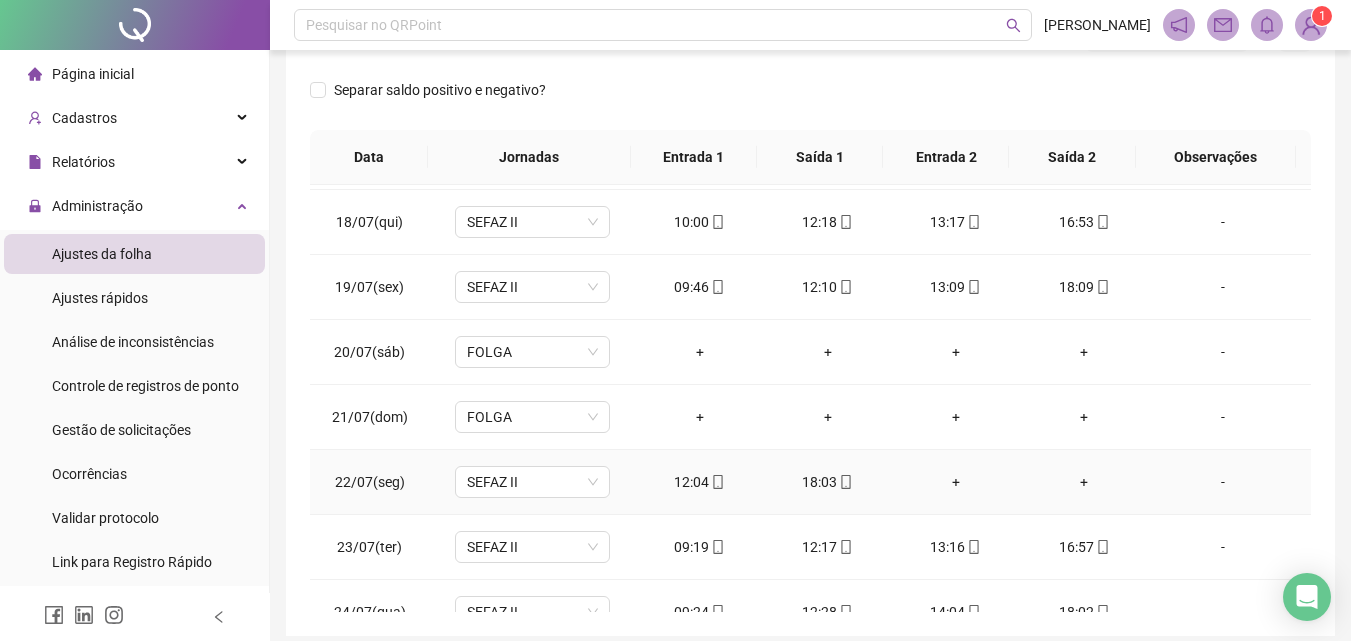 click on "22/07(seg)" at bounding box center [369, 482] 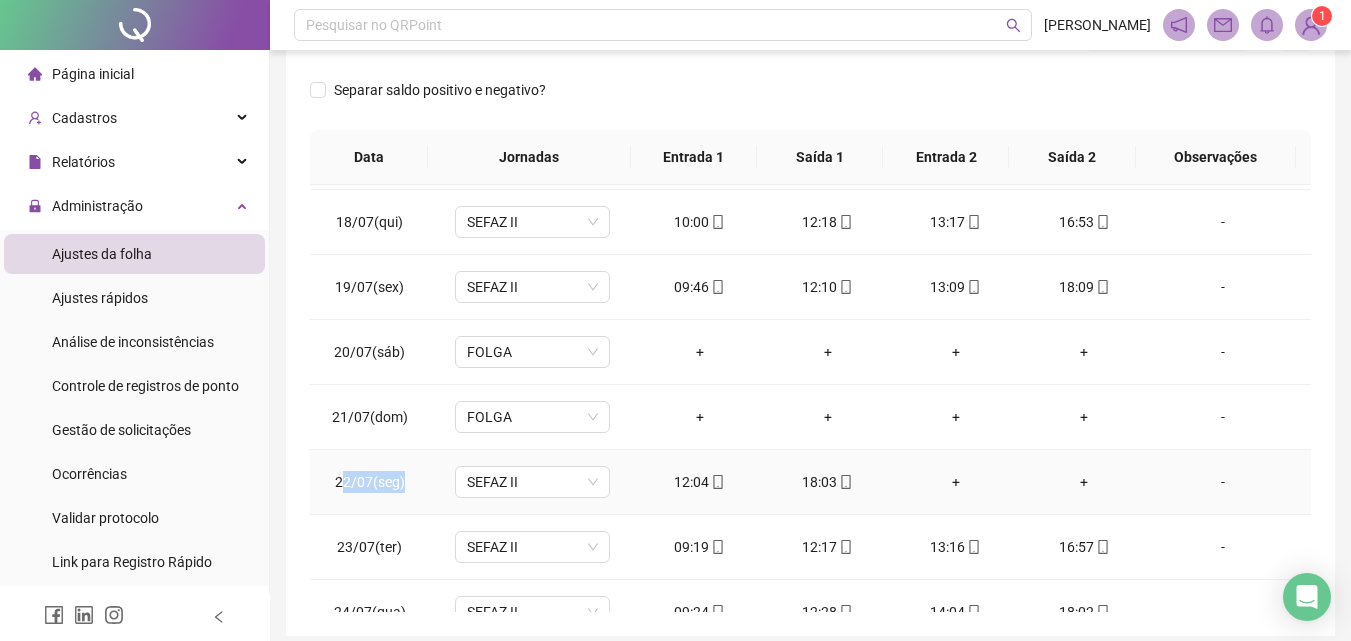 drag, startPoint x: 351, startPoint y: 482, endPoint x: 386, endPoint y: 491, distance: 36.138622 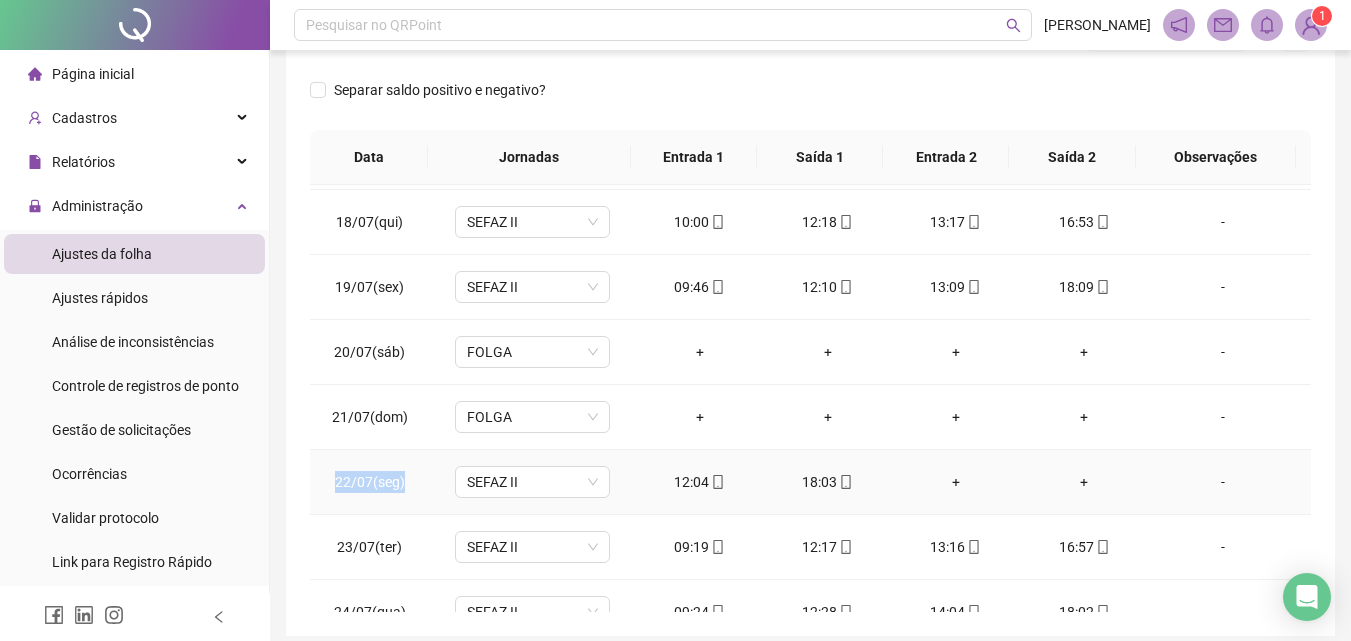 drag, startPoint x: 339, startPoint y: 478, endPoint x: 411, endPoint y: 481, distance: 72.06247 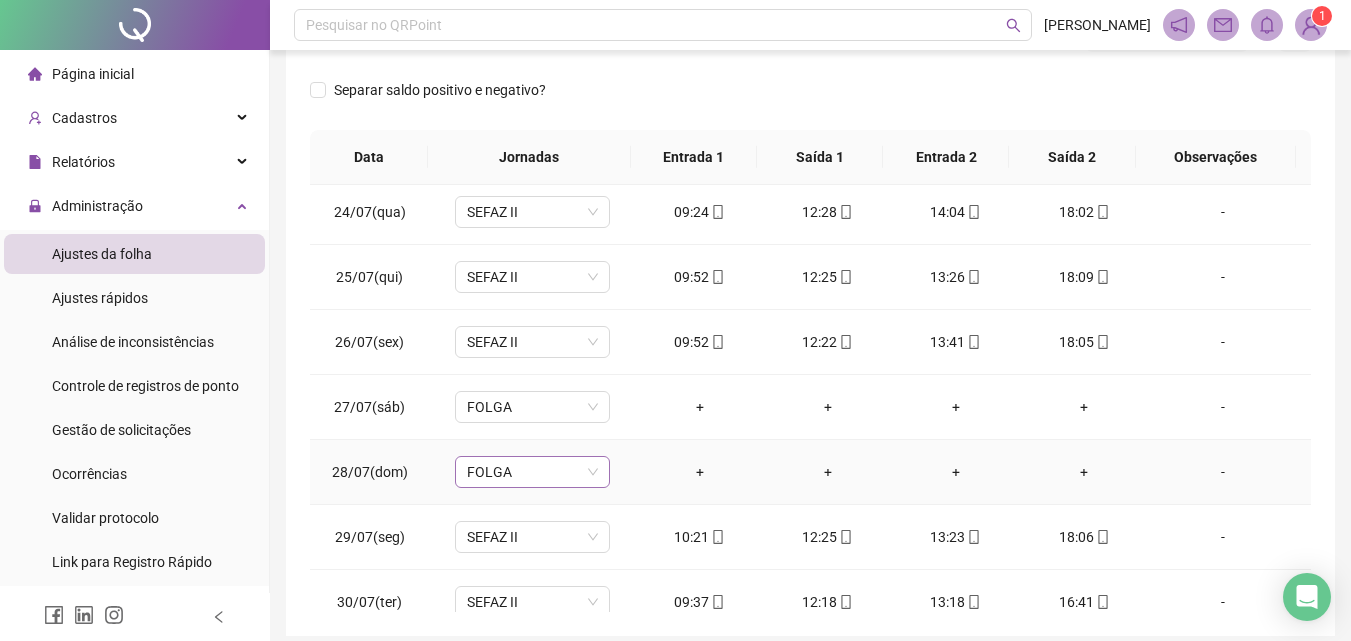 scroll, scrollTop: 1588, scrollLeft: 0, axis: vertical 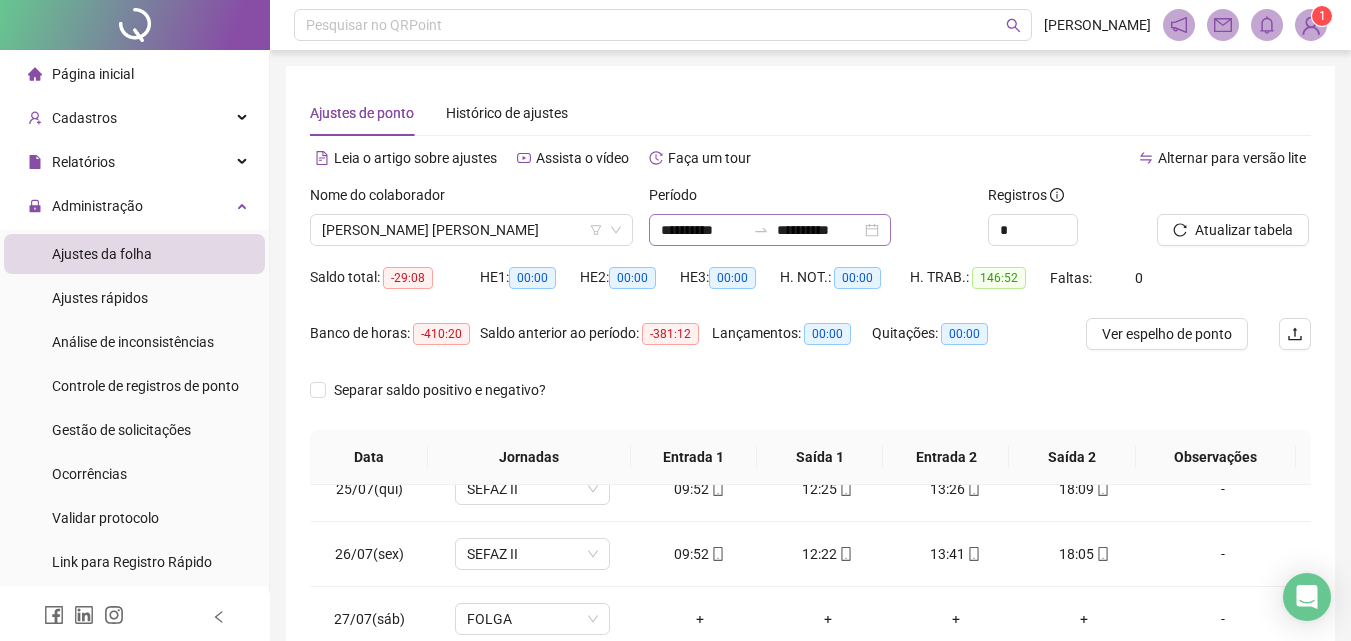 click on "**********" at bounding box center [770, 230] 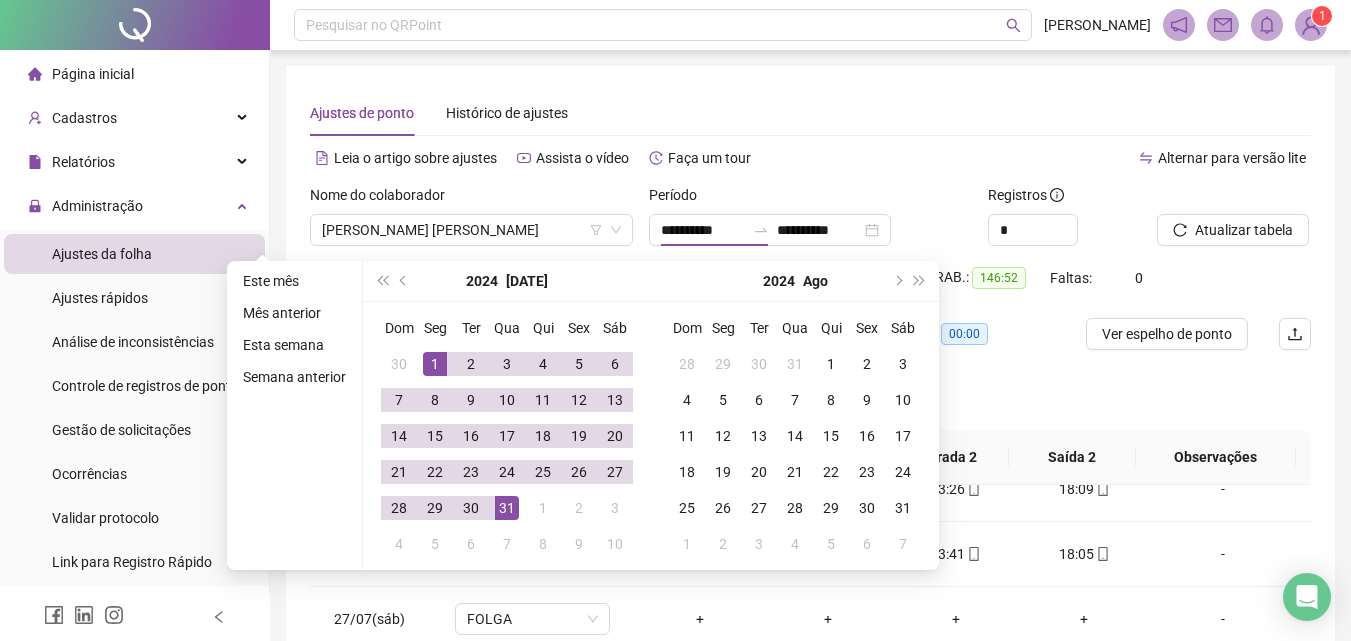 click 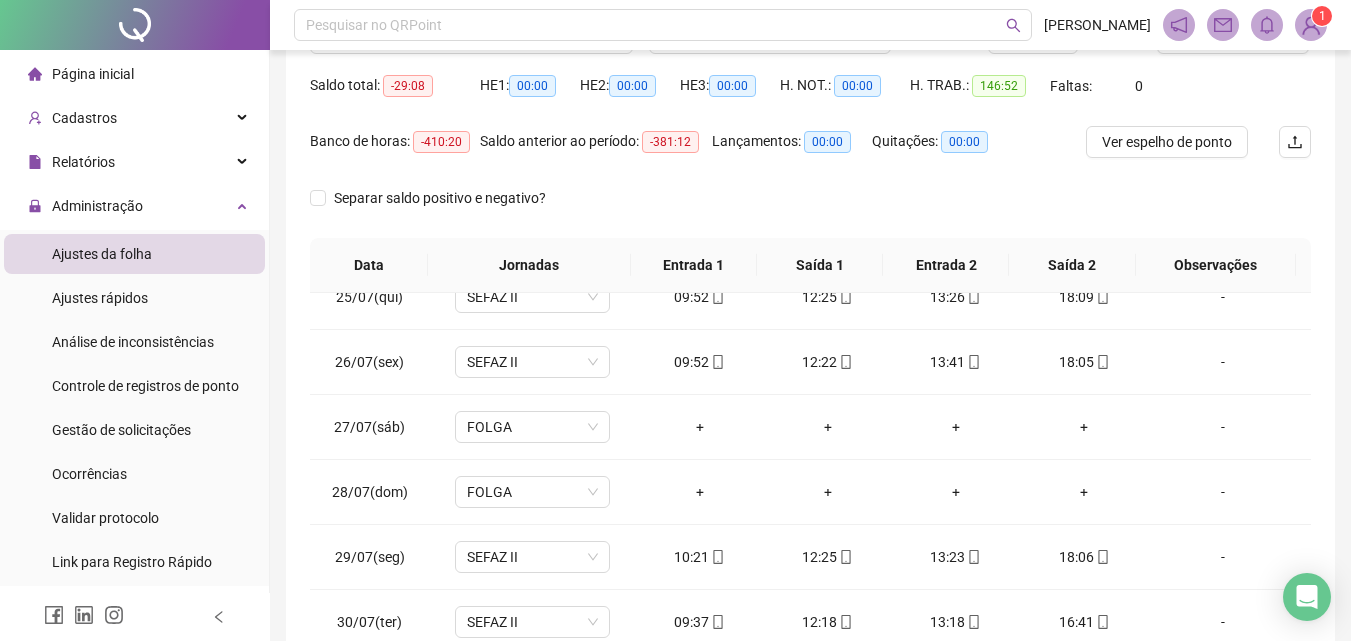 scroll, scrollTop: 200, scrollLeft: 0, axis: vertical 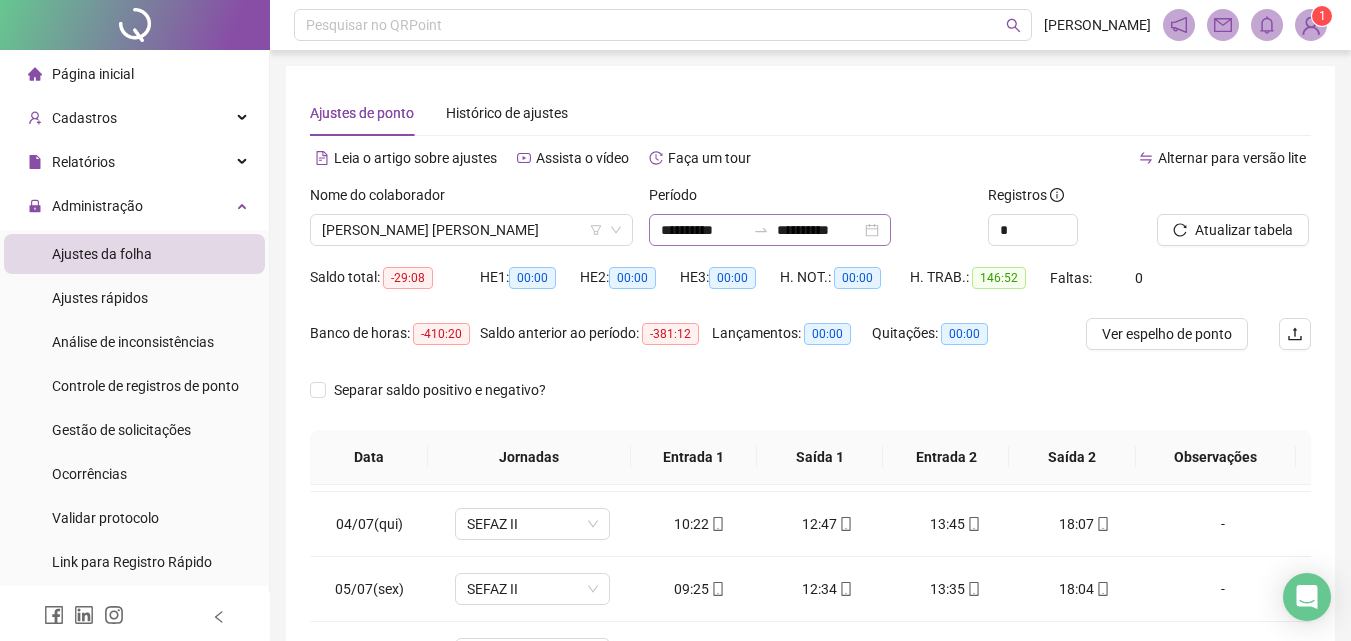 click on "**********" at bounding box center (770, 230) 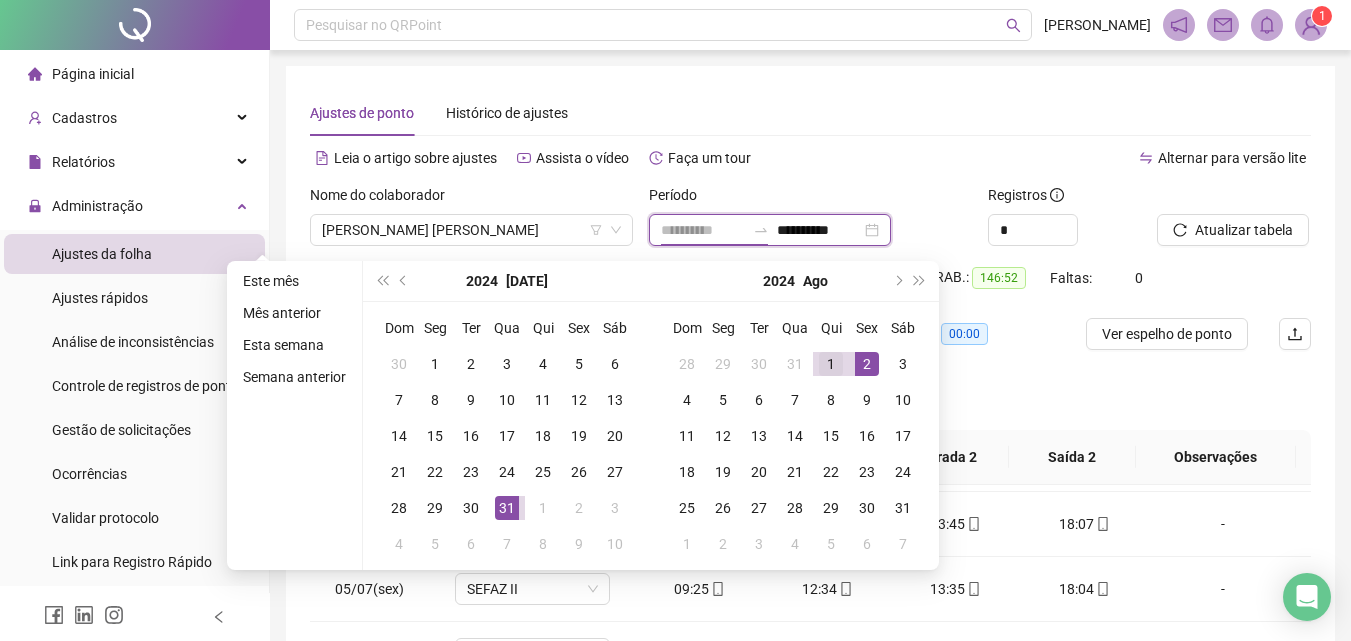 type on "**********" 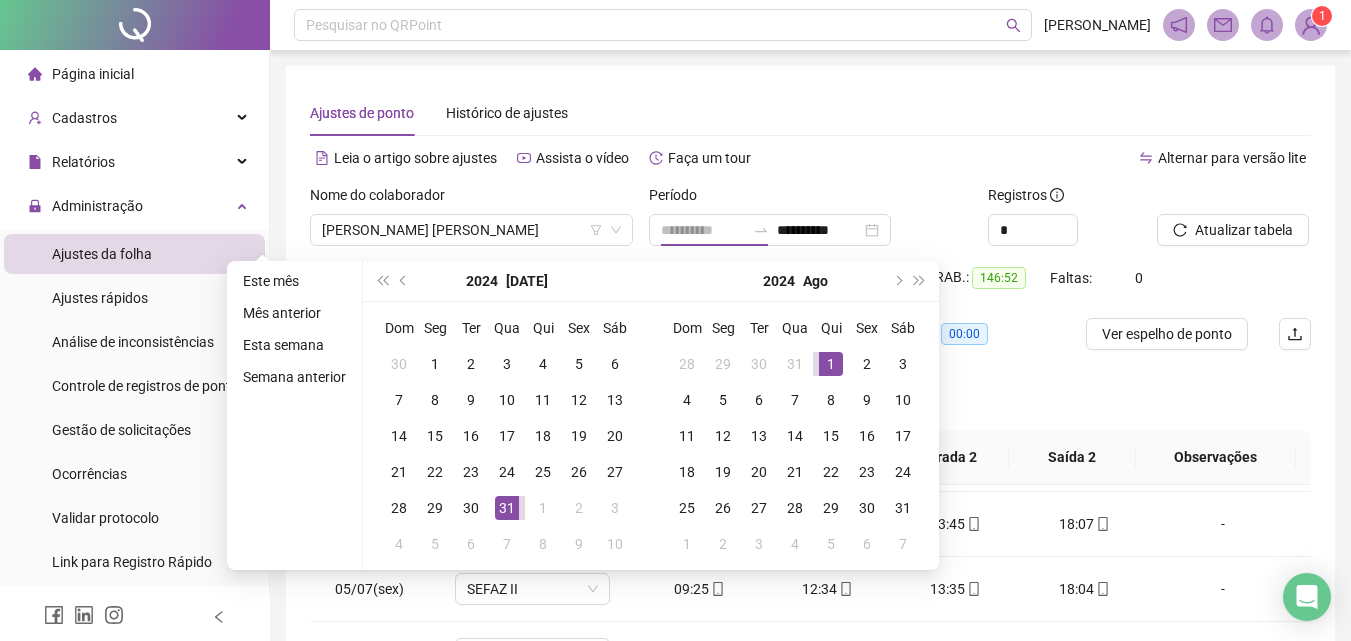 click on "1" at bounding box center [831, 364] 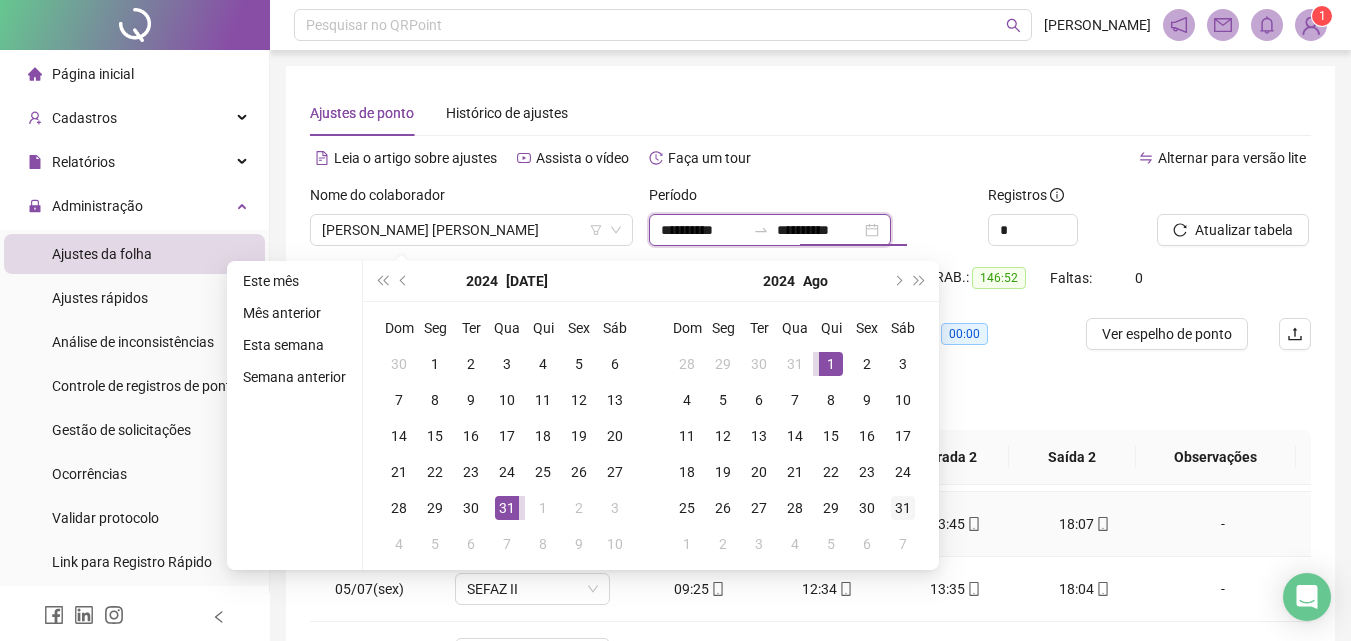 type on "**********" 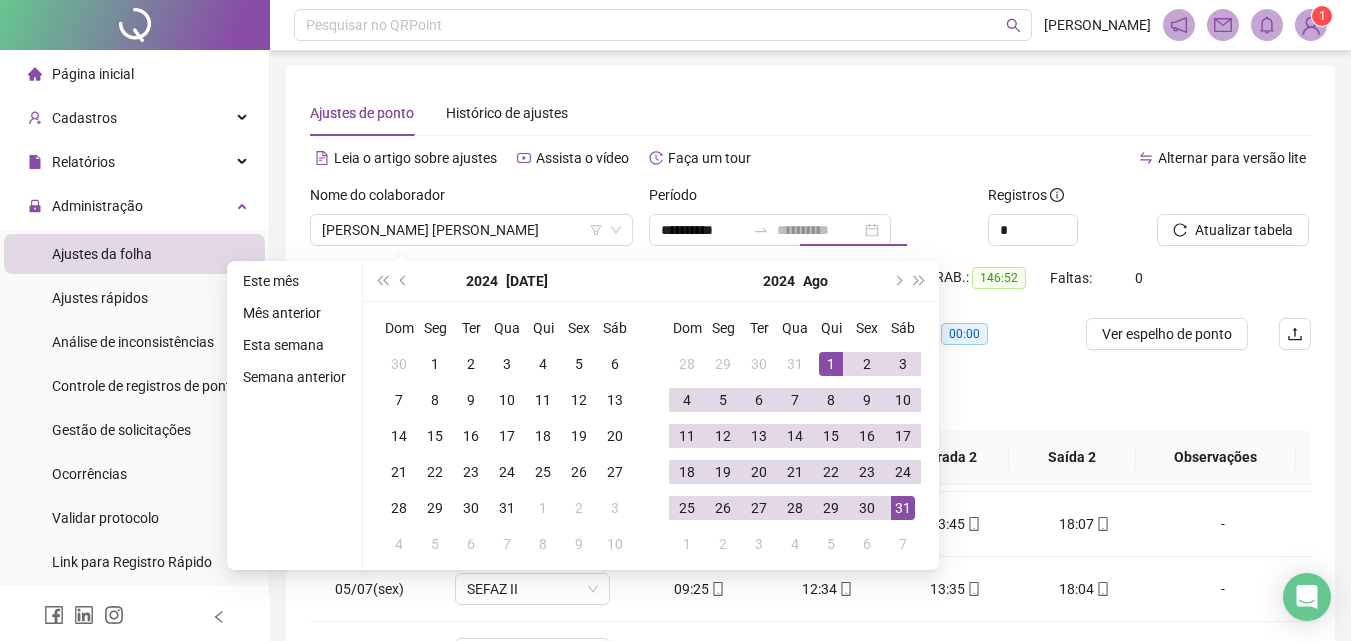 click on "31" at bounding box center [903, 508] 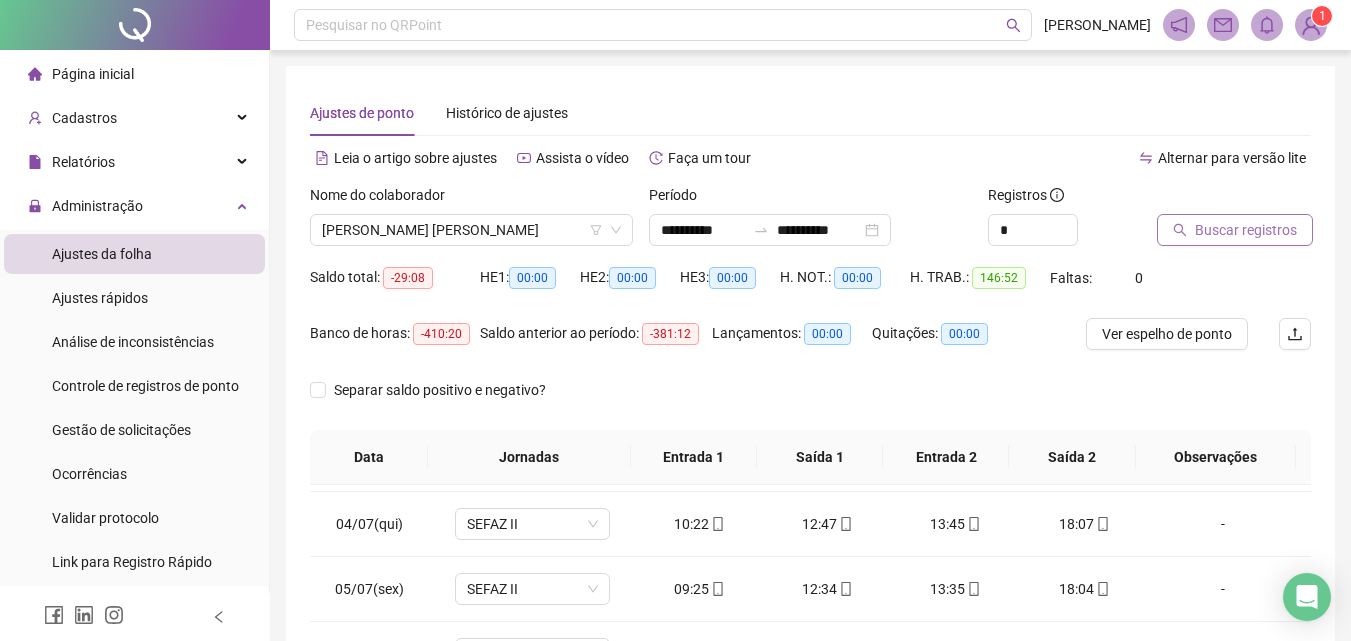 click 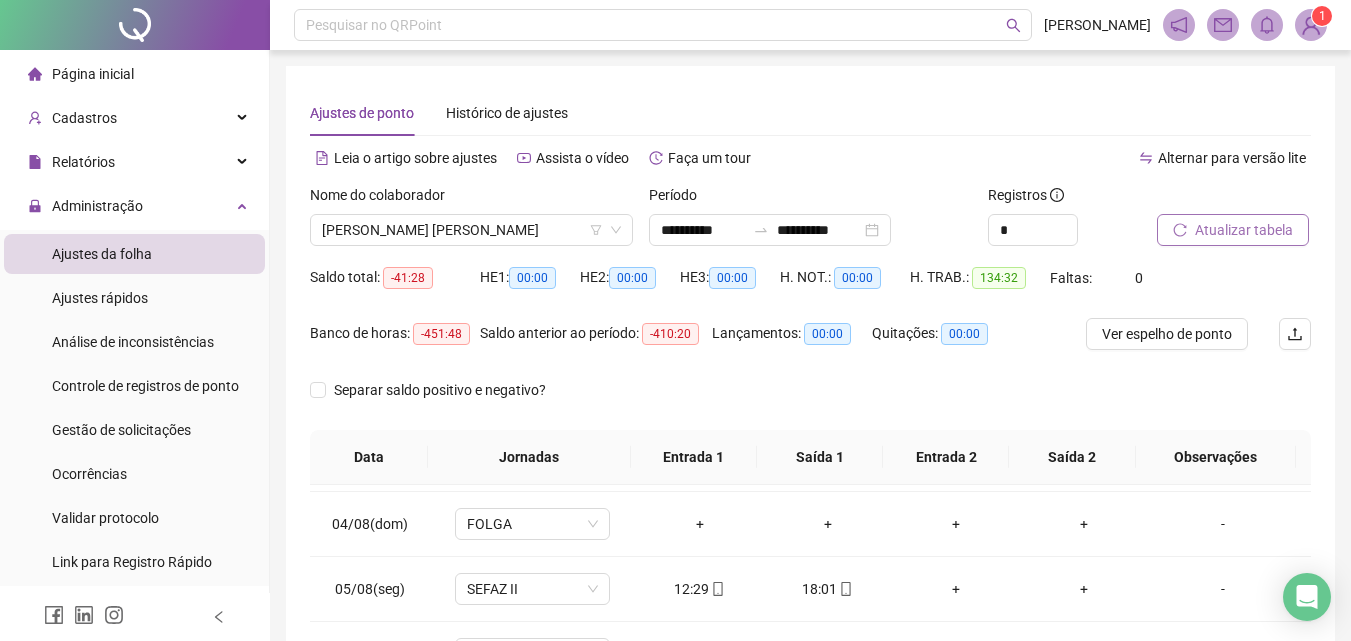 scroll, scrollTop: 100, scrollLeft: 0, axis: vertical 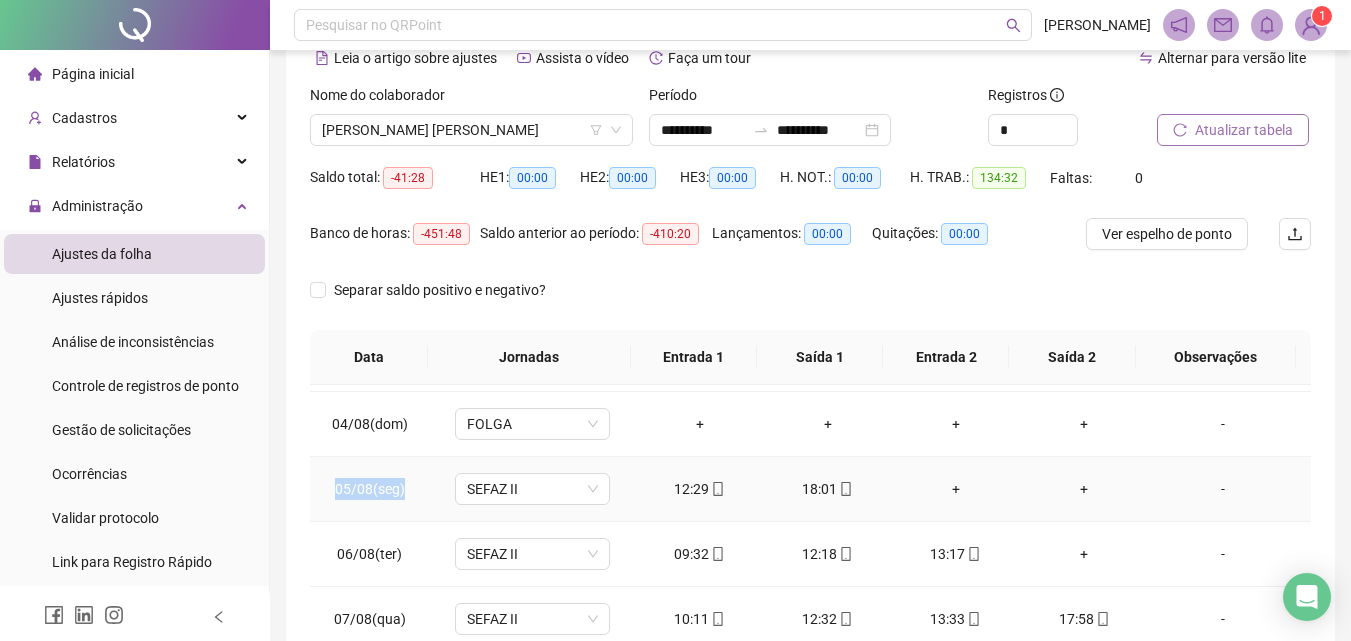 drag, startPoint x: 334, startPoint y: 489, endPoint x: 402, endPoint y: 500, distance: 68.88396 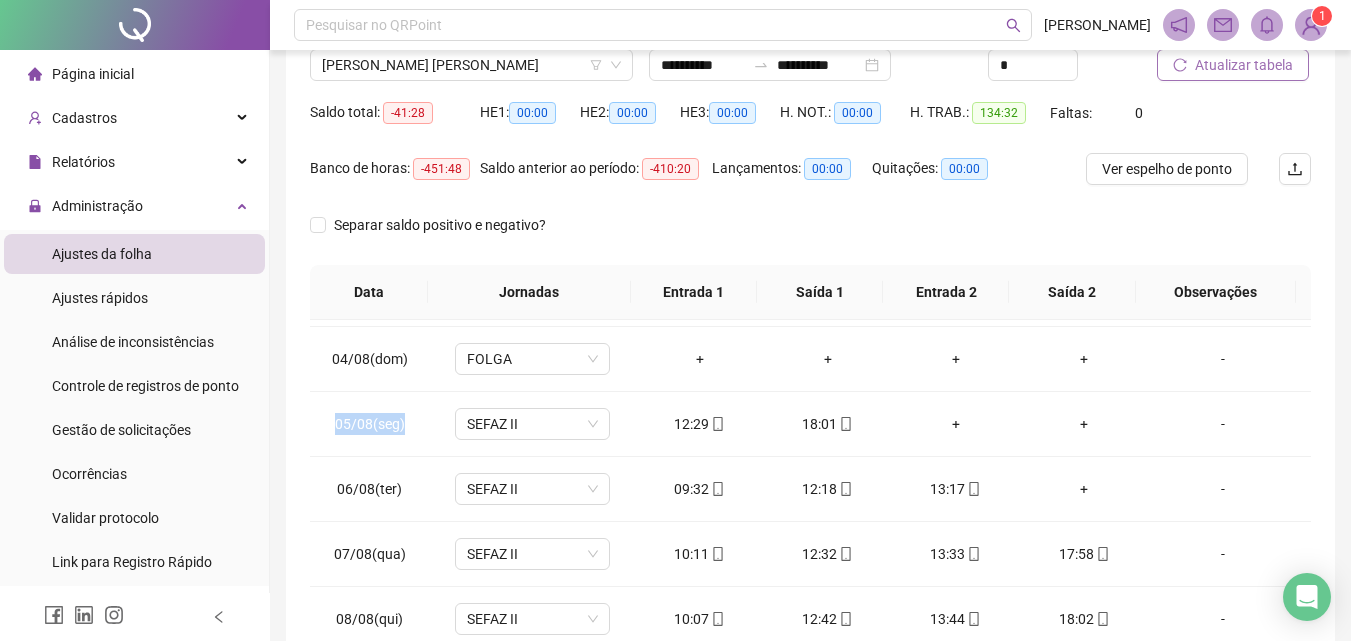 scroll, scrollTop: 200, scrollLeft: 0, axis: vertical 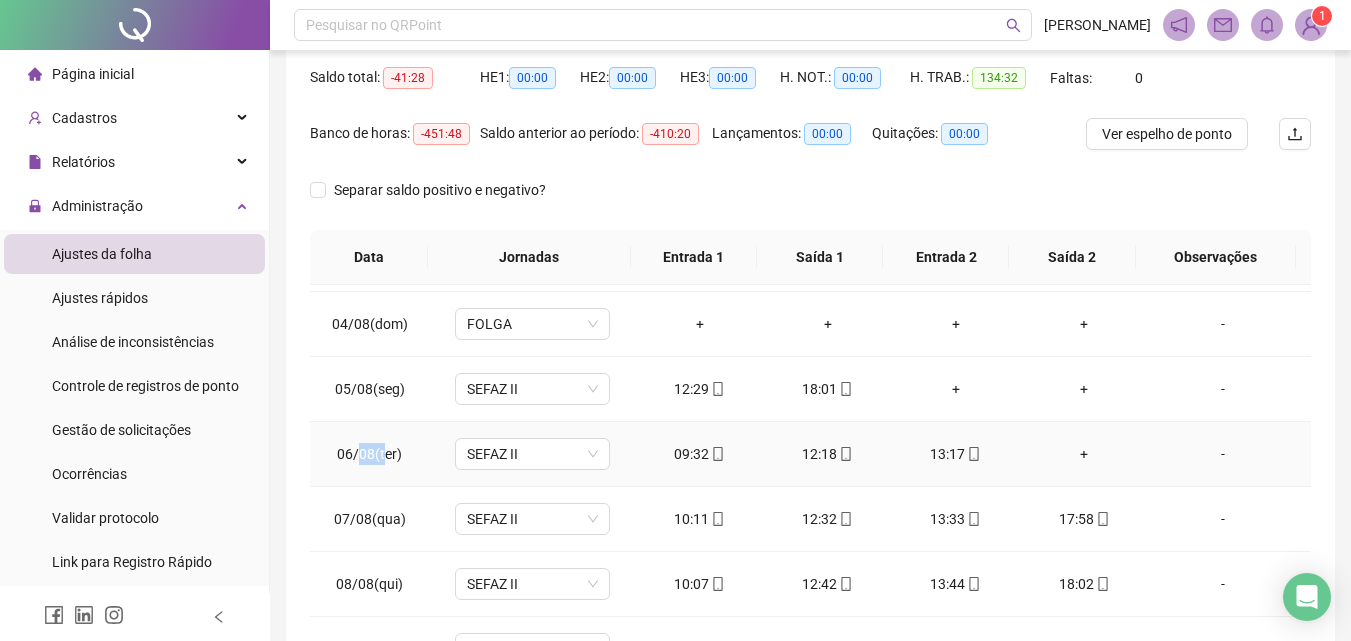 drag, startPoint x: 362, startPoint y: 463, endPoint x: 382, endPoint y: 468, distance: 20.615528 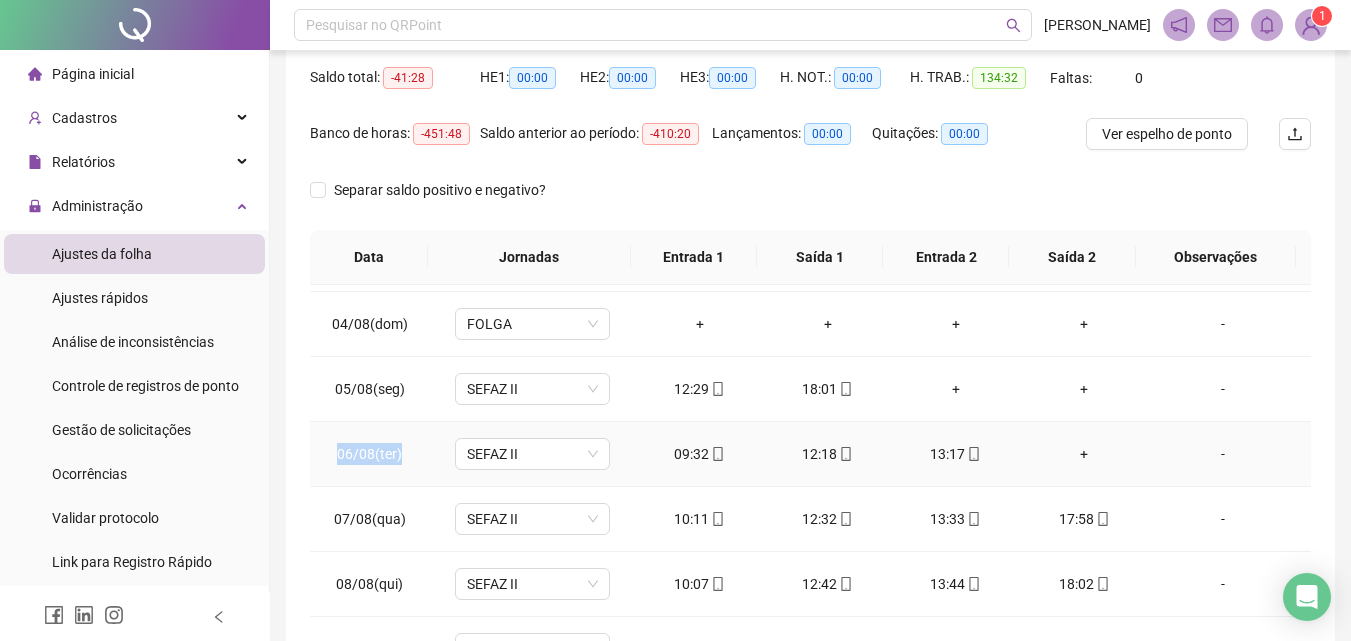 drag, startPoint x: 339, startPoint y: 453, endPoint x: 411, endPoint y: 470, distance: 73.97973 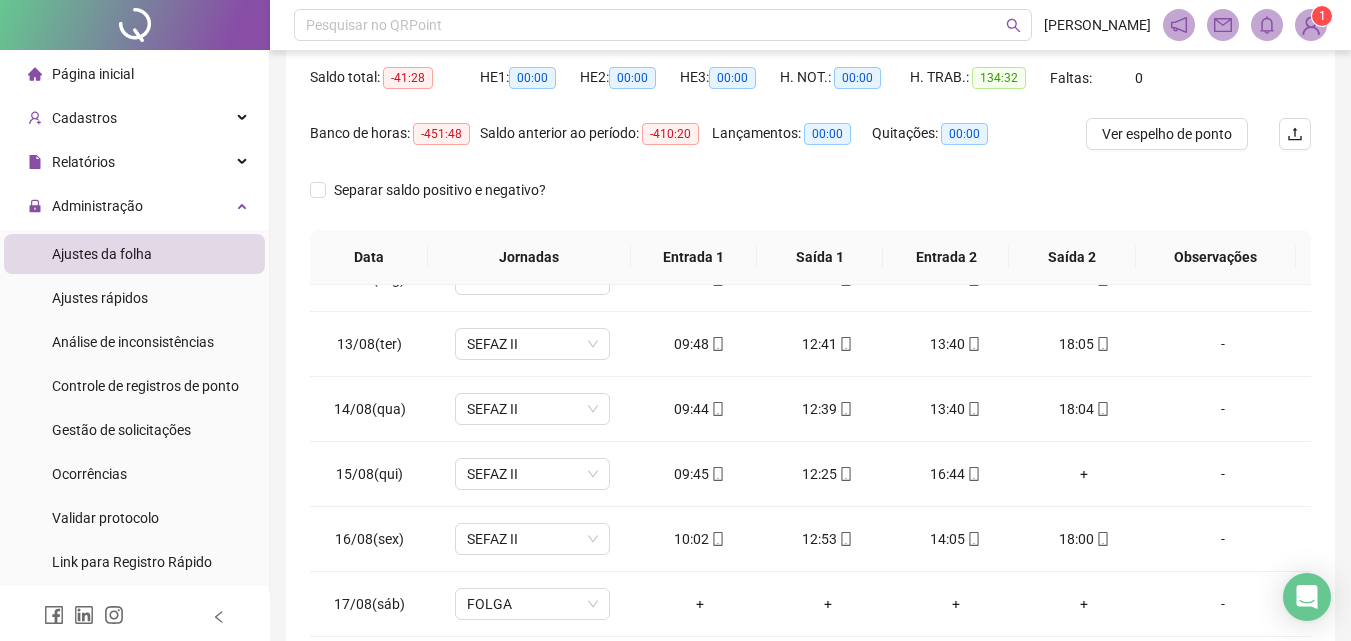 scroll, scrollTop: 788, scrollLeft: 0, axis: vertical 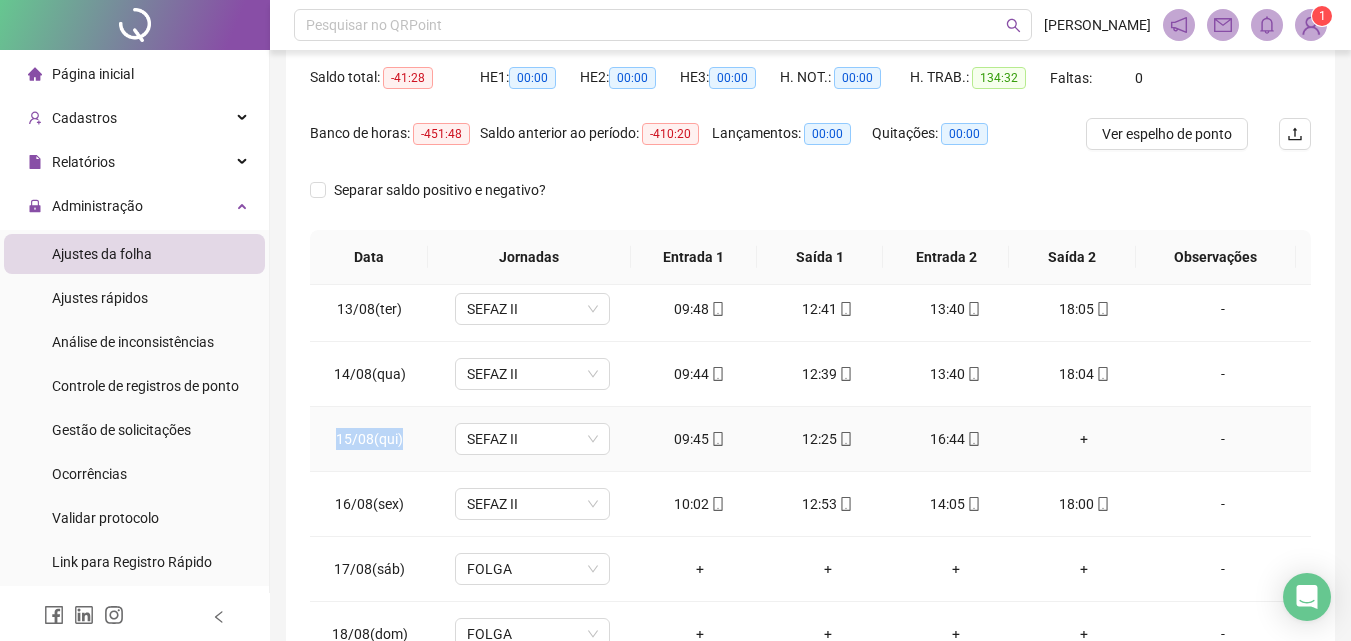 drag, startPoint x: 334, startPoint y: 436, endPoint x: 447, endPoint y: 468, distance: 117.4436 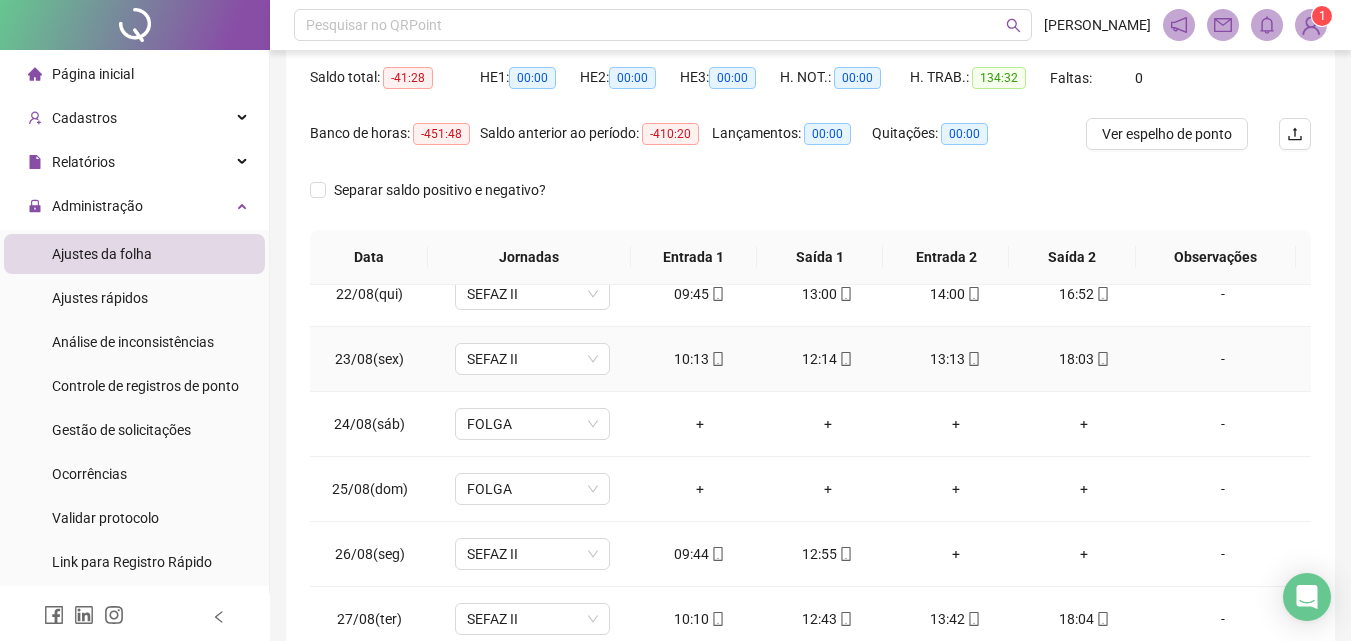 scroll, scrollTop: 1488, scrollLeft: 0, axis: vertical 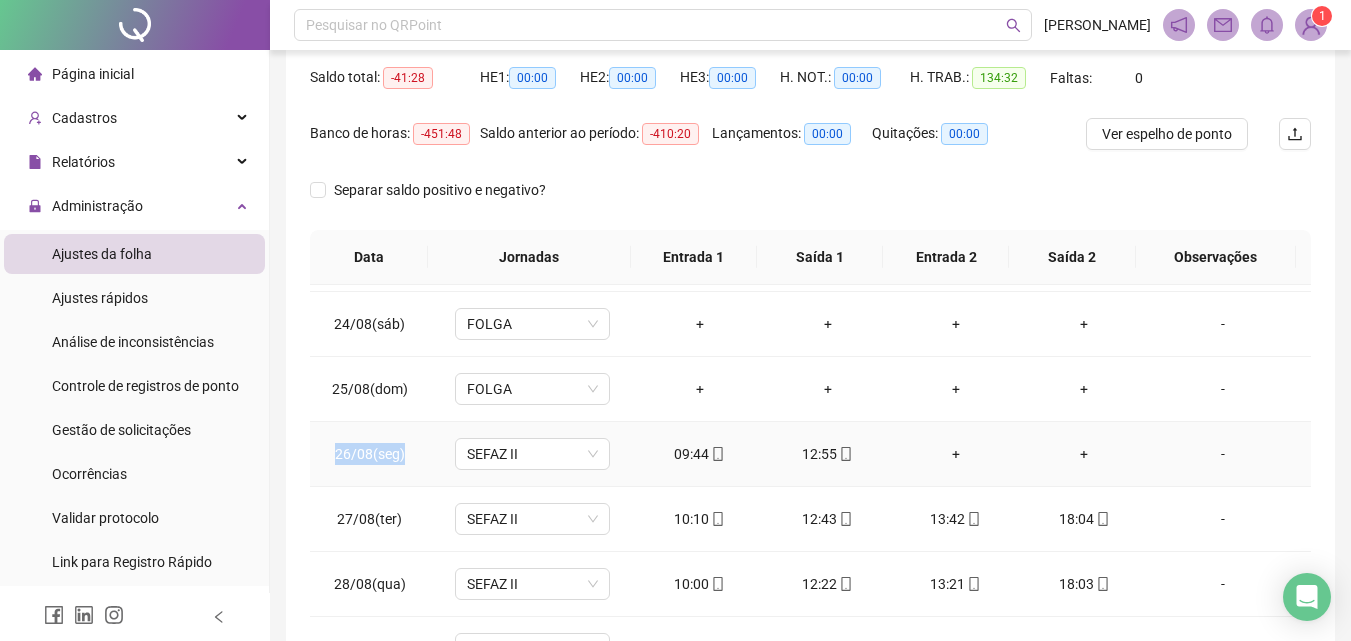 drag, startPoint x: 330, startPoint y: 448, endPoint x: 408, endPoint y: 459, distance: 78.77182 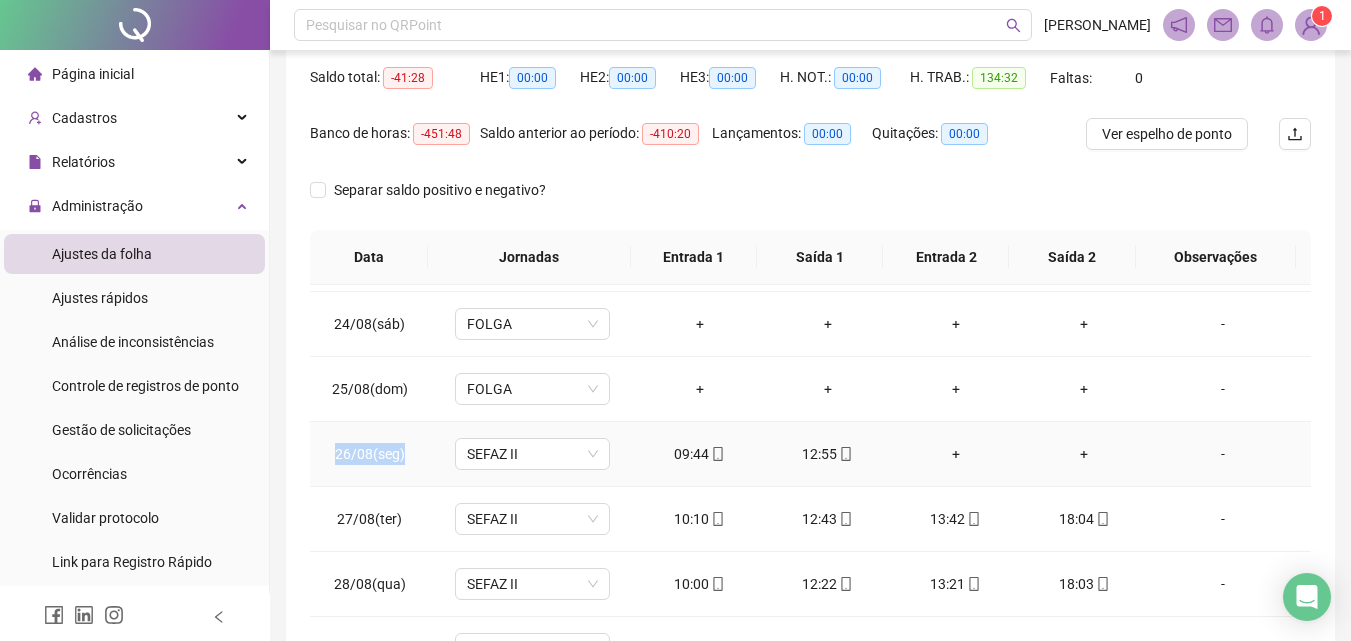scroll, scrollTop: 1588, scrollLeft: 0, axis: vertical 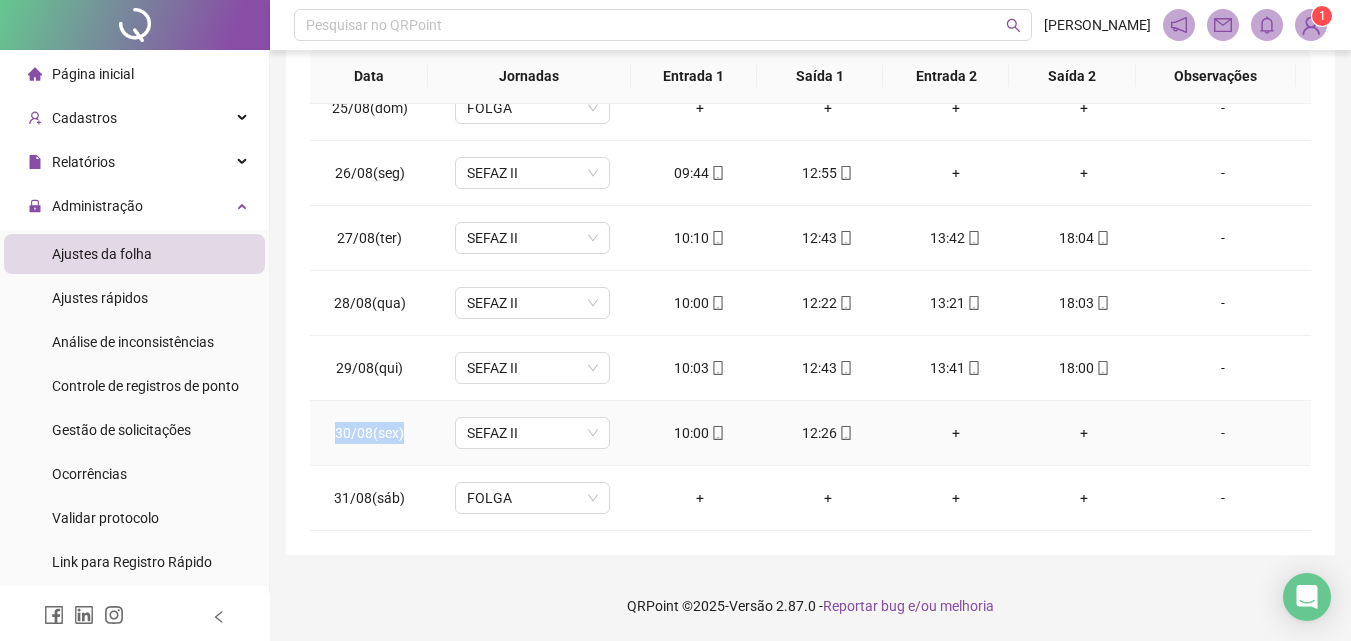 drag, startPoint x: 338, startPoint y: 430, endPoint x: 421, endPoint y: 429, distance: 83.00603 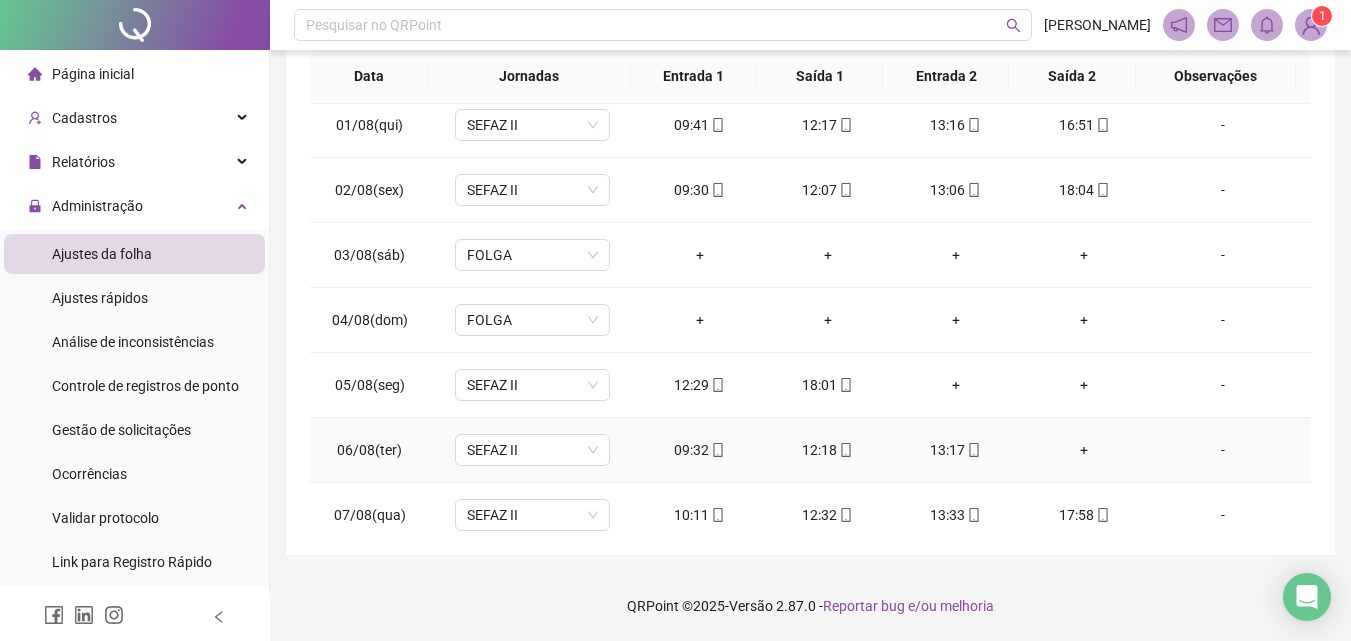 scroll, scrollTop: 0, scrollLeft: 0, axis: both 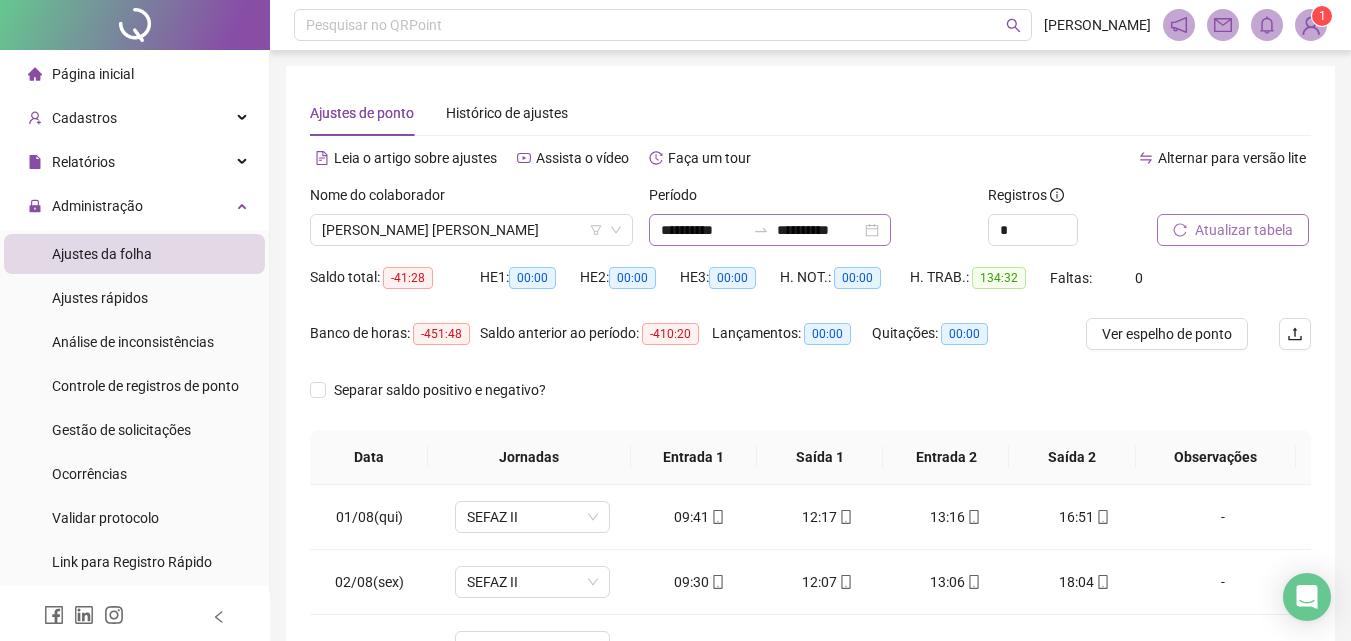 click on "**********" at bounding box center (770, 230) 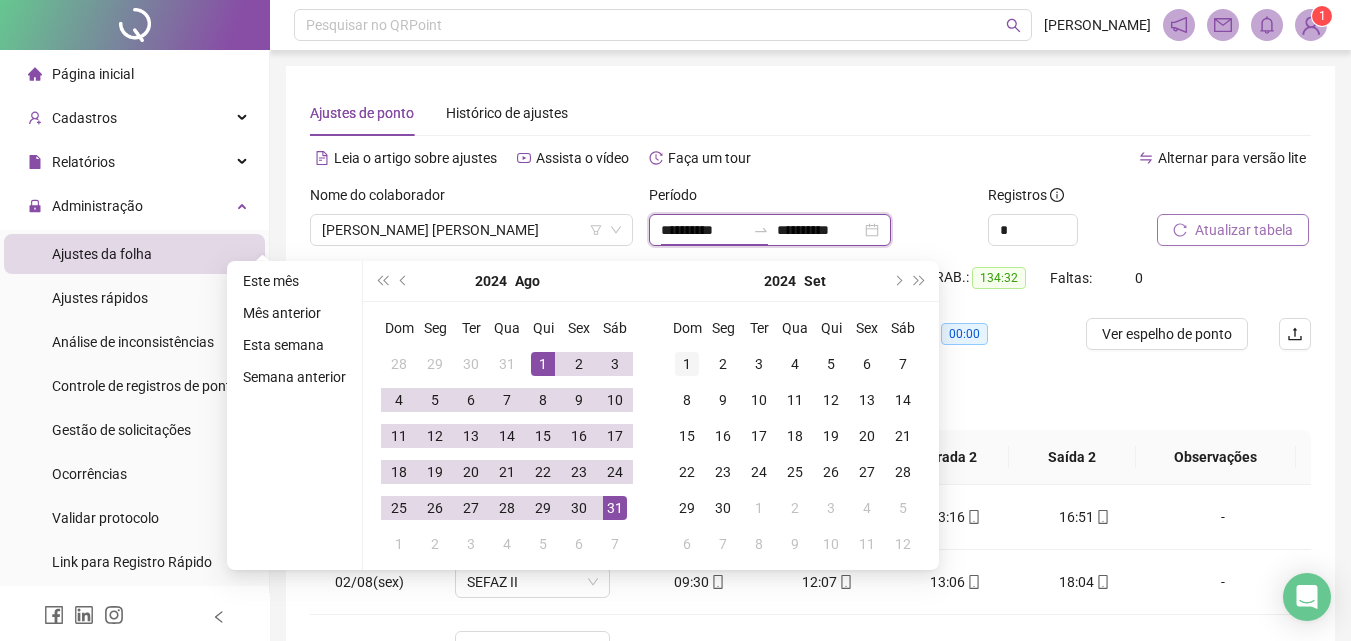 type on "**********" 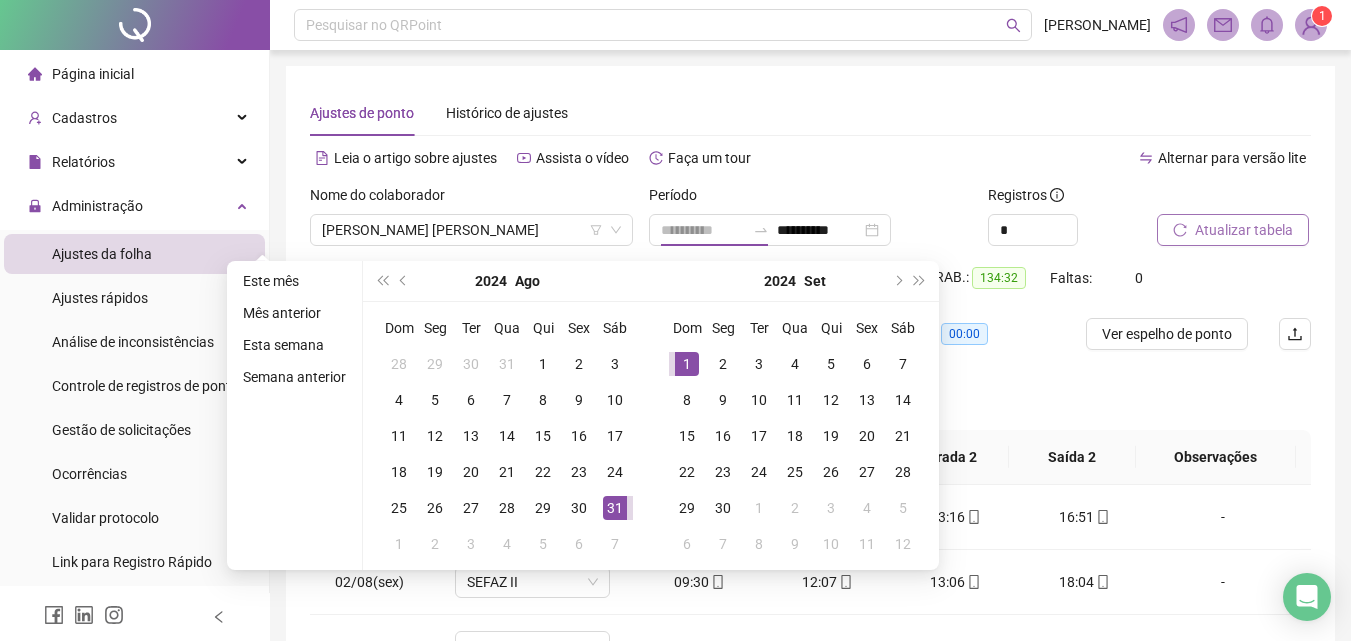 click on "1" at bounding box center (687, 364) 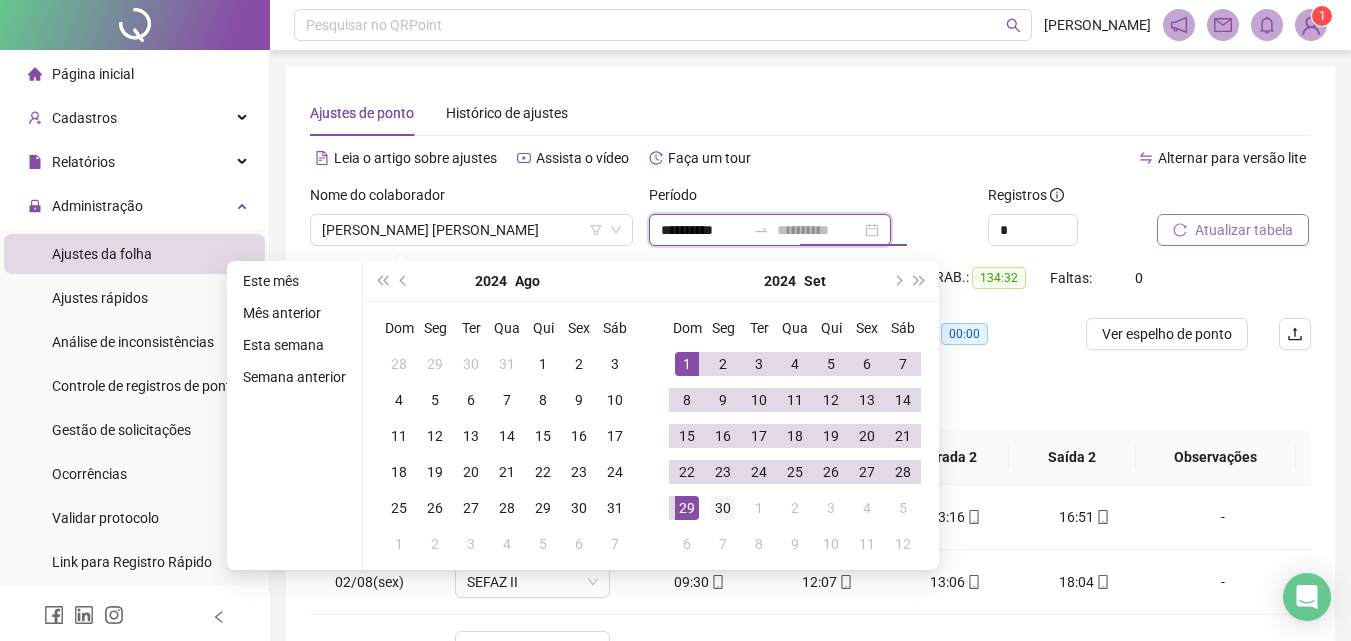 type on "**********" 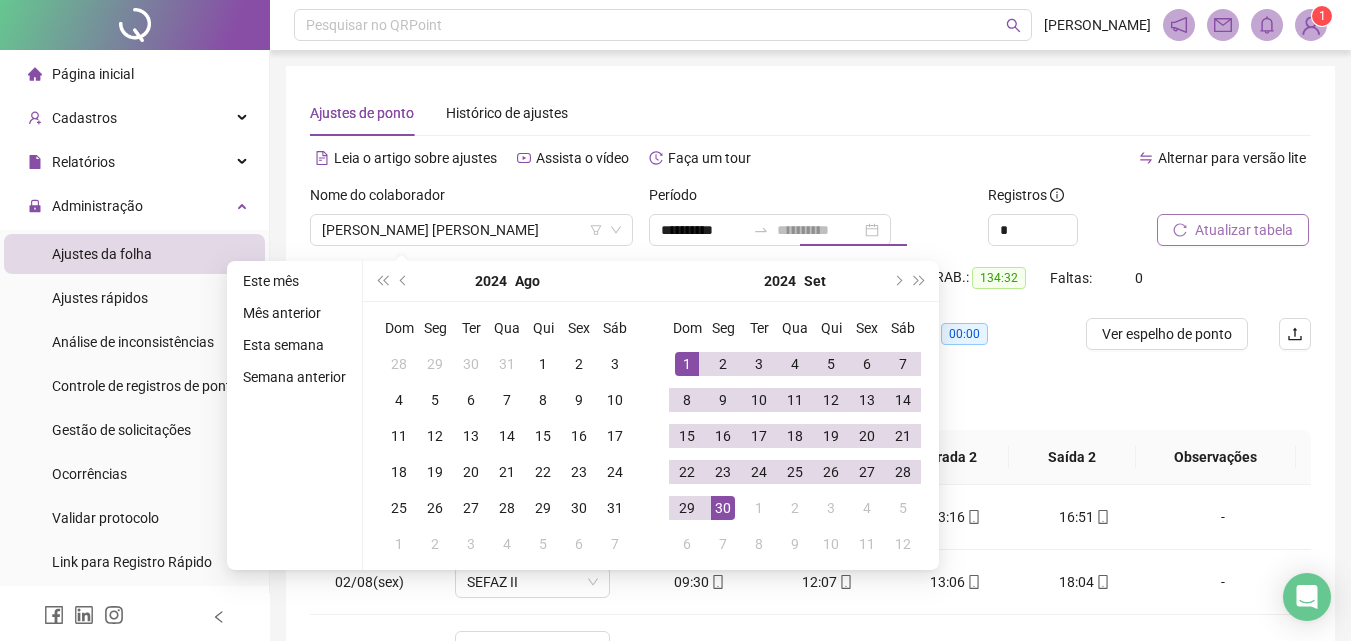 click on "30" at bounding box center (723, 508) 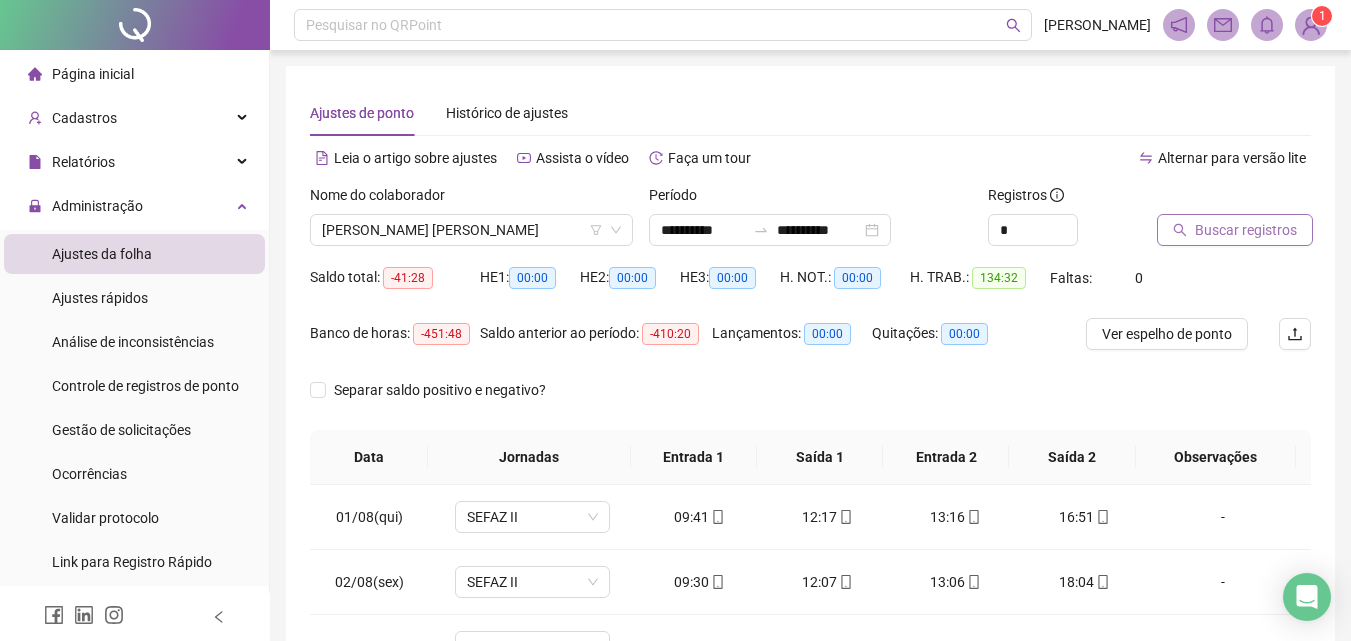 click on "Buscar registros" at bounding box center (1246, 230) 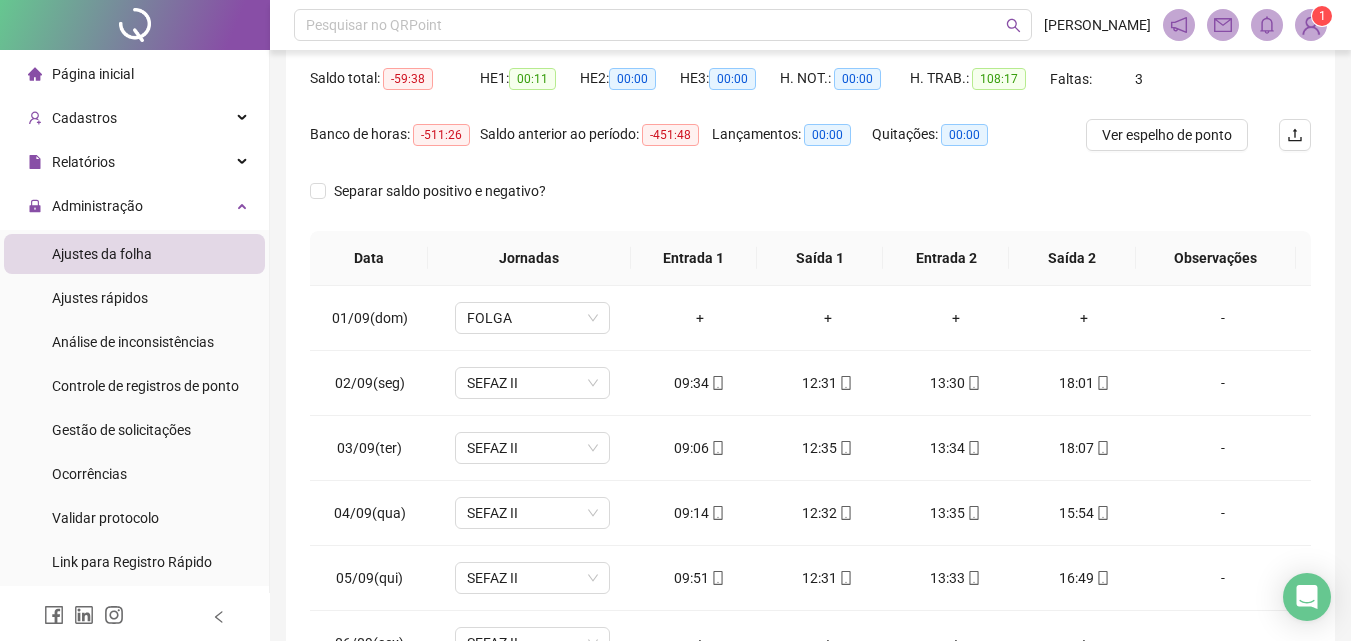 scroll, scrollTop: 200, scrollLeft: 0, axis: vertical 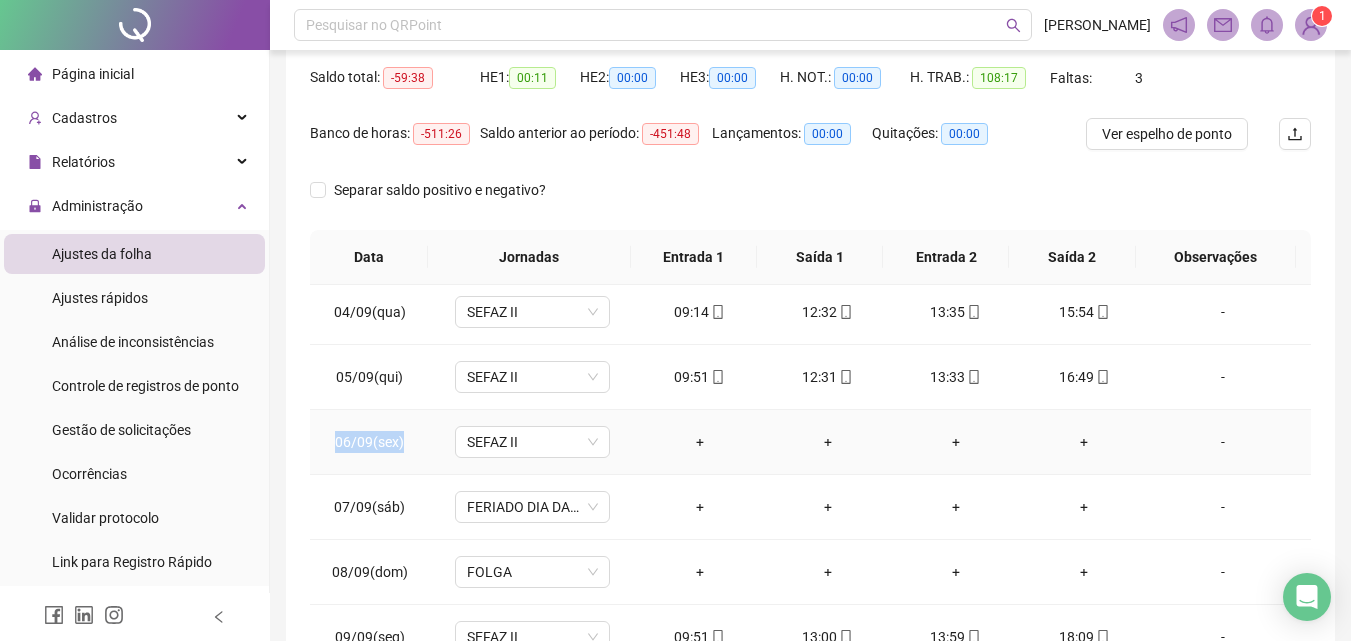 drag, startPoint x: 339, startPoint y: 440, endPoint x: 439, endPoint y: 444, distance: 100.07997 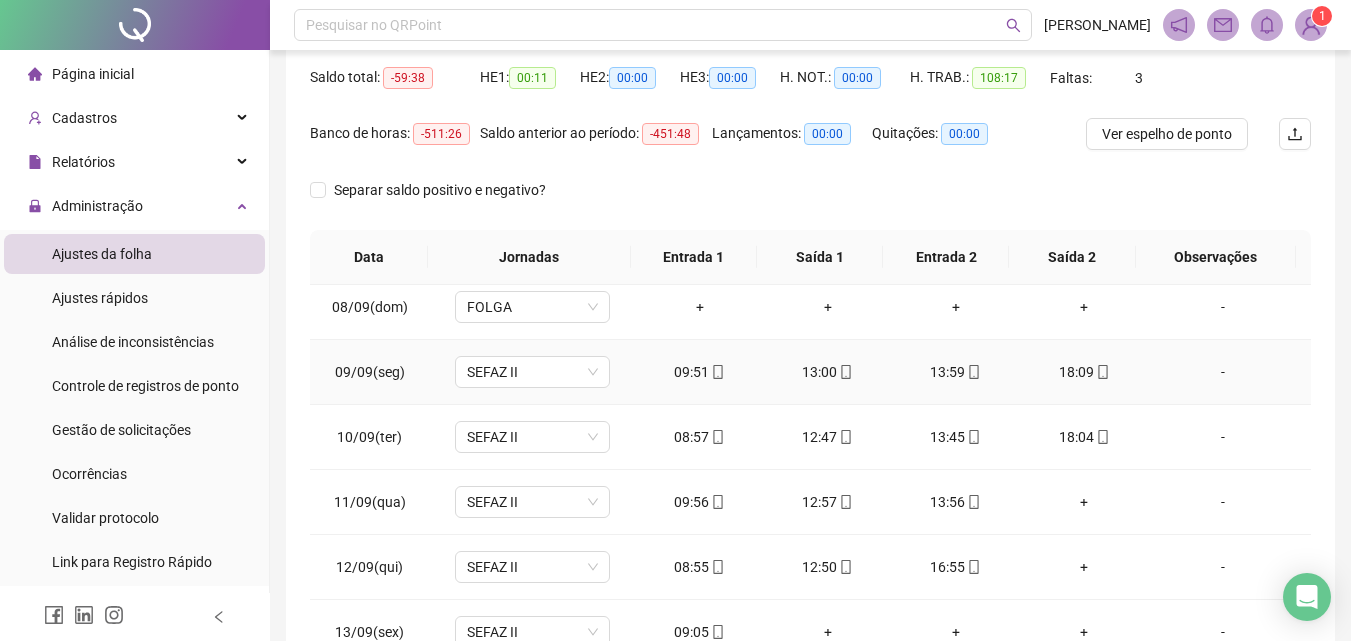 scroll, scrollTop: 500, scrollLeft: 0, axis: vertical 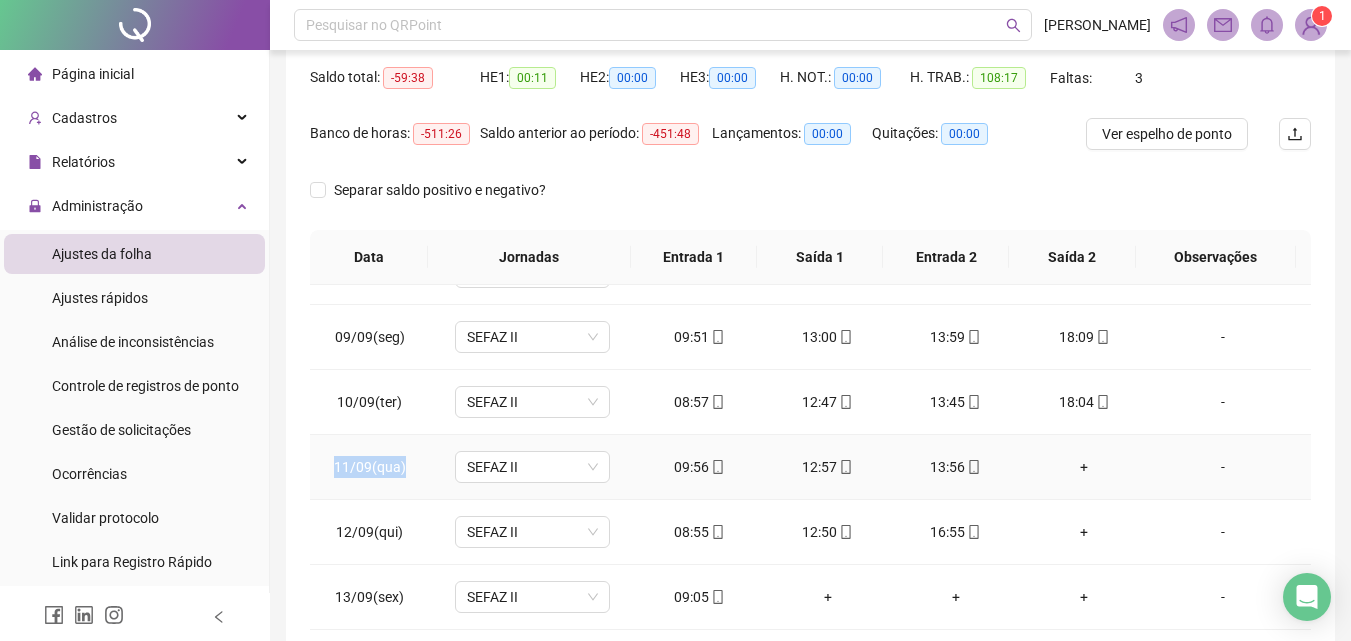 drag, startPoint x: 330, startPoint y: 471, endPoint x: 420, endPoint y: 465, distance: 90.199776 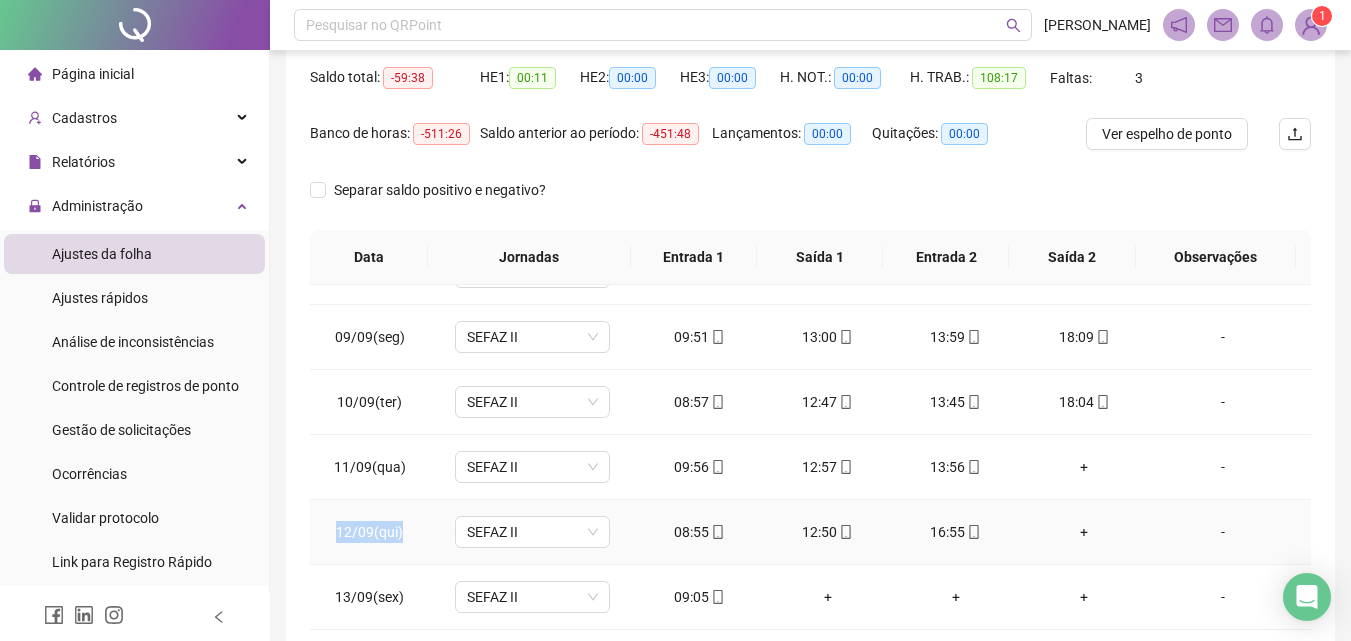 drag, startPoint x: 356, startPoint y: 527, endPoint x: 427, endPoint y: 527, distance: 71 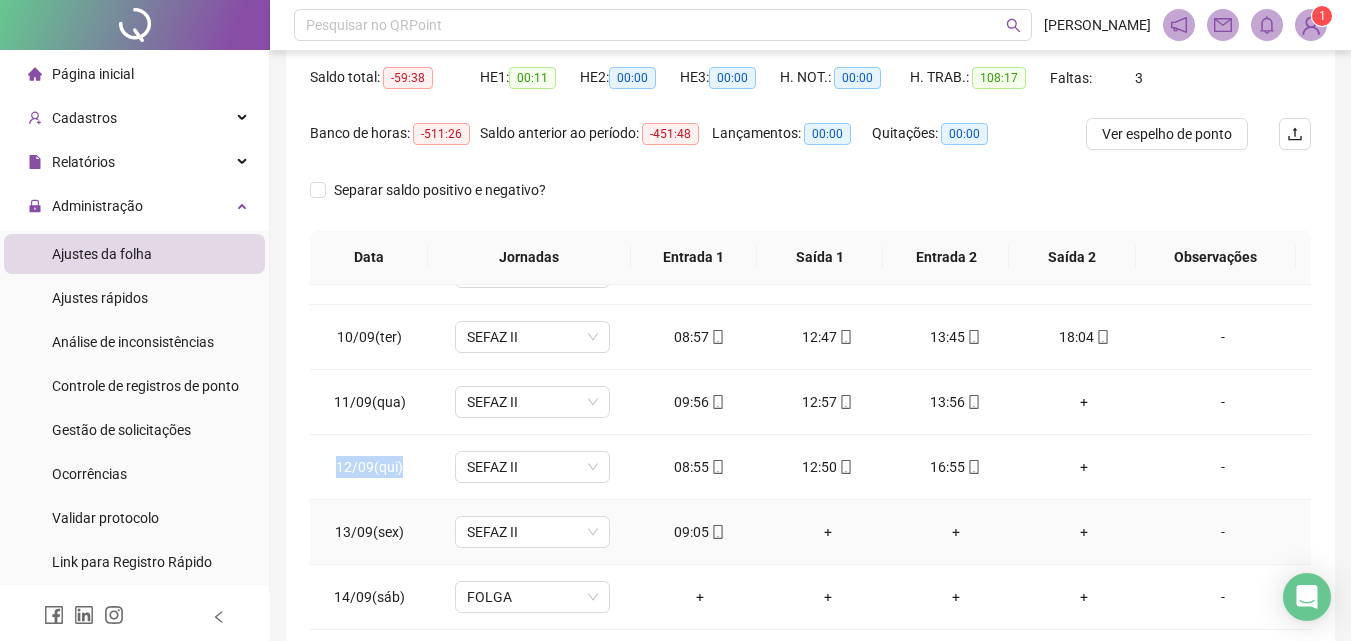 scroll, scrollTop: 600, scrollLeft: 0, axis: vertical 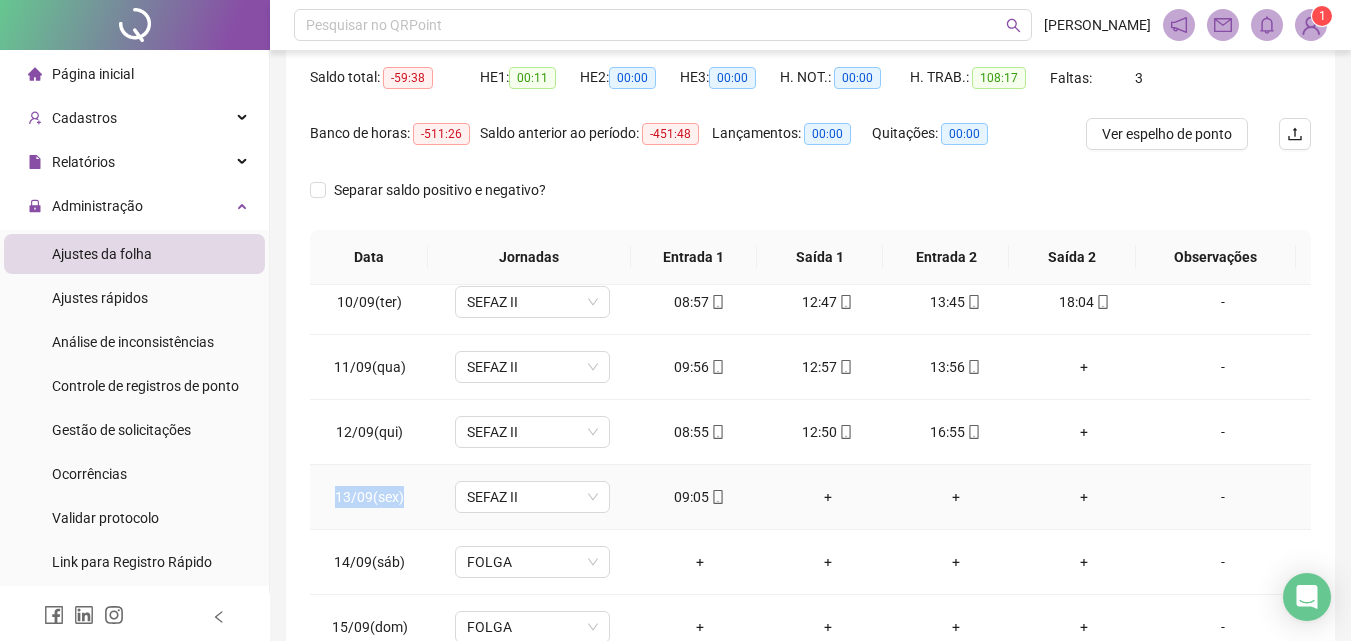 drag, startPoint x: 330, startPoint y: 486, endPoint x: 420, endPoint y: 488, distance: 90.02222 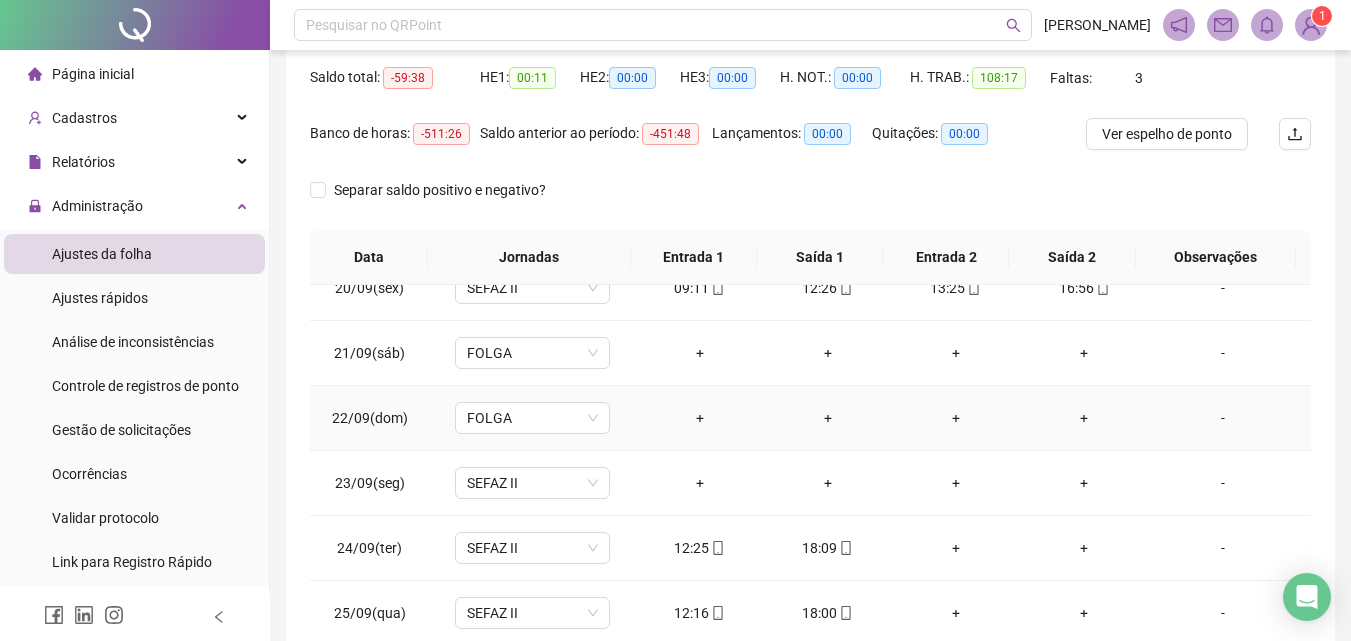 scroll, scrollTop: 1300, scrollLeft: 0, axis: vertical 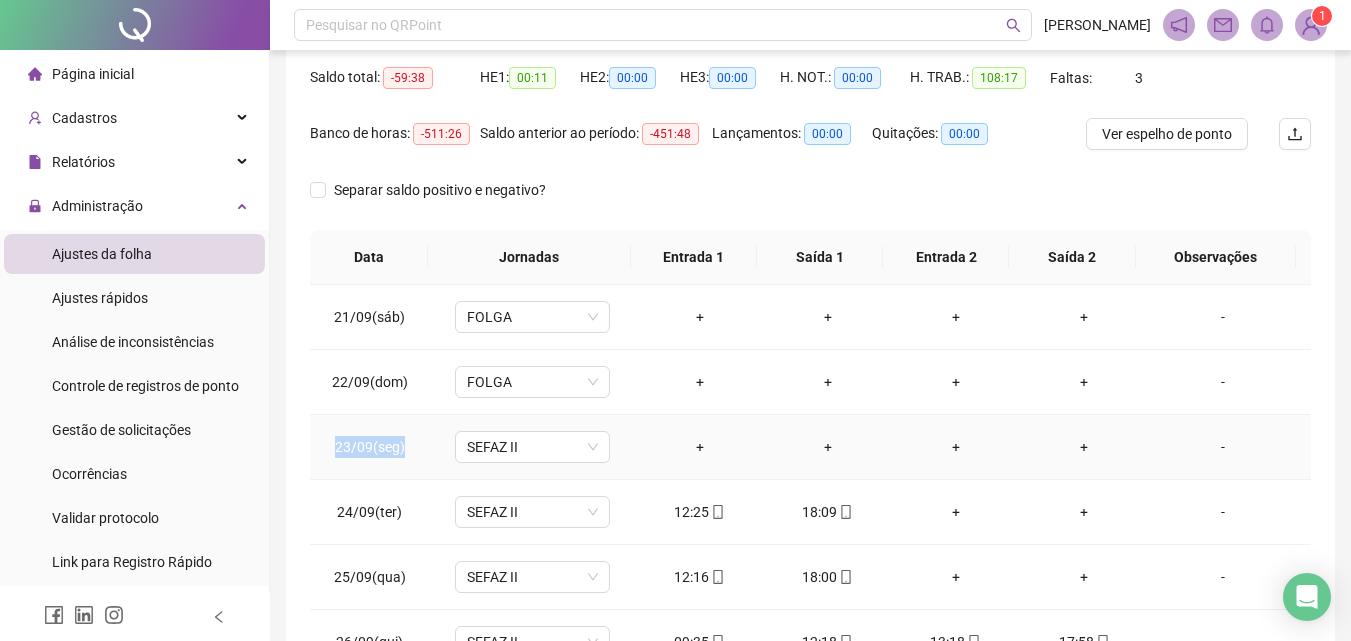 drag, startPoint x: 333, startPoint y: 449, endPoint x: 447, endPoint y: 448, distance: 114.00439 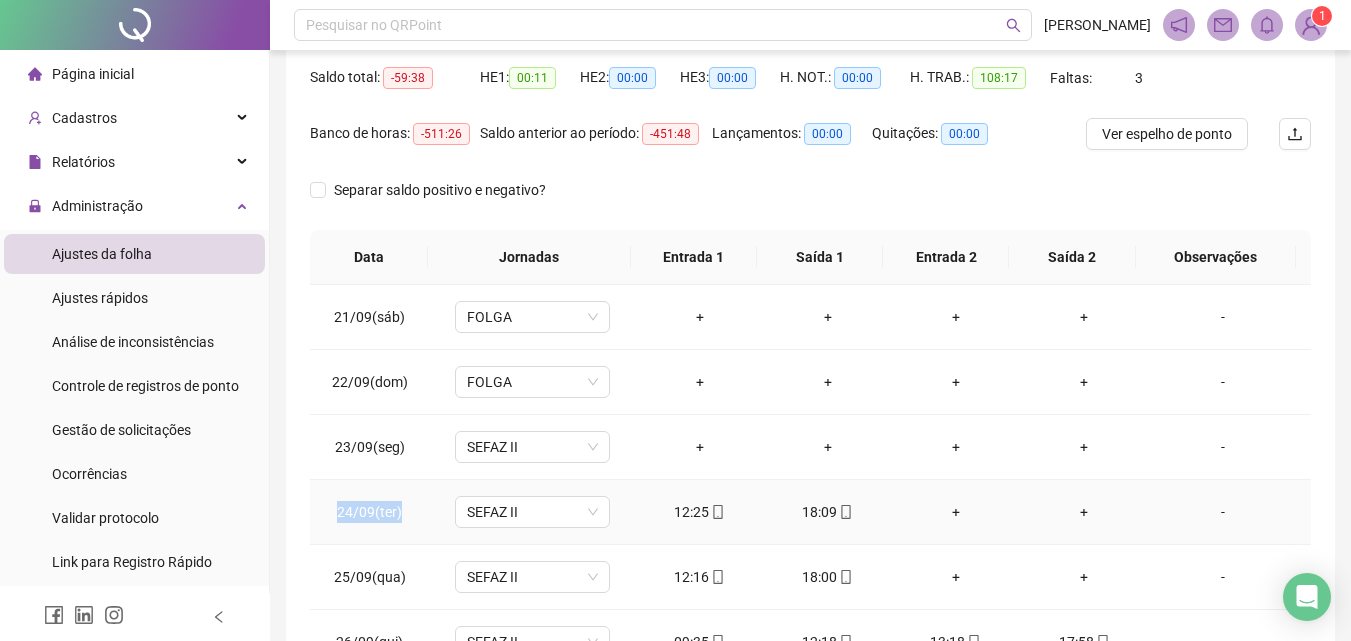 drag, startPoint x: 337, startPoint y: 515, endPoint x: 412, endPoint y: 514, distance: 75.00667 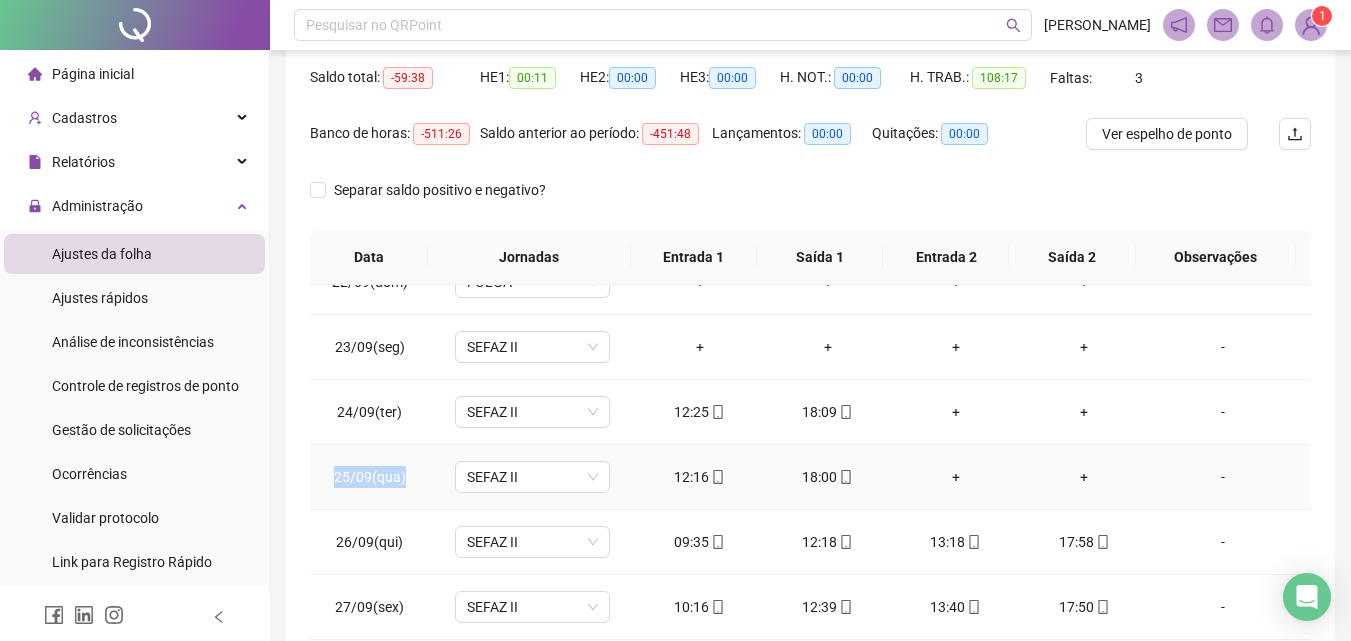 drag, startPoint x: 335, startPoint y: 478, endPoint x: 410, endPoint y: 477, distance: 75.00667 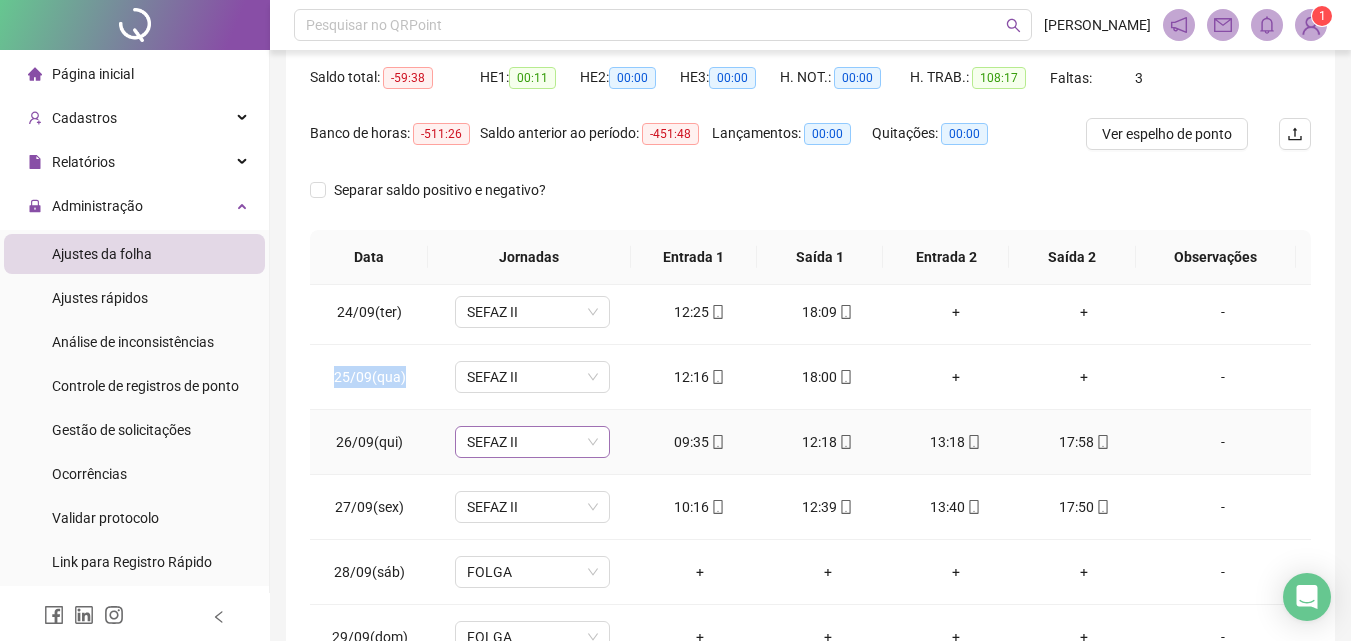 scroll, scrollTop: 1523, scrollLeft: 0, axis: vertical 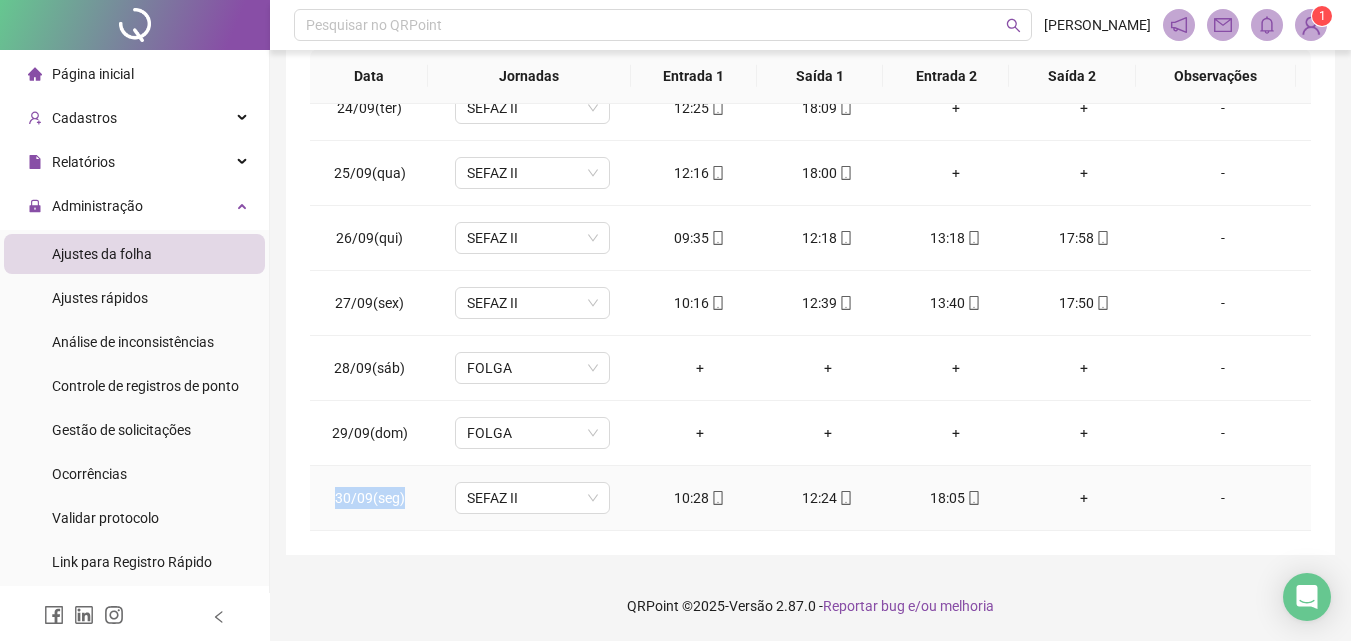 drag, startPoint x: 337, startPoint y: 496, endPoint x: 406, endPoint y: 496, distance: 69 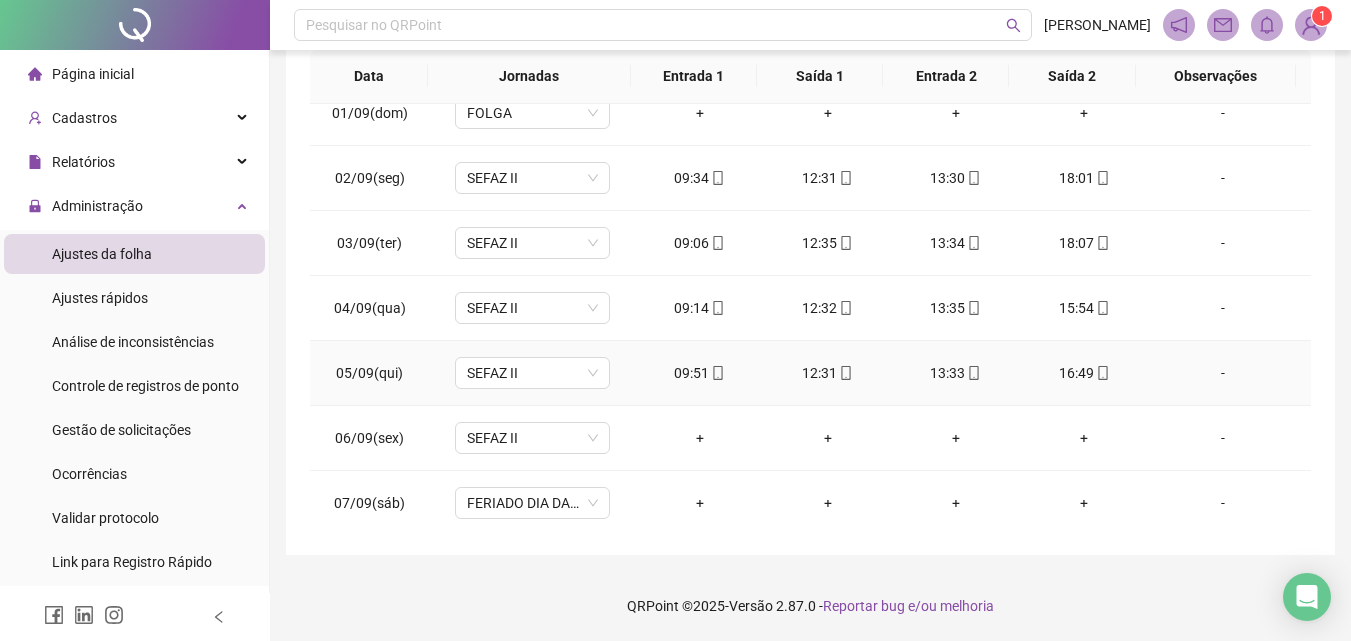 scroll, scrollTop: 0, scrollLeft: 0, axis: both 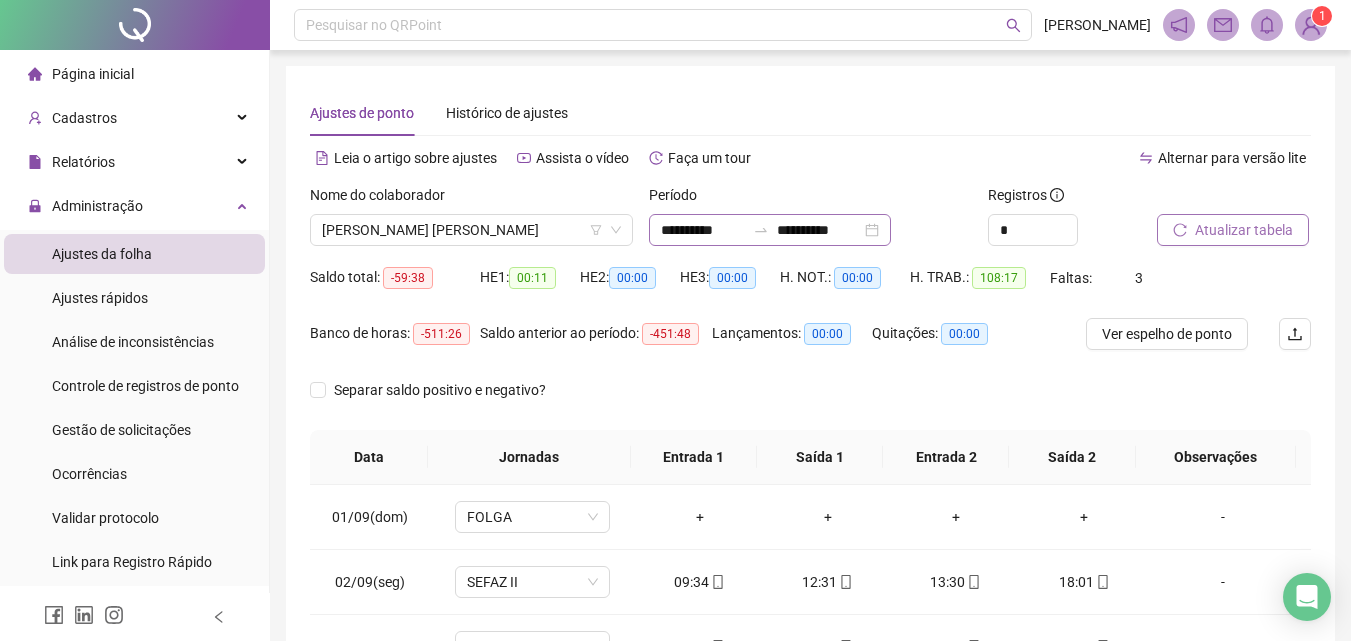 click on "**********" at bounding box center [770, 230] 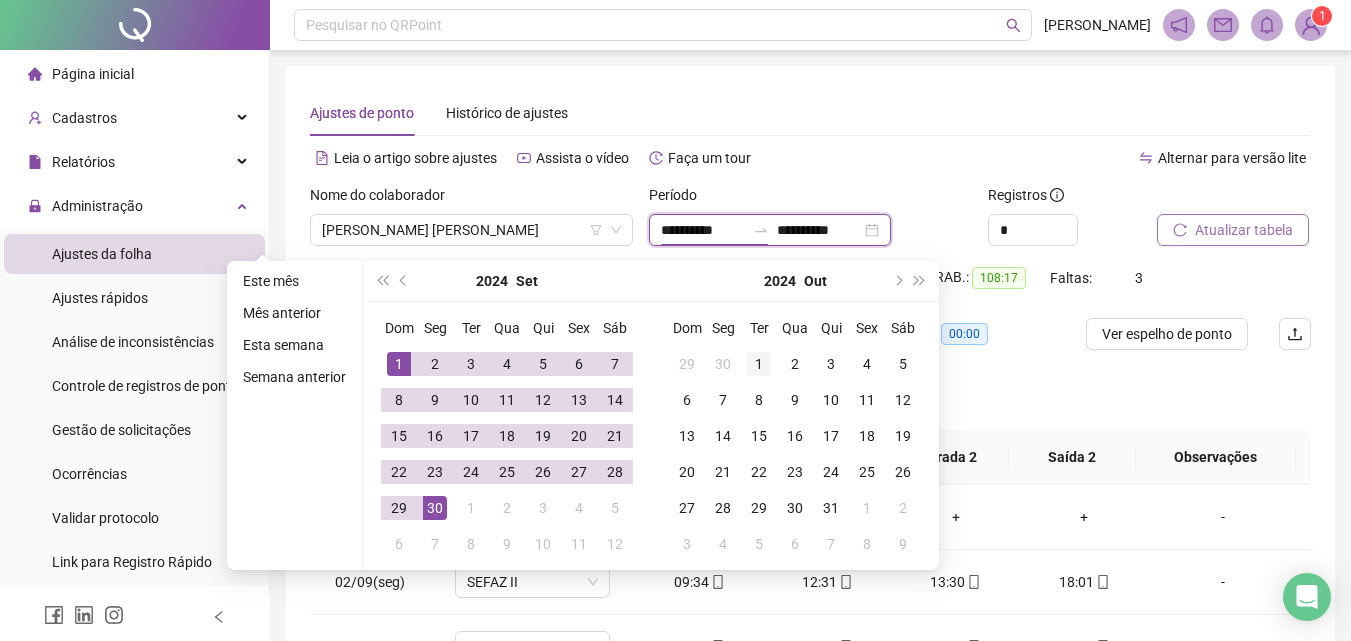 type on "**********" 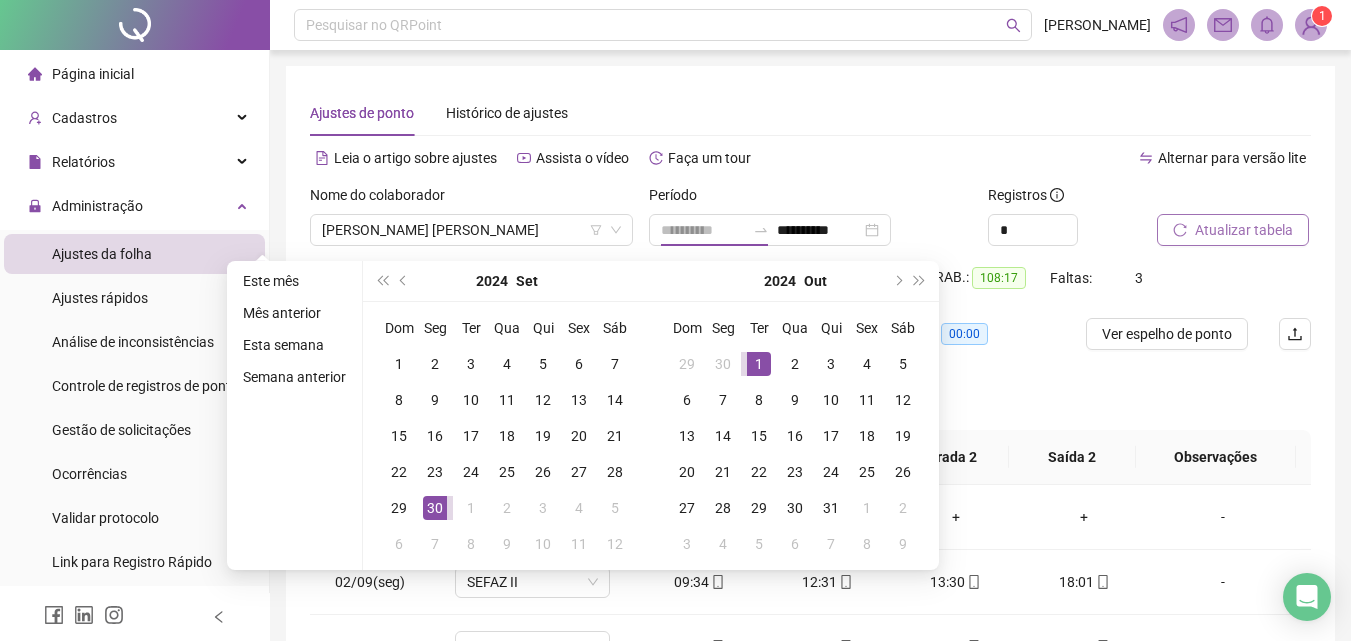 click on "1" at bounding box center (759, 364) 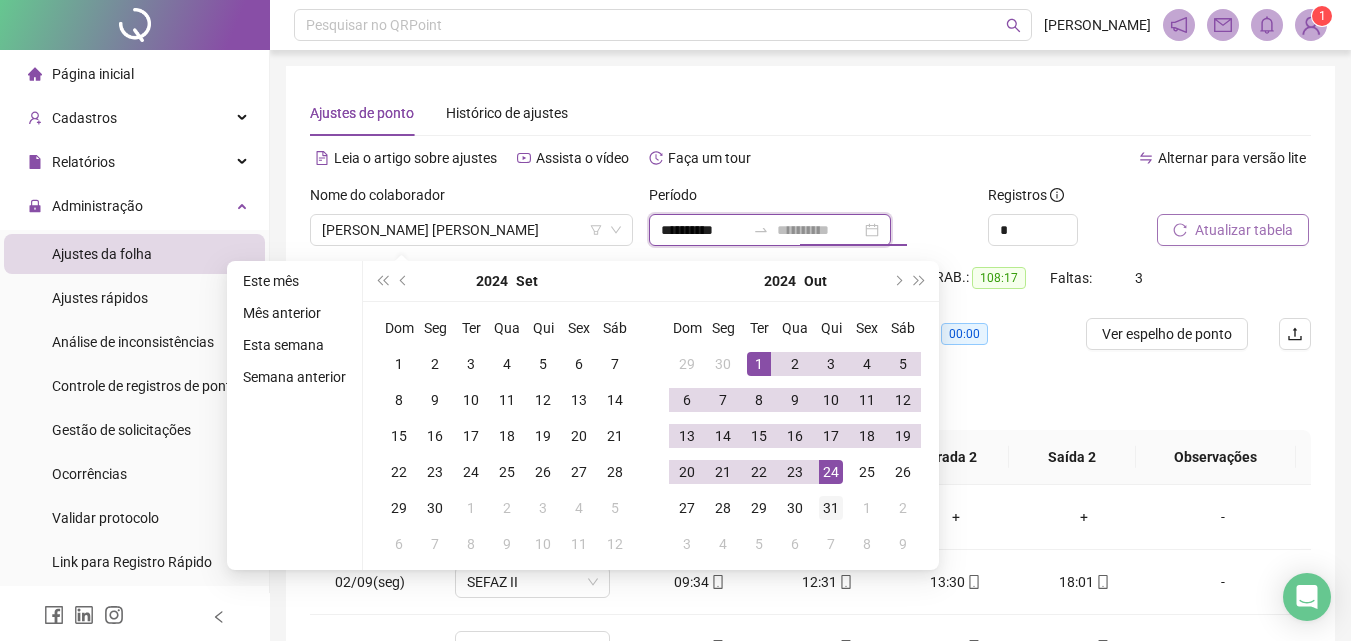 type on "**********" 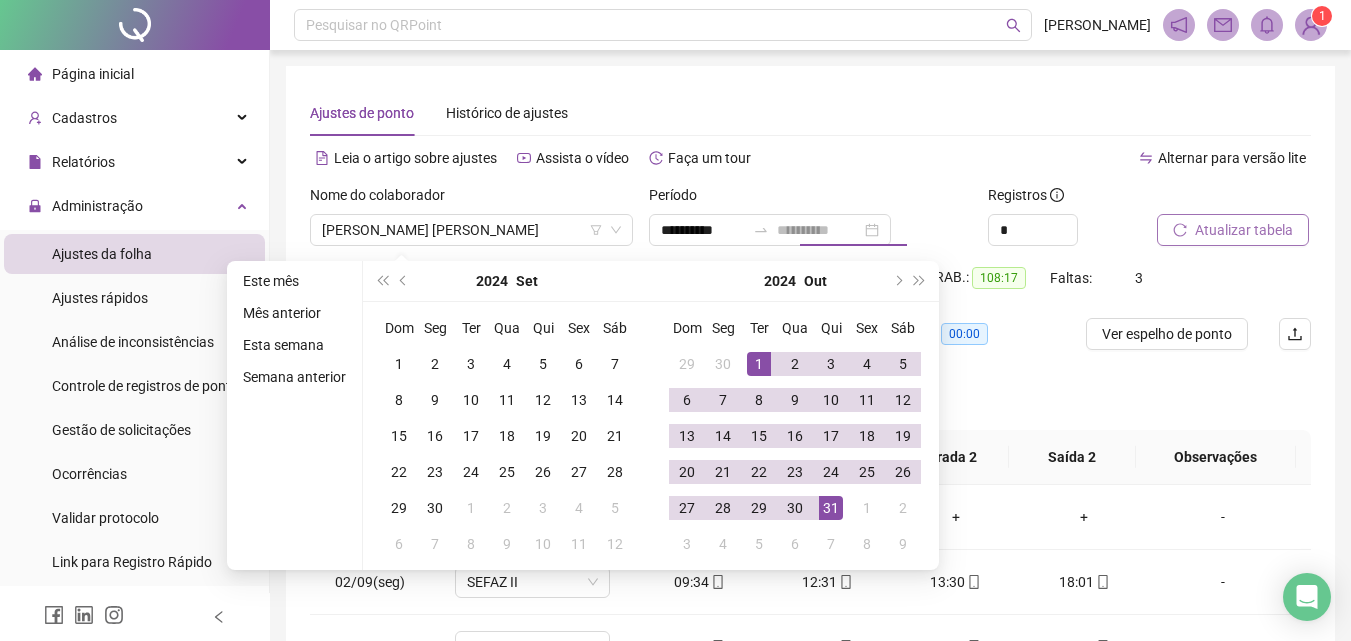 click on "31" at bounding box center [831, 508] 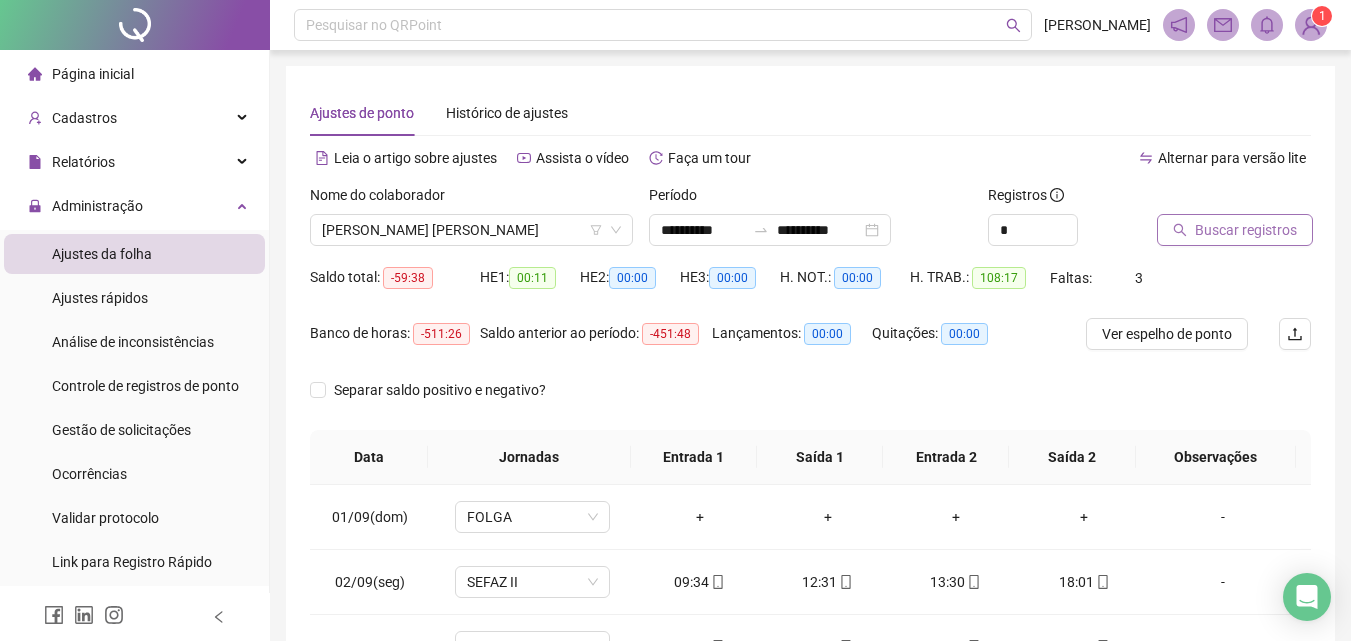 click on "Buscar registros" at bounding box center [1235, 230] 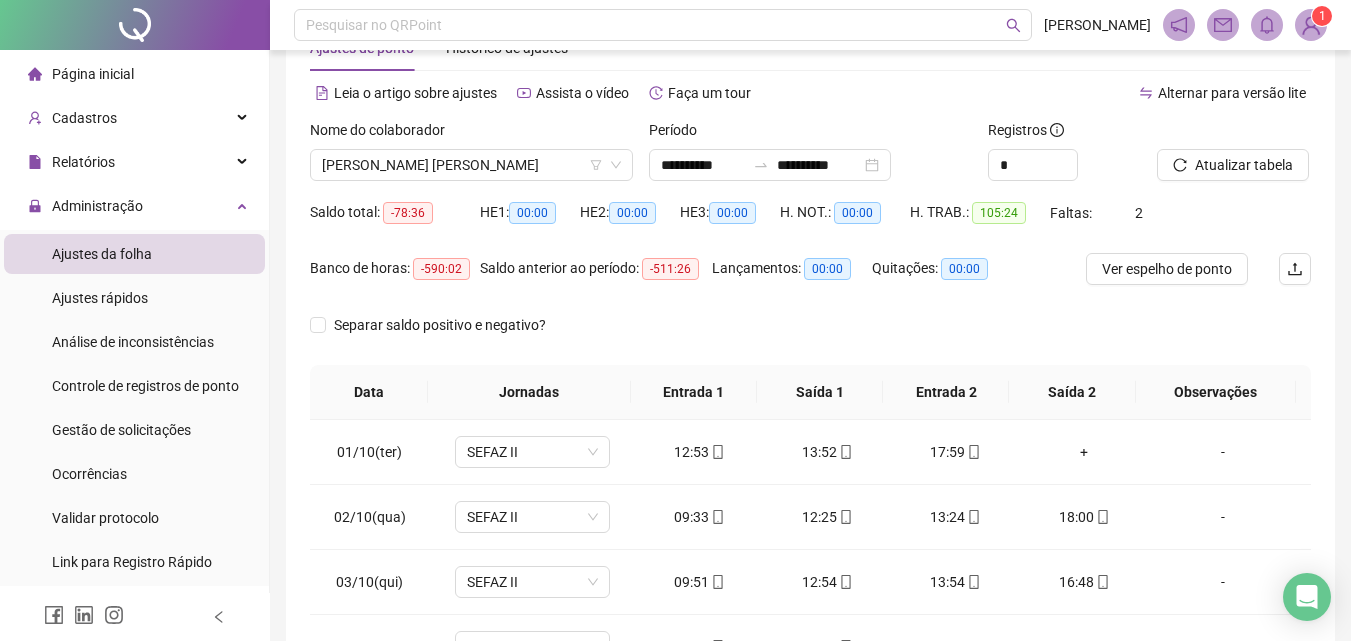 scroll, scrollTop: 100, scrollLeft: 0, axis: vertical 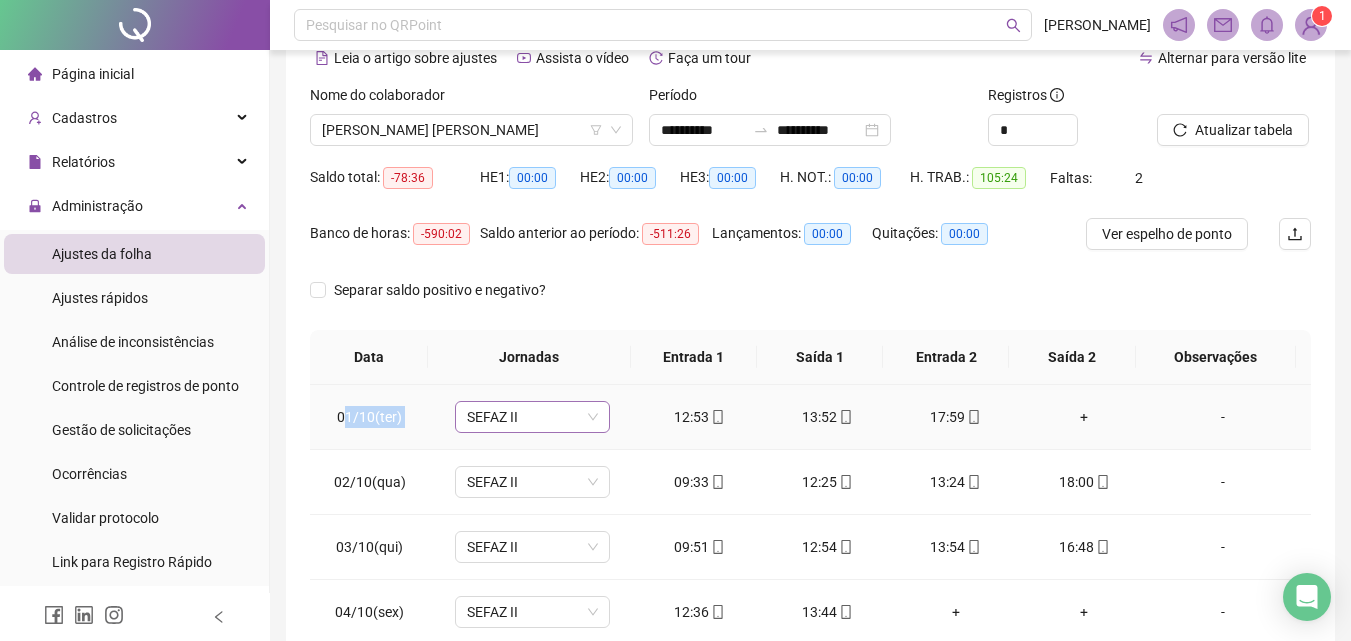 drag, startPoint x: 395, startPoint y: 422, endPoint x: 457, endPoint y: 429, distance: 62.39391 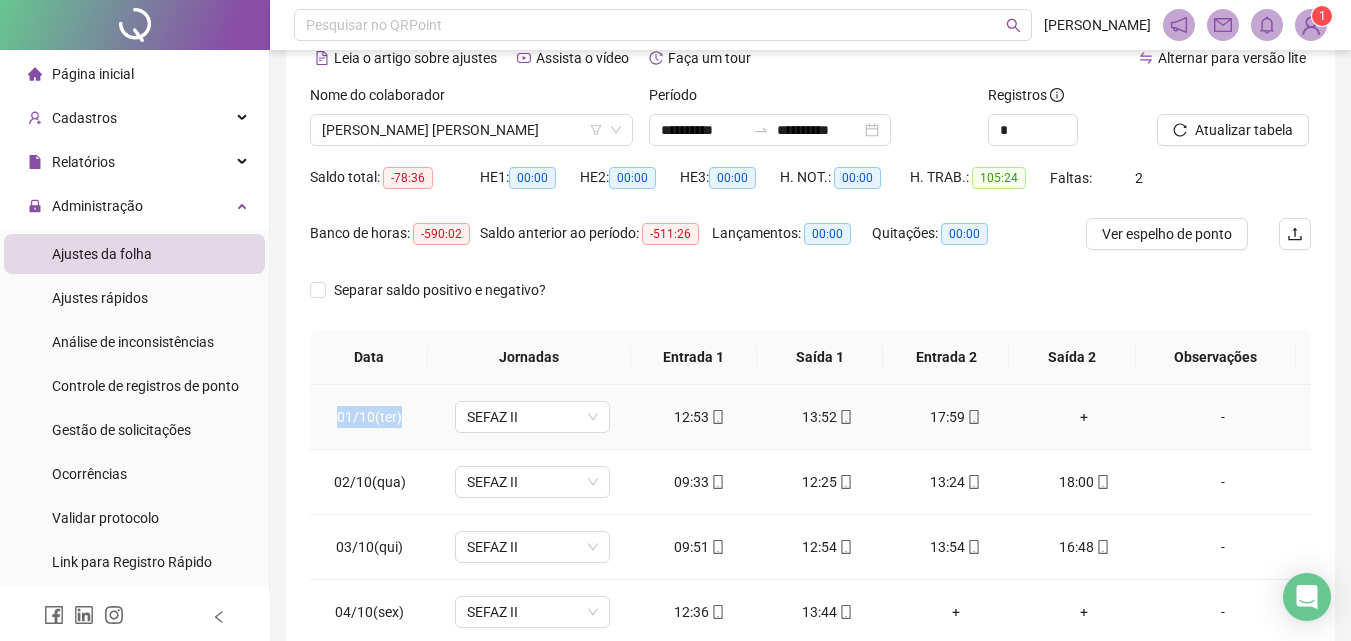drag, startPoint x: 334, startPoint y: 420, endPoint x: 414, endPoint y: 417, distance: 80.05623 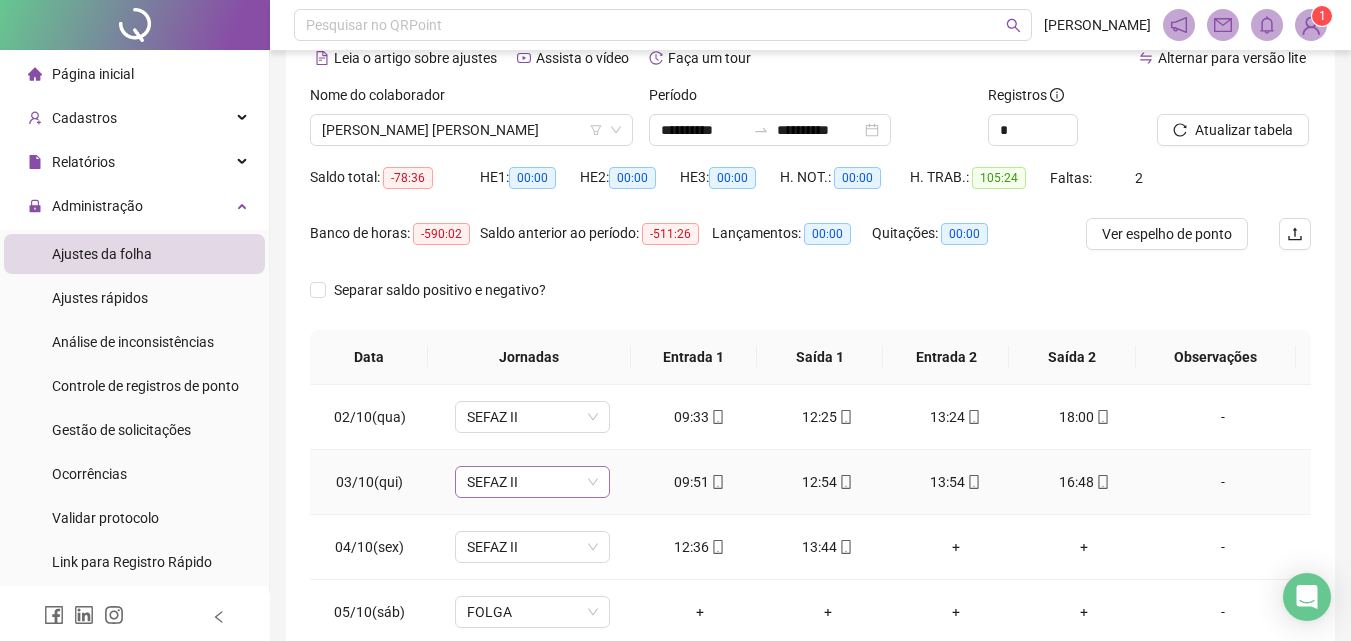 scroll, scrollTop: 100, scrollLeft: 0, axis: vertical 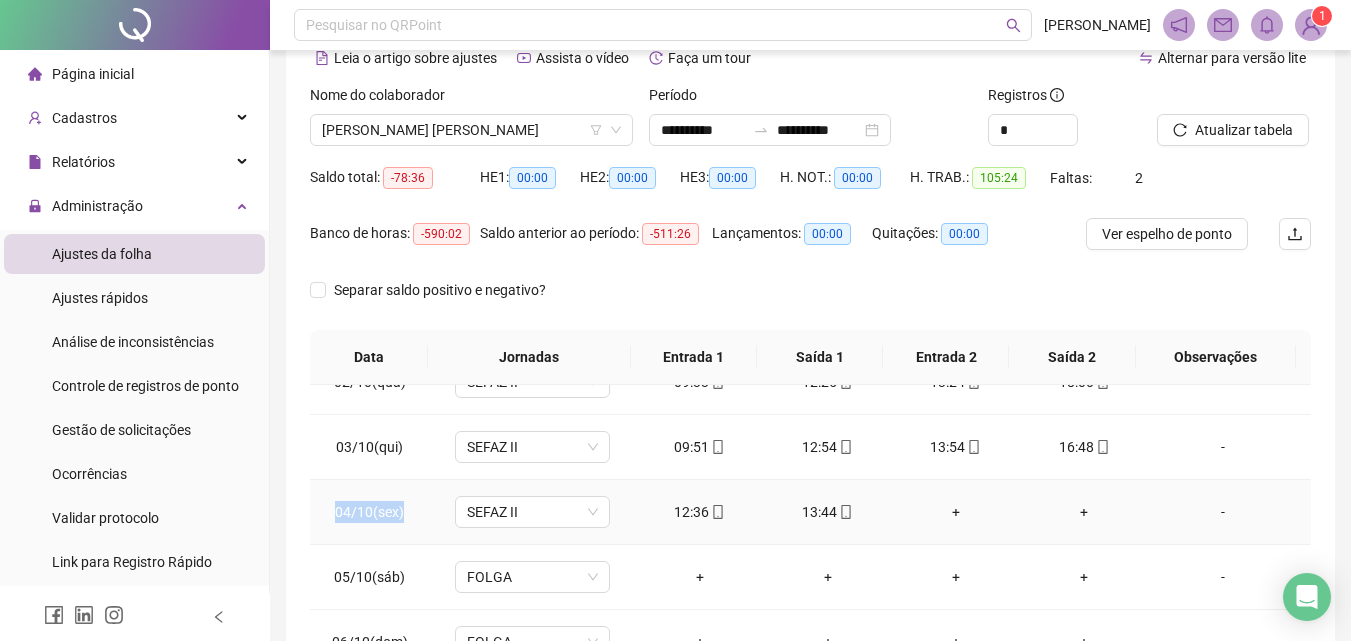 drag, startPoint x: 340, startPoint y: 510, endPoint x: 417, endPoint y: 503, distance: 77.31753 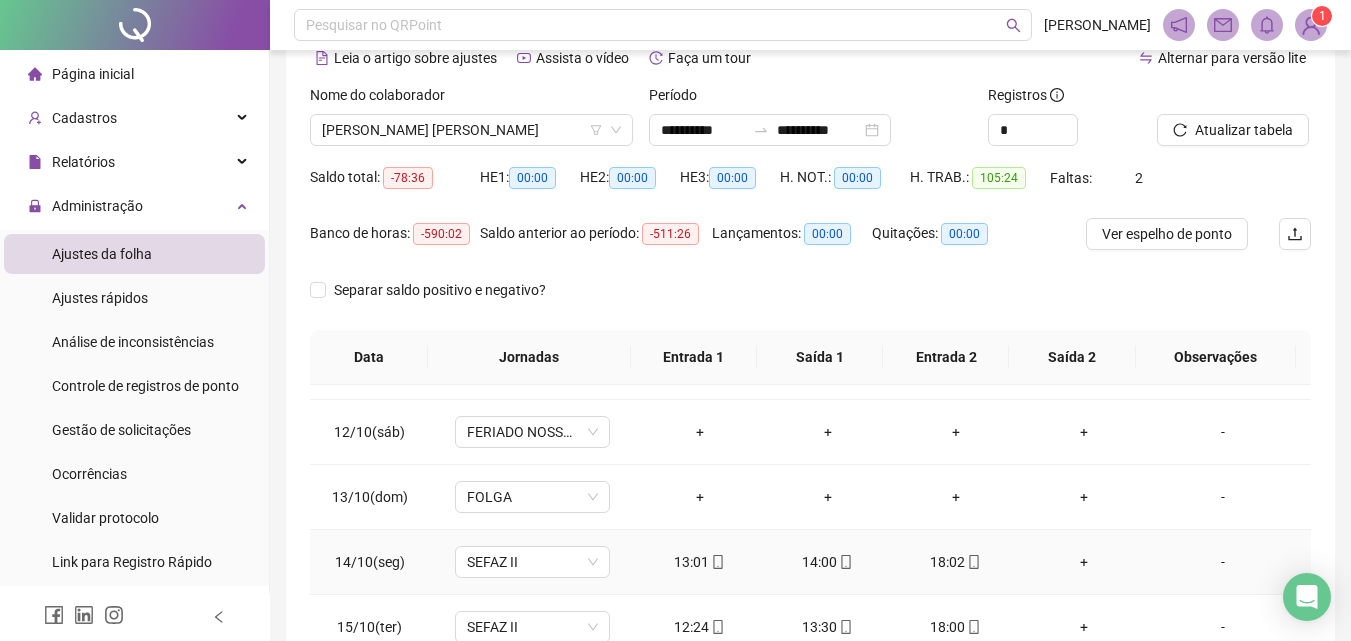 scroll, scrollTop: 800, scrollLeft: 0, axis: vertical 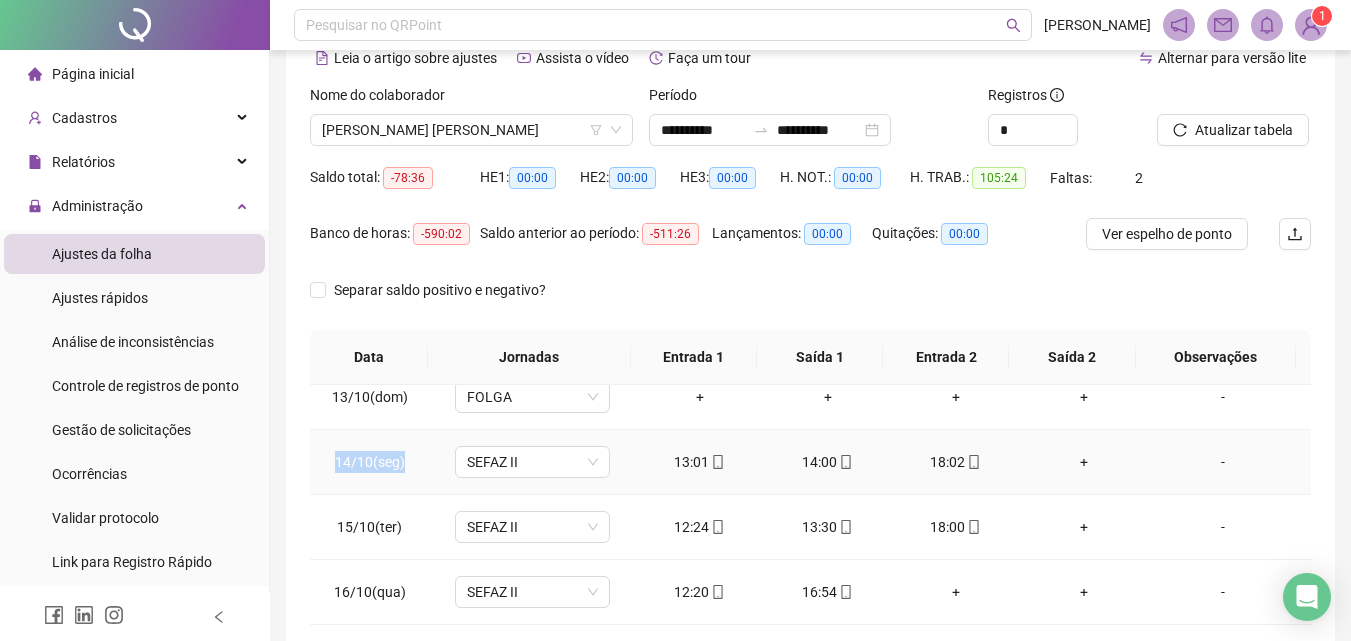 drag, startPoint x: 331, startPoint y: 462, endPoint x: 400, endPoint y: 459, distance: 69.065186 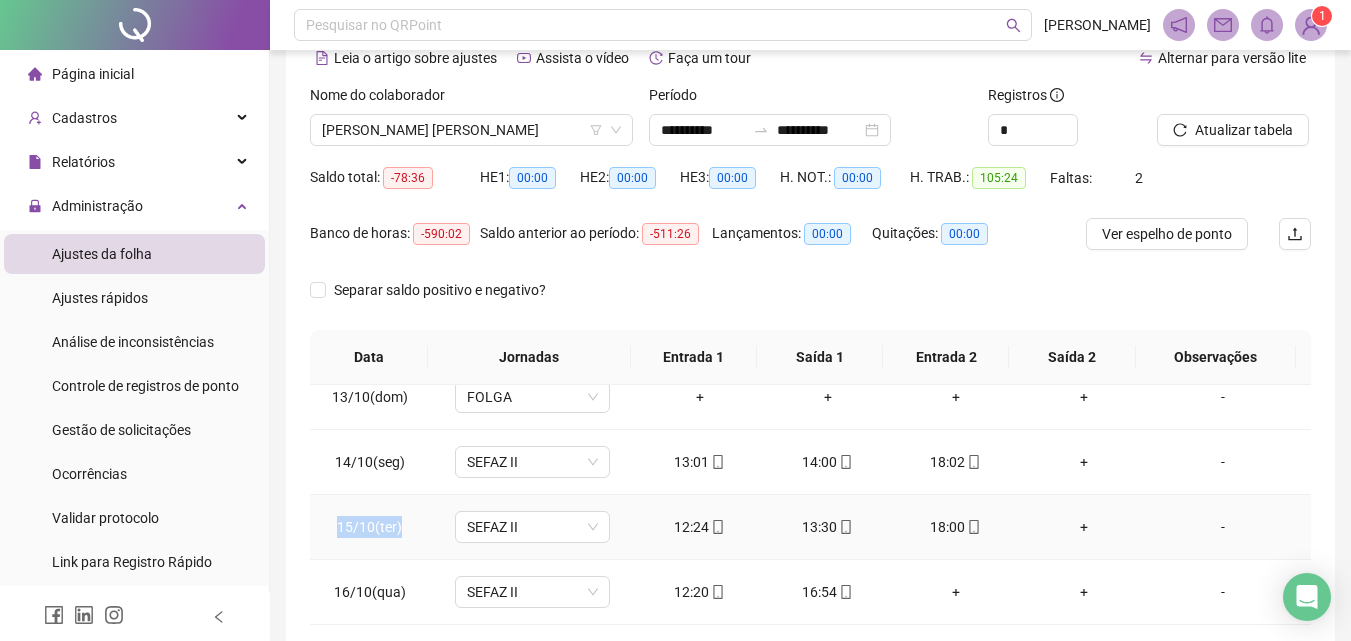 drag, startPoint x: 355, startPoint y: 524, endPoint x: 403, endPoint y: 522, distance: 48.04165 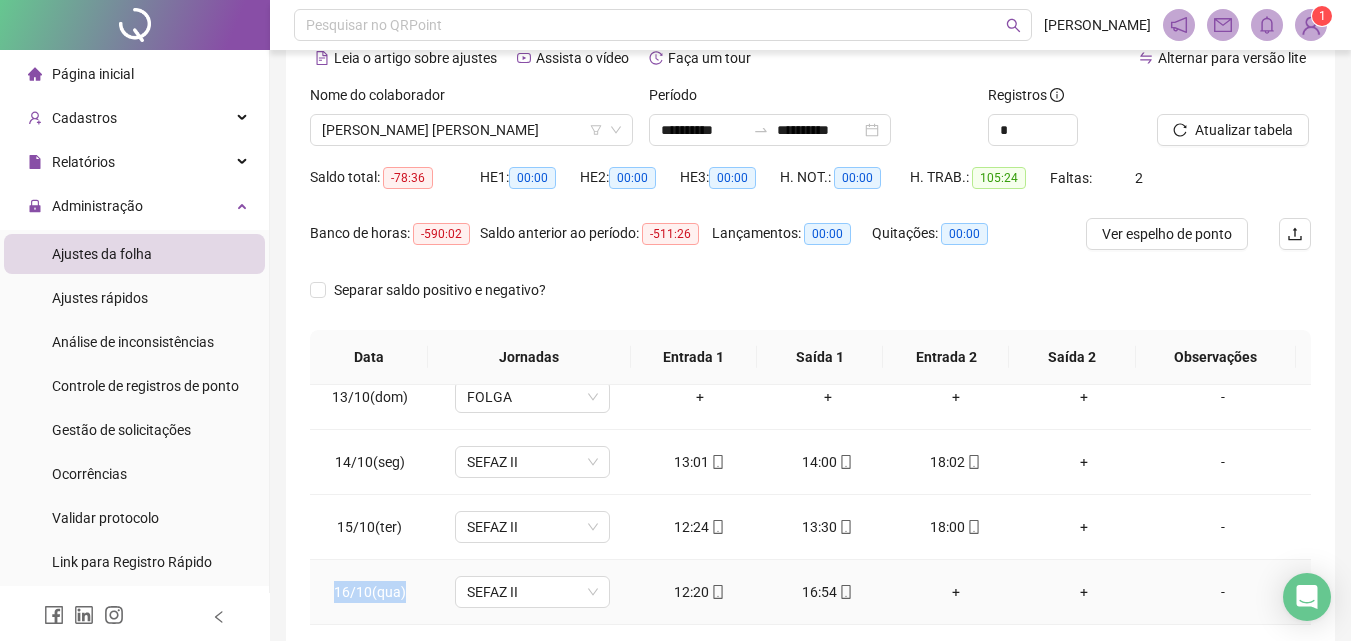 drag, startPoint x: 371, startPoint y: 593, endPoint x: 408, endPoint y: 593, distance: 37 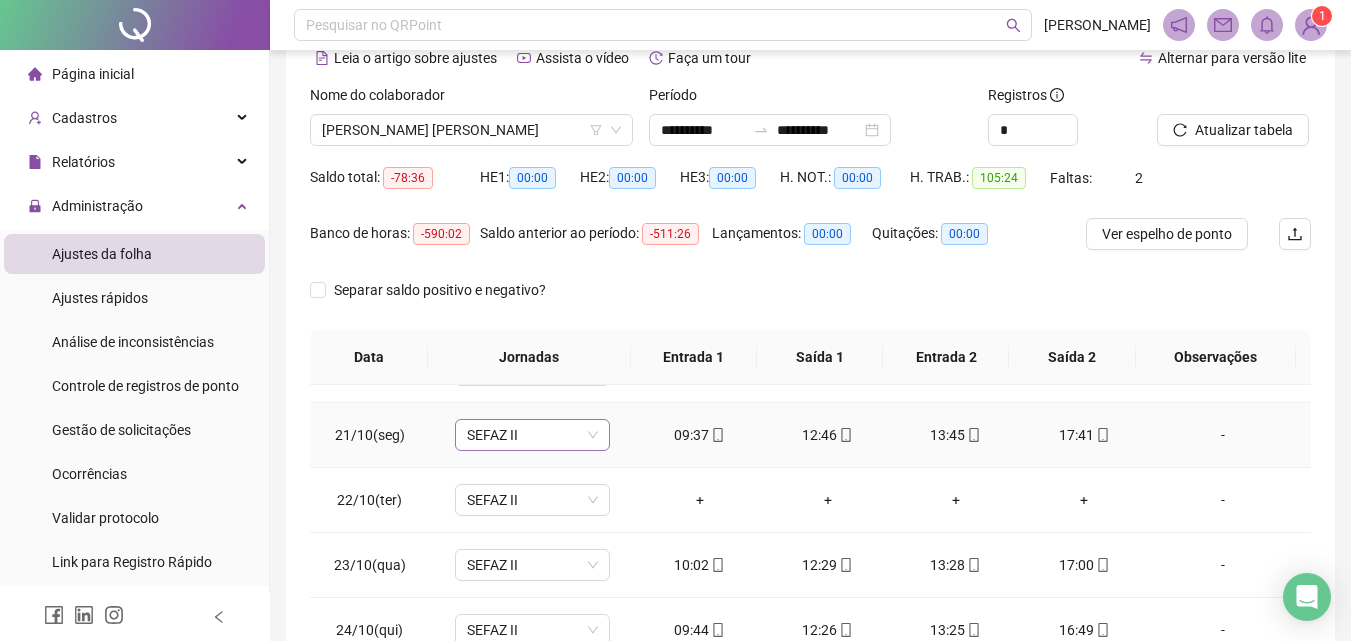 scroll, scrollTop: 1300, scrollLeft: 0, axis: vertical 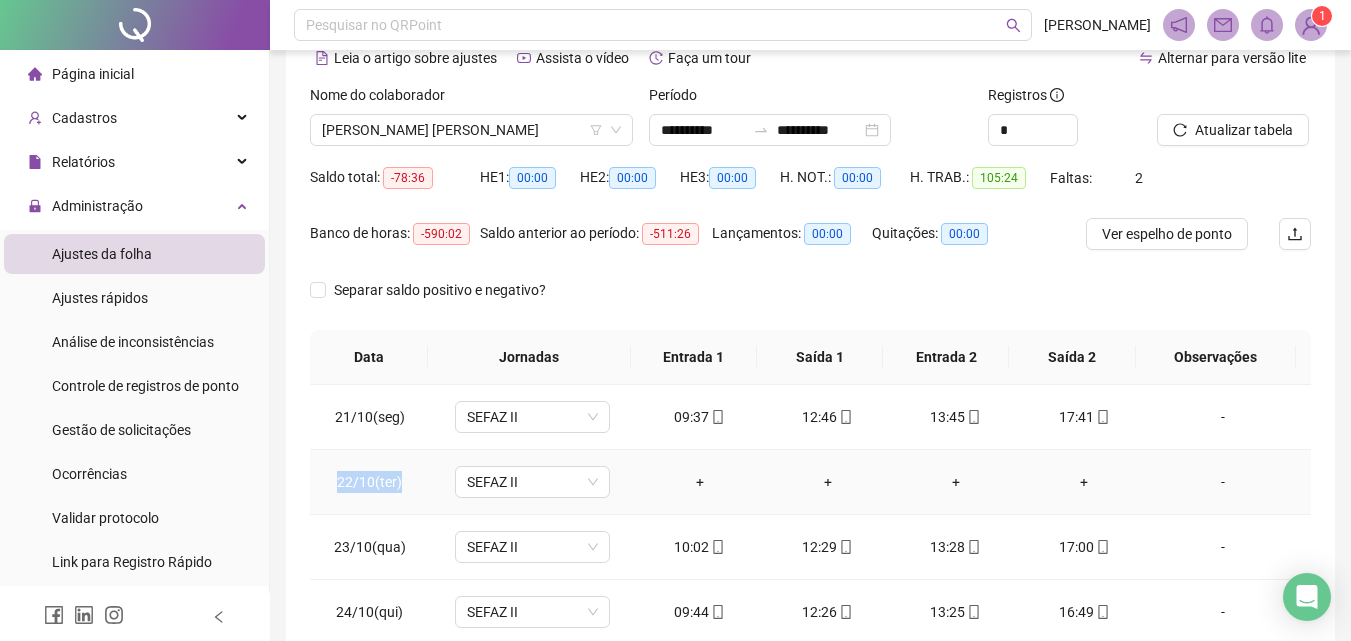 drag, startPoint x: 367, startPoint y: 478, endPoint x: 410, endPoint y: 479, distance: 43.011627 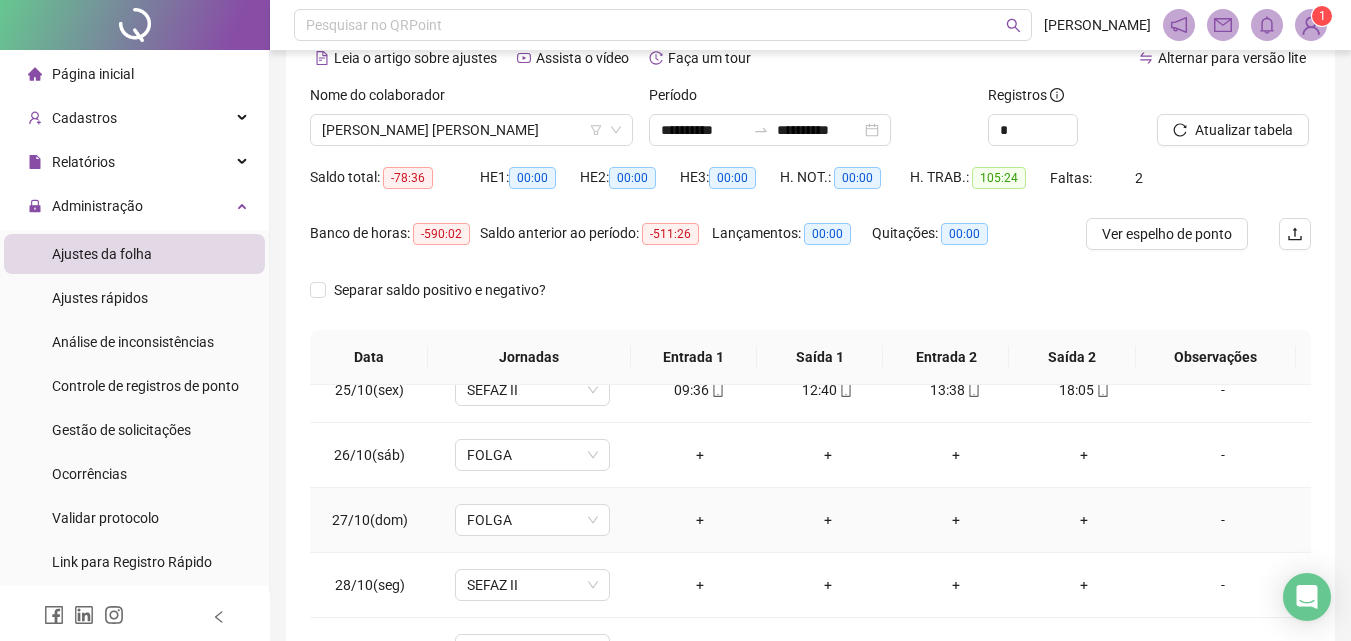 scroll, scrollTop: 1588, scrollLeft: 0, axis: vertical 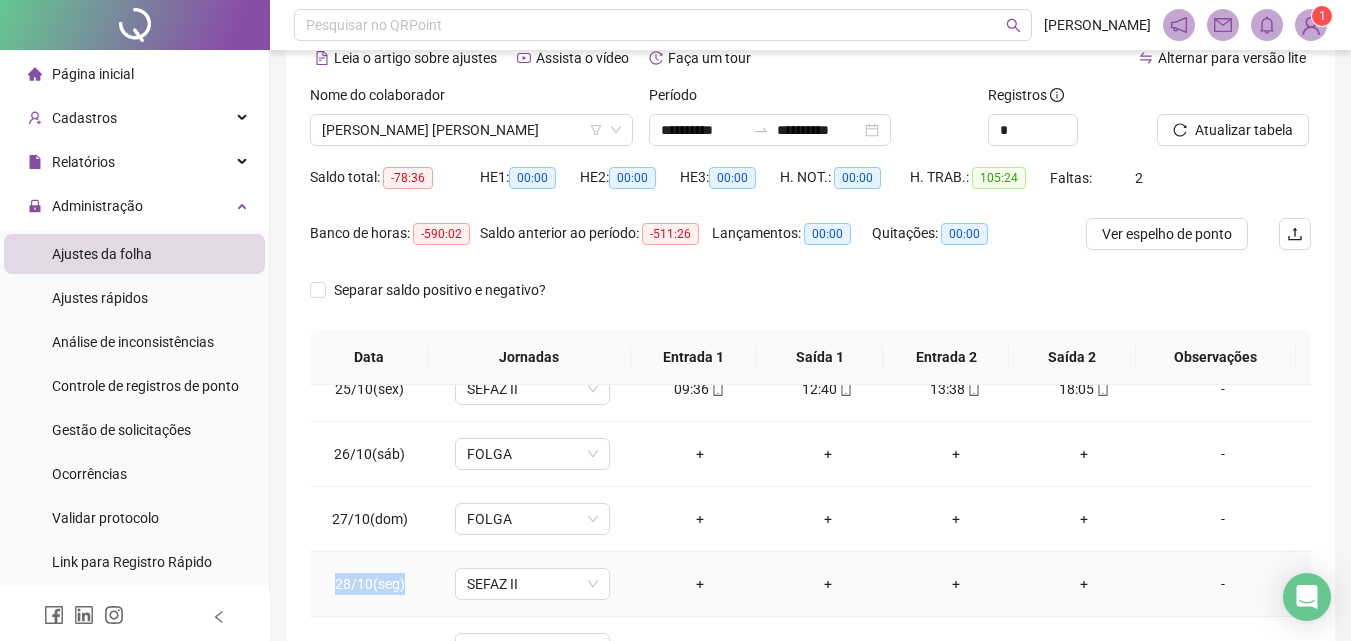 drag, startPoint x: 358, startPoint y: 588, endPoint x: 414, endPoint y: 586, distance: 56.0357 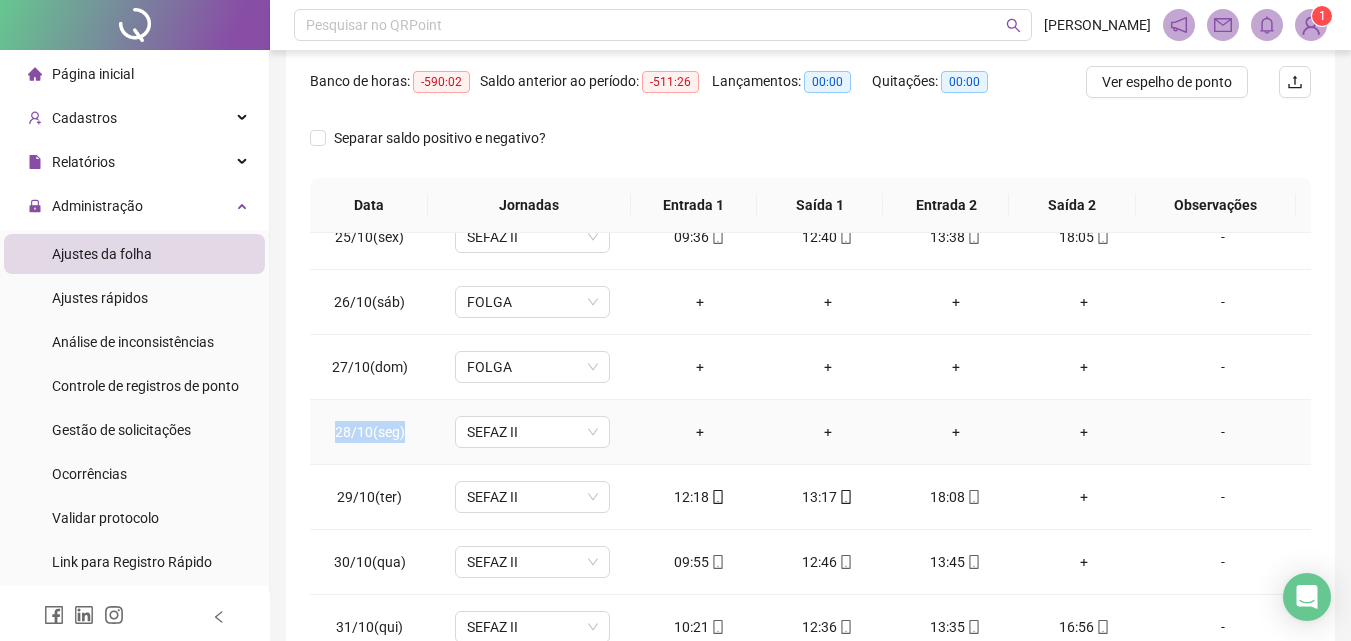 scroll, scrollTop: 300, scrollLeft: 0, axis: vertical 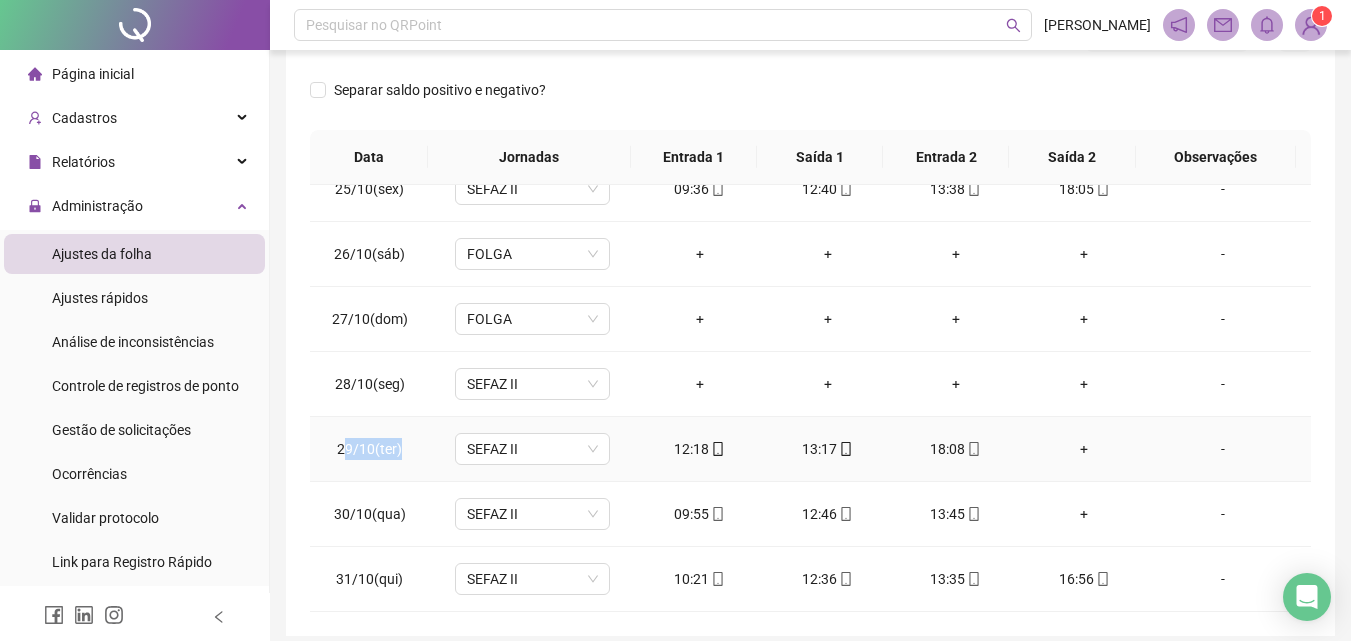 drag, startPoint x: 368, startPoint y: 450, endPoint x: 417, endPoint y: 451, distance: 49.010204 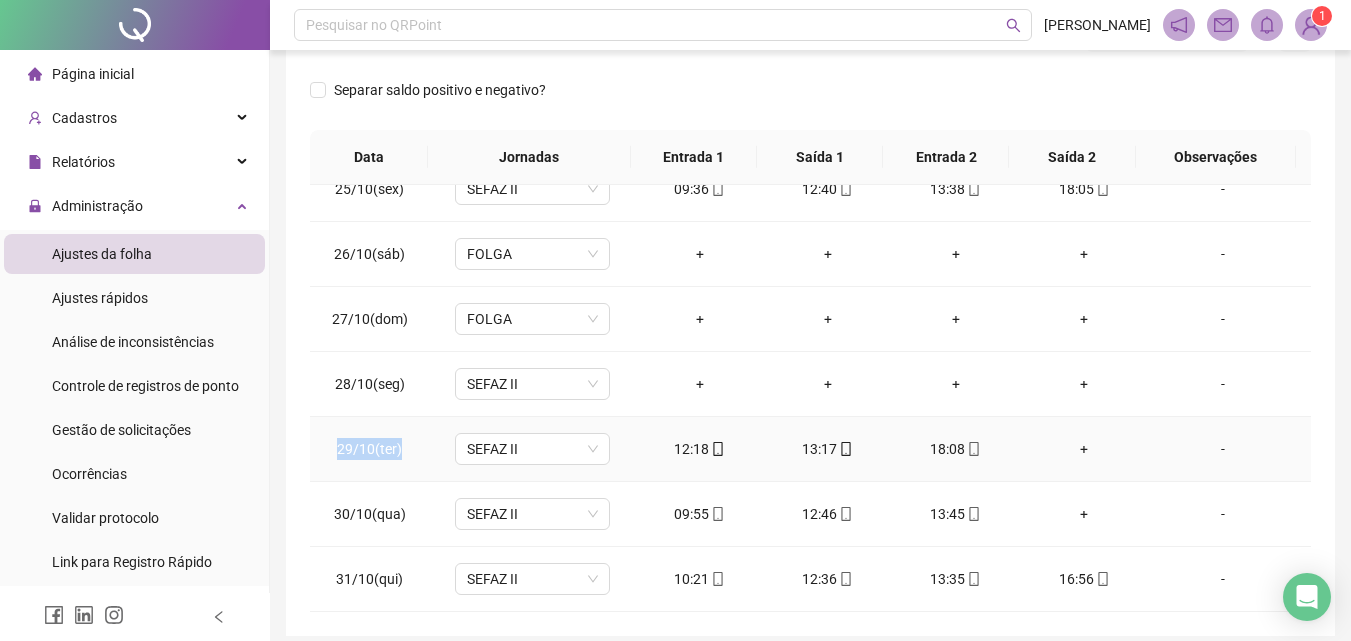 drag, startPoint x: 336, startPoint y: 449, endPoint x: 411, endPoint y: 451, distance: 75.026665 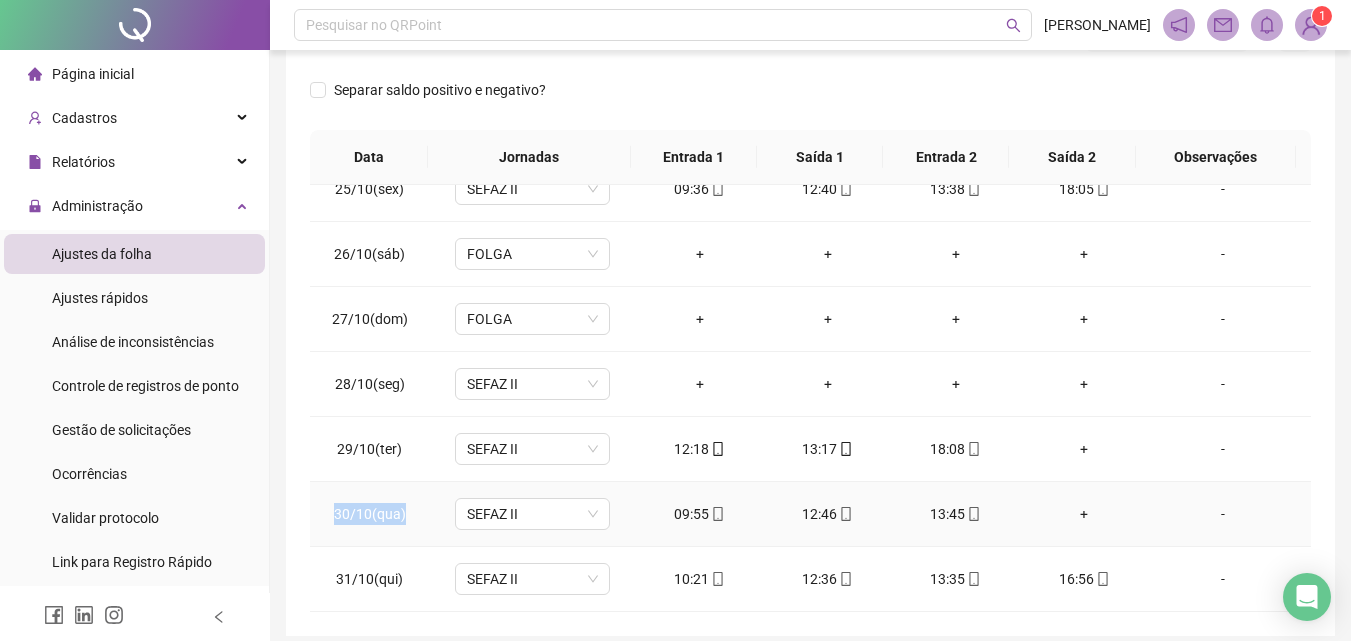 drag, startPoint x: 336, startPoint y: 513, endPoint x: 418, endPoint y: 505, distance: 82.38932 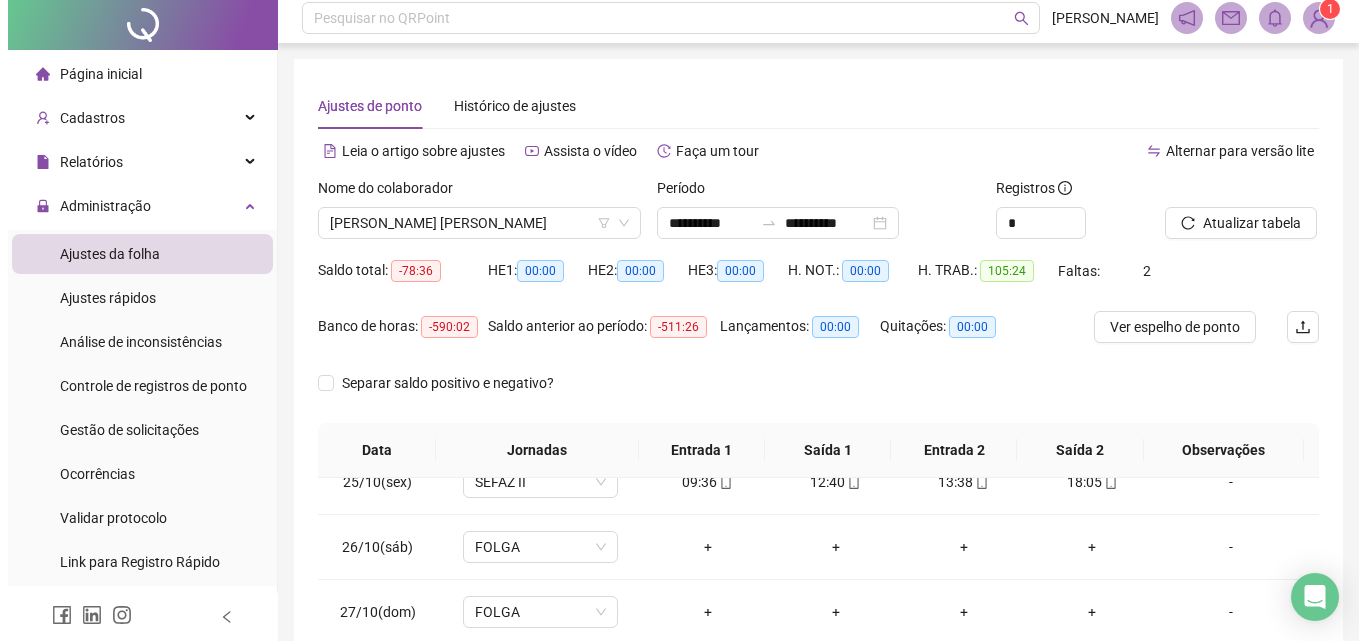 scroll, scrollTop: 0, scrollLeft: 0, axis: both 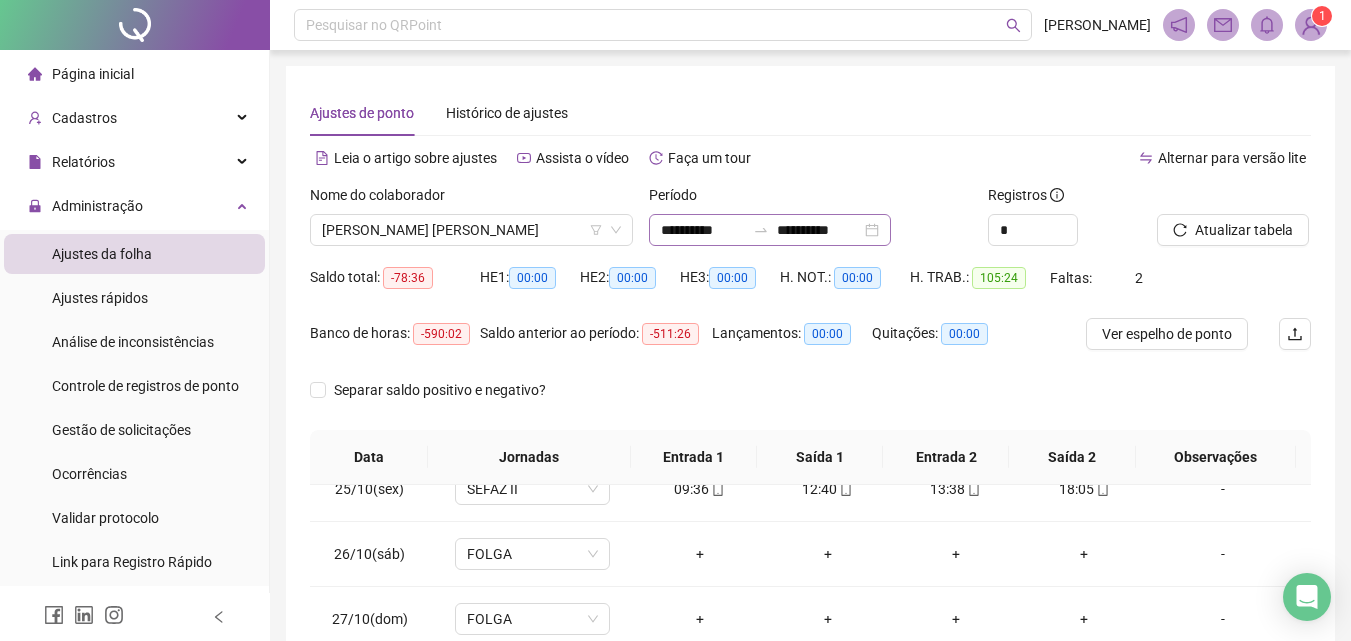 click on "**********" at bounding box center [770, 230] 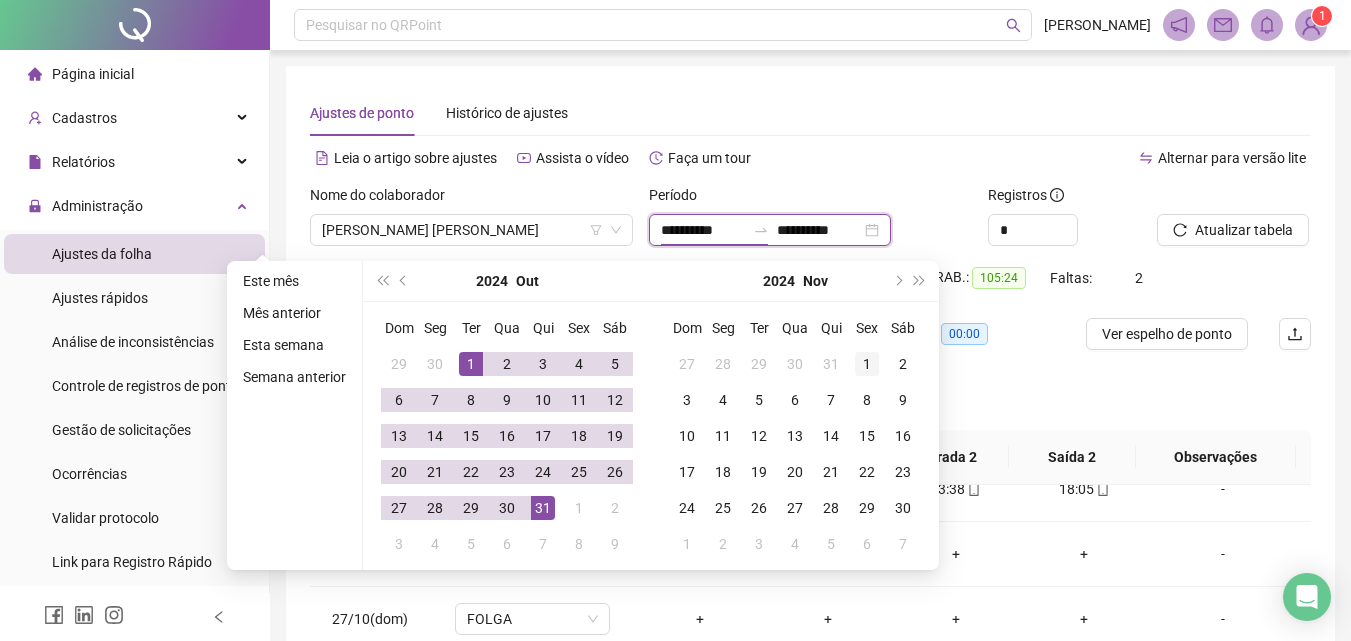type on "**********" 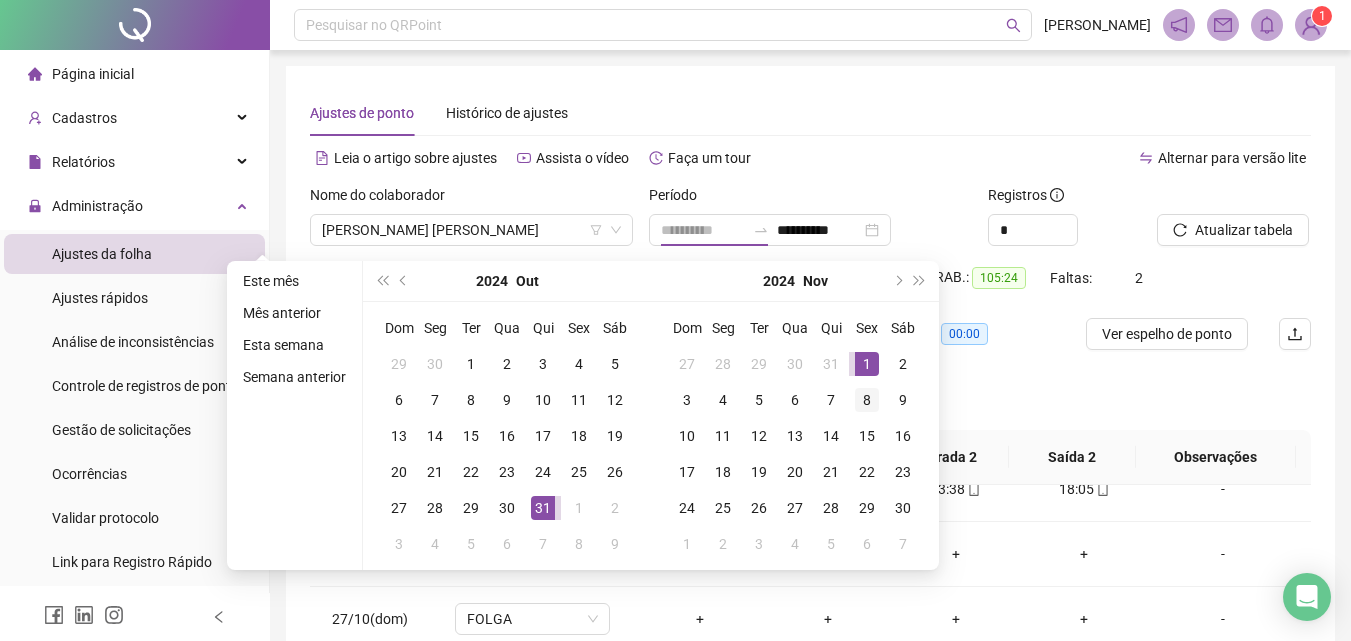 click on "1" at bounding box center [867, 364] 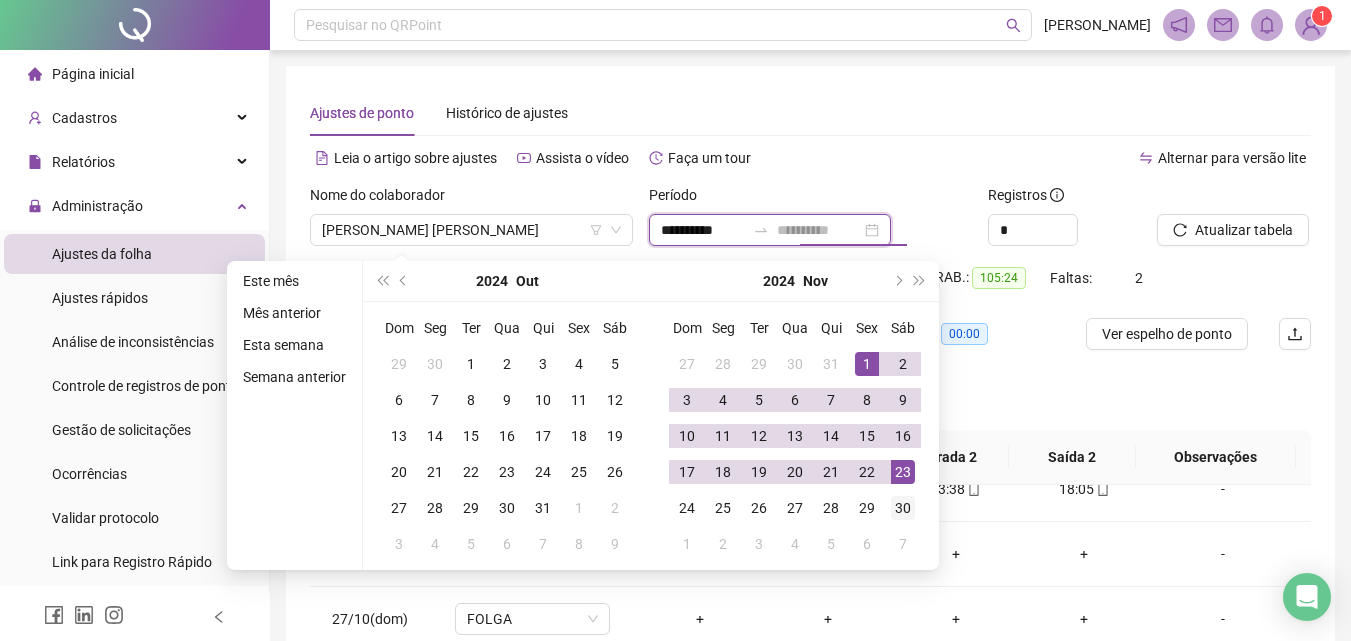 type on "**********" 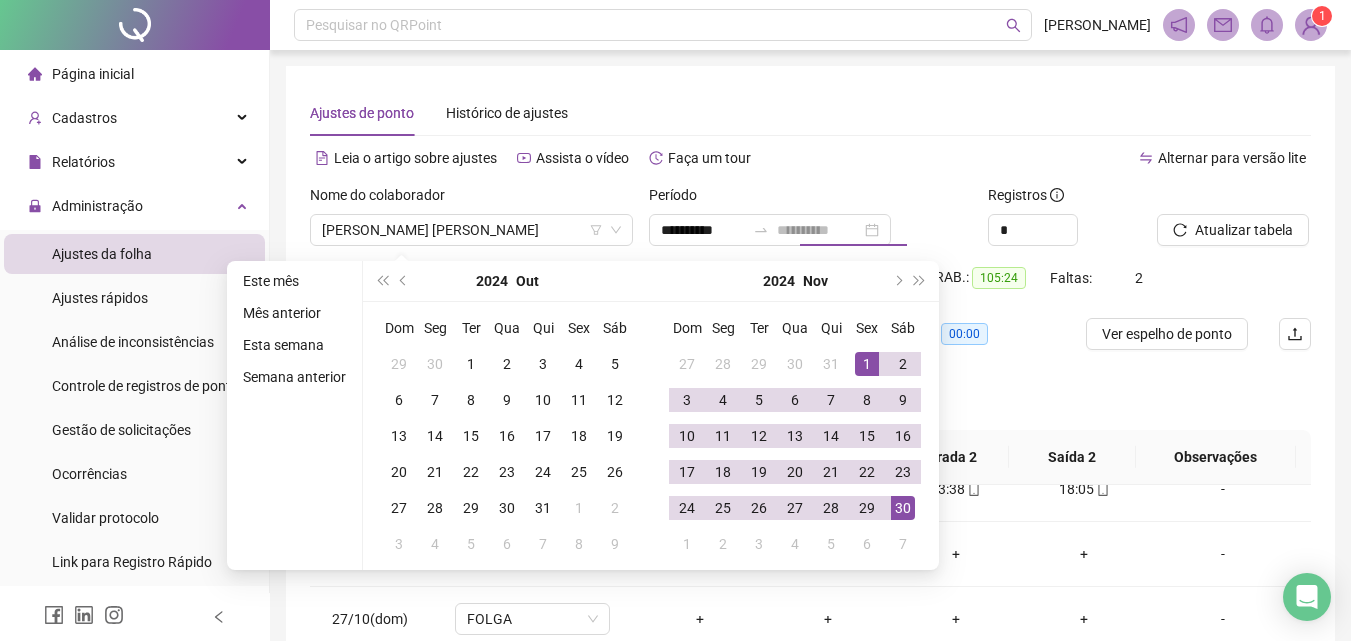 click on "30" at bounding box center (903, 508) 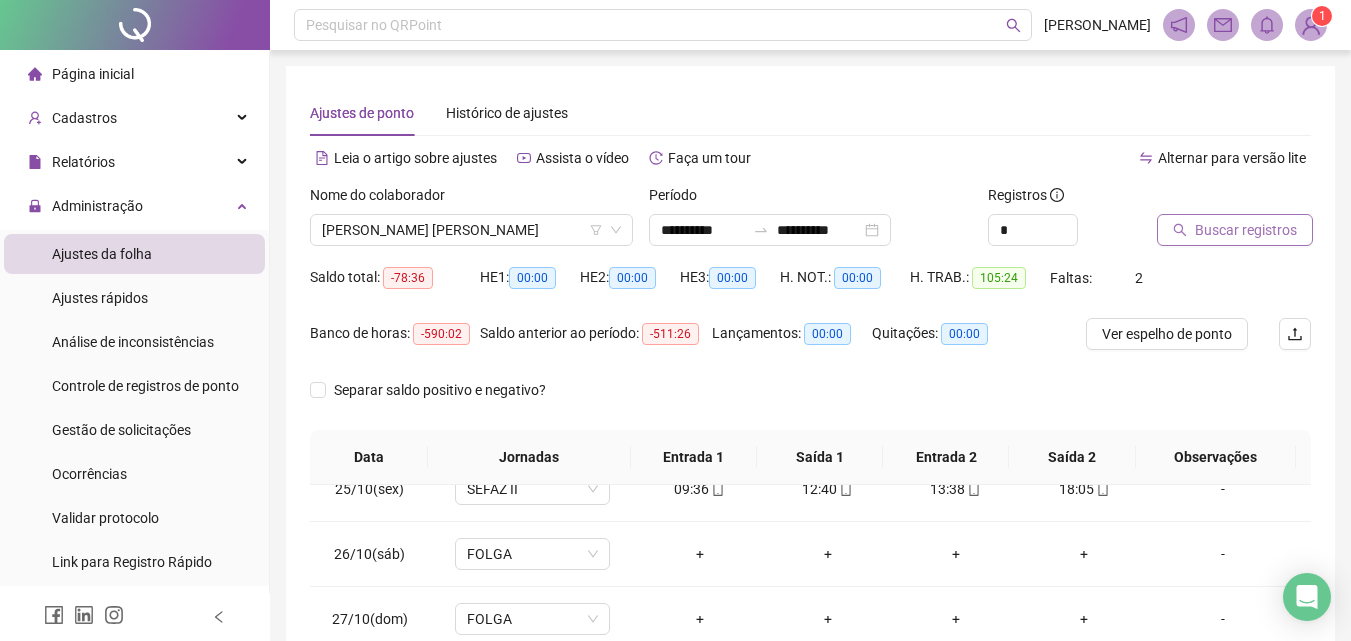 click on "Buscar registros" at bounding box center [1235, 230] 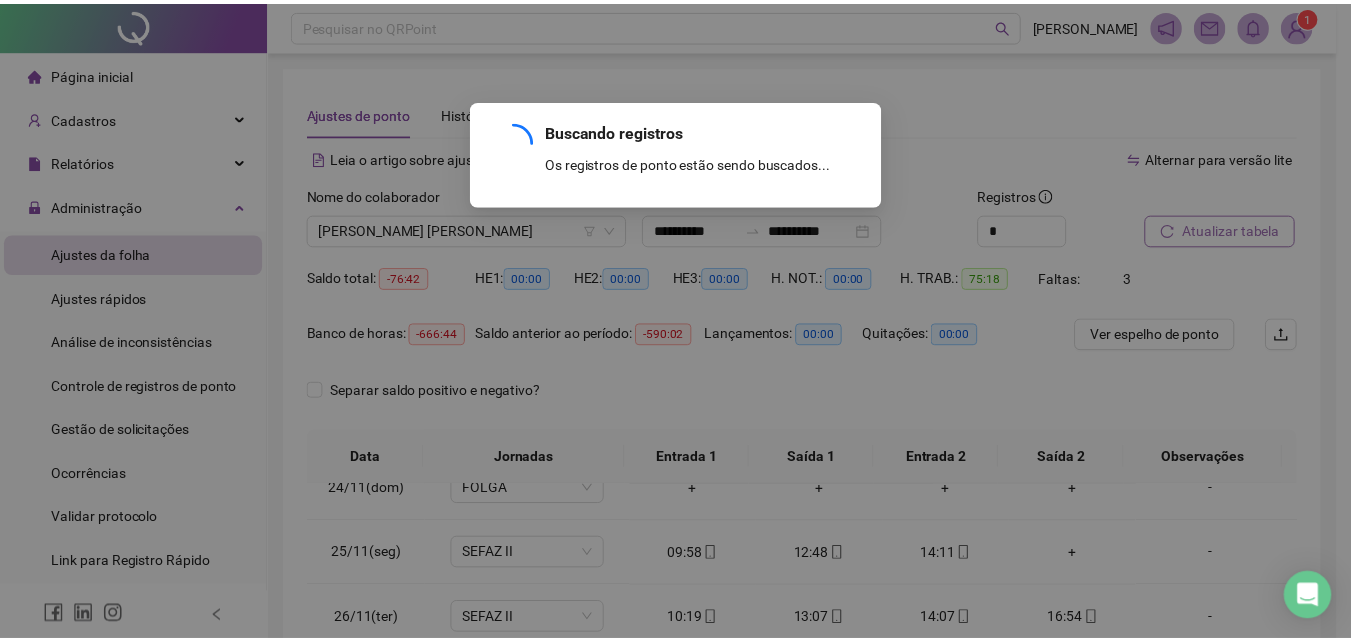 scroll, scrollTop: 1523, scrollLeft: 0, axis: vertical 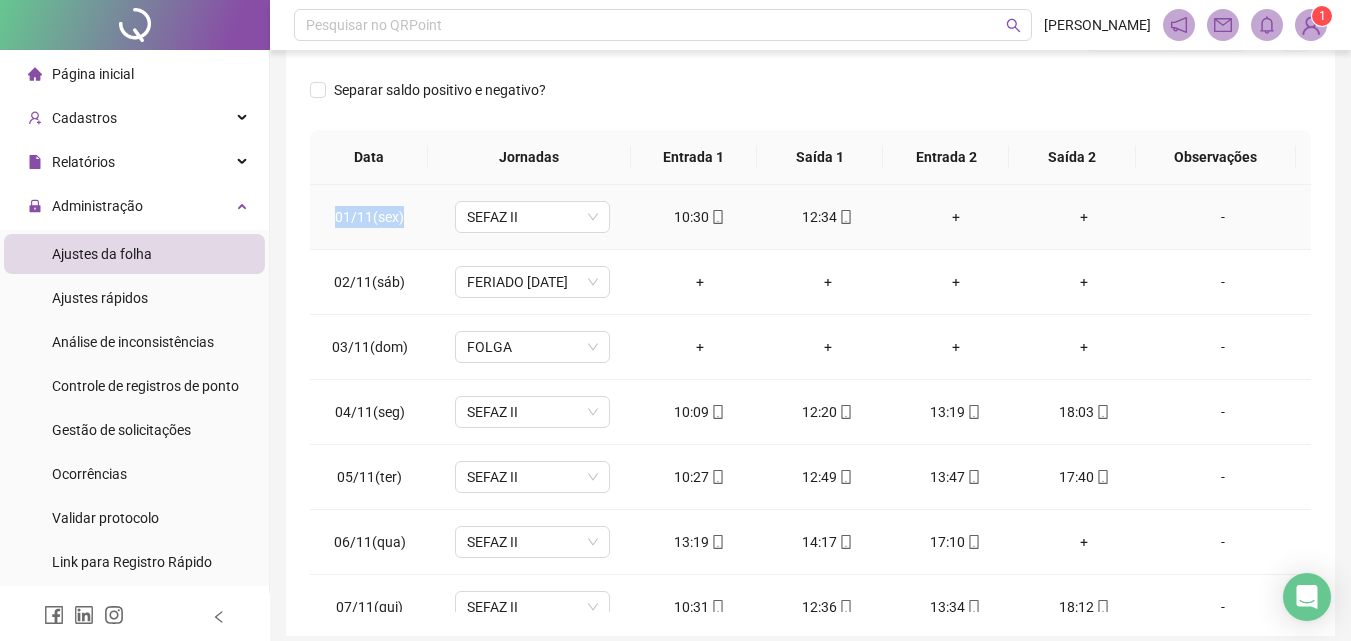 drag, startPoint x: 336, startPoint y: 217, endPoint x: 403, endPoint y: 219, distance: 67.02985 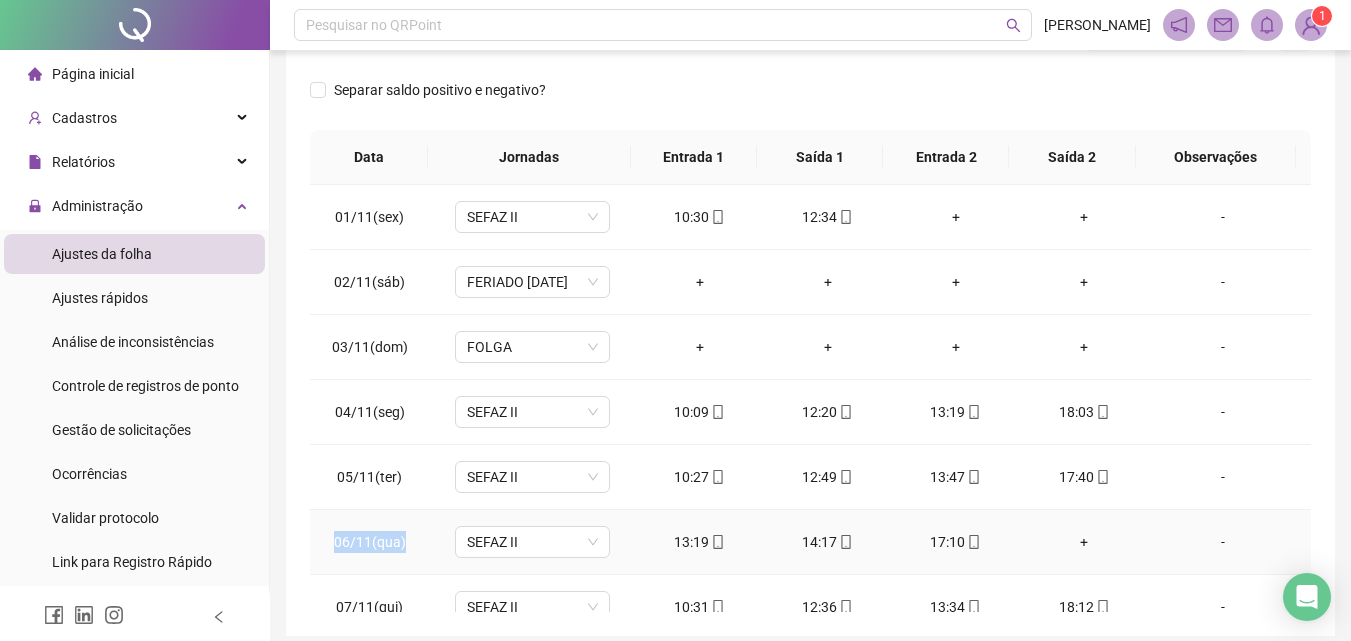 drag, startPoint x: 332, startPoint y: 537, endPoint x: 424, endPoint y: 556, distance: 93.941475 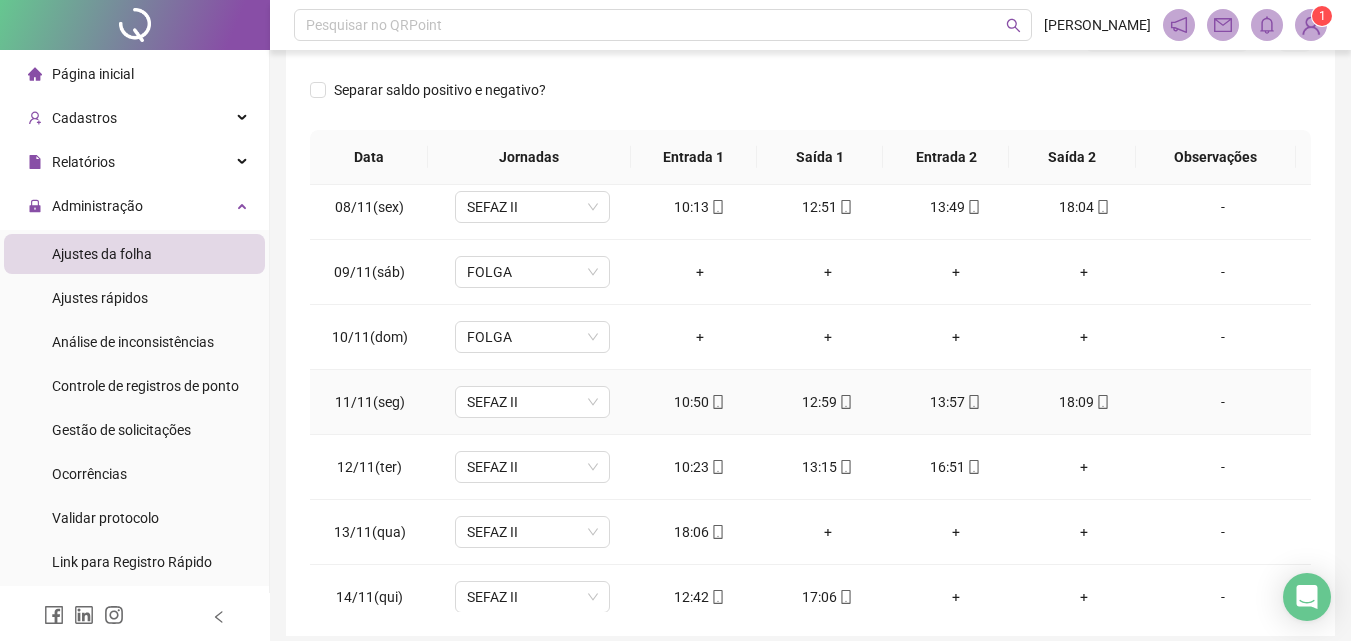scroll, scrollTop: 500, scrollLeft: 0, axis: vertical 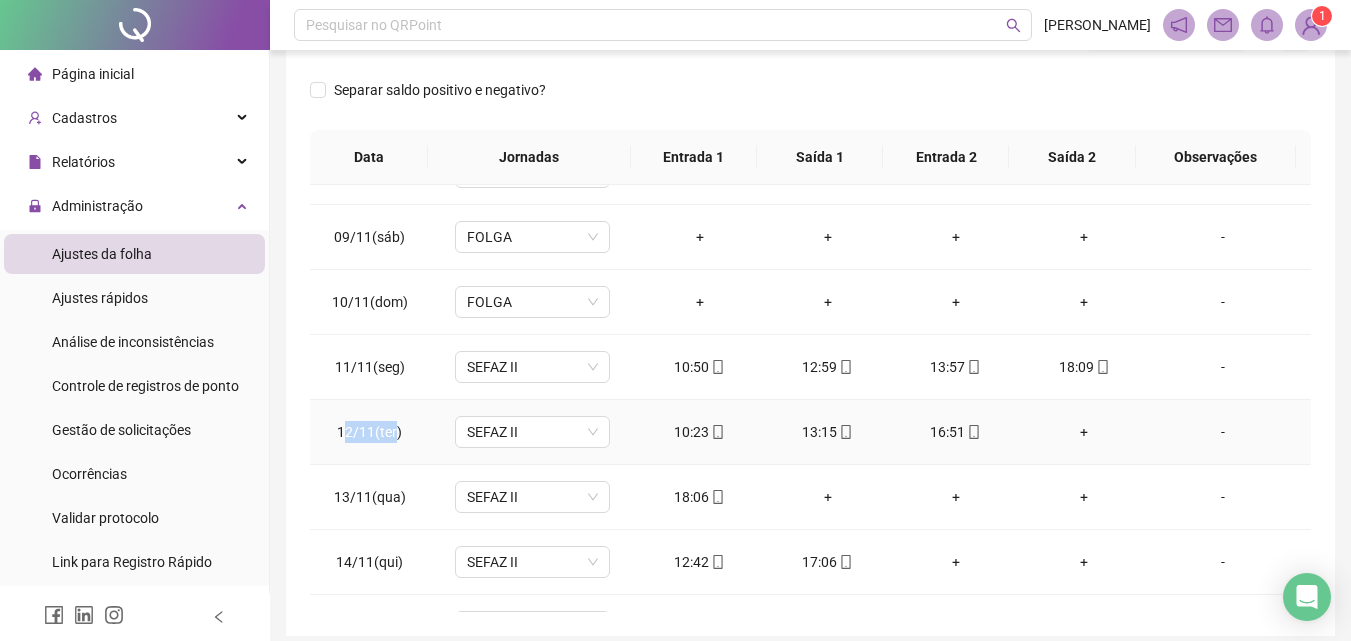 drag, startPoint x: 356, startPoint y: 432, endPoint x: 346, endPoint y: 425, distance: 12.206555 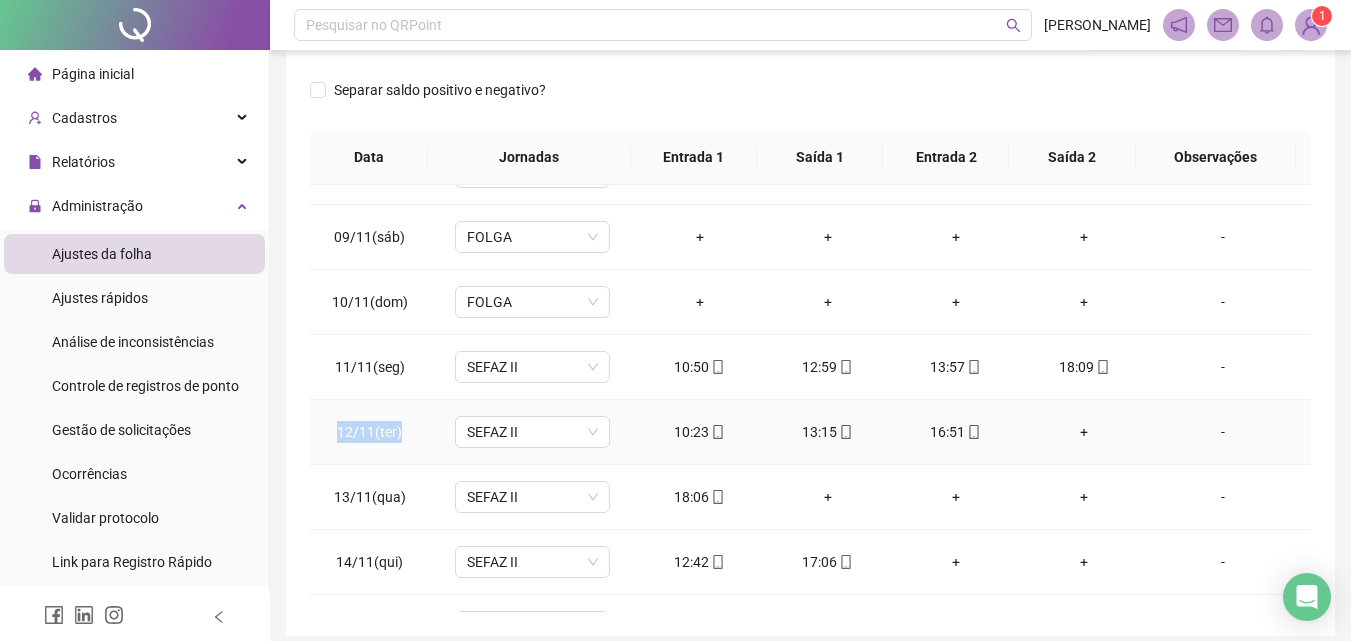 drag, startPoint x: 334, startPoint y: 429, endPoint x: 409, endPoint y: 433, distance: 75.10659 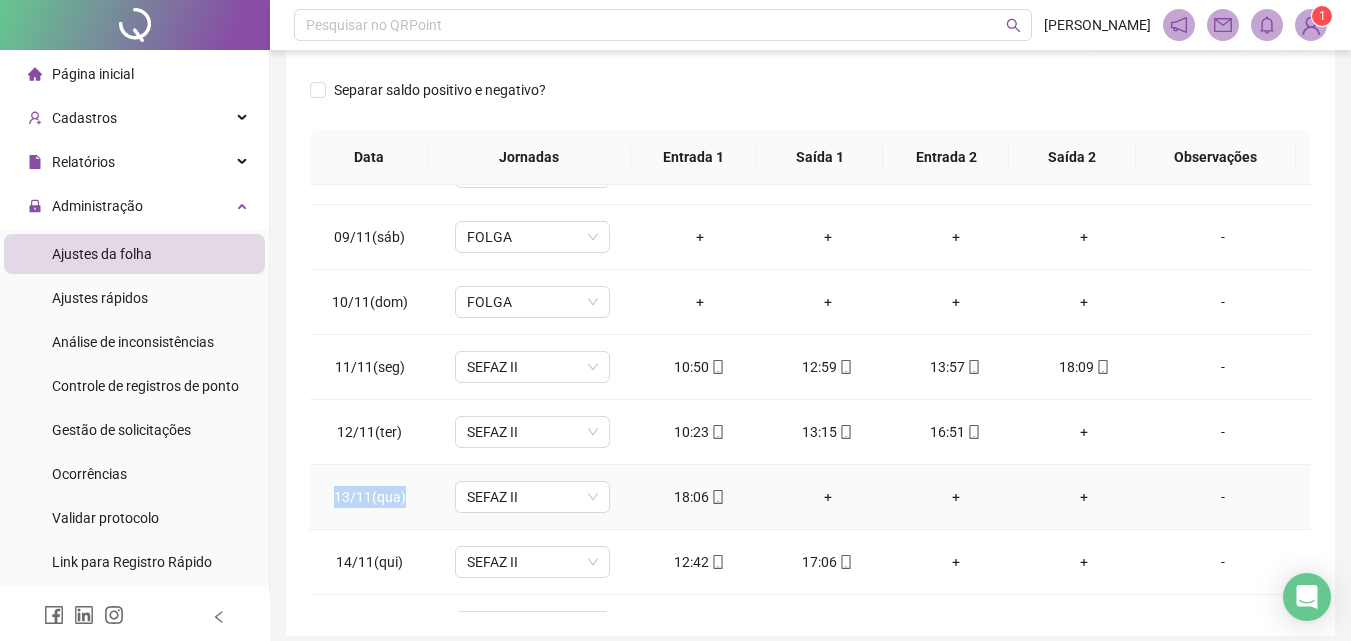 drag, startPoint x: 323, startPoint y: 497, endPoint x: 420, endPoint y: 498, distance: 97.00516 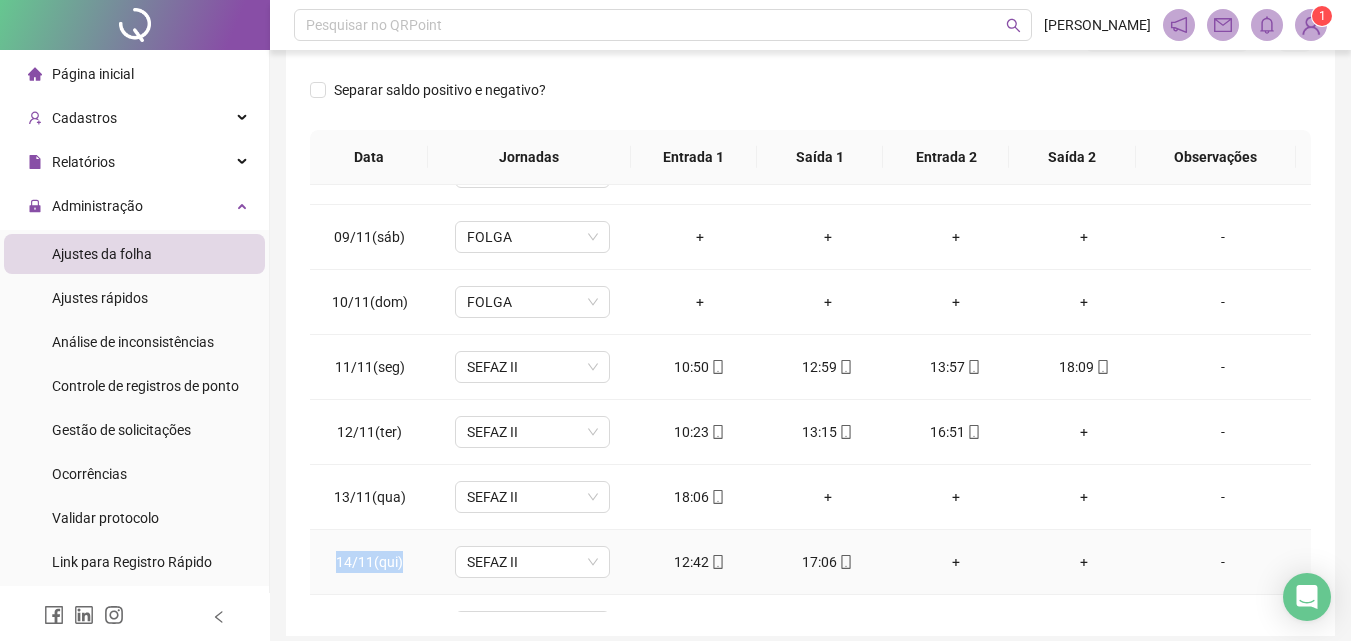 drag, startPoint x: 338, startPoint y: 548, endPoint x: 411, endPoint y: 563, distance: 74.52516 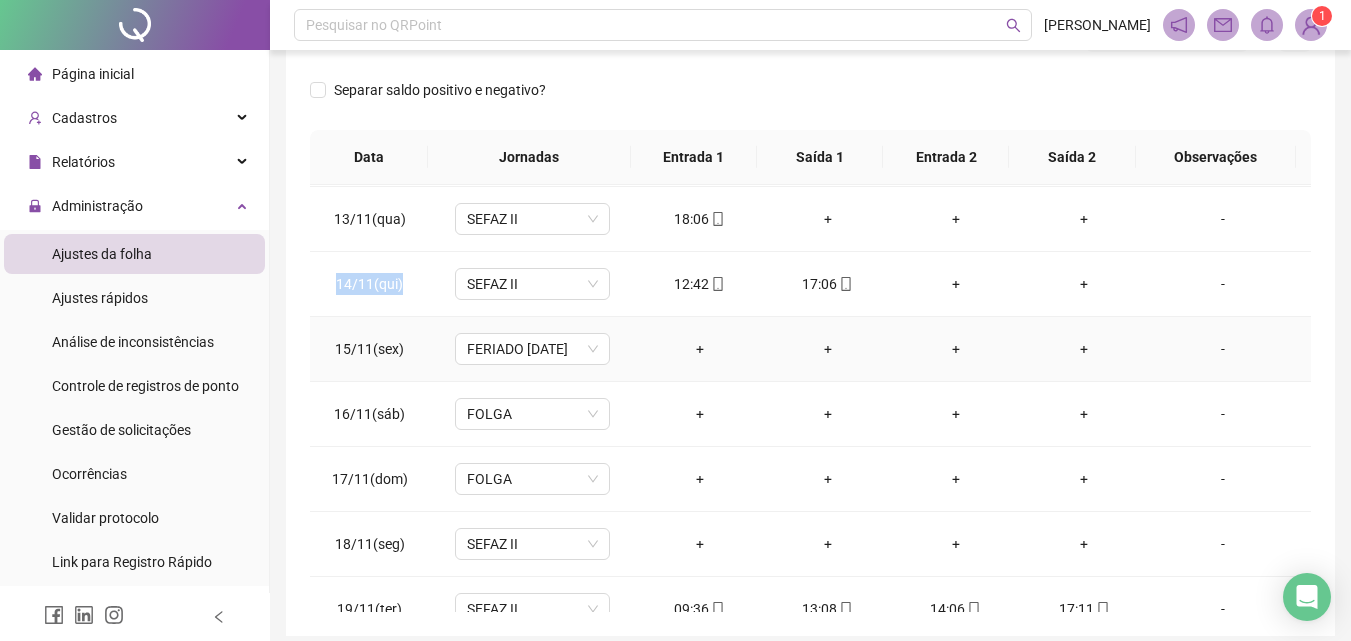 scroll, scrollTop: 800, scrollLeft: 0, axis: vertical 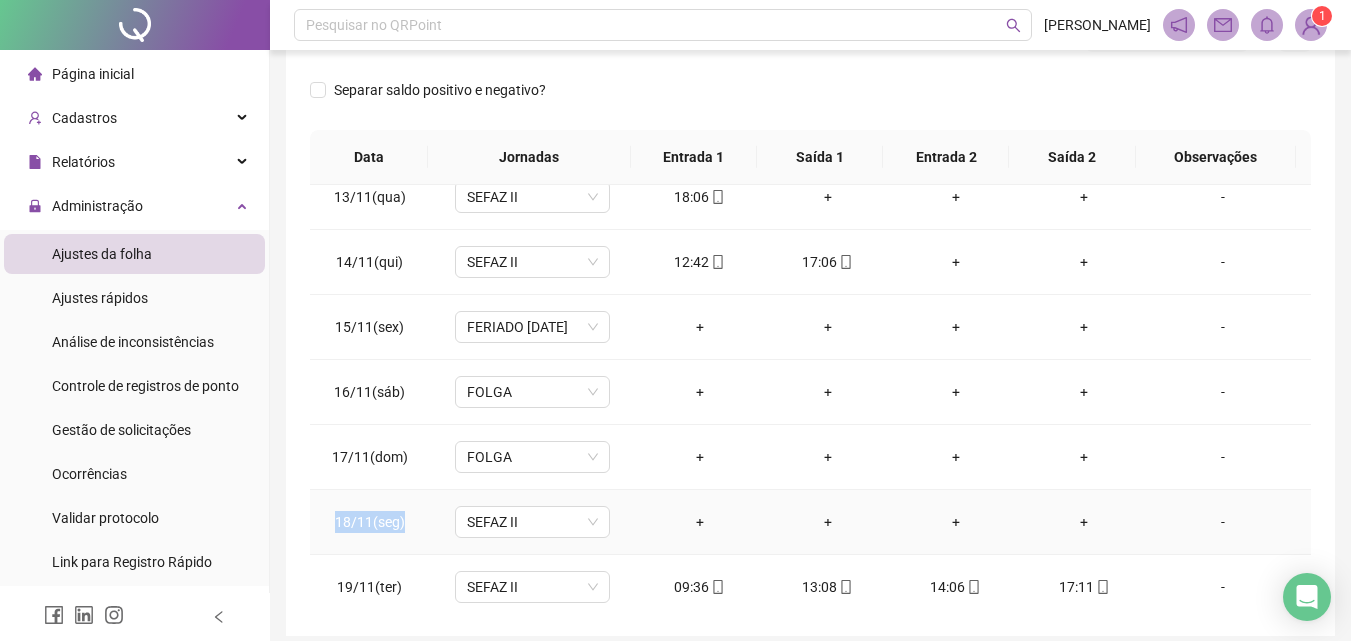 drag, startPoint x: 340, startPoint y: 525, endPoint x: 430, endPoint y: 529, distance: 90.088844 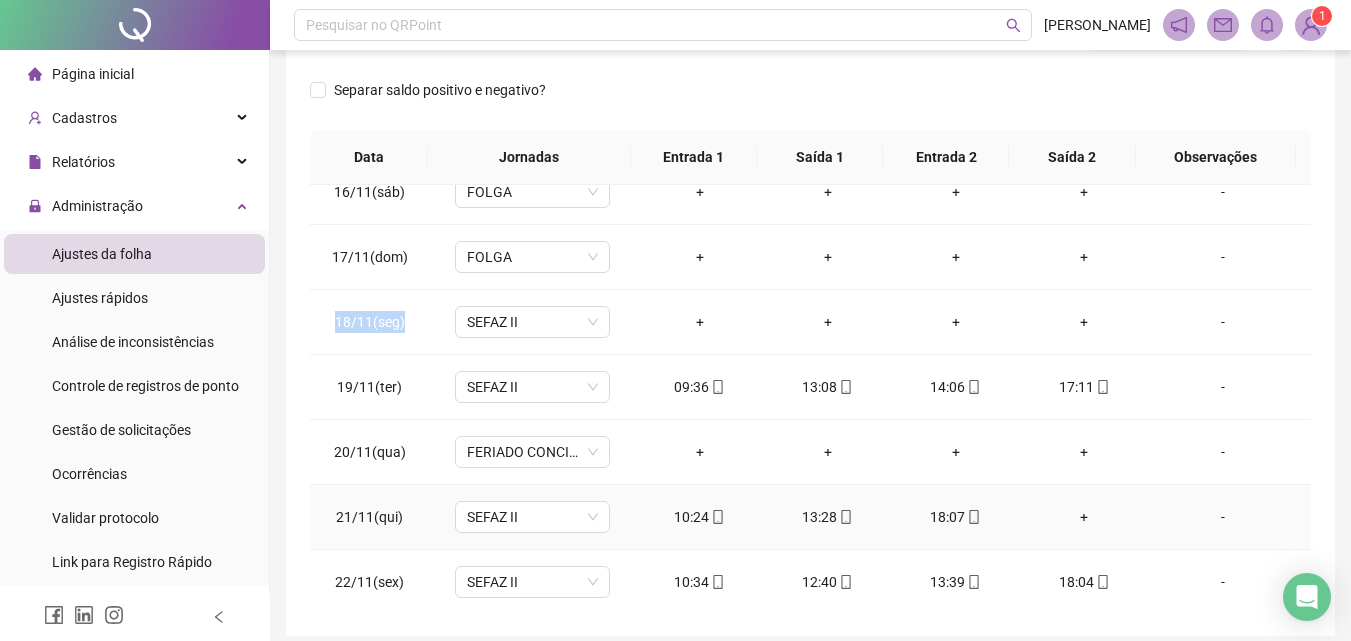 scroll, scrollTop: 1100, scrollLeft: 0, axis: vertical 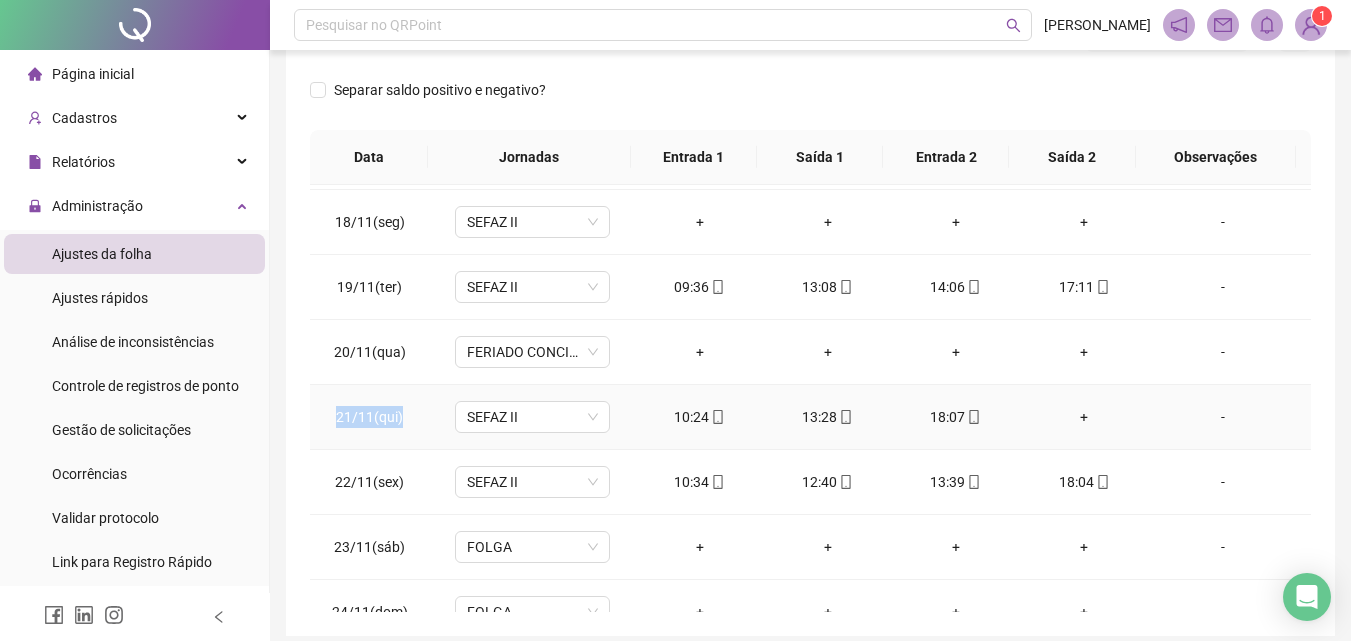 drag, startPoint x: 333, startPoint y: 418, endPoint x: 422, endPoint y: 413, distance: 89.140335 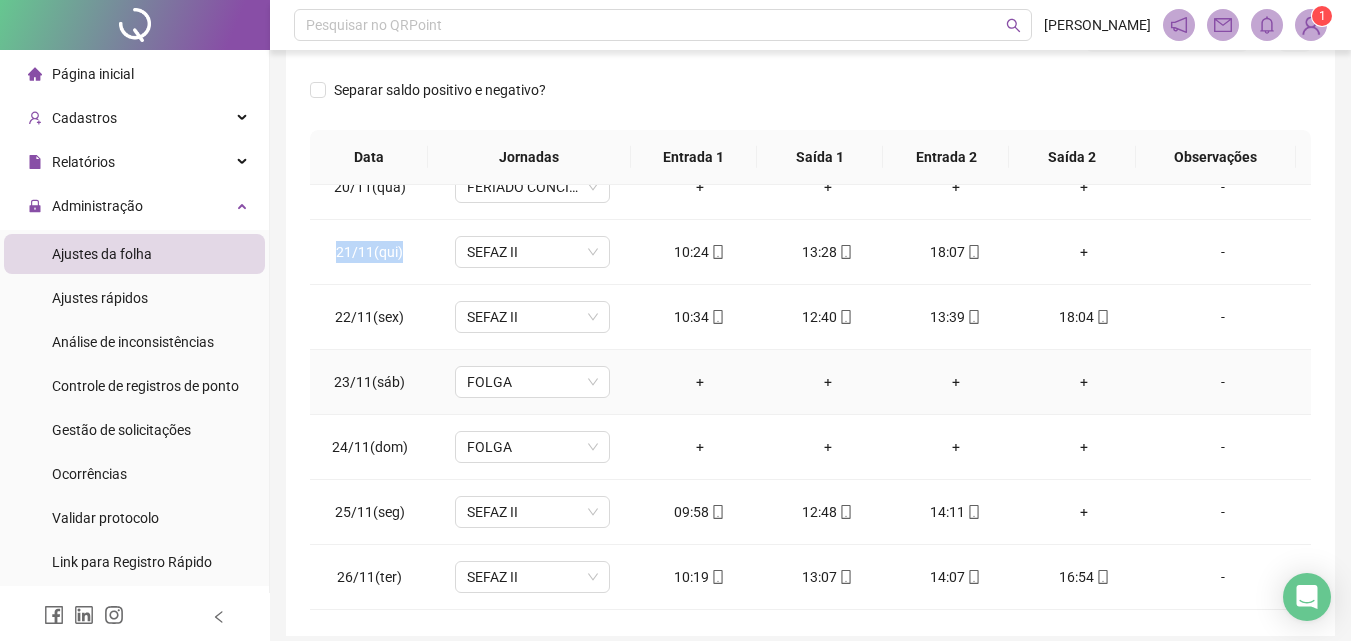 scroll, scrollTop: 1300, scrollLeft: 0, axis: vertical 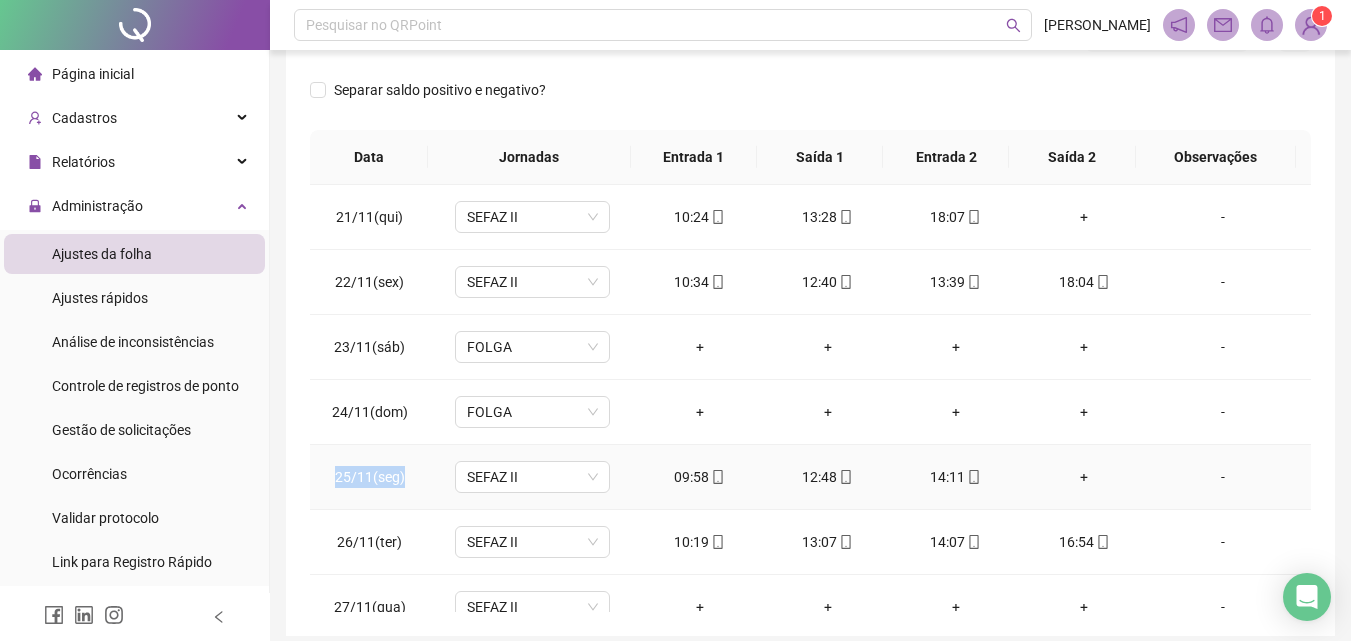 drag, startPoint x: 331, startPoint y: 475, endPoint x: 414, endPoint y: 471, distance: 83.09633 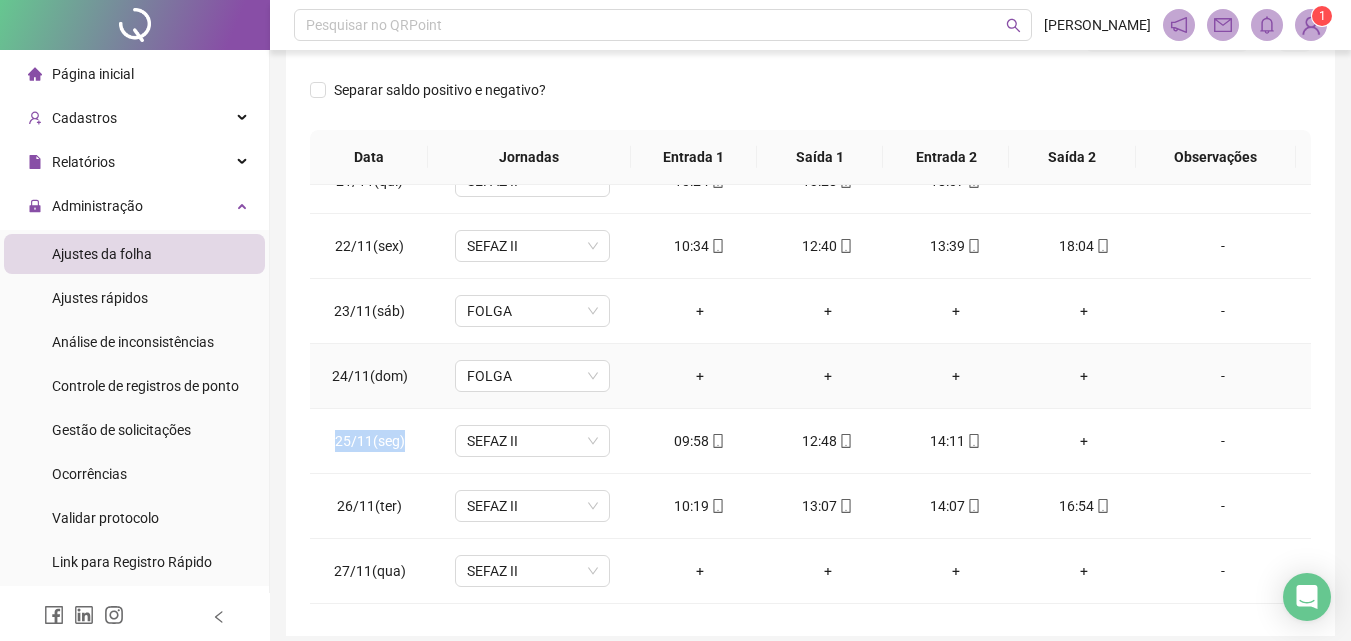 scroll, scrollTop: 1400, scrollLeft: 0, axis: vertical 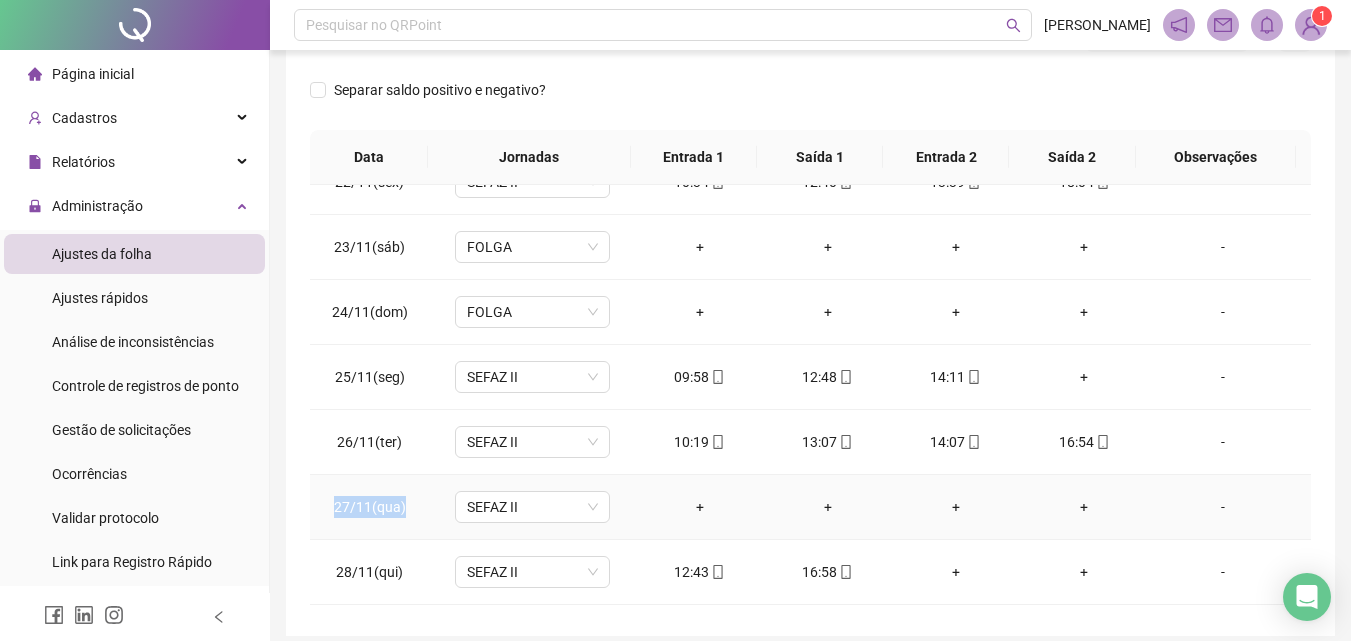 drag, startPoint x: 332, startPoint y: 510, endPoint x: 413, endPoint y: 509, distance: 81.00617 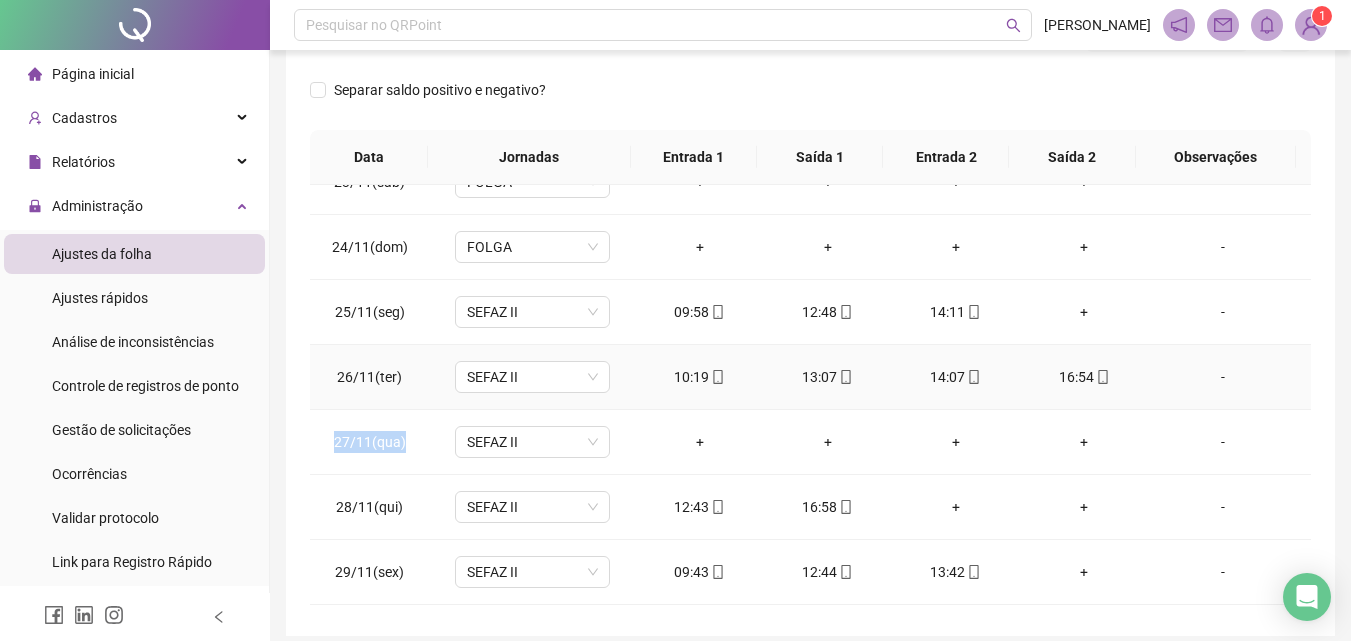 scroll, scrollTop: 1500, scrollLeft: 0, axis: vertical 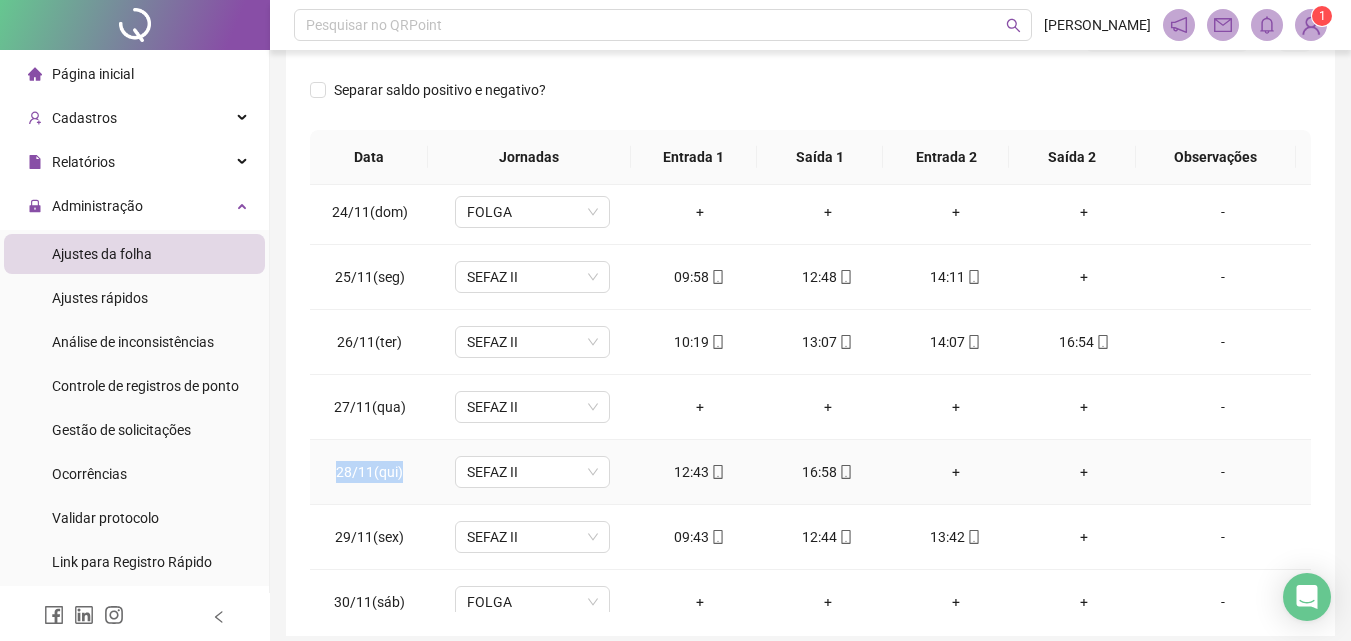 drag, startPoint x: 332, startPoint y: 464, endPoint x: 418, endPoint y: 465, distance: 86.00581 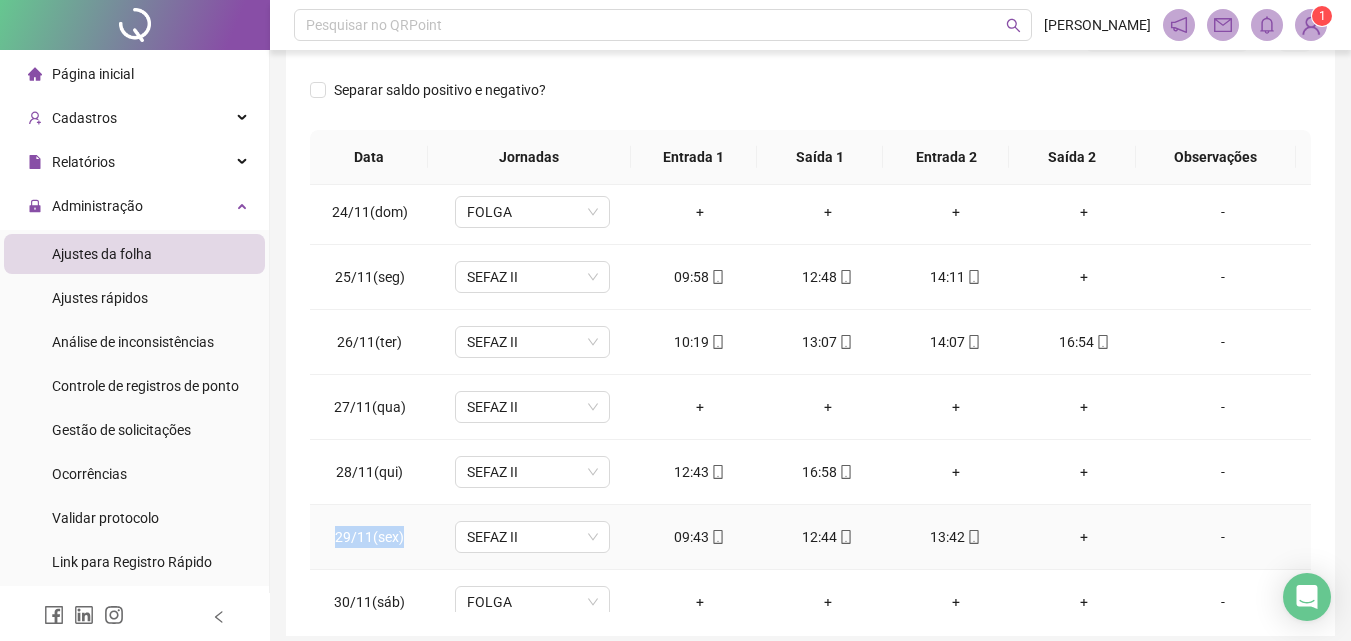 drag, startPoint x: 333, startPoint y: 536, endPoint x: 417, endPoint y: 538, distance: 84.0238 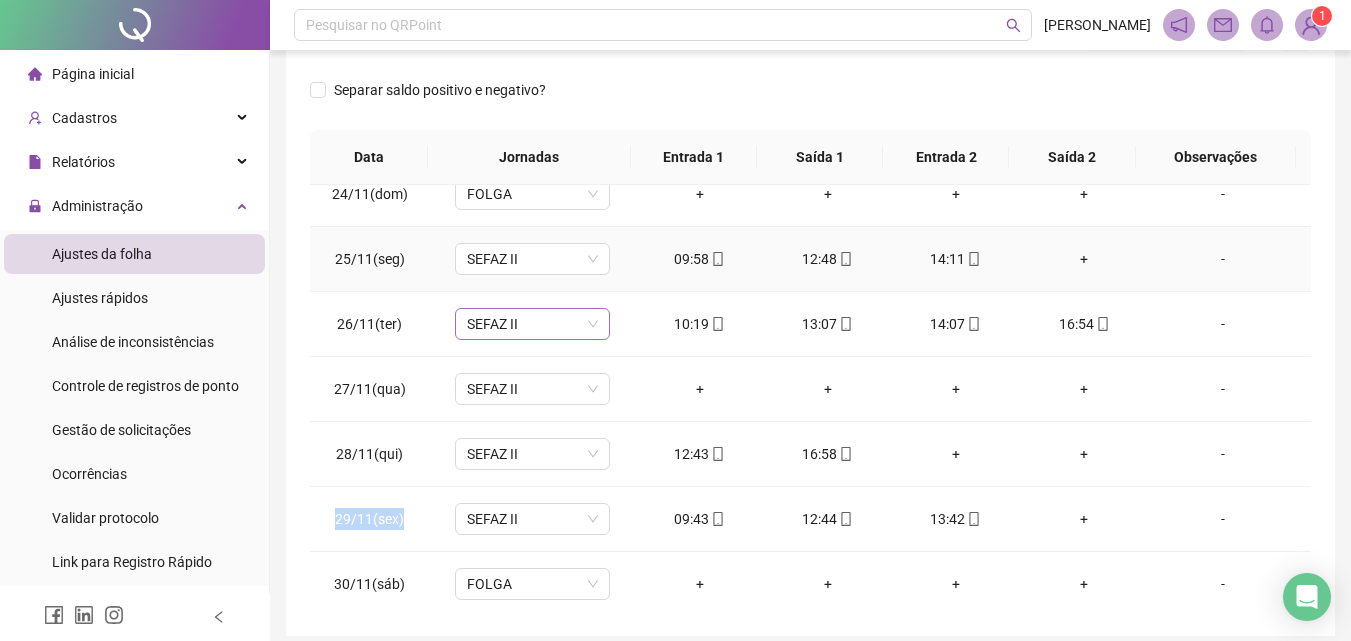 scroll, scrollTop: 1523, scrollLeft: 0, axis: vertical 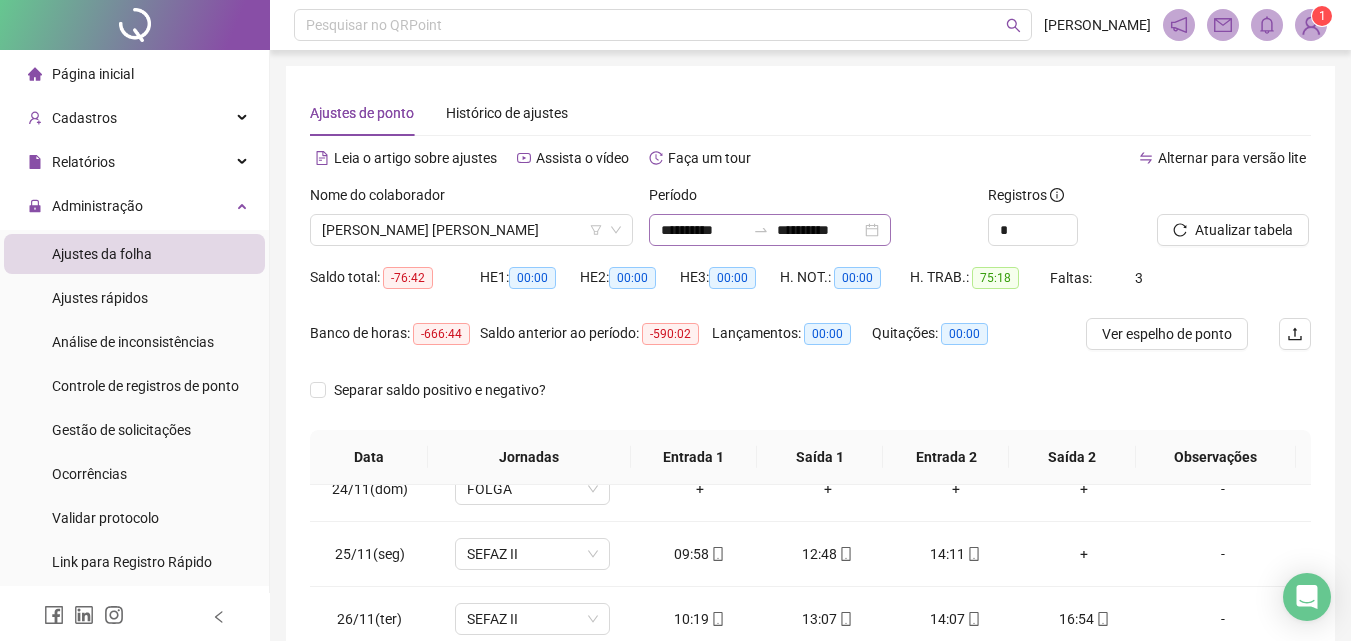 click on "**********" at bounding box center (770, 230) 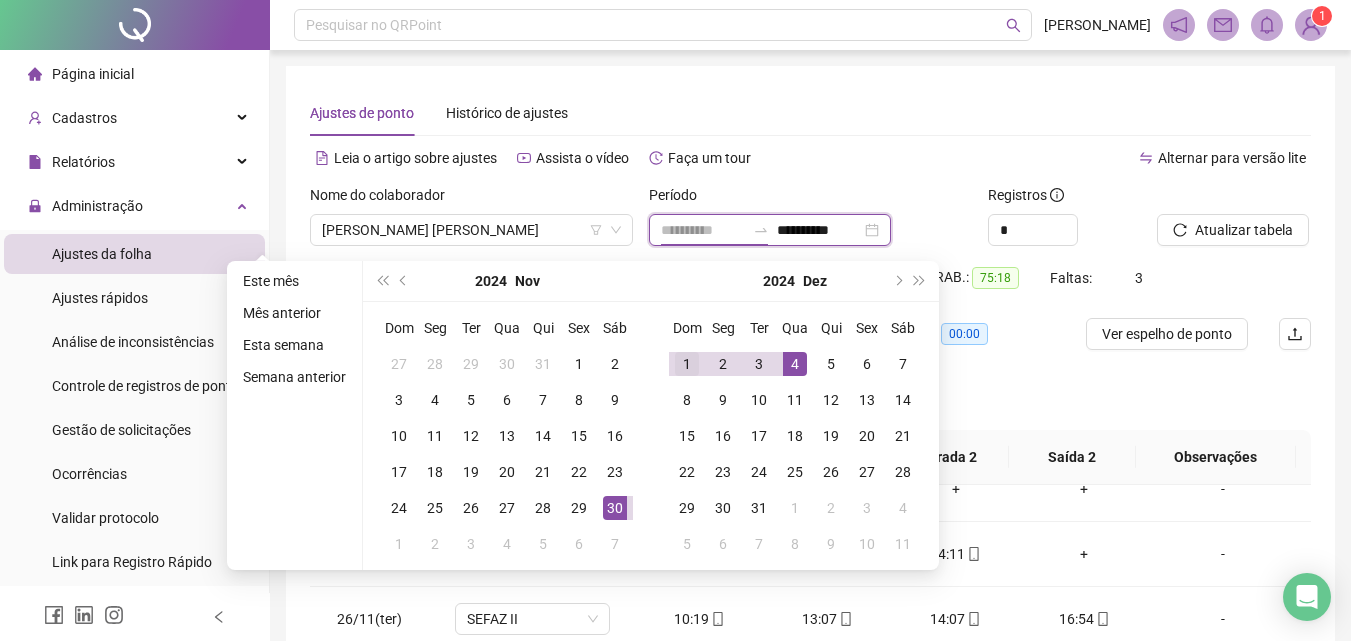 type on "**********" 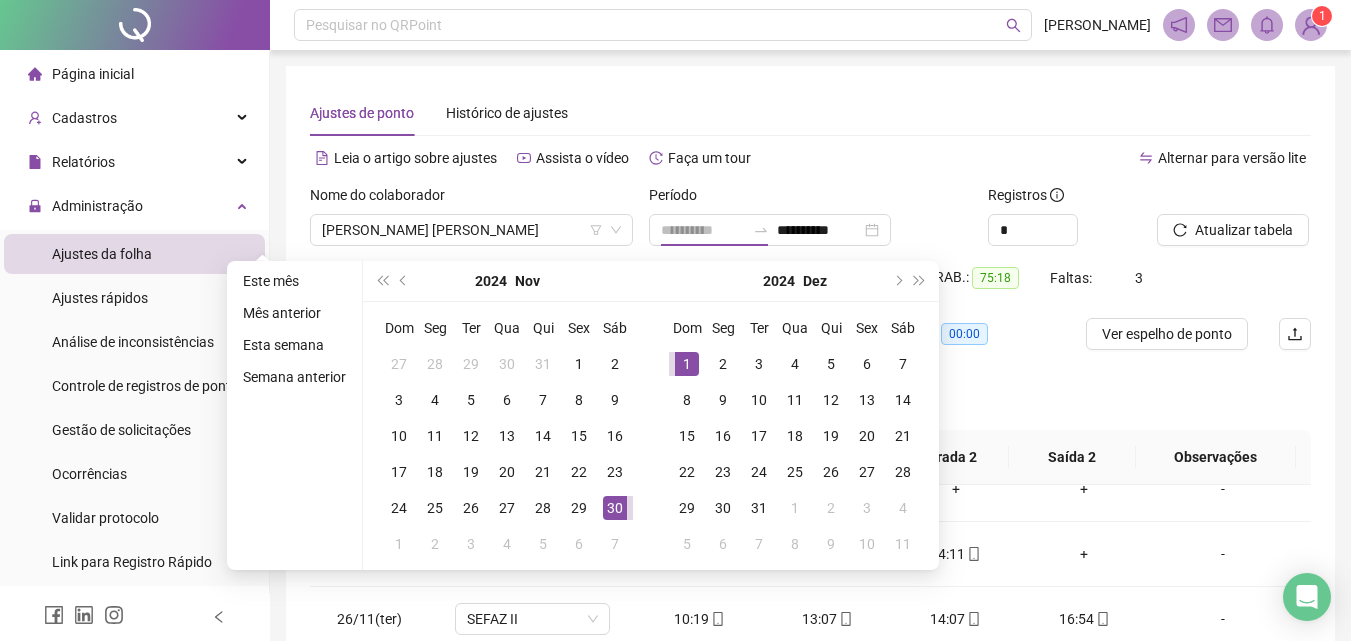 click on "1" at bounding box center (687, 364) 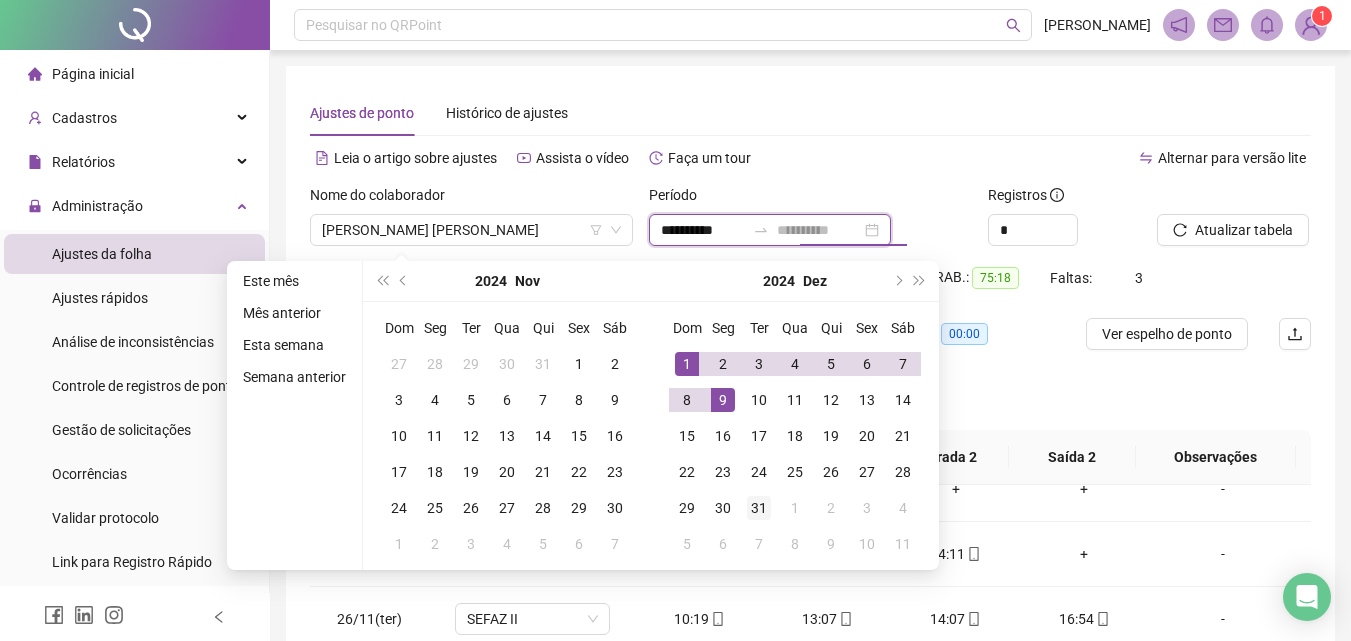 type on "**********" 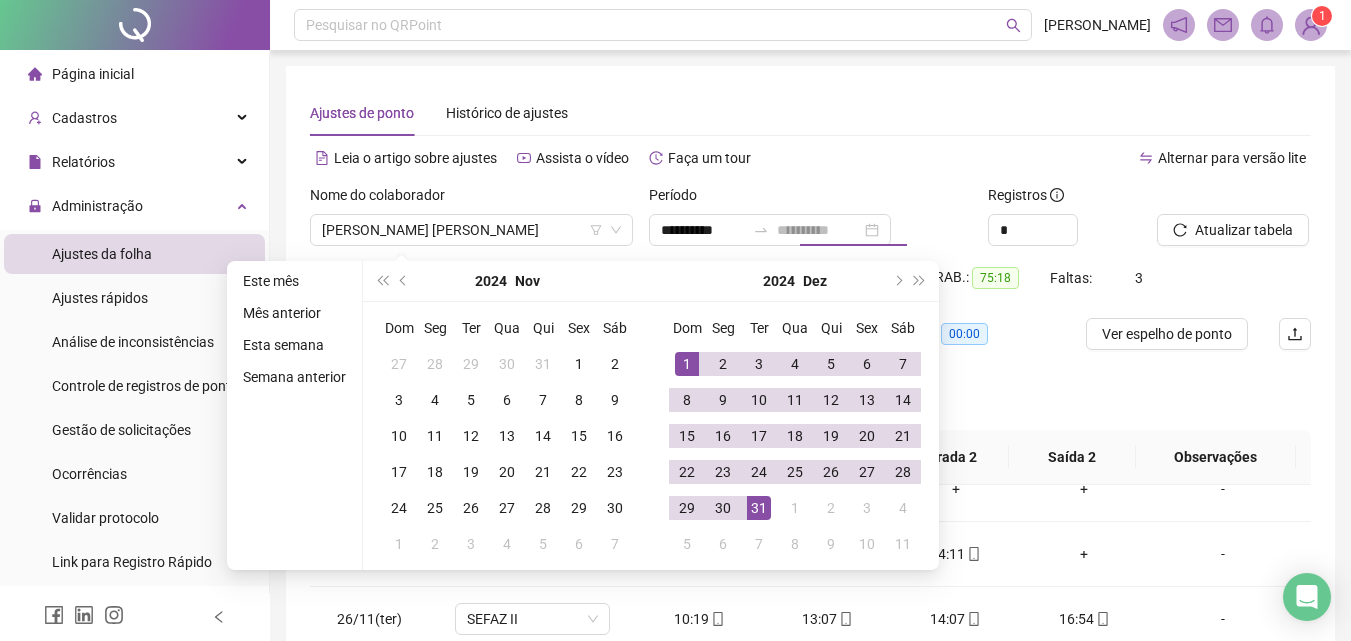 click on "31" at bounding box center (759, 508) 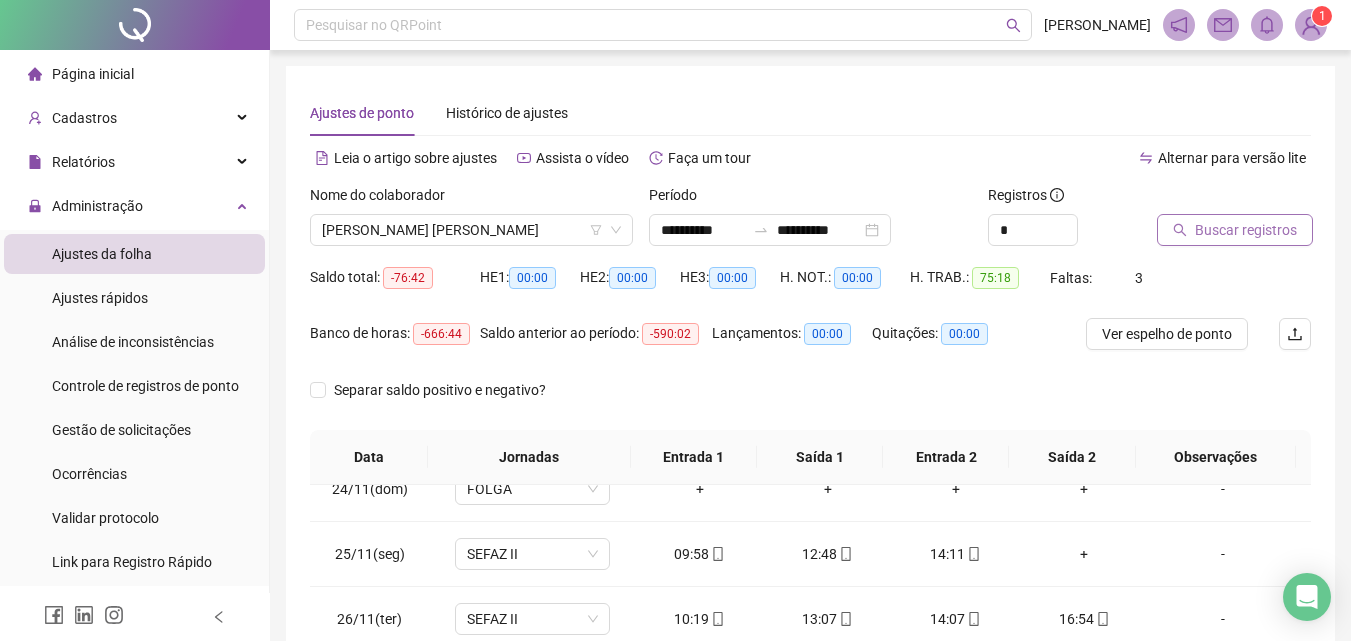 click on "Buscar registros" at bounding box center (1235, 230) 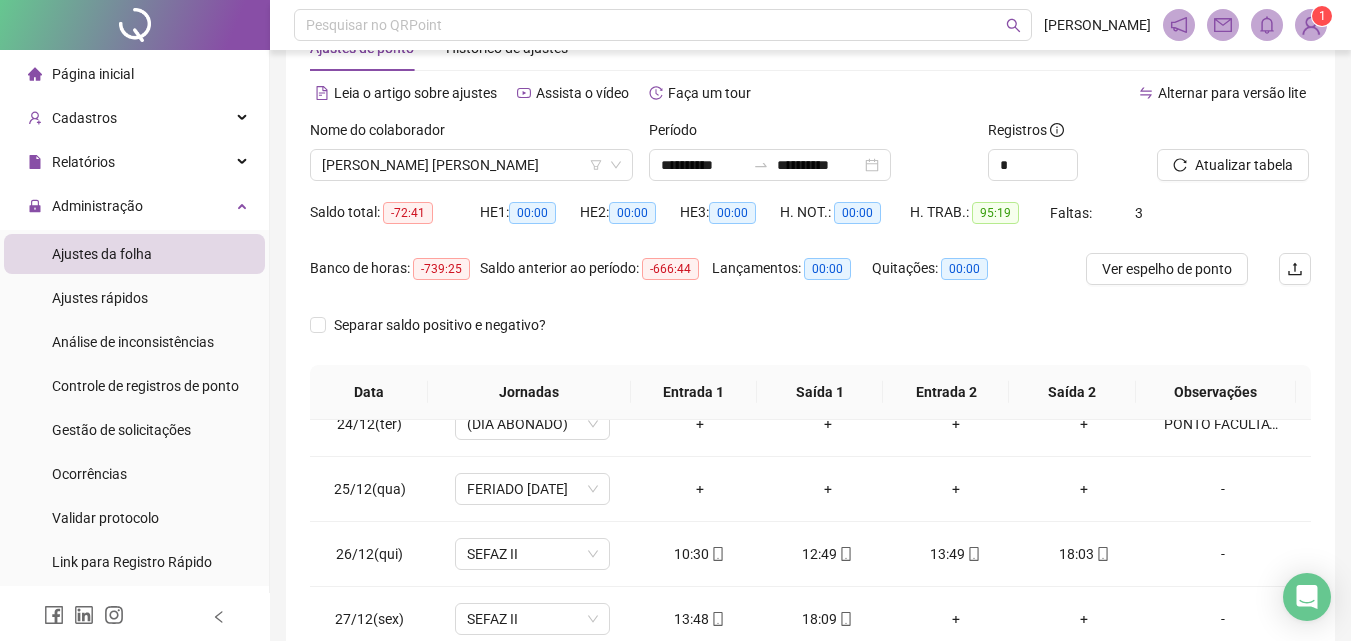 scroll, scrollTop: 100, scrollLeft: 0, axis: vertical 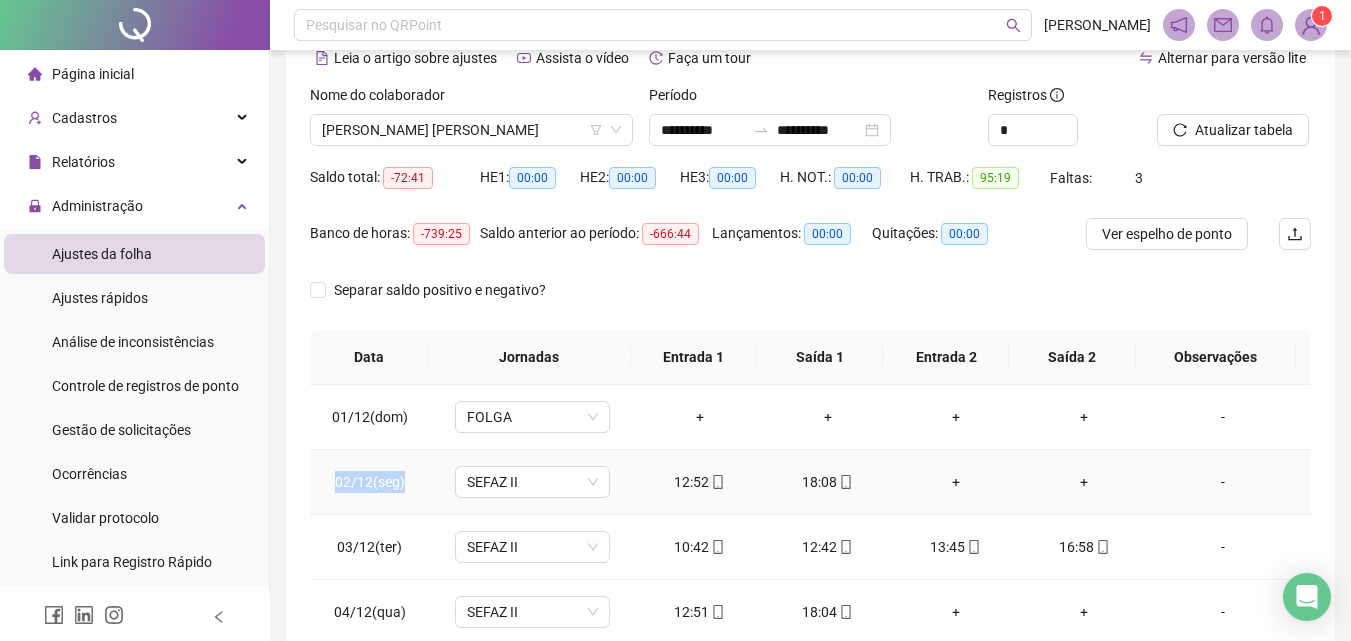 drag, startPoint x: 338, startPoint y: 482, endPoint x: 415, endPoint y: 486, distance: 77.10383 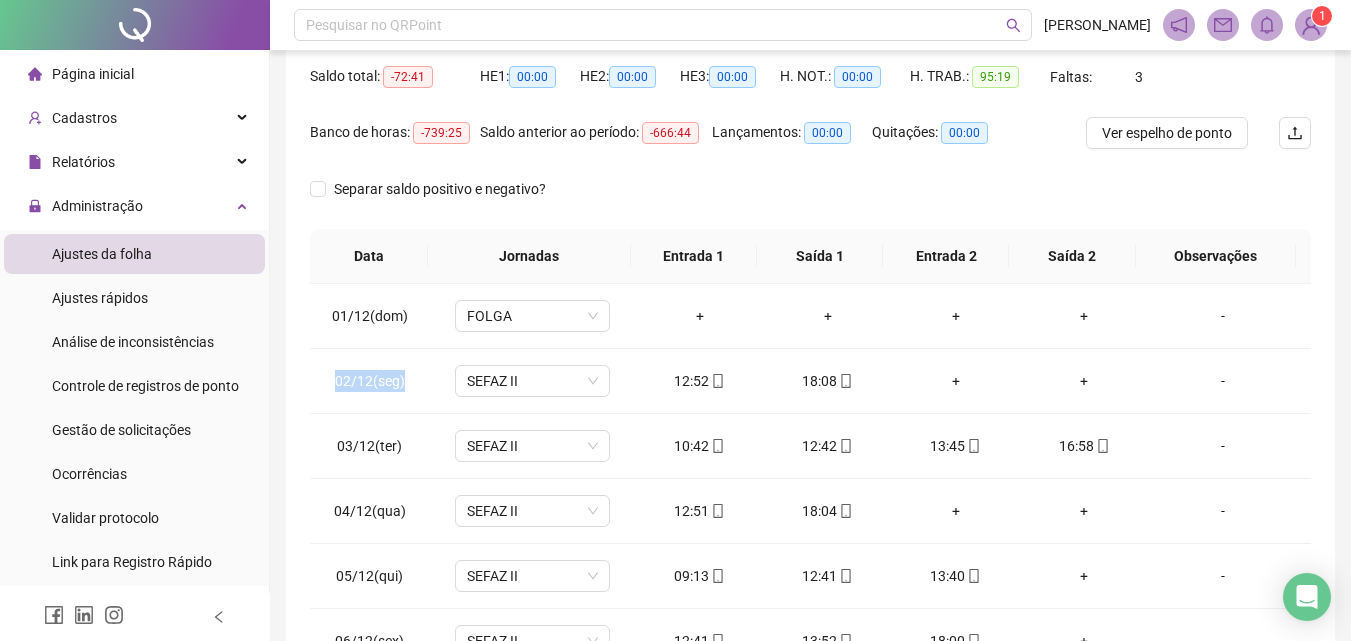 scroll, scrollTop: 300, scrollLeft: 0, axis: vertical 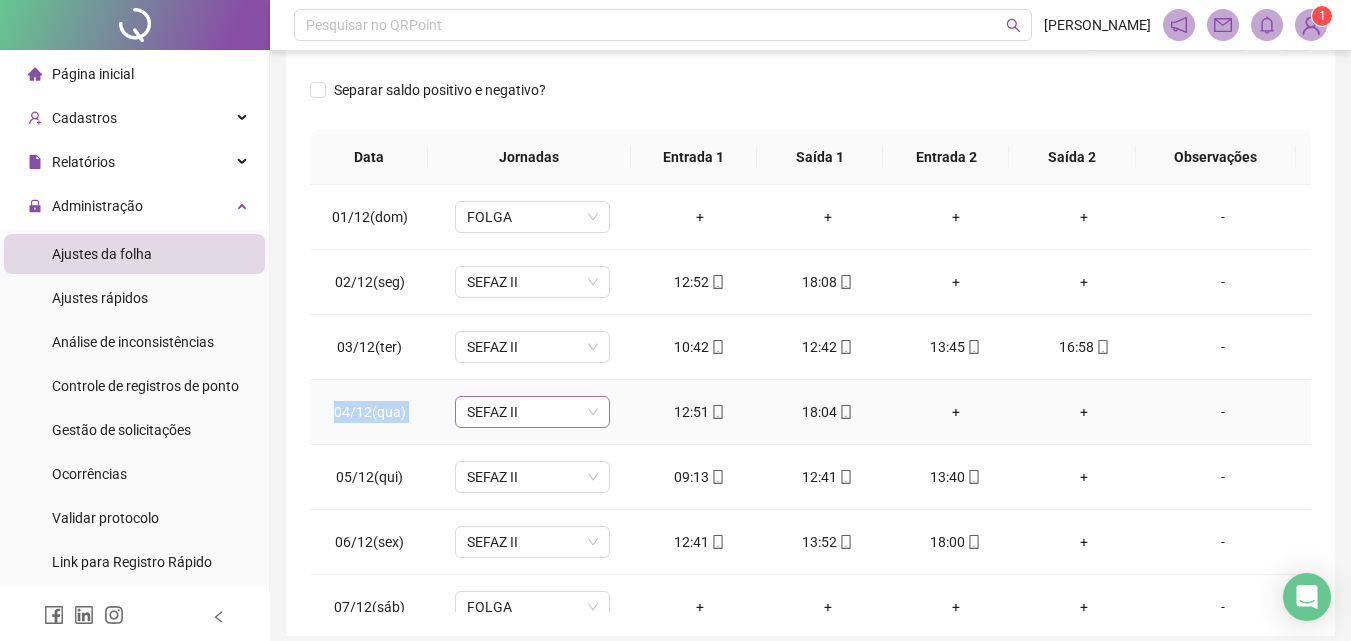 drag, startPoint x: 387, startPoint y: 415, endPoint x: 460, endPoint y: 420, distance: 73.171036 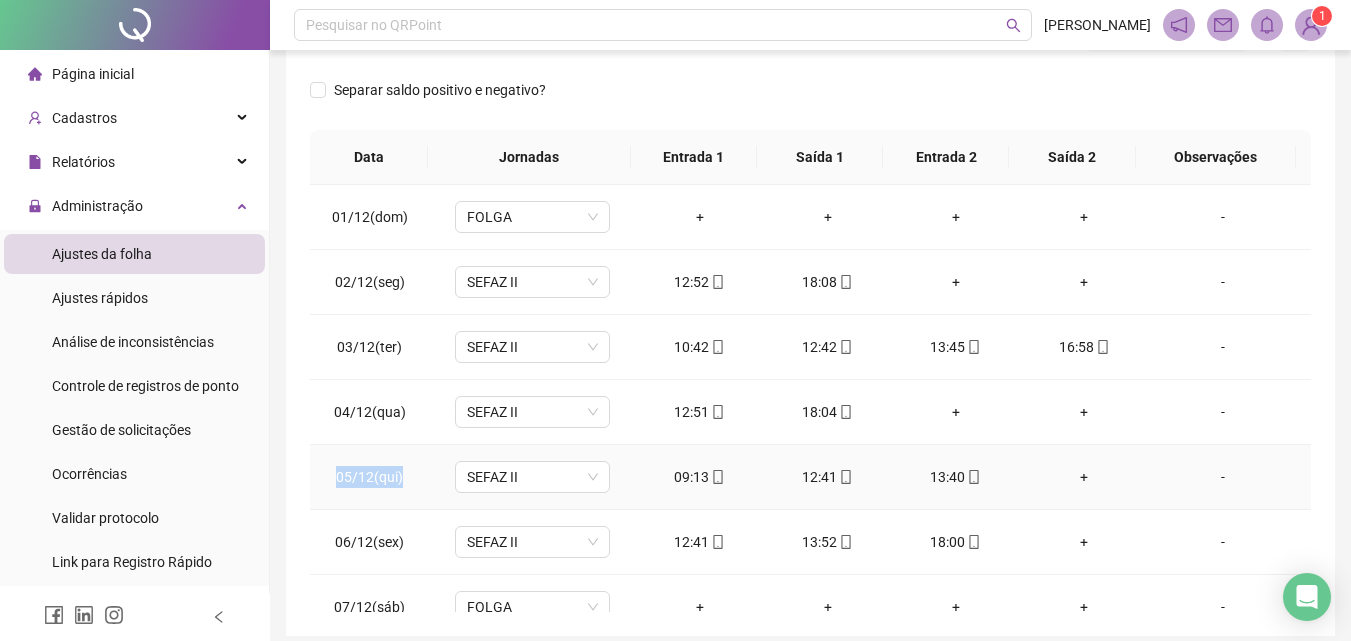drag, startPoint x: 339, startPoint y: 475, endPoint x: 404, endPoint y: 475, distance: 65 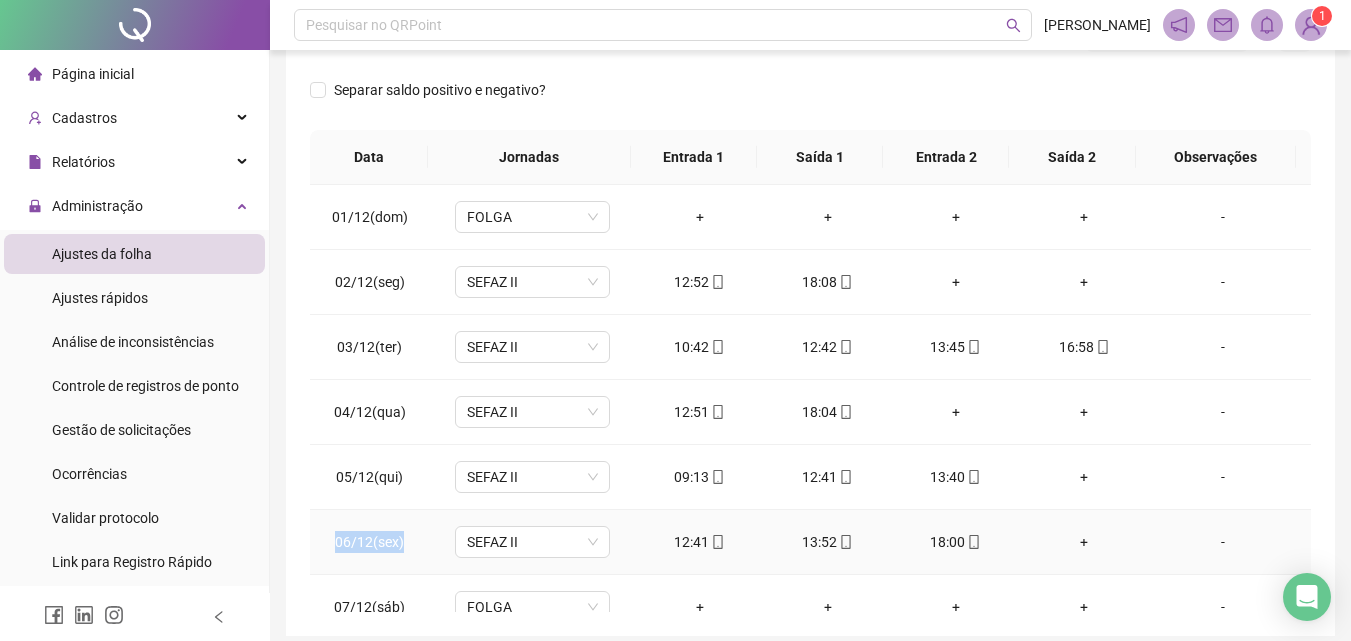 drag, startPoint x: 330, startPoint y: 533, endPoint x: 427, endPoint y: 540, distance: 97.25225 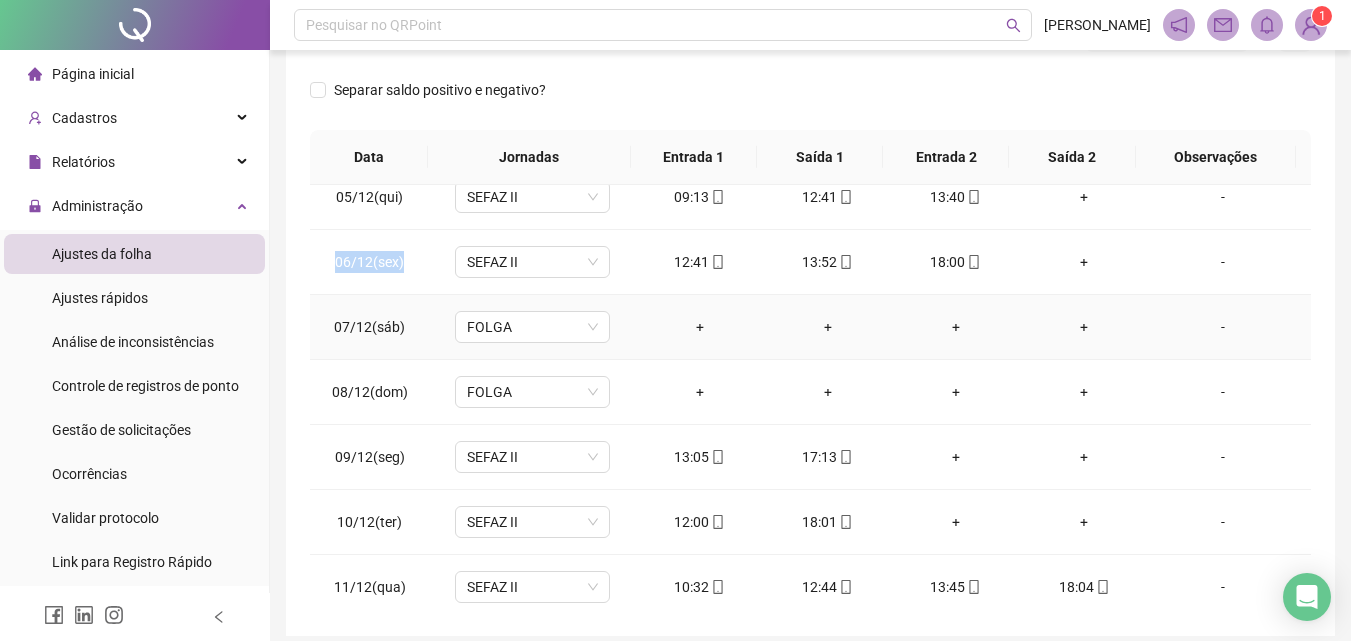 scroll, scrollTop: 300, scrollLeft: 0, axis: vertical 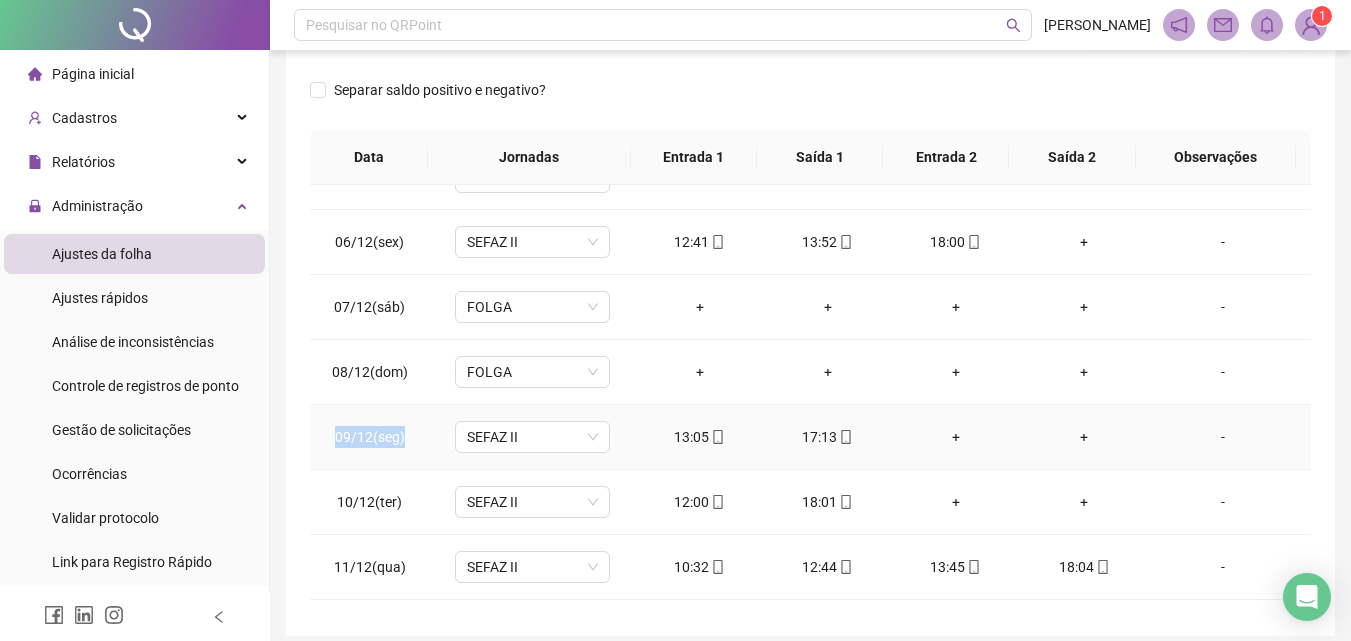 drag, startPoint x: 332, startPoint y: 426, endPoint x: 408, endPoint y: 434, distance: 76.41989 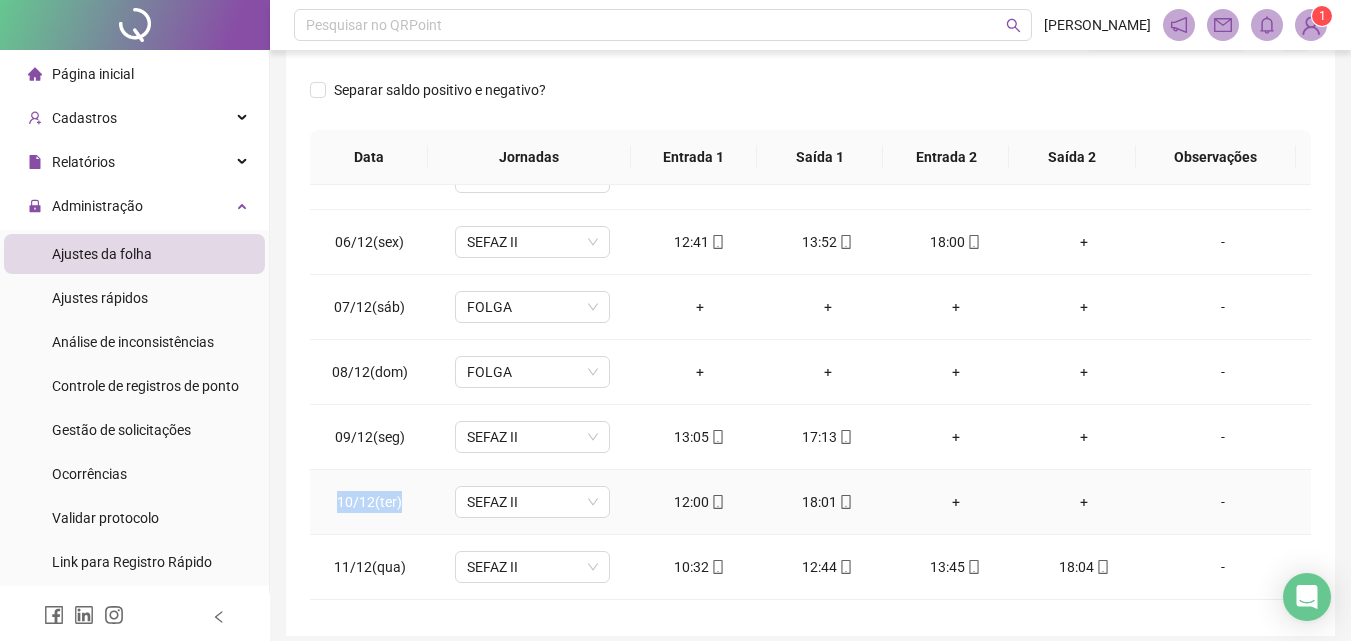 drag, startPoint x: 340, startPoint y: 500, endPoint x: 423, endPoint y: 506, distance: 83.21658 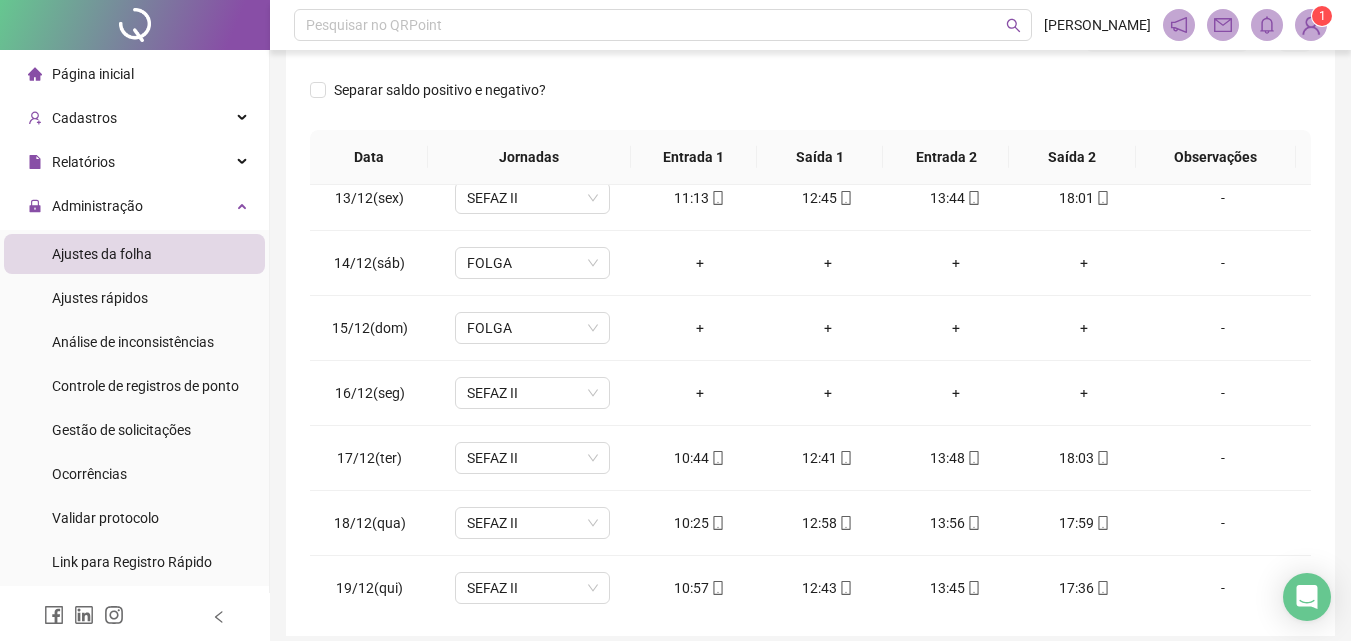 scroll, scrollTop: 800, scrollLeft: 0, axis: vertical 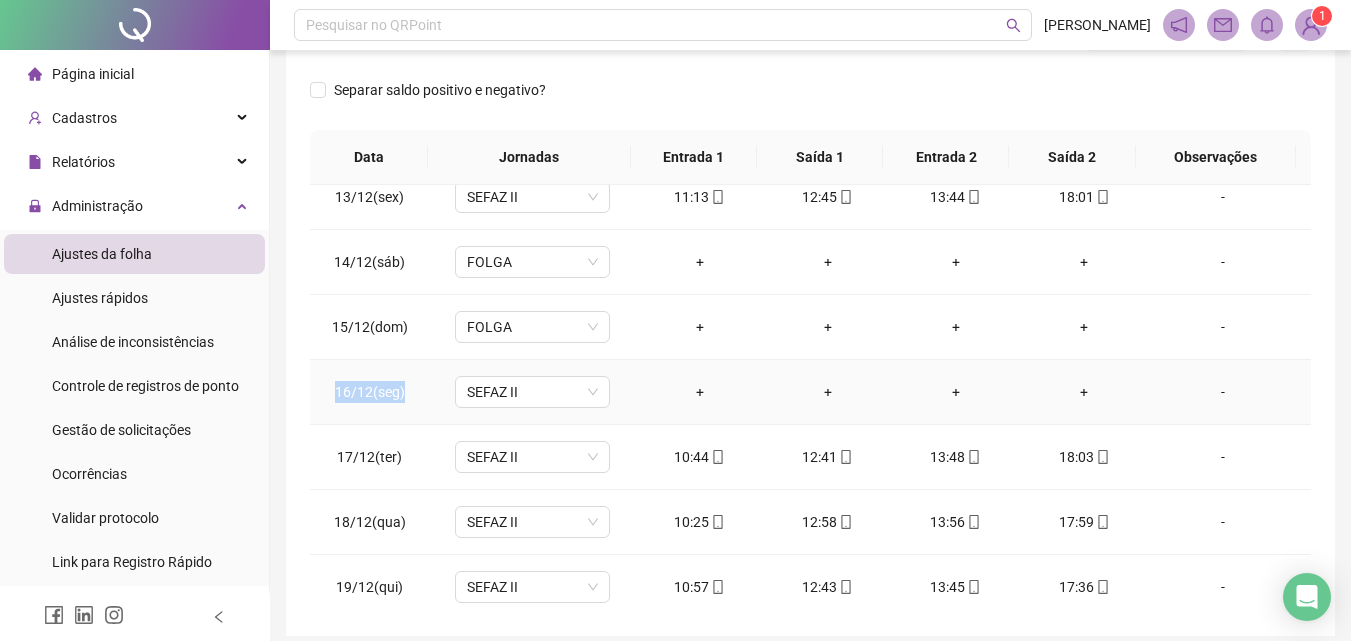 drag, startPoint x: 370, startPoint y: 397, endPoint x: 417, endPoint y: 400, distance: 47.095646 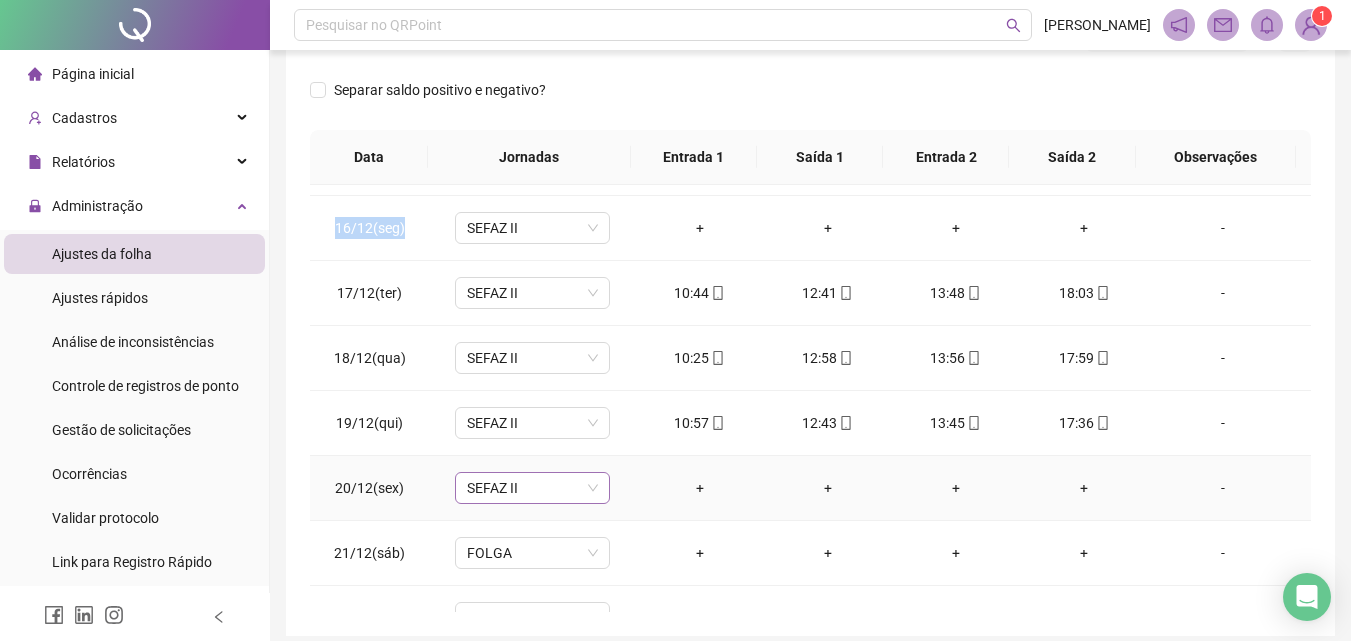 scroll, scrollTop: 1000, scrollLeft: 0, axis: vertical 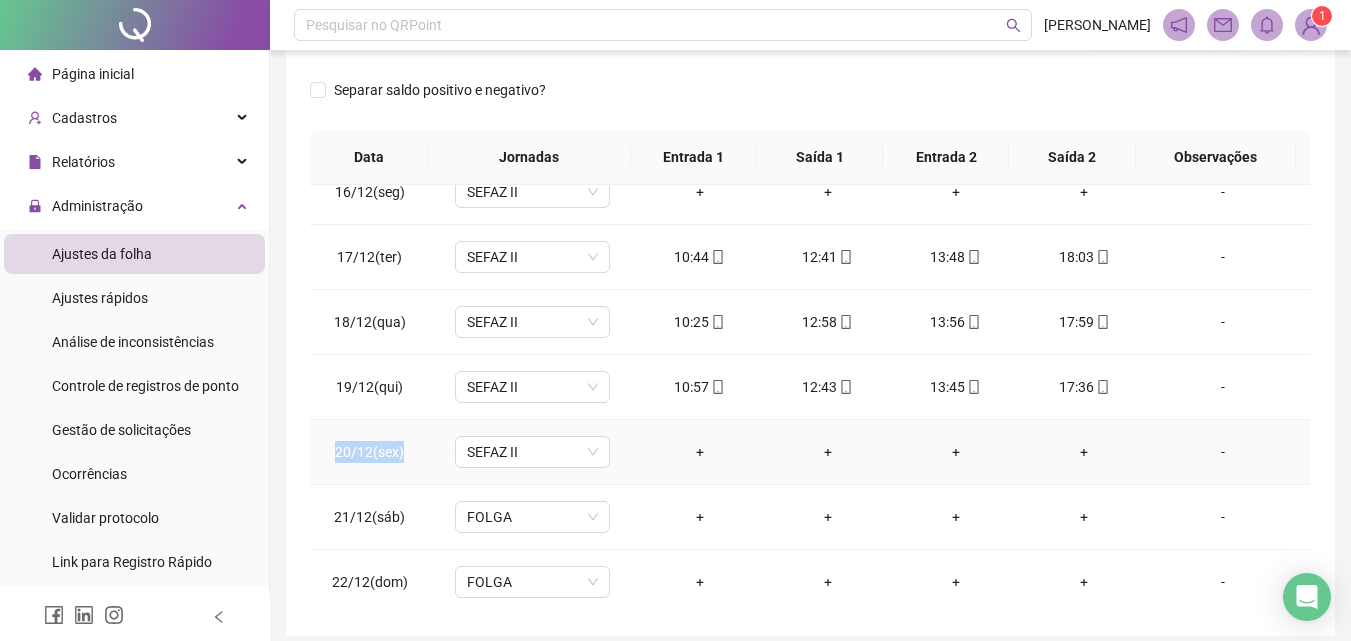 drag, startPoint x: 334, startPoint y: 447, endPoint x: 414, endPoint y: 453, distance: 80.224686 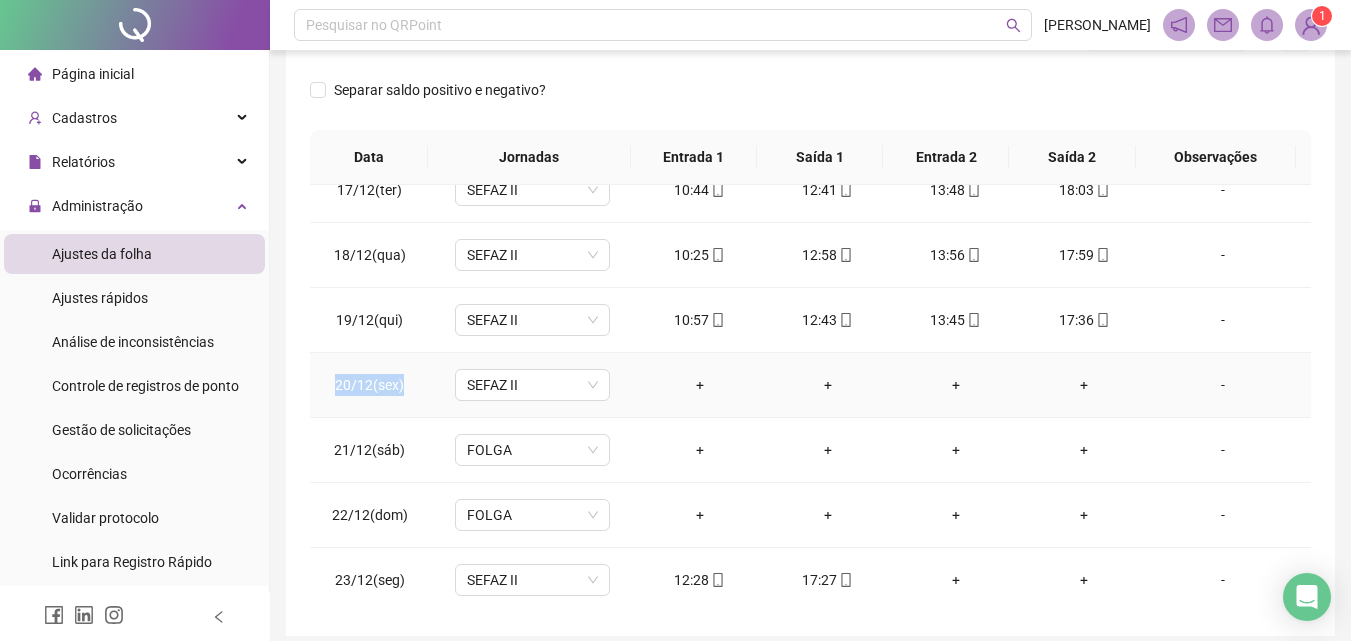 scroll, scrollTop: 1200, scrollLeft: 0, axis: vertical 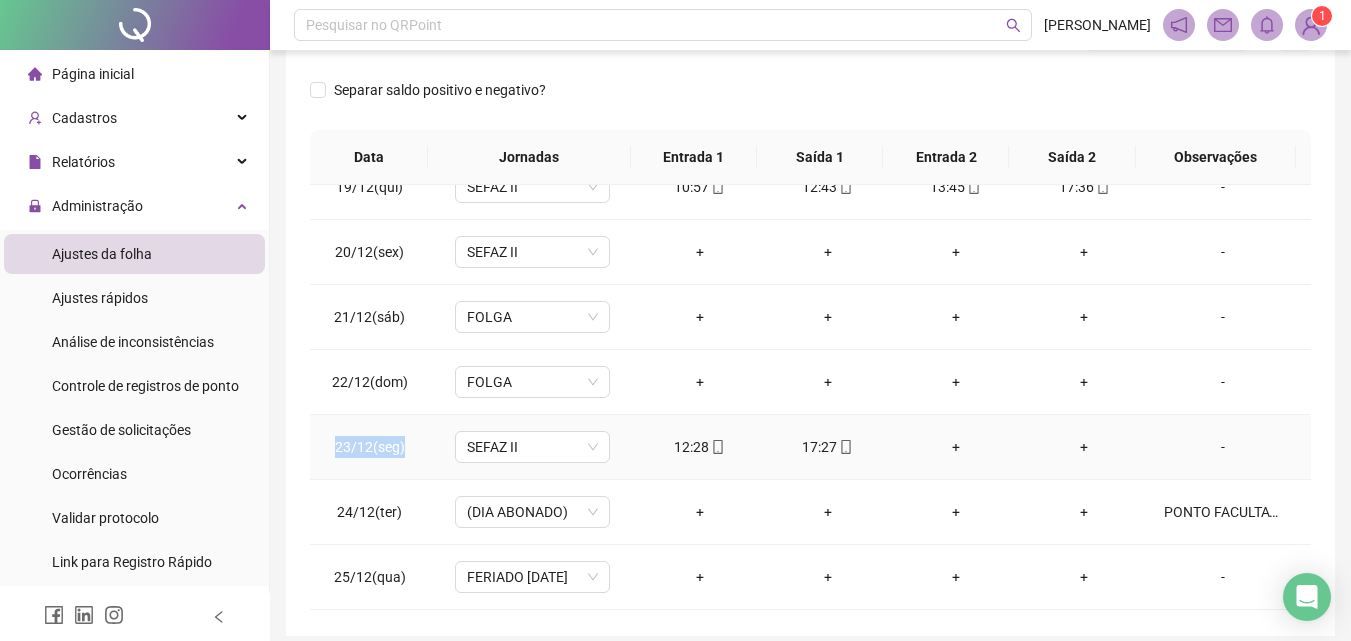 drag, startPoint x: 339, startPoint y: 446, endPoint x: 408, endPoint y: 465, distance: 71.568146 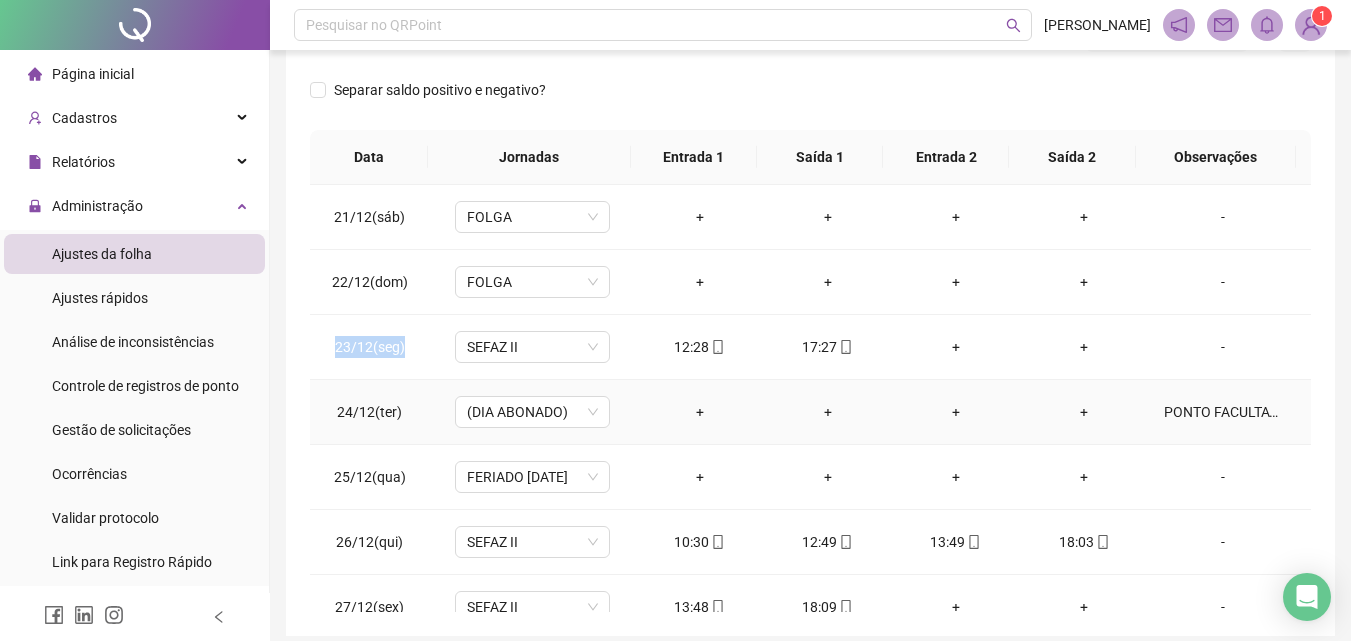 scroll, scrollTop: 1400, scrollLeft: 0, axis: vertical 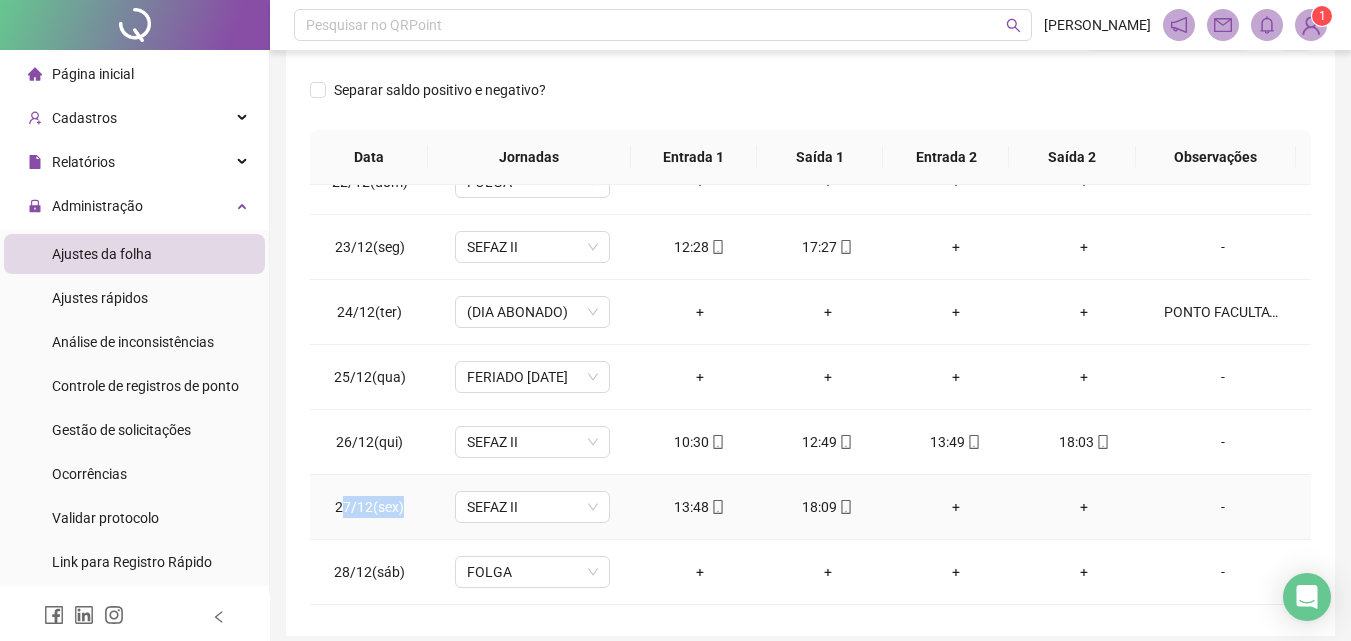 drag, startPoint x: 342, startPoint y: 509, endPoint x: 459, endPoint y: 527, distance: 118.37652 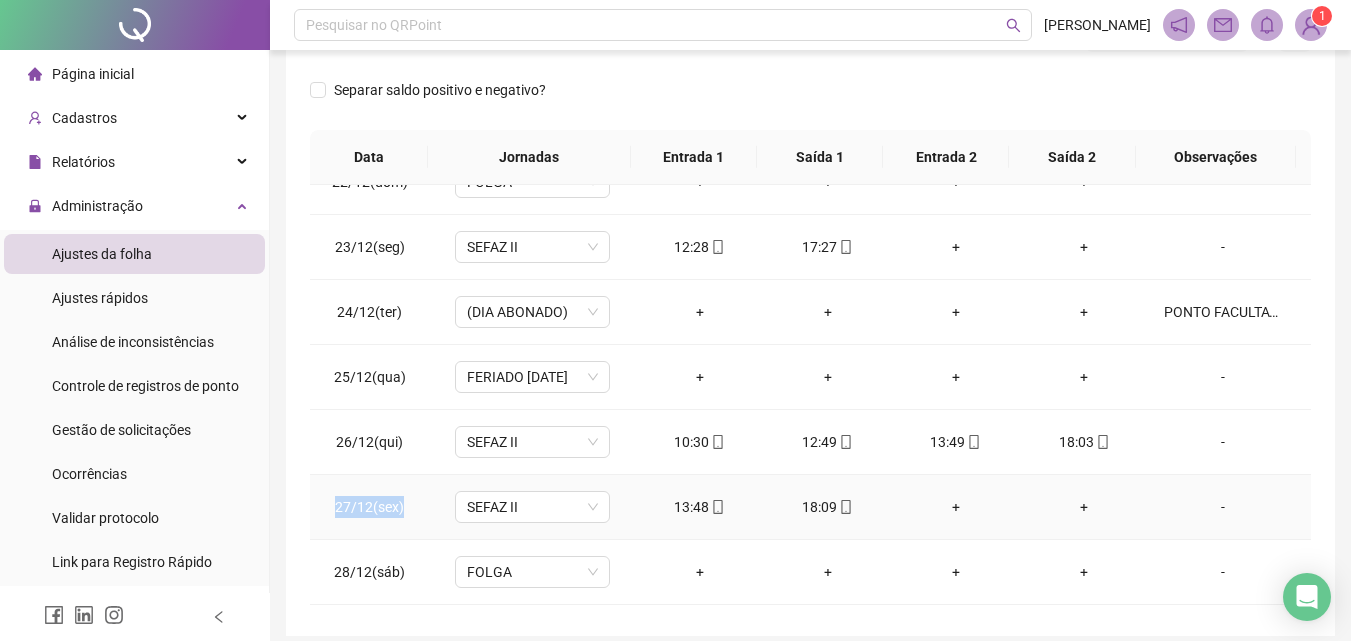 drag, startPoint x: 329, startPoint y: 509, endPoint x: 422, endPoint y: 517, distance: 93.34345 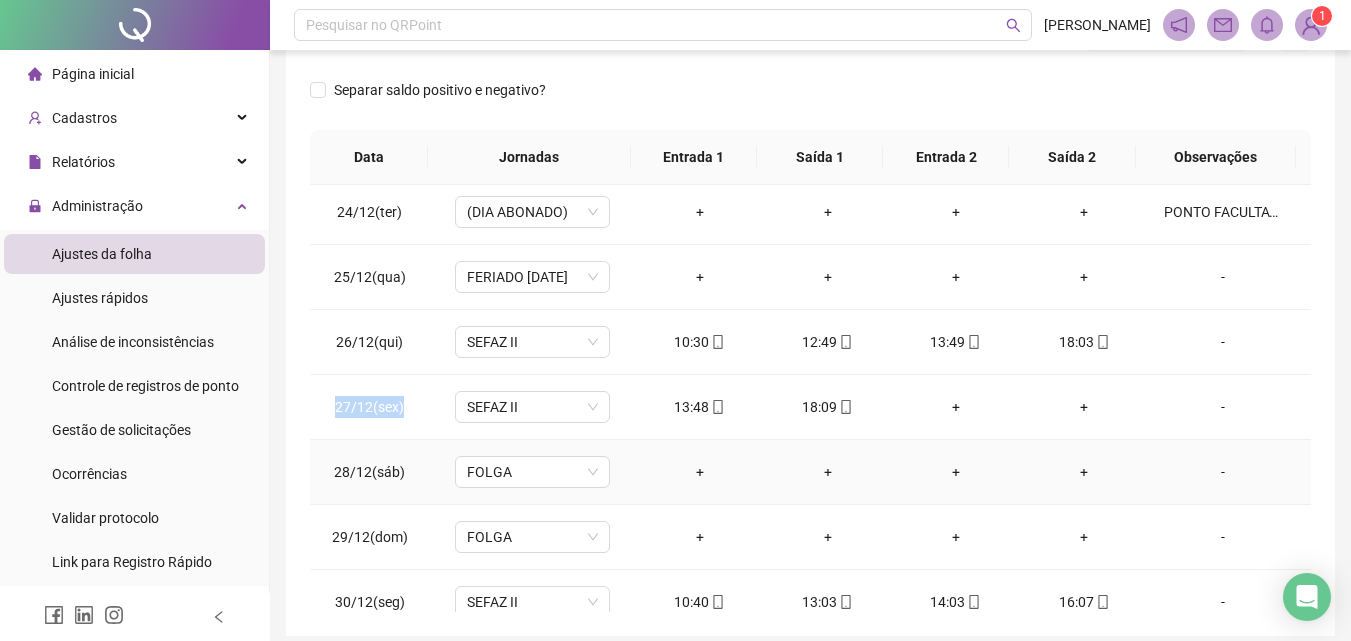 scroll, scrollTop: 1588, scrollLeft: 0, axis: vertical 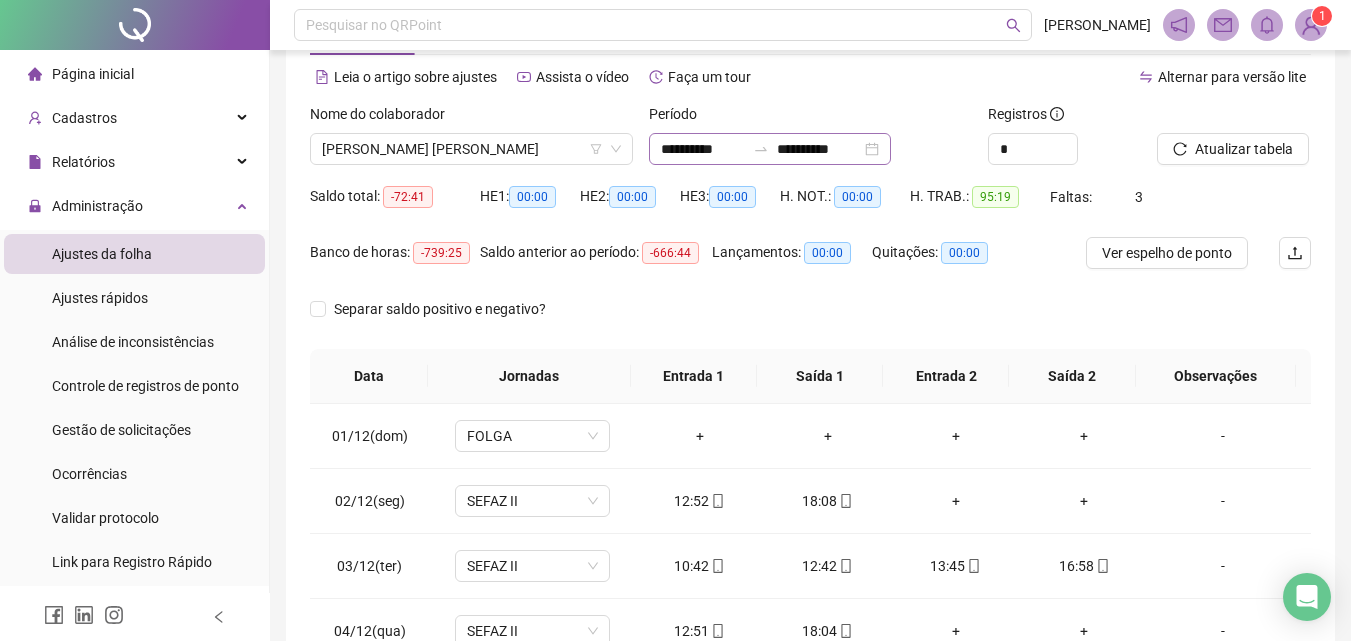 click on "**********" at bounding box center [770, 149] 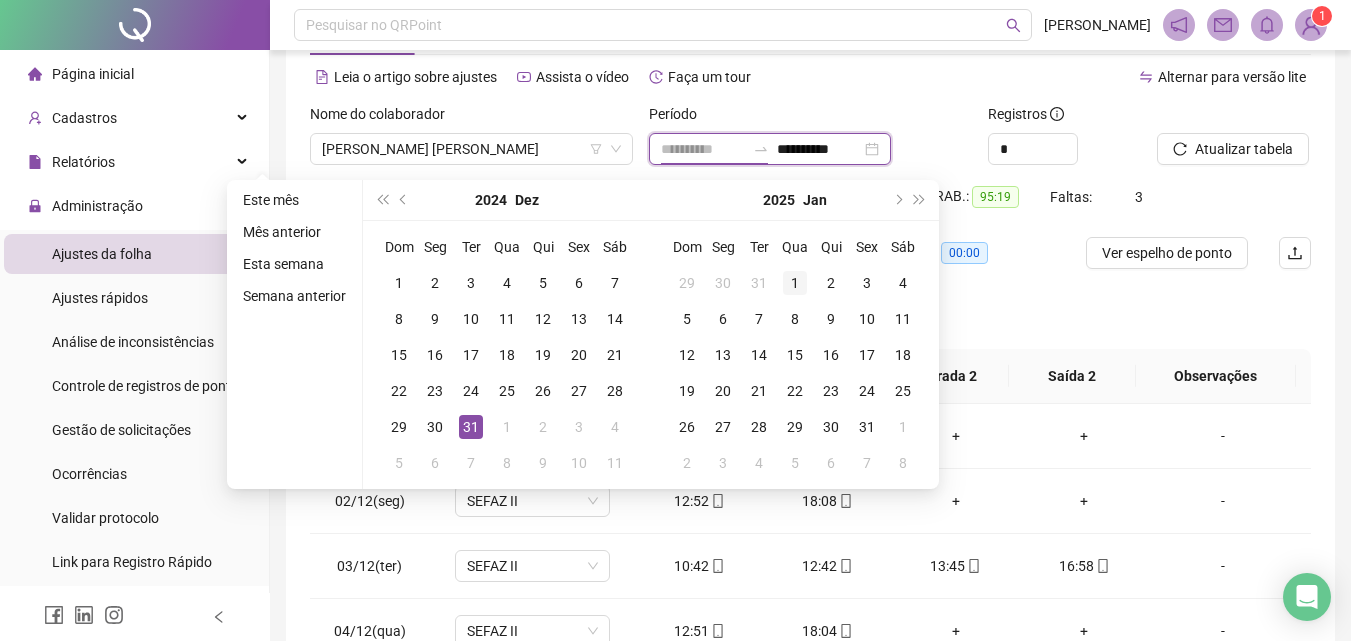 type on "**********" 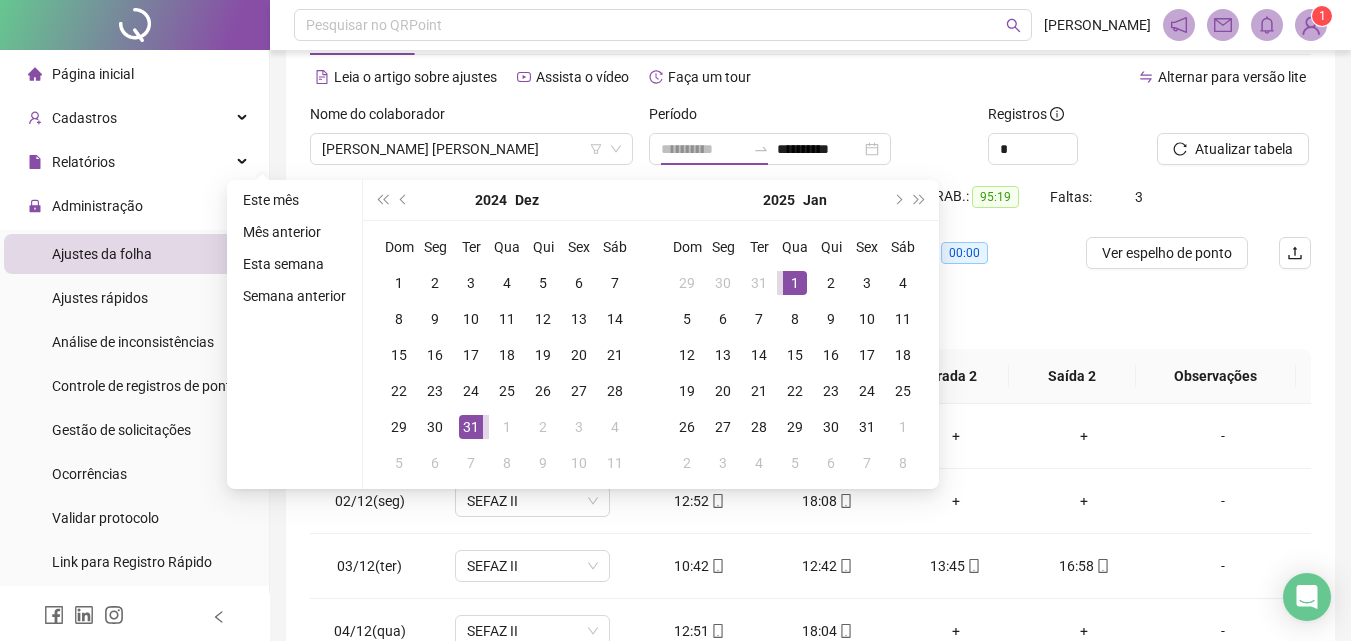 click on "1" at bounding box center [795, 283] 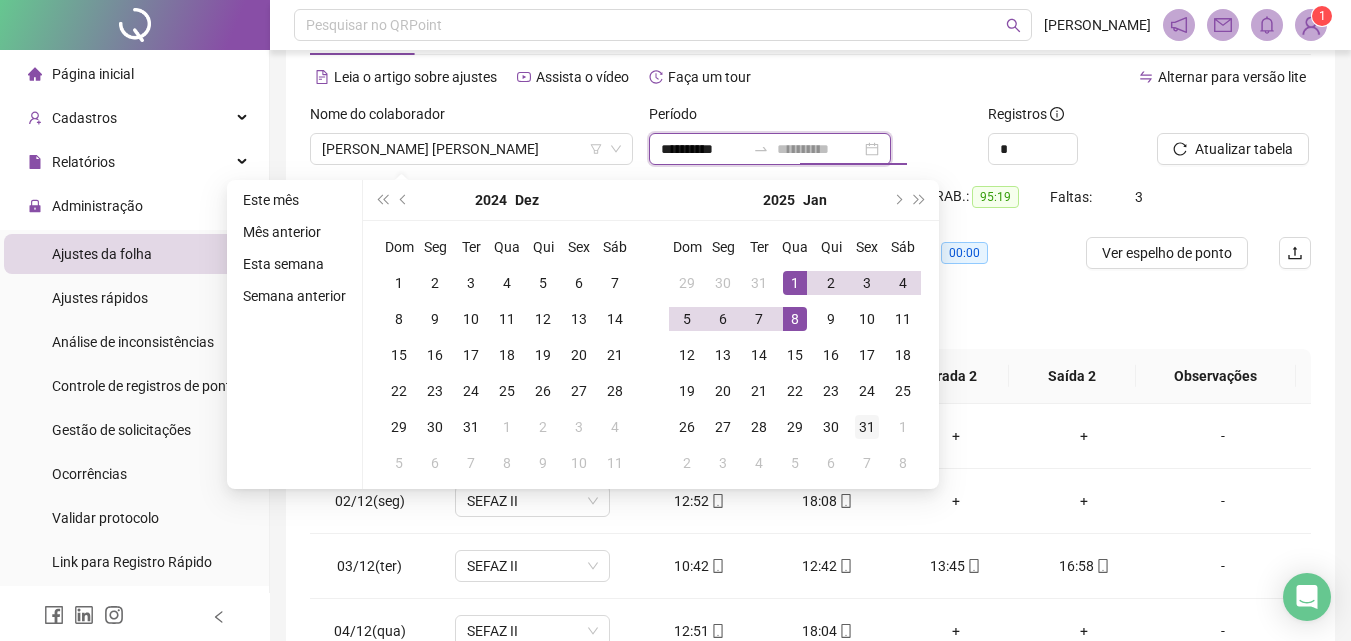 type on "**********" 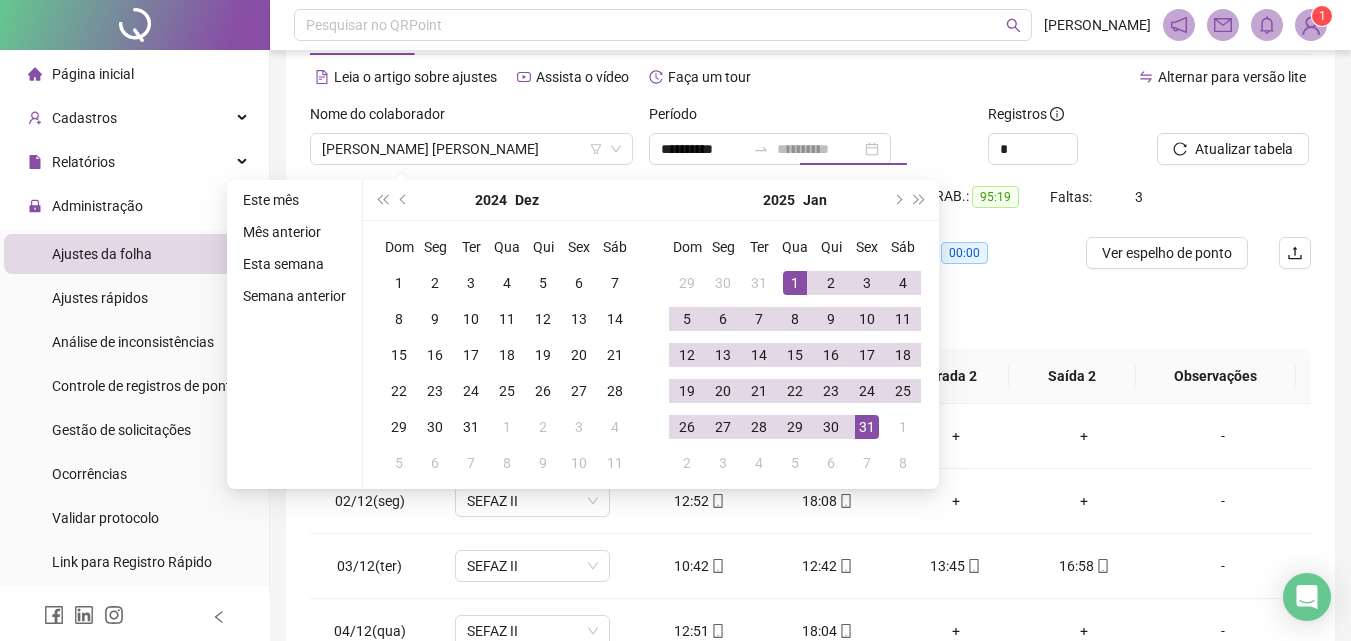 click on "31" at bounding box center [867, 427] 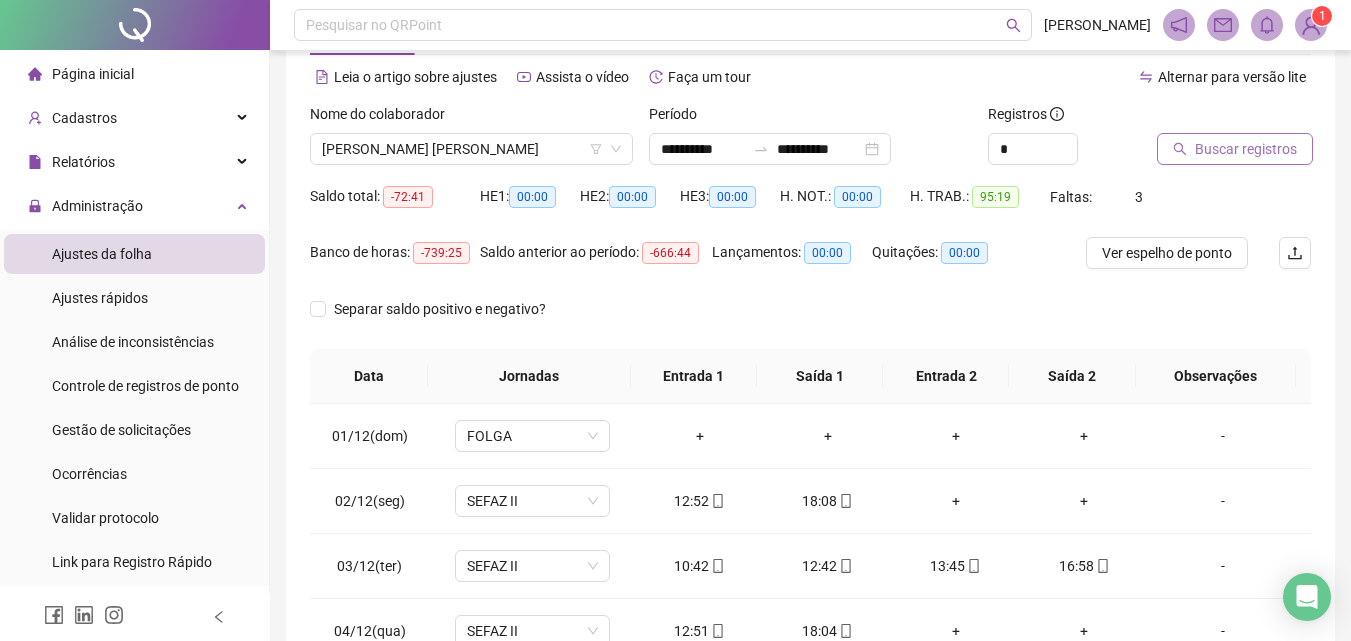 click on "Buscar registros" at bounding box center (1246, 149) 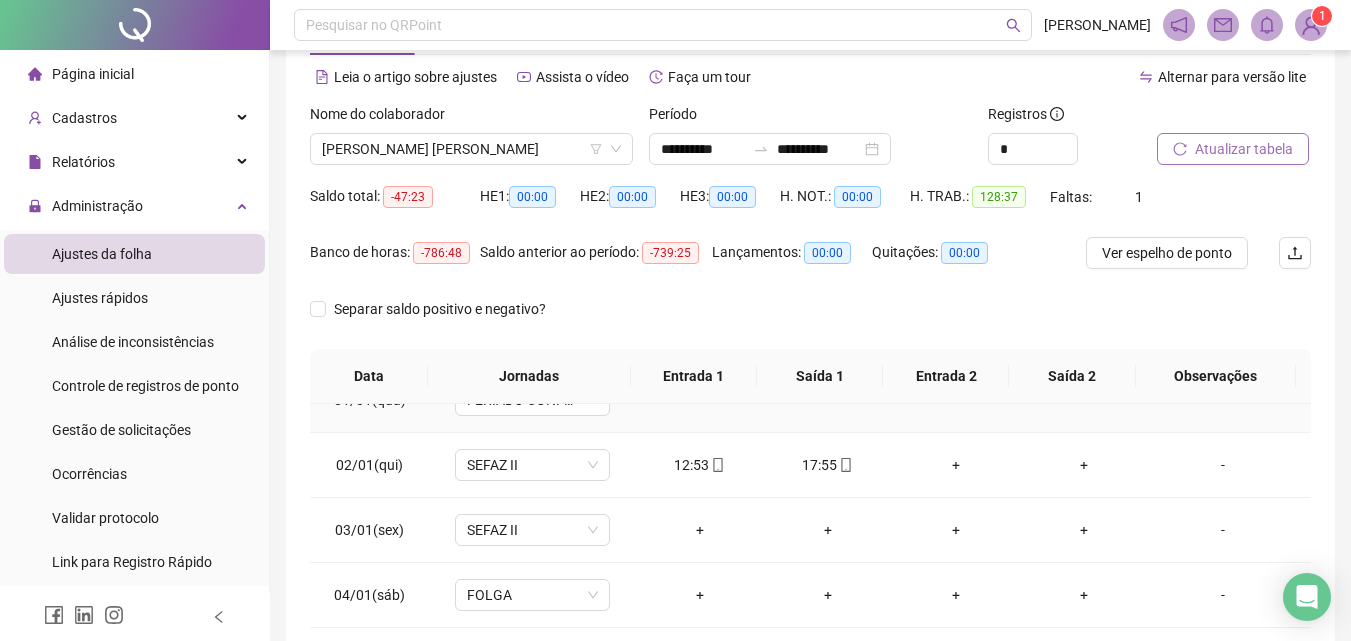 scroll, scrollTop: 0, scrollLeft: 0, axis: both 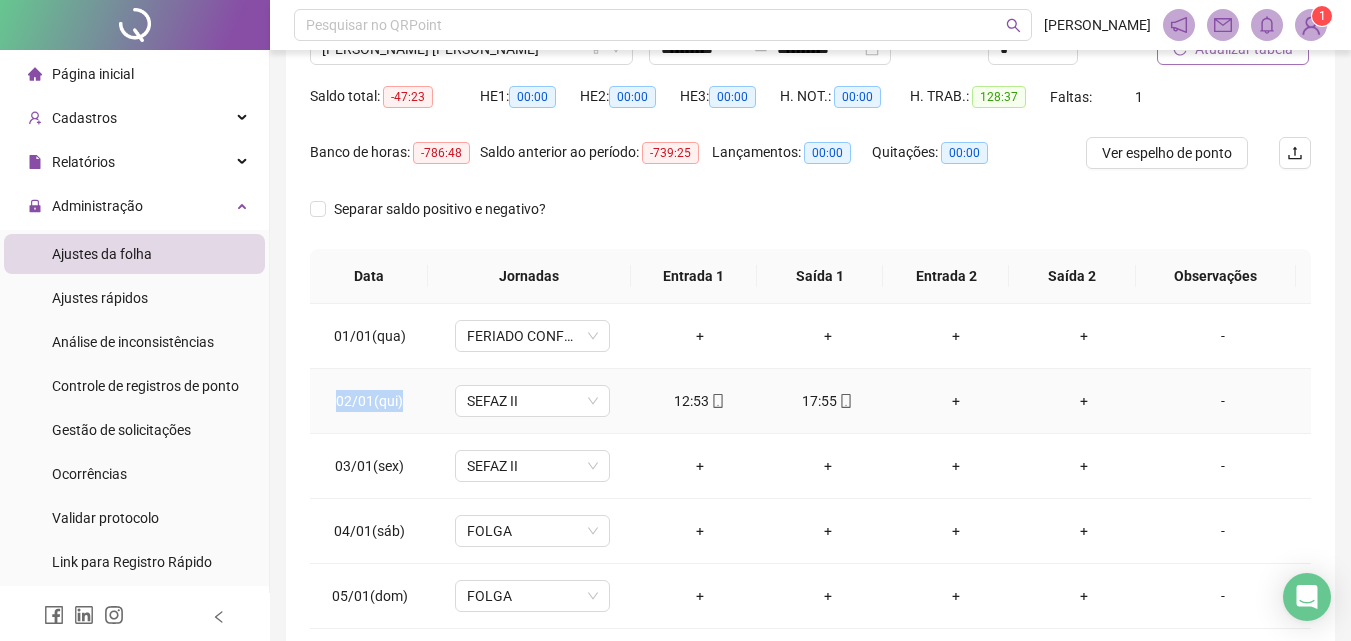 drag, startPoint x: 347, startPoint y: 401, endPoint x: 430, endPoint y: 401, distance: 83 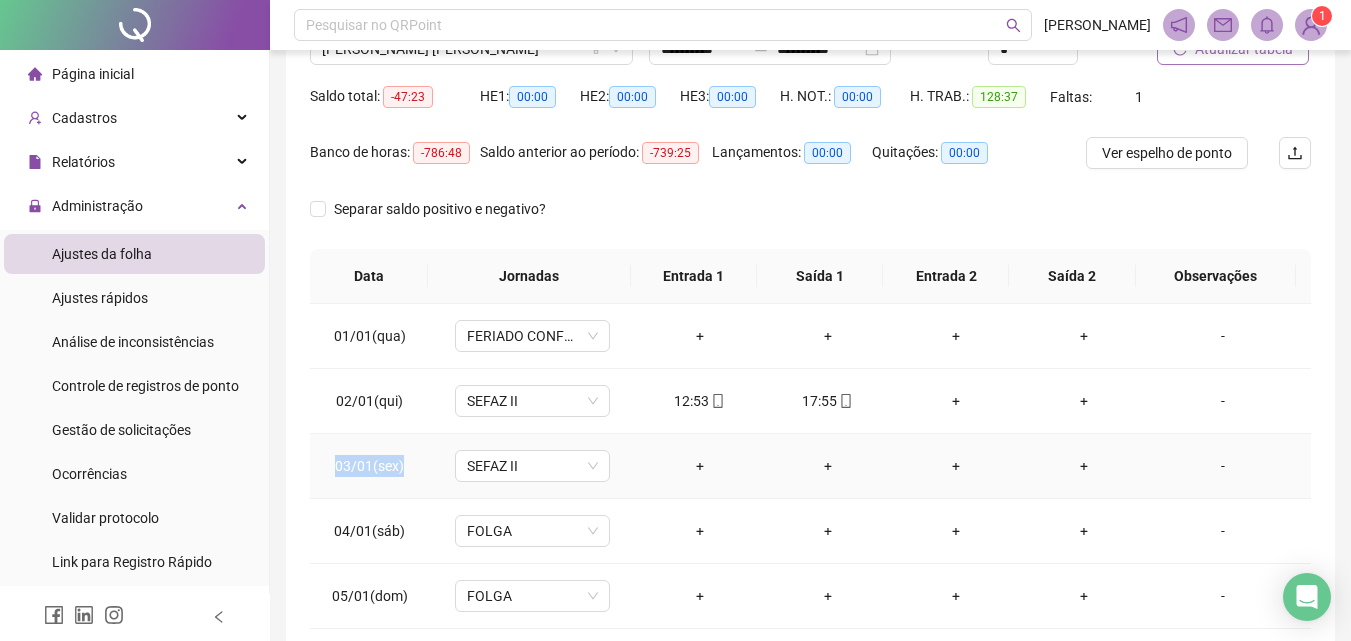 drag, startPoint x: 339, startPoint y: 459, endPoint x: 424, endPoint y: 465, distance: 85.2115 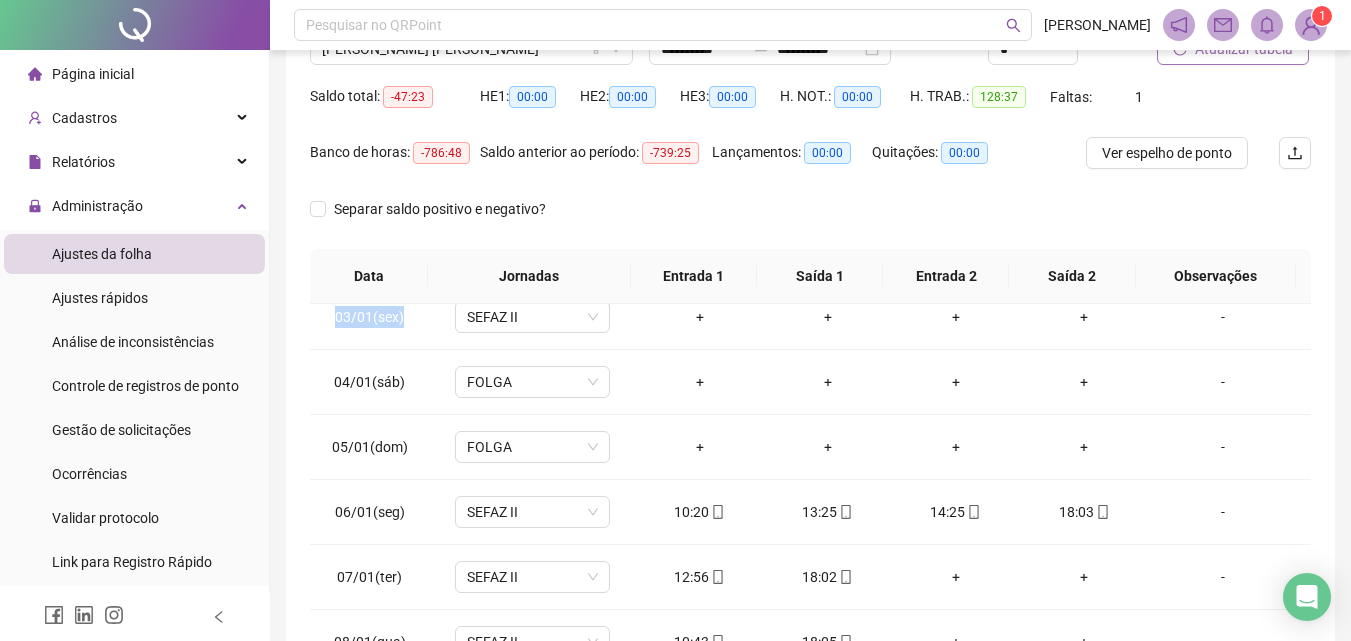 scroll, scrollTop: 200, scrollLeft: 0, axis: vertical 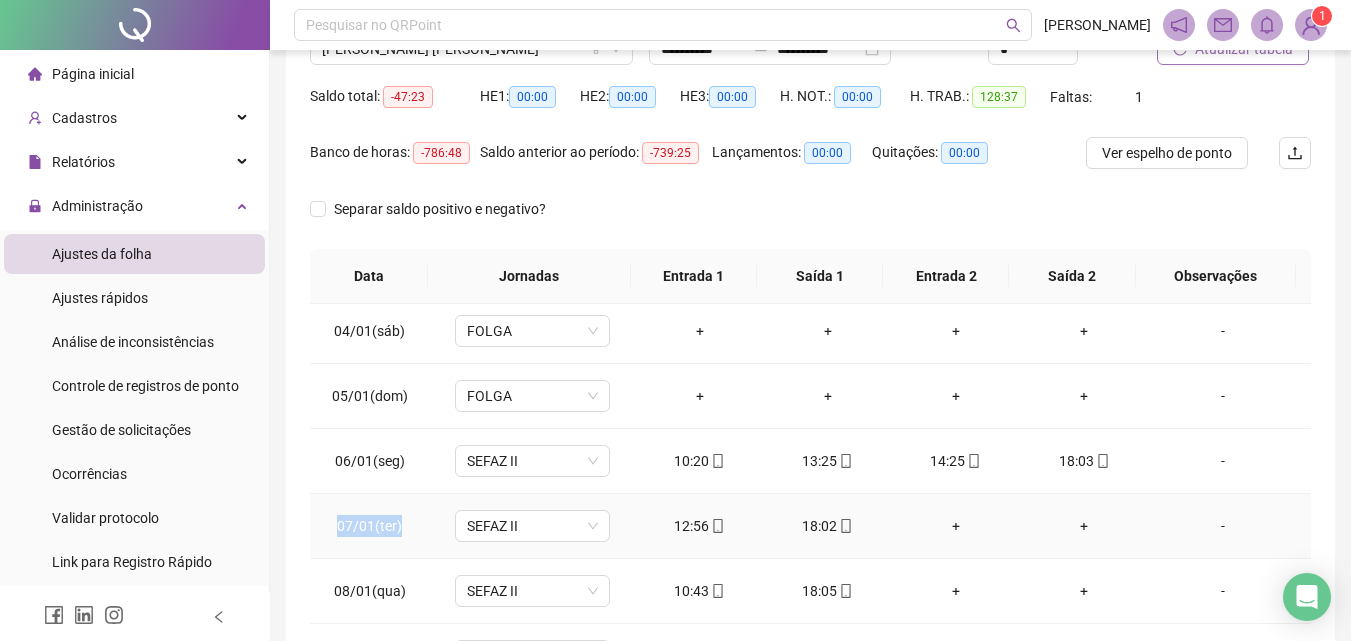 drag, startPoint x: 340, startPoint y: 524, endPoint x: 404, endPoint y: 525, distance: 64.00781 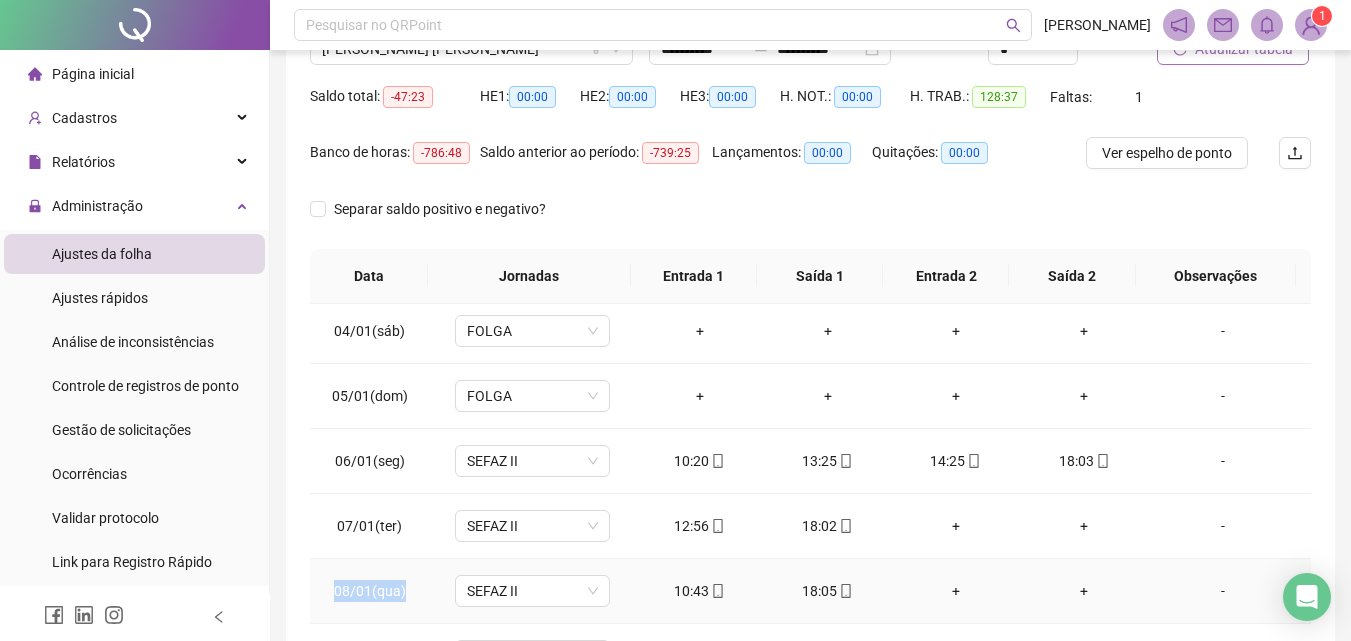 drag, startPoint x: 338, startPoint y: 586, endPoint x: 409, endPoint y: 589, distance: 71.063354 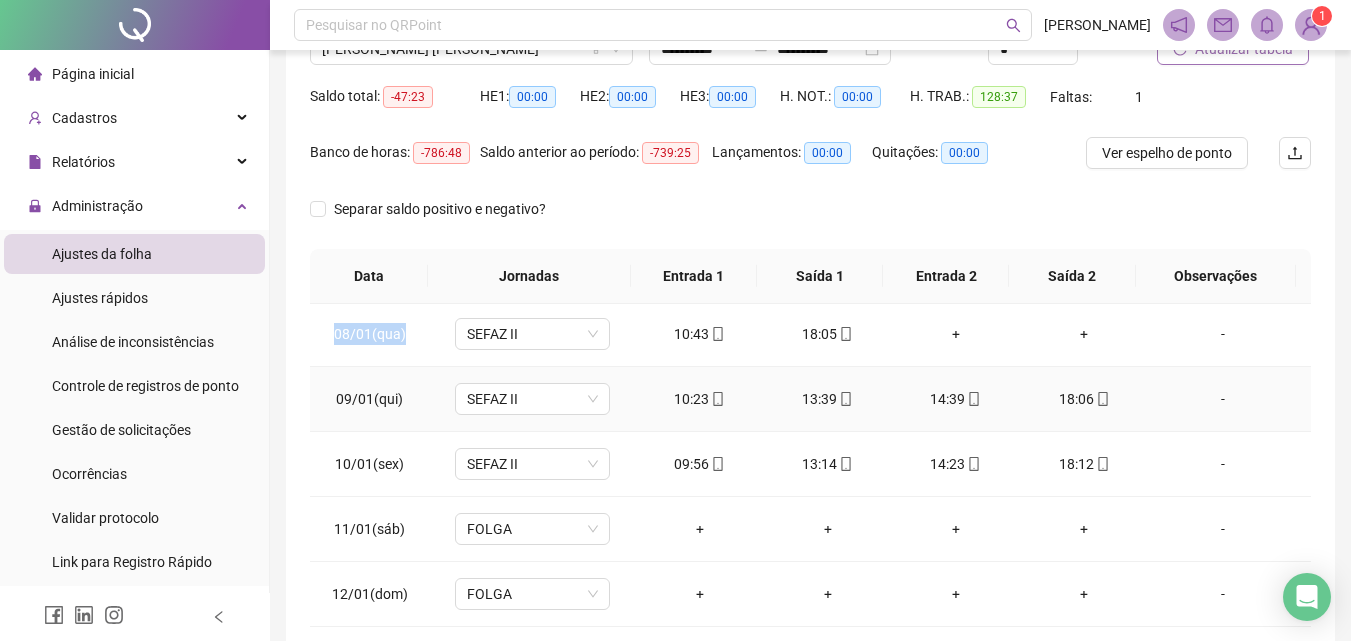 scroll, scrollTop: 500, scrollLeft: 0, axis: vertical 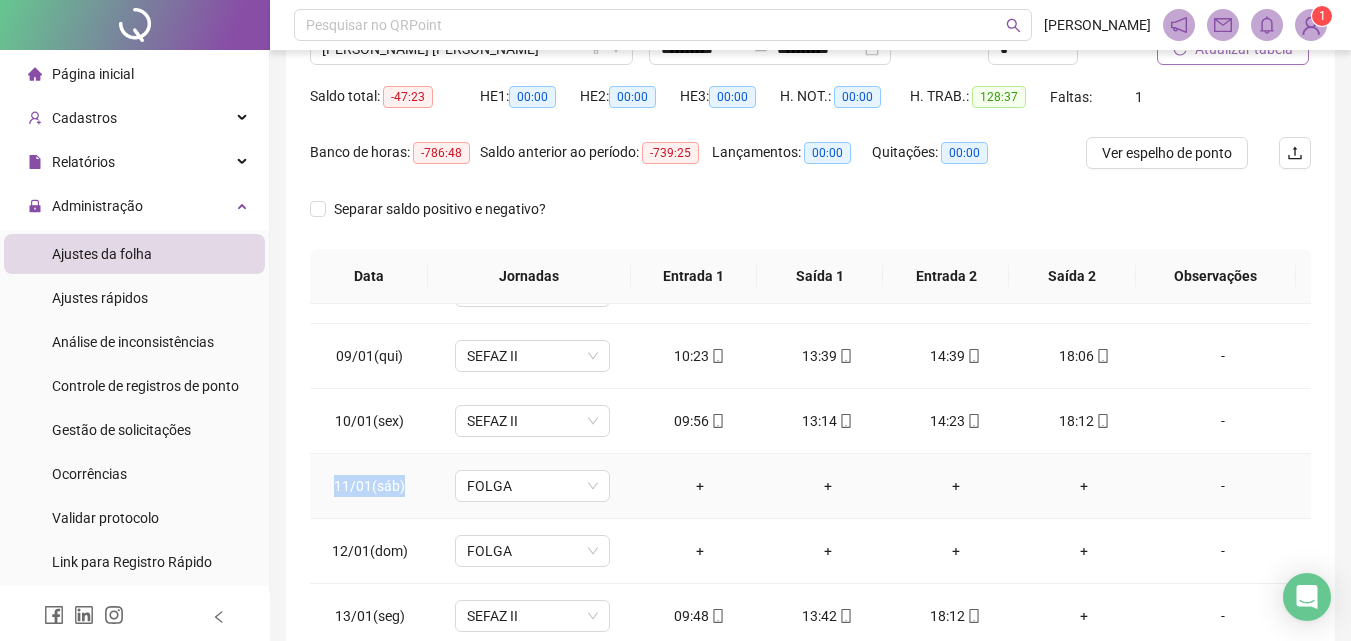drag, startPoint x: 360, startPoint y: 488, endPoint x: 411, endPoint y: 487, distance: 51.009804 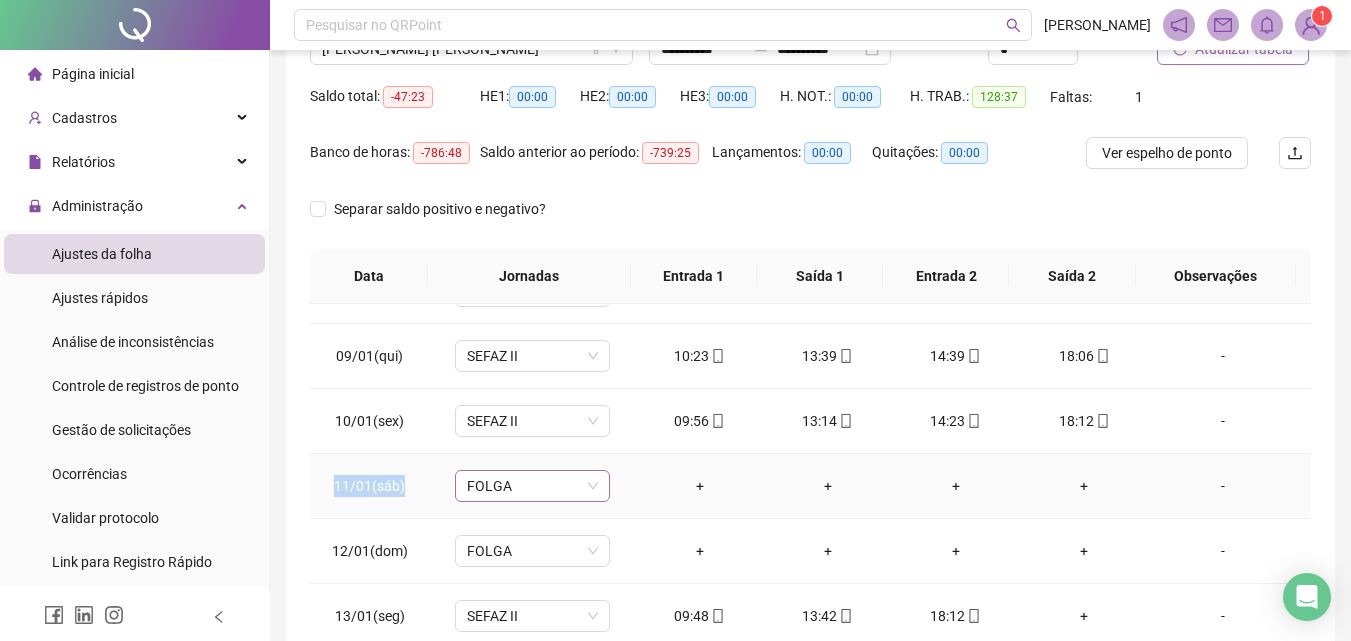 scroll, scrollTop: 600, scrollLeft: 0, axis: vertical 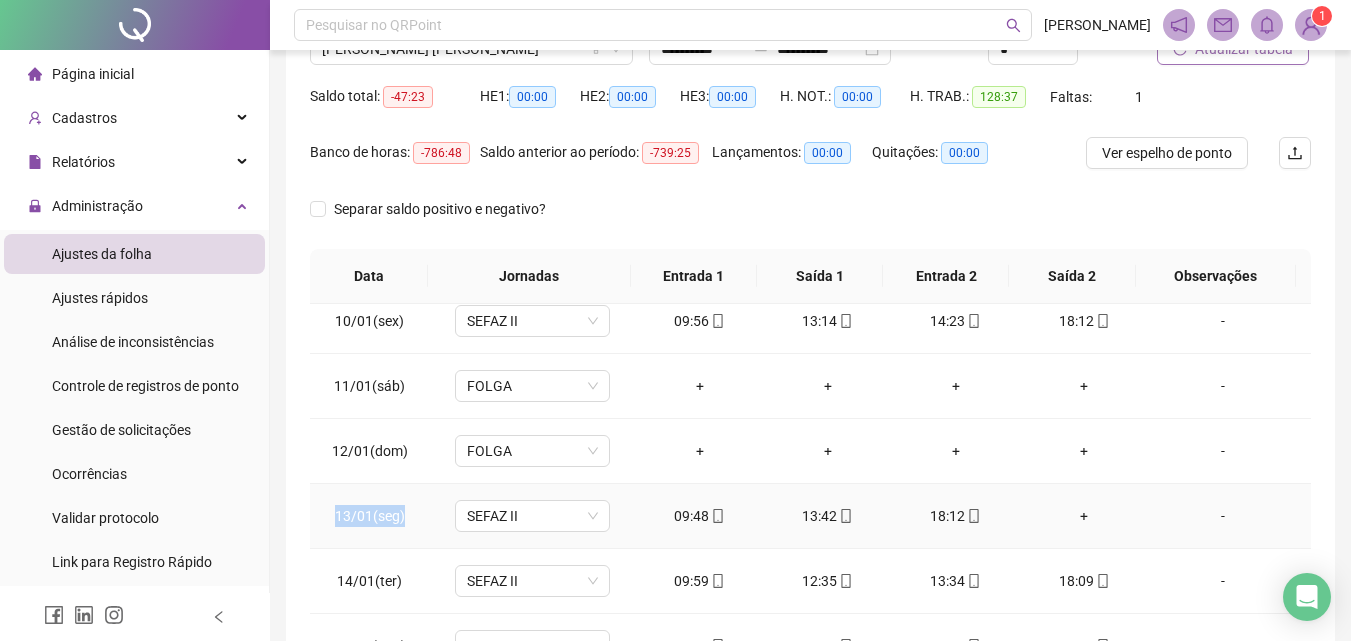 drag, startPoint x: 332, startPoint y: 513, endPoint x: 410, endPoint y: 514, distance: 78.00641 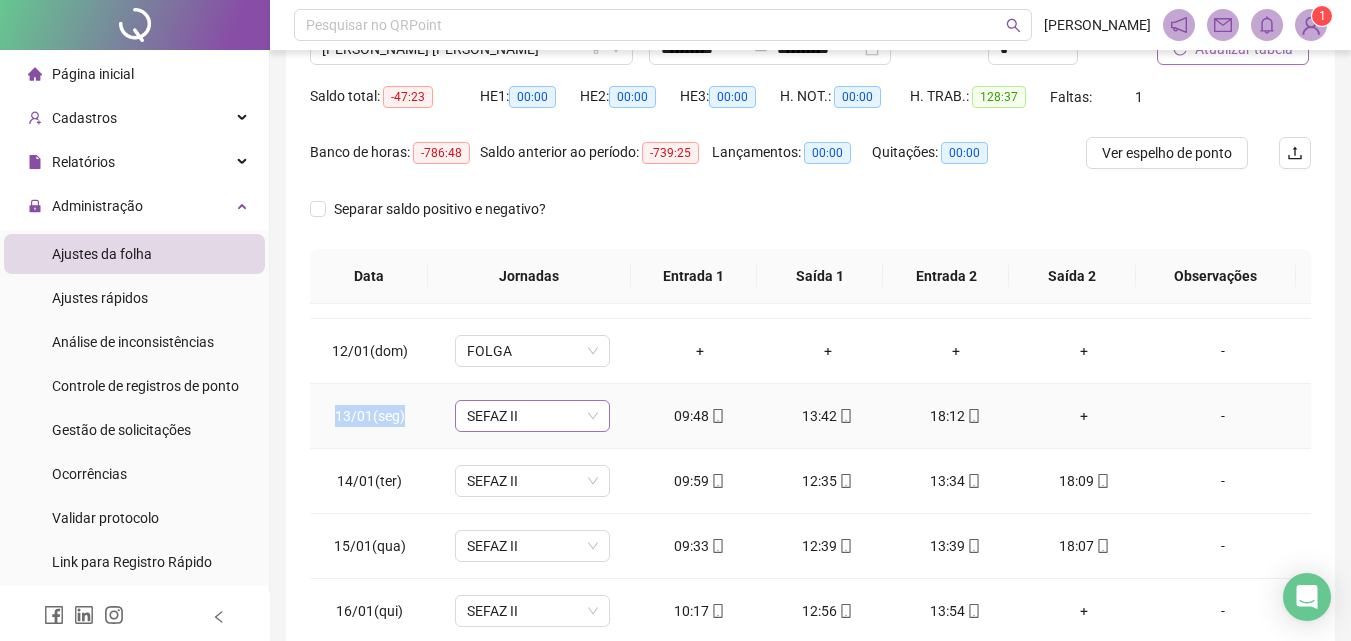 scroll, scrollTop: 800, scrollLeft: 0, axis: vertical 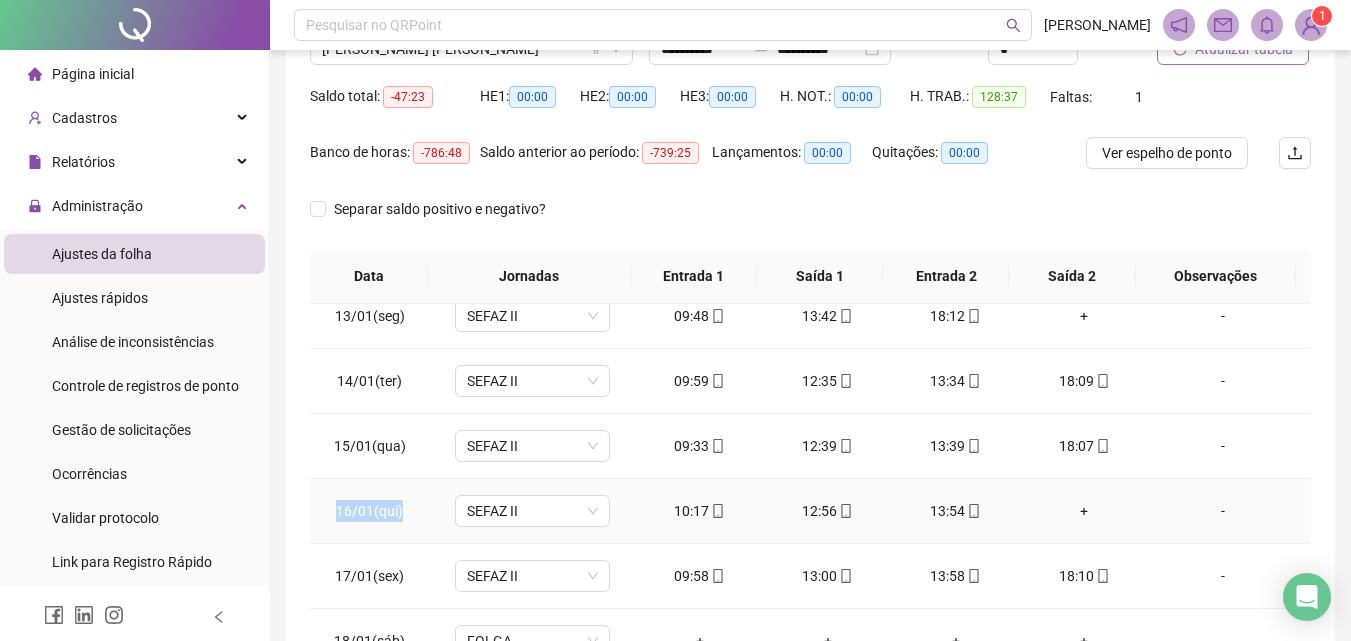 drag, startPoint x: 332, startPoint y: 509, endPoint x: 414, endPoint y: 516, distance: 82.29824 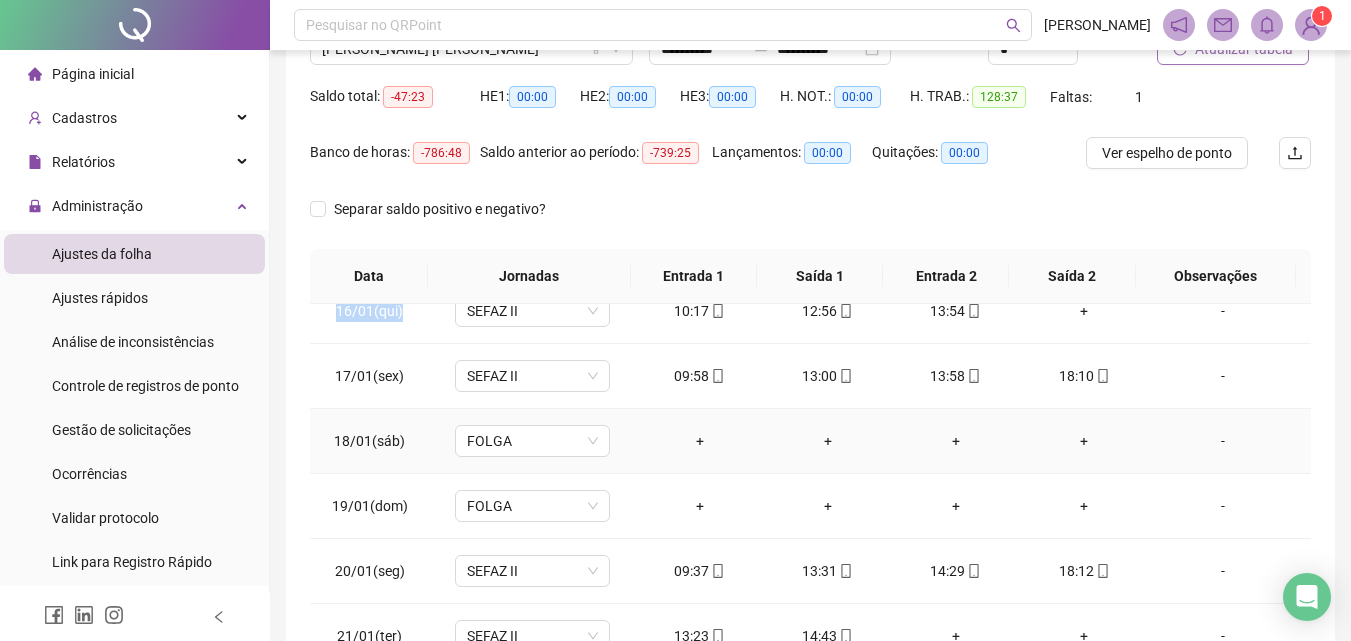 scroll, scrollTop: 1100, scrollLeft: 0, axis: vertical 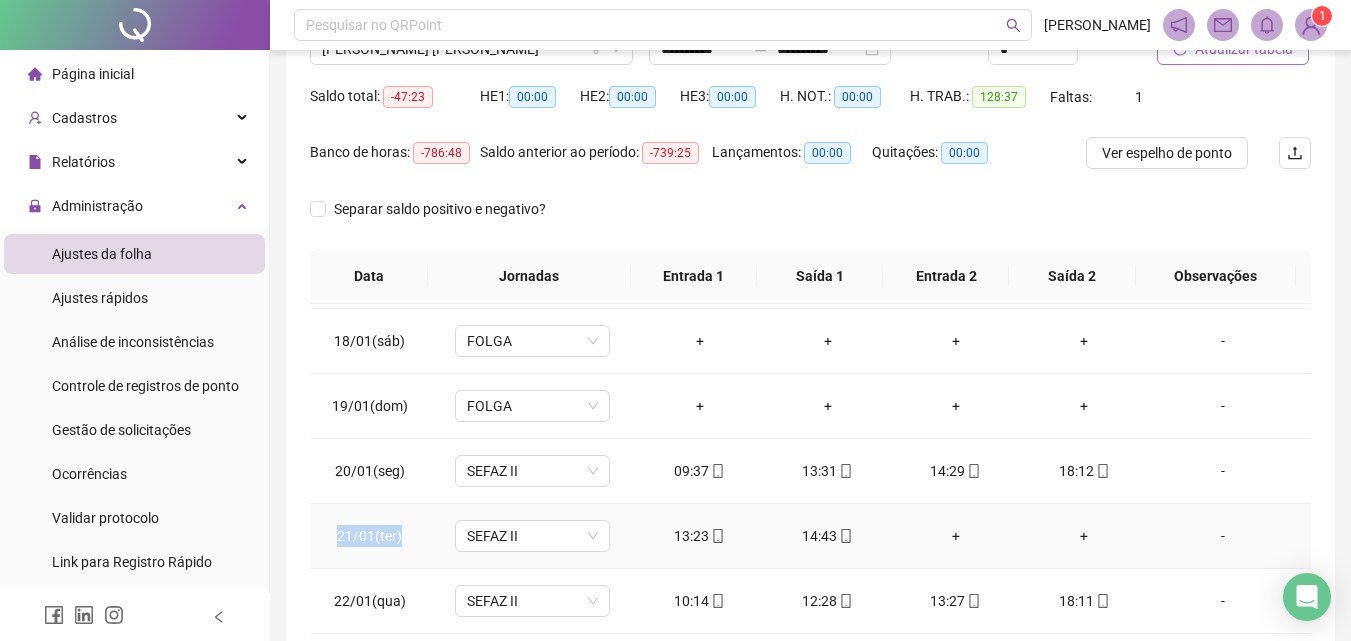 drag, startPoint x: 331, startPoint y: 534, endPoint x: 414, endPoint y: 543, distance: 83.48653 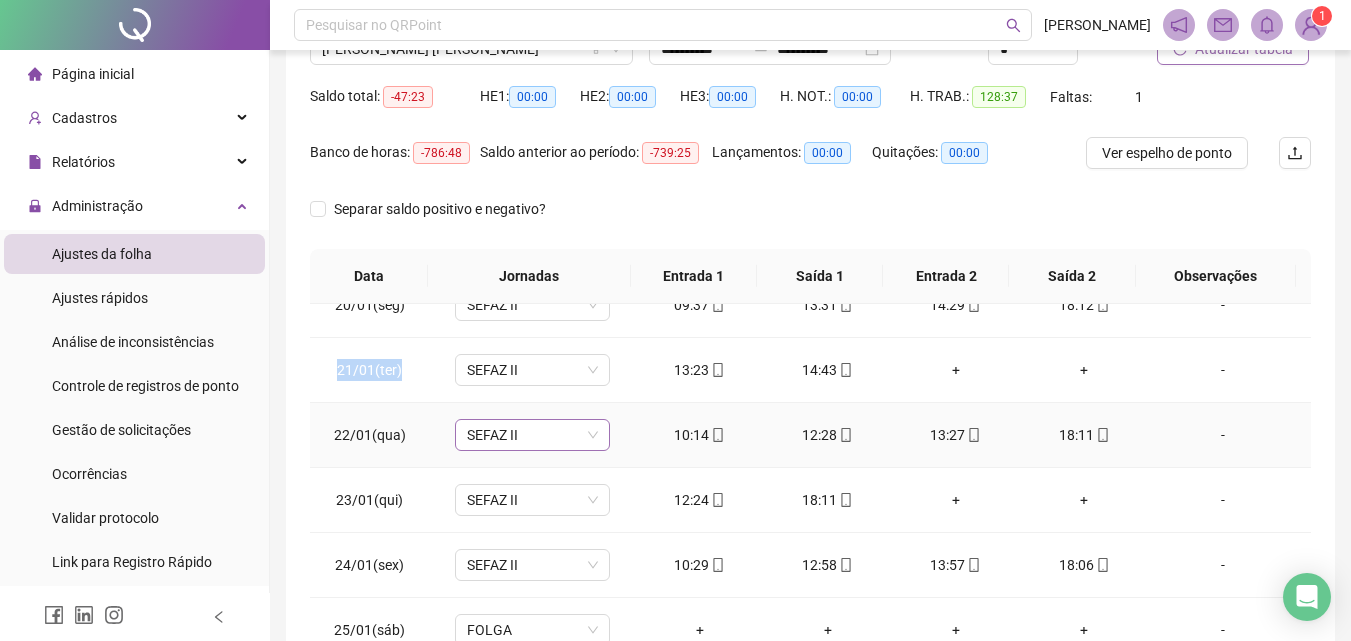 scroll, scrollTop: 1300, scrollLeft: 0, axis: vertical 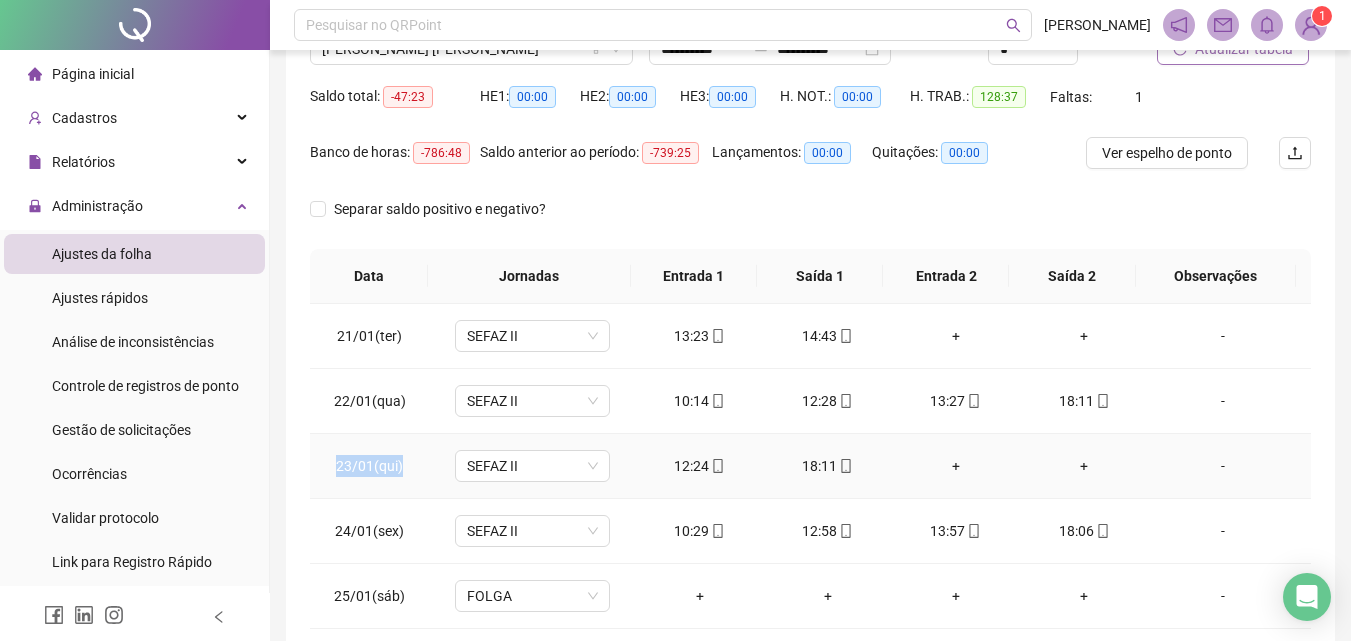drag, startPoint x: 361, startPoint y: 464, endPoint x: 419, endPoint y: 464, distance: 58 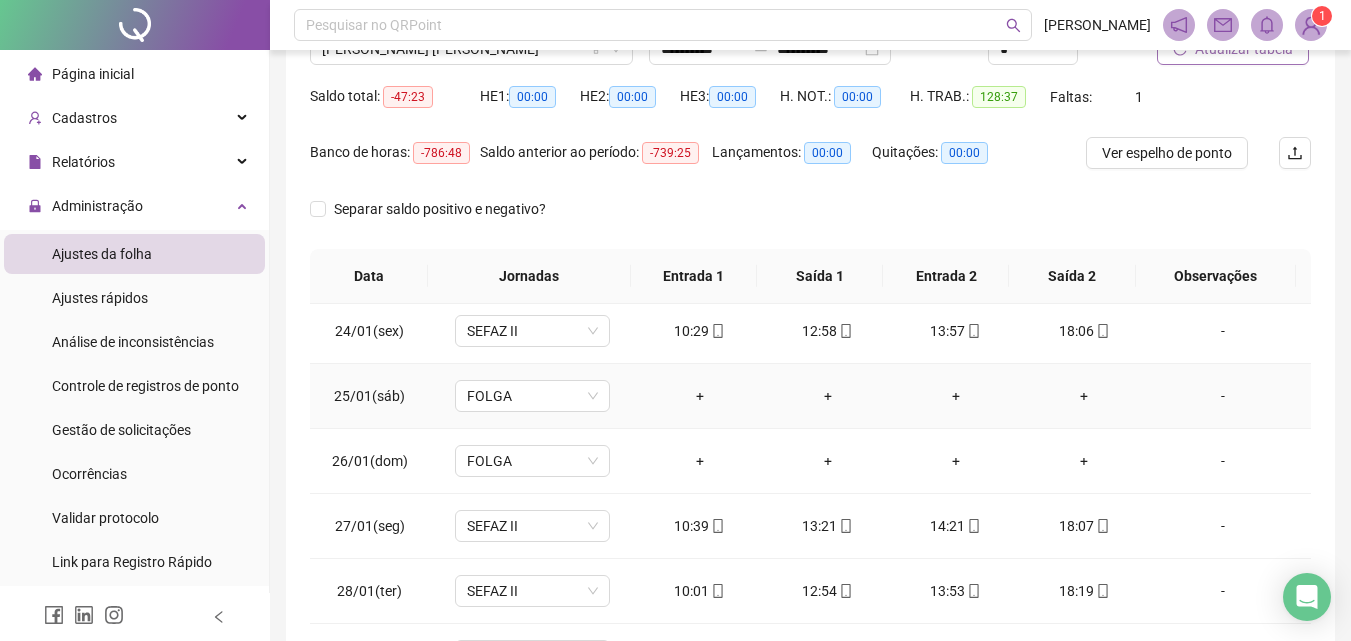 scroll, scrollTop: 1588, scrollLeft: 0, axis: vertical 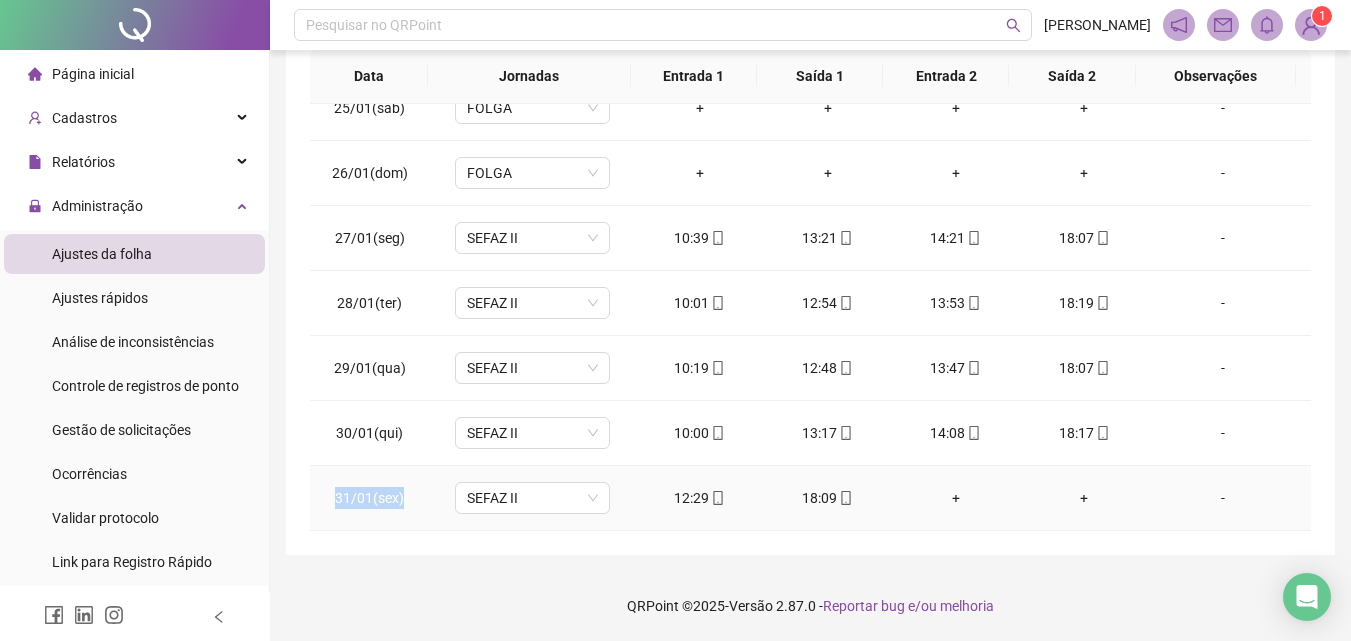drag, startPoint x: 370, startPoint y: 498, endPoint x: 407, endPoint y: 503, distance: 37.336308 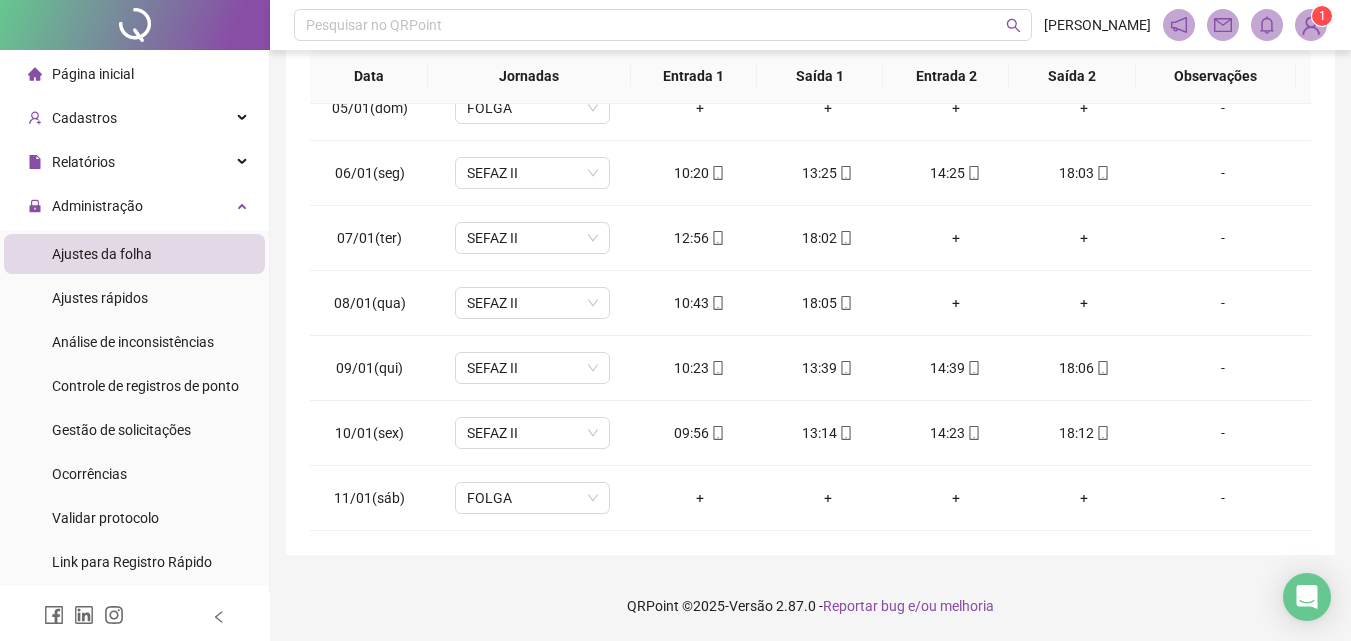 scroll, scrollTop: 0, scrollLeft: 0, axis: both 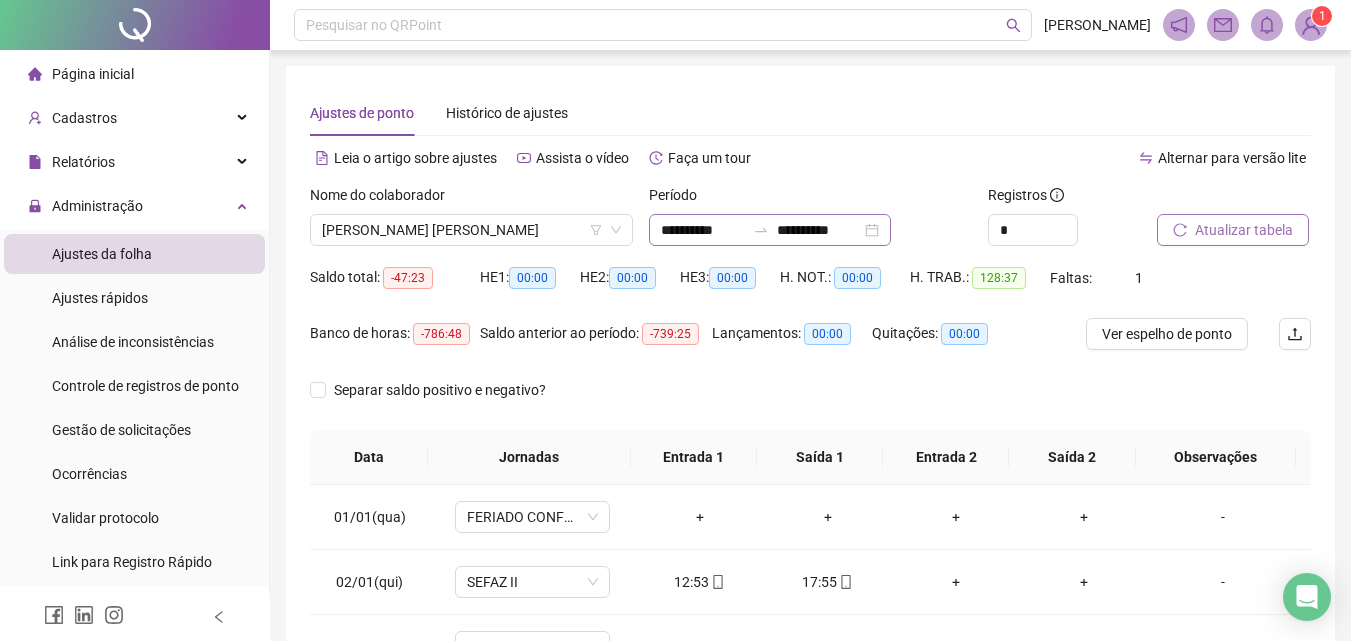 click on "**********" at bounding box center (770, 230) 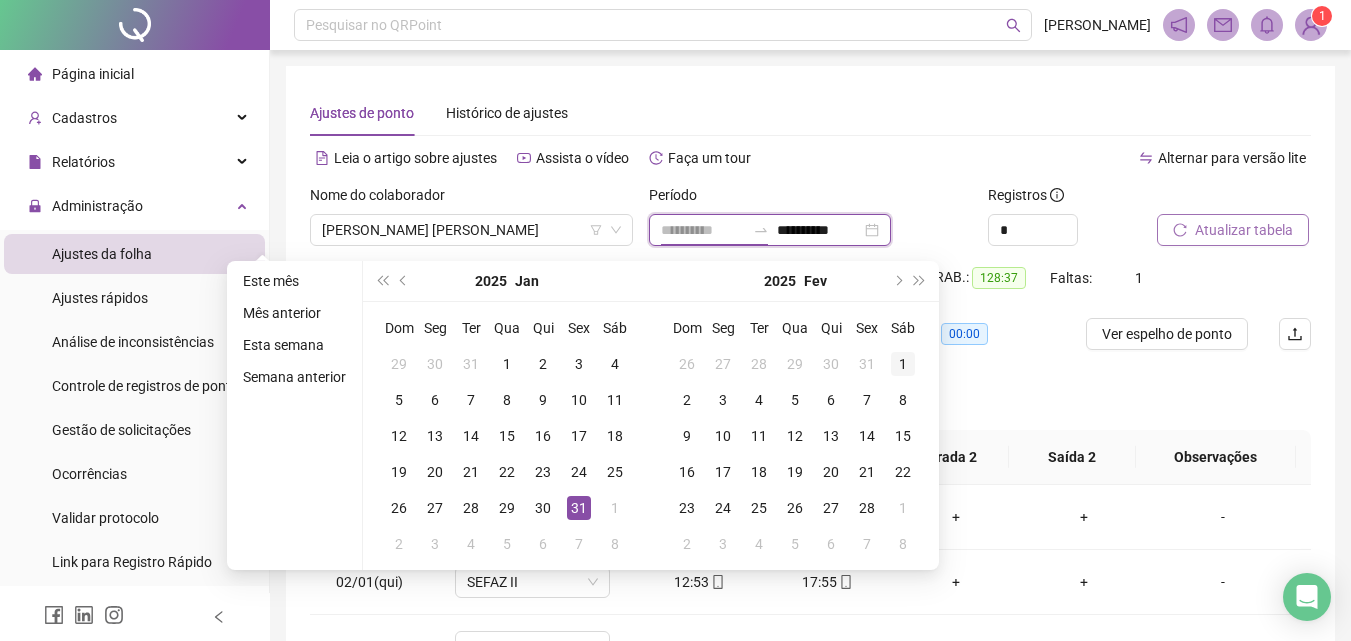 type on "**********" 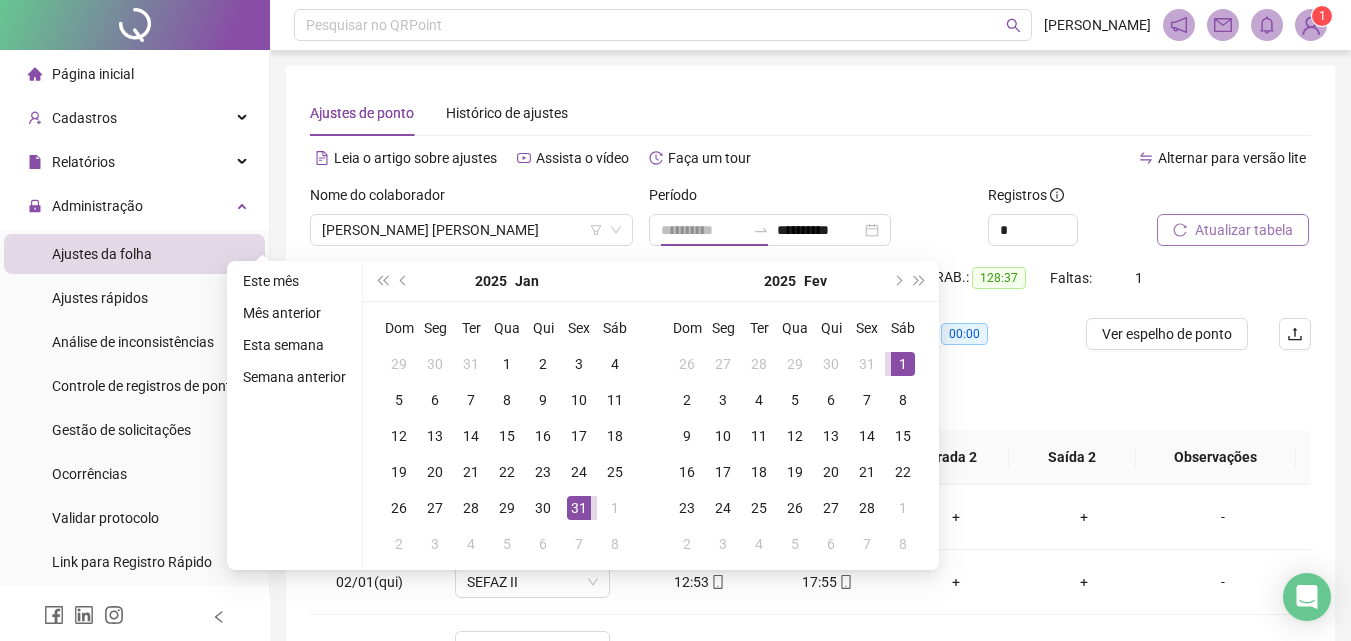 click on "1" at bounding box center (903, 364) 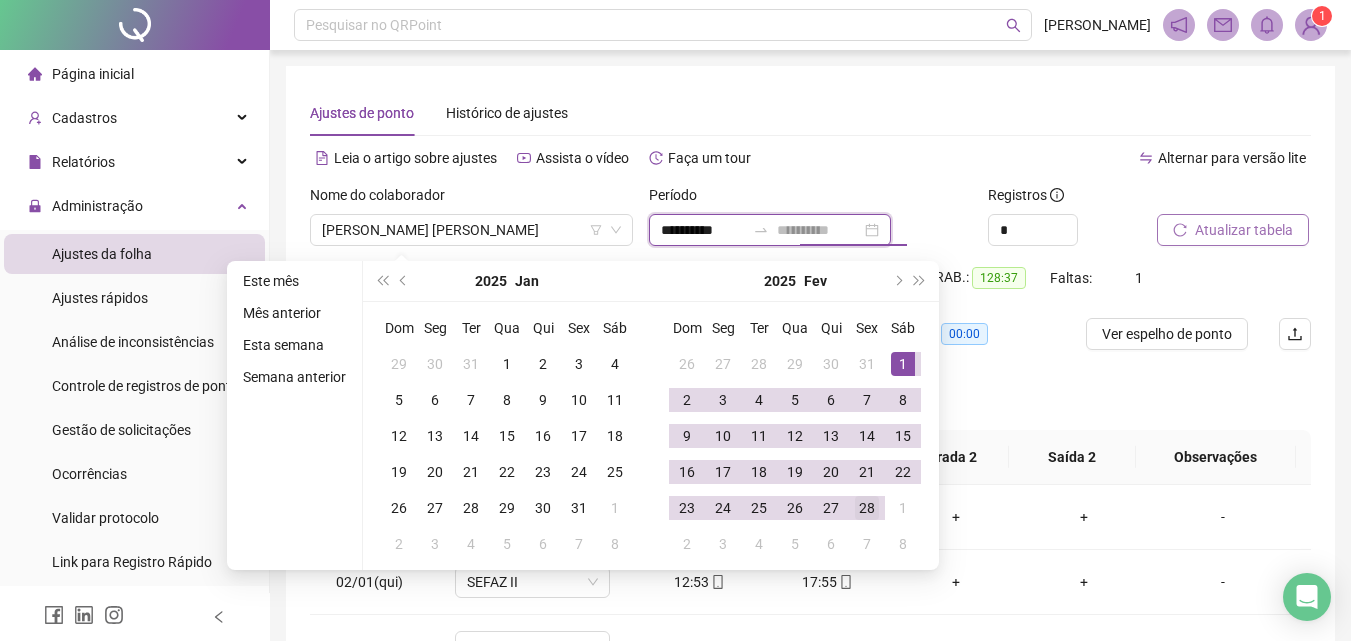 type on "**********" 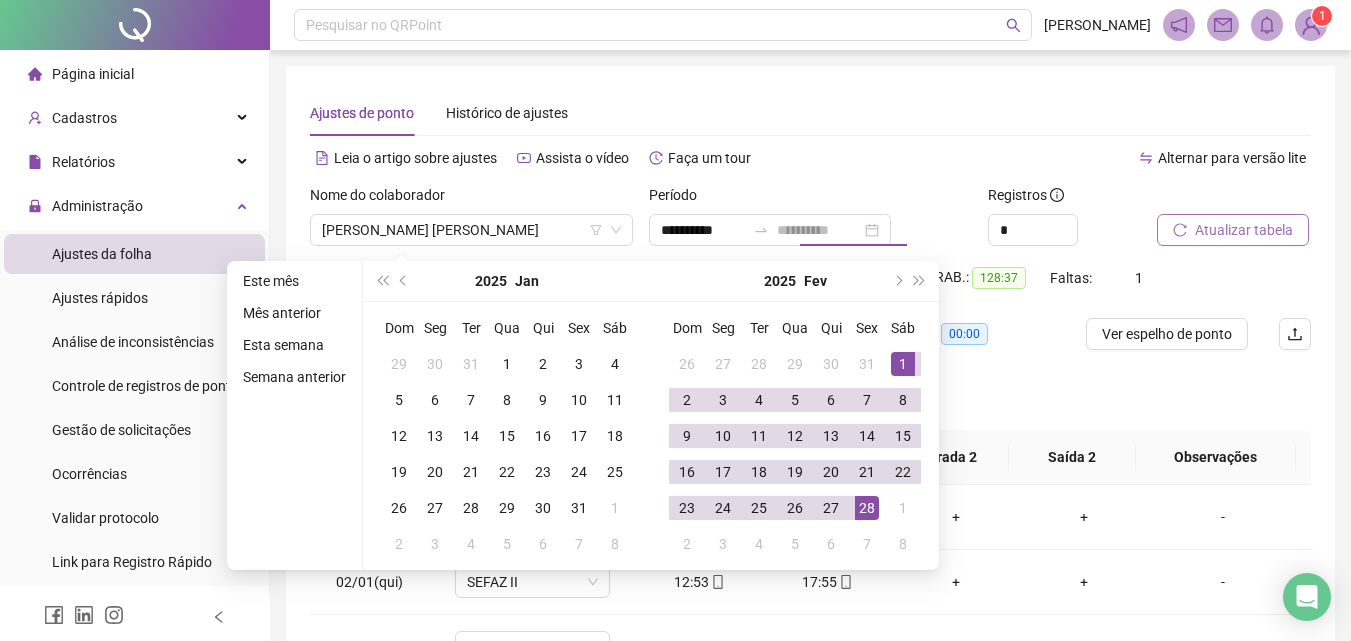 click on "28" at bounding box center (867, 508) 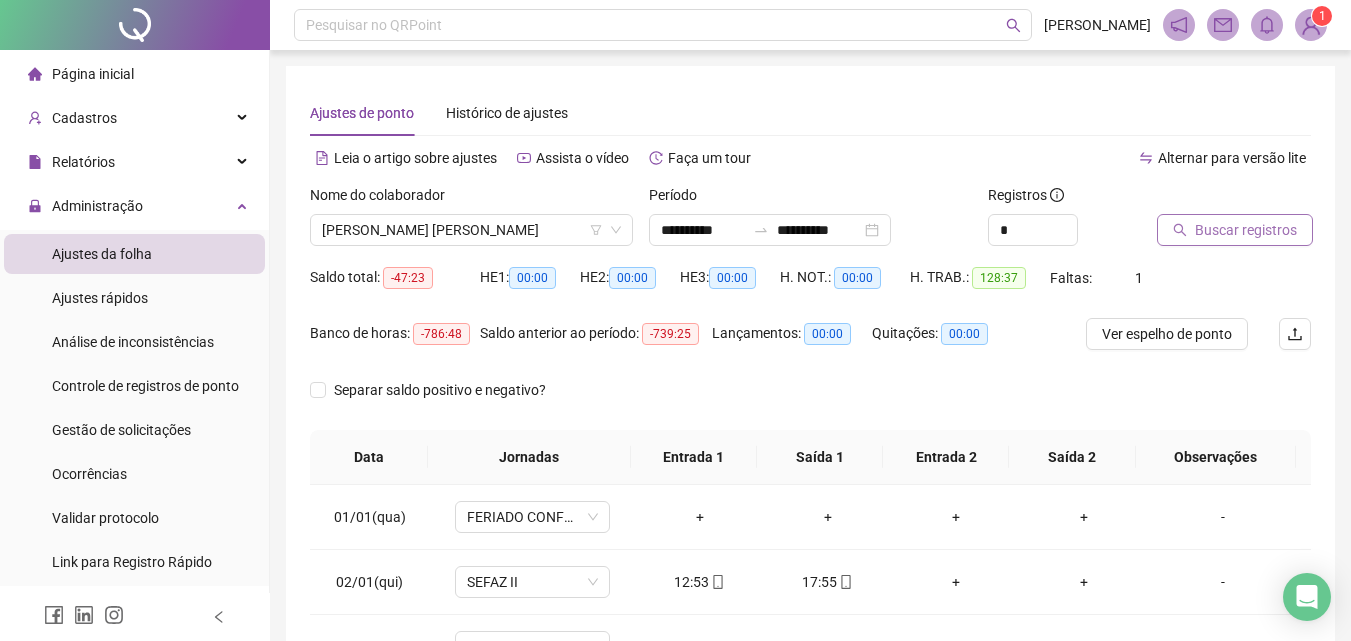 click on "Buscar registros" at bounding box center [1246, 230] 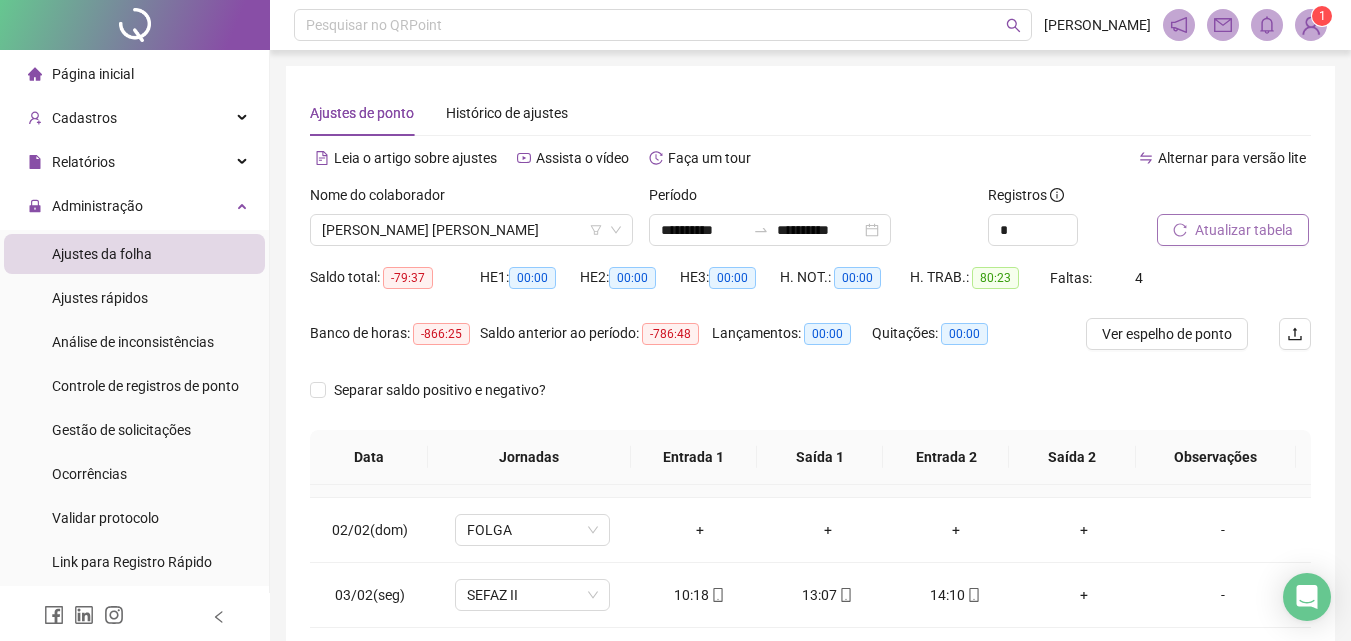 scroll, scrollTop: 100, scrollLeft: 0, axis: vertical 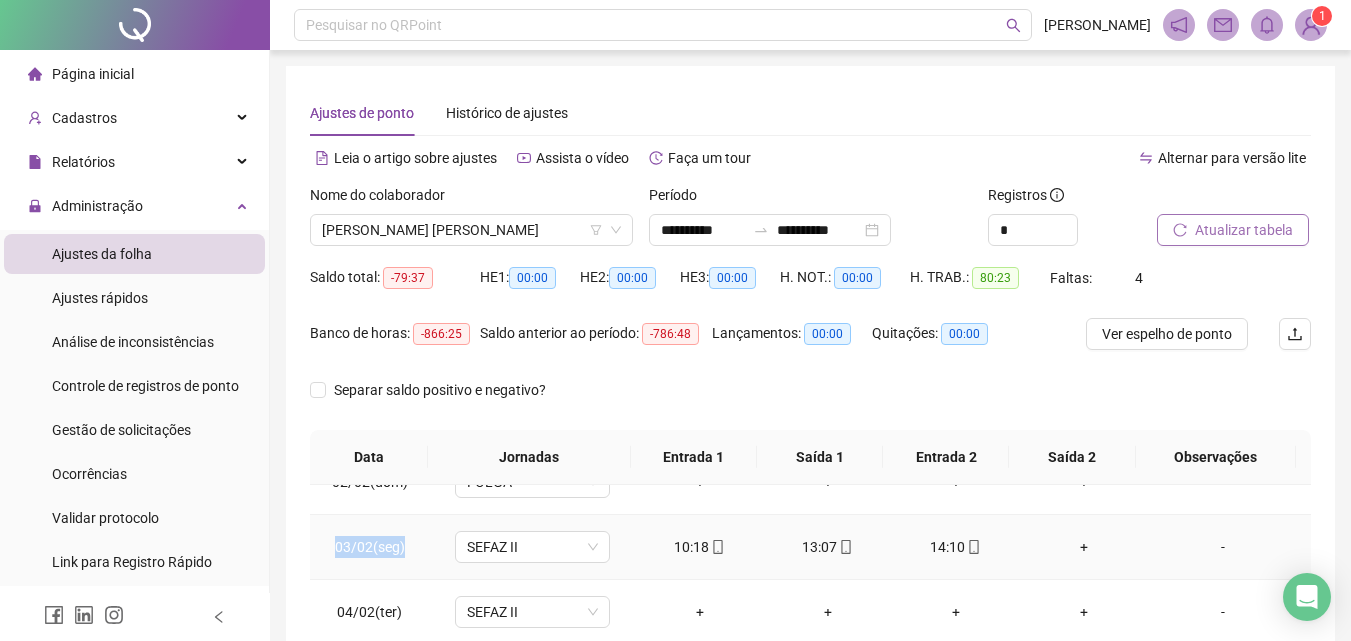 drag, startPoint x: 379, startPoint y: 549, endPoint x: 416, endPoint y: 554, distance: 37.336308 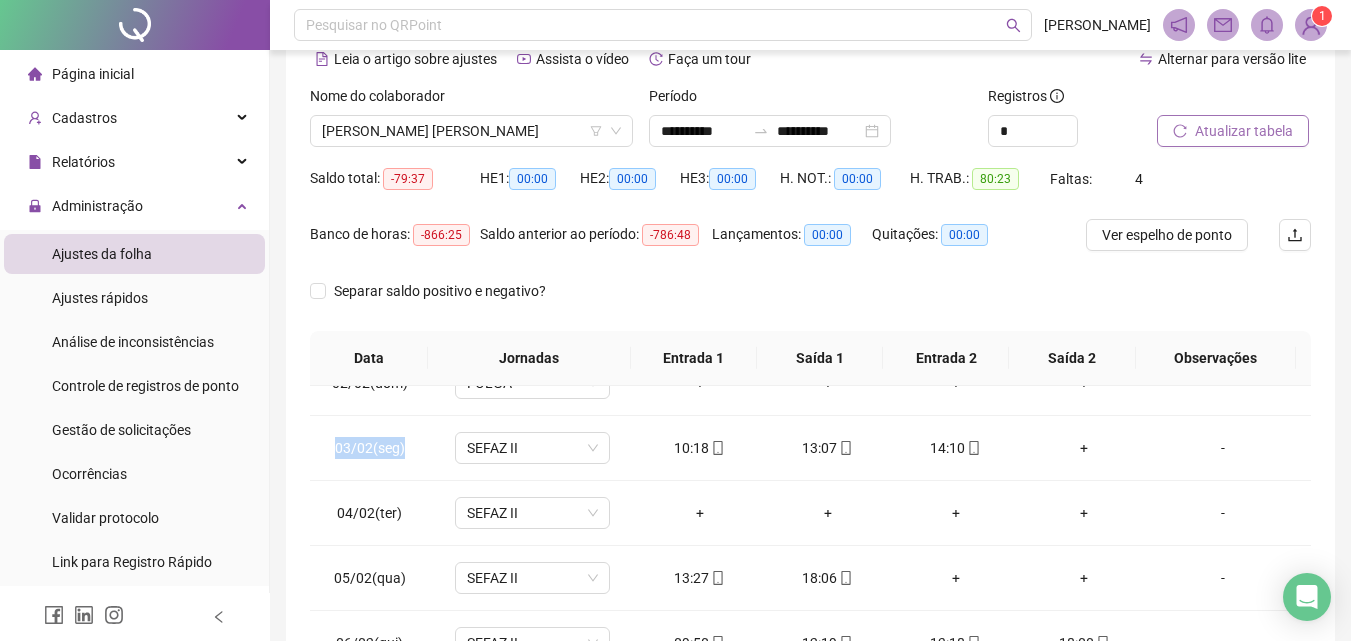 scroll, scrollTop: 100, scrollLeft: 0, axis: vertical 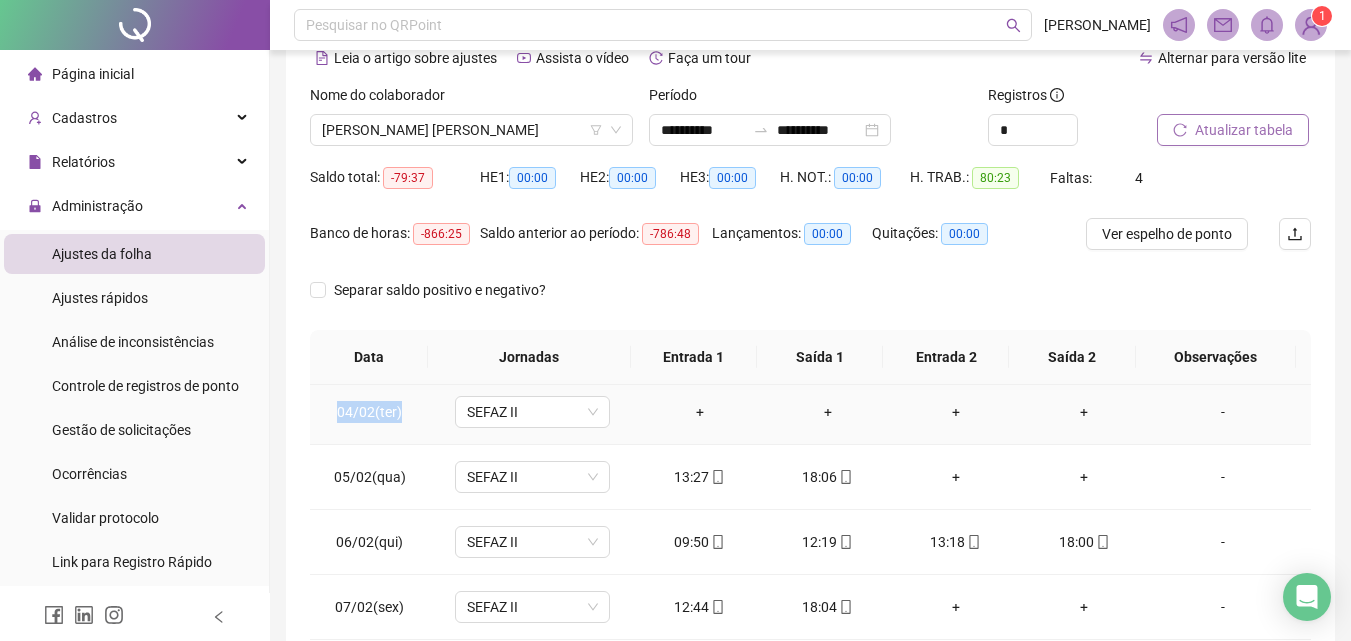 drag, startPoint x: 407, startPoint y: 418, endPoint x: 428, endPoint y: 421, distance: 21.213203 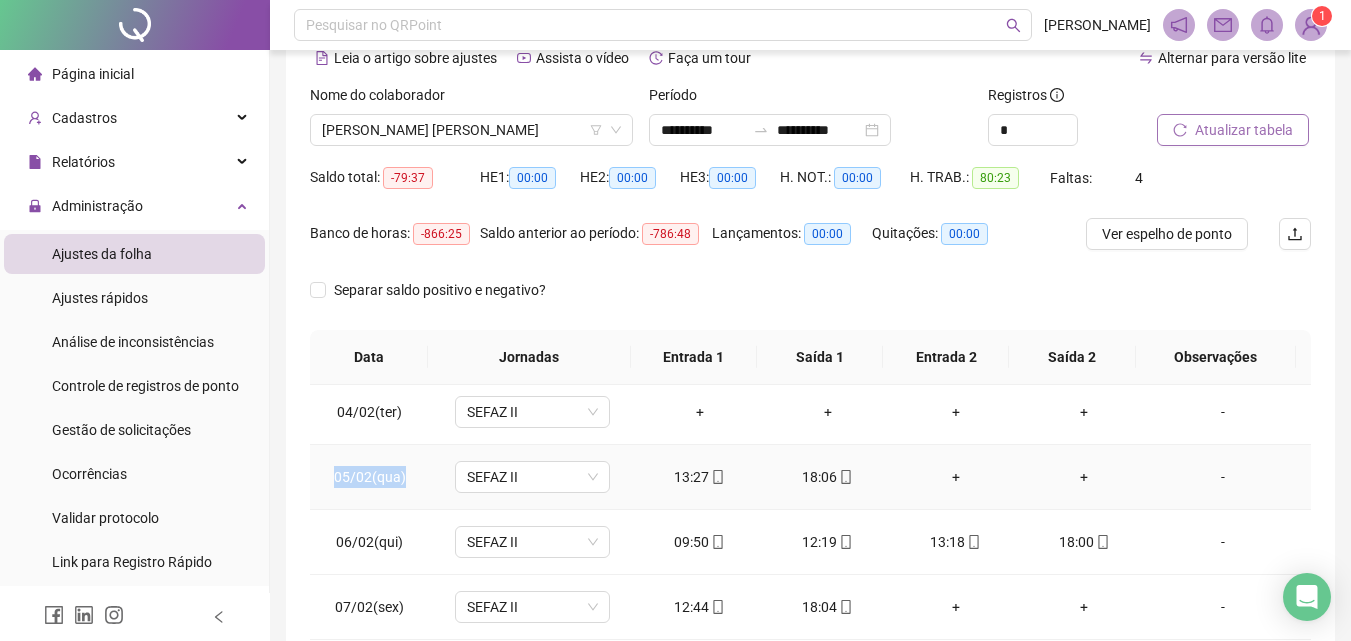 drag, startPoint x: 335, startPoint y: 477, endPoint x: 403, endPoint y: 483, distance: 68.26419 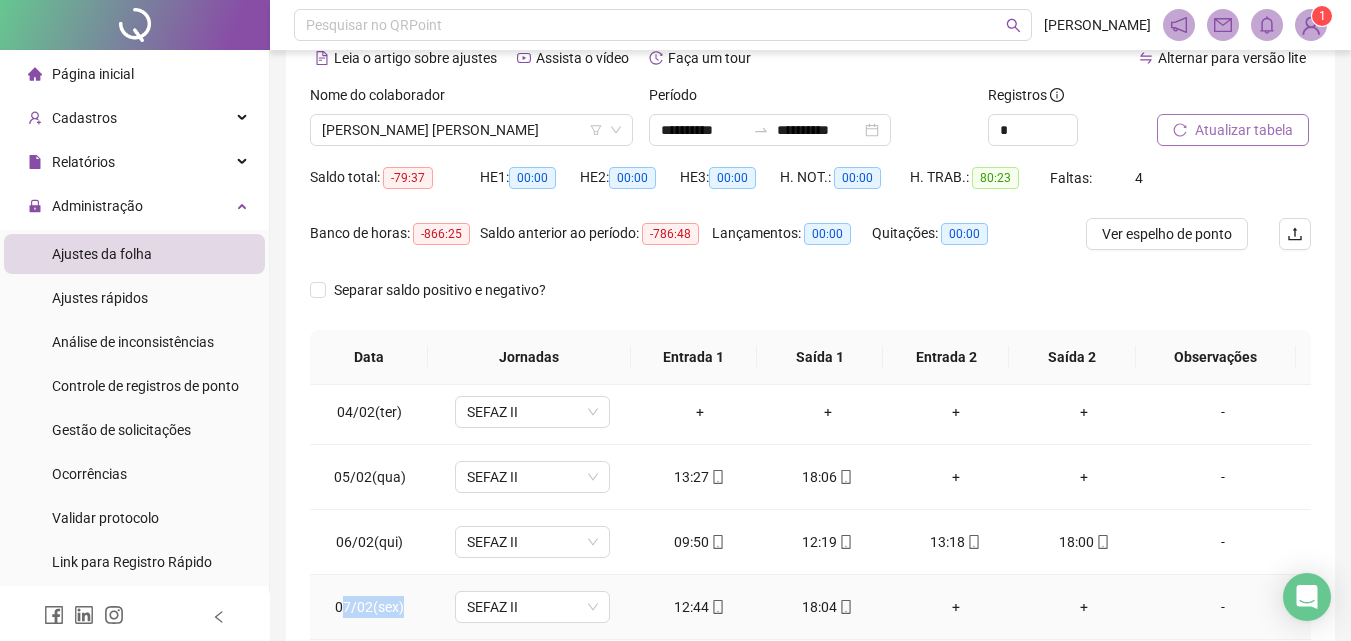 drag, startPoint x: 384, startPoint y: 611, endPoint x: 403, endPoint y: 611, distance: 19 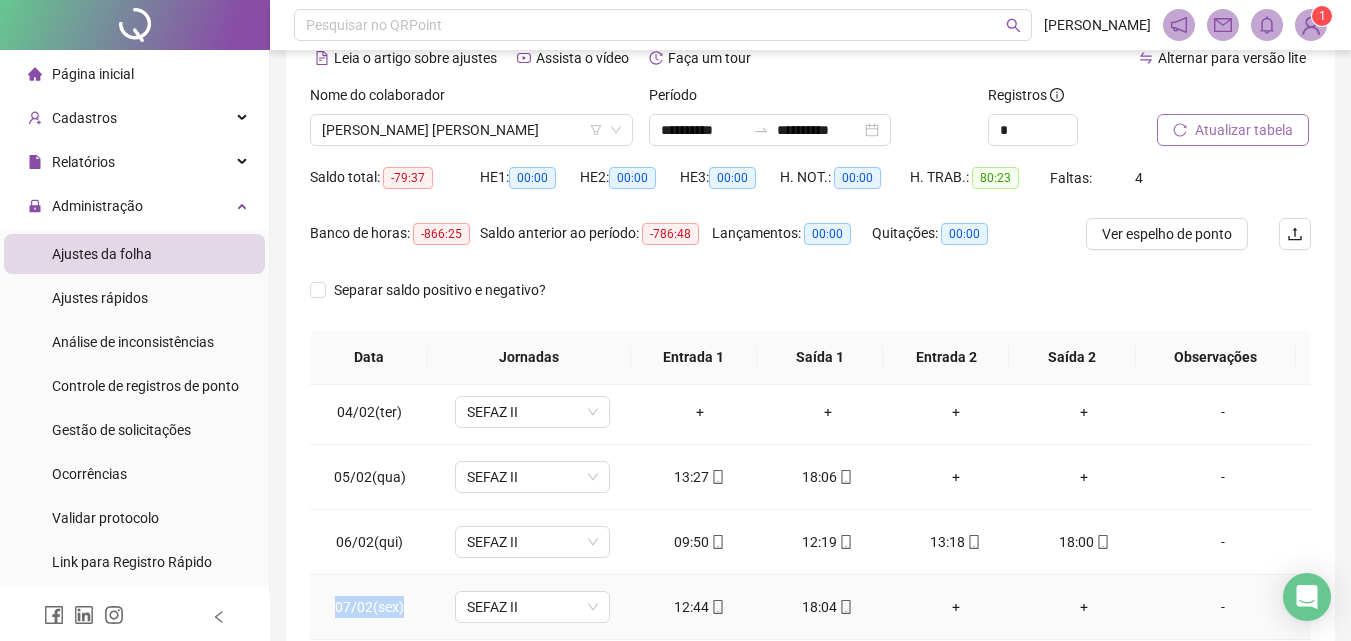 drag, startPoint x: 334, startPoint y: 604, endPoint x: 400, endPoint y: 610, distance: 66.27216 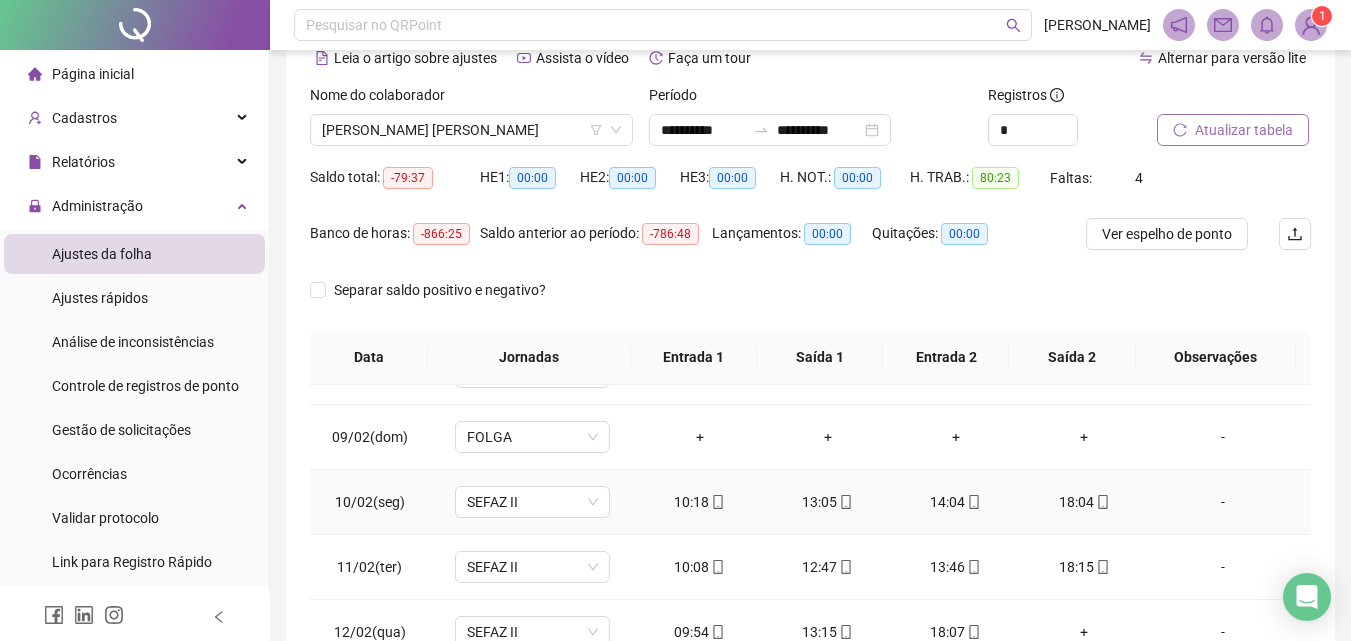 scroll, scrollTop: 600, scrollLeft: 0, axis: vertical 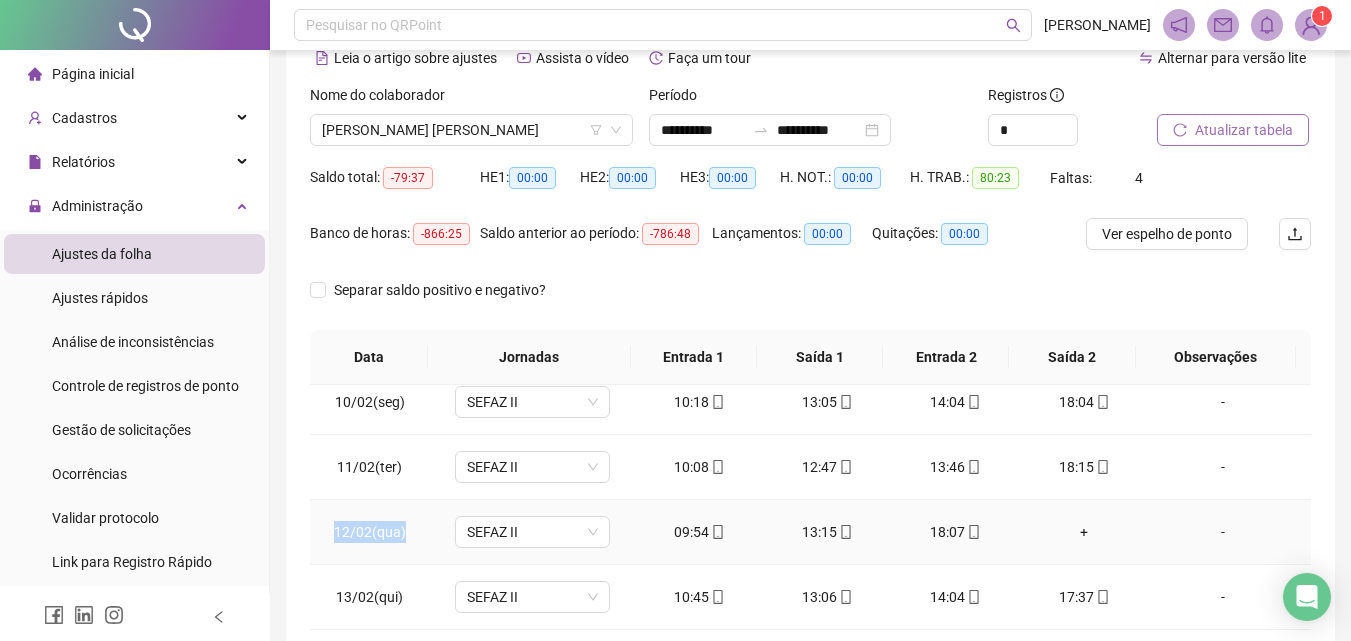 drag, startPoint x: 346, startPoint y: 532, endPoint x: 427, endPoint y: 534, distance: 81.02469 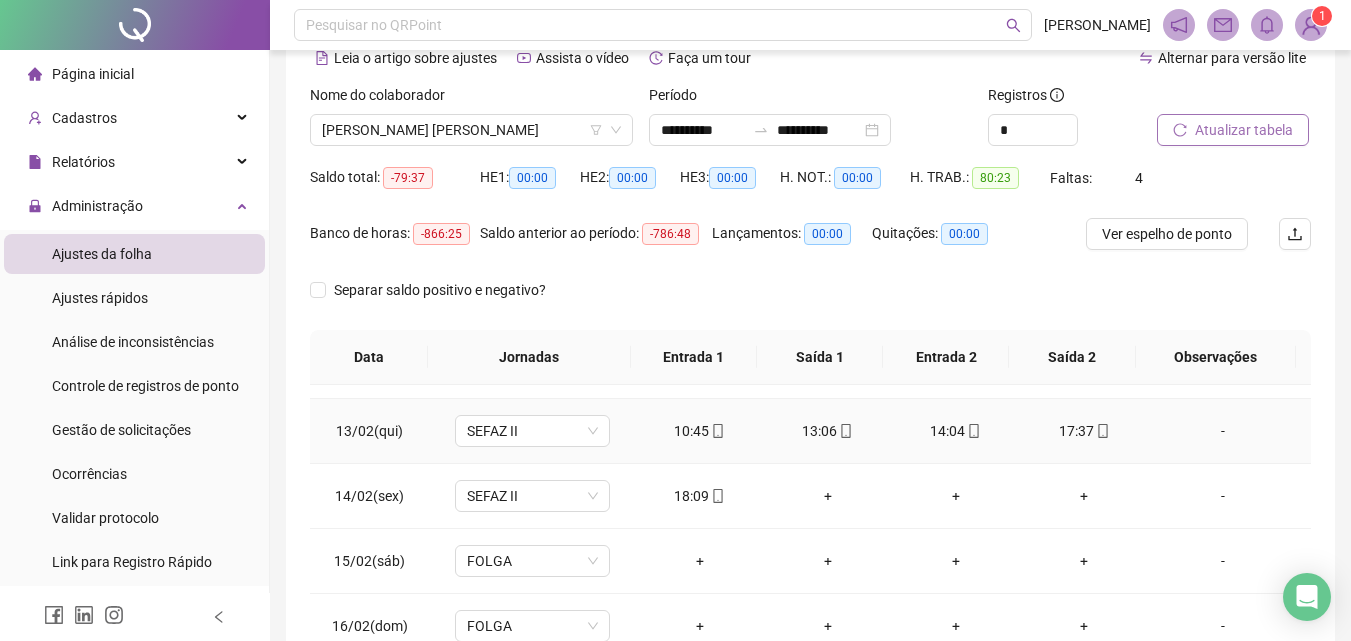 scroll, scrollTop: 800, scrollLeft: 0, axis: vertical 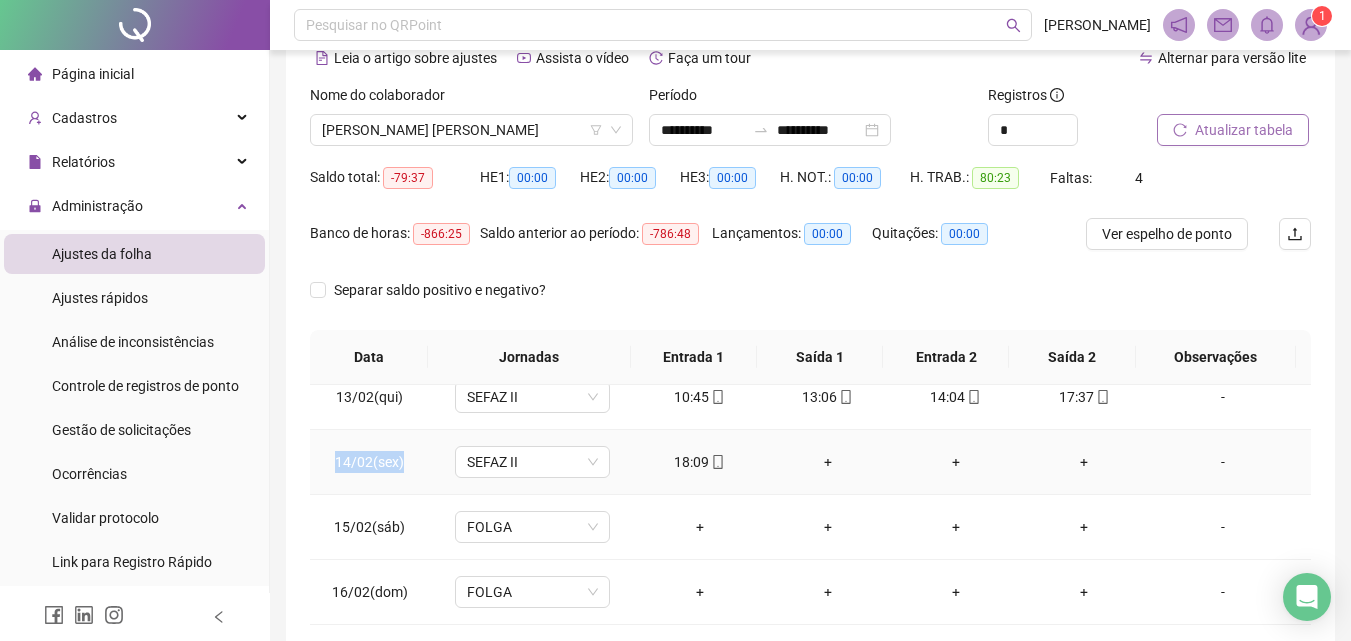 drag, startPoint x: 335, startPoint y: 464, endPoint x: 416, endPoint y: 460, distance: 81.09871 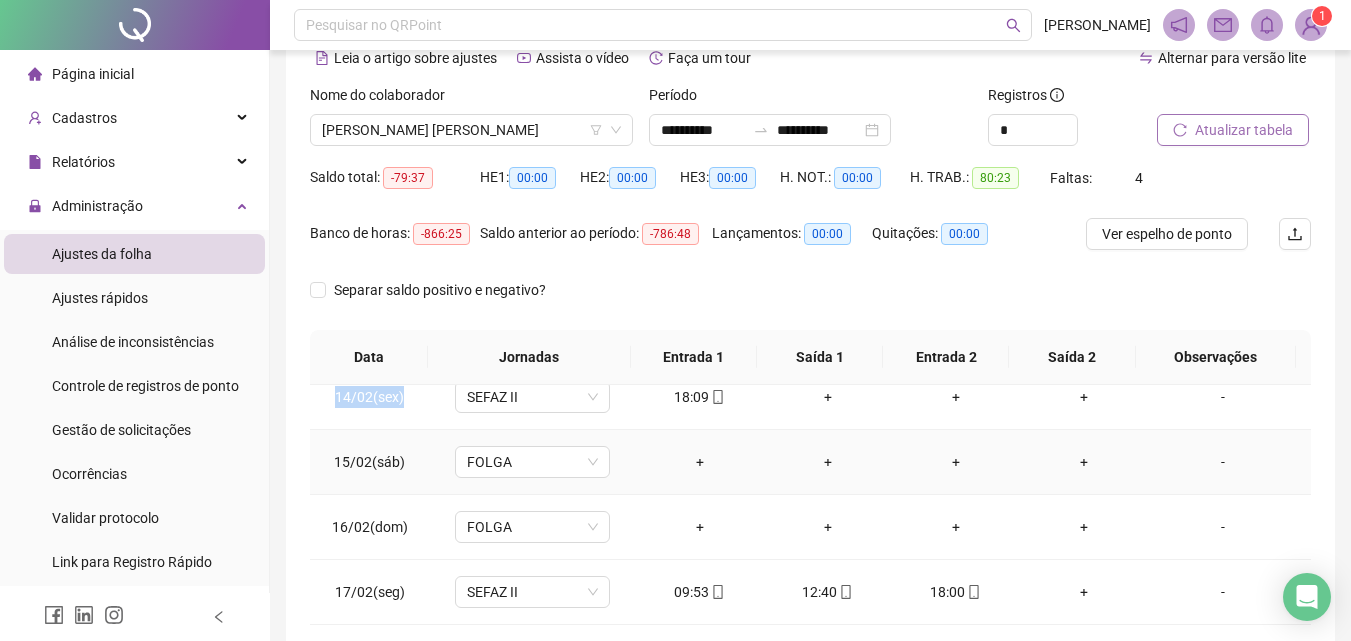 scroll, scrollTop: 900, scrollLeft: 0, axis: vertical 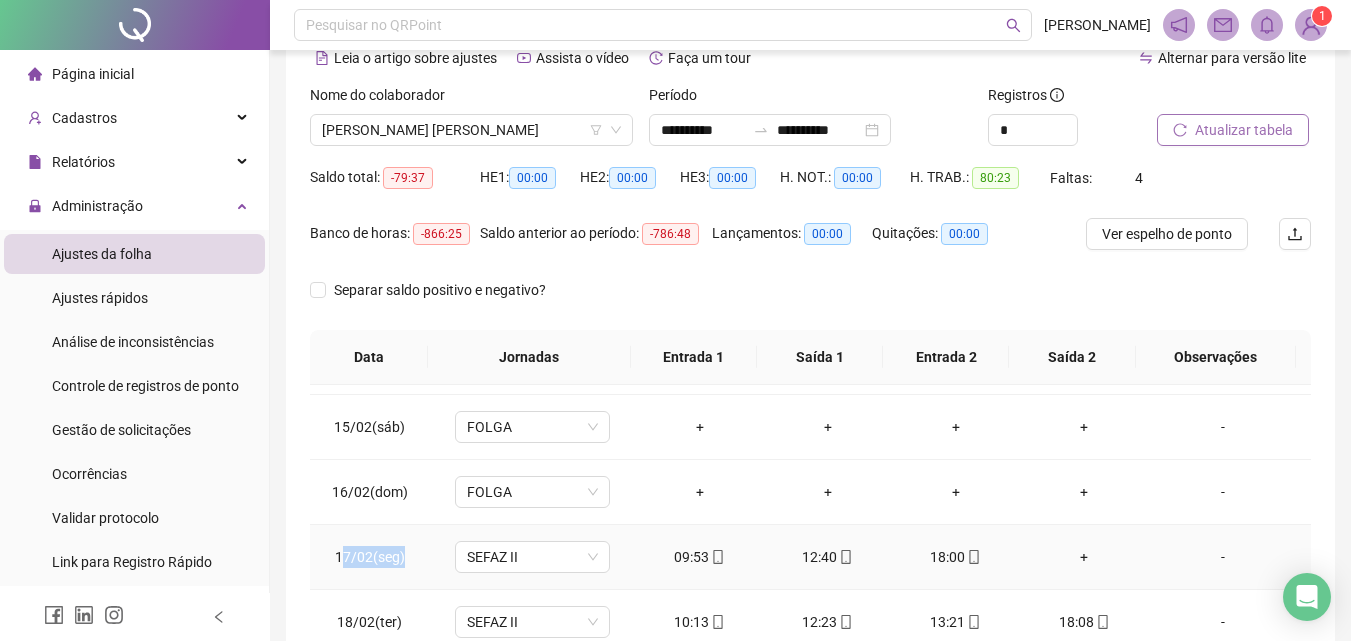 drag, startPoint x: 360, startPoint y: 560, endPoint x: 422, endPoint y: 563, distance: 62.072536 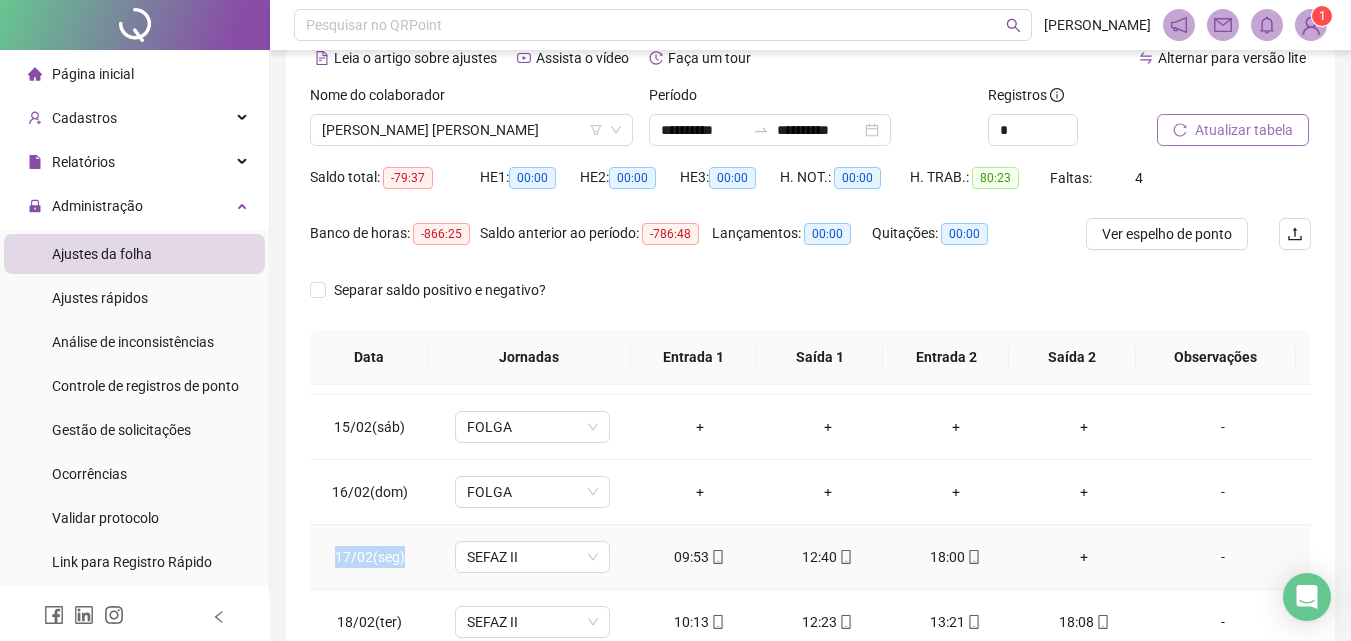 drag, startPoint x: 336, startPoint y: 553, endPoint x: 405, endPoint y: 558, distance: 69.18092 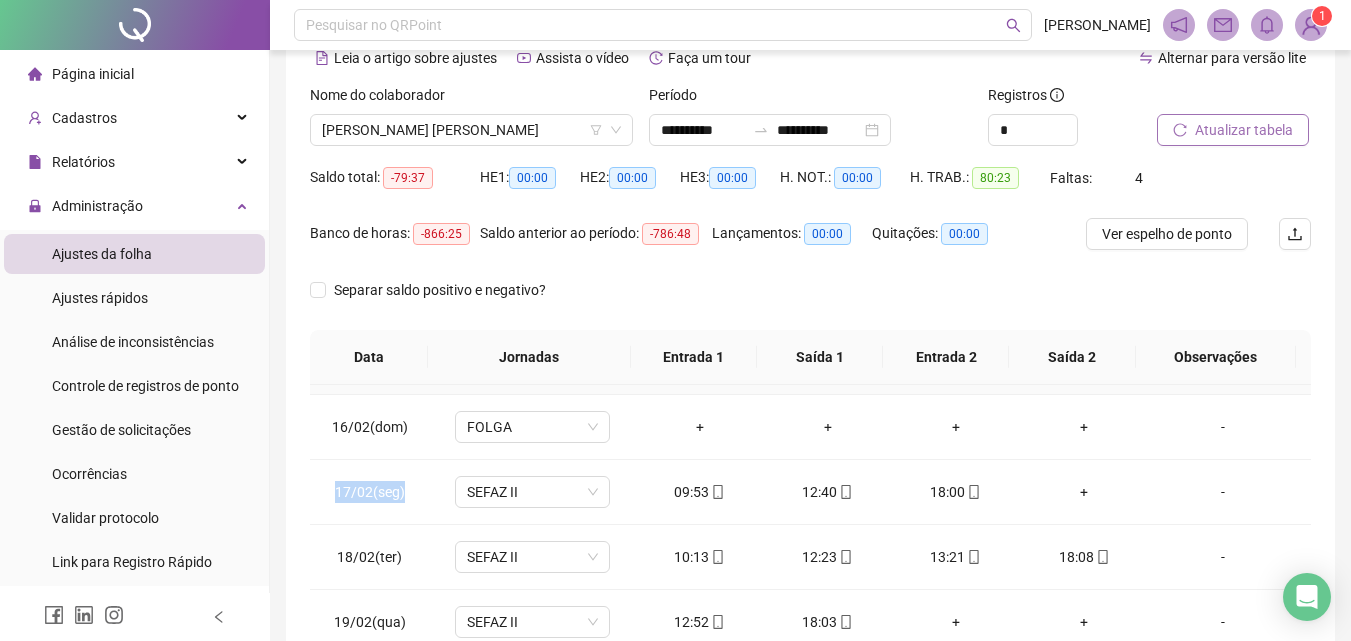scroll, scrollTop: 1000, scrollLeft: 0, axis: vertical 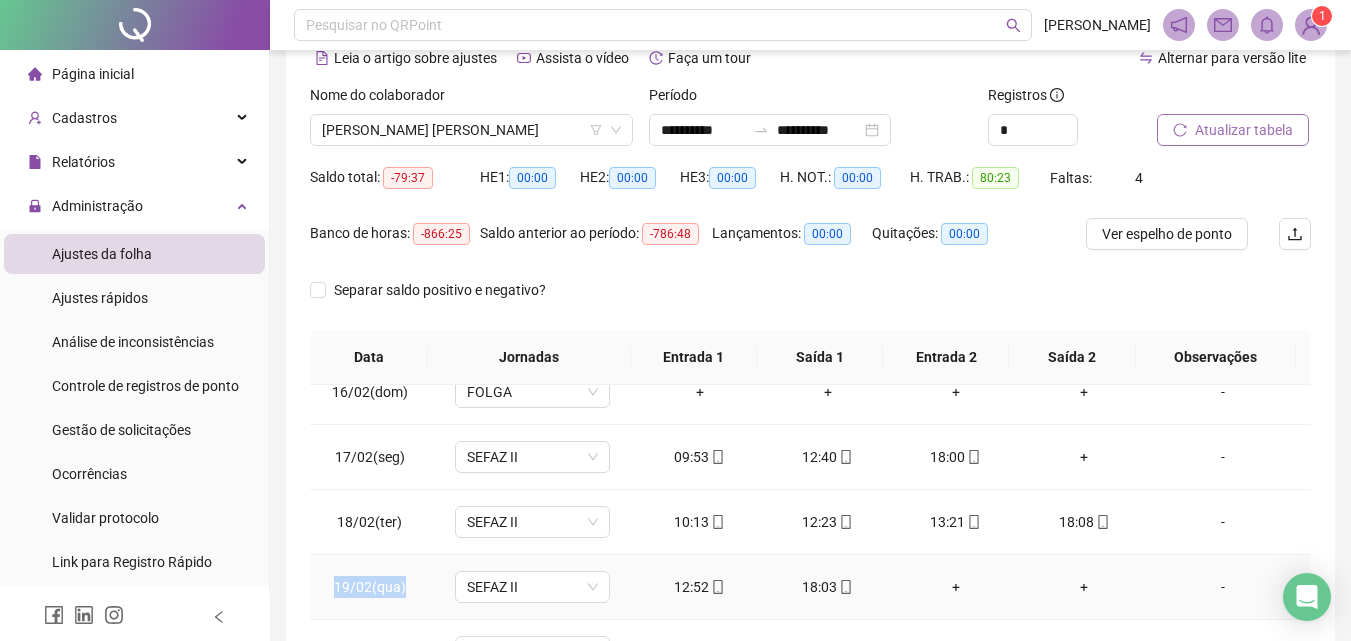 drag, startPoint x: 381, startPoint y: 584, endPoint x: 429, endPoint y: 587, distance: 48.09366 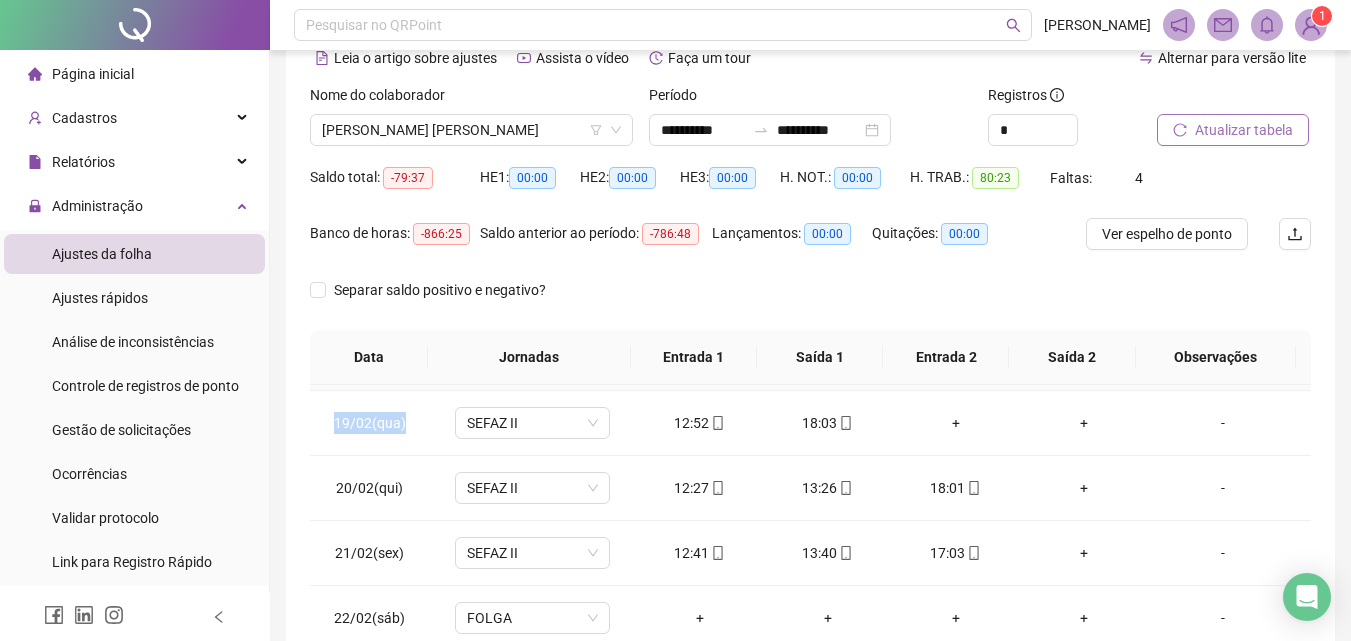 scroll, scrollTop: 1200, scrollLeft: 0, axis: vertical 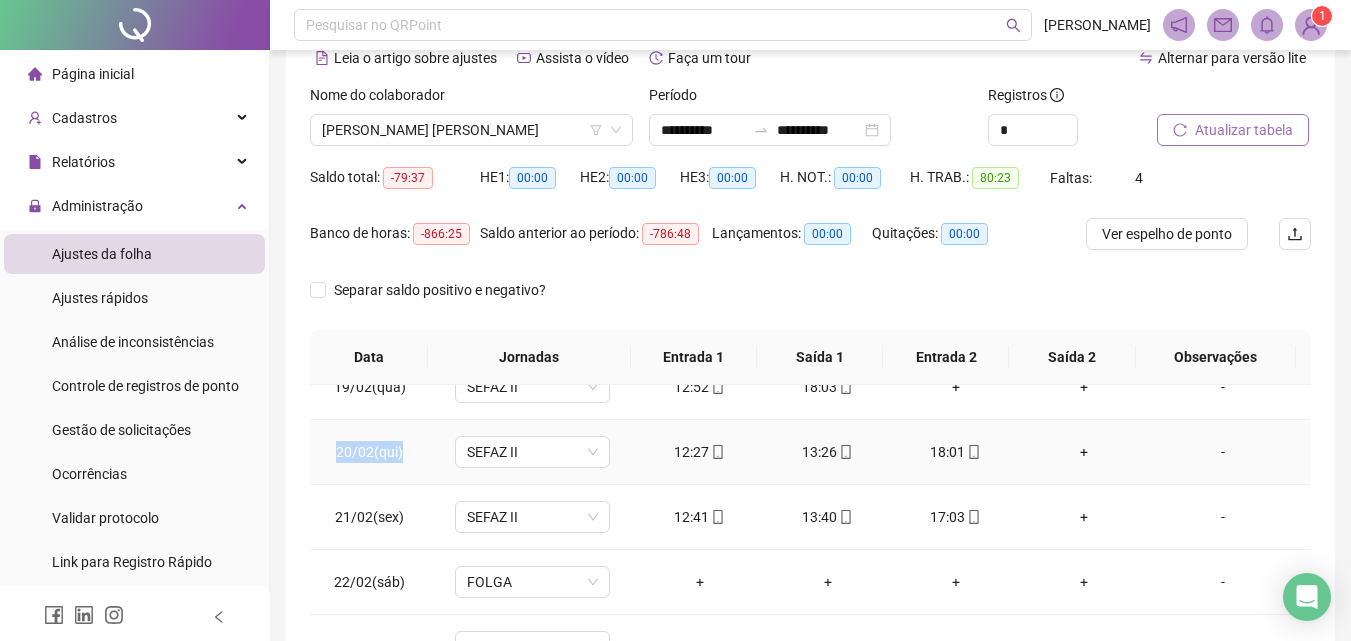 drag, startPoint x: 407, startPoint y: 456, endPoint x: 428, endPoint y: 456, distance: 21 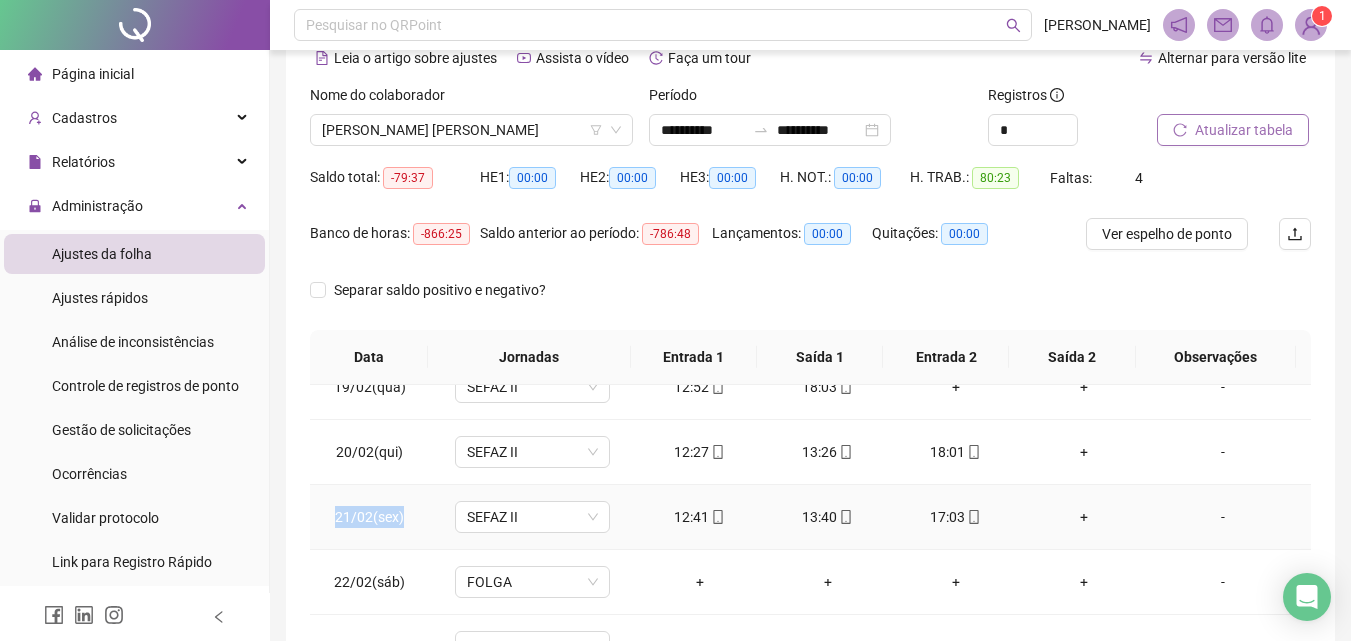 drag, startPoint x: 361, startPoint y: 516, endPoint x: 405, endPoint y: 524, distance: 44.72136 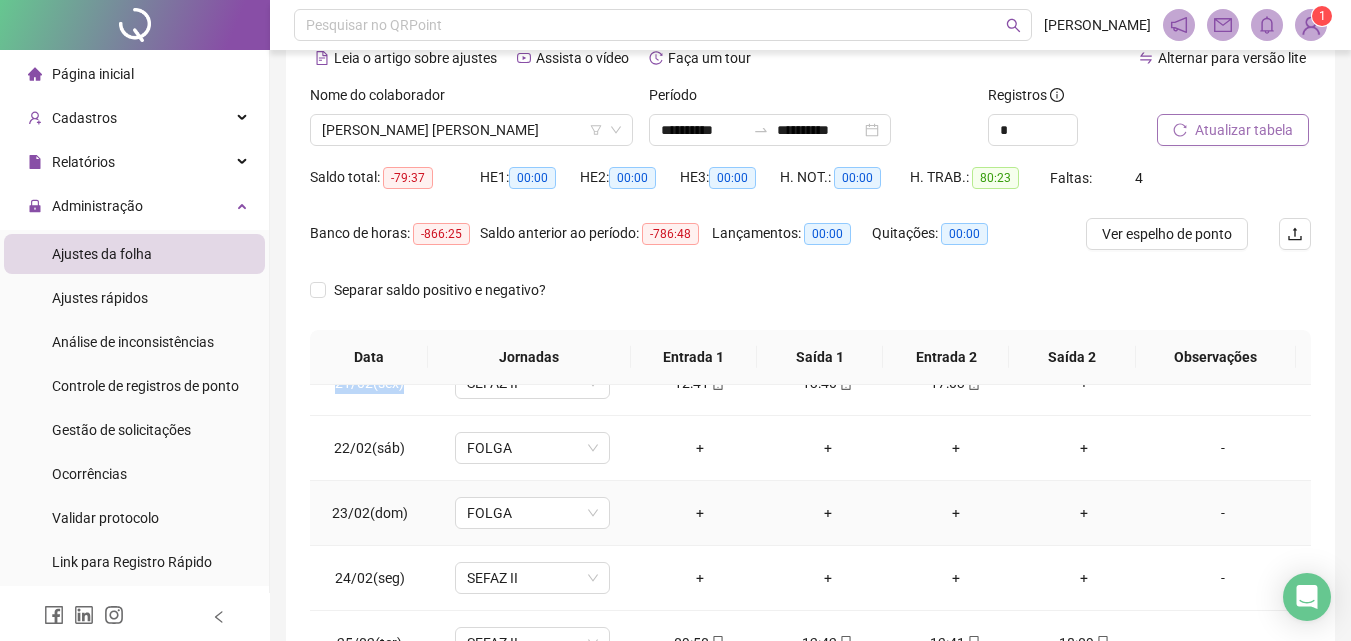 scroll, scrollTop: 1393, scrollLeft: 0, axis: vertical 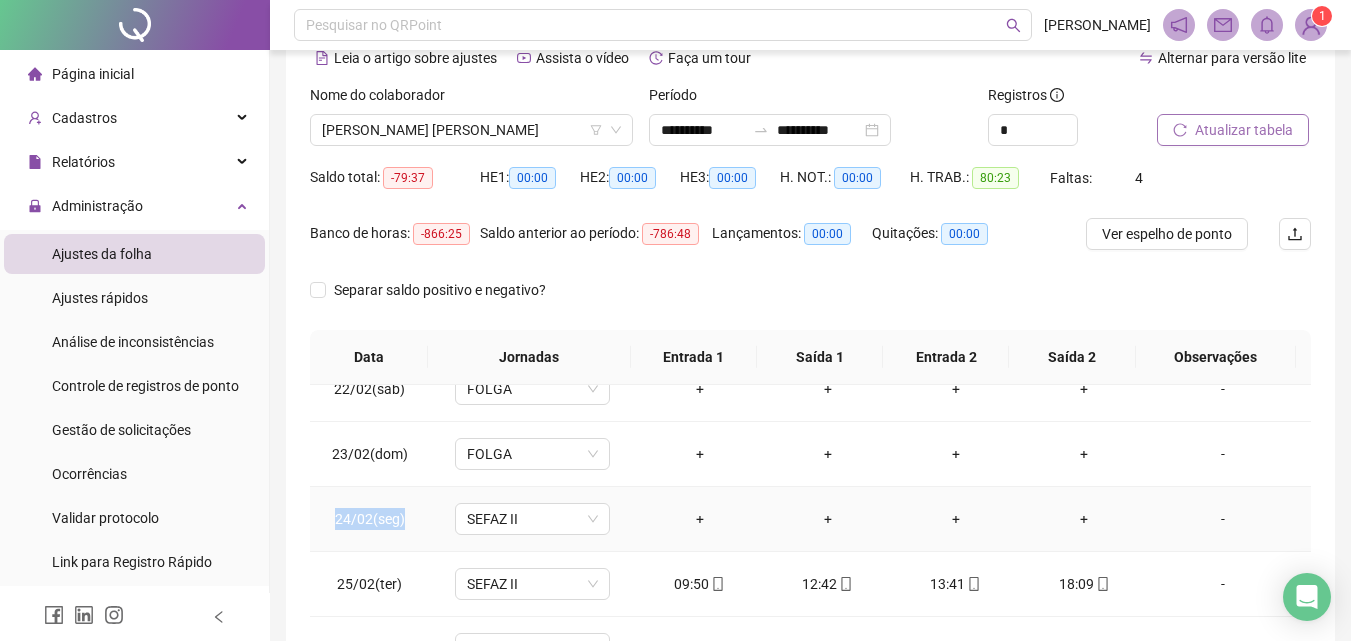 drag, startPoint x: 336, startPoint y: 520, endPoint x: 422, endPoint y: 523, distance: 86.05231 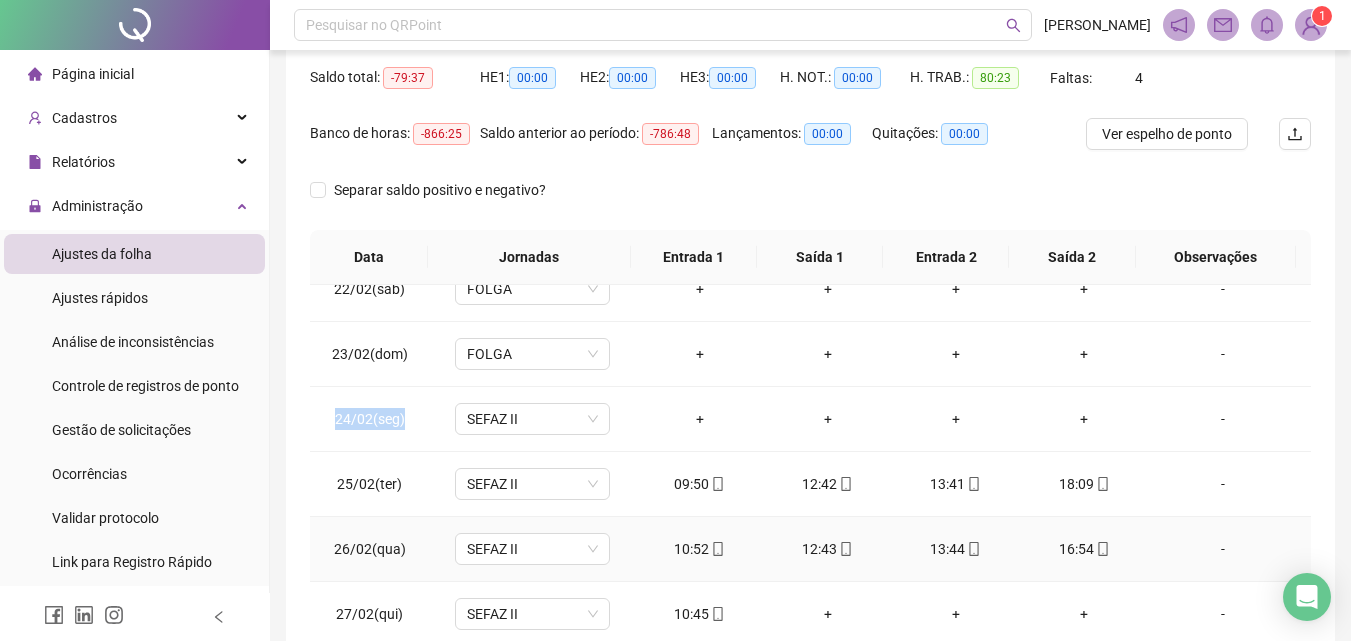 scroll, scrollTop: 300, scrollLeft: 0, axis: vertical 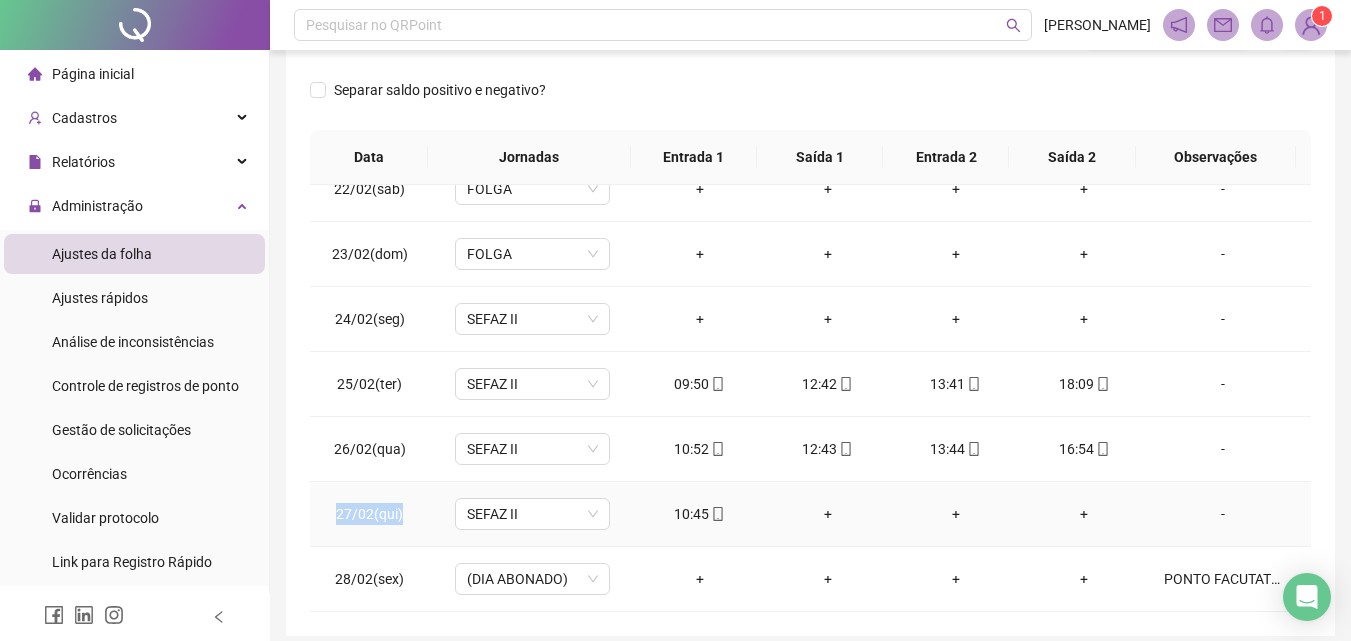 drag, startPoint x: 376, startPoint y: 513, endPoint x: 404, endPoint y: 513, distance: 28 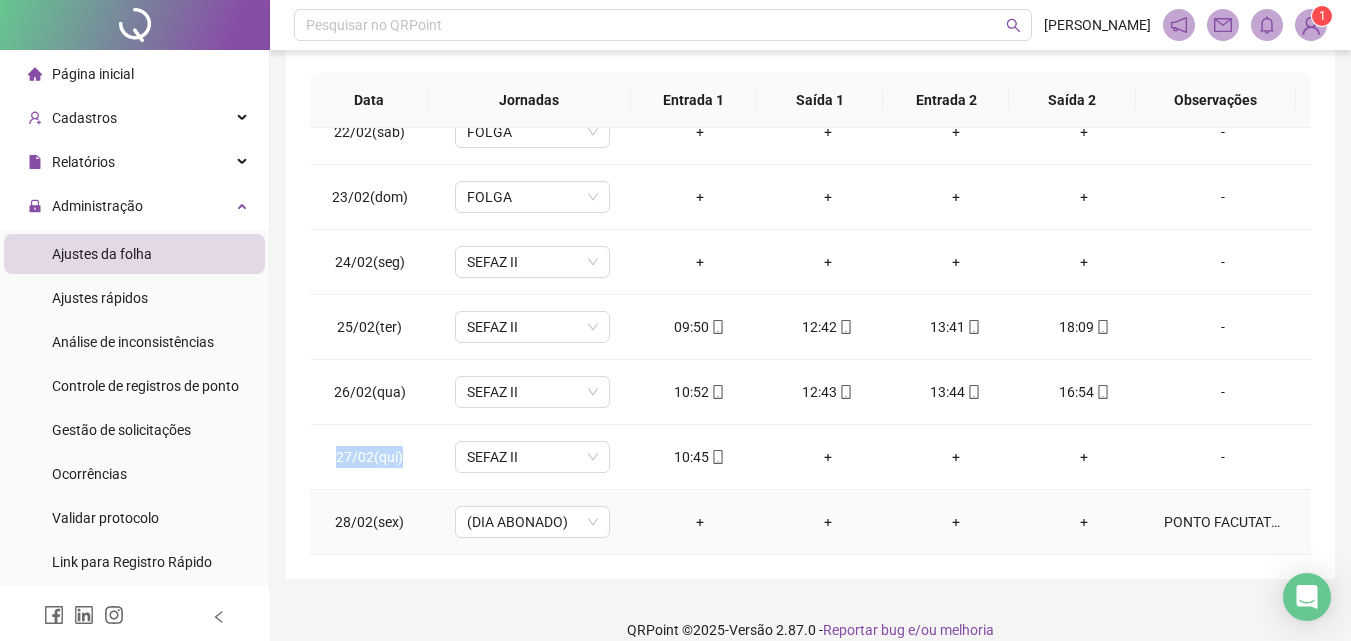 scroll, scrollTop: 381, scrollLeft: 0, axis: vertical 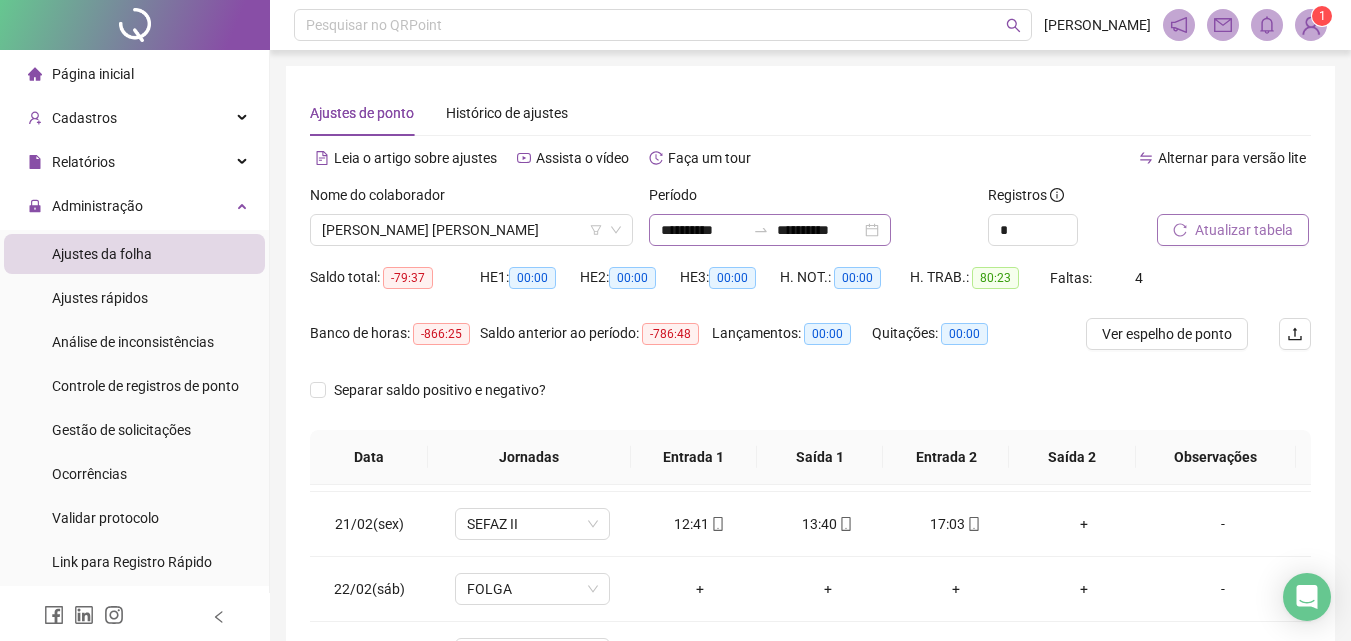 click on "**********" at bounding box center (770, 230) 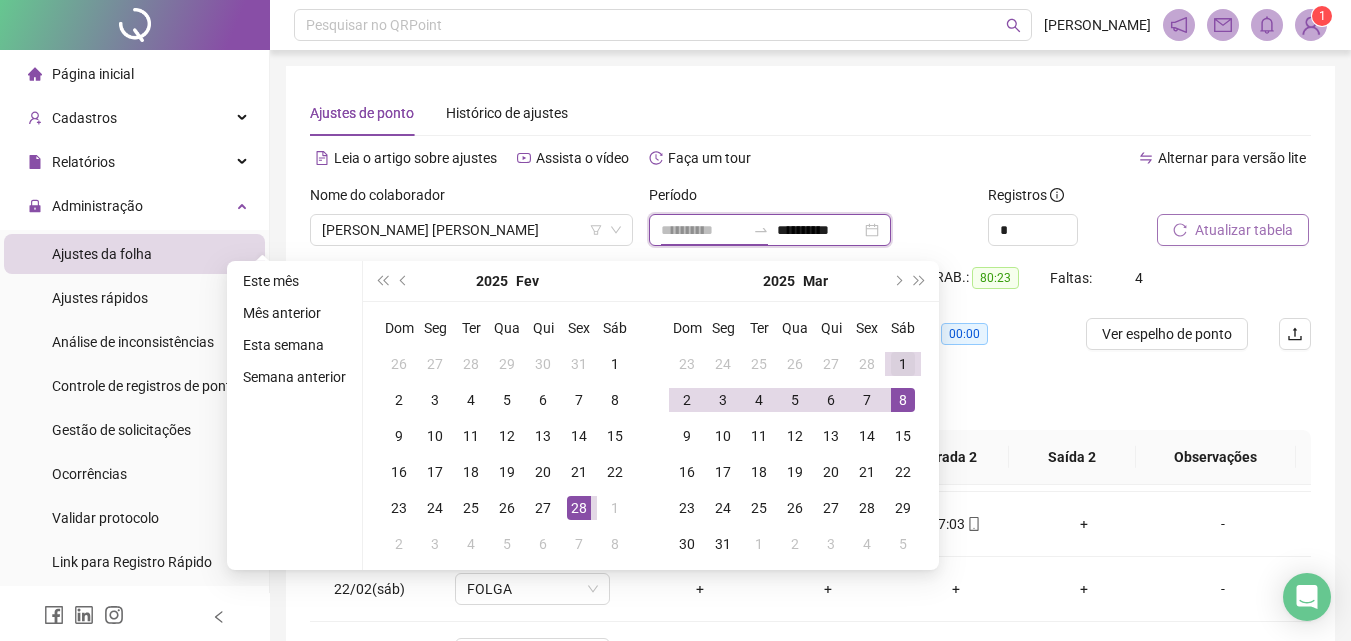 type on "**********" 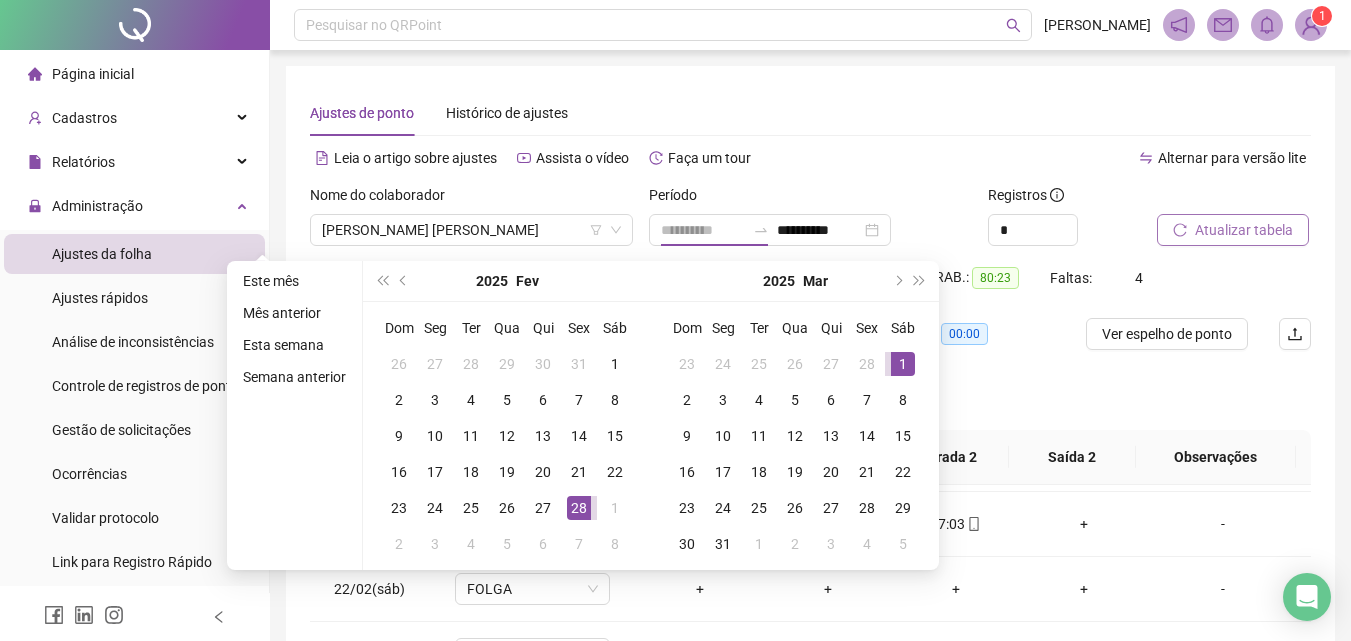 click on "1" at bounding box center (903, 364) 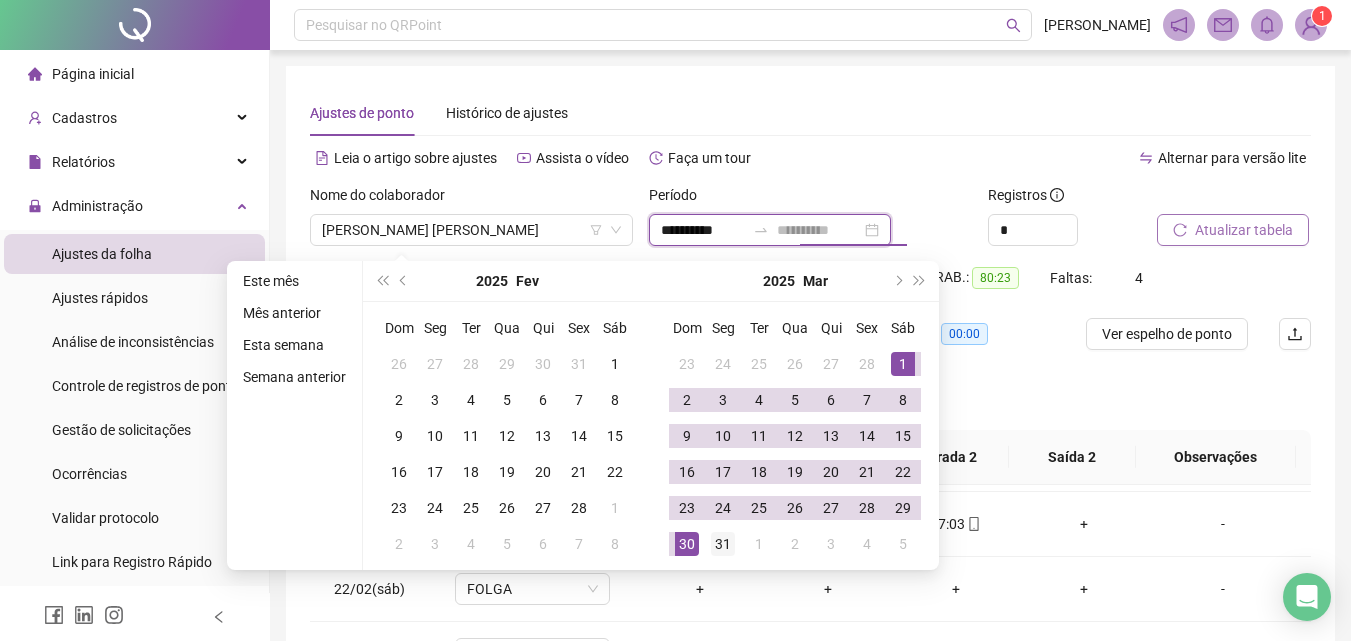 type on "**********" 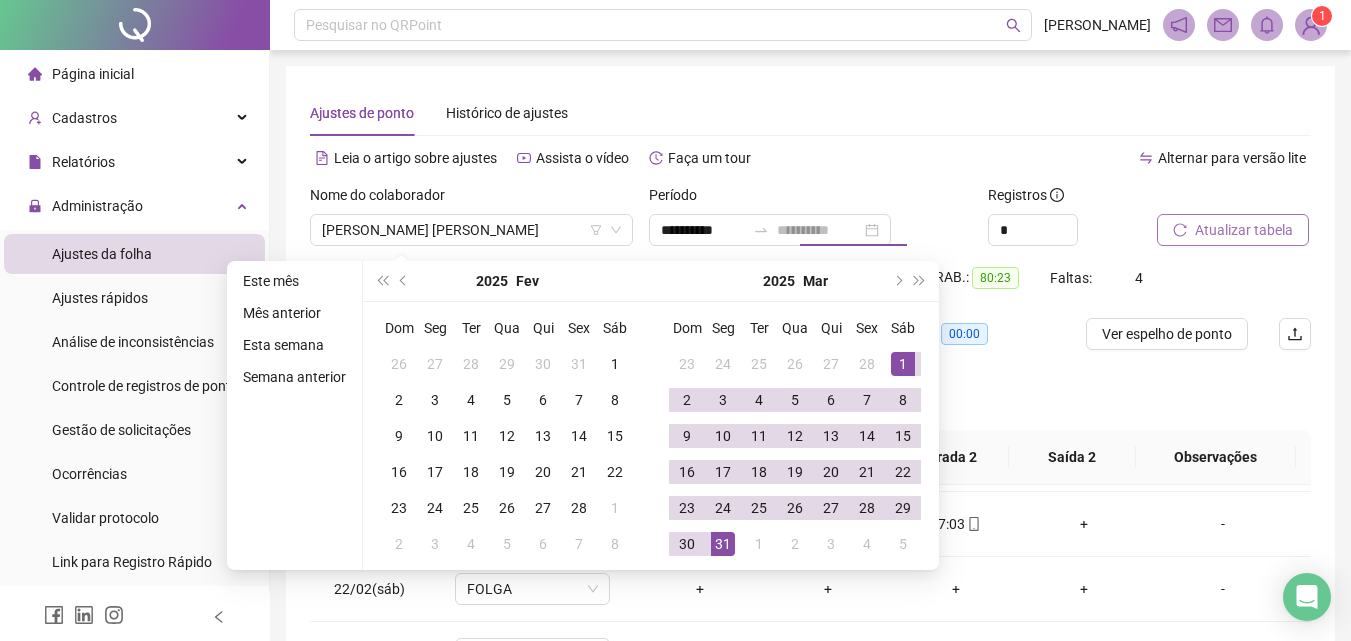 click on "31" at bounding box center [723, 544] 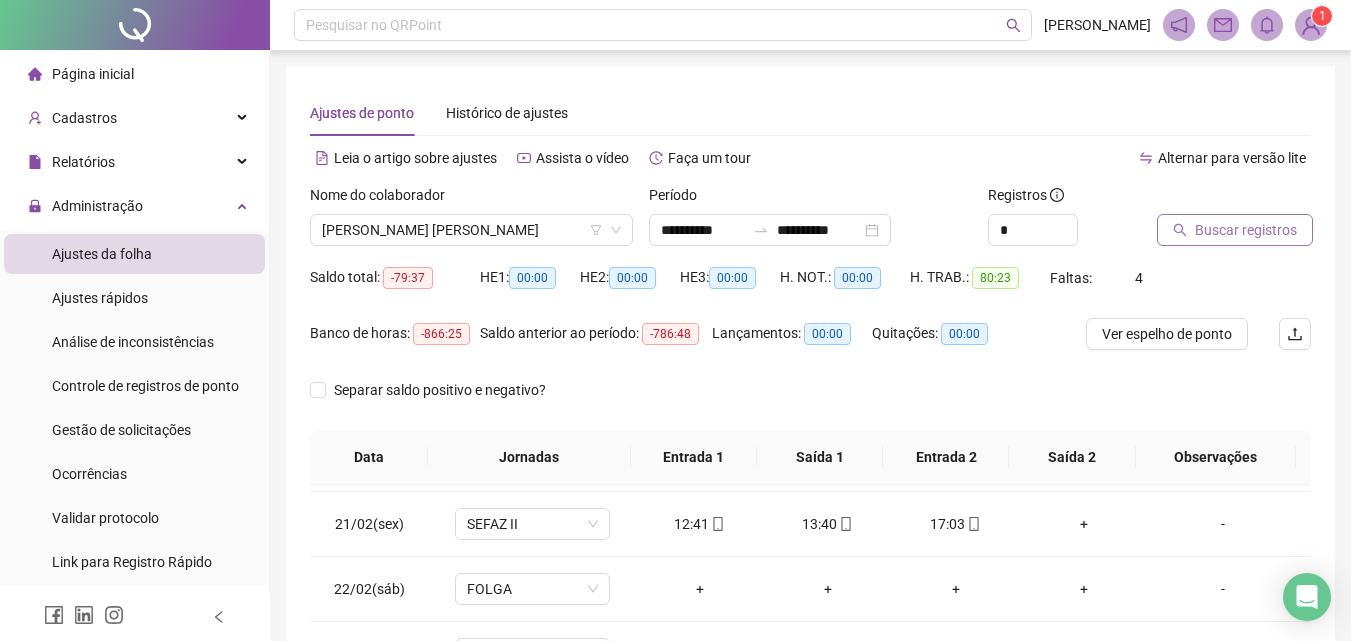 click on "Buscar registros" at bounding box center [1246, 230] 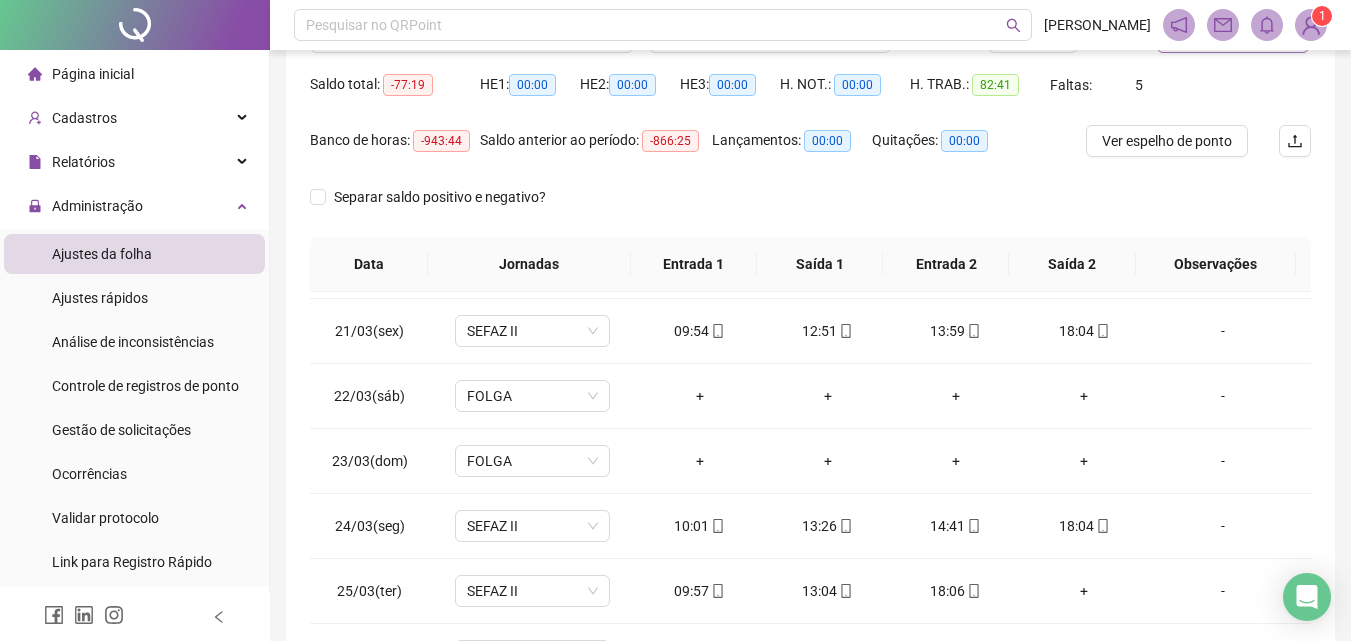 scroll, scrollTop: 200, scrollLeft: 0, axis: vertical 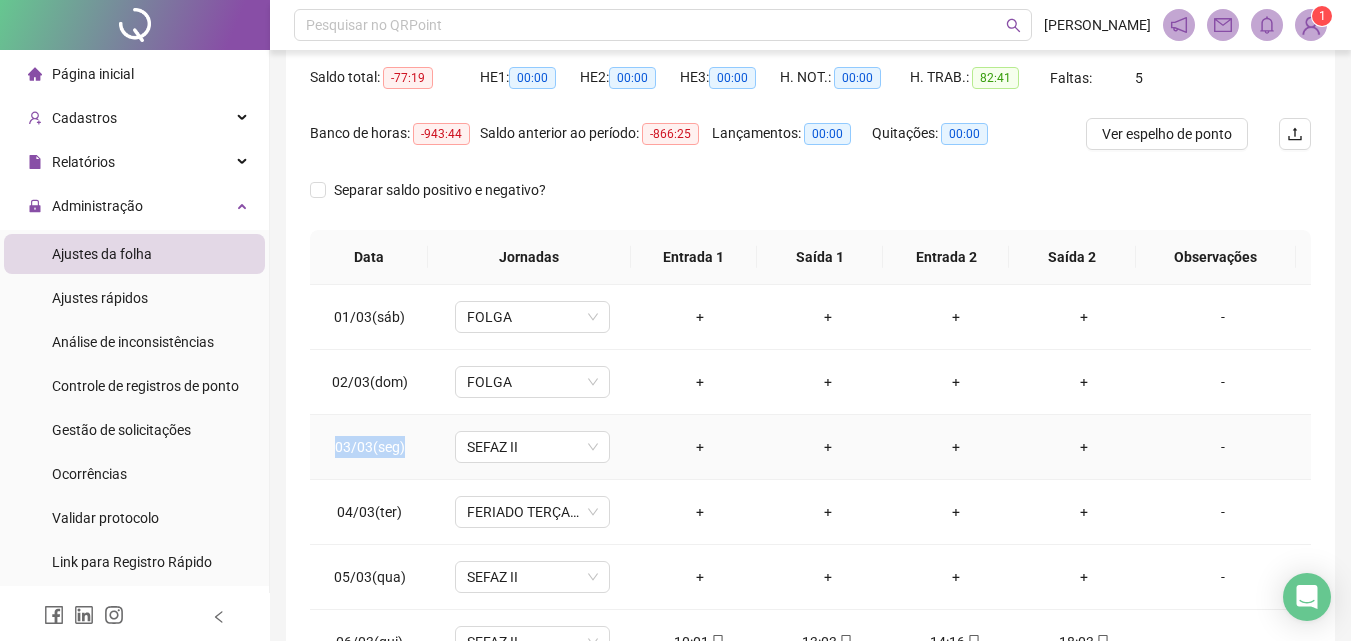 drag, startPoint x: 341, startPoint y: 443, endPoint x: 390, endPoint y: 442, distance: 49.010204 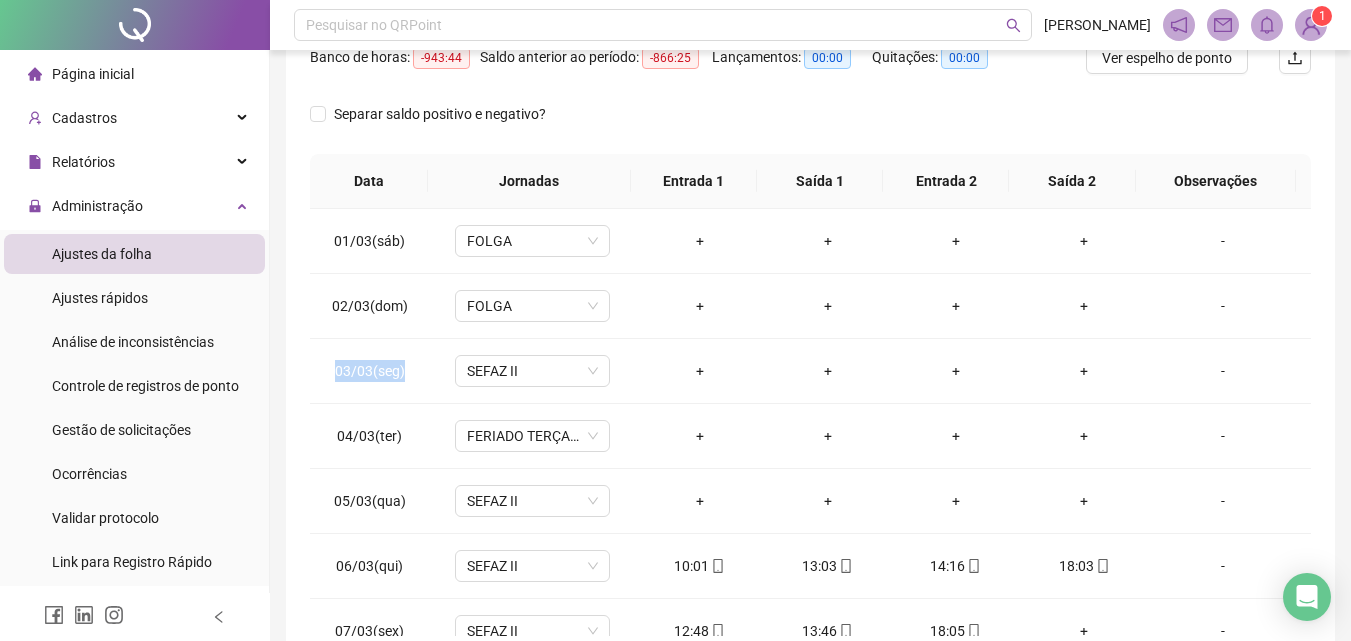 scroll, scrollTop: 300, scrollLeft: 0, axis: vertical 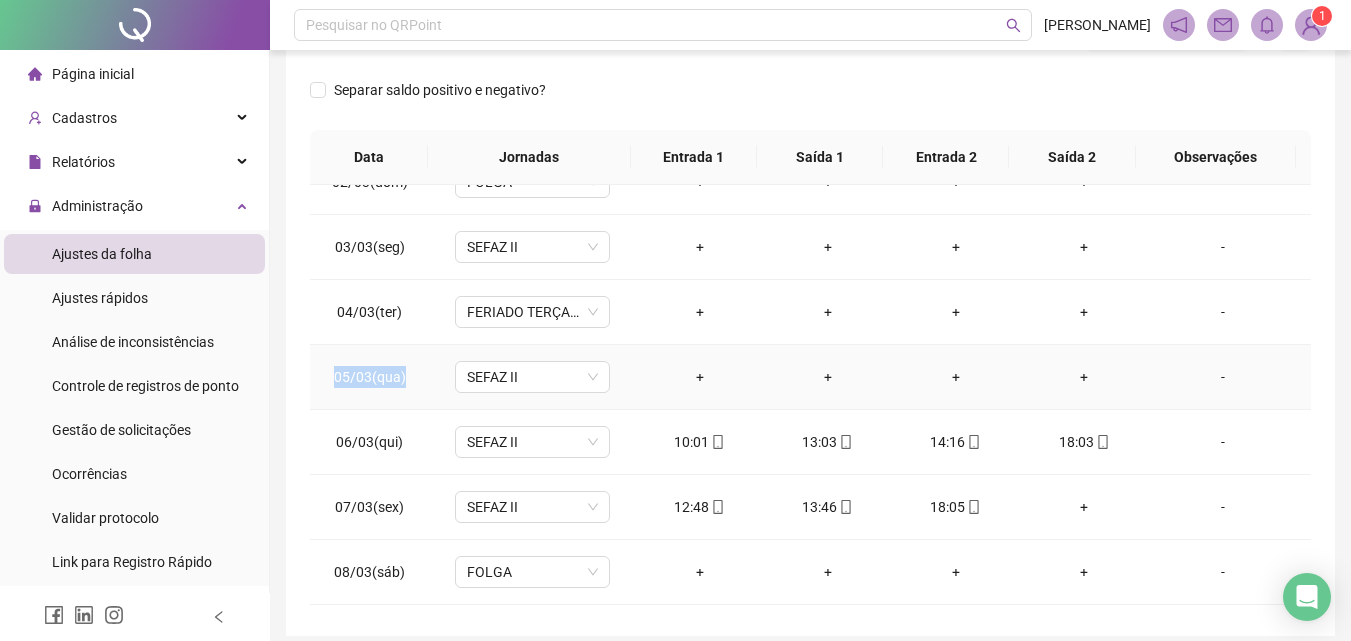drag, startPoint x: 332, startPoint y: 371, endPoint x: 407, endPoint y: 377, distance: 75.23962 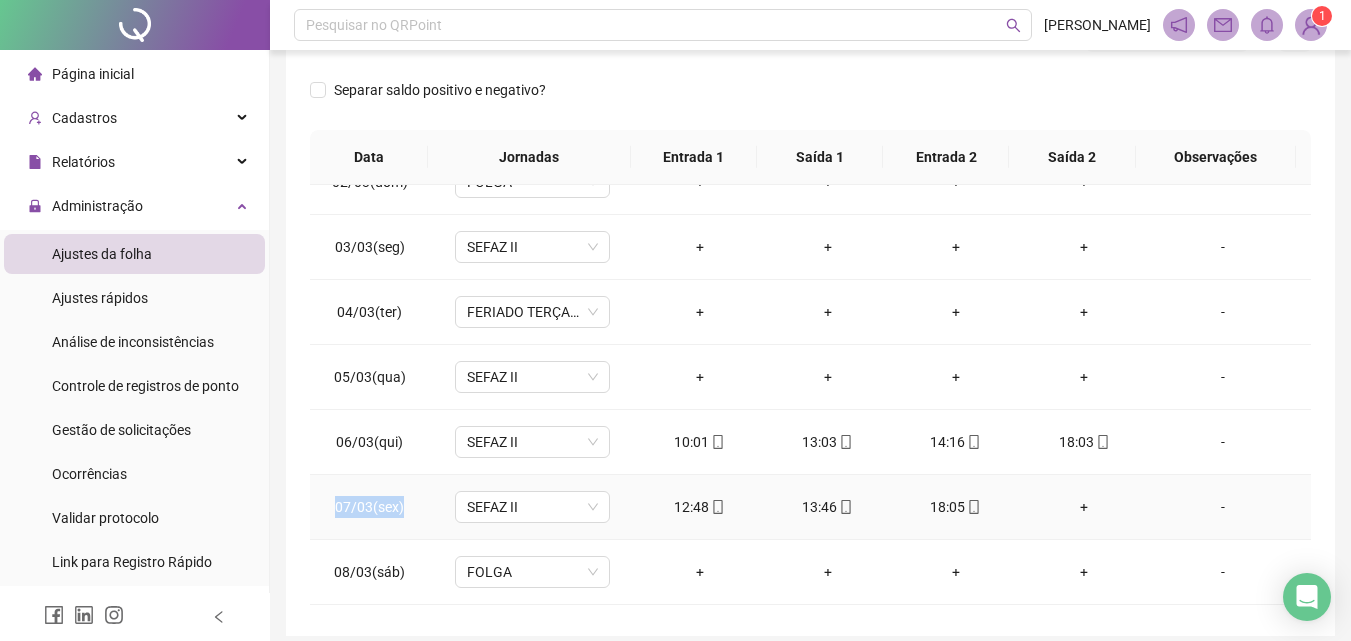 drag, startPoint x: 349, startPoint y: 510, endPoint x: 416, endPoint y: 511, distance: 67.00746 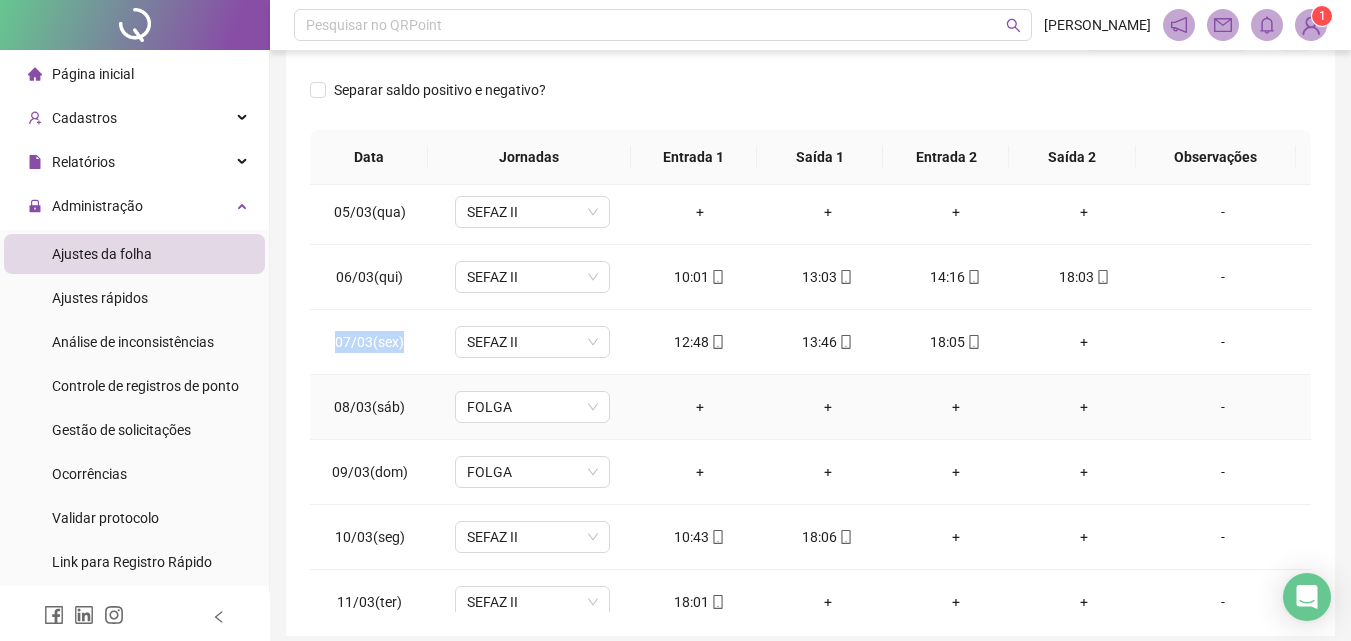 scroll, scrollTop: 300, scrollLeft: 0, axis: vertical 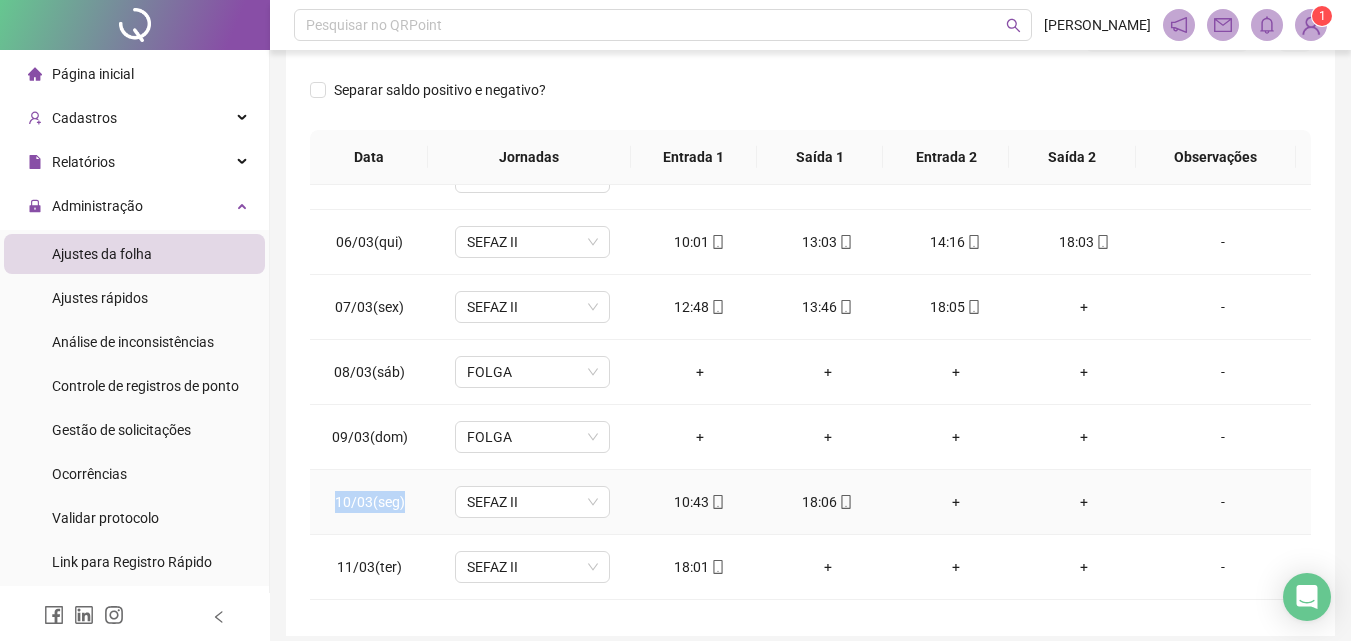drag, startPoint x: 336, startPoint y: 504, endPoint x: 424, endPoint y: 527, distance: 90.95603 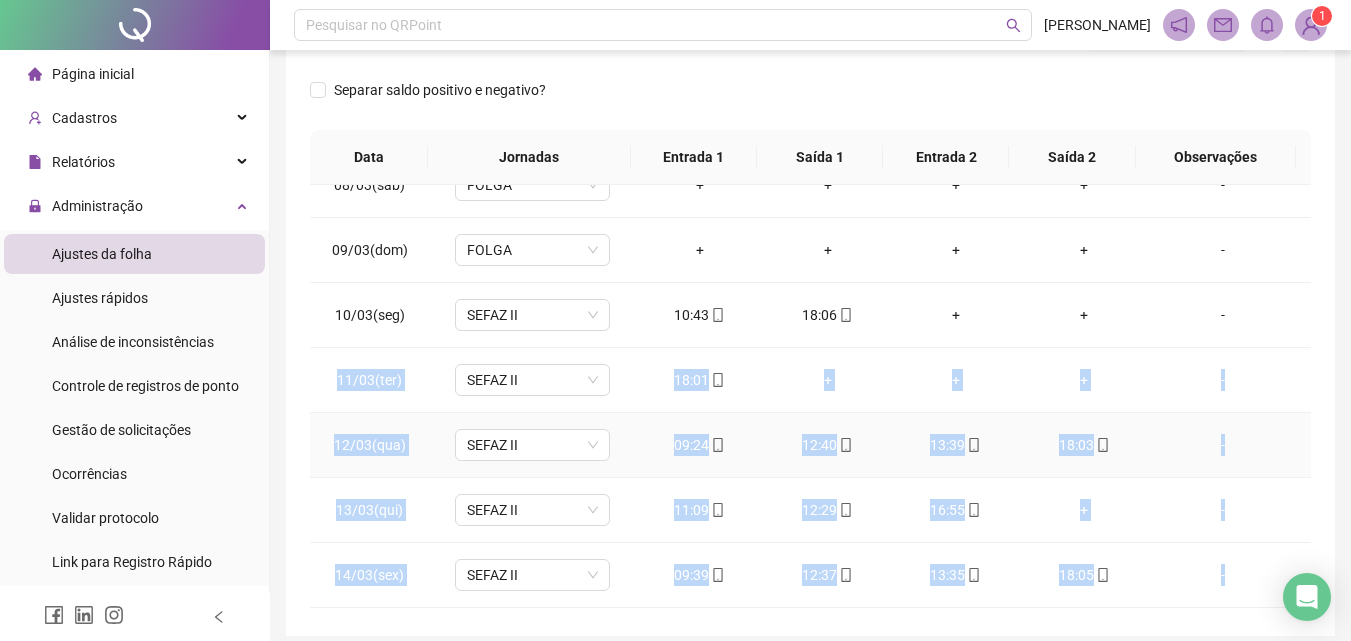 click on "01/03(sáb) FOLGA + + + + - 02/03(dom) FOLGA + + + + - 03/03(seg) SEFAZ II + + + + - 04/03(ter) FERIADO TERÇA-FEIRA DE [DATE] + + + + - 05/03(qua) SEFAZ II + + + + - 06/03(qui) SEFAZ II 10:01 13:03 14:16 18:03 [DATE](sex) SEFAZ II 12:48 13:46 18:05 + - 08/03(sáb) FOLGA + + + + - 09/03(dom) FOLGA + + + + - 10/03(seg) SEFAZ II 10:43 18:06 + + - 11/03(ter) SEFAZ II 18:01 + + + - 12/03(qua) SEFAZ II 09:24 12:40 13:39 18:03 [DATE](qui) SEFAZ II 11:09 12:29 16:55 + - 14/03(sex) SEFAZ II 09:39 12:37 13:35 18:05 [DATE](sáb) FOLGA + + + + - 16/03(dom) FOLGA + + + + - 17/03(seg) SEFAZ II 10:06 13:04 14:03 18:04 [DATE](ter) SEFAZ II 09:46 14:15 15:31 18:18 [DATE](qua) SEFAZ II 18:07 + + + - 20/03(qui) SEFAZ II 12:46 13:45 18:05 + - 21/03(sex) SEFAZ II 09:54 12:51 13:59 18:04 [DATE](sáb) FOLGA + + + + - 23/03(dom) FOLGA + + + + - 24/03(seg) SEFAZ II 10:01 13:26 14:41 18:04 [DATE](ter) SEFAZ II 09:57 13:04 18:06 + - 26/03(qua) SEFAZ II 09:46 13:25 14:25 18:02 [DATE](qui) SEFAZ II + + + +" at bounding box center [810, 705] 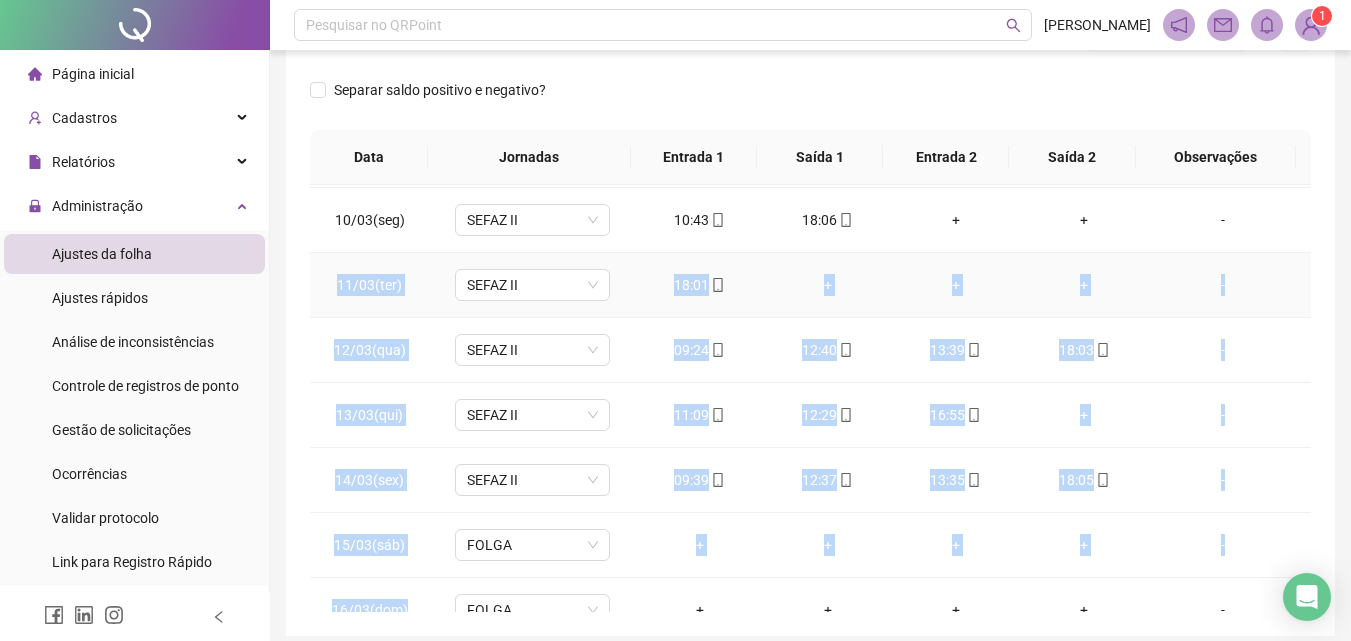 click on "11/03(ter)" at bounding box center (369, 285) 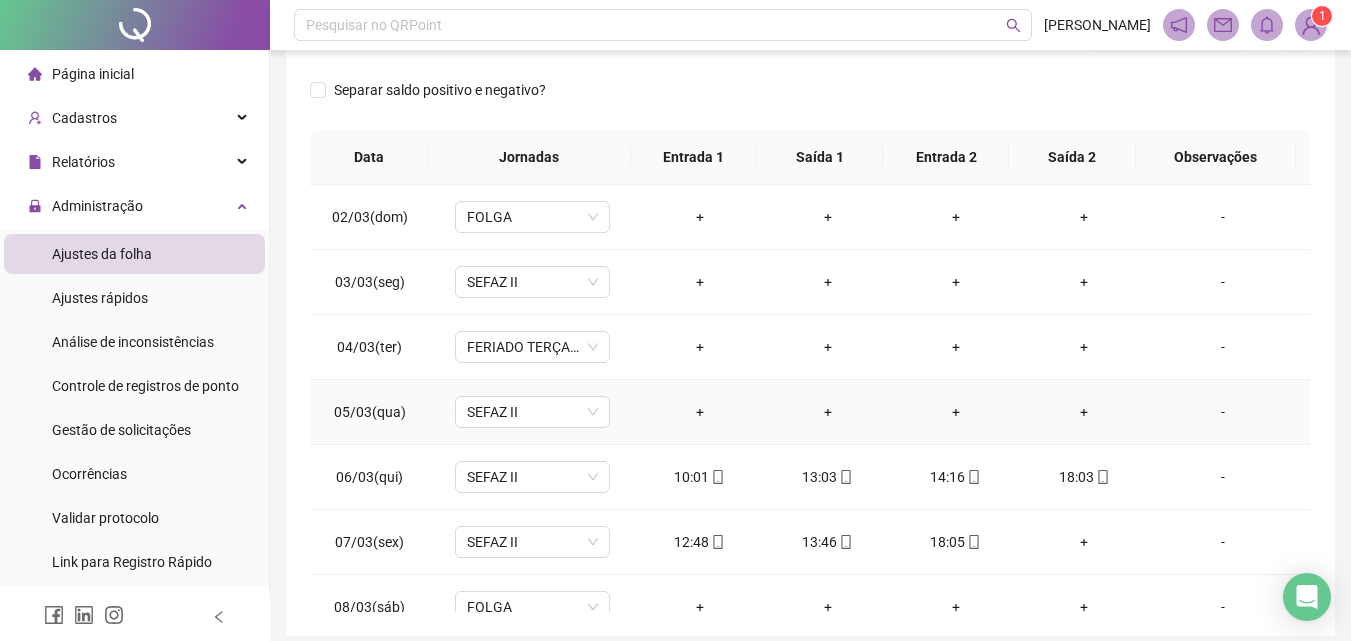 scroll, scrollTop: 100, scrollLeft: 0, axis: vertical 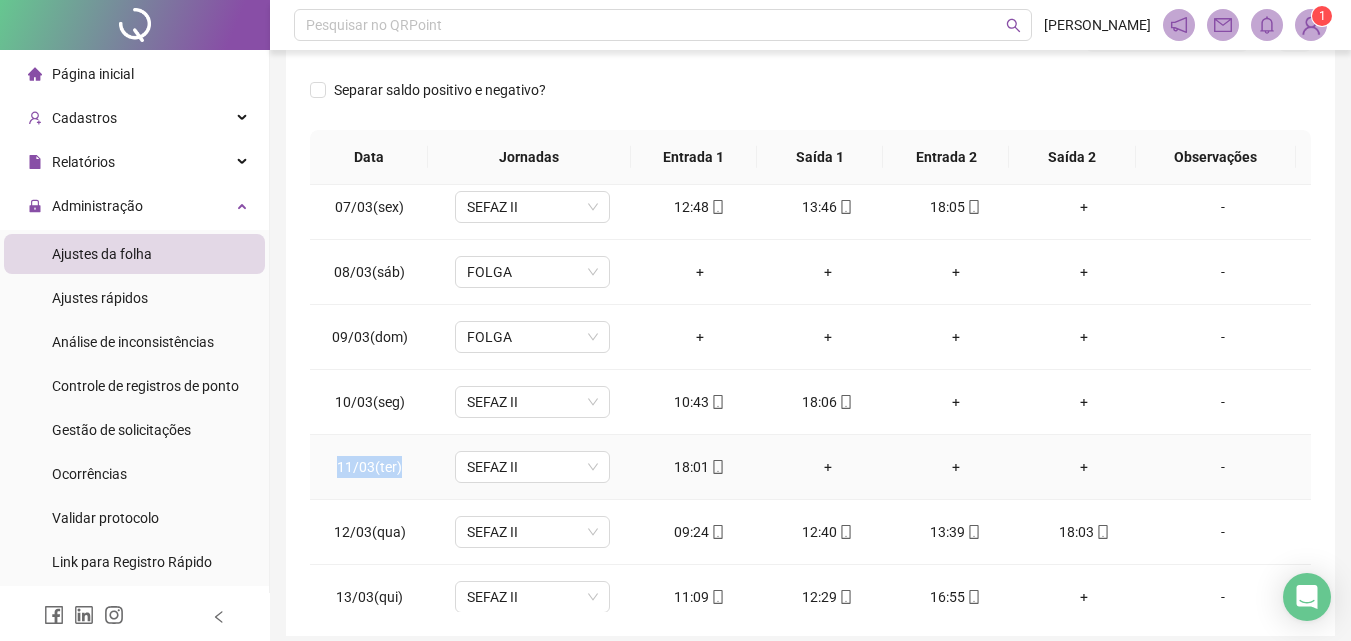 drag, startPoint x: 330, startPoint y: 460, endPoint x: 406, endPoint y: 473, distance: 77.10383 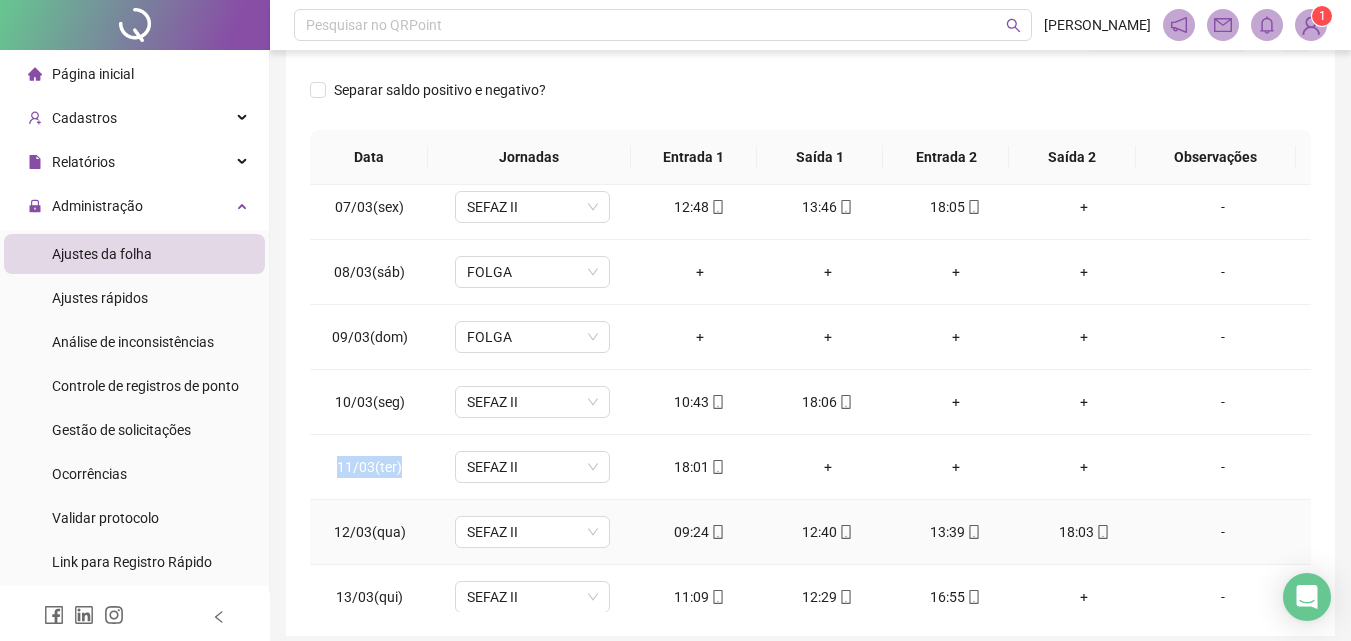 scroll, scrollTop: 500, scrollLeft: 0, axis: vertical 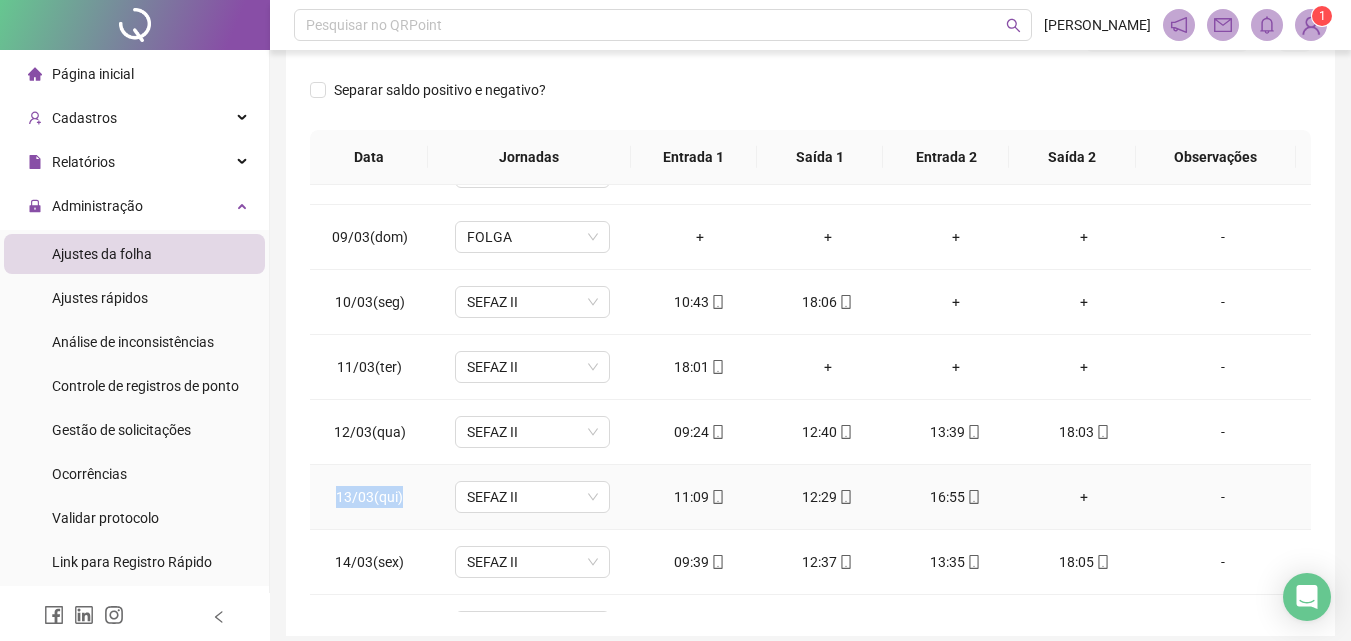 drag, startPoint x: 333, startPoint y: 501, endPoint x: 411, endPoint y: 506, distance: 78.160095 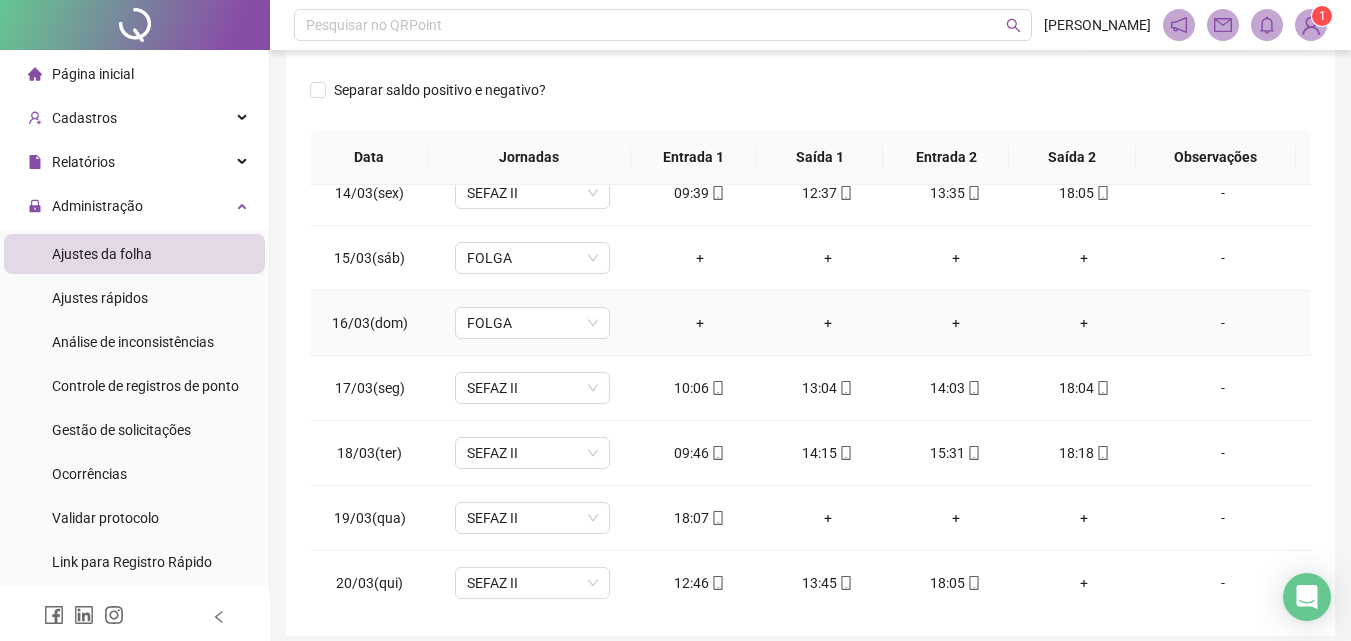 scroll, scrollTop: 900, scrollLeft: 0, axis: vertical 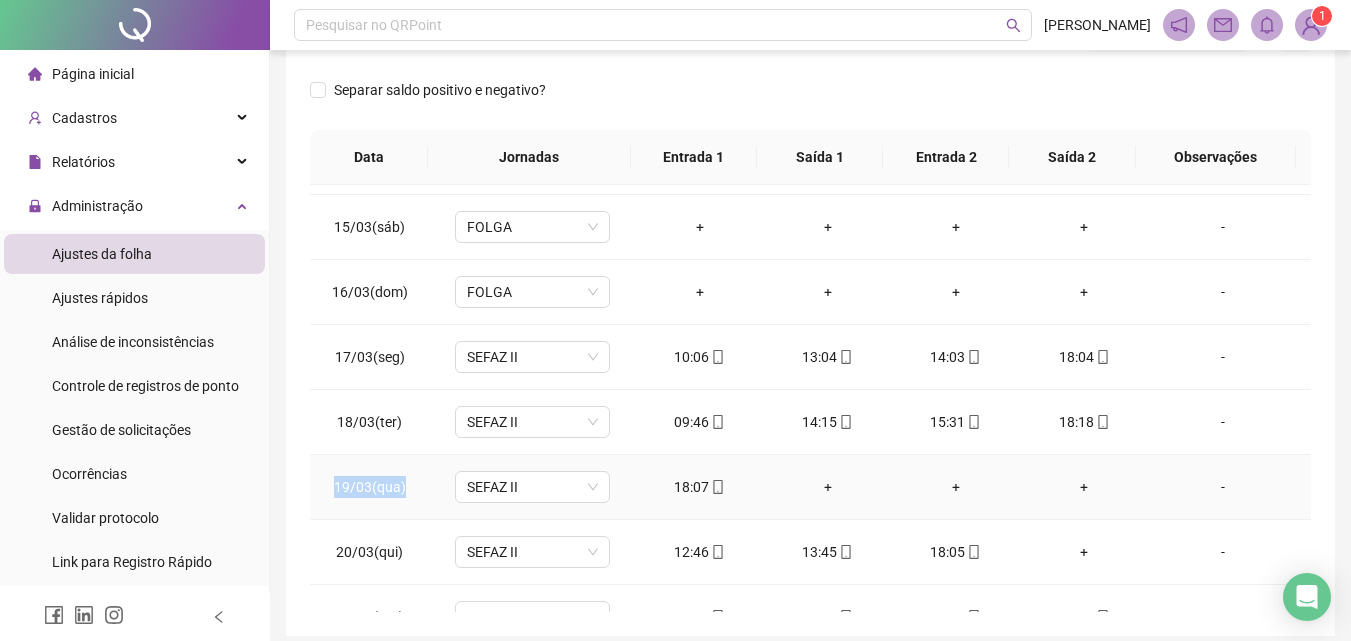 drag, startPoint x: 337, startPoint y: 487, endPoint x: 410, endPoint y: 490, distance: 73.061615 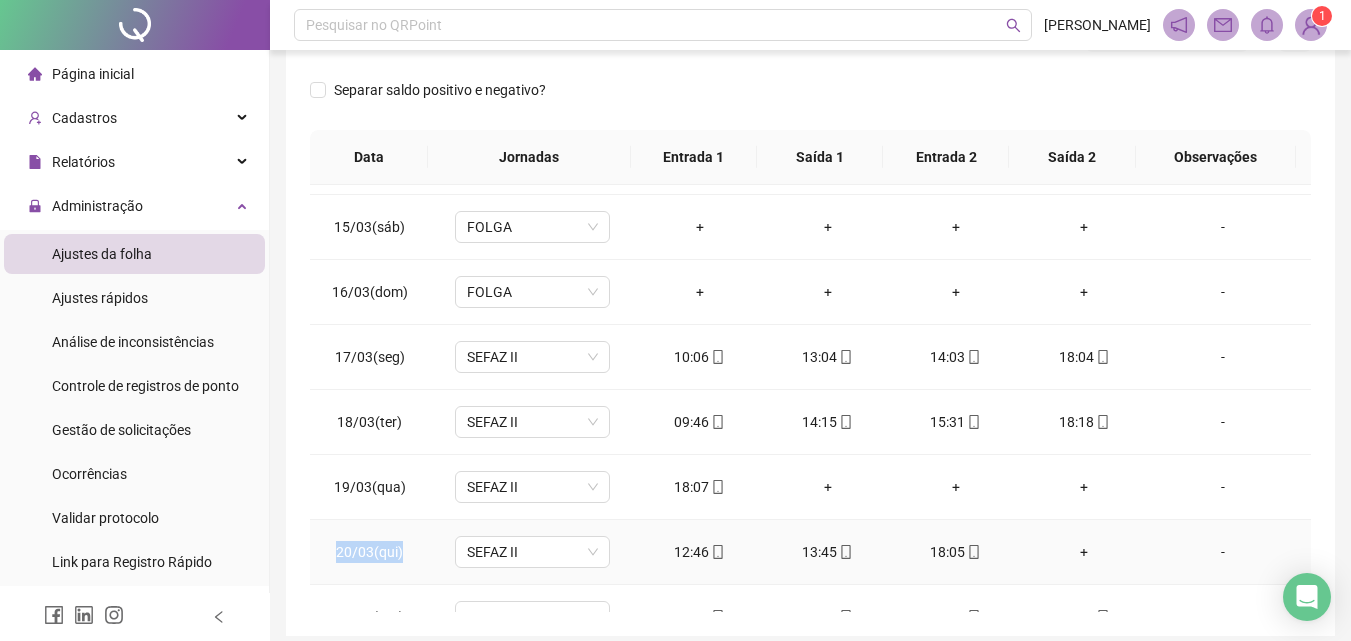 drag, startPoint x: 327, startPoint y: 552, endPoint x: 425, endPoint y: 561, distance: 98.4124 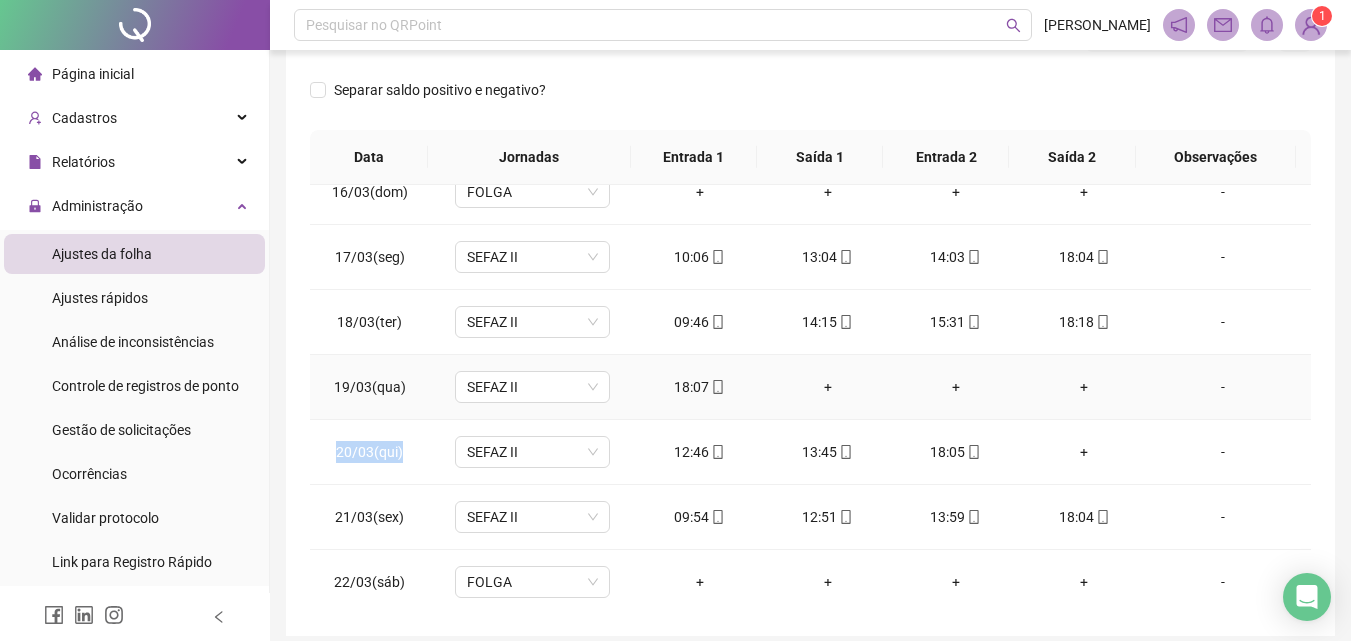 scroll, scrollTop: 1100, scrollLeft: 0, axis: vertical 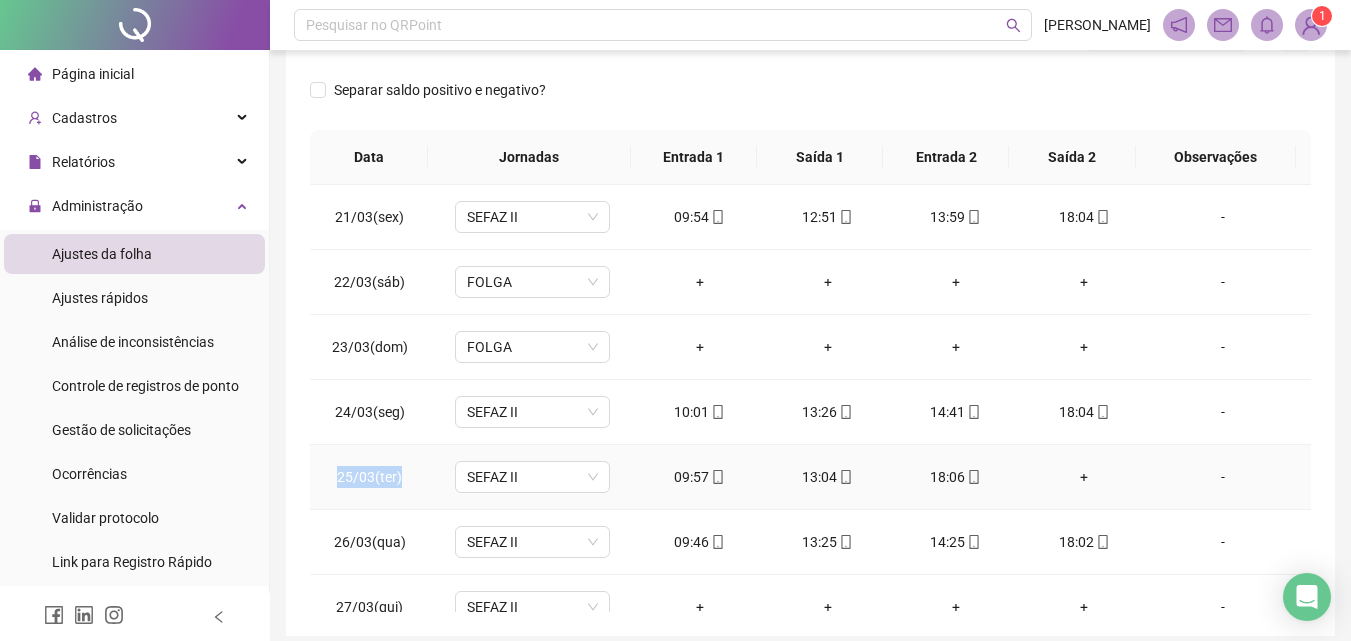 drag, startPoint x: 338, startPoint y: 471, endPoint x: 404, endPoint y: 482, distance: 66.910385 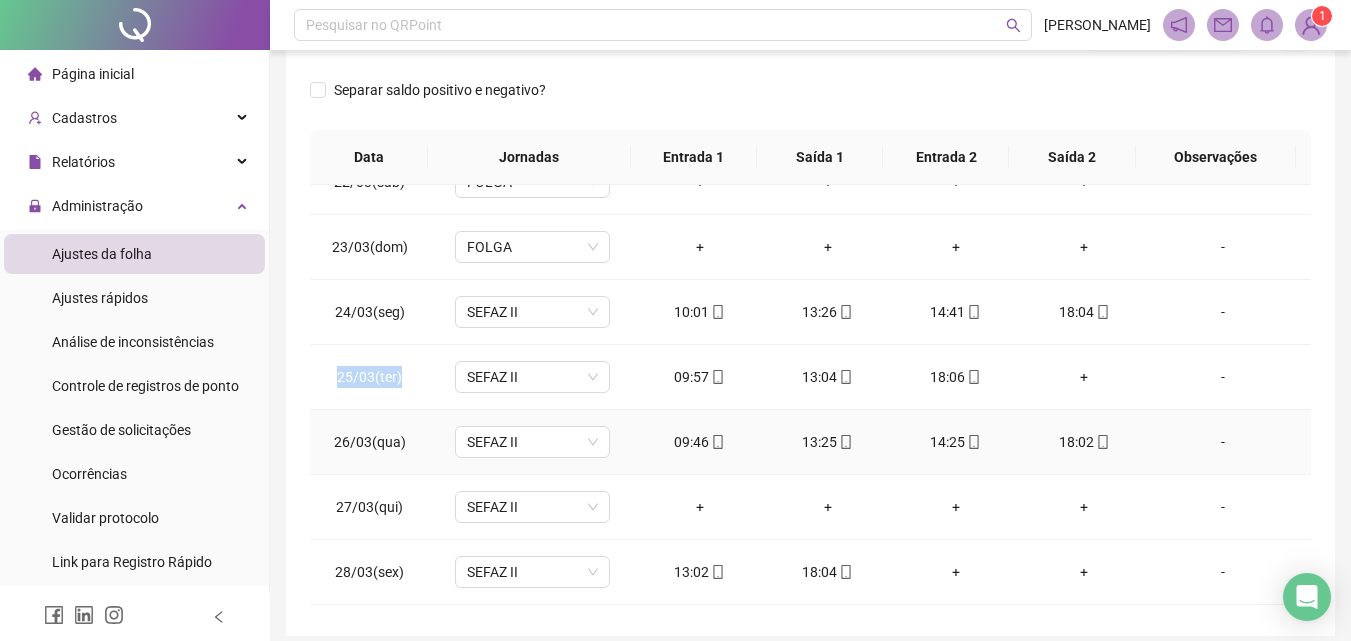 scroll, scrollTop: 1500, scrollLeft: 0, axis: vertical 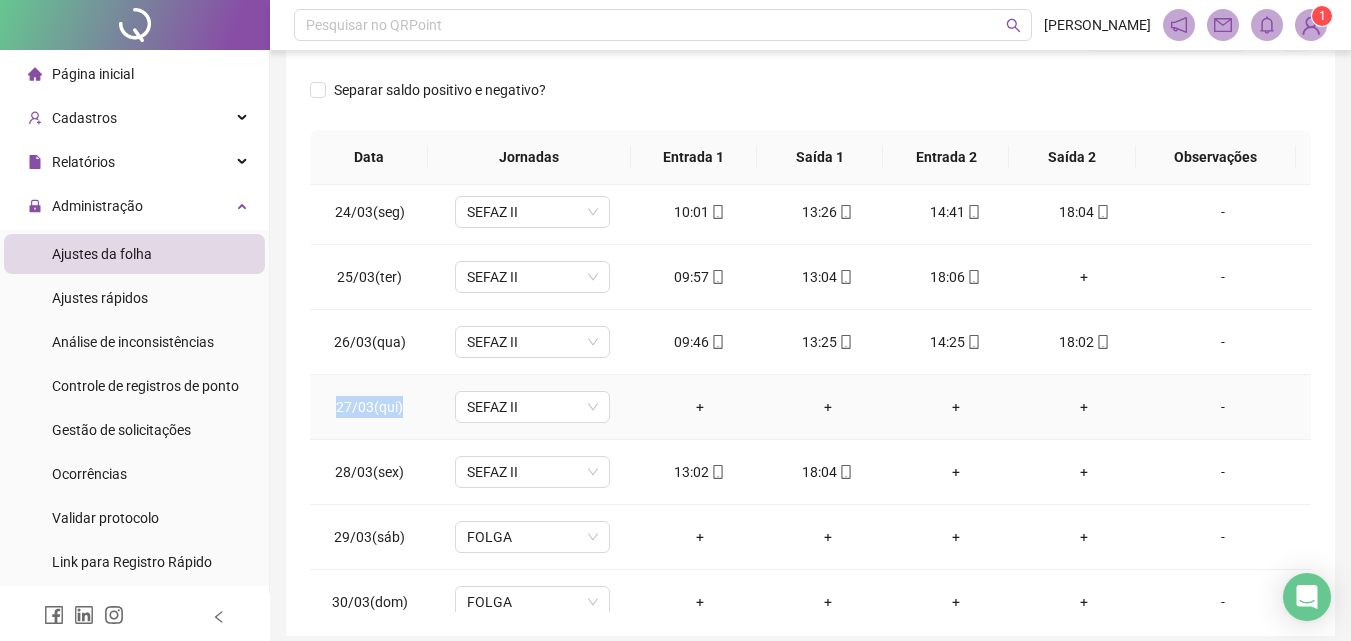 drag, startPoint x: 334, startPoint y: 406, endPoint x: 431, endPoint y: 403, distance: 97.04638 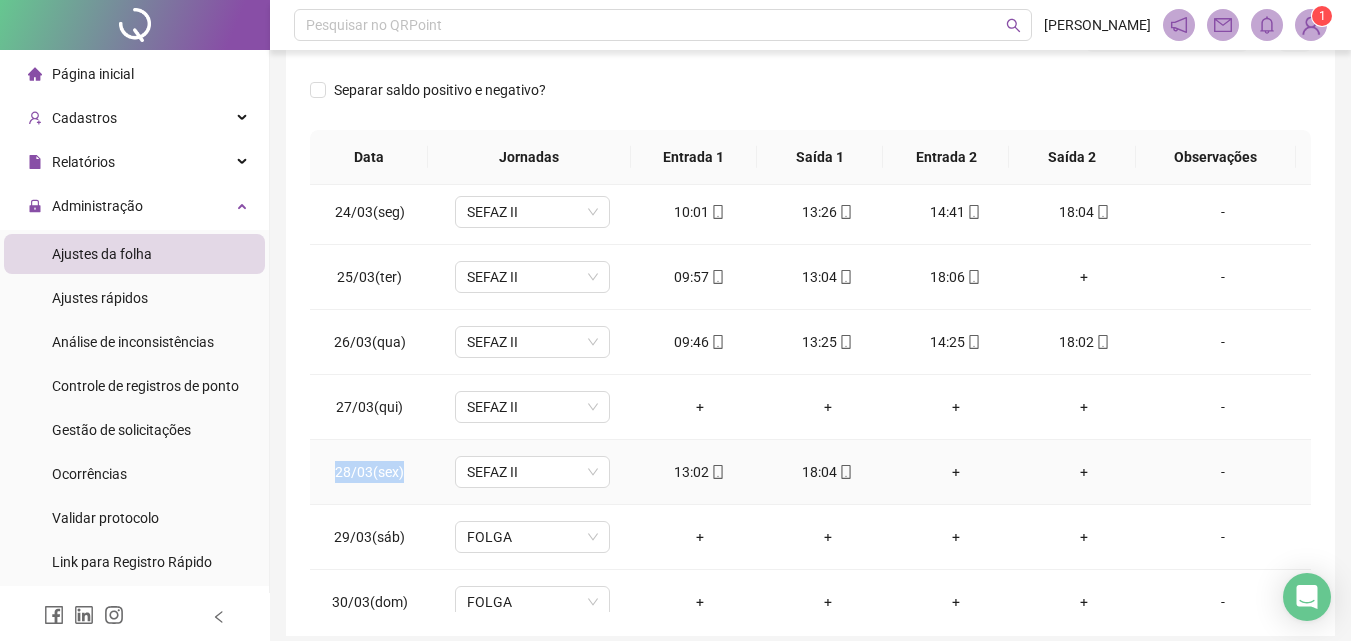 drag, startPoint x: 340, startPoint y: 473, endPoint x: 389, endPoint y: 475, distance: 49.0408 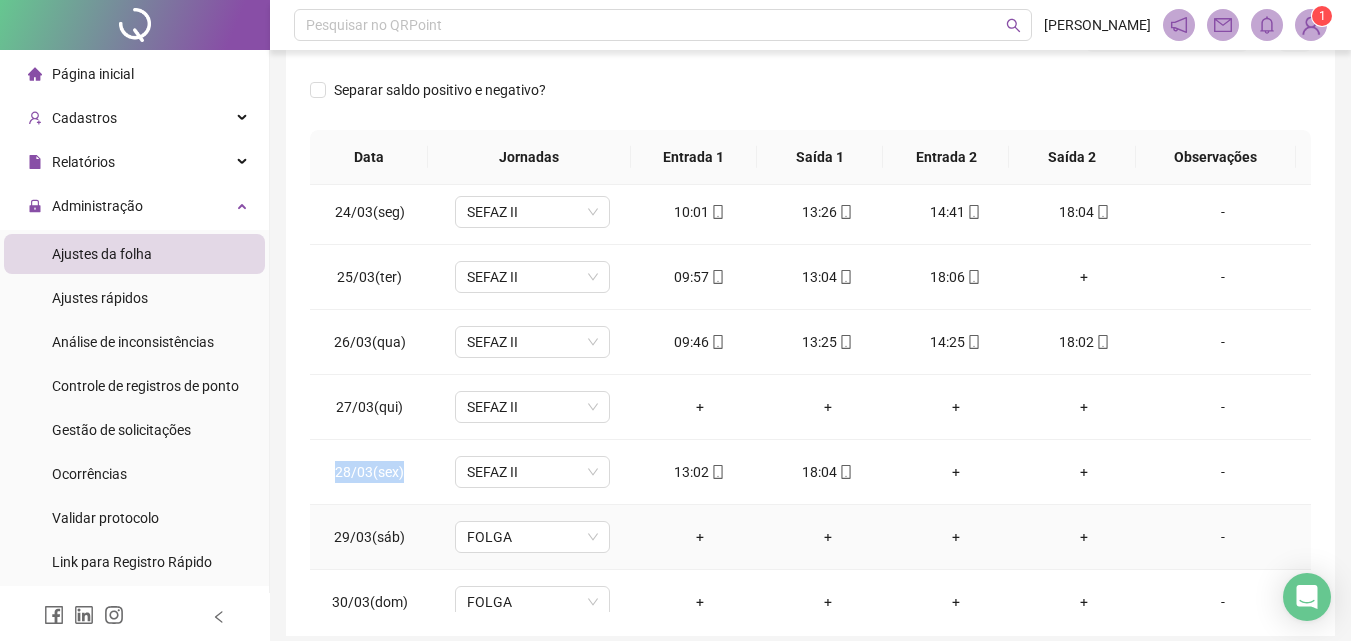 scroll, scrollTop: 1588, scrollLeft: 0, axis: vertical 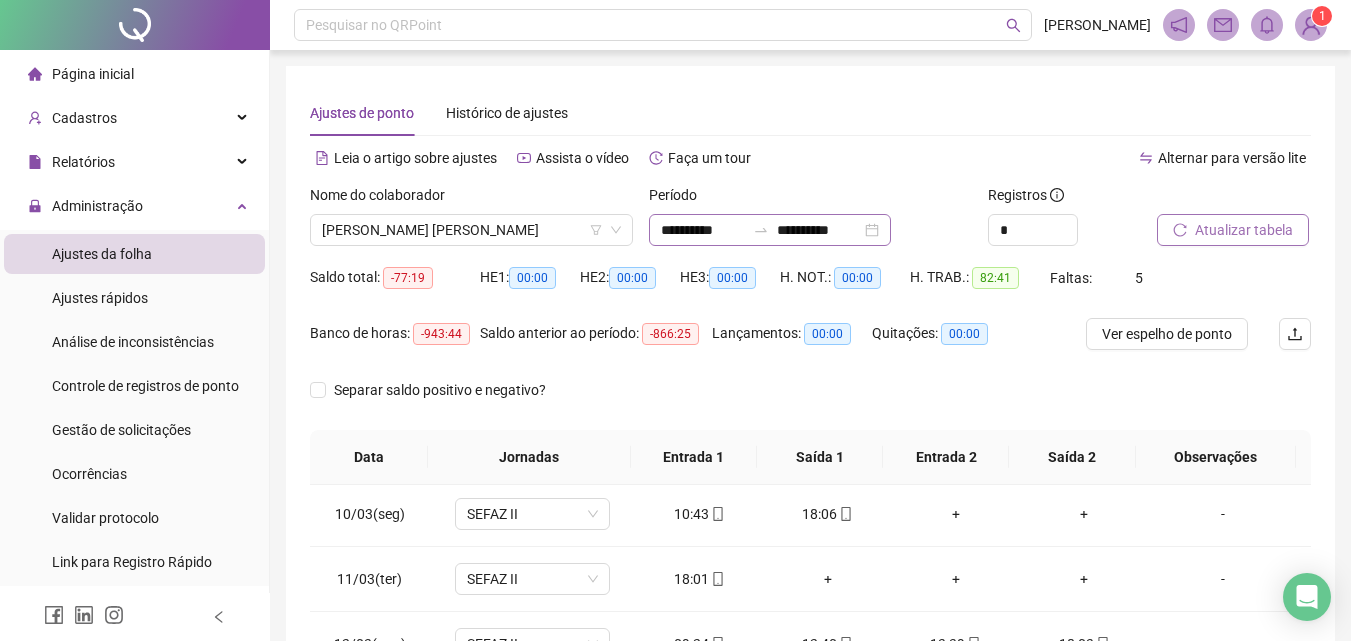 click on "**********" at bounding box center (770, 230) 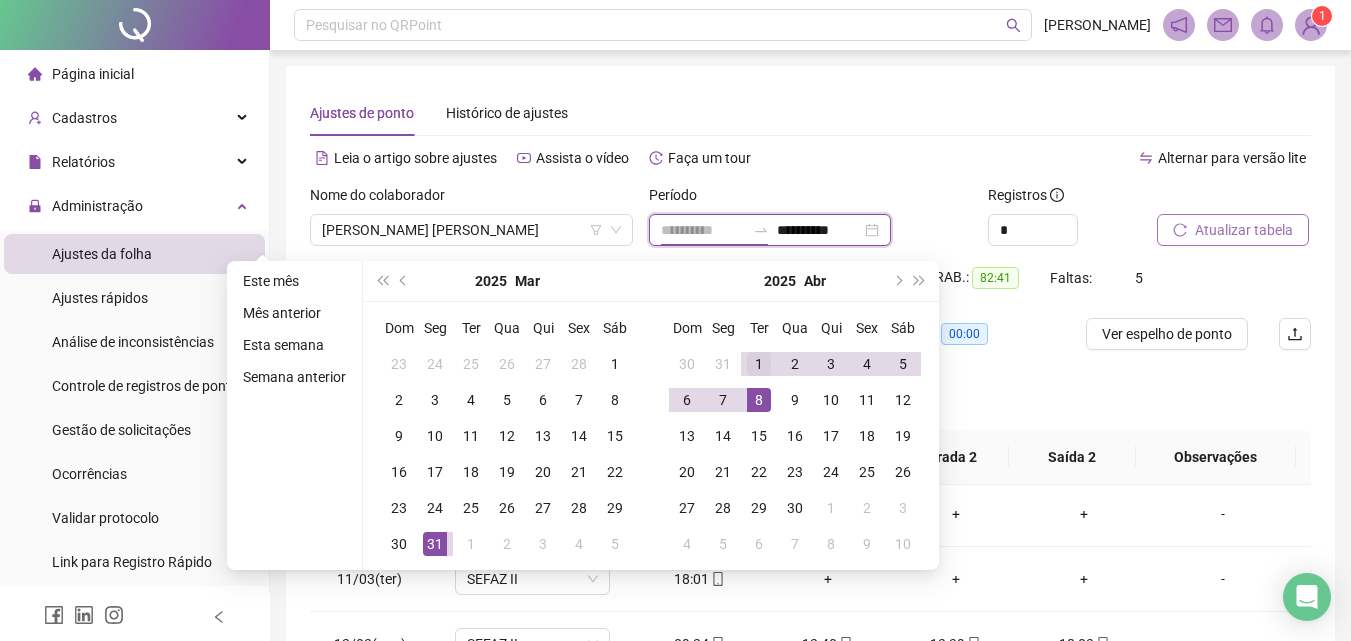 type on "**********" 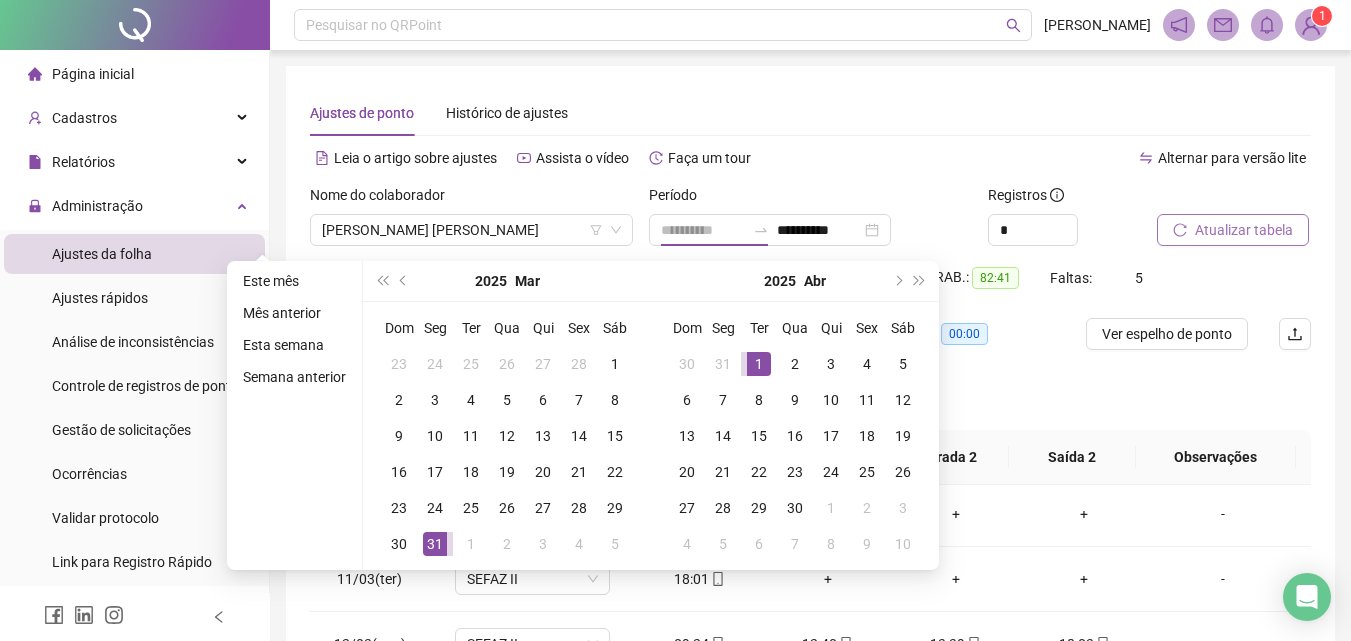 click on "1" at bounding box center [759, 364] 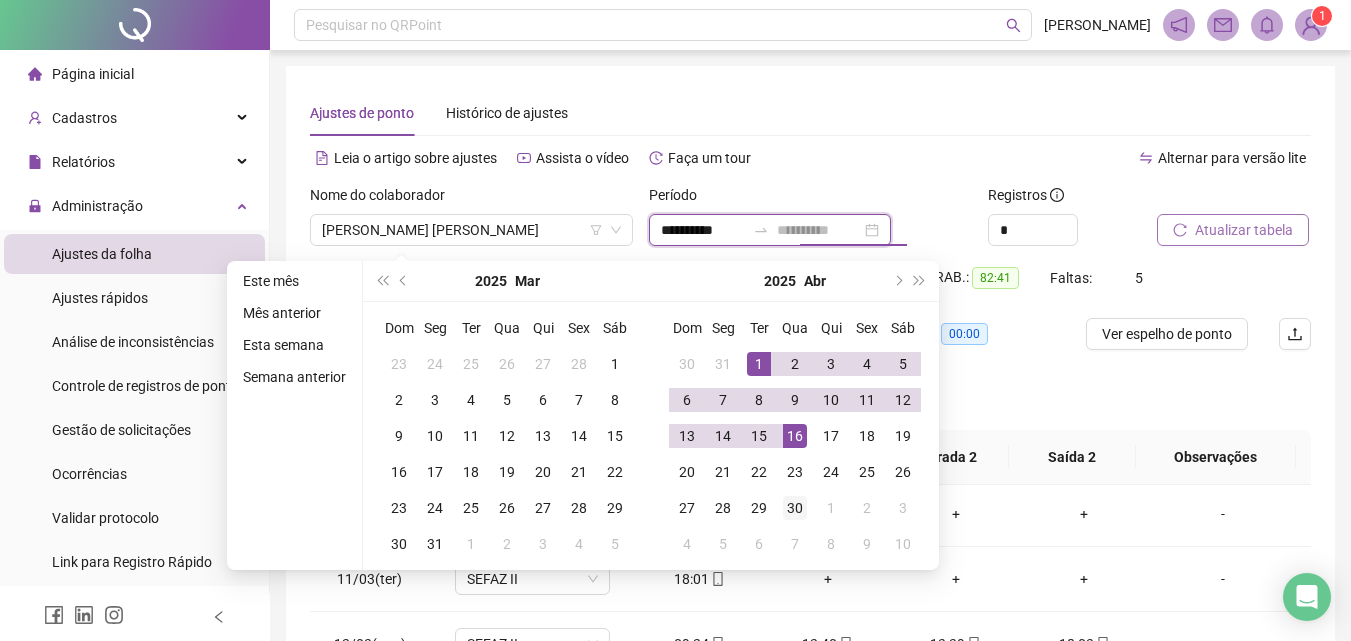 type on "**********" 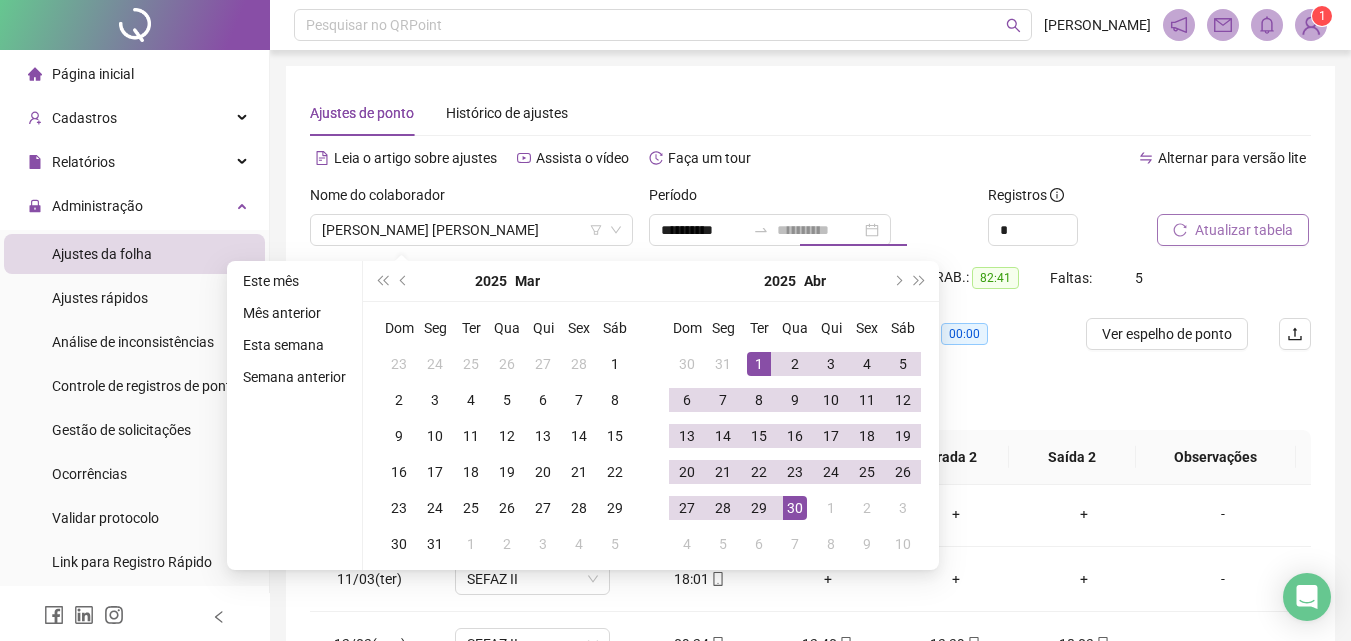 click on "30" at bounding box center [795, 508] 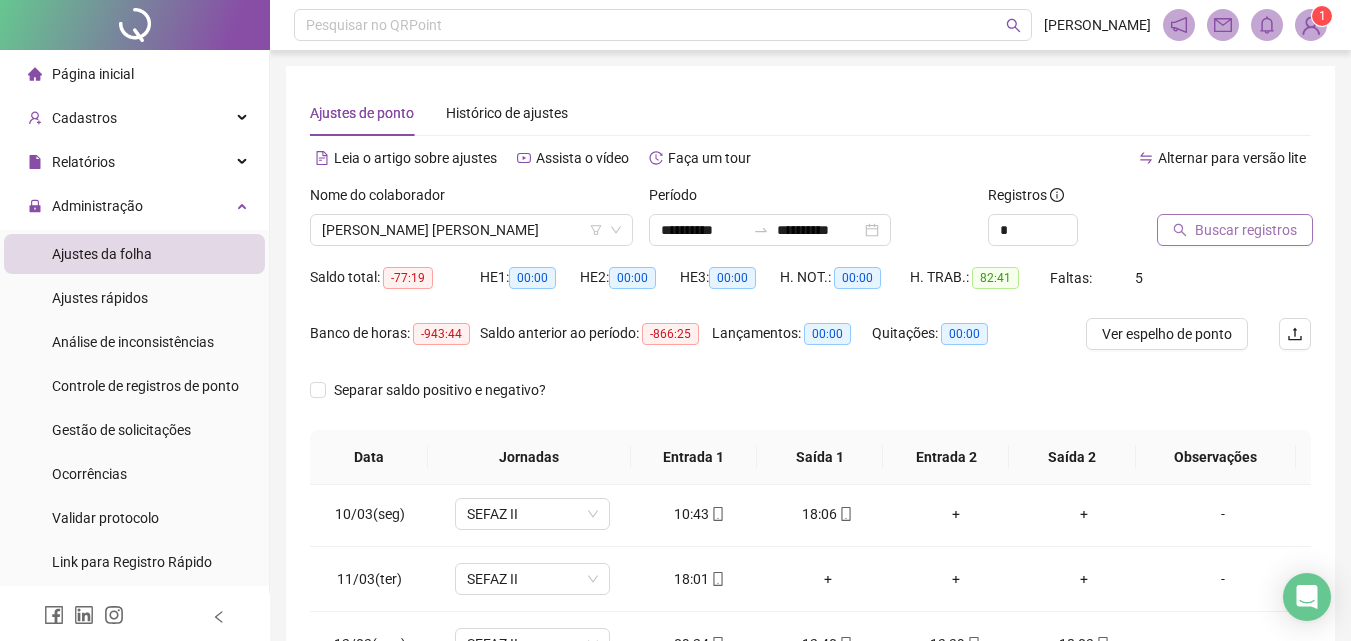 click on "Buscar registros" at bounding box center [1235, 230] 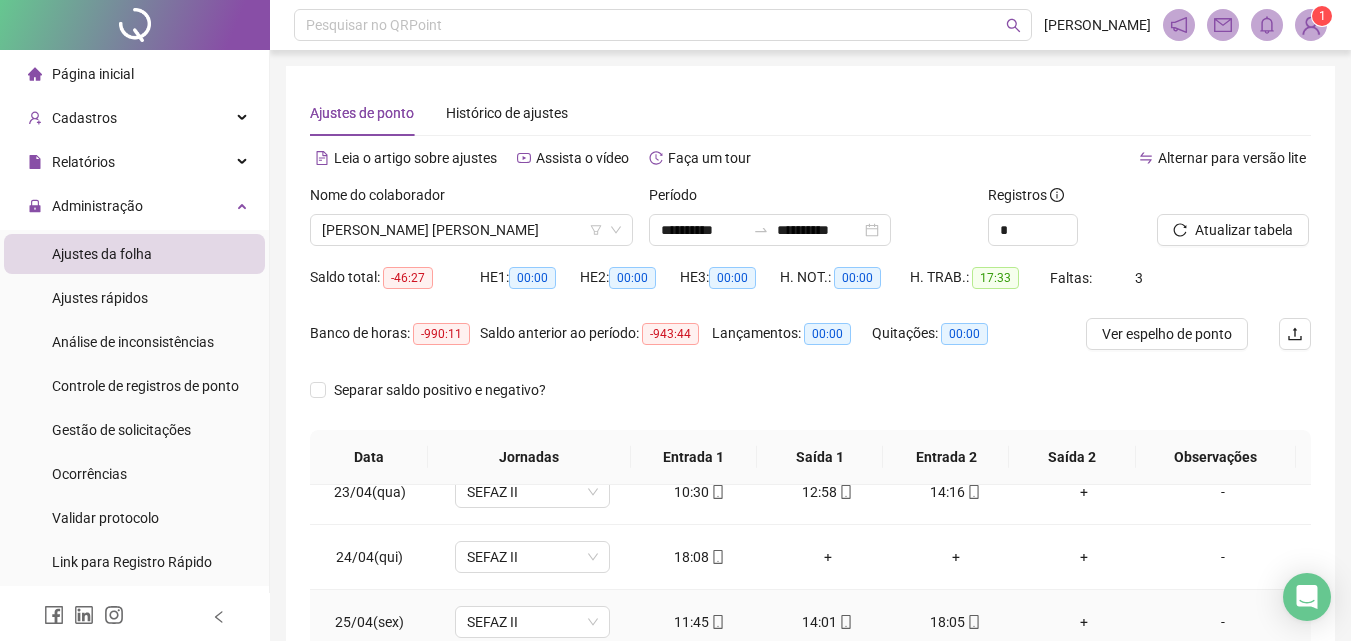 scroll, scrollTop: 1423, scrollLeft: 0, axis: vertical 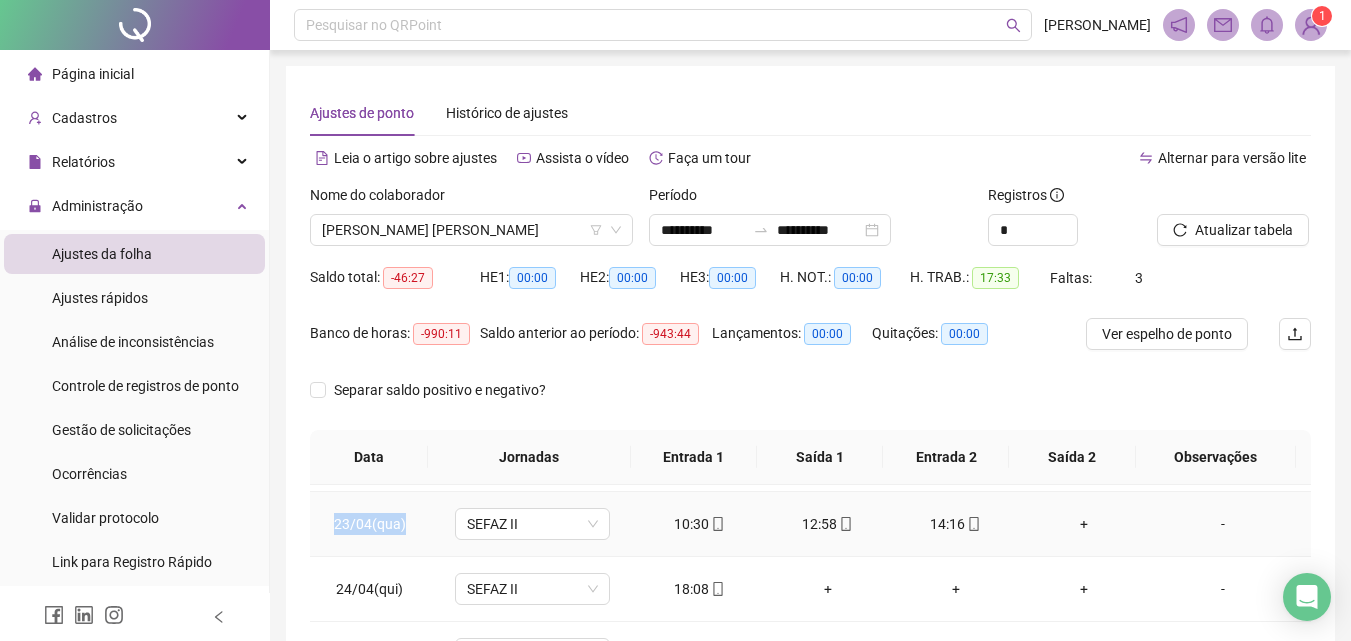 drag, startPoint x: 340, startPoint y: 520, endPoint x: 432, endPoint y: 519, distance: 92.00543 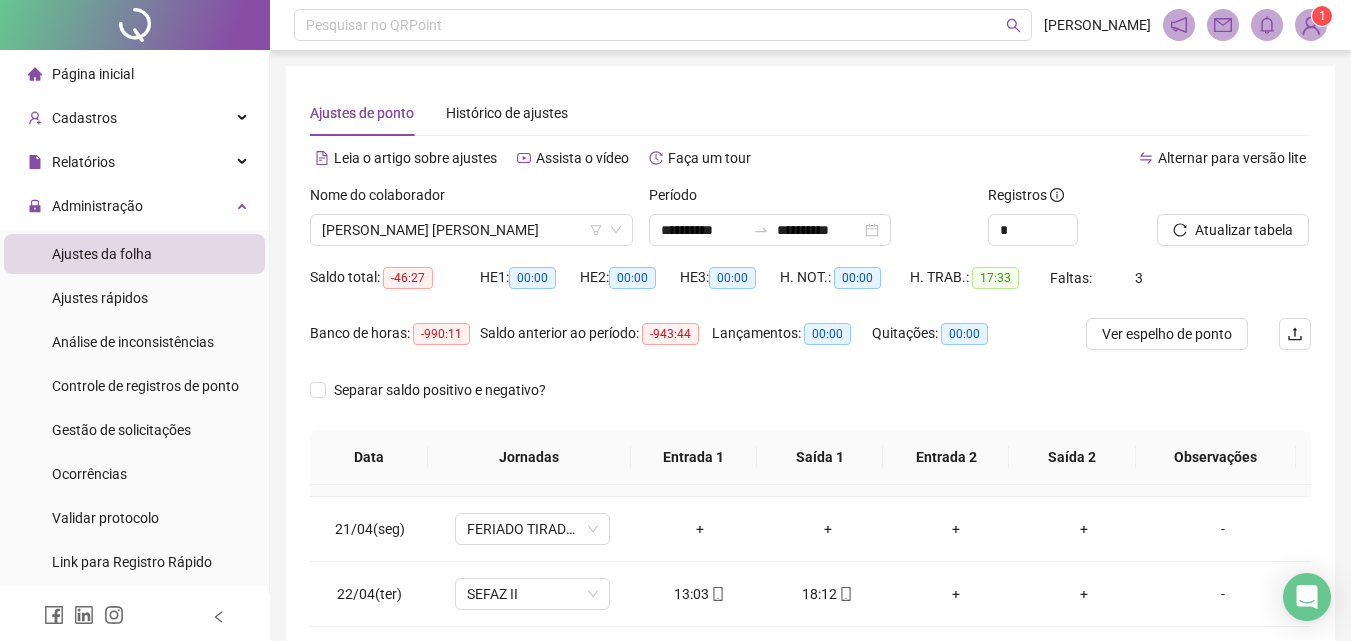 scroll, scrollTop: 1323, scrollLeft: 0, axis: vertical 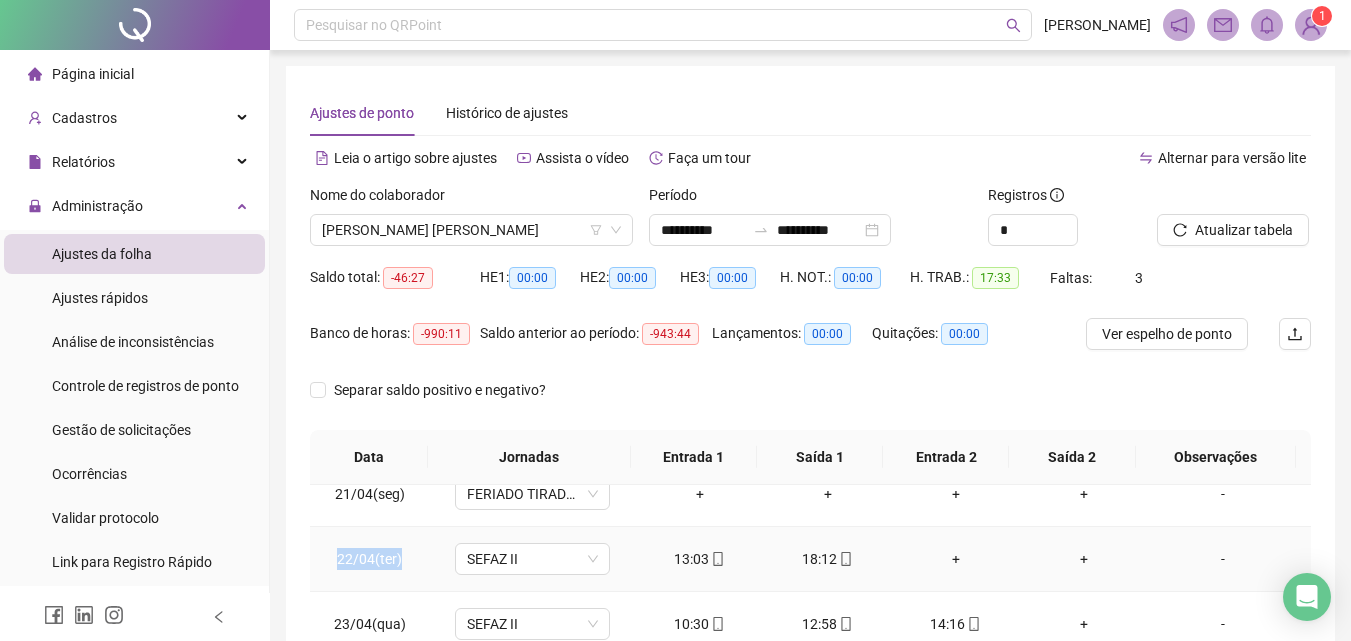 drag, startPoint x: 341, startPoint y: 560, endPoint x: 421, endPoint y: 567, distance: 80.305664 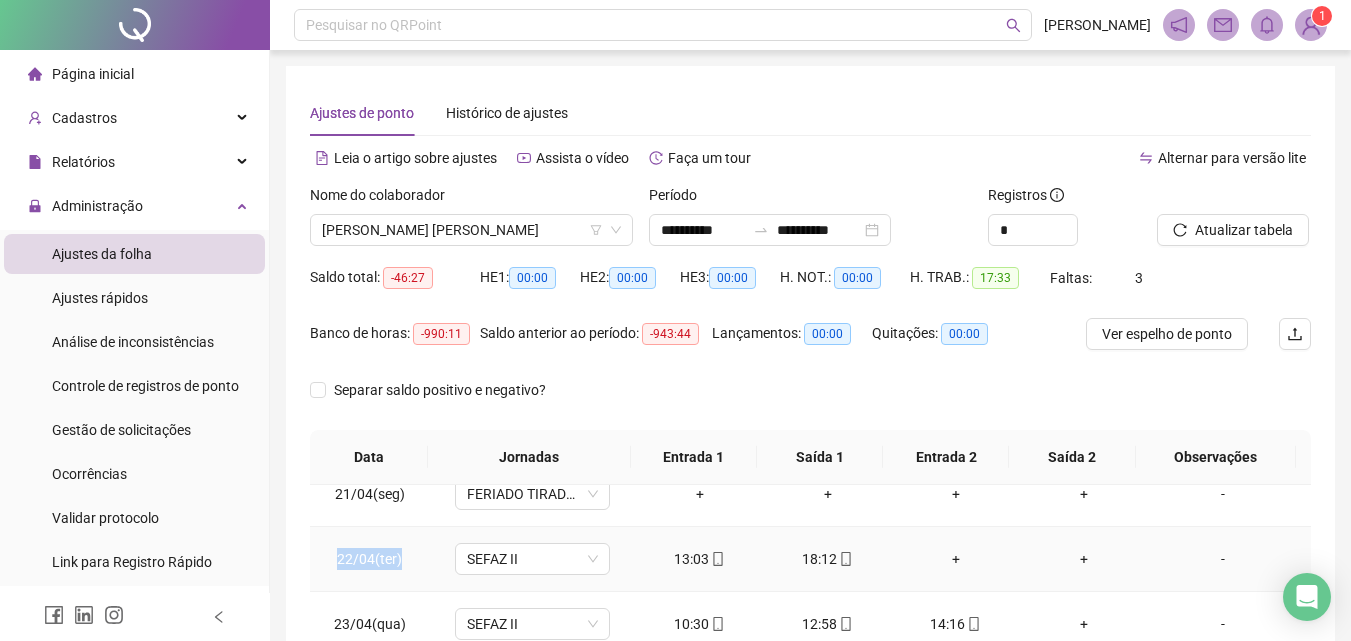 scroll, scrollTop: 1423, scrollLeft: 0, axis: vertical 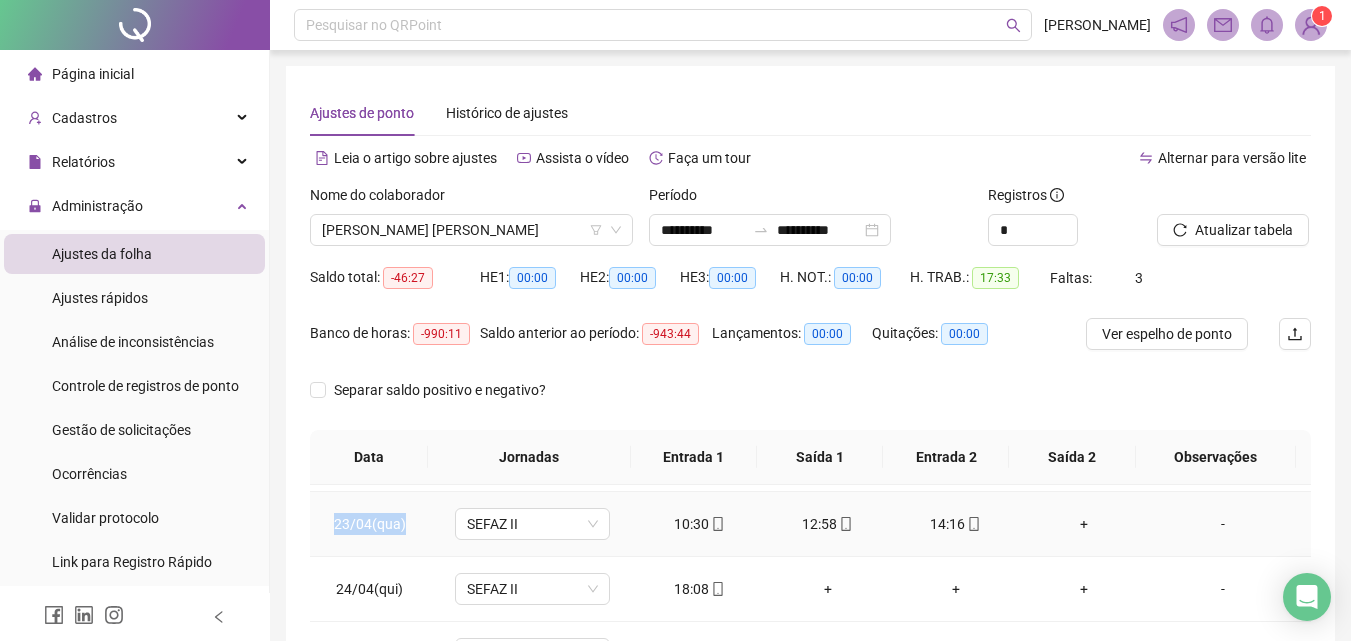 drag, startPoint x: 329, startPoint y: 524, endPoint x: 410, endPoint y: 536, distance: 81.88406 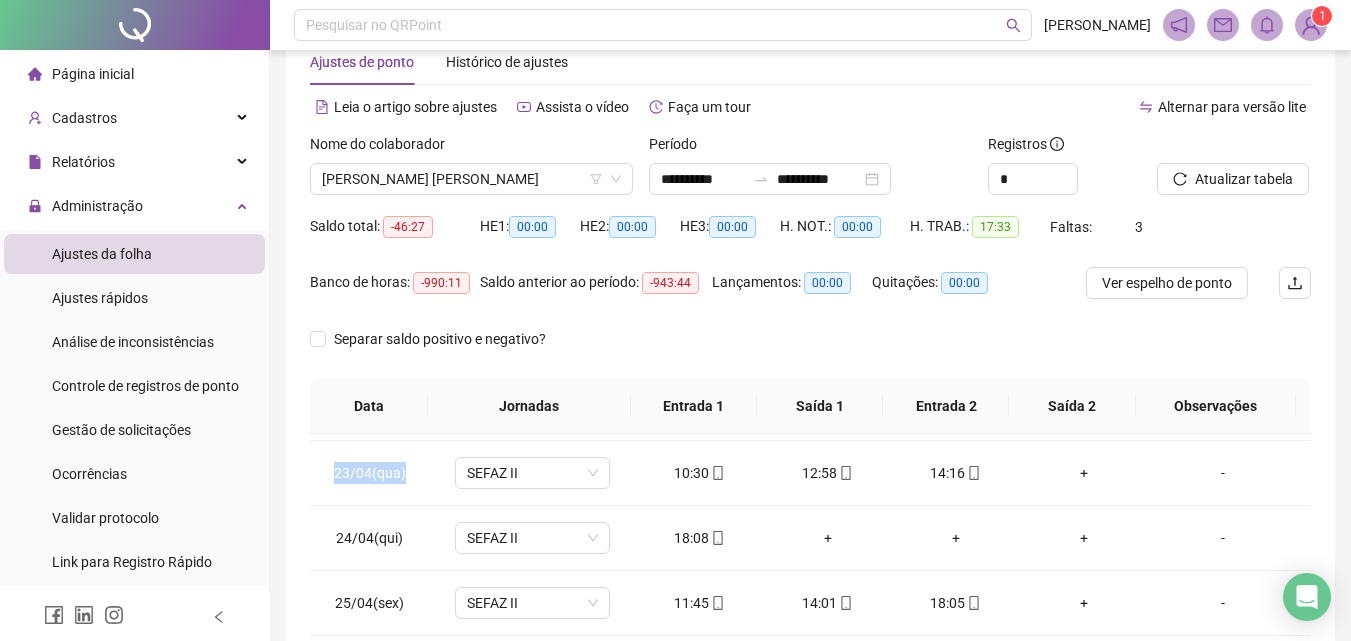 scroll, scrollTop: 100, scrollLeft: 0, axis: vertical 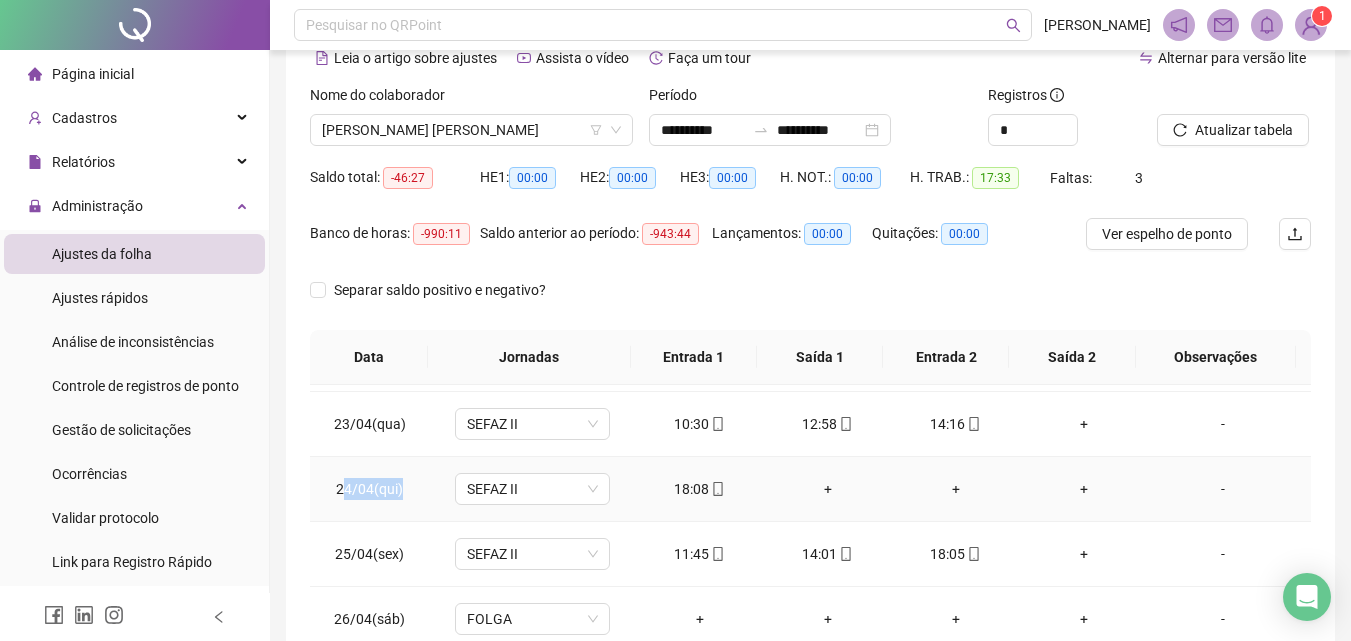 drag, startPoint x: 345, startPoint y: 487, endPoint x: 377, endPoint y: 499, distance: 34.176014 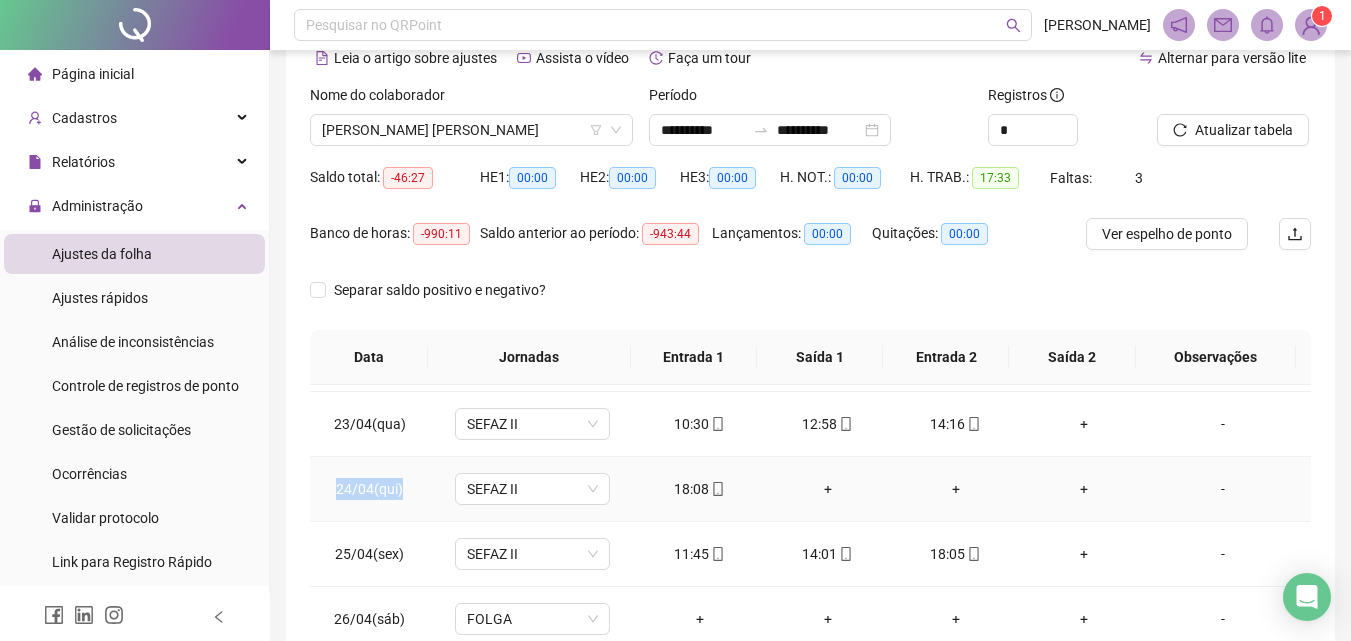 drag, startPoint x: 341, startPoint y: 490, endPoint x: 407, endPoint y: 504, distance: 67.46851 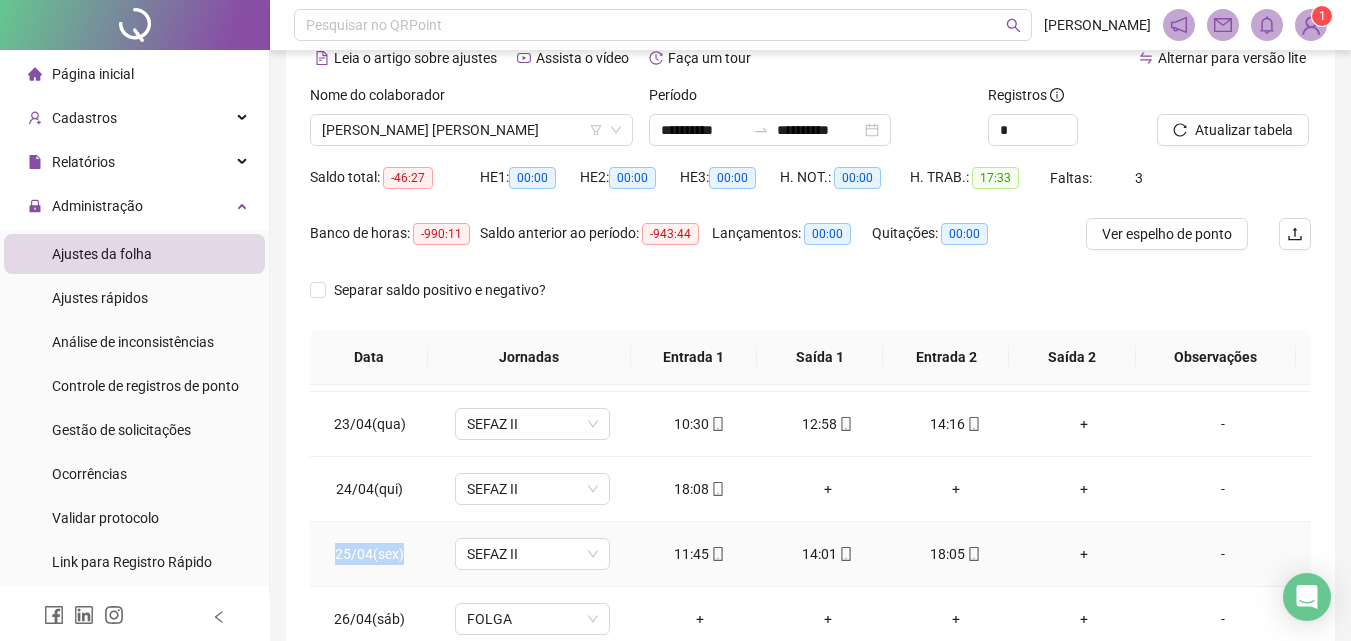 drag, startPoint x: 357, startPoint y: 553, endPoint x: 415, endPoint y: 559, distance: 58.30952 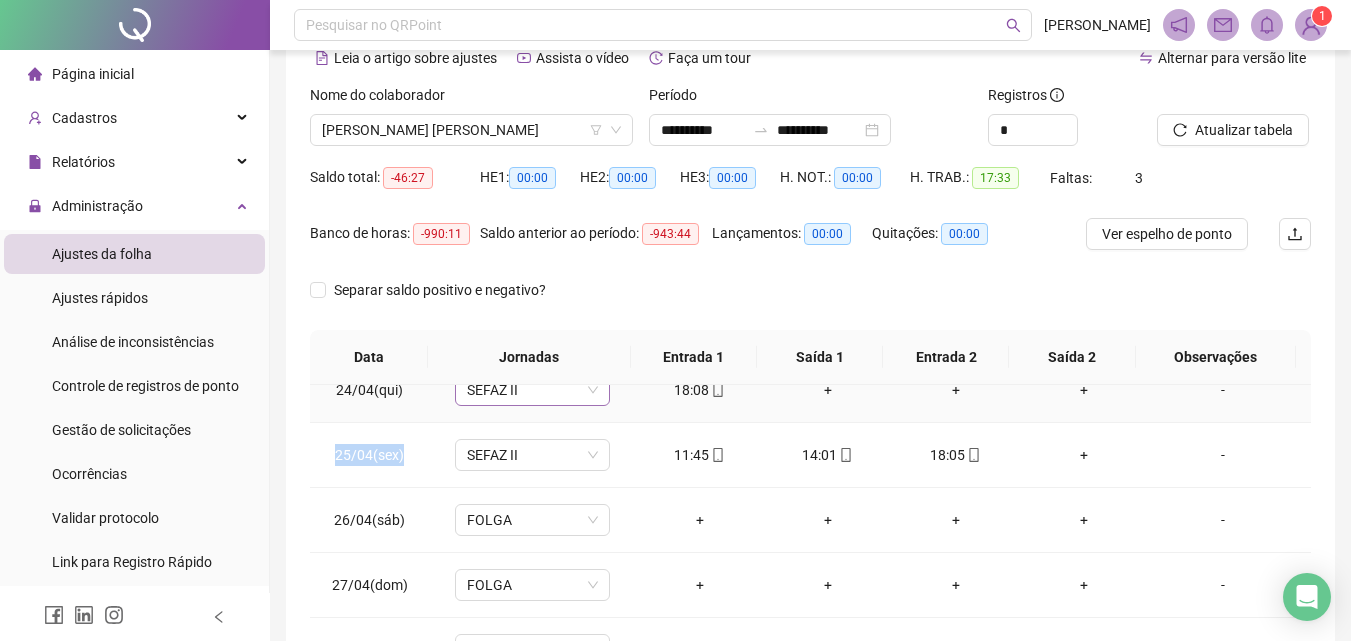 scroll, scrollTop: 1523, scrollLeft: 0, axis: vertical 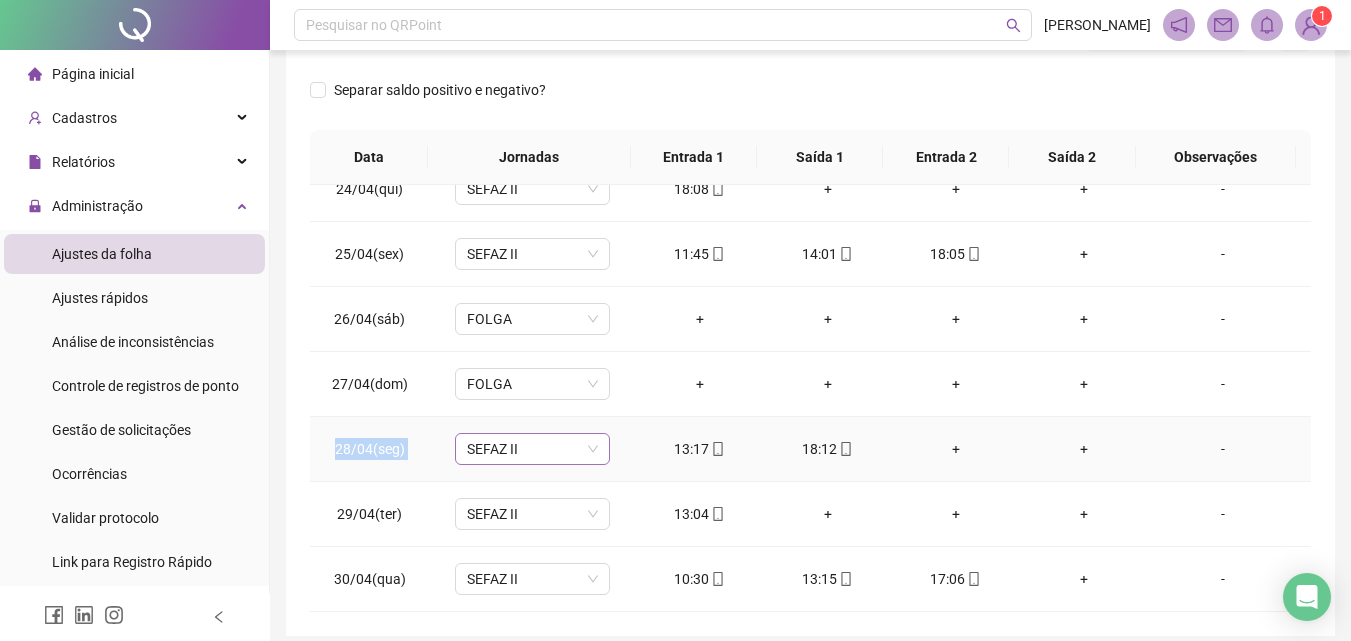 drag, startPoint x: 321, startPoint y: 452, endPoint x: 452, endPoint y: 458, distance: 131.13733 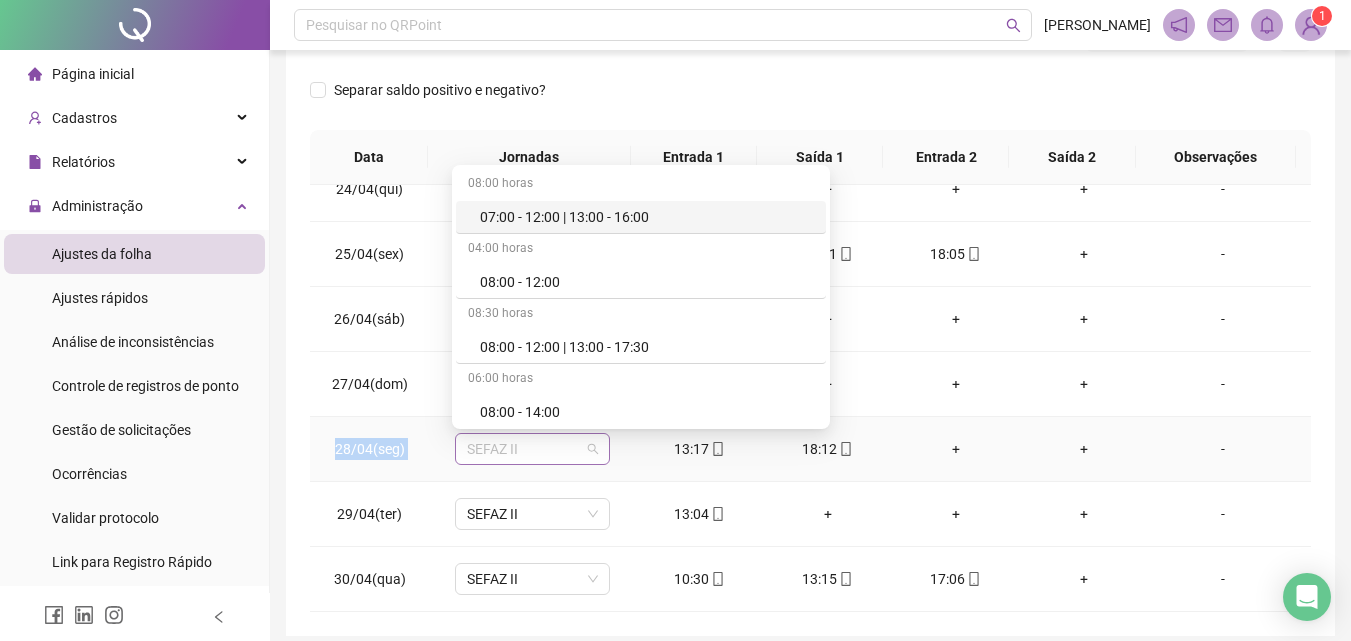 click on "SEFAZ II" at bounding box center [532, 449] 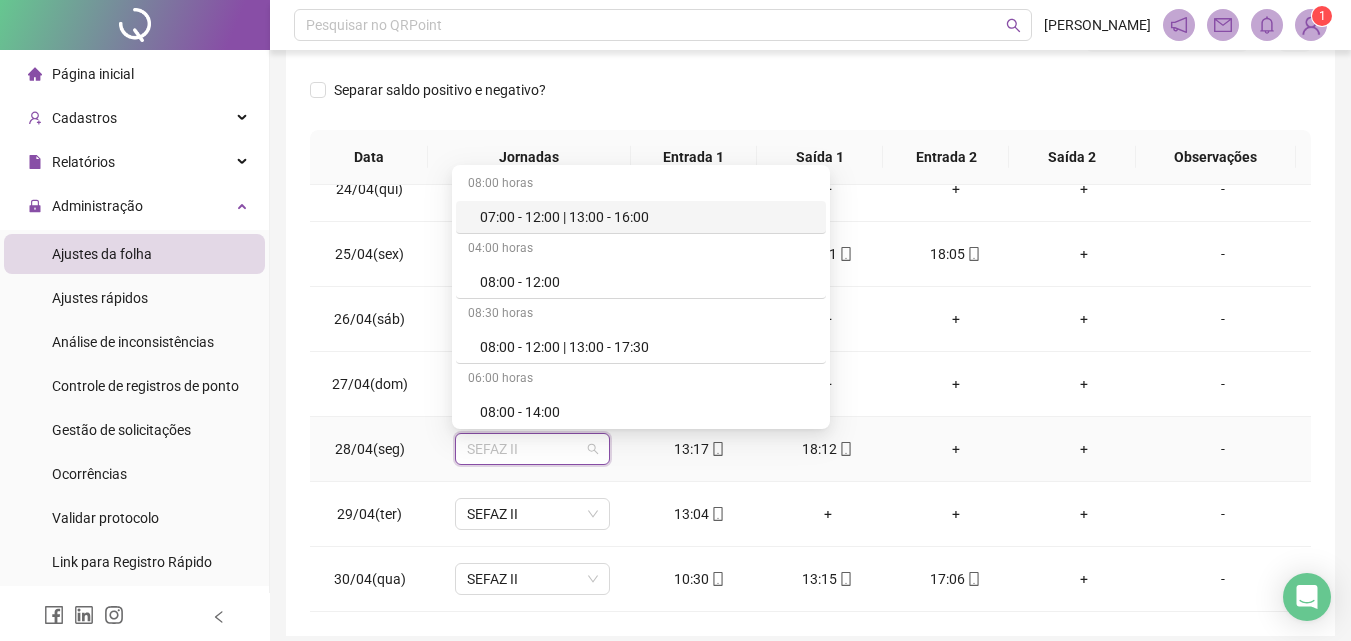 click on "28/04(seg)" at bounding box center (370, 449) 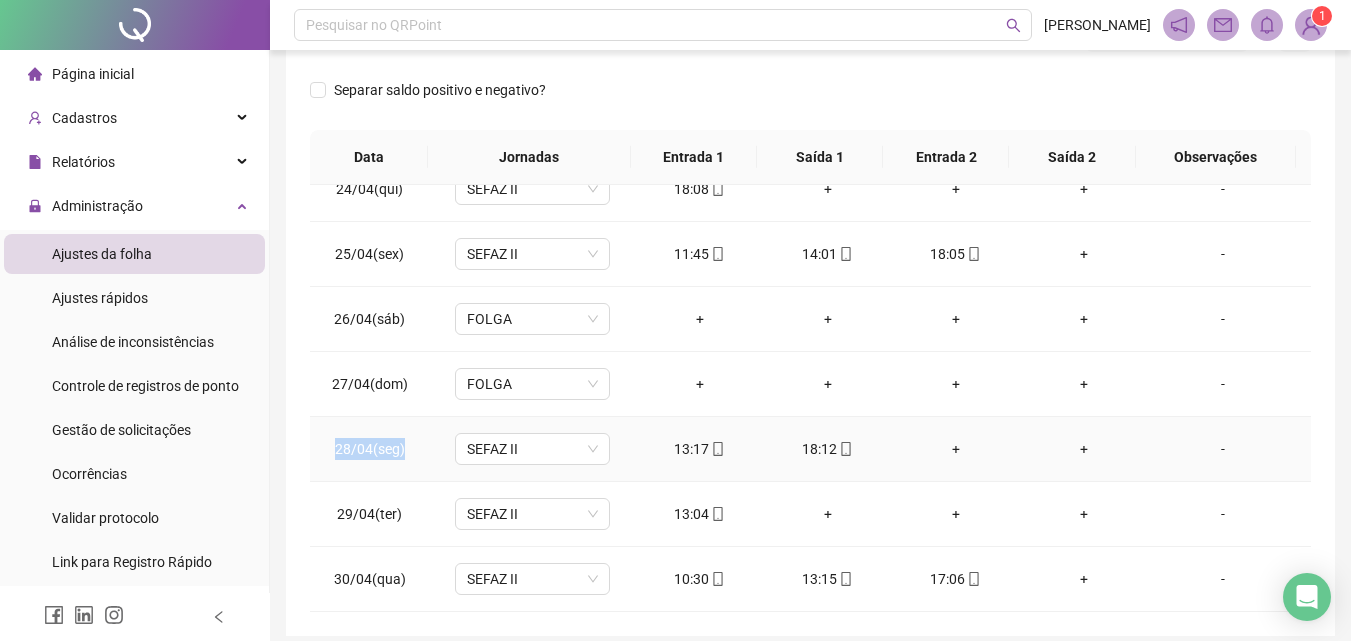drag, startPoint x: 412, startPoint y: 452, endPoint x: 426, endPoint y: 452, distance: 14 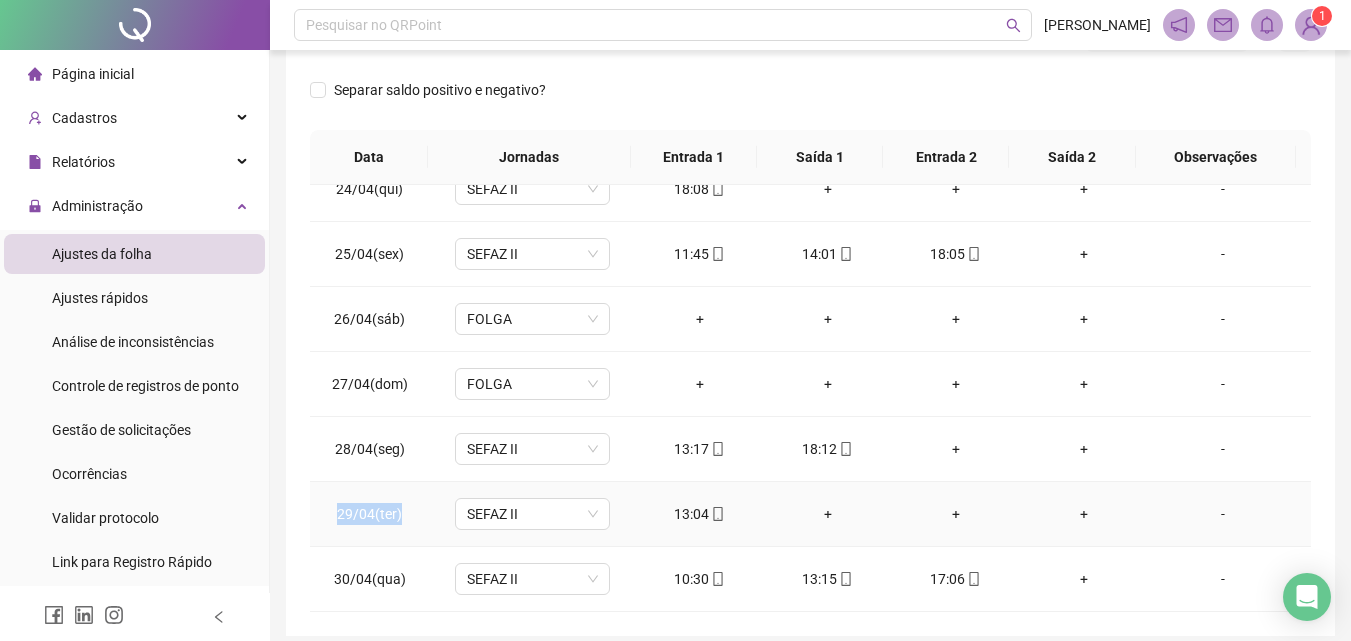 drag, startPoint x: 379, startPoint y: 514, endPoint x: 415, endPoint y: 518, distance: 36.221542 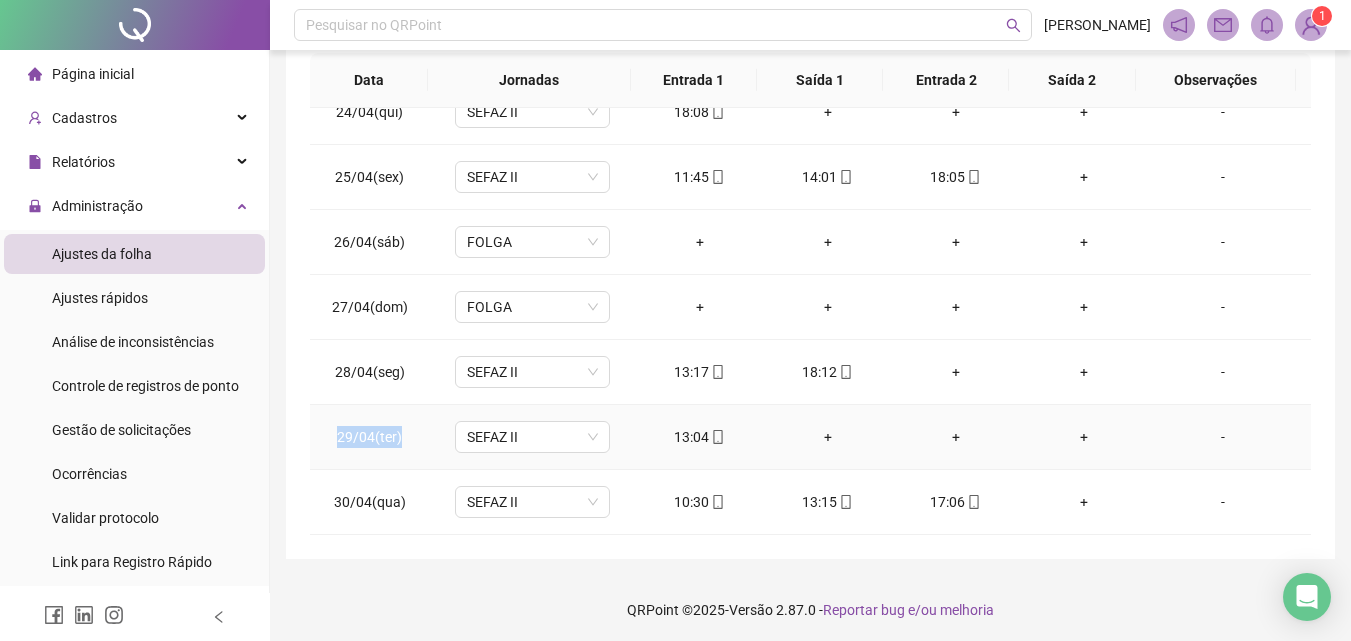scroll, scrollTop: 381, scrollLeft: 0, axis: vertical 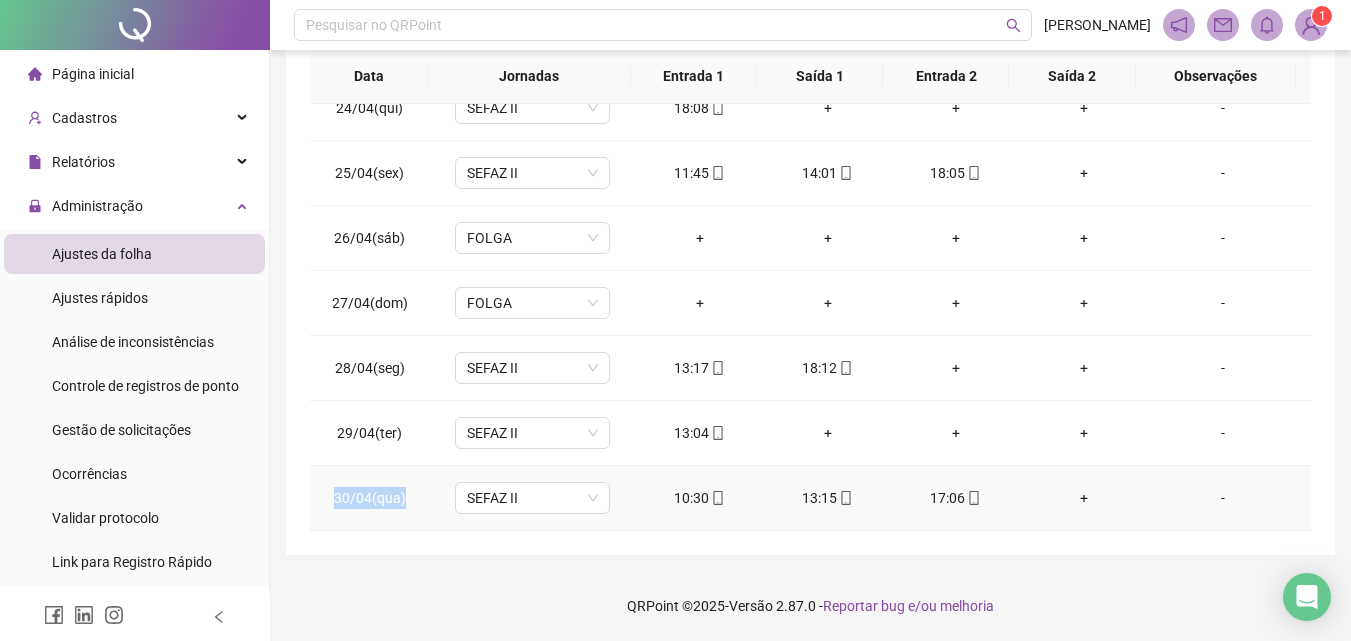 drag, startPoint x: 325, startPoint y: 488, endPoint x: 430, endPoint y: 507, distance: 106.7052 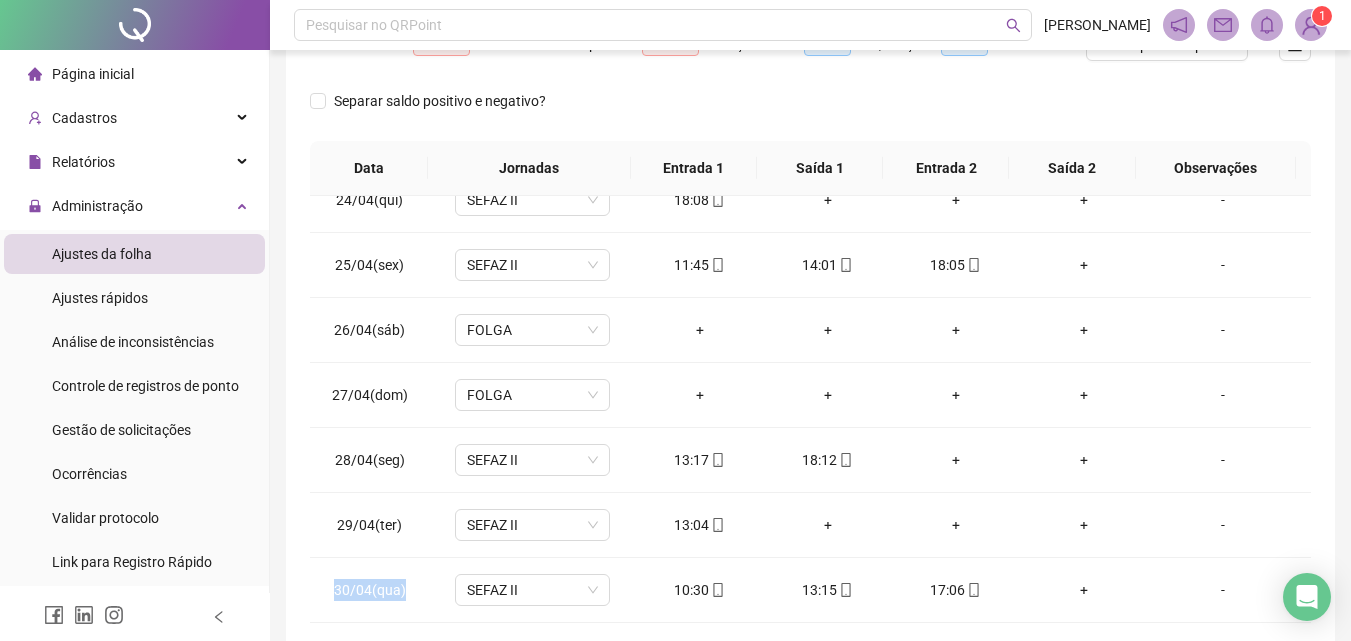 scroll, scrollTop: 0, scrollLeft: 0, axis: both 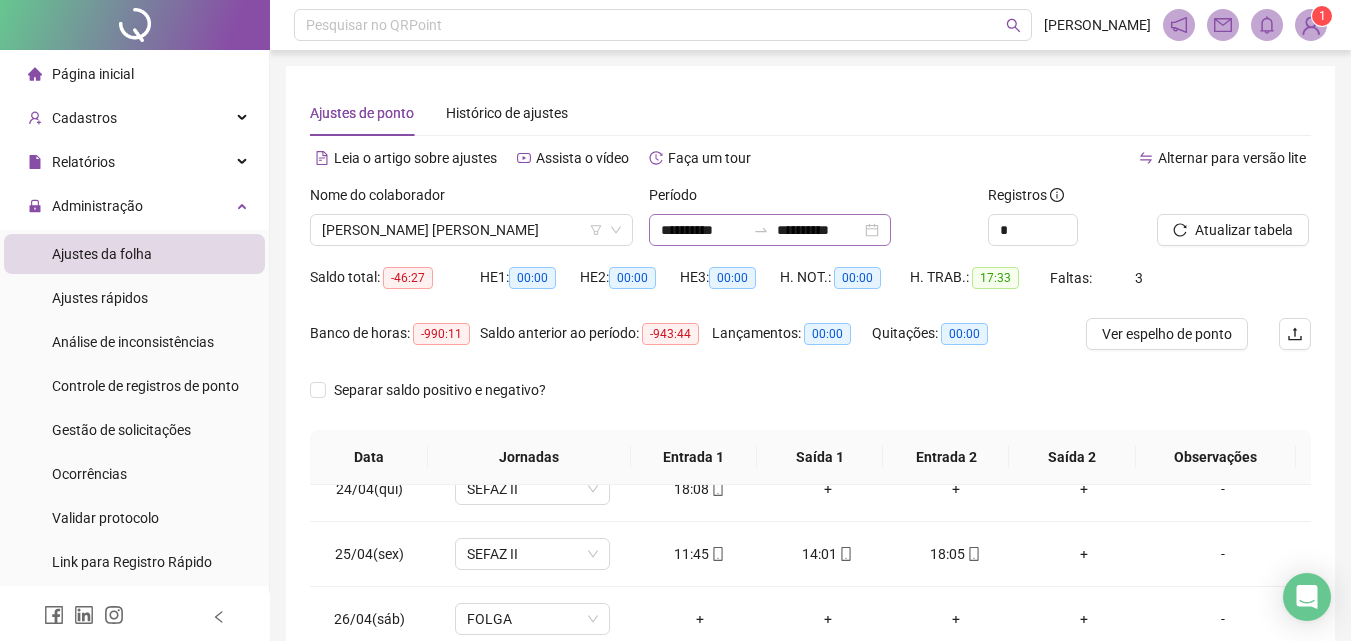 click on "**********" at bounding box center (770, 230) 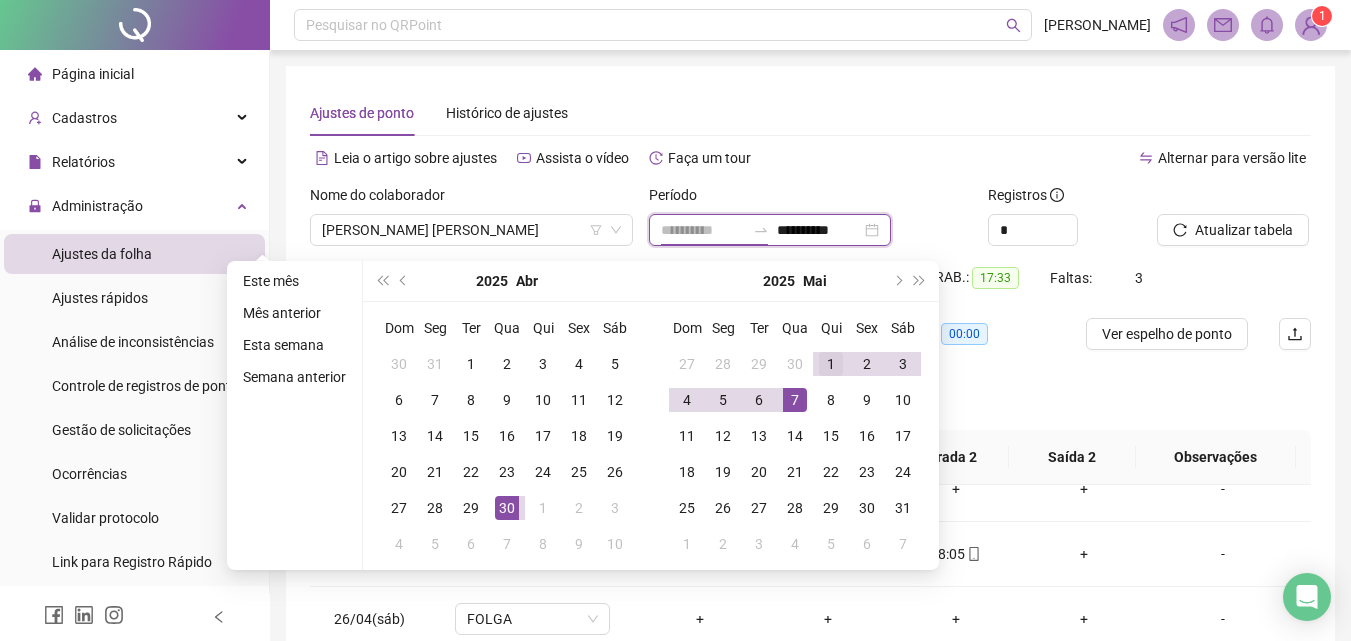 type on "**********" 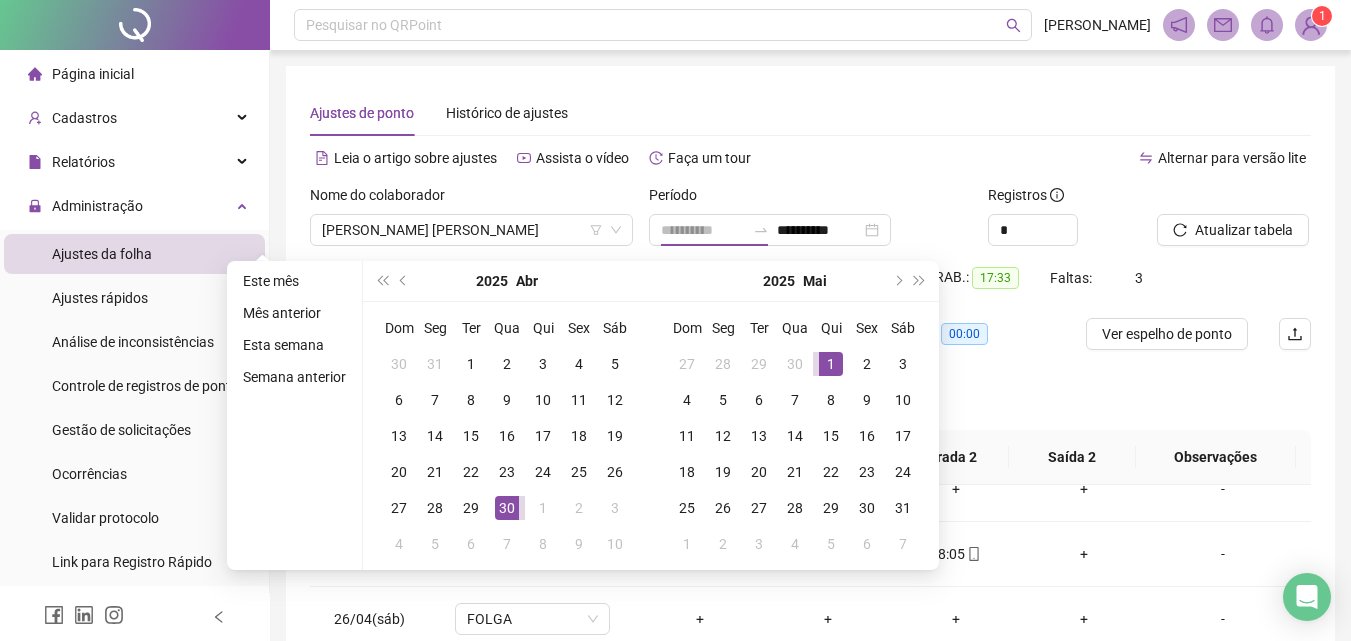 click on "1" at bounding box center [831, 364] 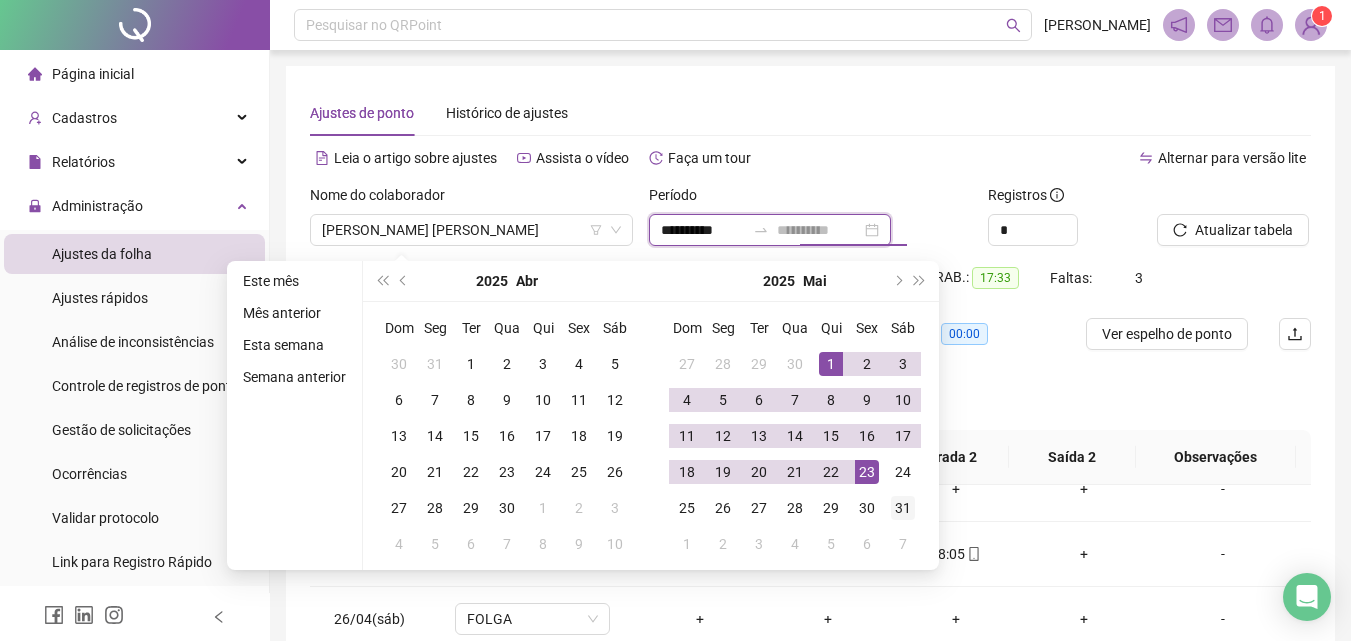 type on "**********" 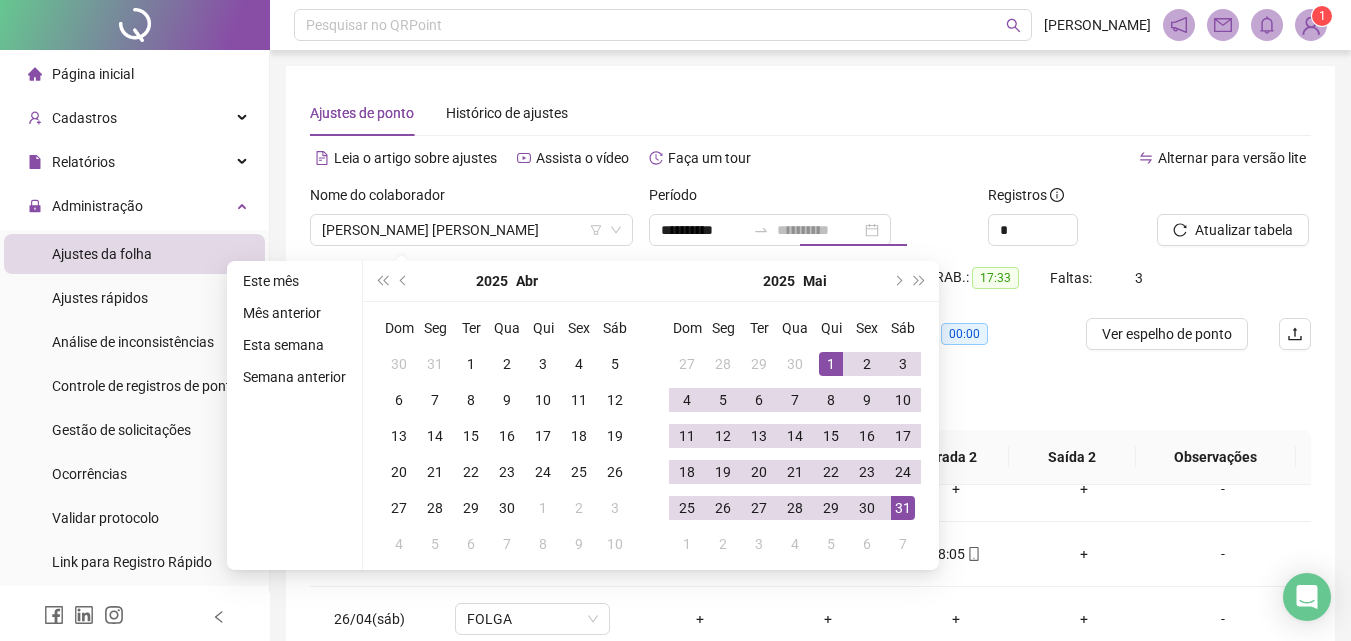 click on "31" at bounding box center (903, 508) 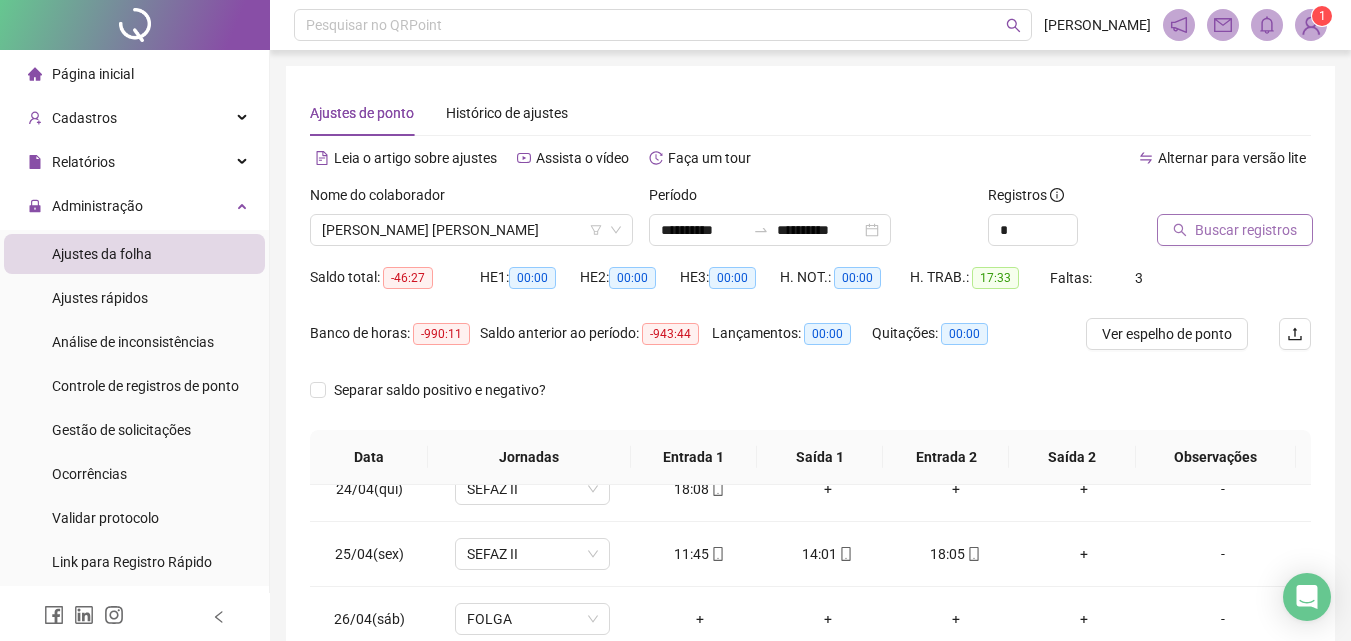 click on "Buscar registros" at bounding box center [1235, 230] 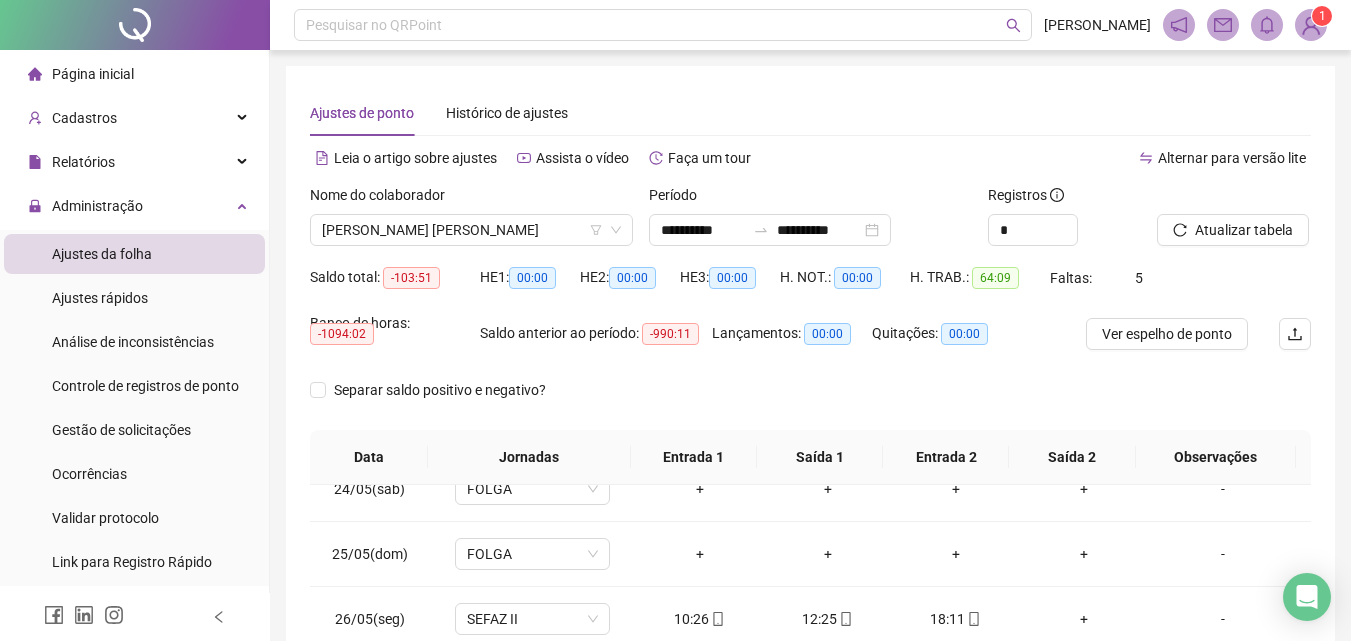 scroll, scrollTop: 100, scrollLeft: 0, axis: vertical 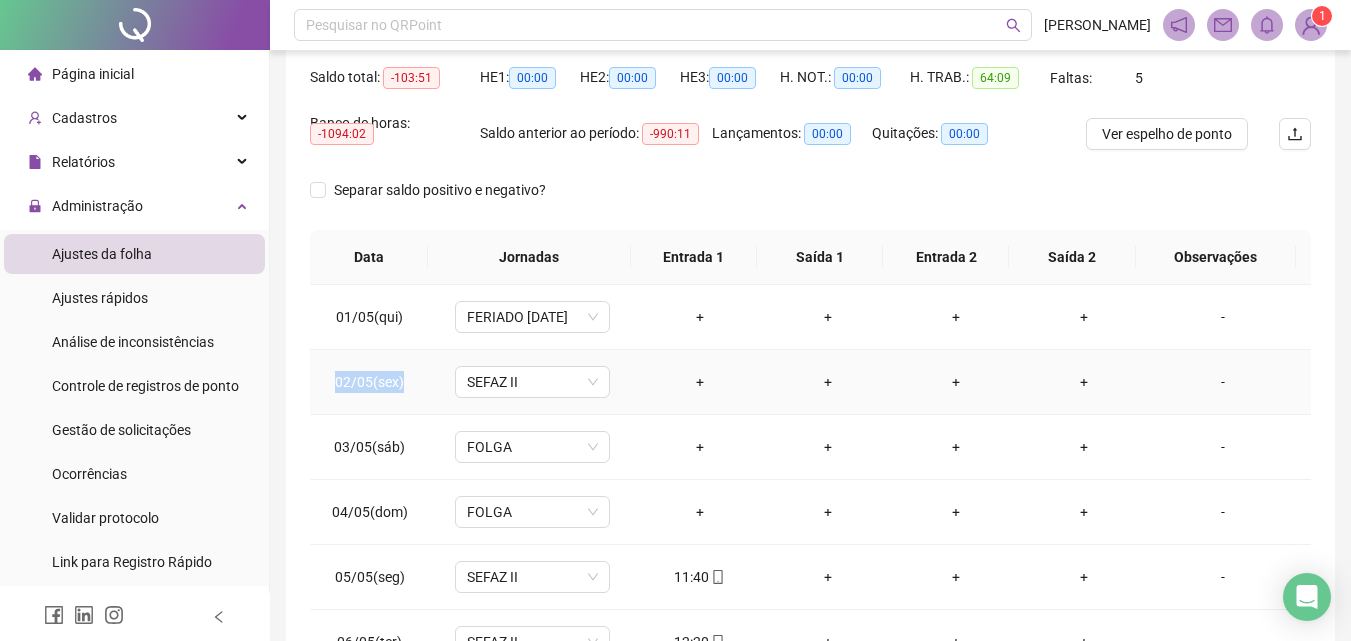 drag, startPoint x: 334, startPoint y: 376, endPoint x: 411, endPoint y: 377, distance: 77.00649 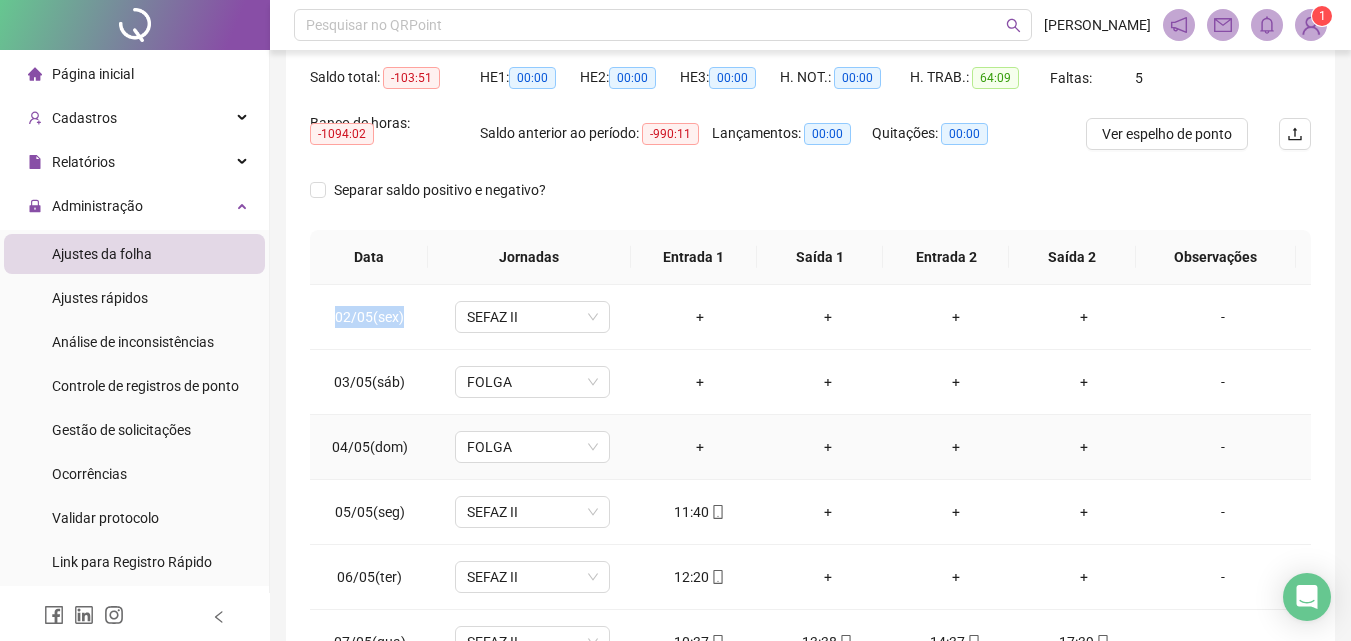 scroll, scrollTop: 100, scrollLeft: 0, axis: vertical 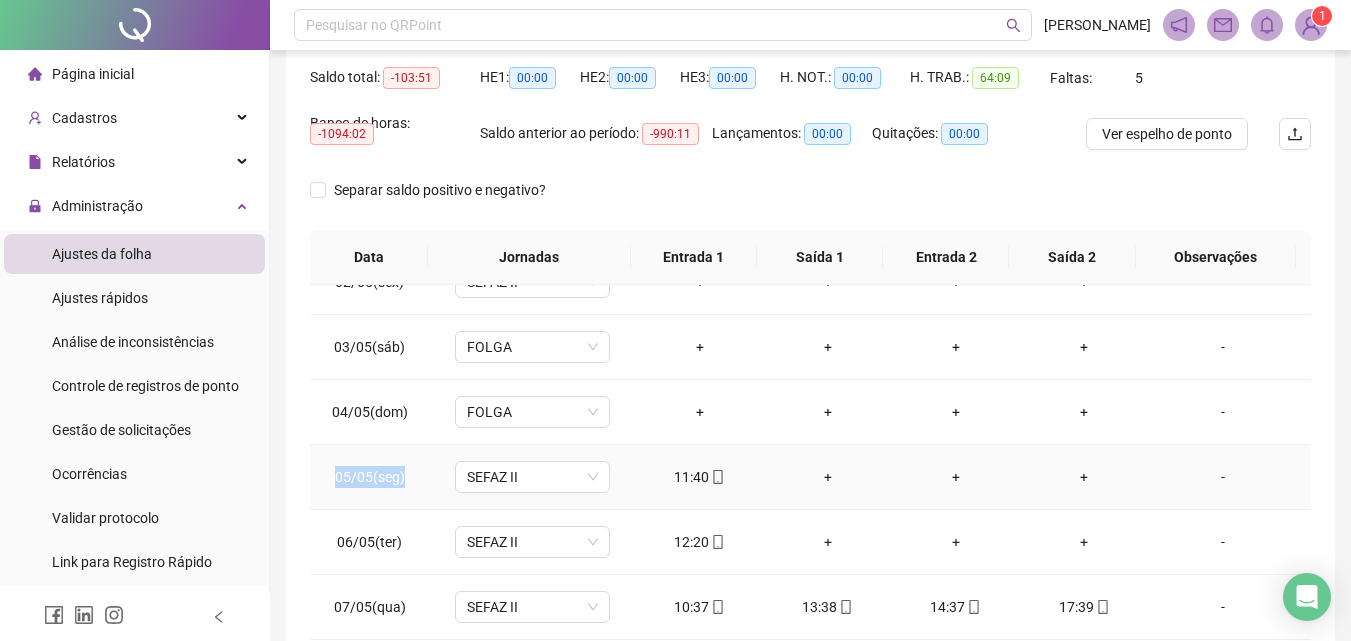 drag, startPoint x: 376, startPoint y: 474, endPoint x: 411, endPoint y: 470, distance: 35.22783 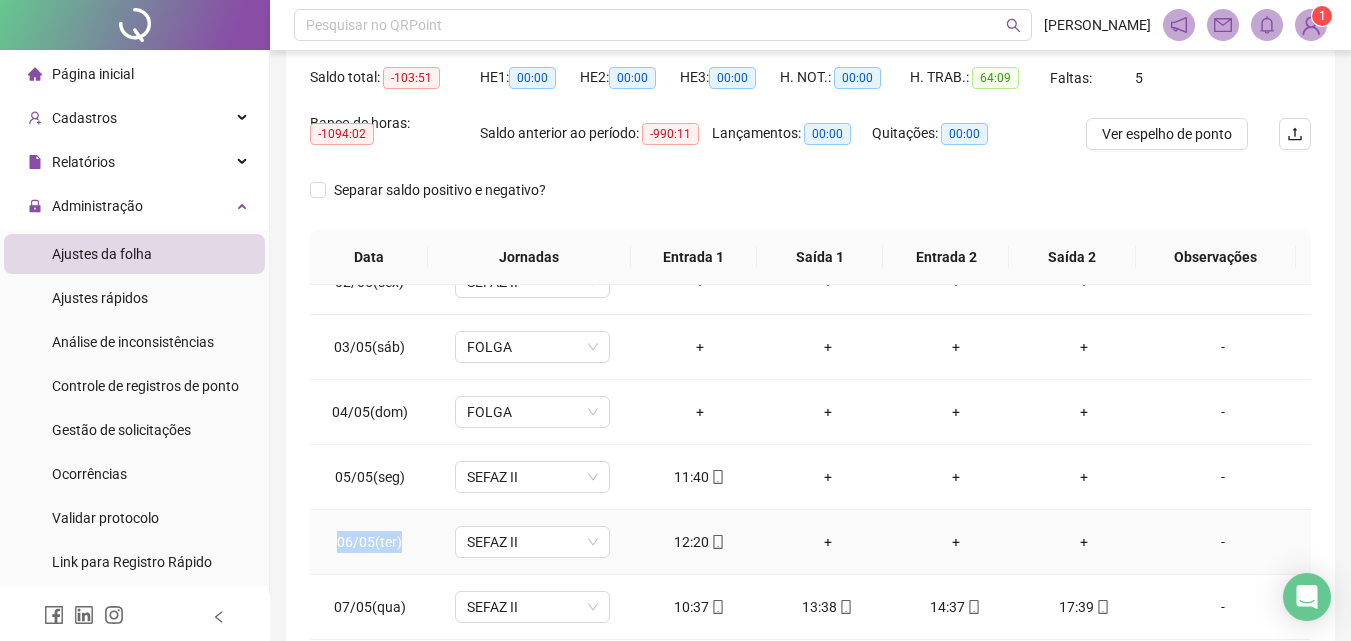 drag, startPoint x: 342, startPoint y: 536, endPoint x: 412, endPoint y: 547, distance: 70.85902 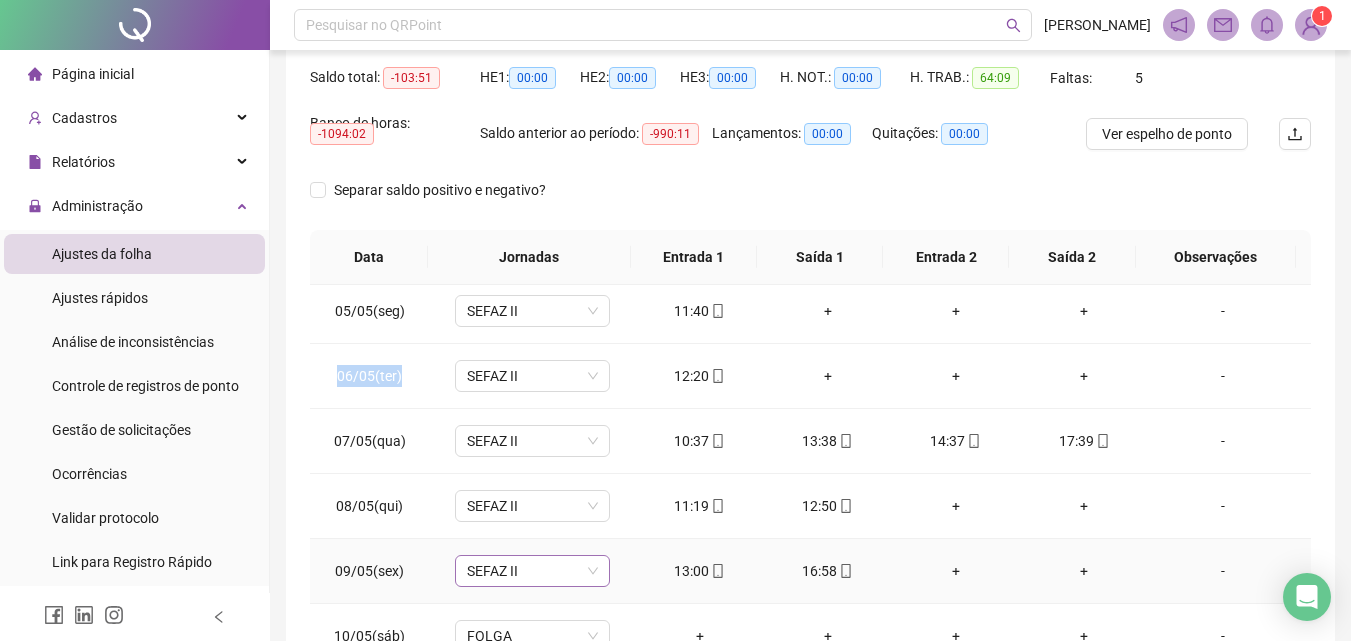 scroll, scrollTop: 300, scrollLeft: 0, axis: vertical 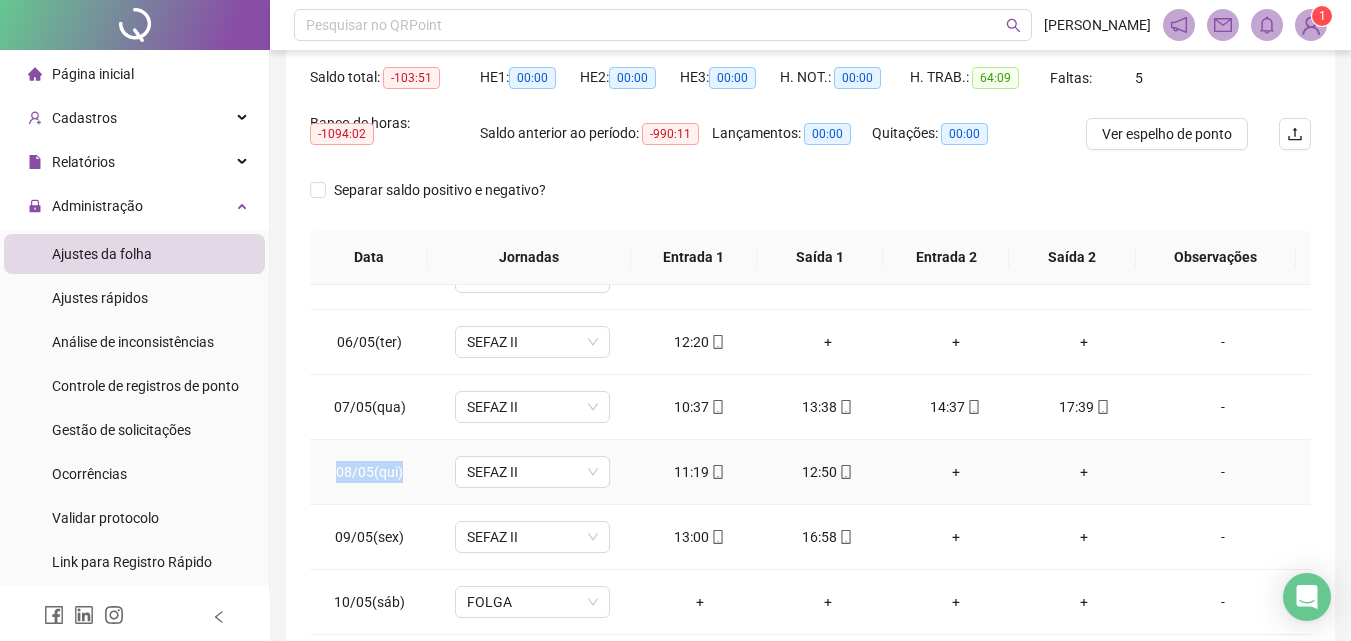 drag, startPoint x: 336, startPoint y: 463, endPoint x: 408, endPoint y: 470, distance: 72.33948 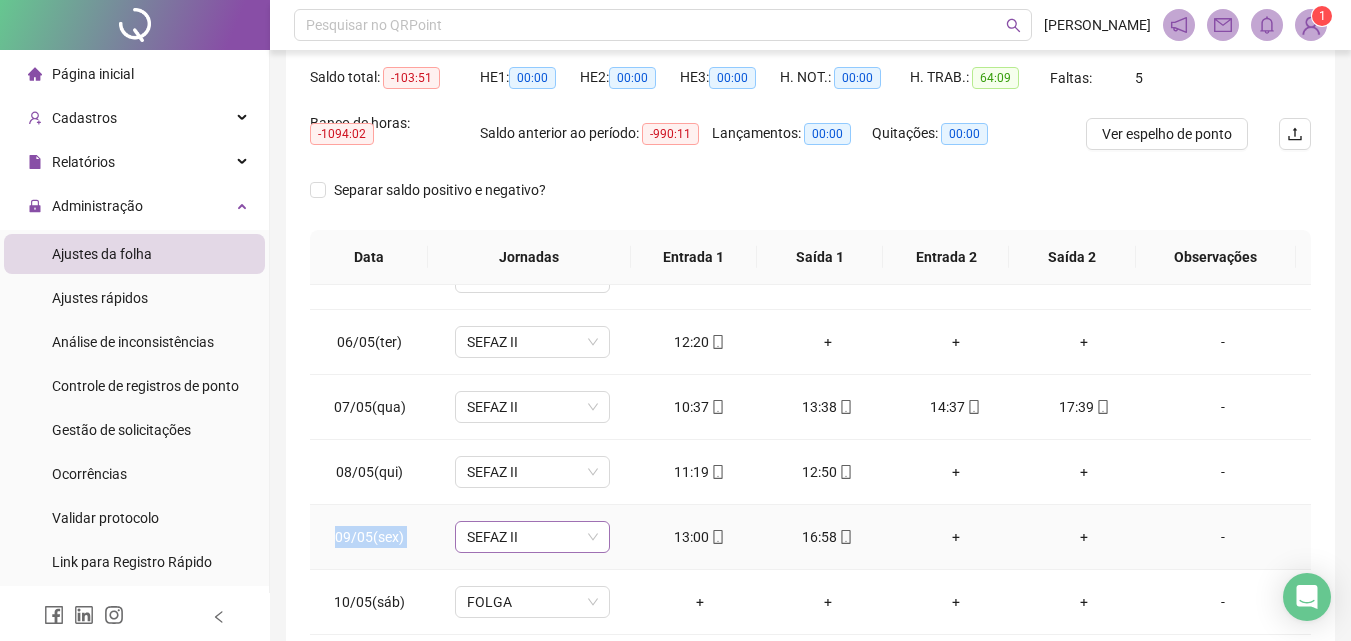 drag, startPoint x: 356, startPoint y: 536, endPoint x: 453, endPoint y: 544, distance: 97.32934 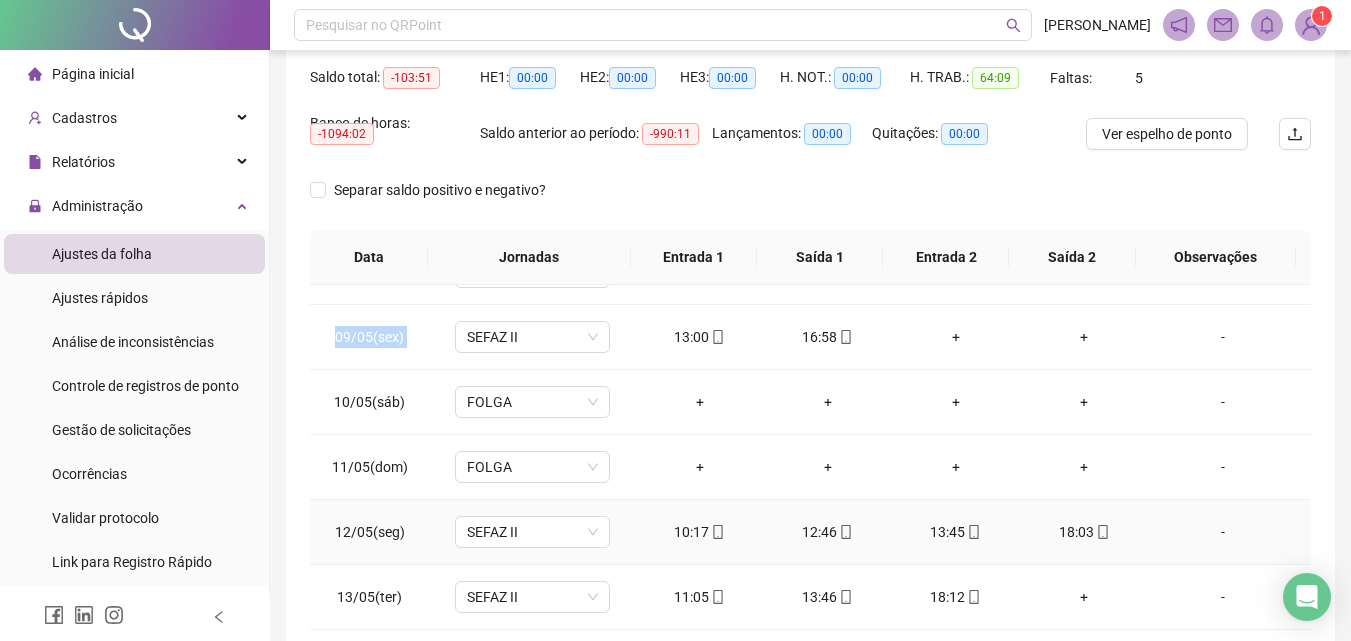 scroll, scrollTop: 600, scrollLeft: 0, axis: vertical 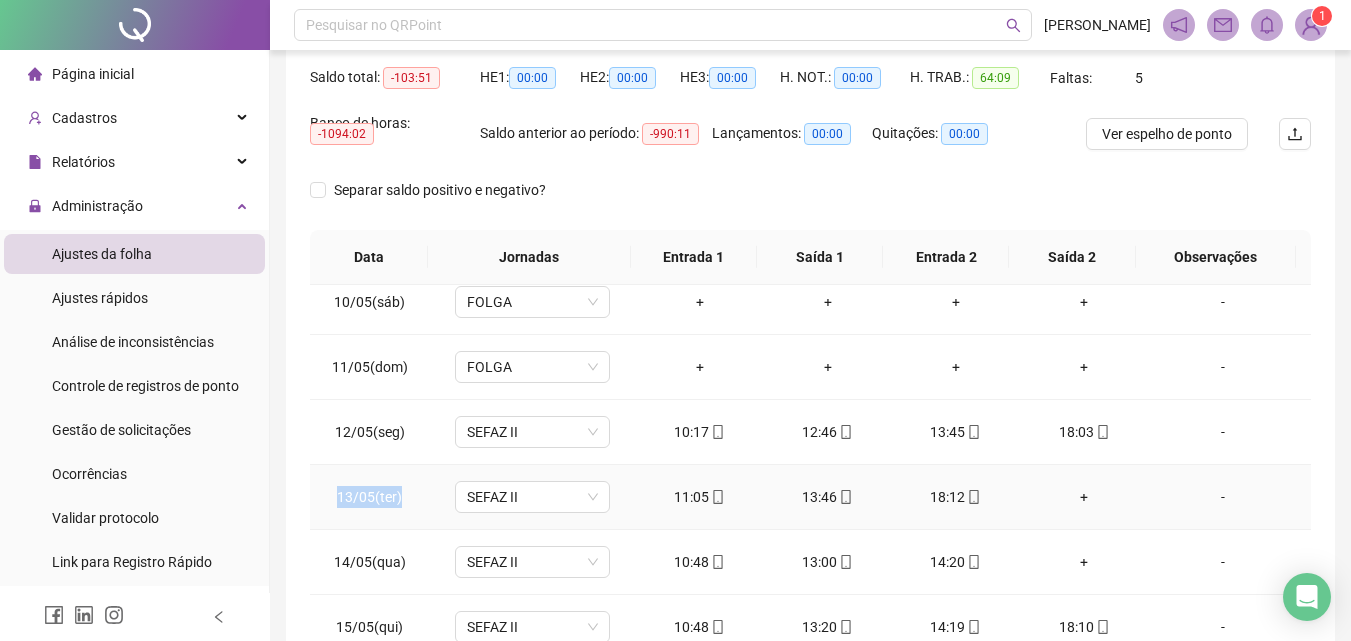 drag, startPoint x: 339, startPoint y: 498, endPoint x: 399, endPoint y: 500, distance: 60.033325 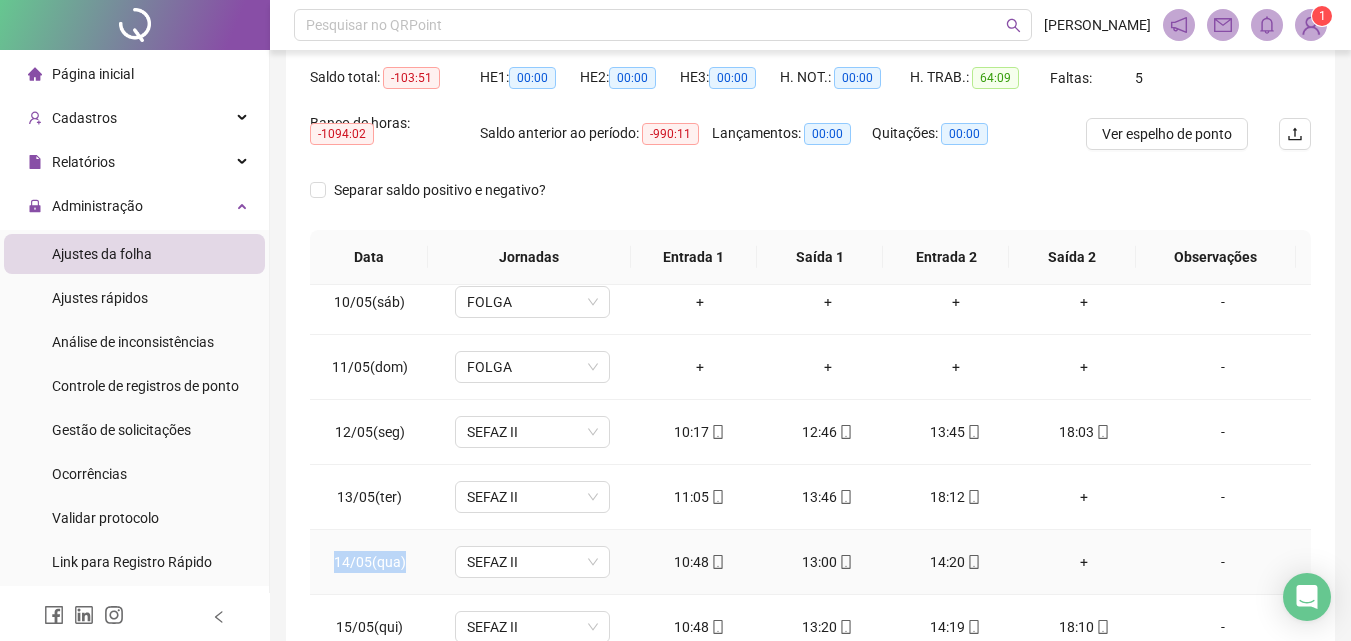 drag, startPoint x: 361, startPoint y: 555, endPoint x: 435, endPoint y: 569, distance: 75.31268 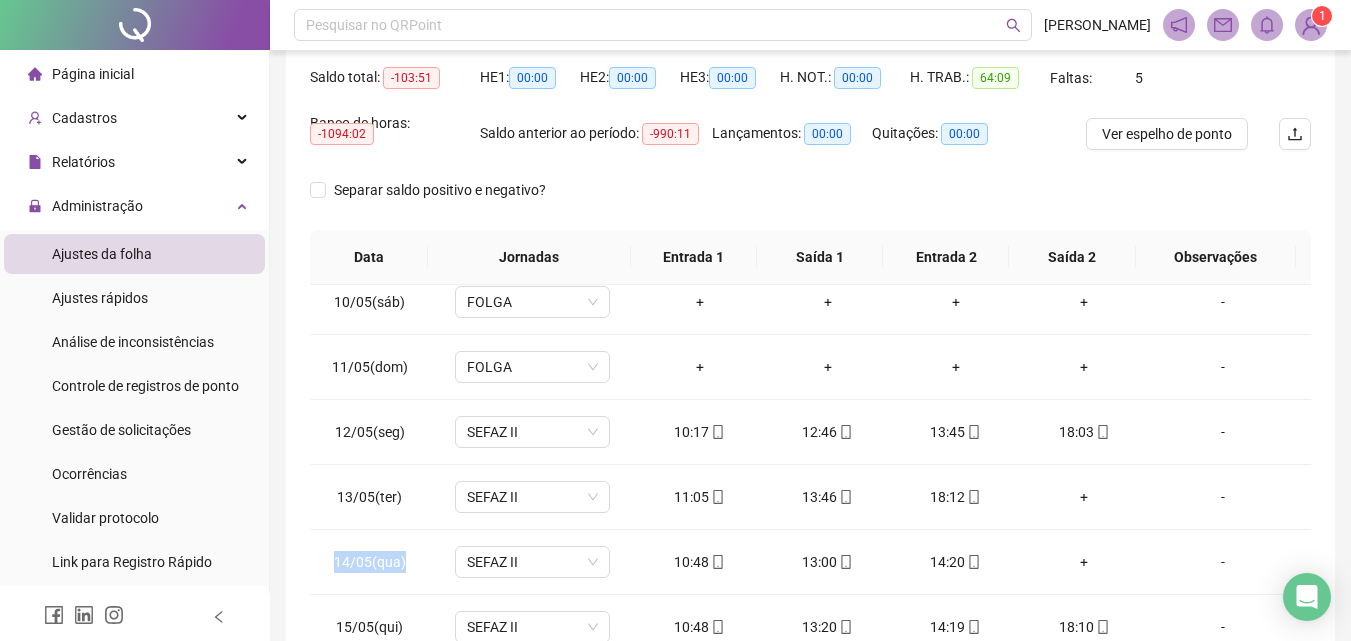 drag, startPoint x: 158, startPoint y: 391, endPoint x: 273, endPoint y: 469, distance: 138.95683 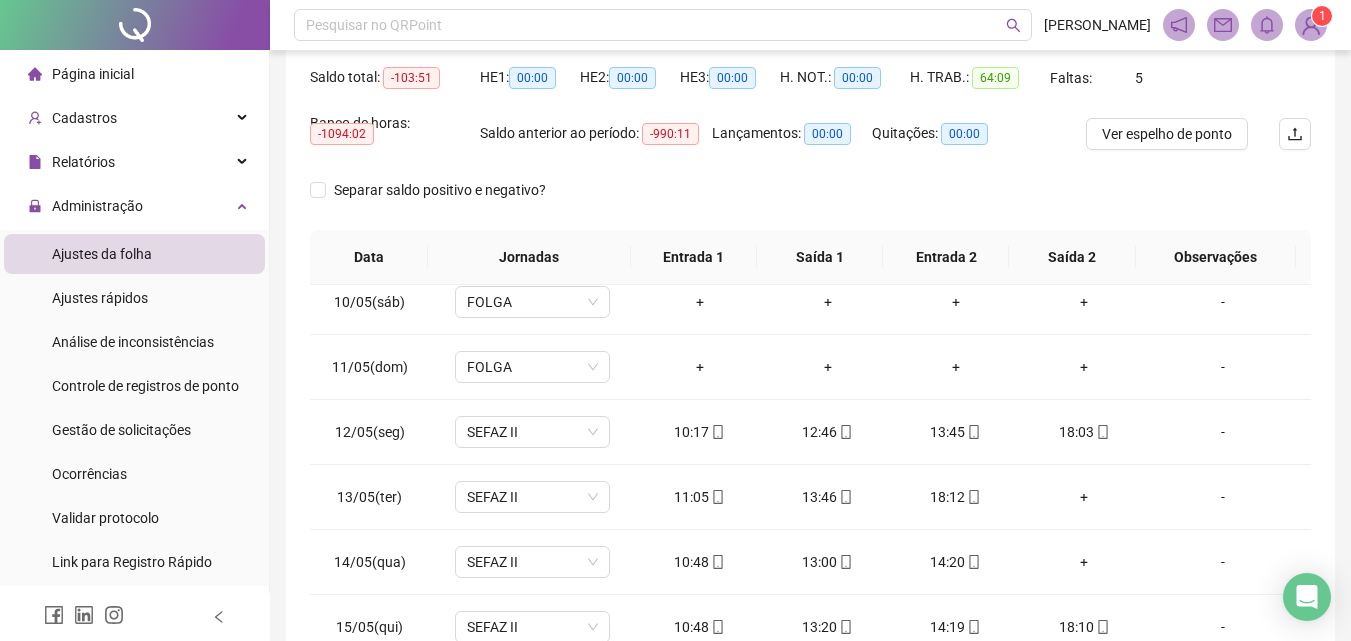 click on "Separar saldo positivo e negativo?" at bounding box center (810, 202) 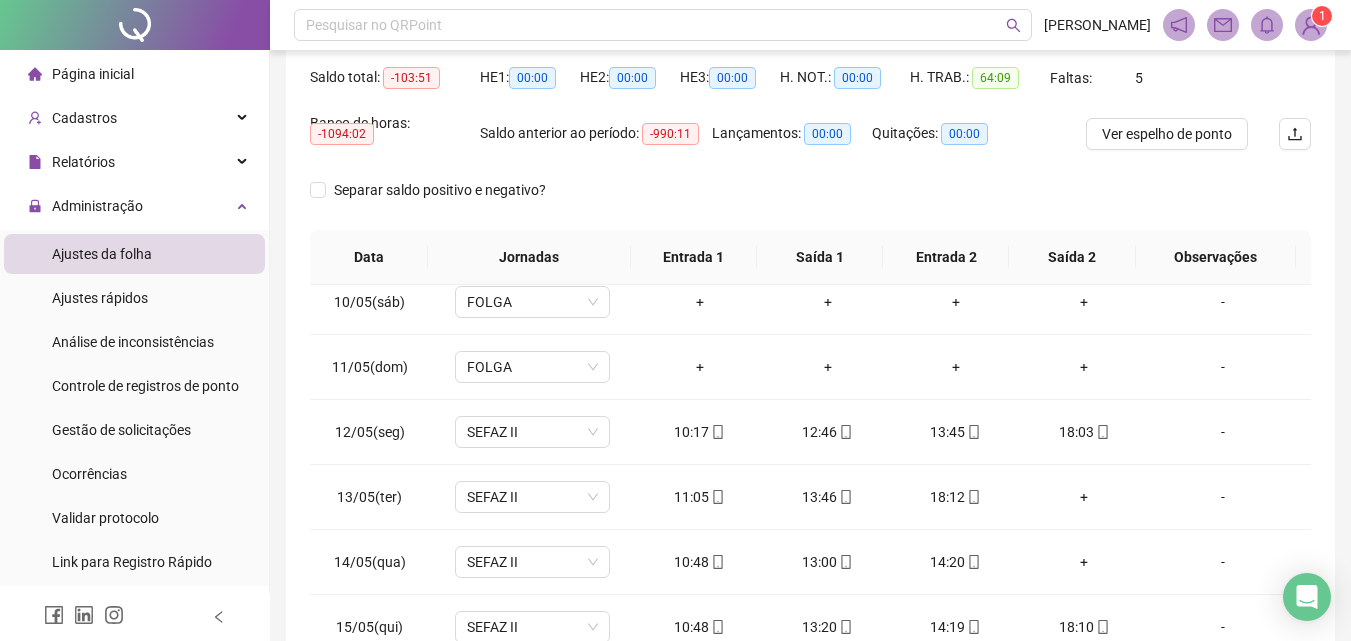 click on "Separar saldo positivo e negativo?" at bounding box center (810, 202) 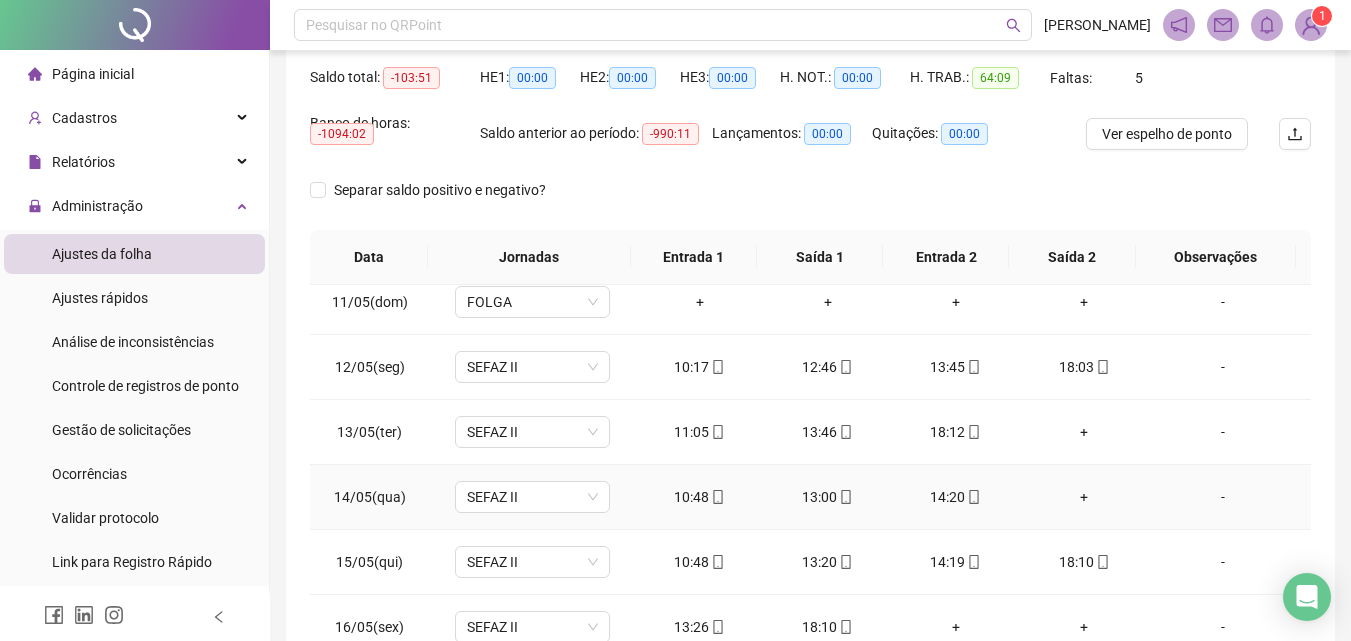 scroll, scrollTop: 700, scrollLeft: 0, axis: vertical 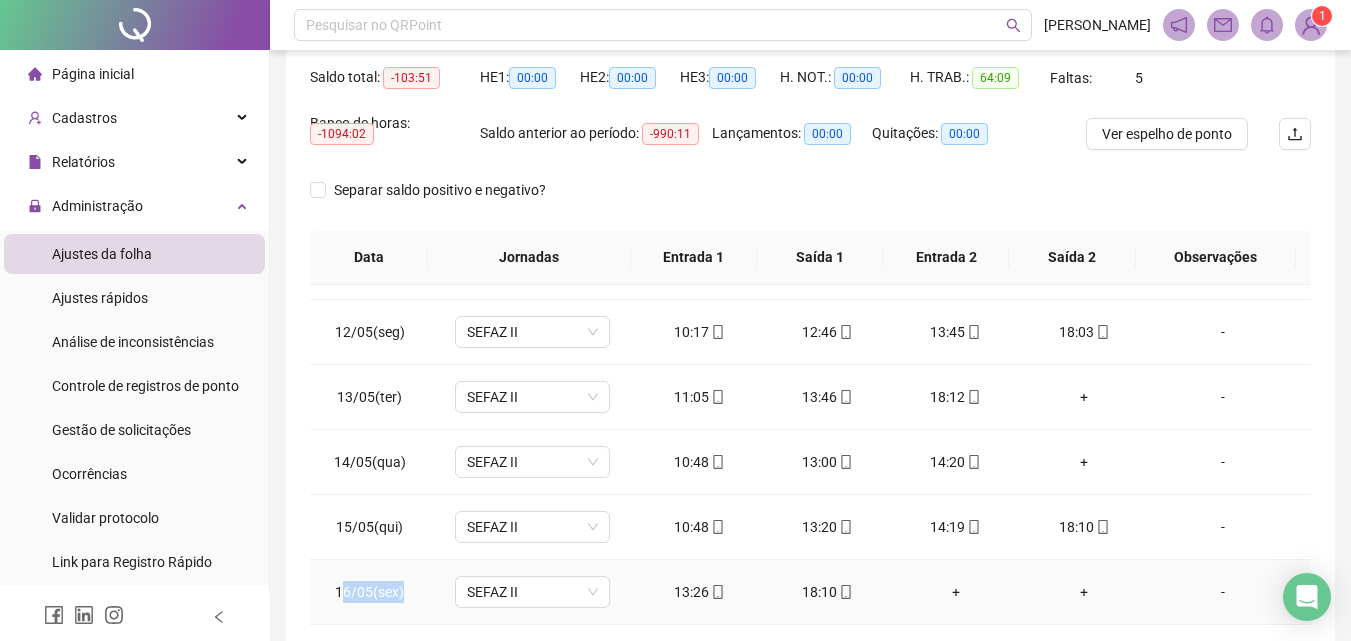 drag, startPoint x: 350, startPoint y: 591, endPoint x: 402, endPoint y: 592, distance: 52.009613 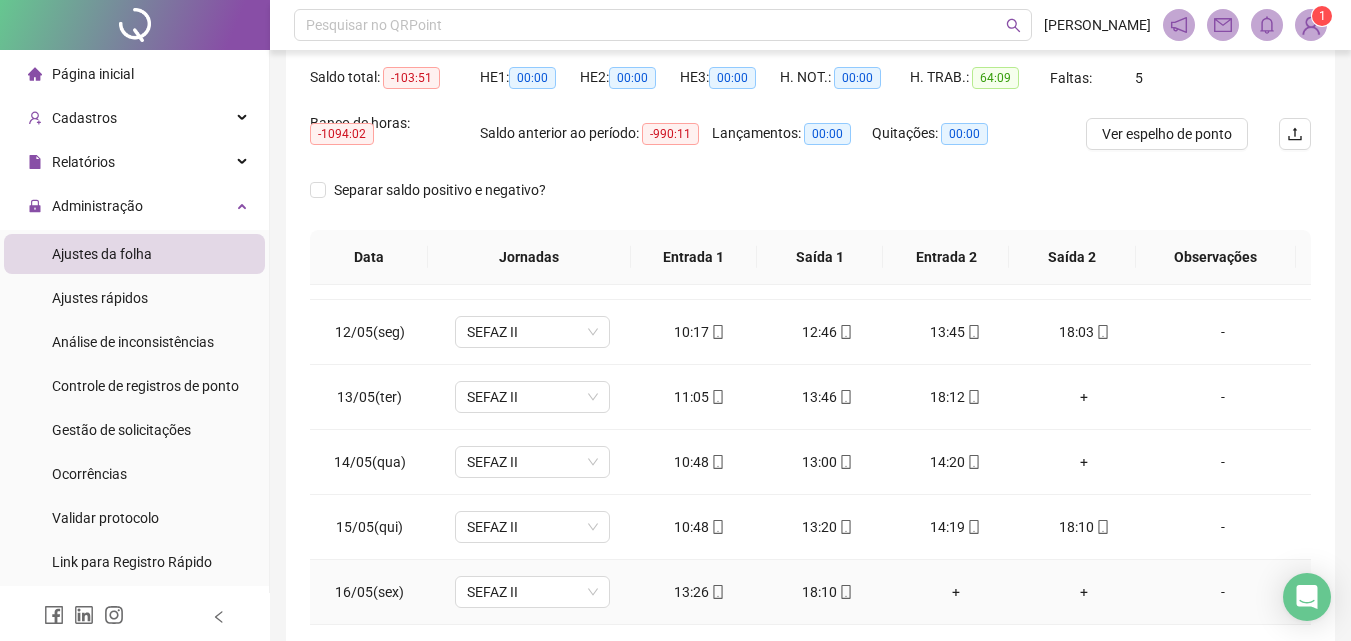 click on "16/05(sex)" at bounding box center (369, 592) 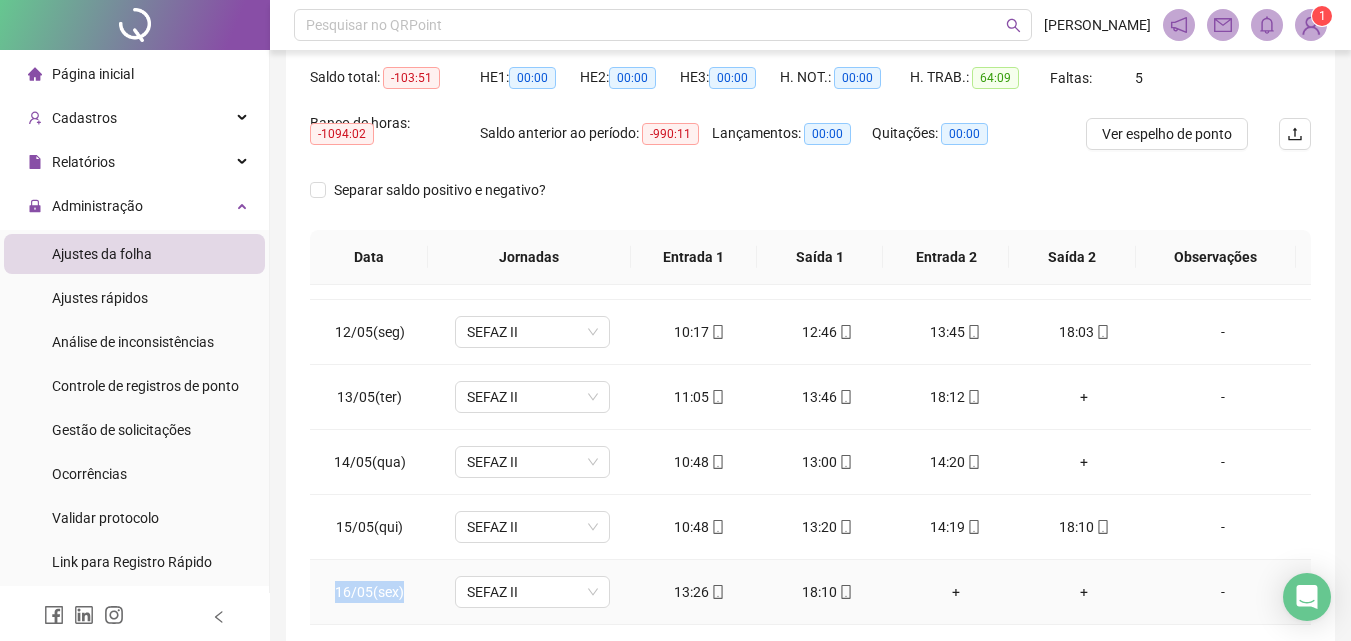 drag, startPoint x: 352, startPoint y: 596, endPoint x: 403, endPoint y: 603, distance: 51.47815 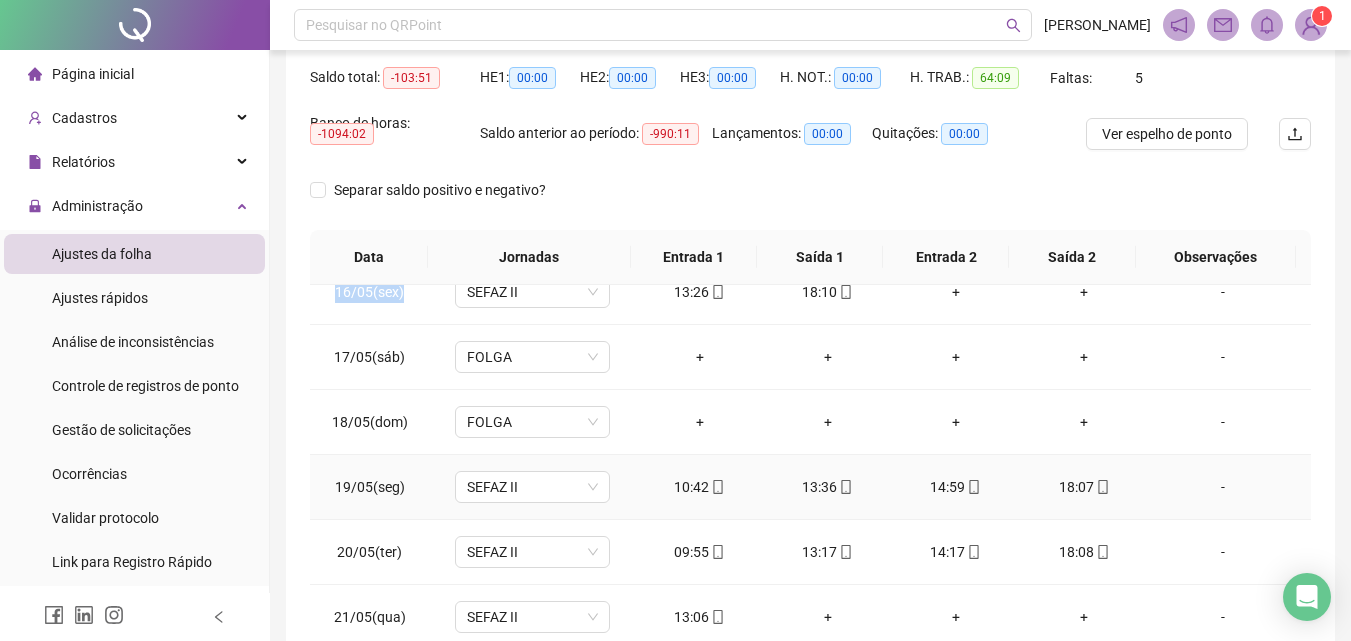 scroll, scrollTop: 1100, scrollLeft: 0, axis: vertical 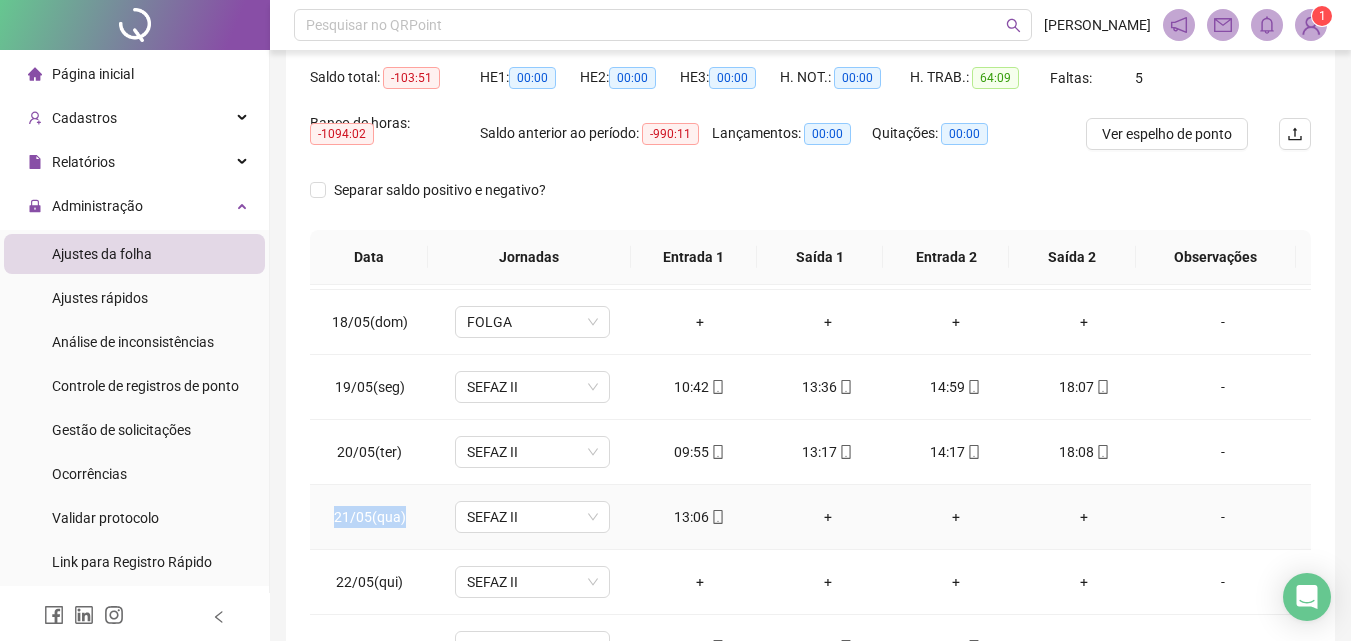 drag, startPoint x: 336, startPoint y: 517, endPoint x: 411, endPoint y: 538, distance: 77.88453 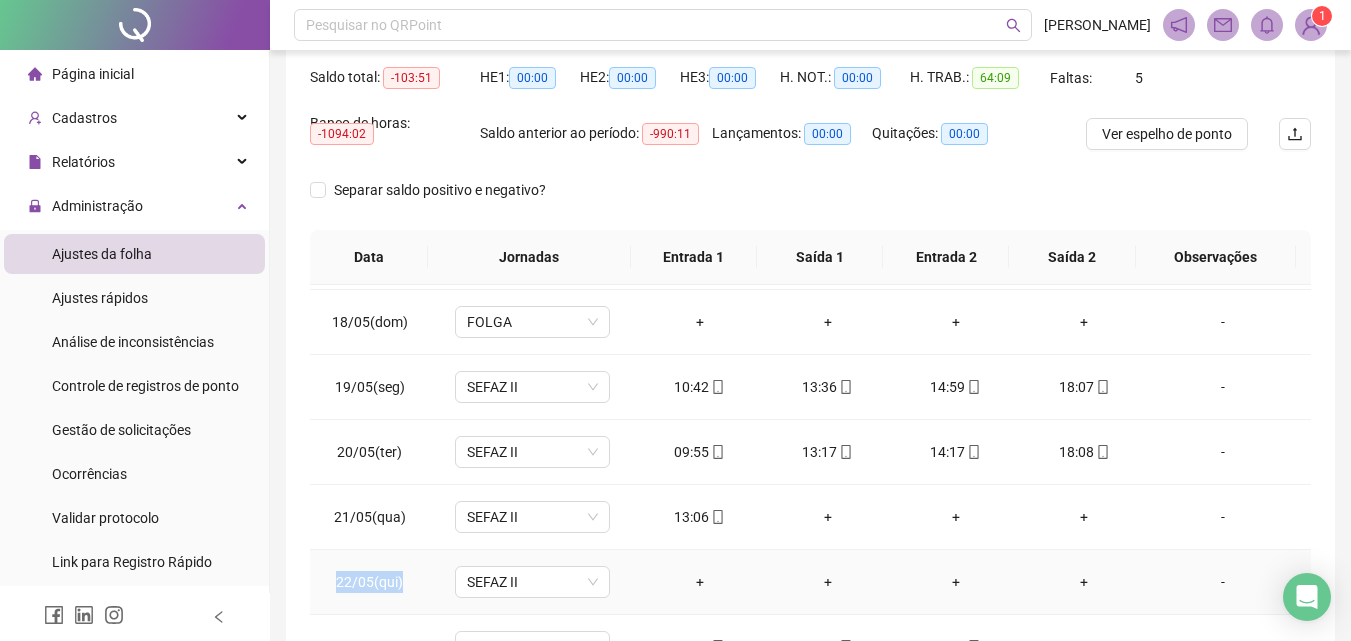 drag, startPoint x: 368, startPoint y: 576, endPoint x: 416, endPoint y: 589, distance: 49.729267 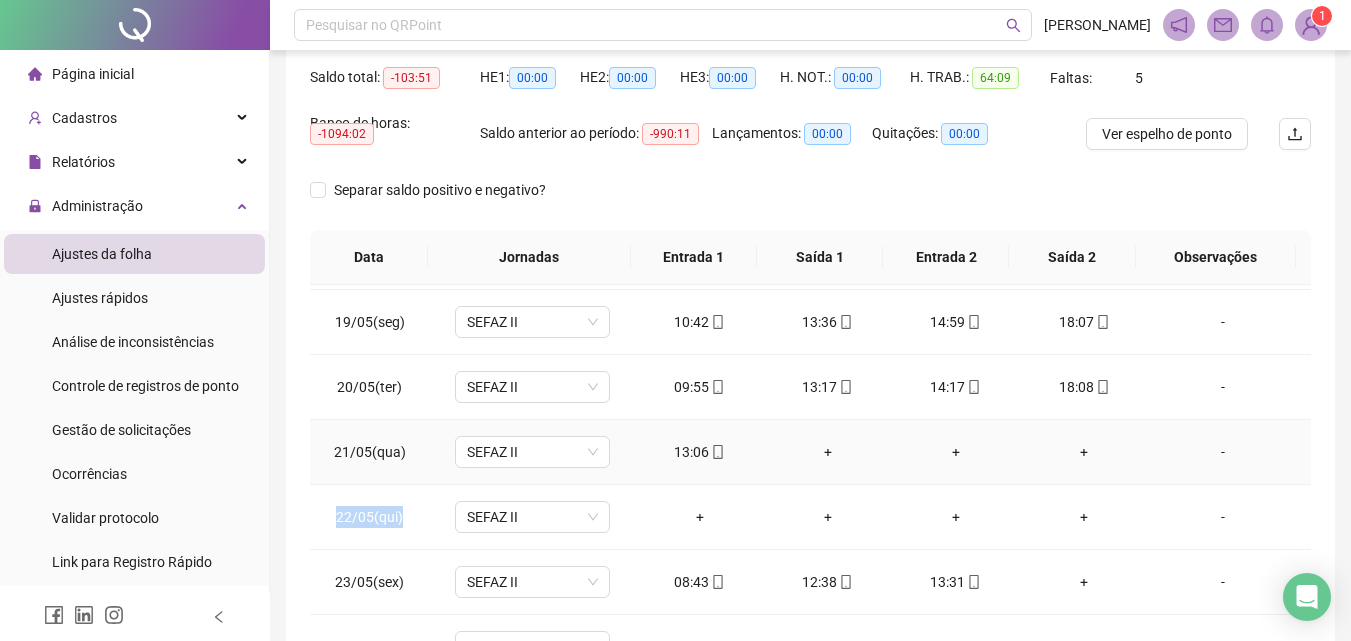 scroll, scrollTop: 1200, scrollLeft: 0, axis: vertical 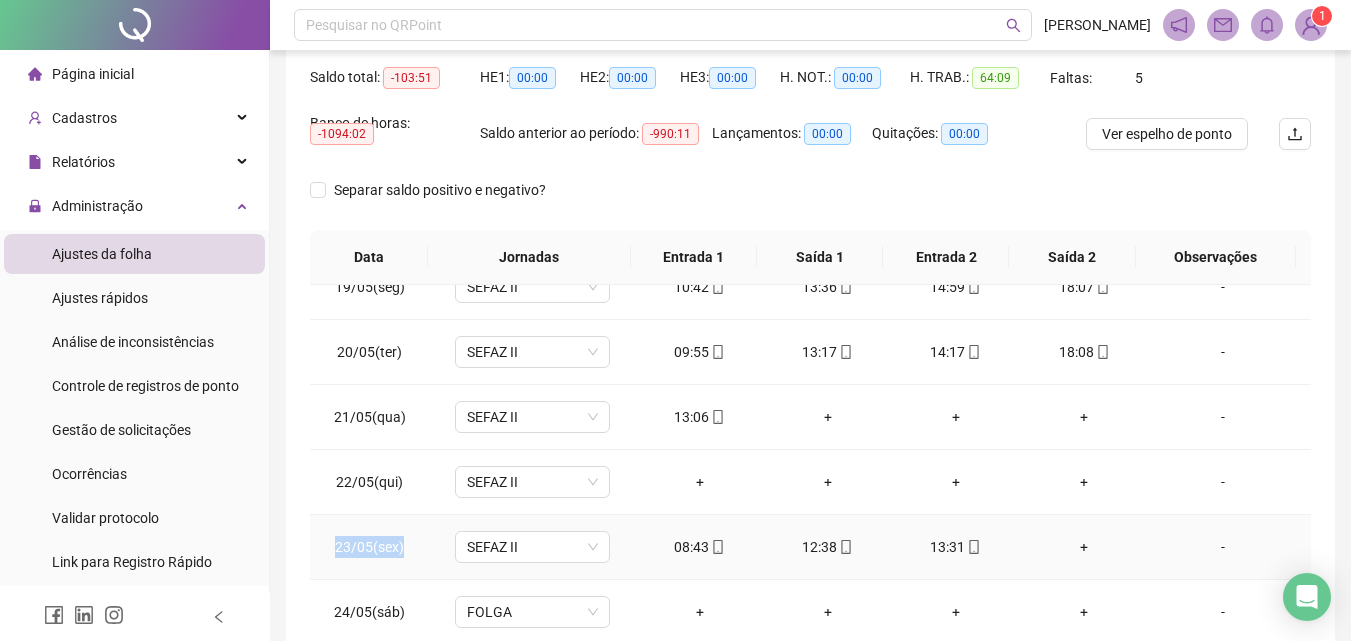 drag, startPoint x: 336, startPoint y: 542, endPoint x: 440, endPoint y: 536, distance: 104.172935 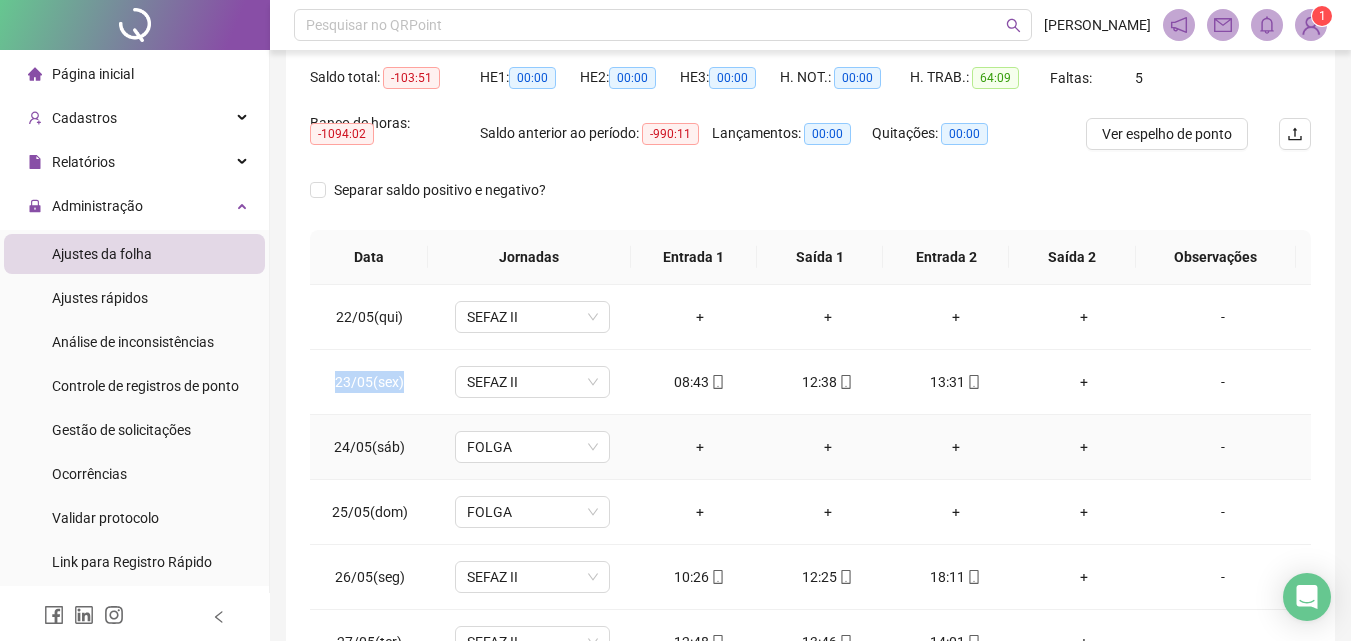 scroll, scrollTop: 1400, scrollLeft: 0, axis: vertical 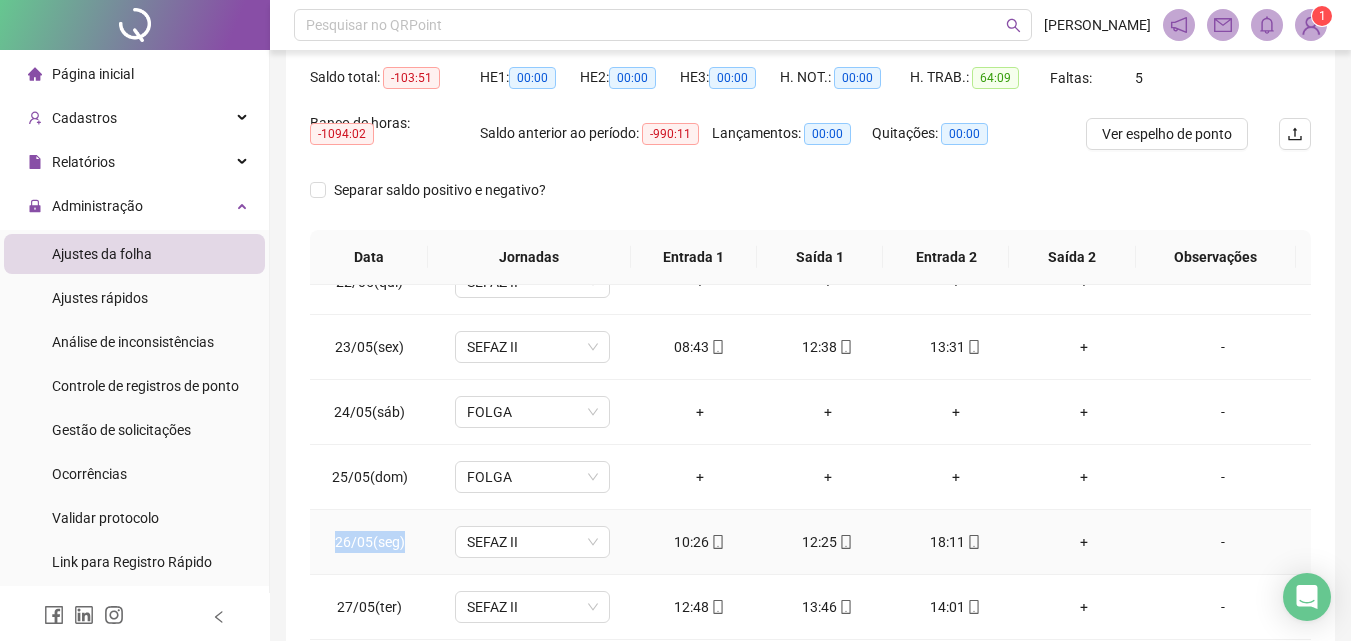 drag, startPoint x: 335, startPoint y: 546, endPoint x: 412, endPoint y: 538, distance: 77.41447 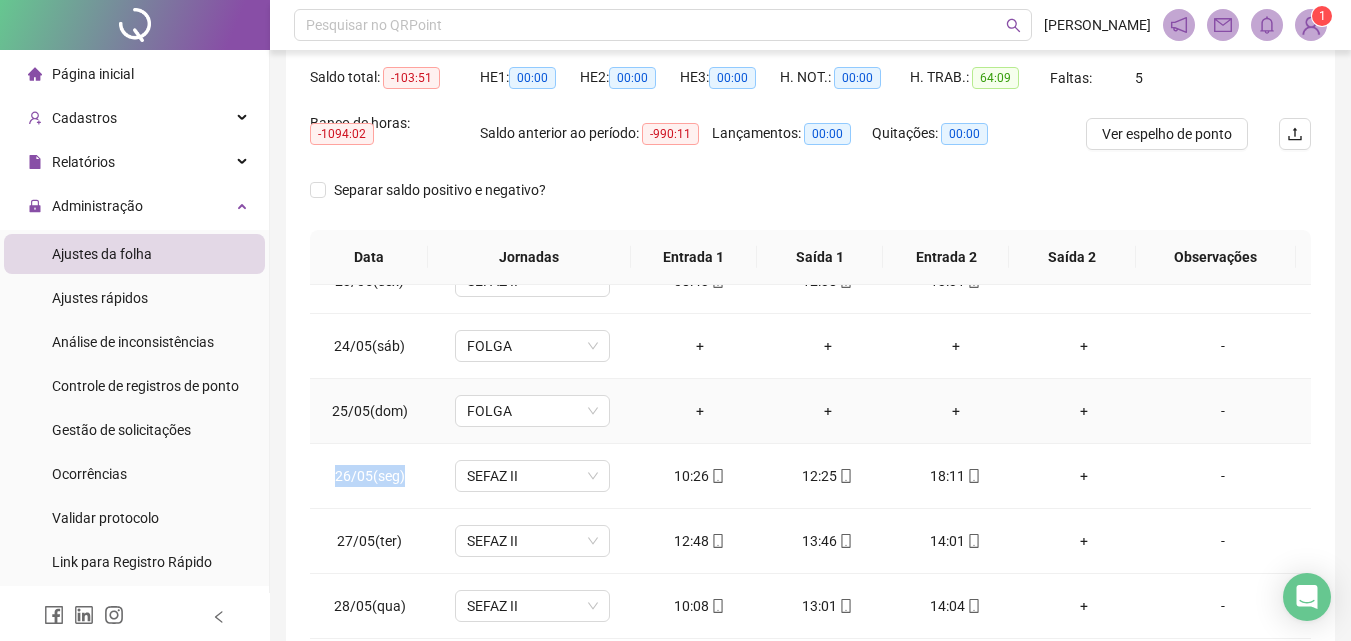 scroll, scrollTop: 1500, scrollLeft: 0, axis: vertical 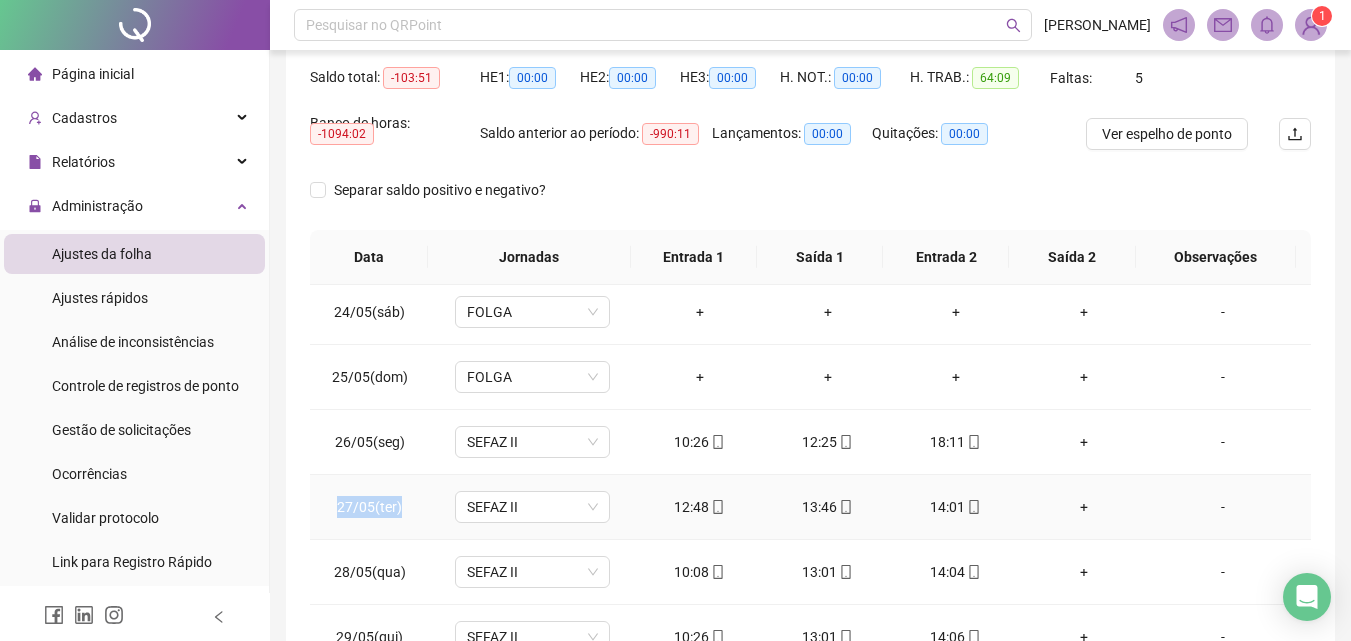 drag, startPoint x: 367, startPoint y: 504, endPoint x: 406, endPoint y: 508, distance: 39.20459 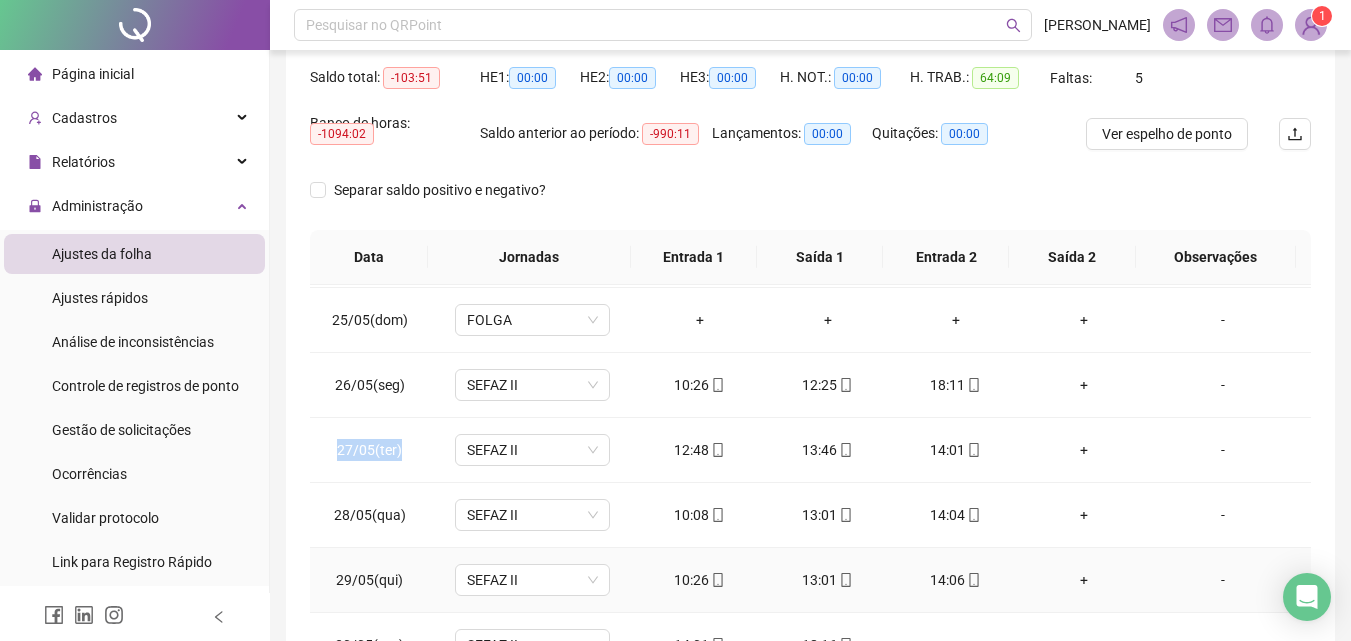scroll, scrollTop: 1588, scrollLeft: 0, axis: vertical 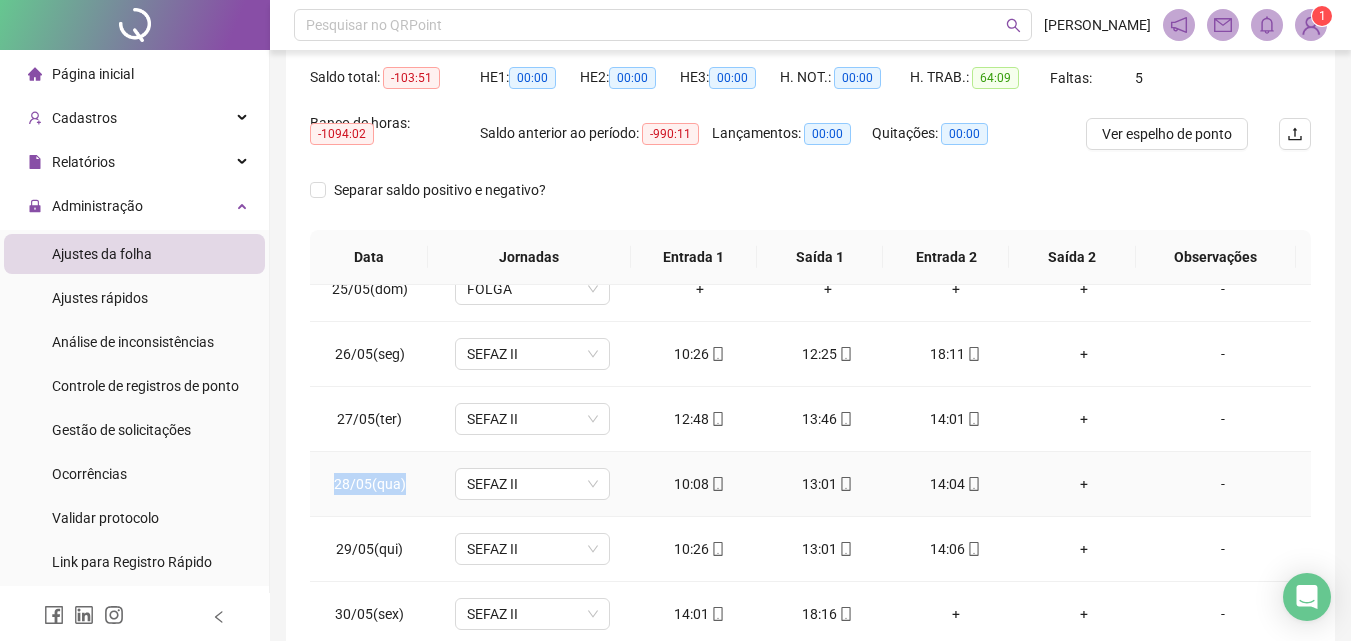 drag, startPoint x: 337, startPoint y: 478, endPoint x: 412, endPoint y: 492, distance: 76.29548 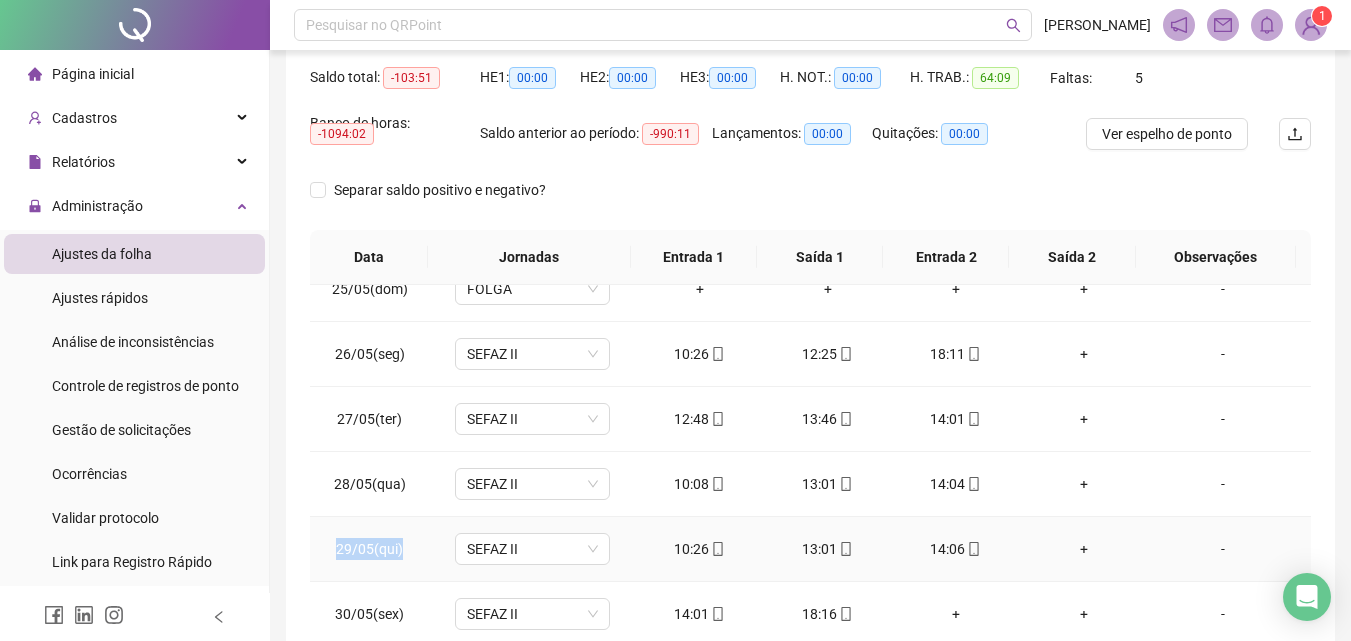 drag, startPoint x: 370, startPoint y: 549, endPoint x: 415, endPoint y: 550, distance: 45.01111 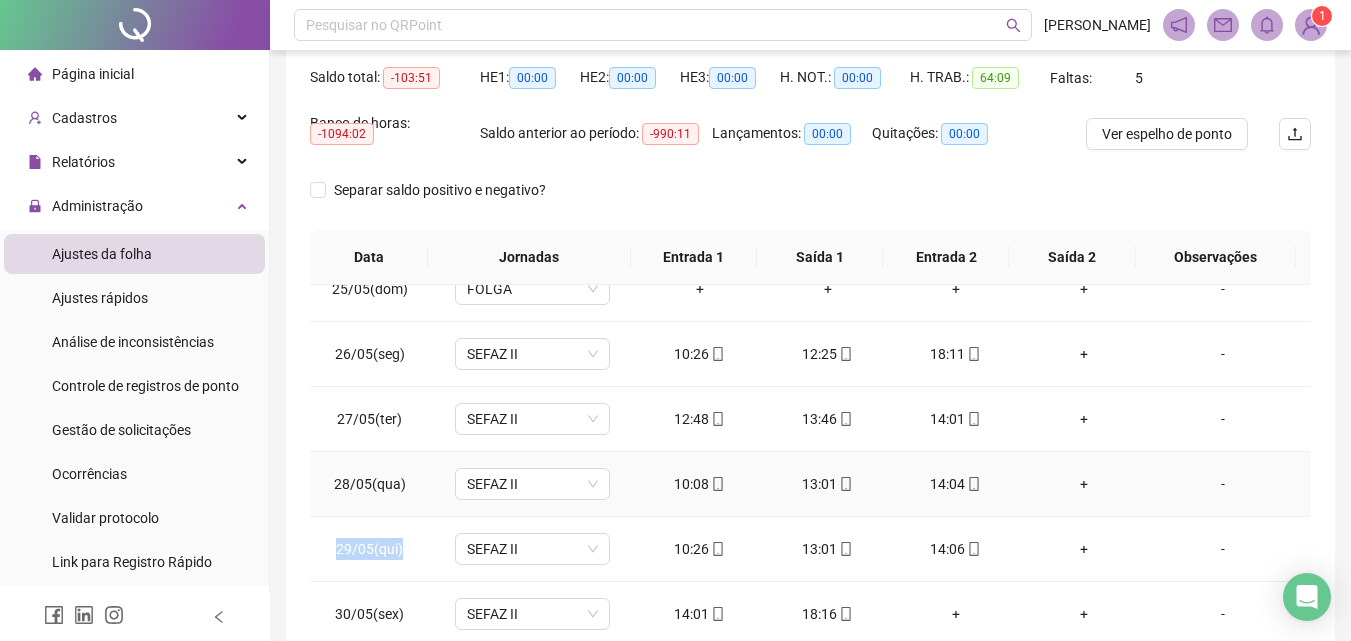 scroll, scrollTop: 300, scrollLeft: 0, axis: vertical 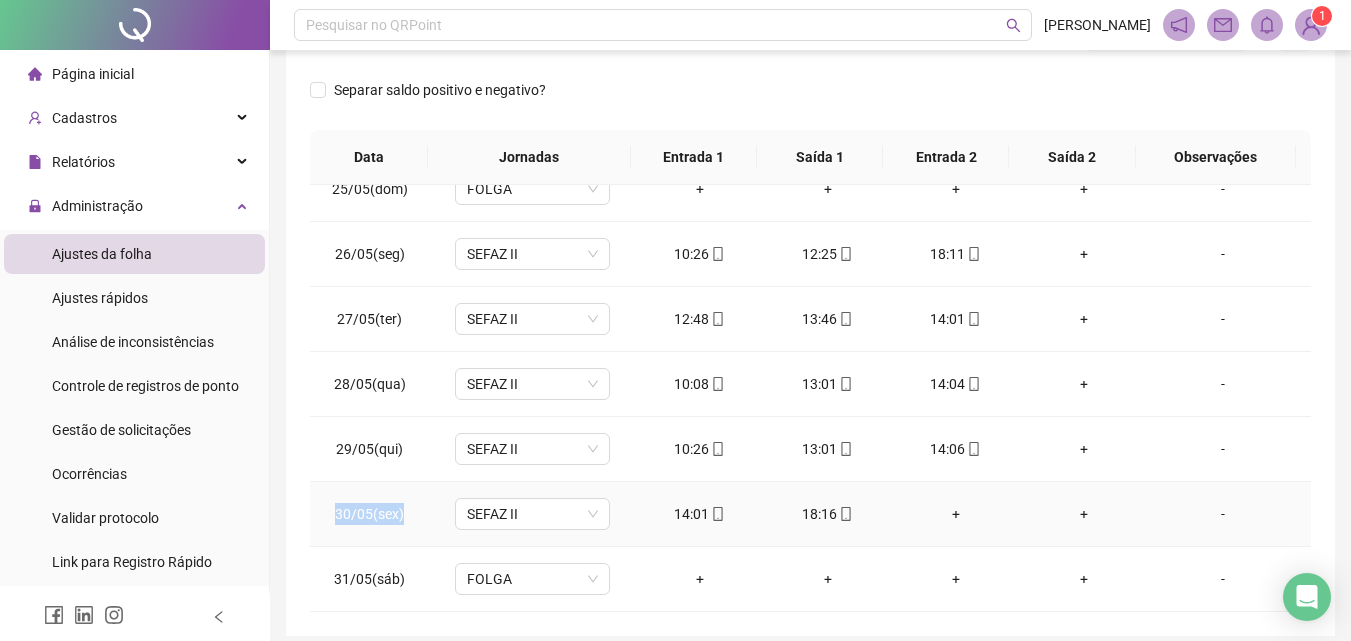 drag, startPoint x: 345, startPoint y: 509, endPoint x: 412, endPoint y: 515, distance: 67.26812 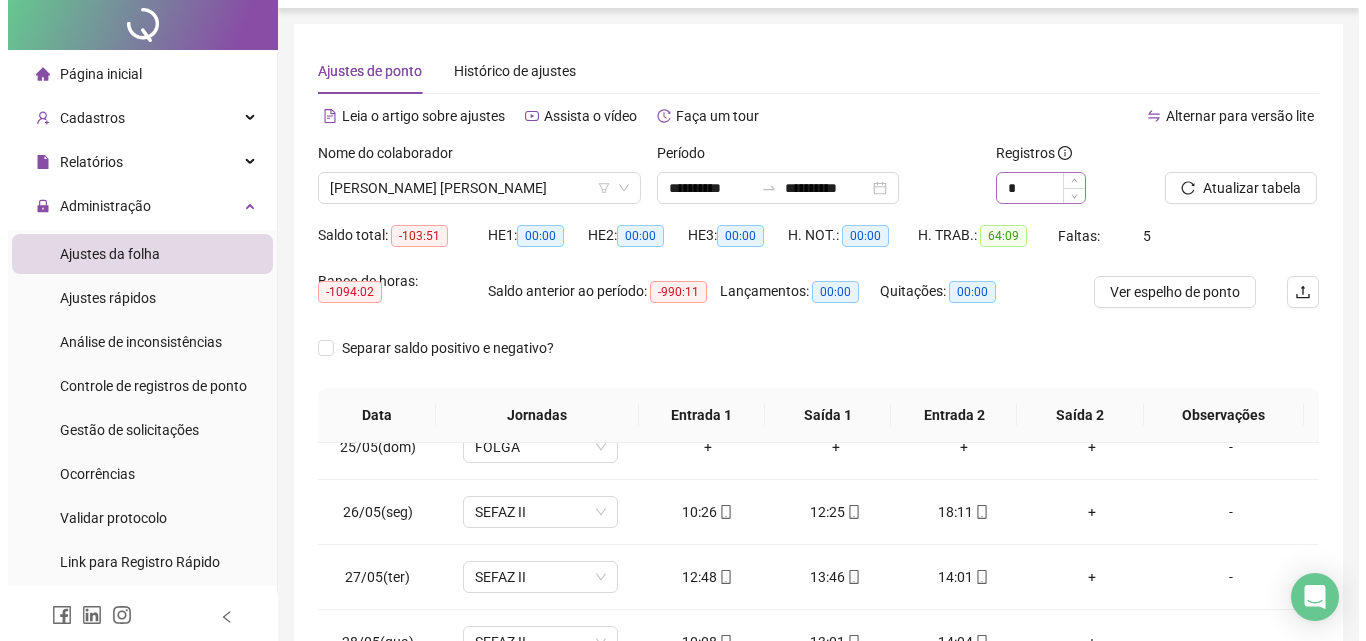 scroll, scrollTop: 0, scrollLeft: 0, axis: both 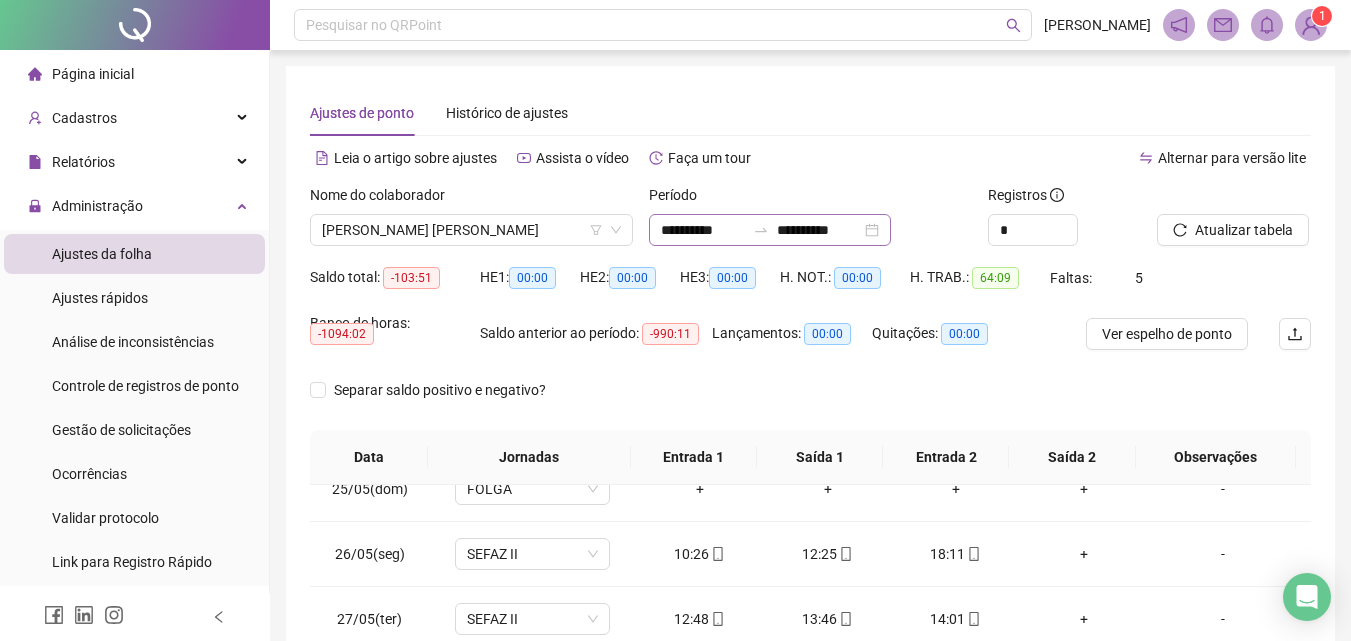 click on "**********" at bounding box center (770, 230) 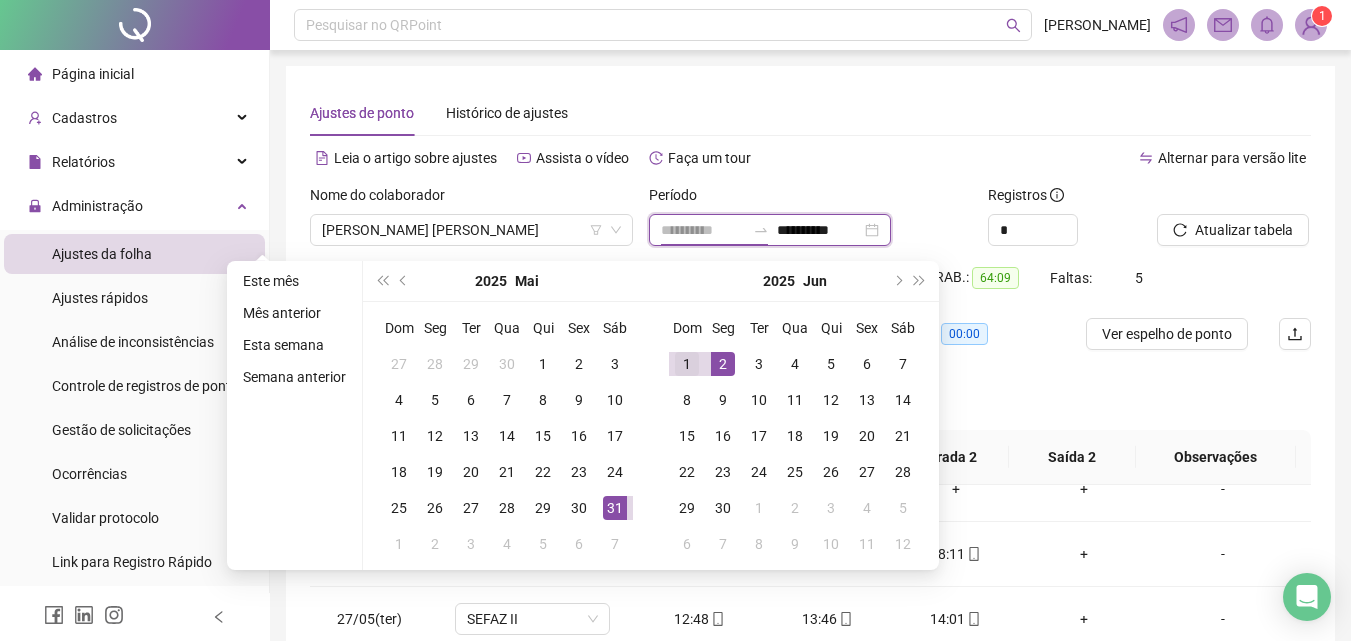 type on "**********" 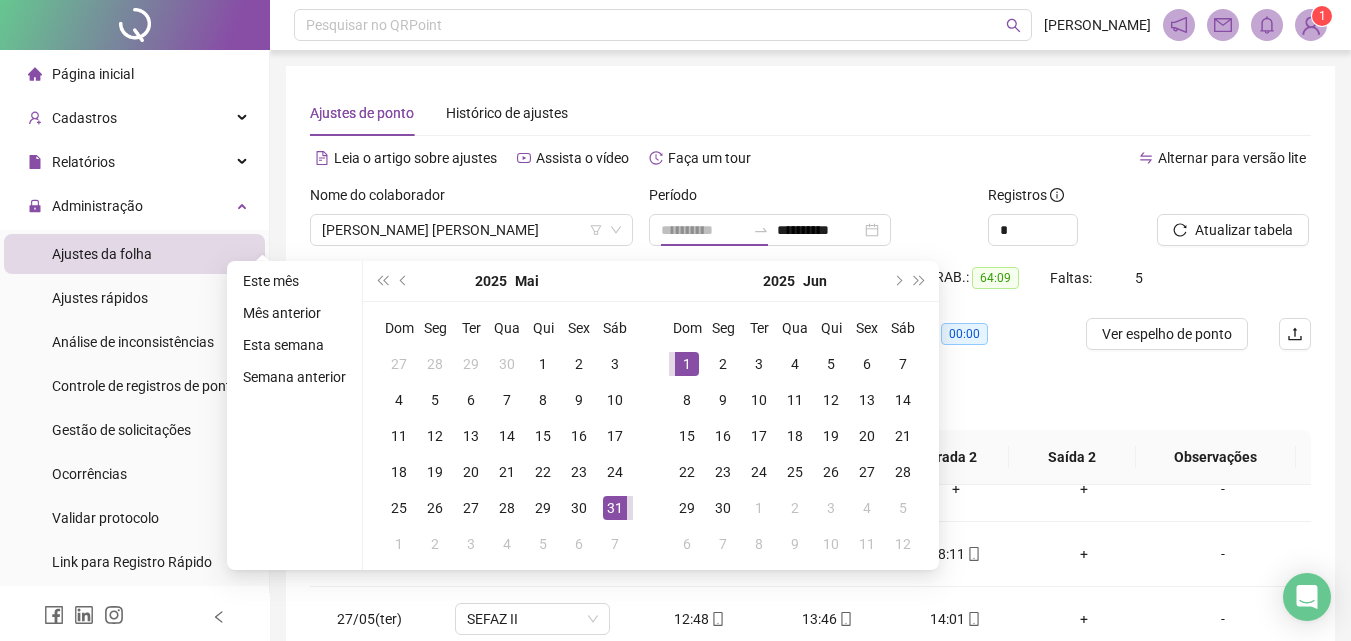 click on "1" at bounding box center [687, 364] 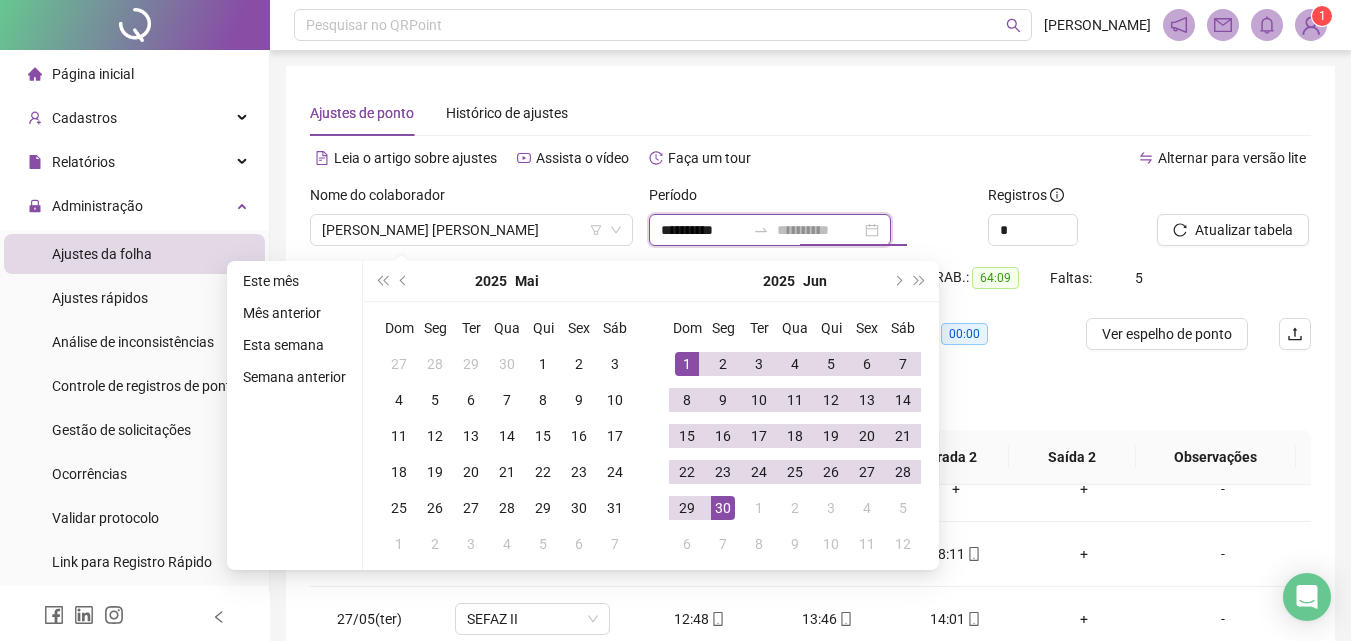 type on "**********" 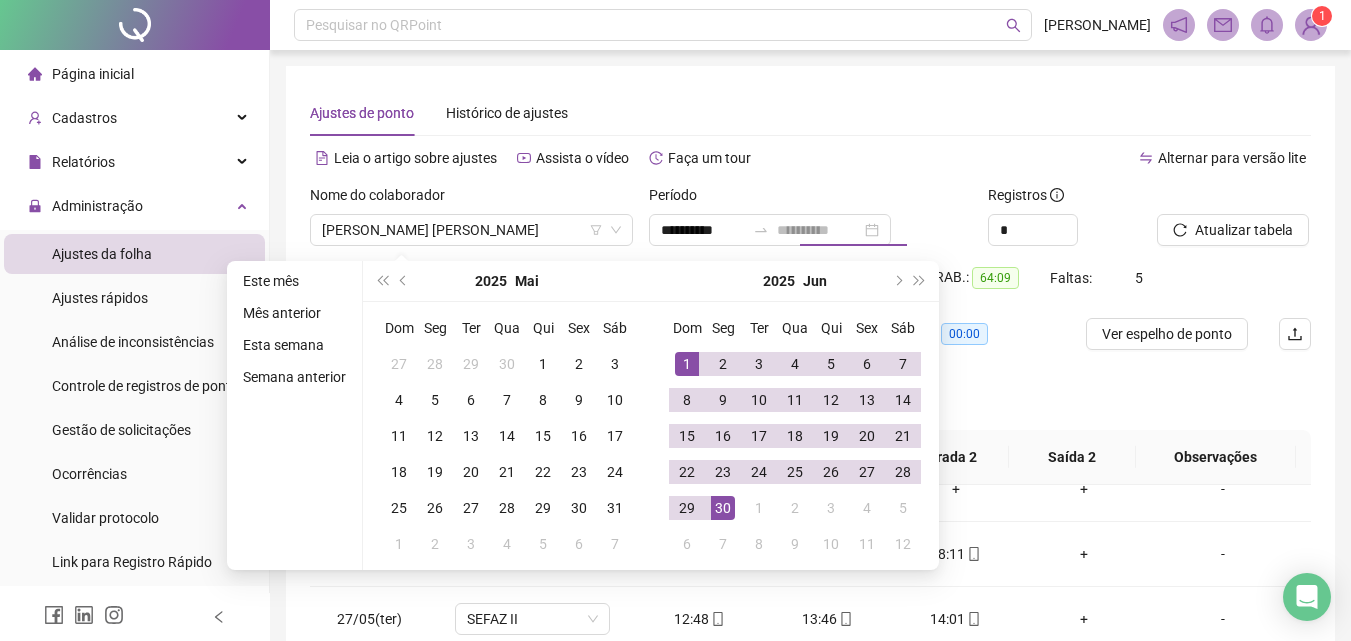 click on "30" at bounding box center [723, 508] 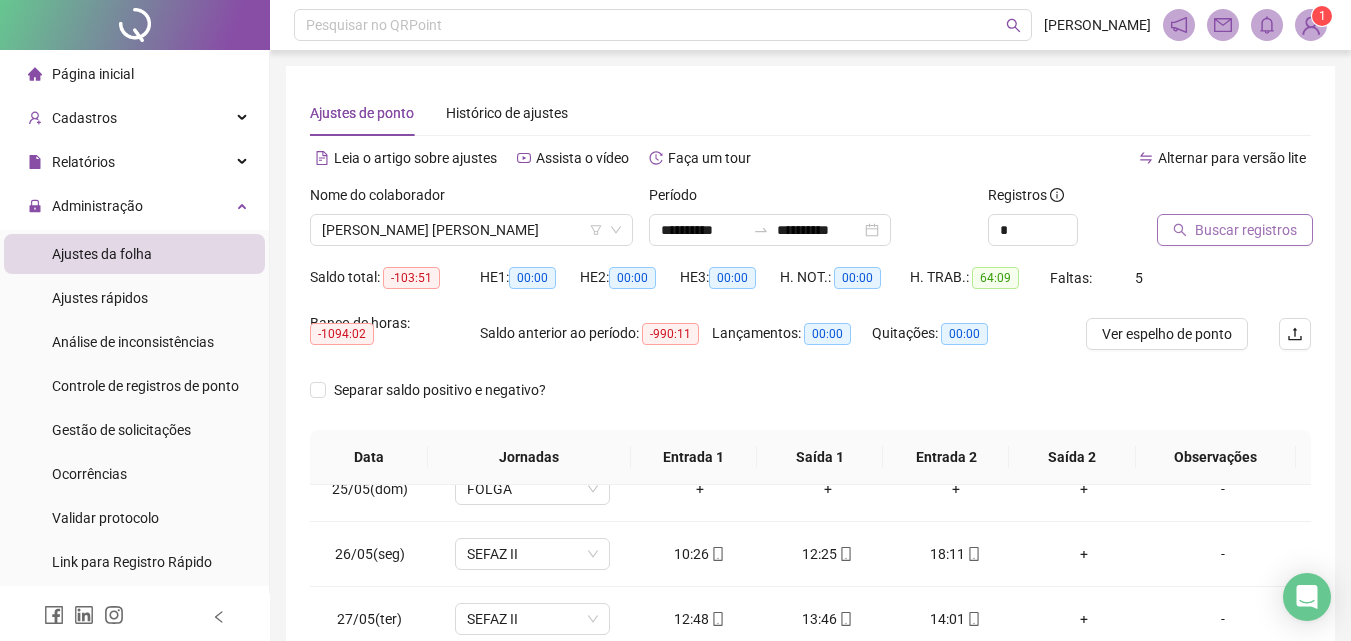 click on "Buscar registros" at bounding box center (1235, 230) 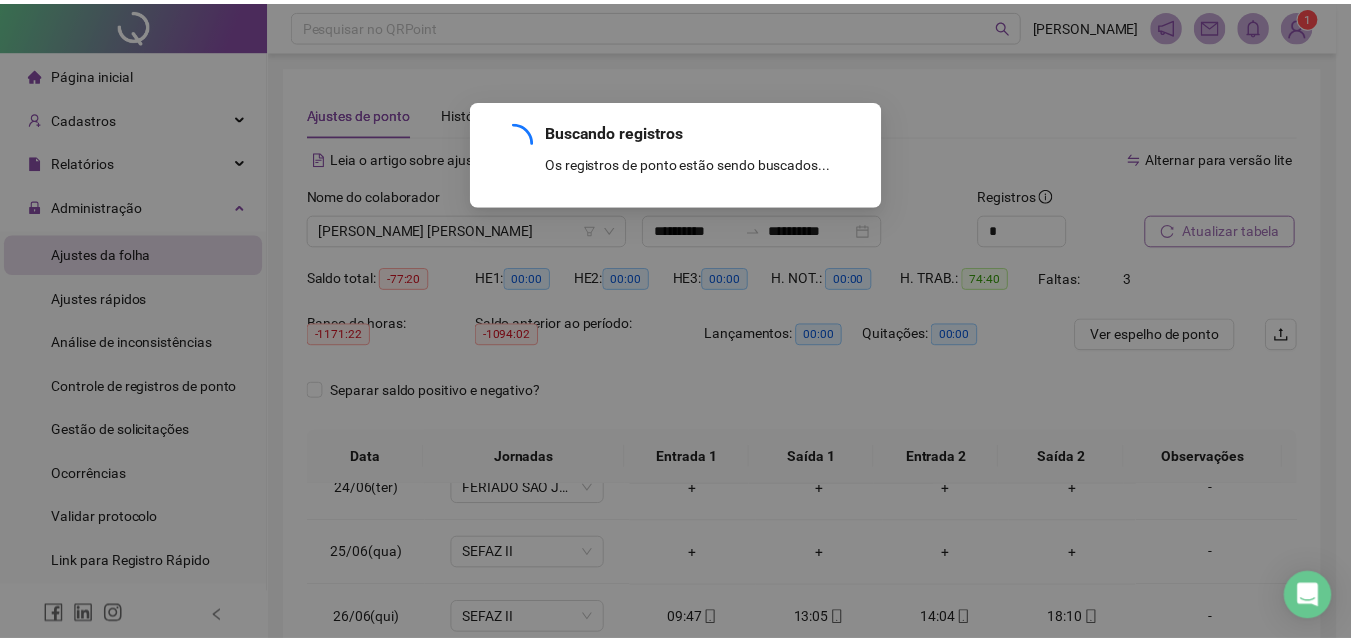 scroll, scrollTop: 1523, scrollLeft: 0, axis: vertical 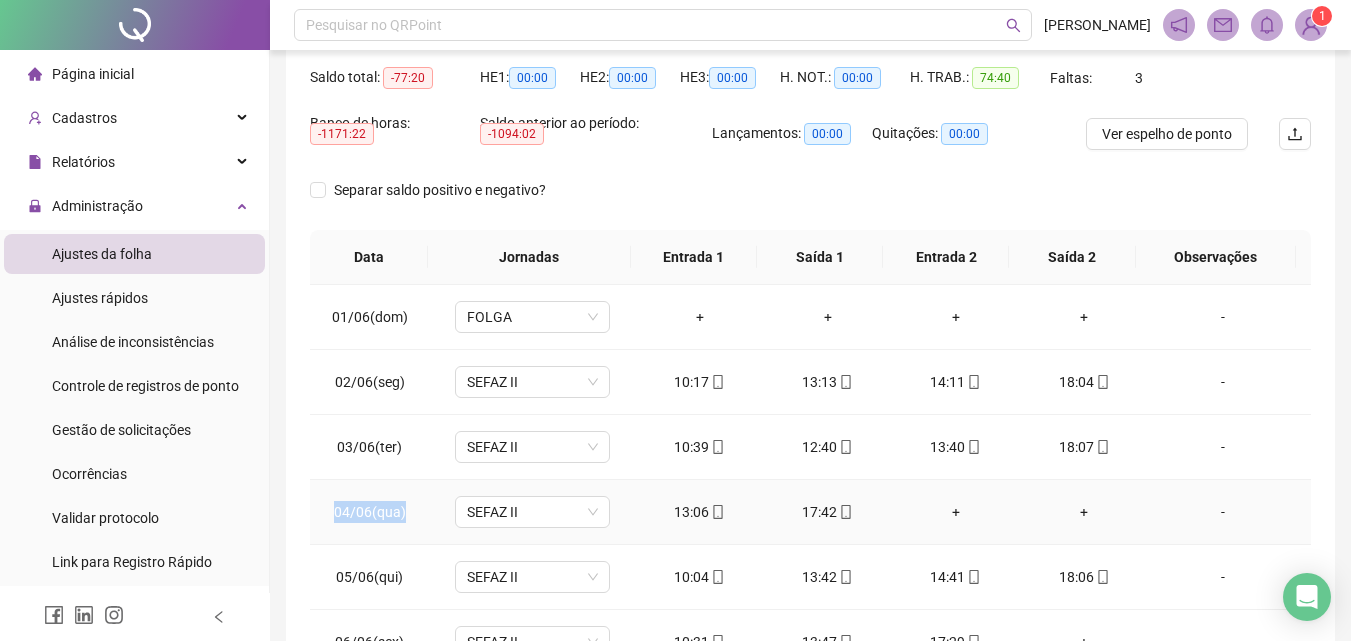 drag, startPoint x: 353, startPoint y: 507, endPoint x: 418, endPoint y: 507, distance: 65 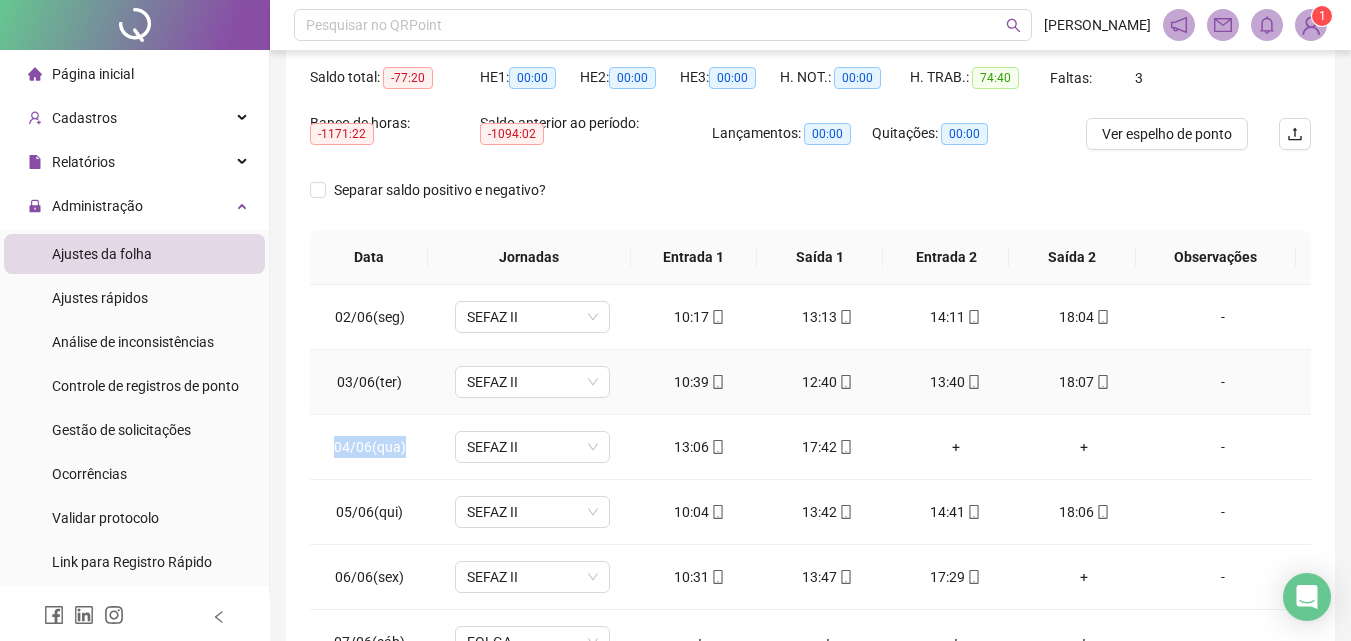 scroll, scrollTop: 100, scrollLeft: 0, axis: vertical 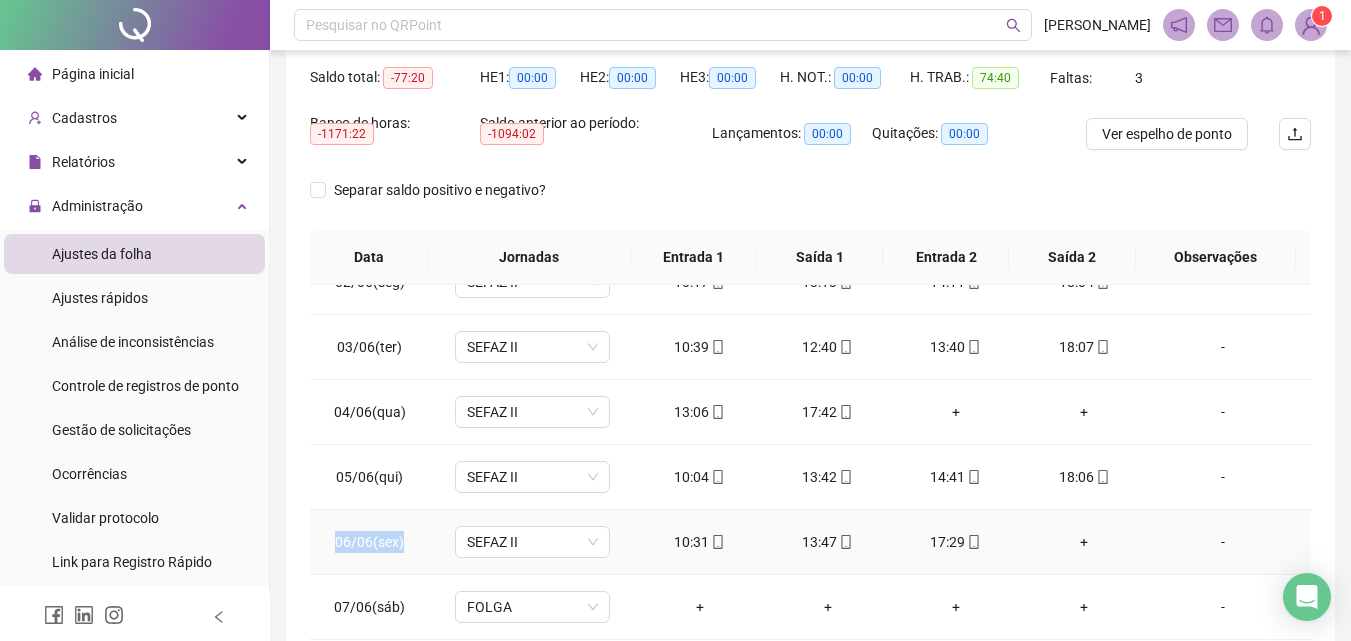 drag, startPoint x: 365, startPoint y: 544, endPoint x: 426, endPoint y: 552, distance: 61.522354 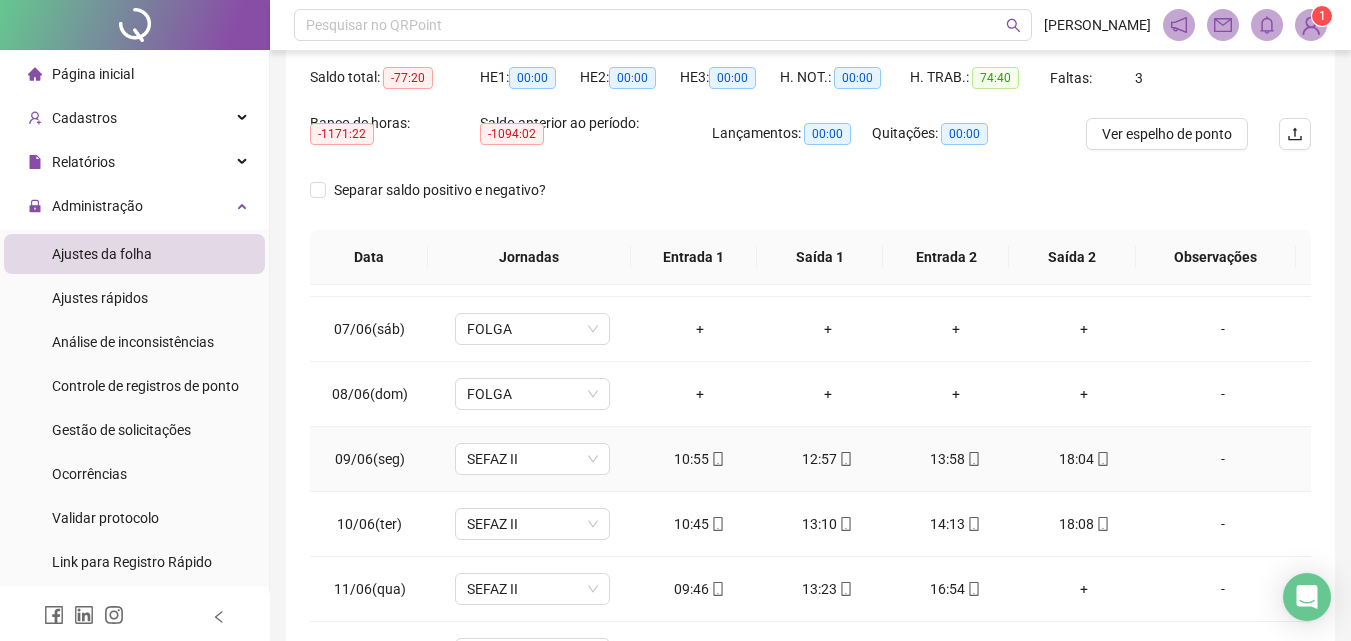 scroll, scrollTop: 400, scrollLeft: 0, axis: vertical 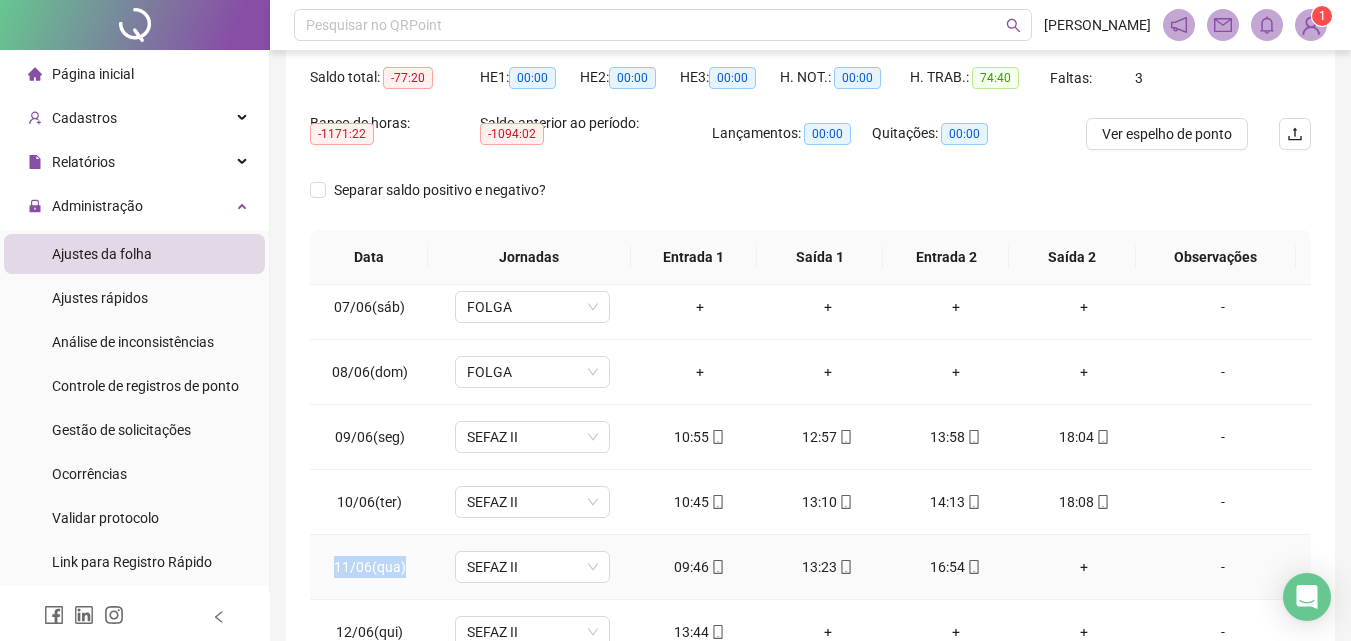 drag, startPoint x: 352, startPoint y: 564, endPoint x: 412, endPoint y: 574, distance: 60.827625 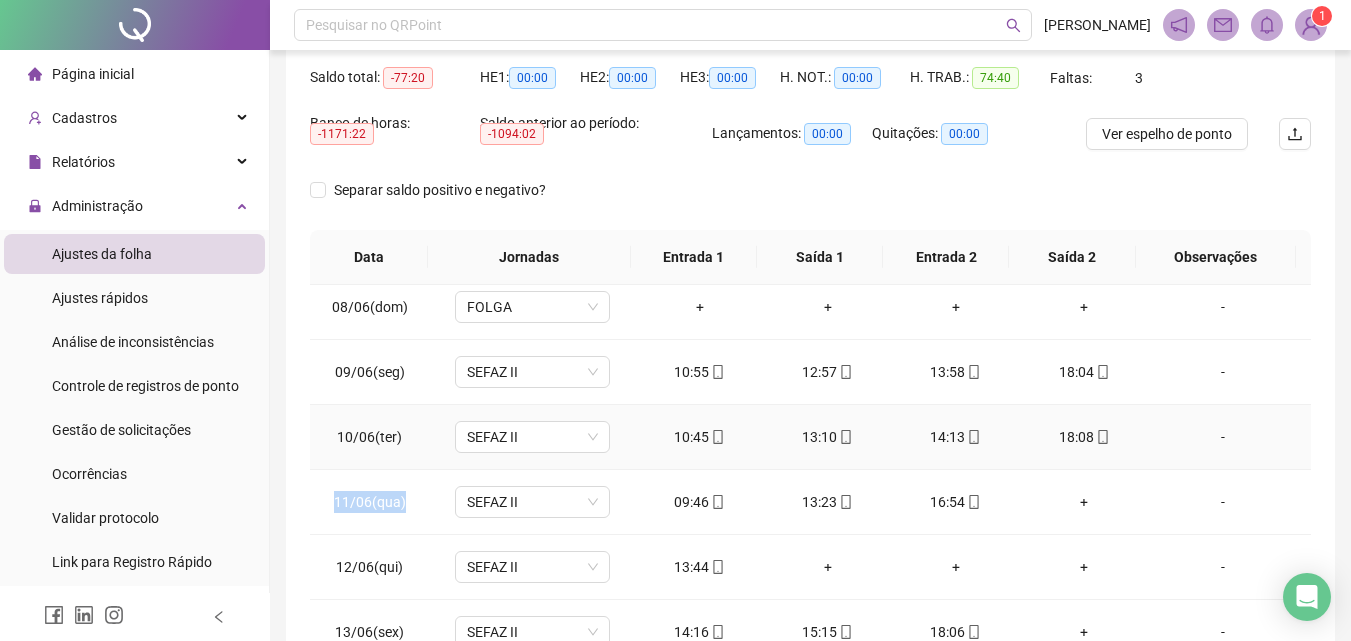 scroll, scrollTop: 500, scrollLeft: 0, axis: vertical 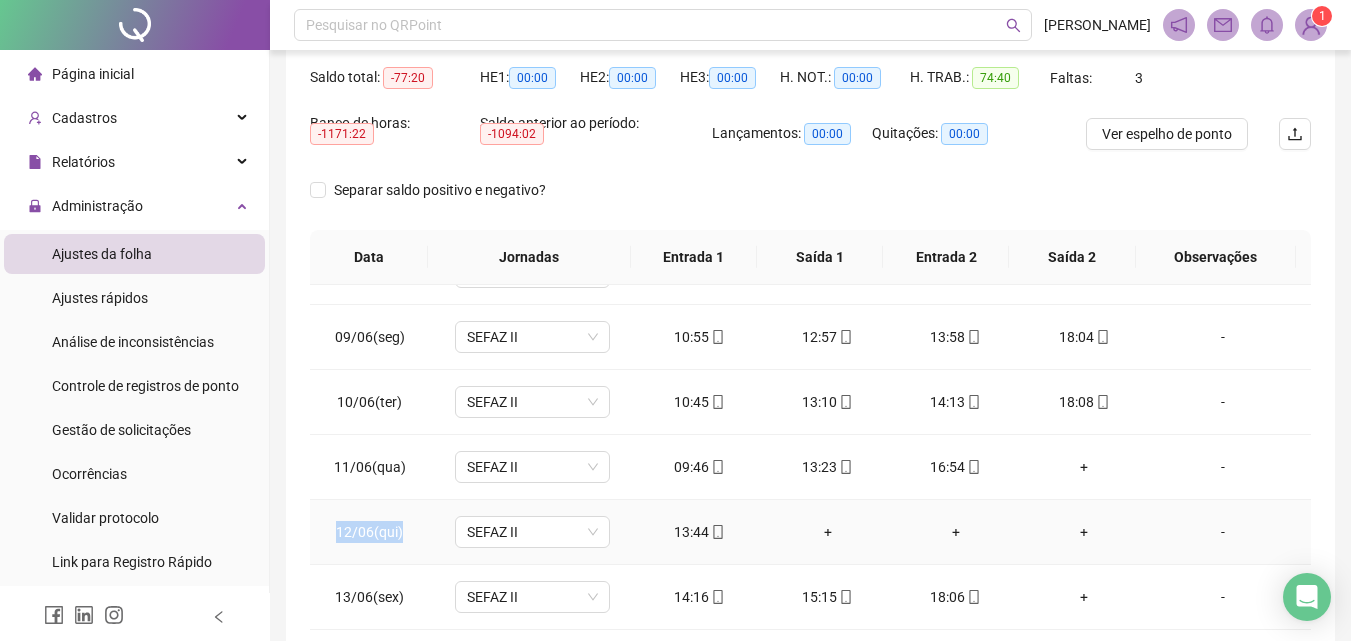 drag, startPoint x: 335, startPoint y: 532, endPoint x: 416, endPoint y: 534, distance: 81.02469 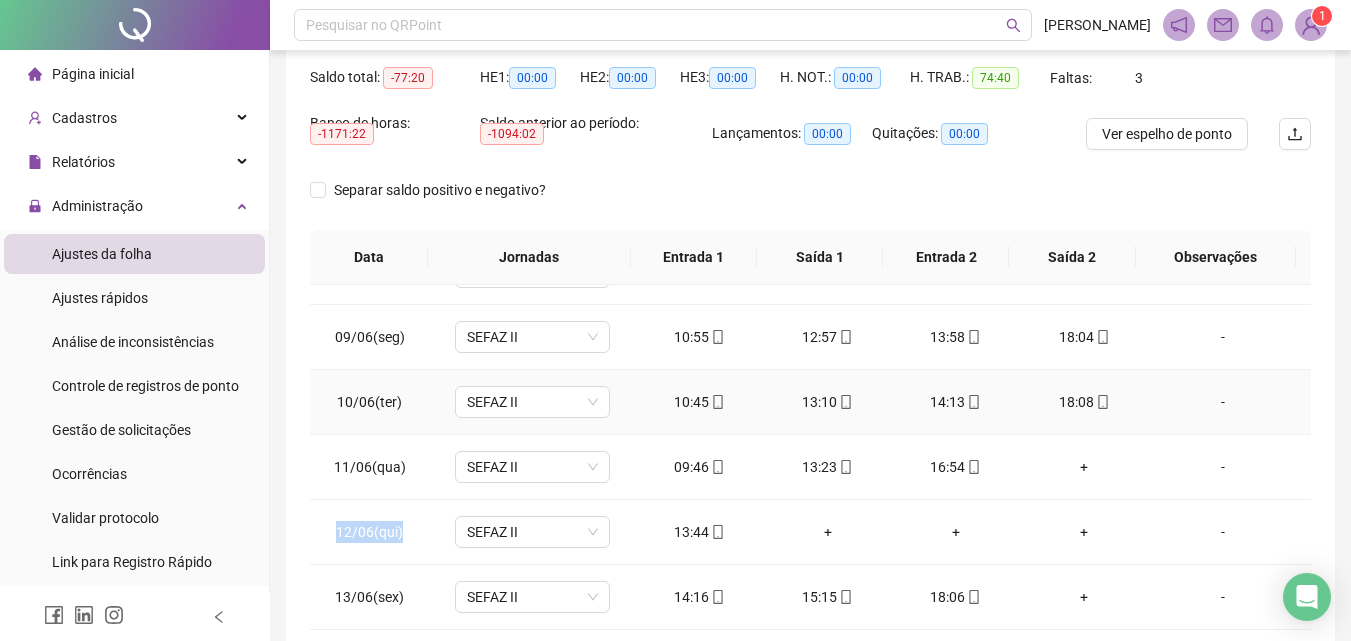 scroll, scrollTop: 600, scrollLeft: 0, axis: vertical 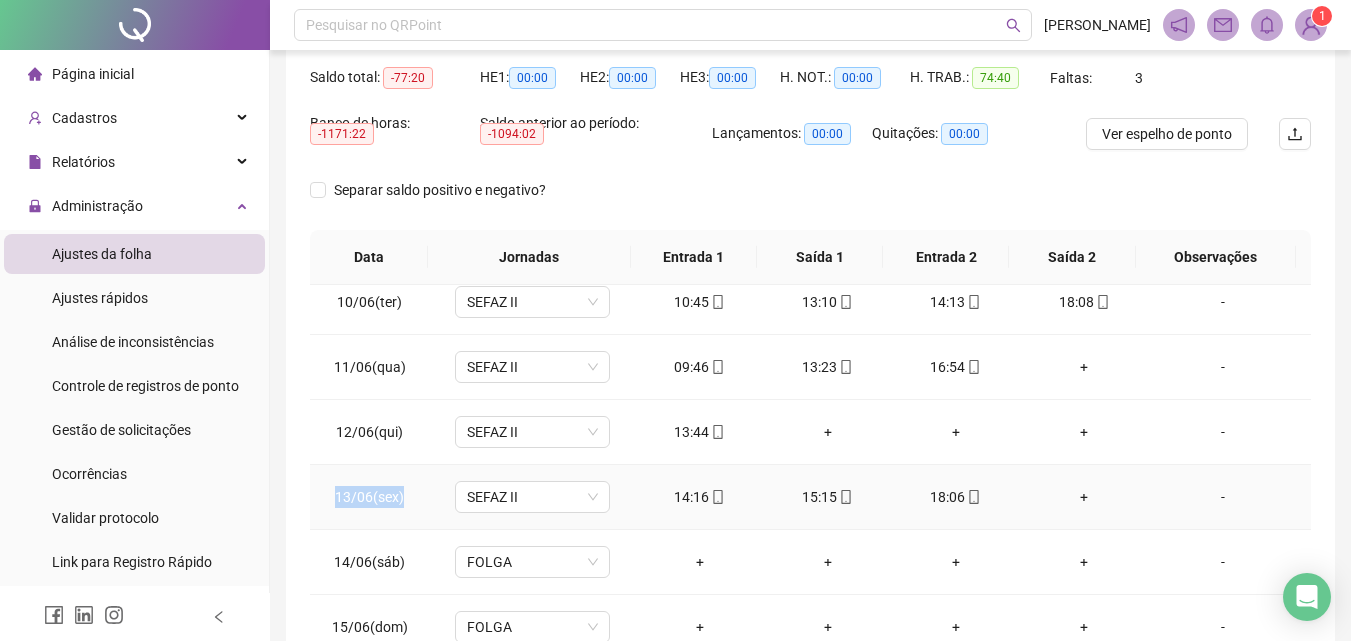 drag, startPoint x: 364, startPoint y: 490, endPoint x: 434, endPoint y: 495, distance: 70.178345 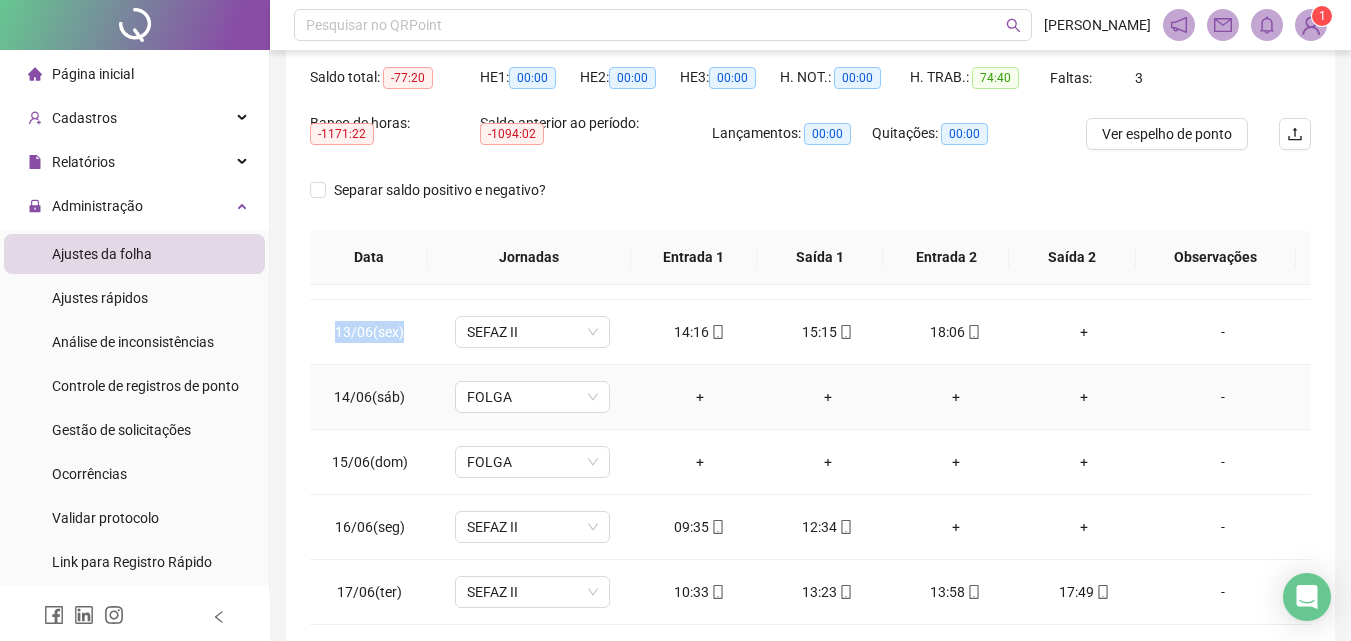 scroll, scrollTop: 800, scrollLeft: 0, axis: vertical 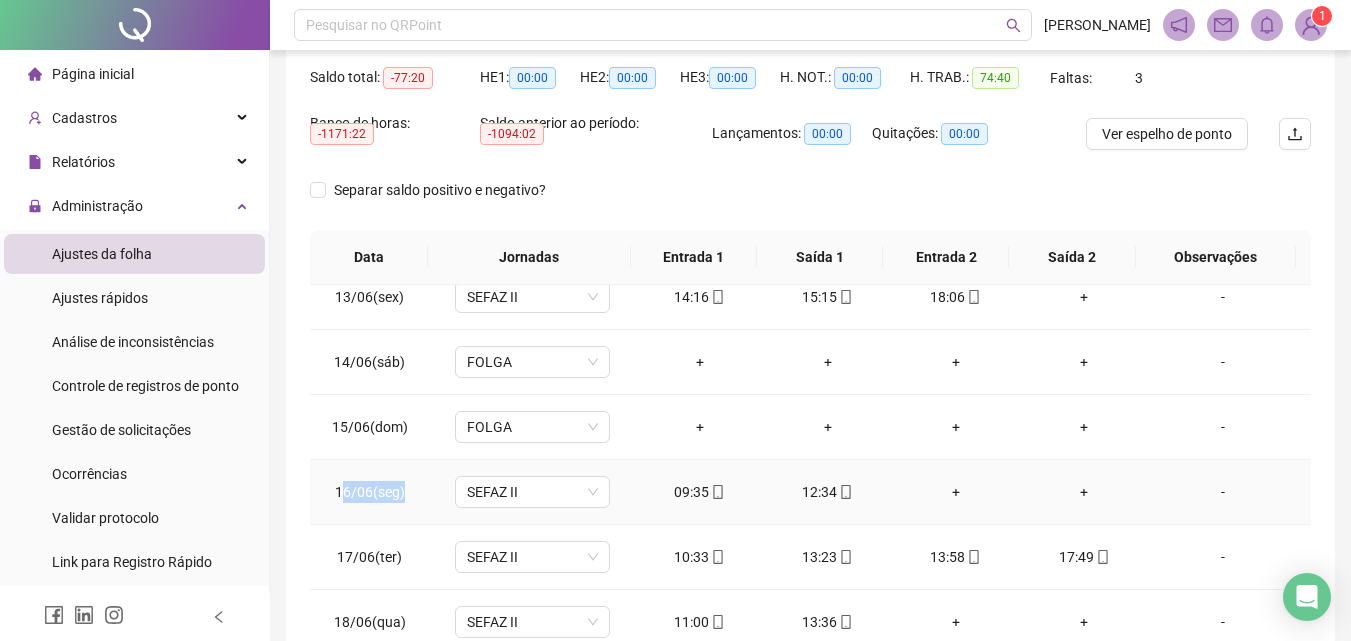 drag, startPoint x: 344, startPoint y: 488, endPoint x: 412, endPoint y: 494, distance: 68.26419 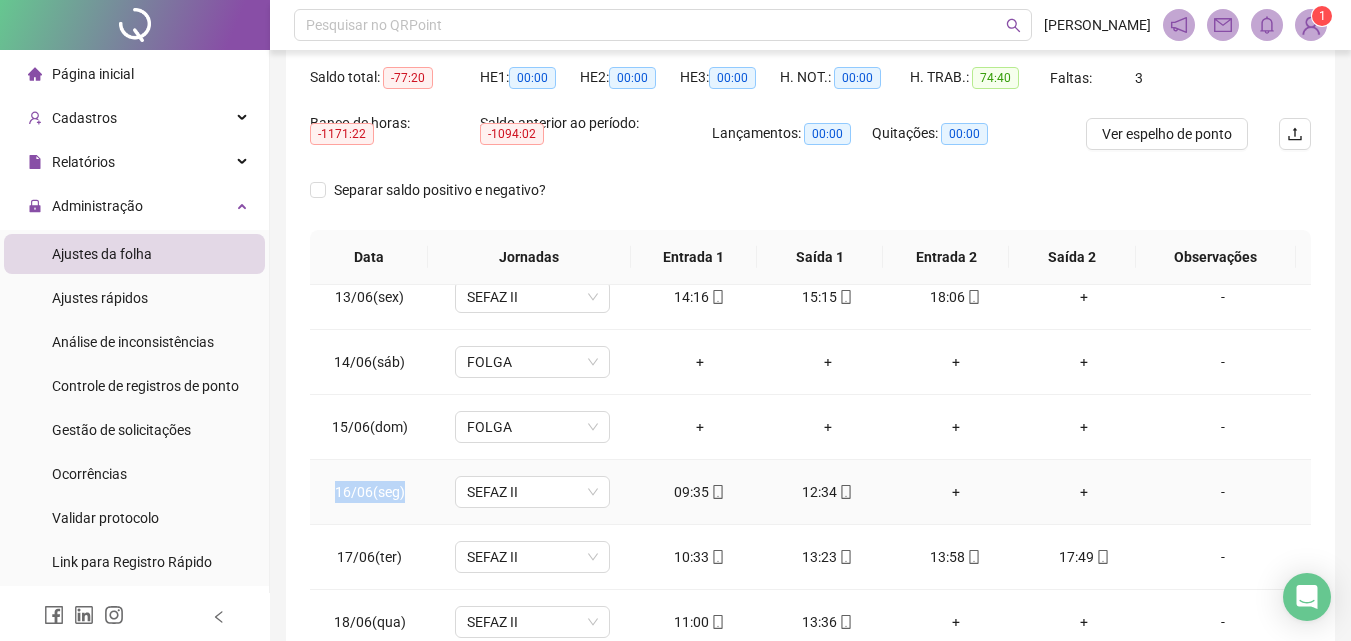 drag, startPoint x: 383, startPoint y: 491, endPoint x: 417, endPoint y: 501, distance: 35.44009 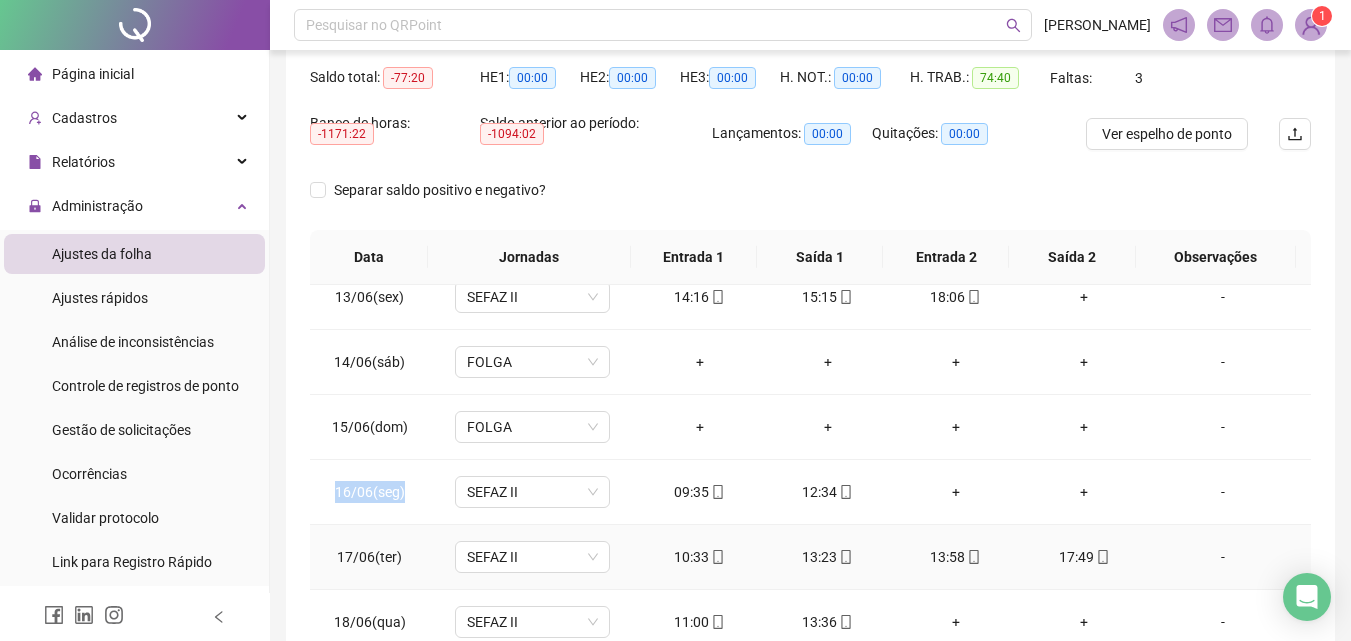 scroll, scrollTop: 900, scrollLeft: 0, axis: vertical 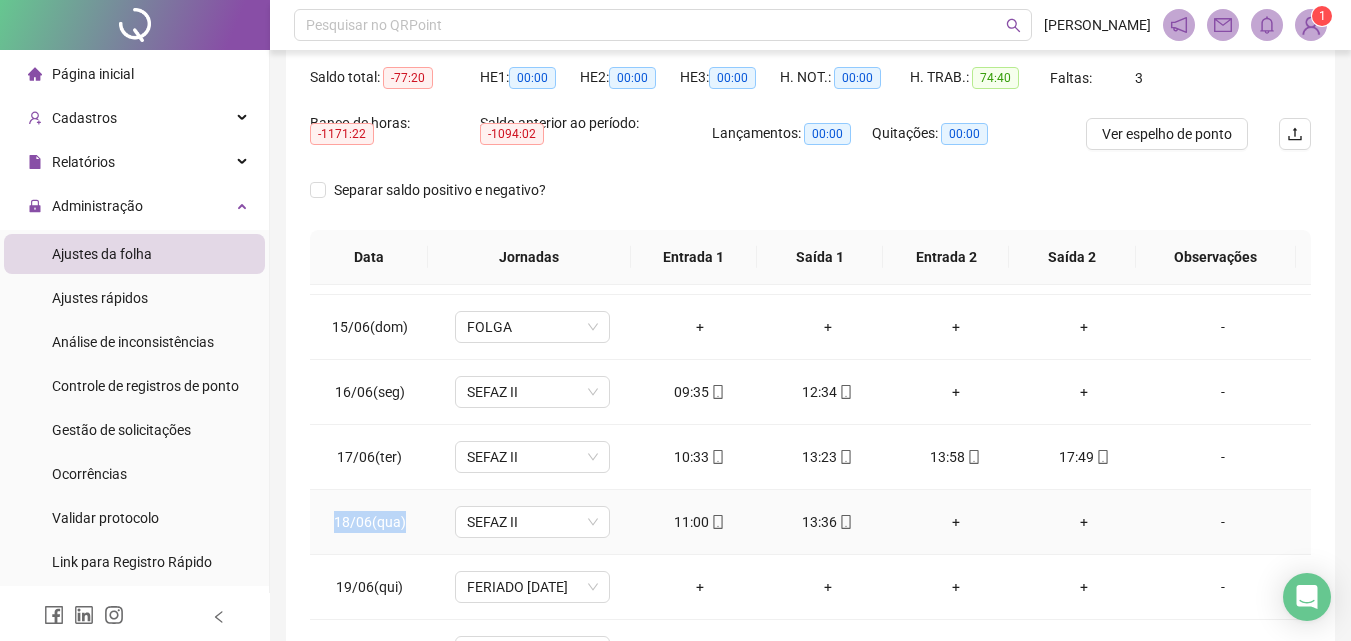 drag, startPoint x: 338, startPoint y: 517, endPoint x: 415, endPoint y: 526, distance: 77.52419 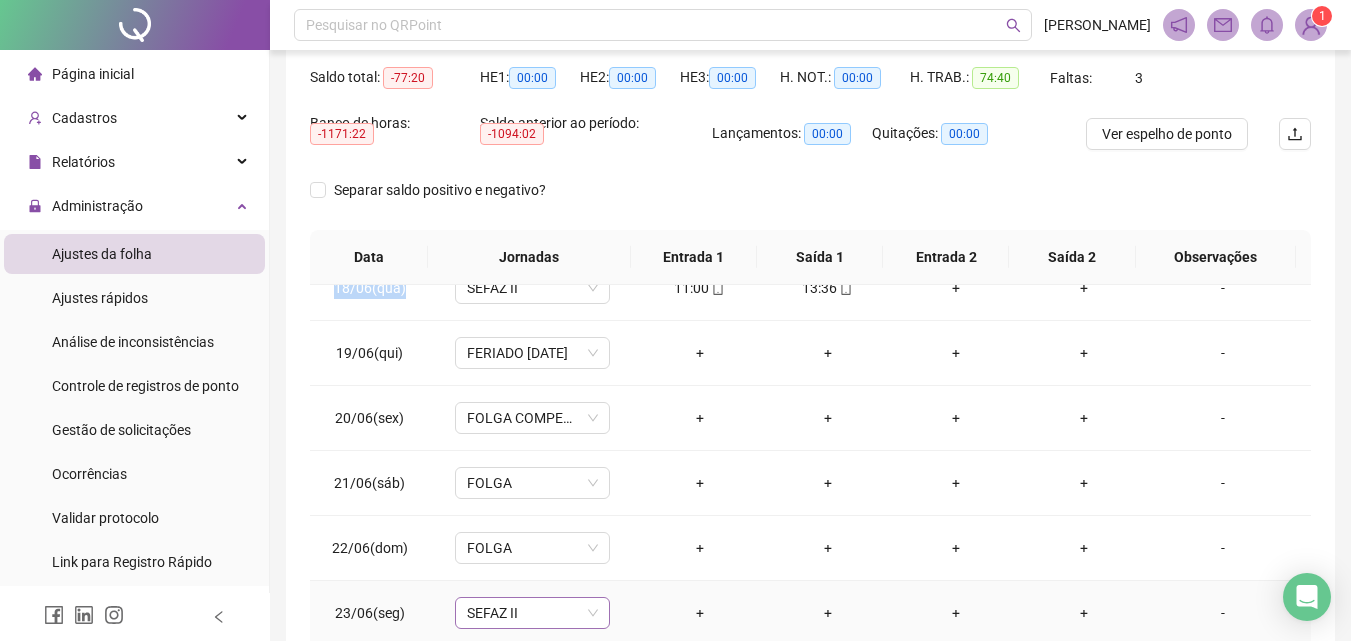 scroll, scrollTop: 1200, scrollLeft: 0, axis: vertical 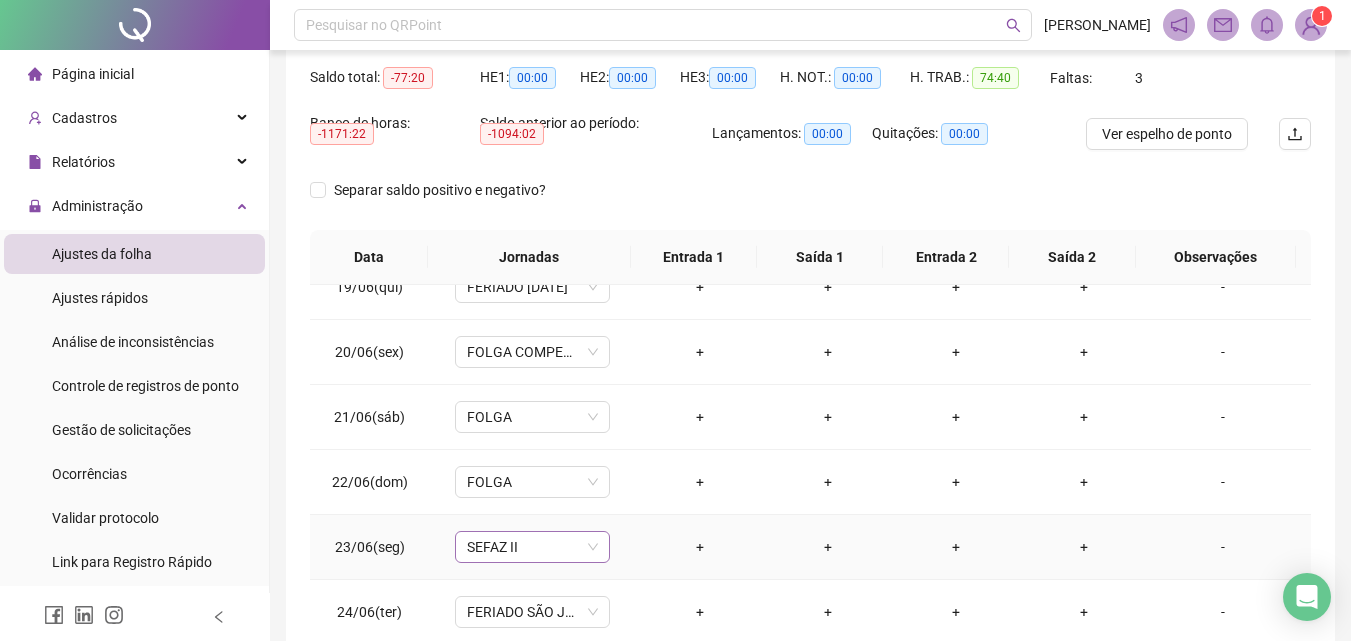 click on "SEFAZ II" at bounding box center [532, 547] 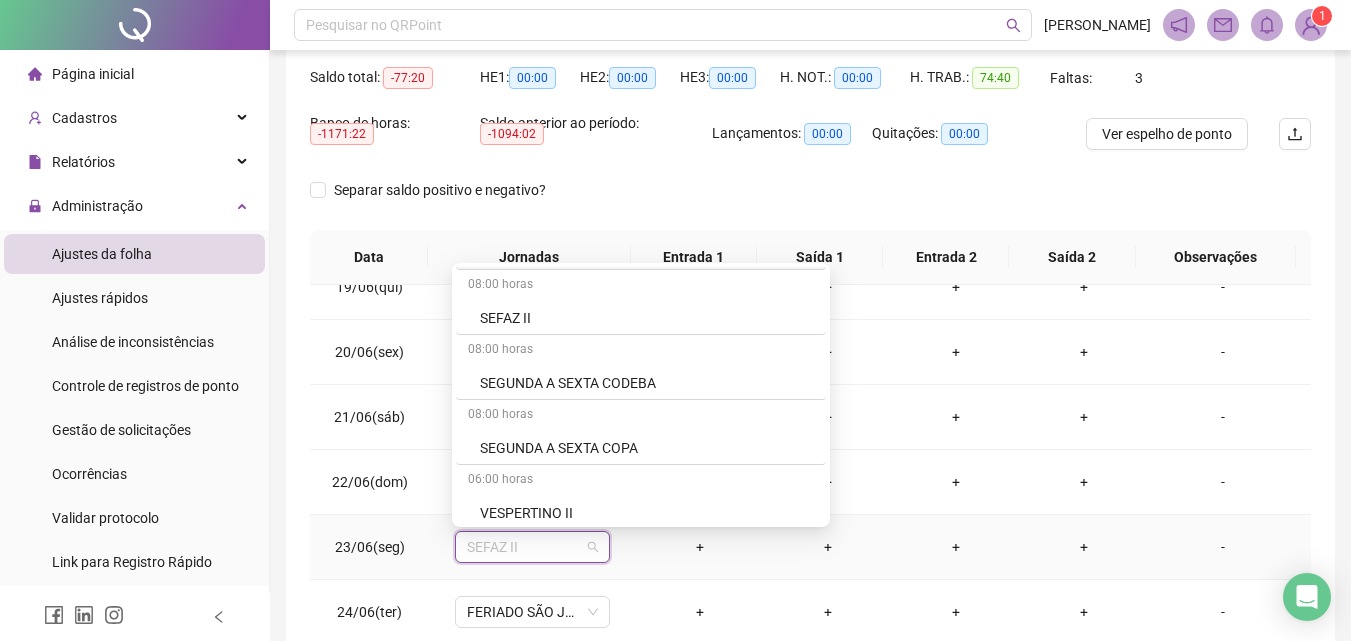 scroll, scrollTop: 2279, scrollLeft: 0, axis: vertical 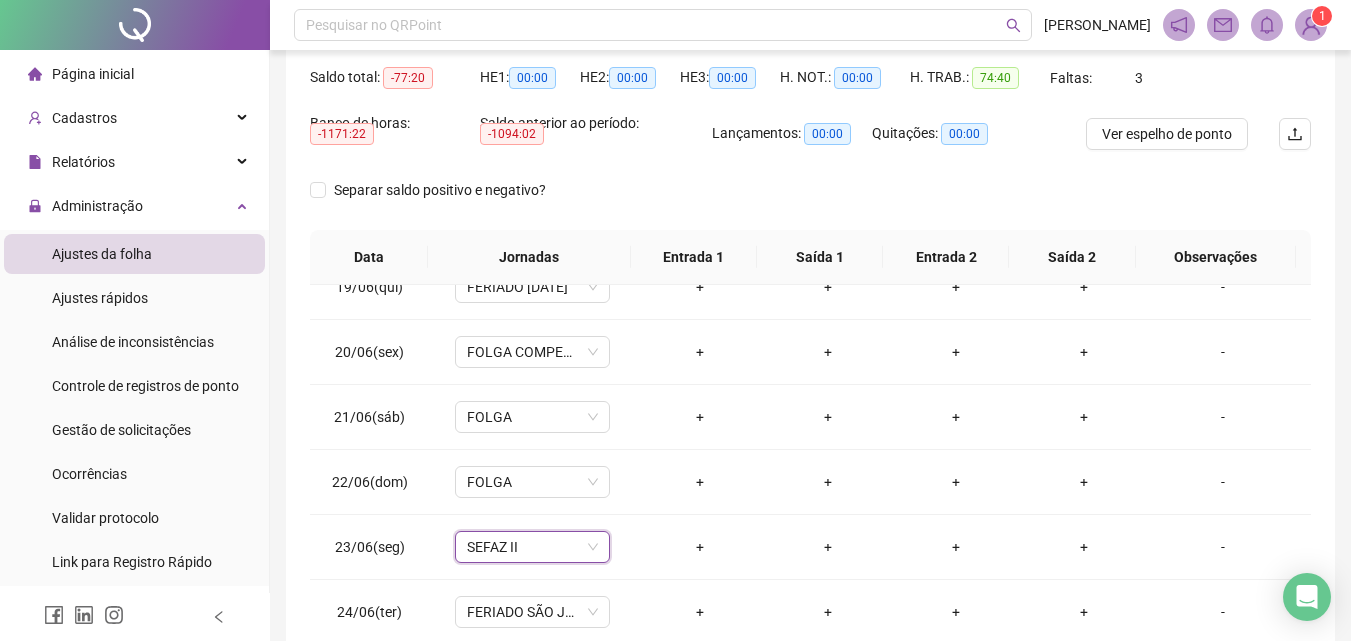 click on "**********" at bounding box center [810, 301] 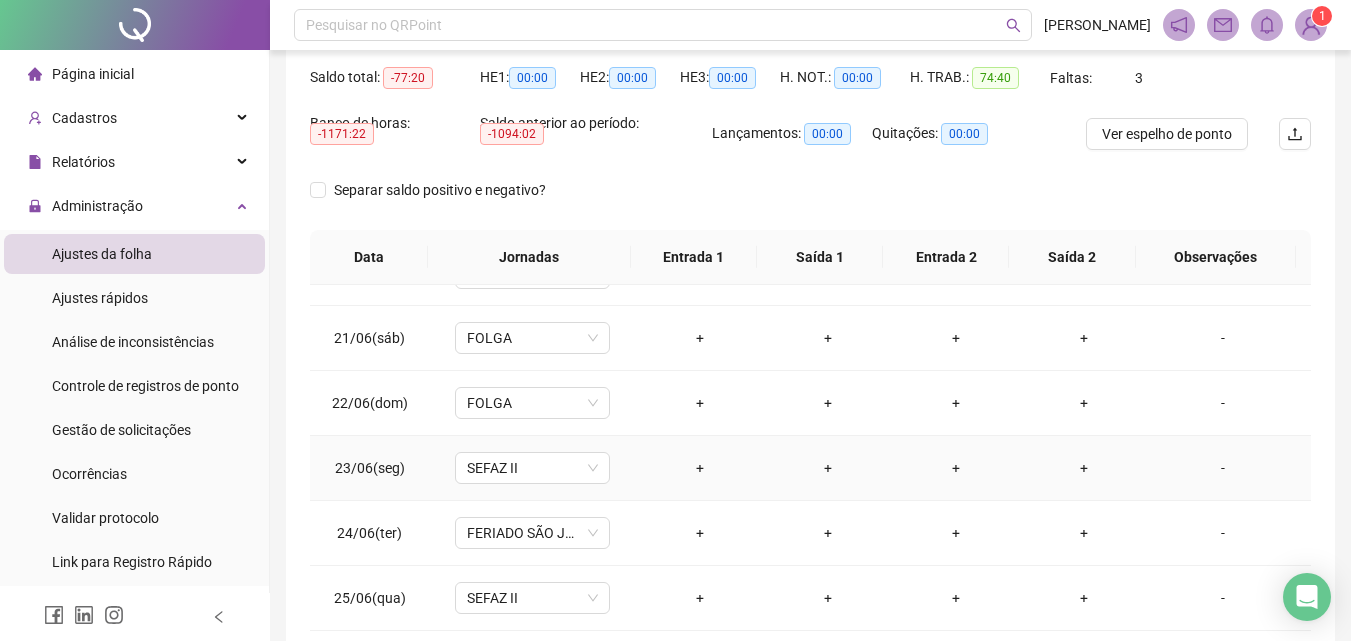 scroll, scrollTop: 1300, scrollLeft: 0, axis: vertical 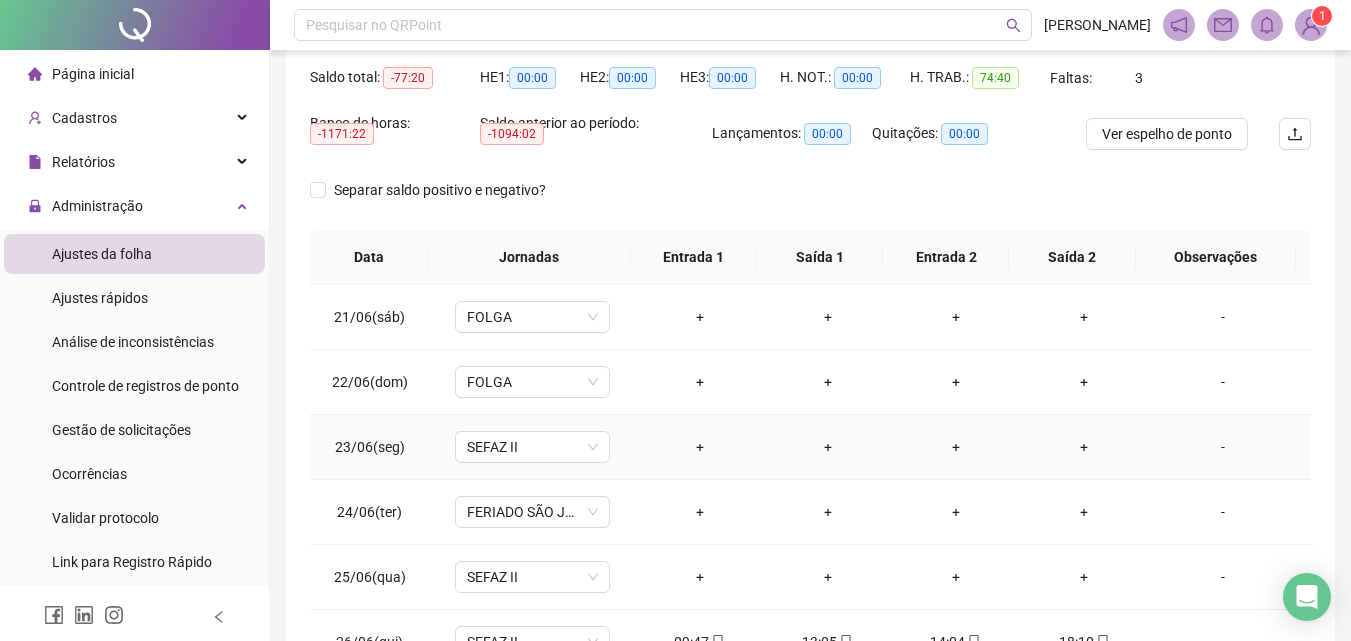 click on "-" at bounding box center (1223, 447) 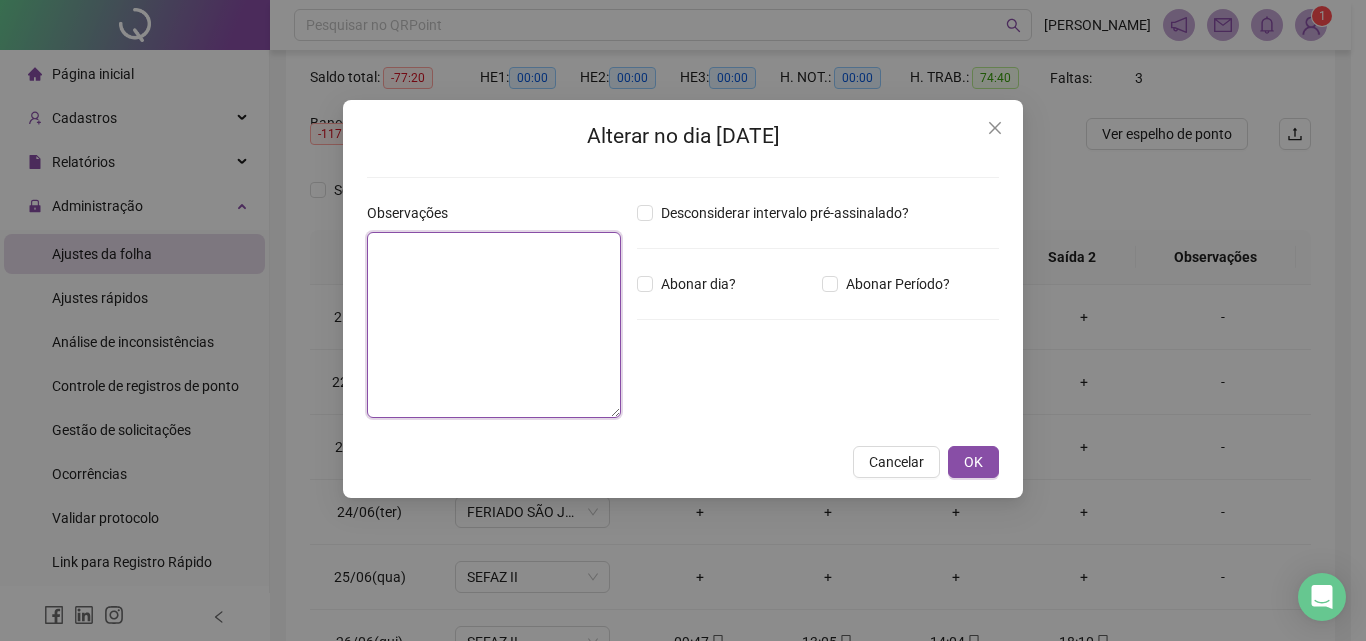 click at bounding box center (494, 325) 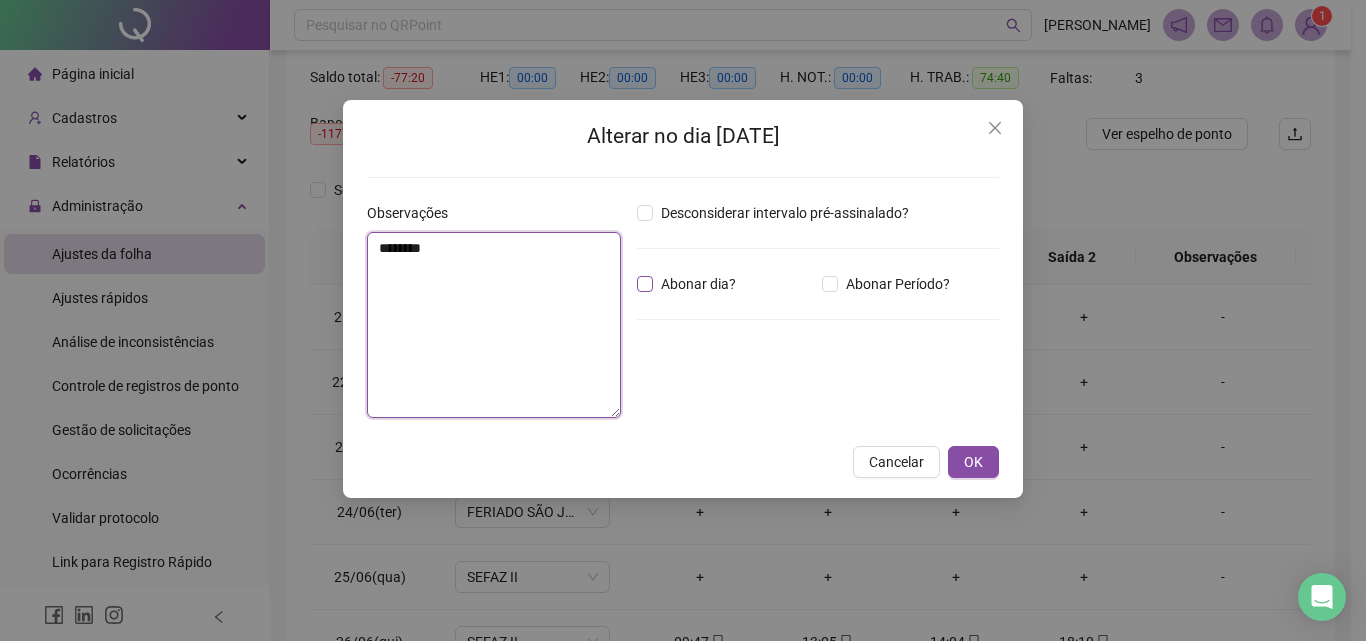 type on "*******" 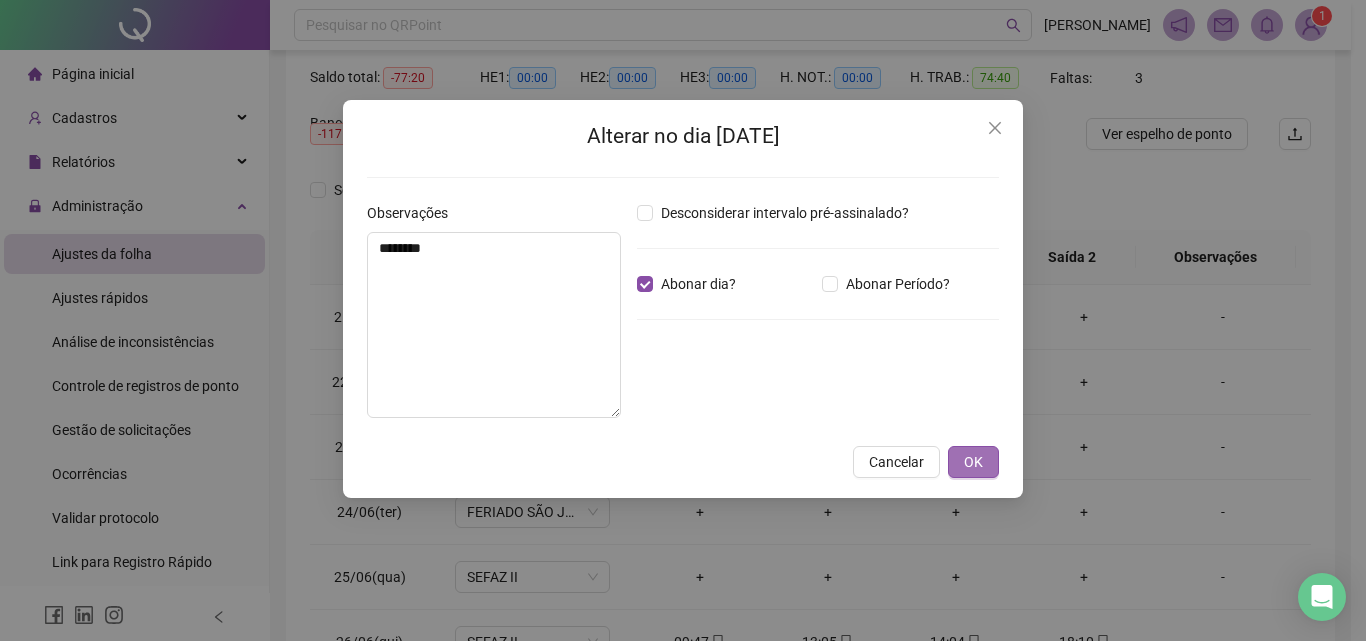 click on "OK" at bounding box center [973, 462] 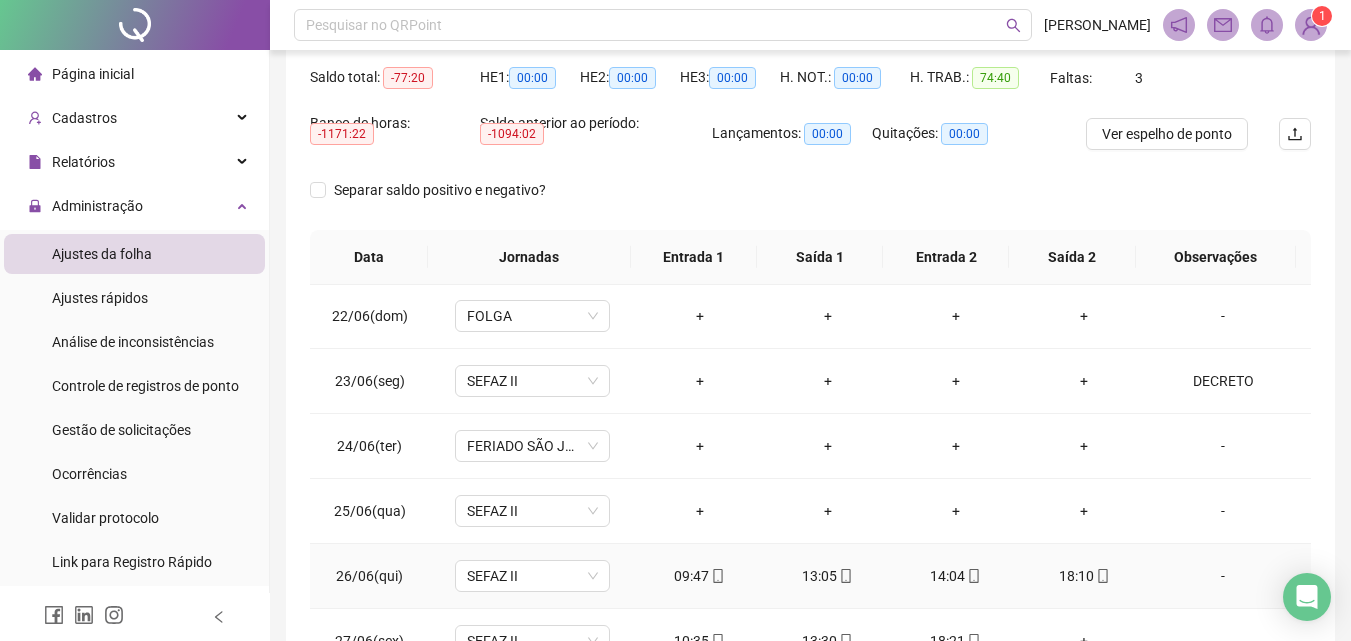 scroll, scrollTop: 1400, scrollLeft: 0, axis: vertical 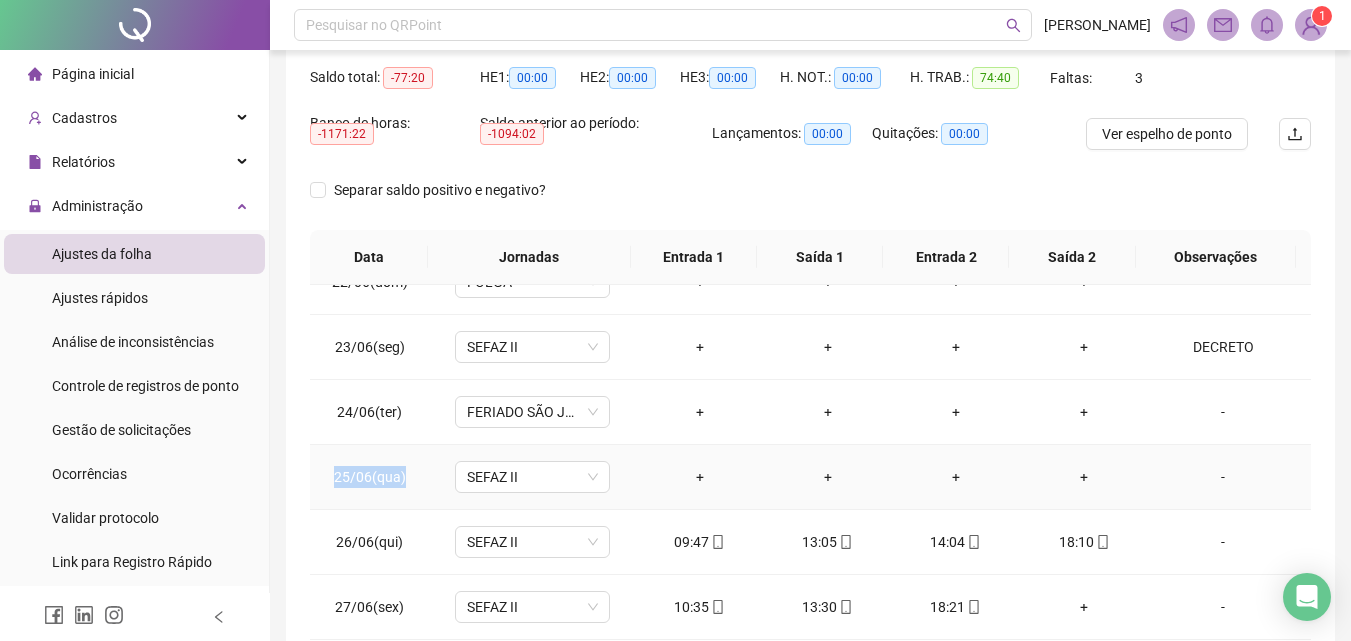 drag, startPoint x: 331, startPoint y: 474, endPoint x: 433, endPoint y: 485, distance: 102.59142 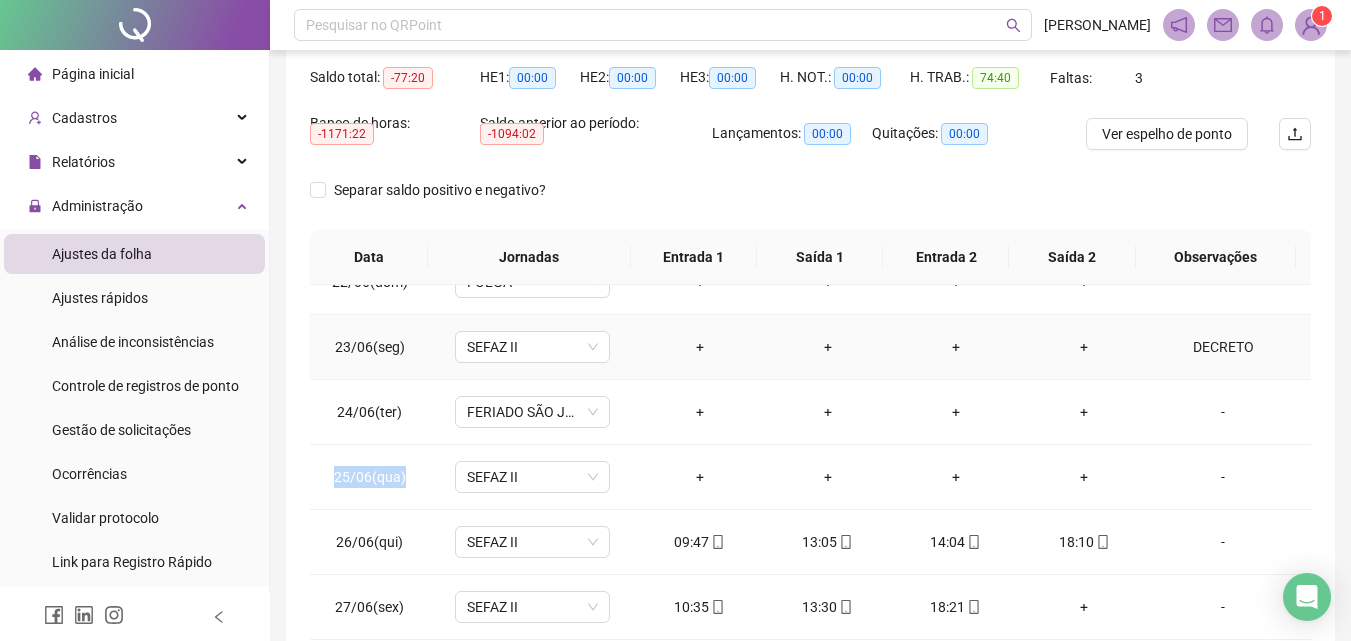 click on "DECRETO" at bounding box center [1223, 347] 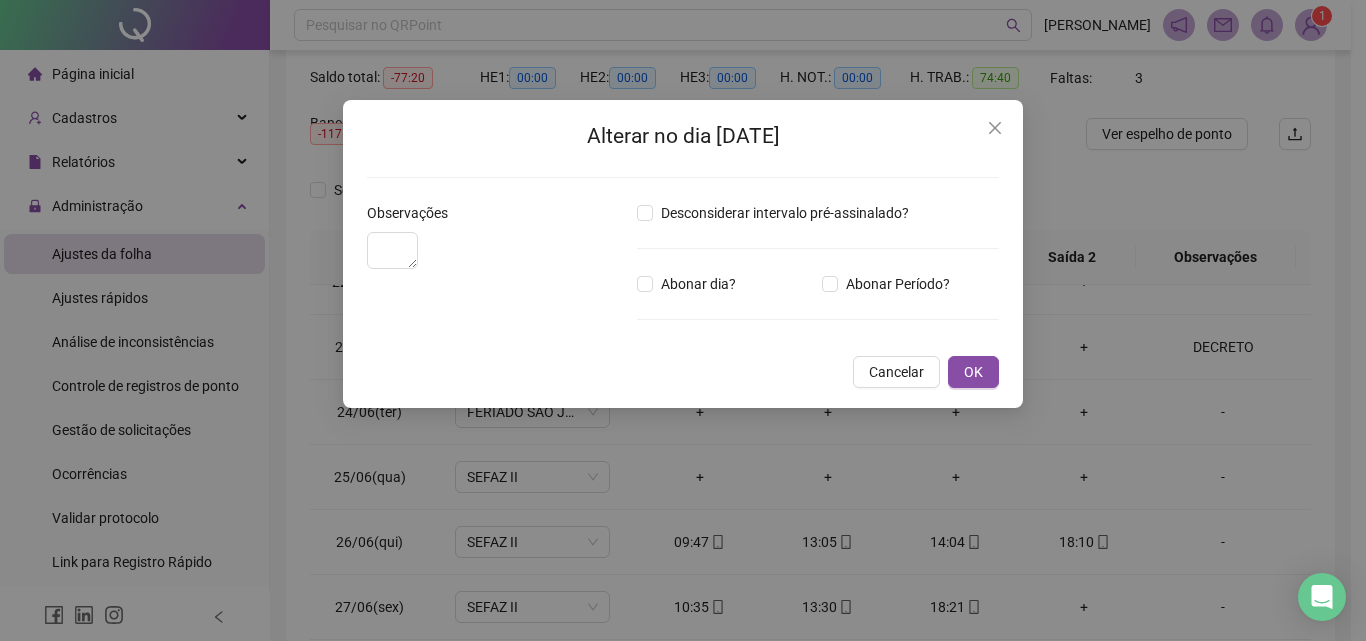 type on "*******" 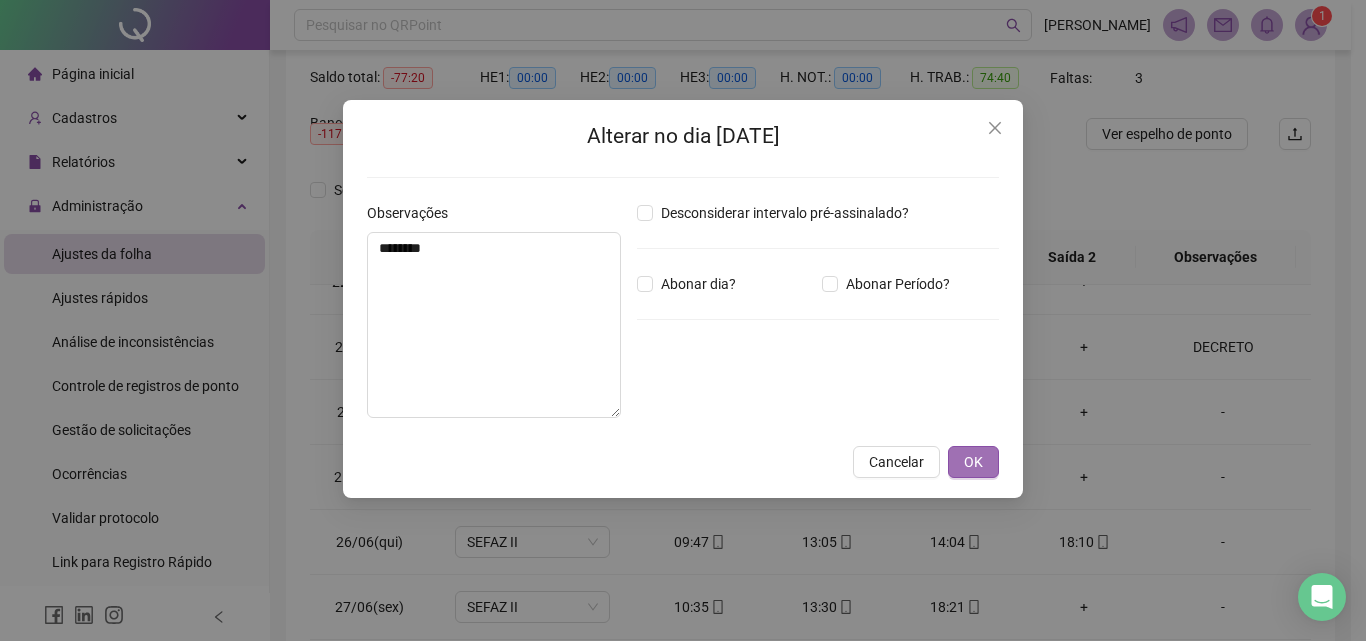 click on "OK" at bounding box center [973, 462] 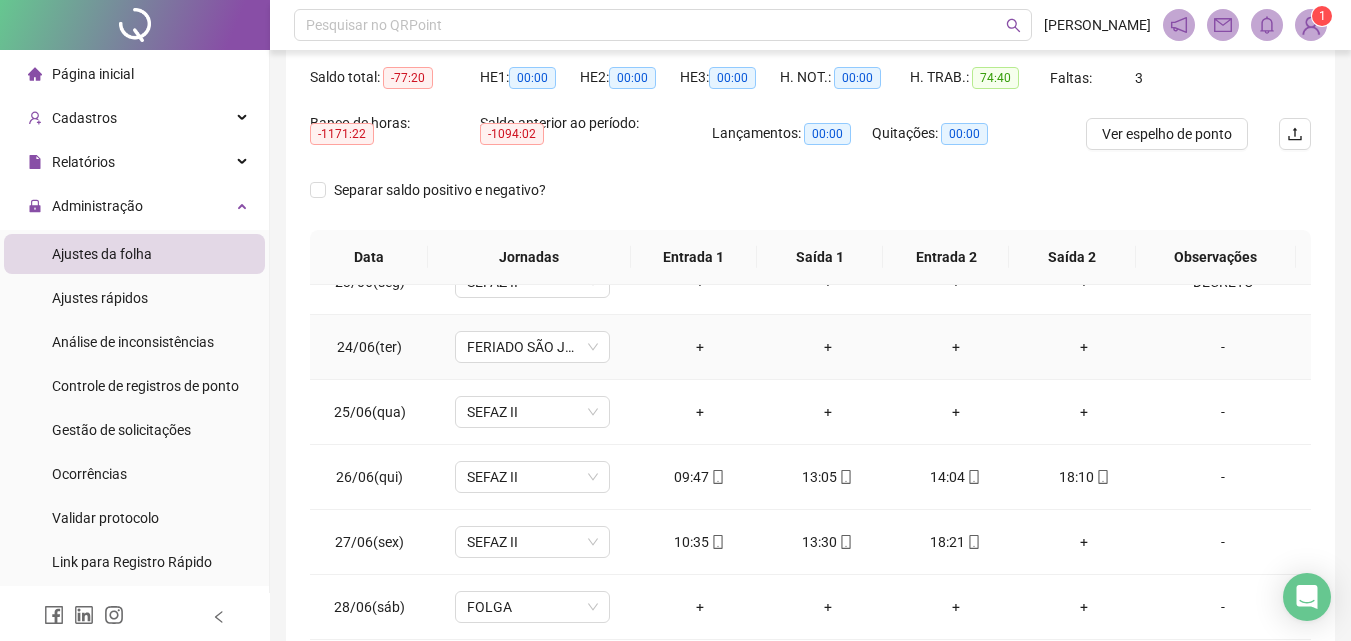 scroll, scrollTop: 1500, scrollLeft: 0, axis: vertical 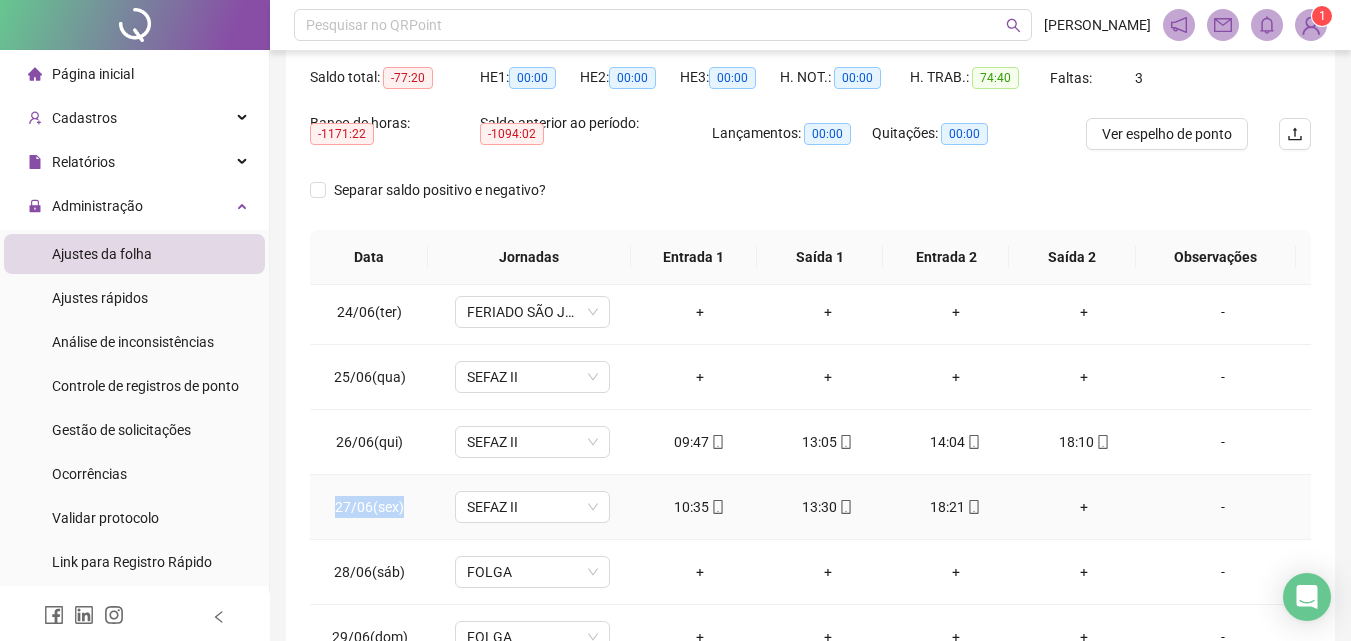drag, startPoint x: 327, startPoint y: 504, endPoint x: 421, endPoint y: 509, distance: 94.13288 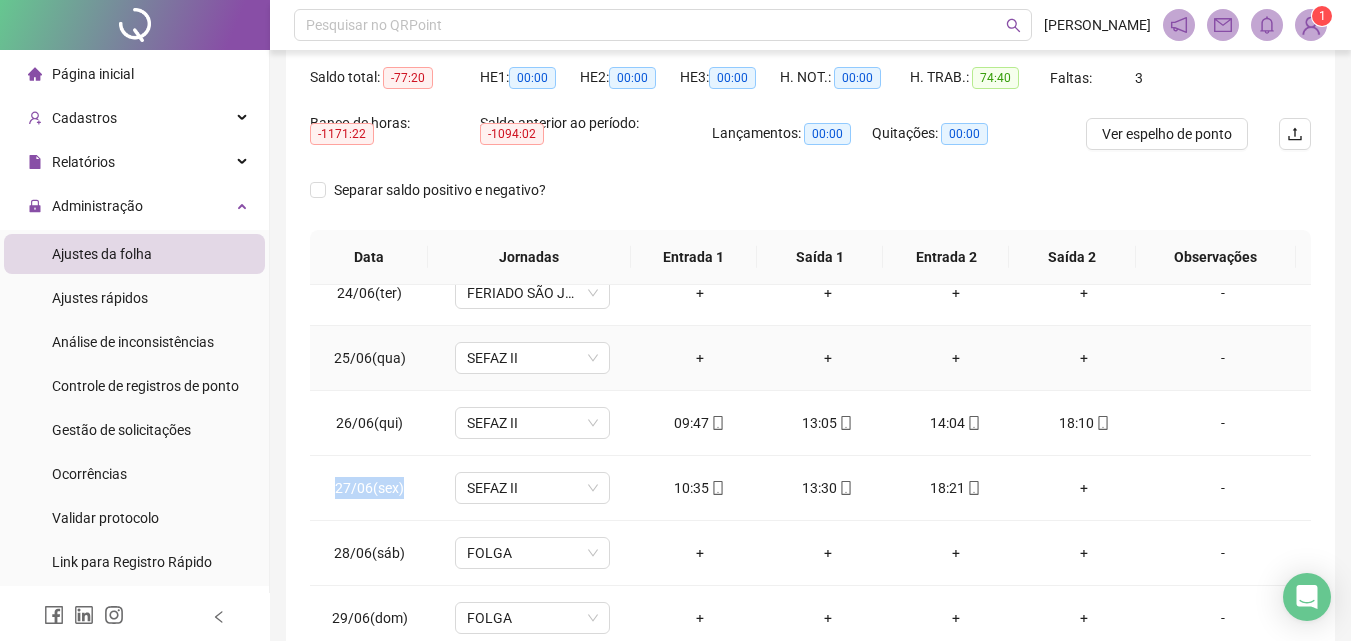 scroll, scrollTop: 1523, scrollLeft: 0, axis: vertical 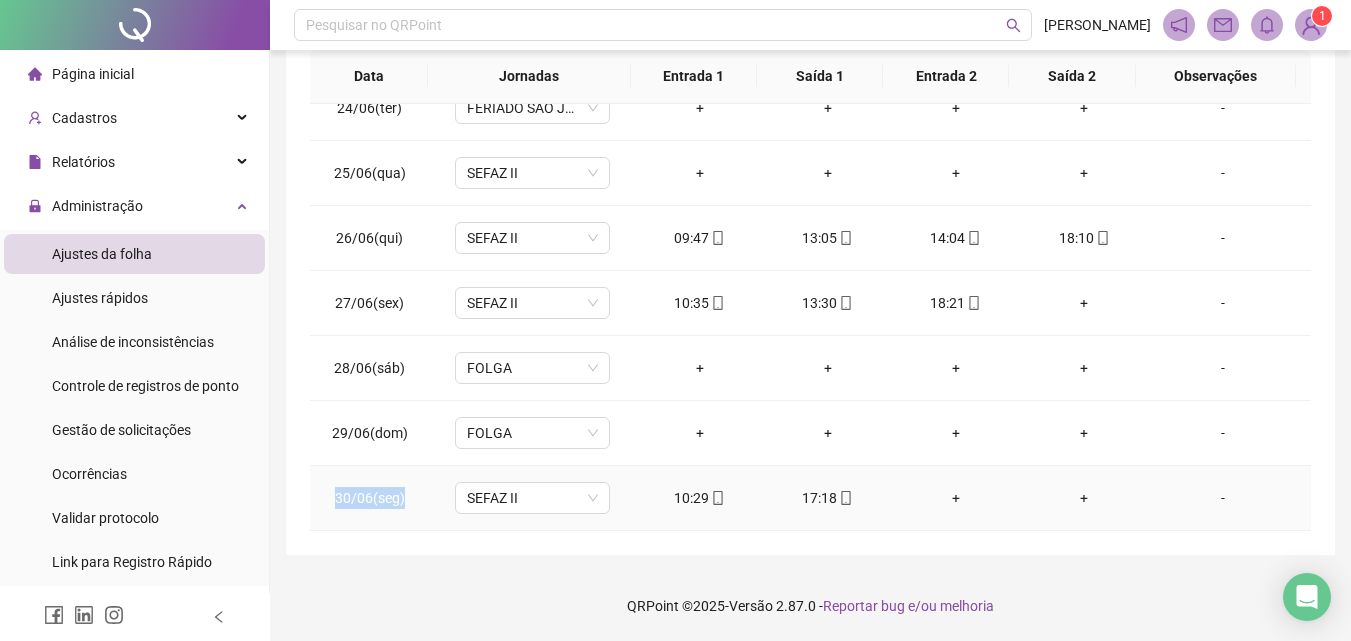 drag, startPoint x: 380, startPoint y: 504, endPoint x: 411, endPoint y: 509, distance: 31.400637 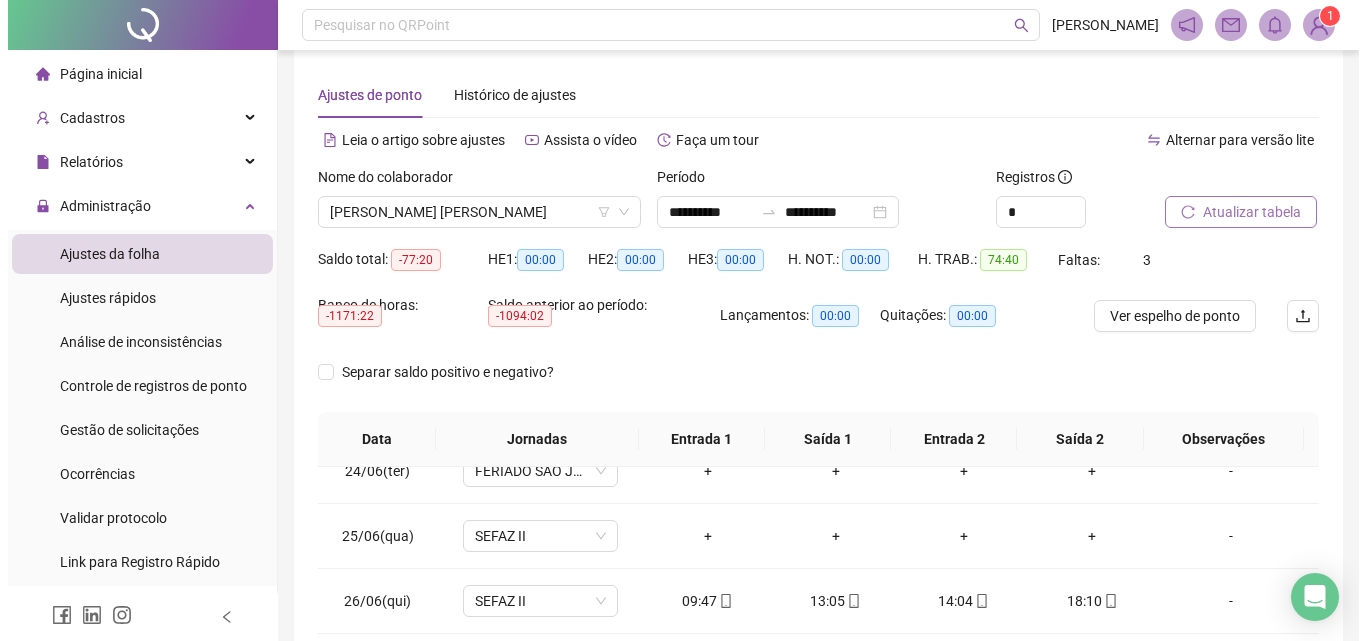 scroll, scrollTop: 0, scrollLeft: 0, axis: both 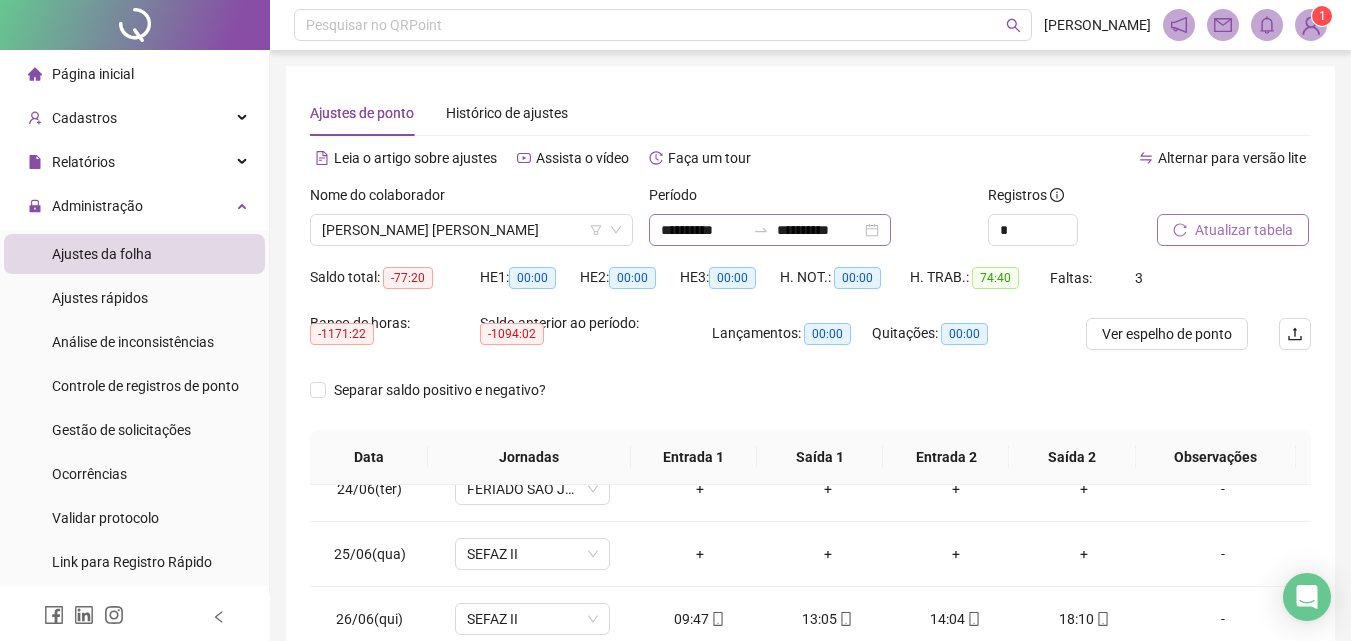 click on "**********" at bounding box center (770, 230) 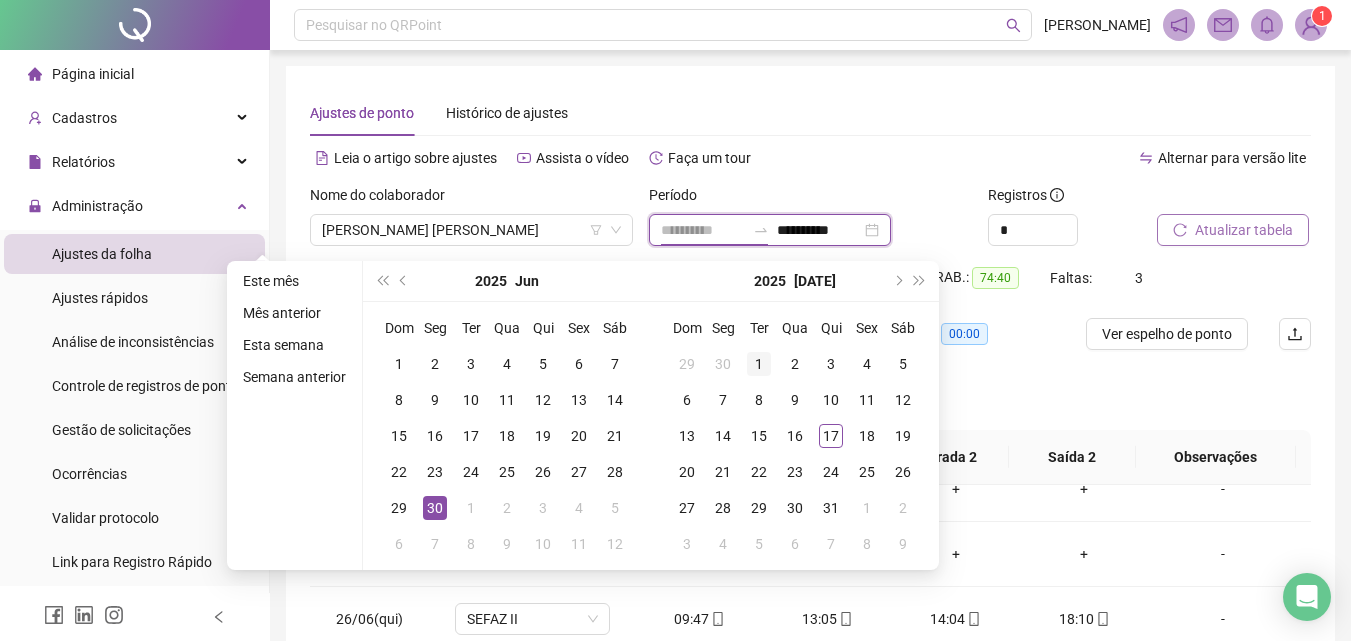 type on "**********" 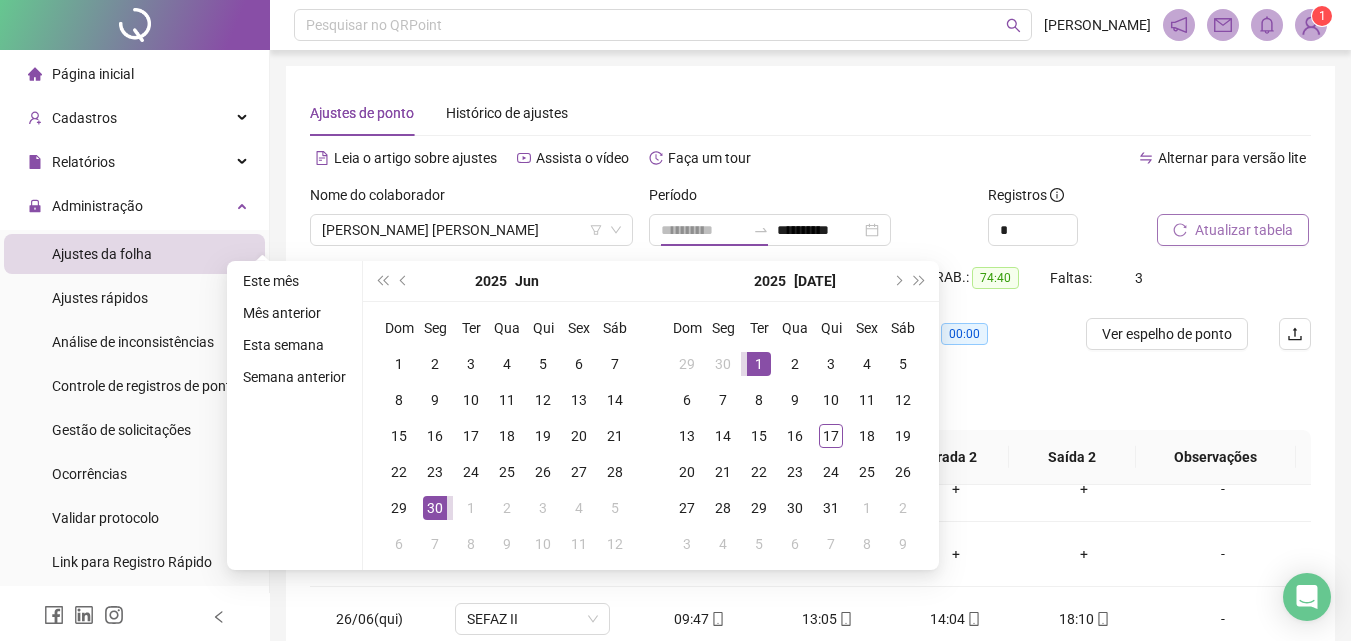 click on "1" at bounding box center [759, 364] 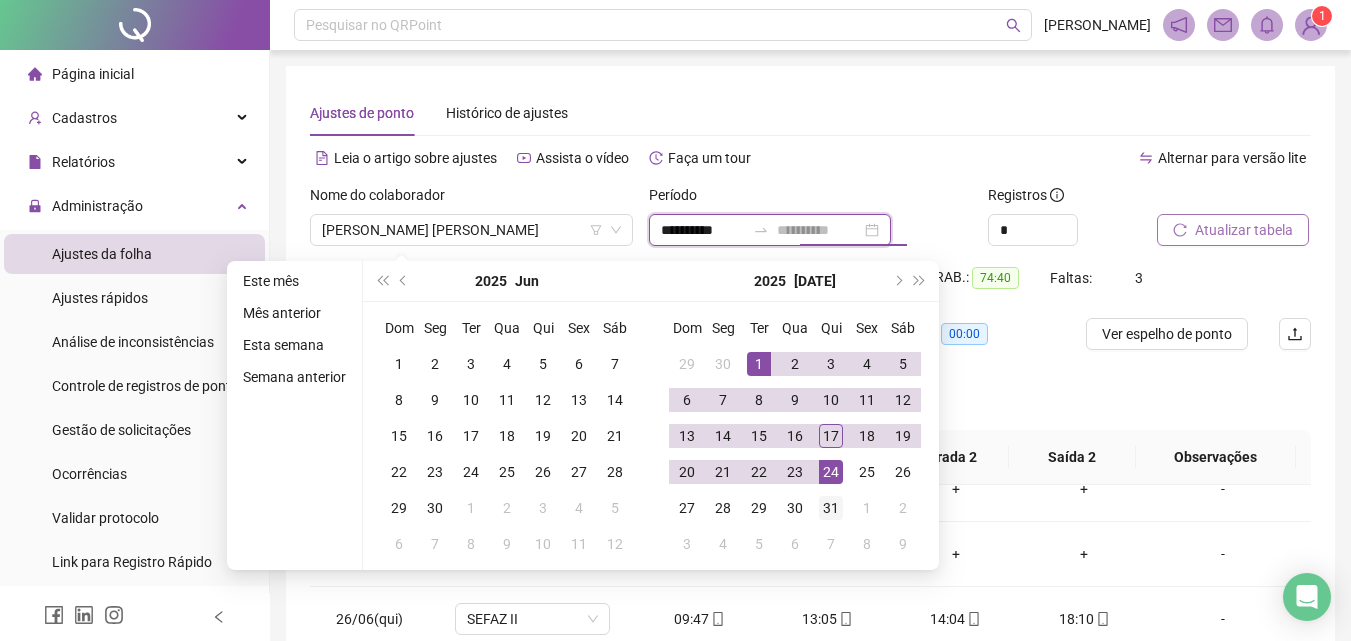 type on "**********" 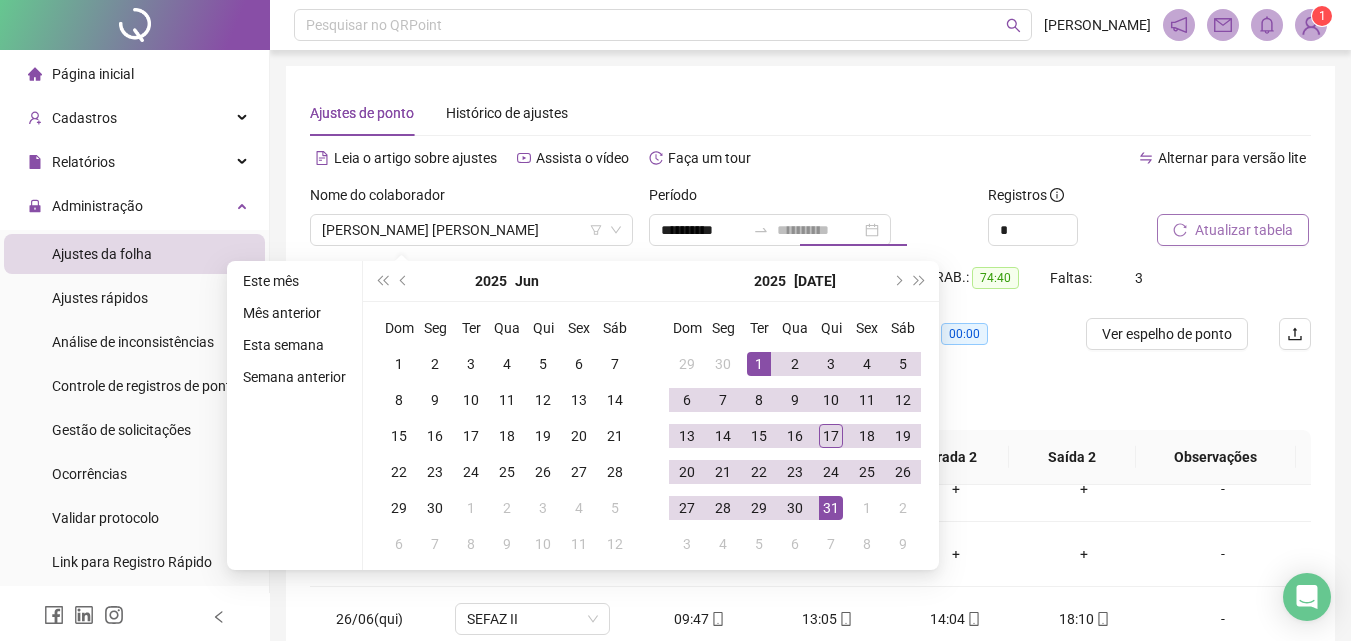 click on "31" at bounding box center [831, 508] 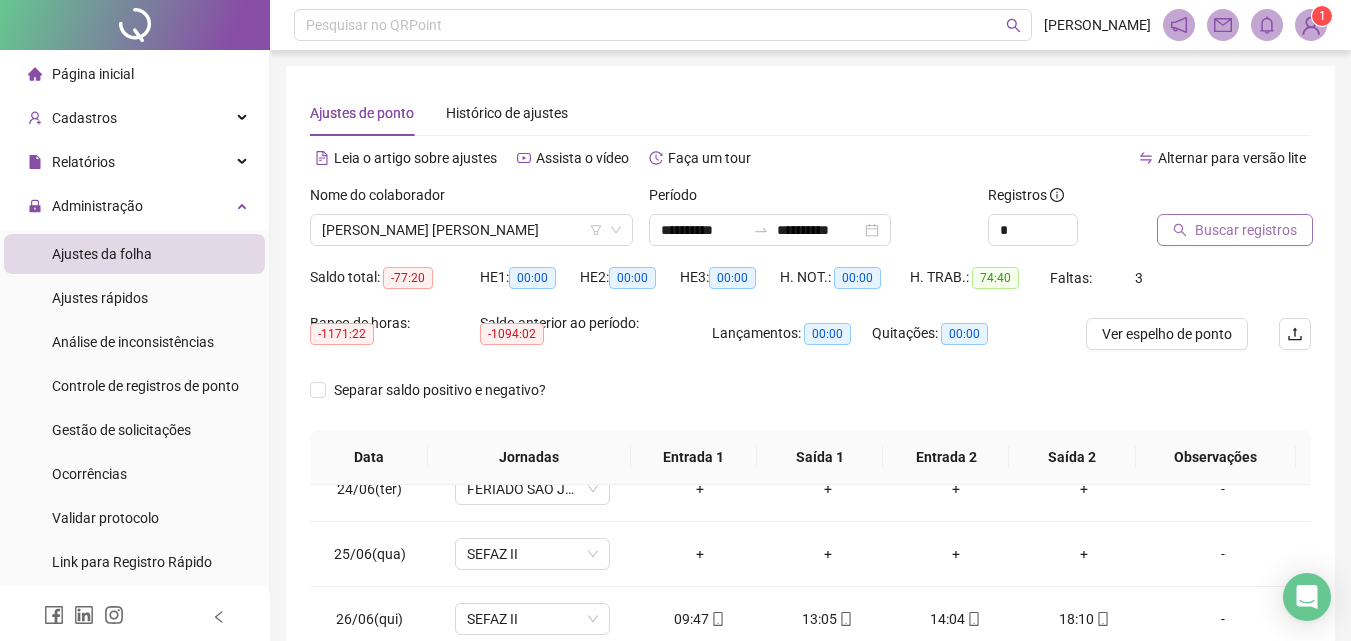 click on "Buscar registros" at bounding box center (1246, 230) 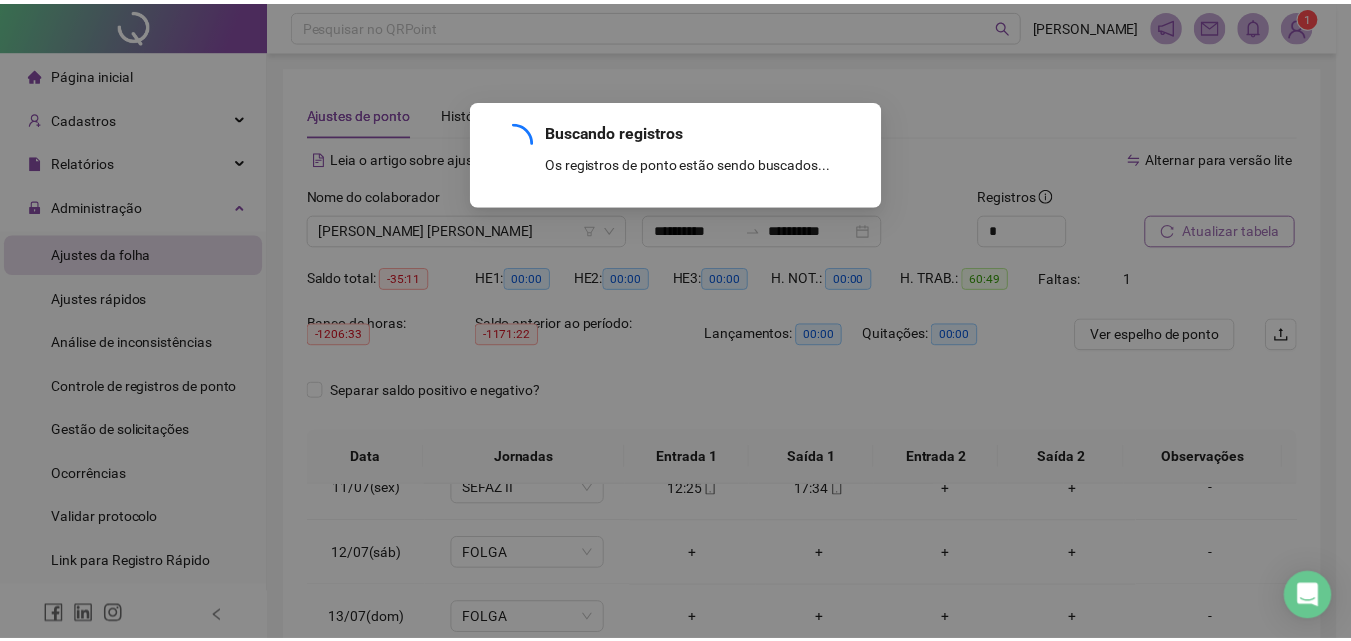 scroll, scrollTop: 678, scrollLeft: 0, axis: vertical 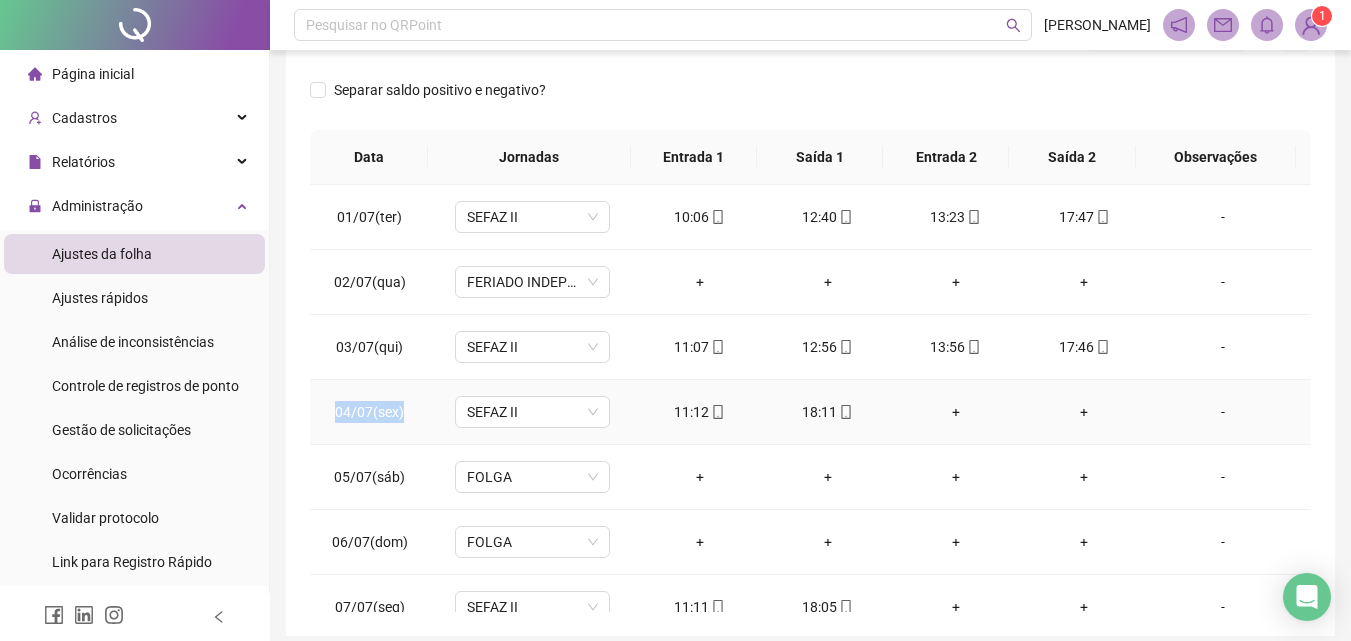 drag, startPoint x: 327, startPoint y: 407, endPoint x: 425, endPoint y: 428, distance: 100.22475 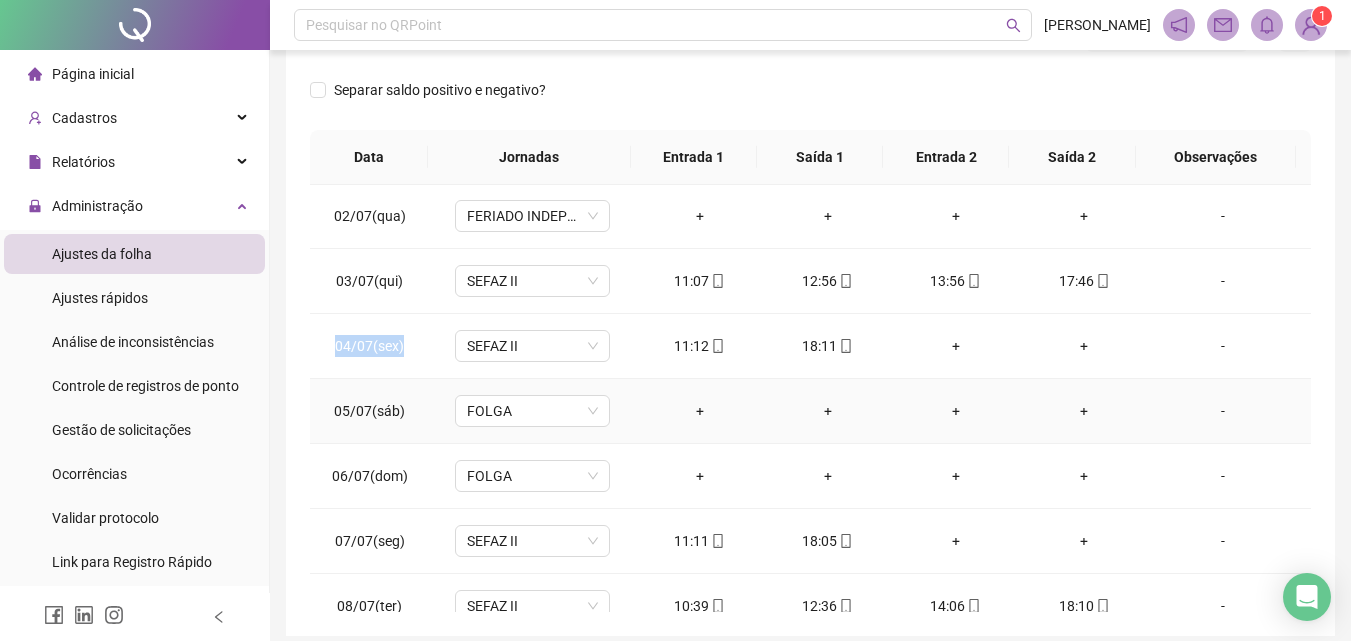 scroll, scrollTop: 100, scrollLeft: 0, axis: vertical 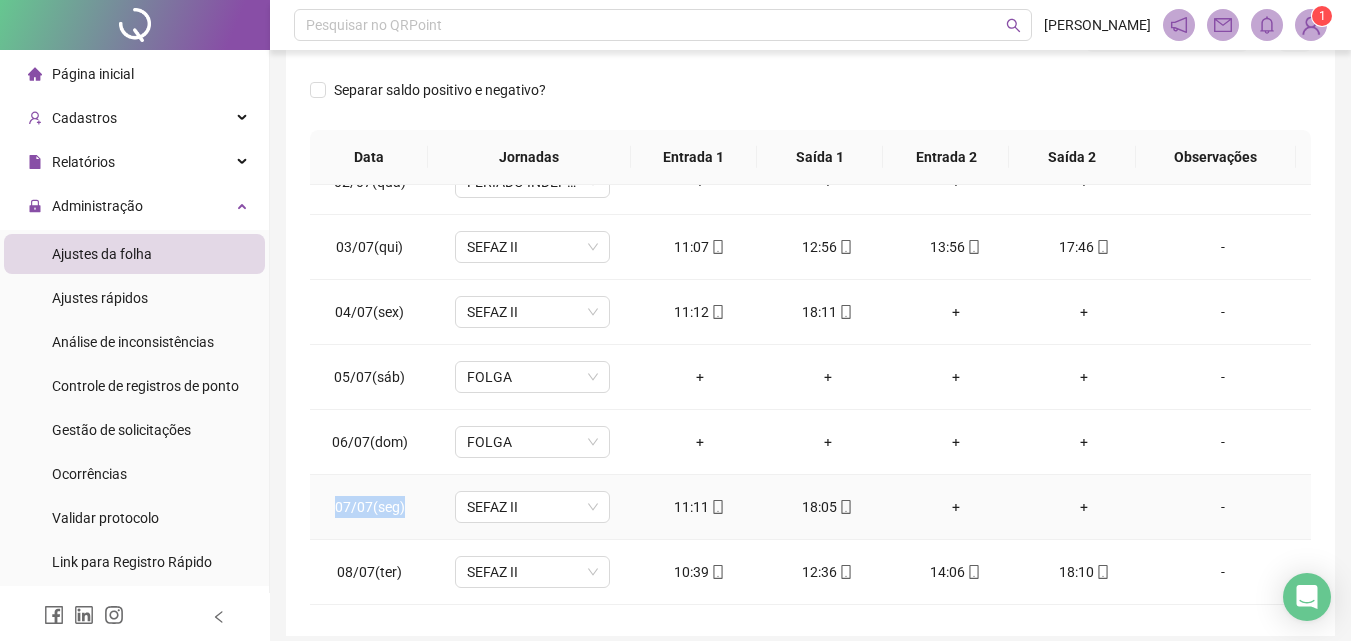 drag, startPoint x: 334, startPoint y: 505, endPoint x: 411, endPoint y: 523, distance: 79.07591 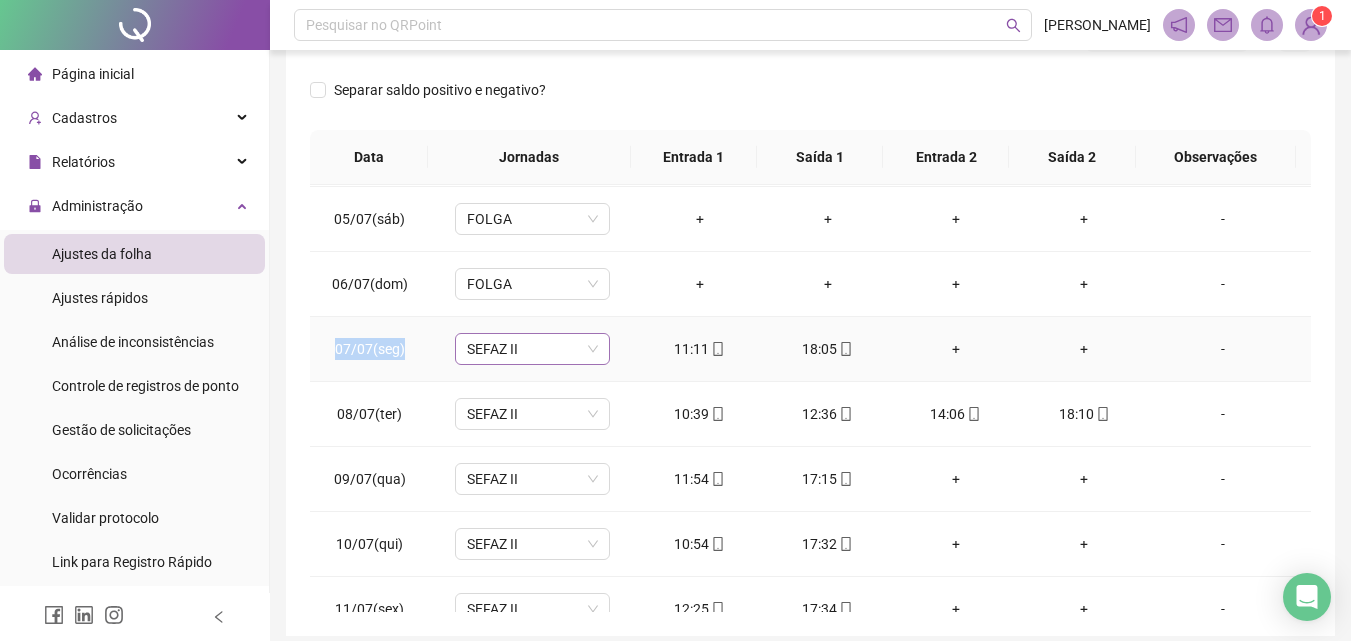 scroll, scrollTop: 300, scrollLeft: 0, axis: vertical 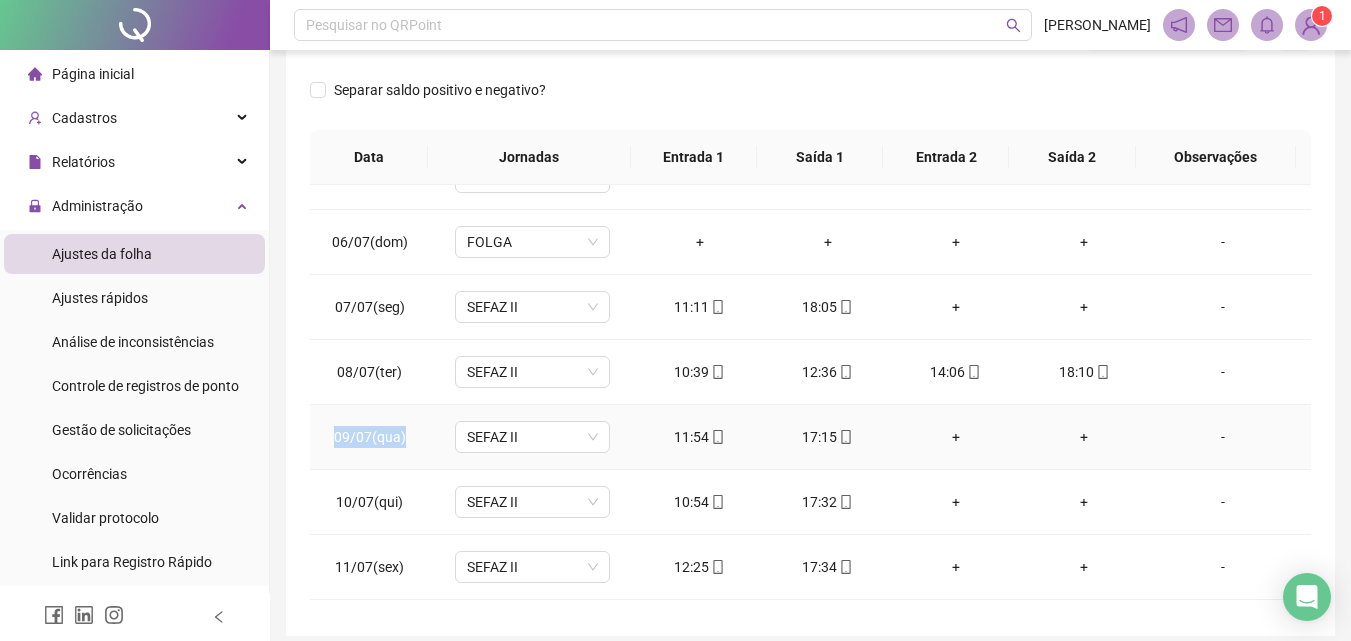 drag, startPoint x: 332, startPoint y: 428, endPoint x: 414, endPoint y: 438, distance: 82.607506 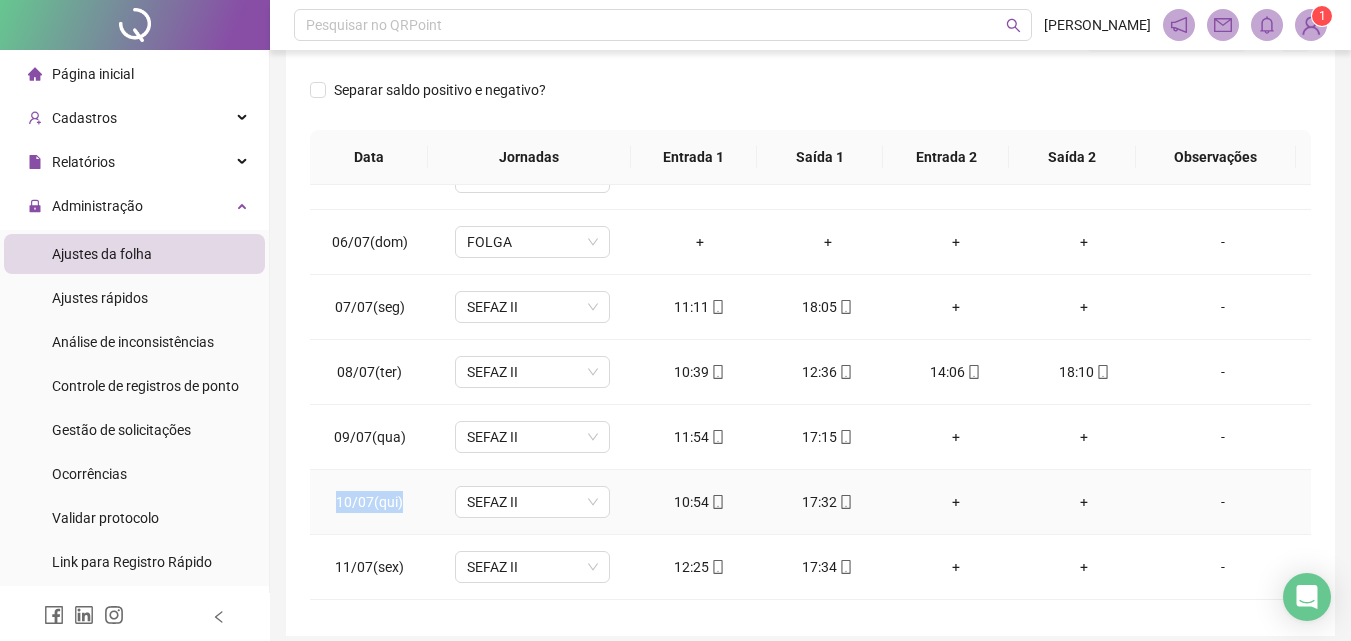 drag, startPoint x: 333, startPoint y: 500, endPoint x: 415, endPoint y: 502, distance: 82.02438 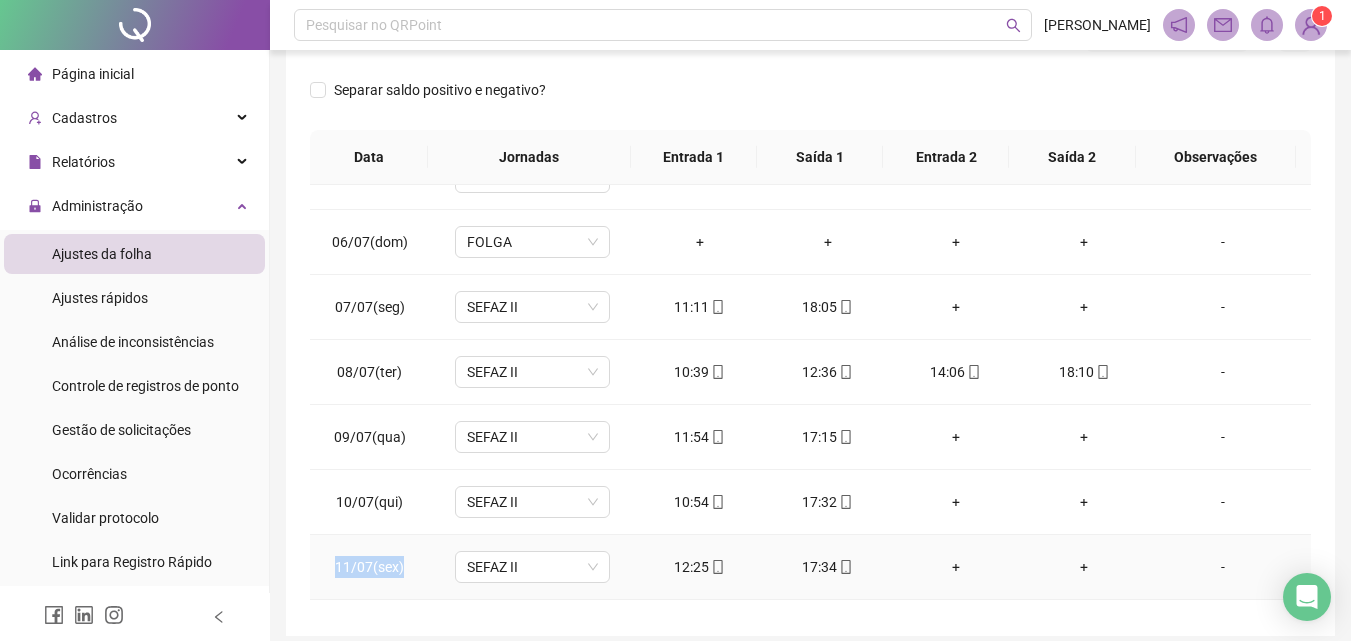 drag, startPoint x: 338, startPoint y: 569, endPoint x: 413, endPoint y: 560, distance: 75.53807 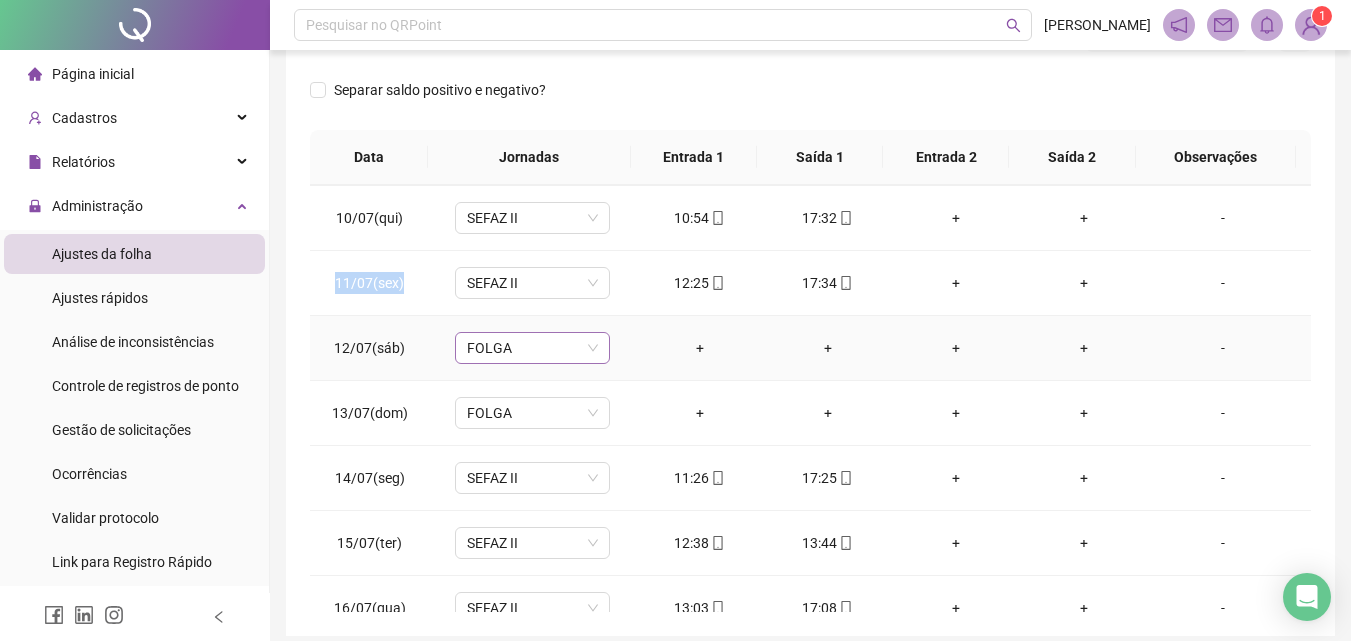 scroll, scrollTop: 600, scrollLeft: 0, axis: vertical 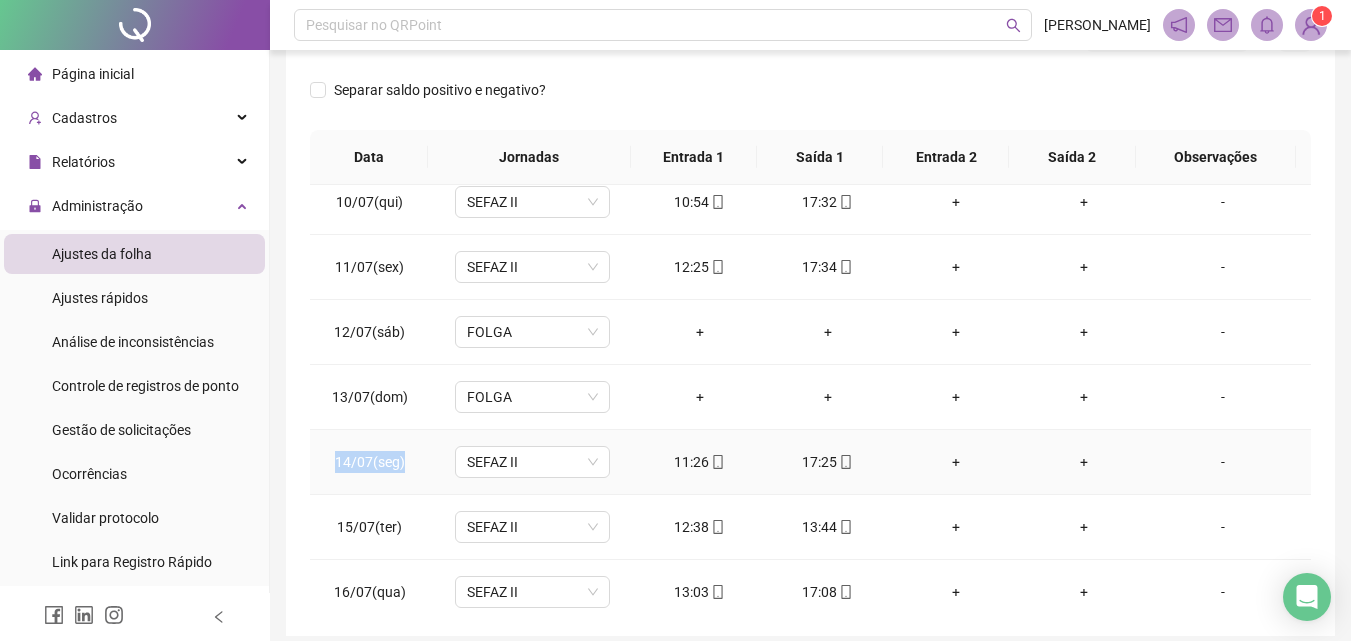 drag, startPoint x: 326, startPoint y: 457, endPoint x: 408, endPoint y: 462, distance: 82.1523 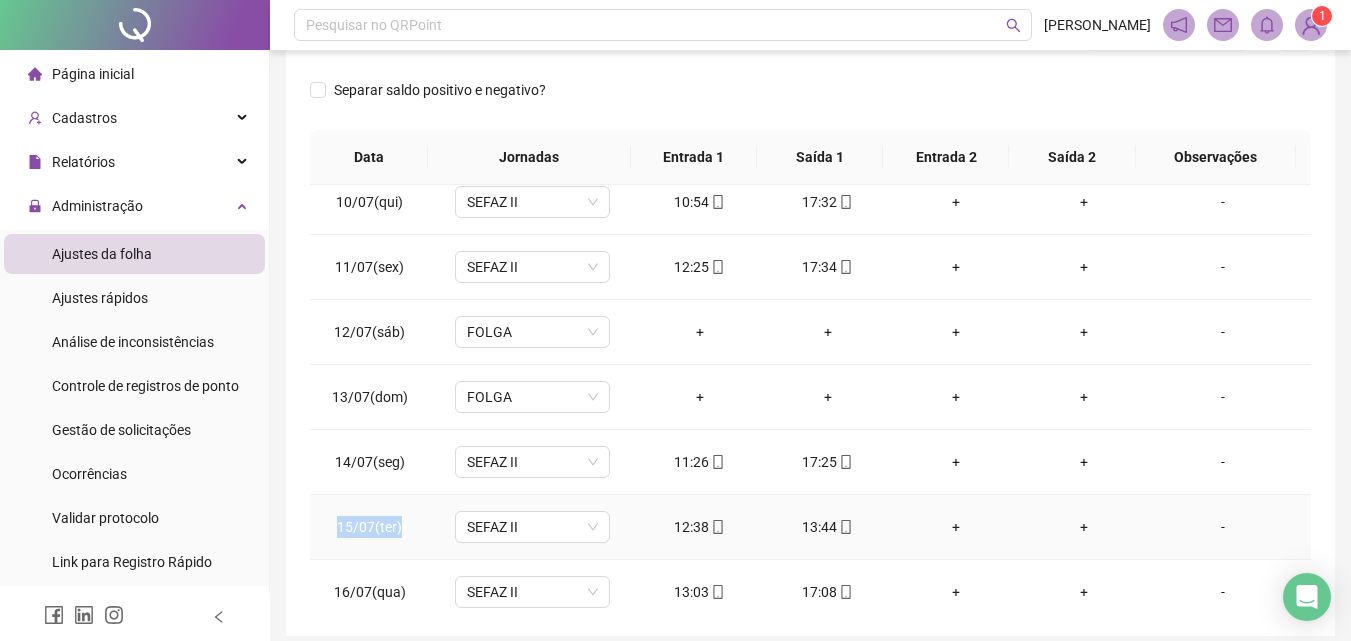 drag, startPoint x: 338, startPoint y: 524, endPoint x: 412, endPoint y: 533, distance: 74.54529 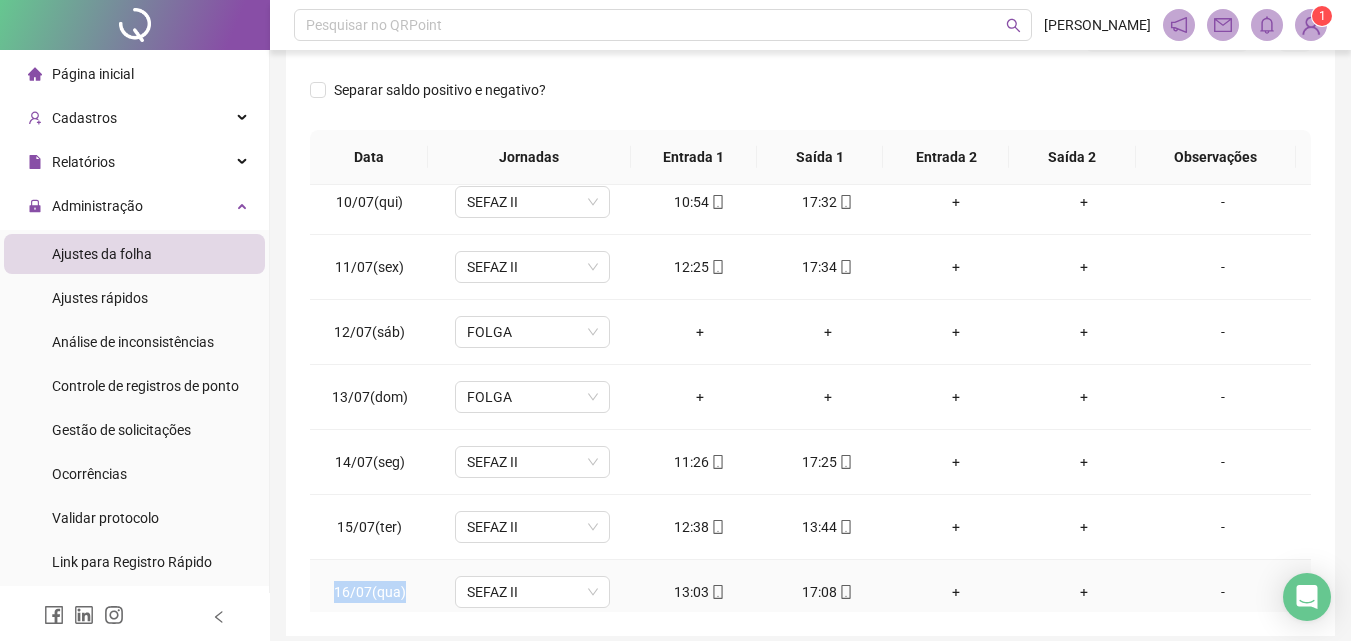 drag, startPoint x: 342, startPoint y: 580, endPoint x: 414, endPoint y: 583, distance: 72.06247 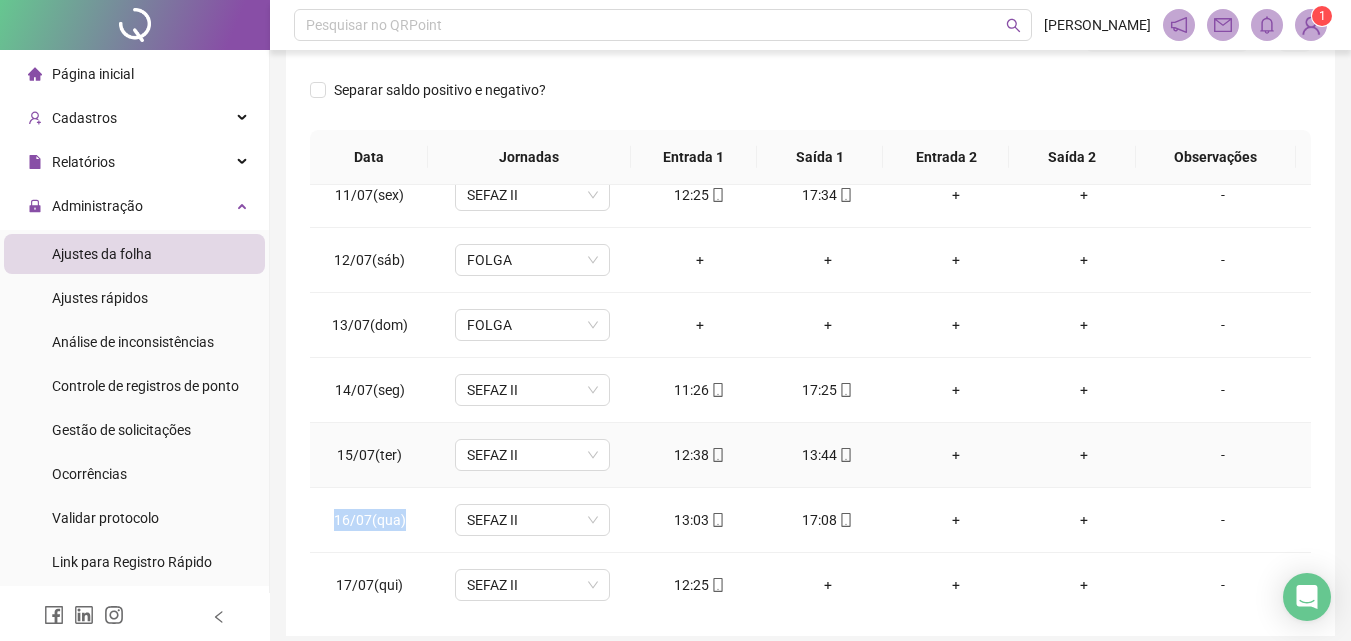 scroll, scrollTop: 678, scrollLeft: 0, axis: vertical 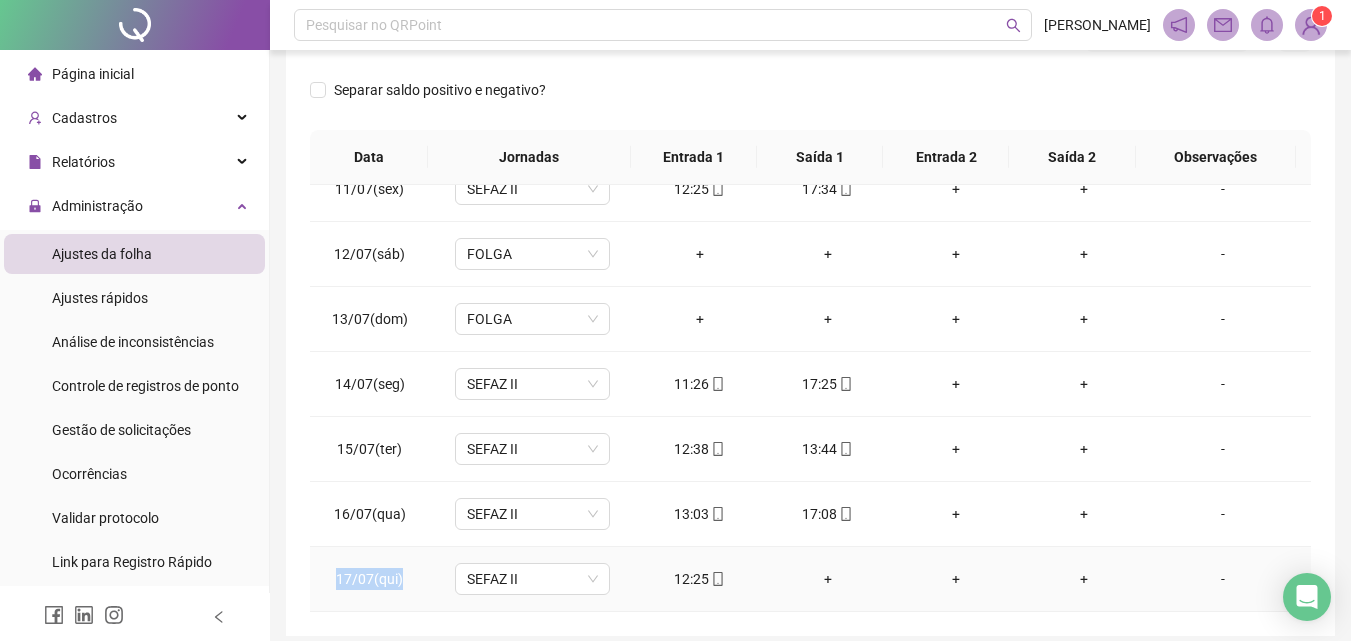 drag, startPoint x: 338, startPoint y: 577, endPoint x: 410, endPoint y: 587, distance: 72.691124 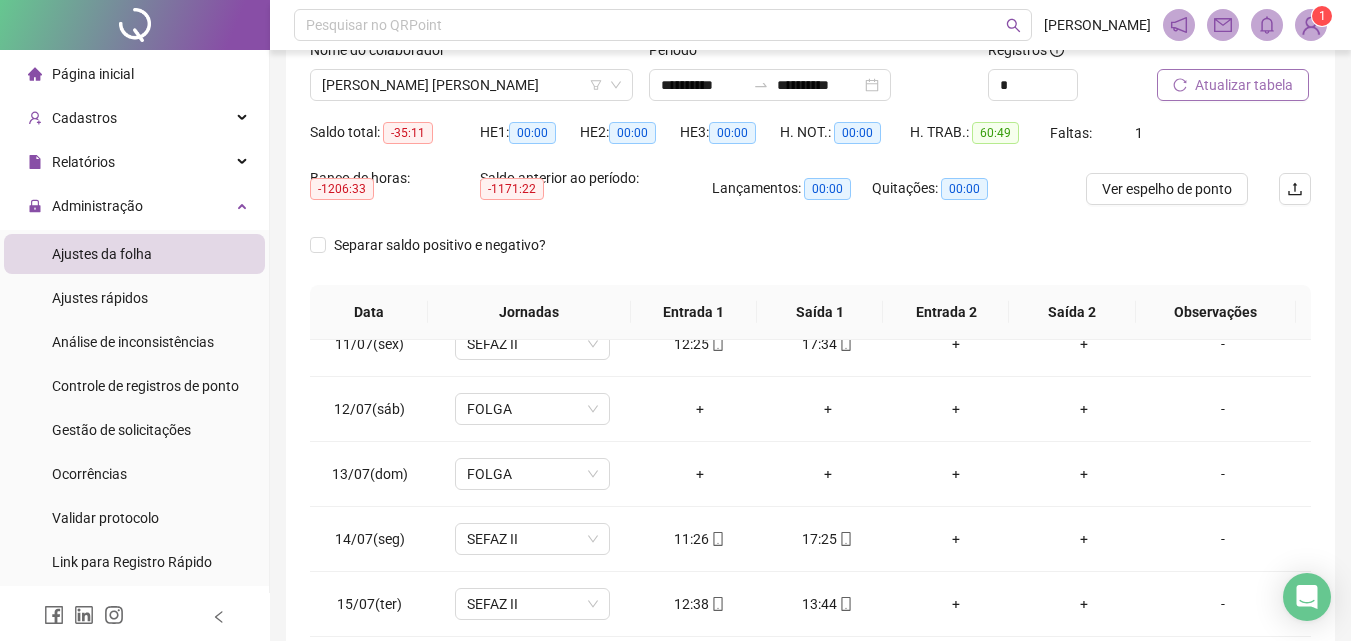 scroll, scrollTop: 0, scrollLeft: 0, axis: both 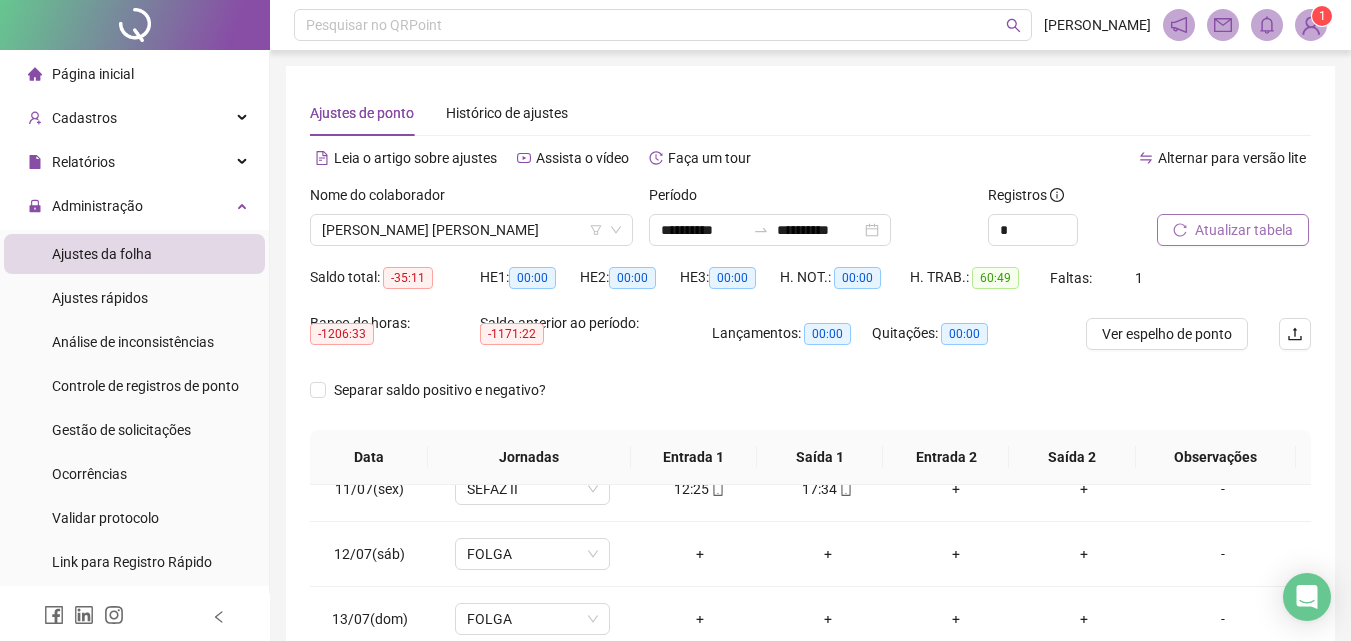 click on "Separar saldo positivo e negativo?" at bounding box center (445, 402) 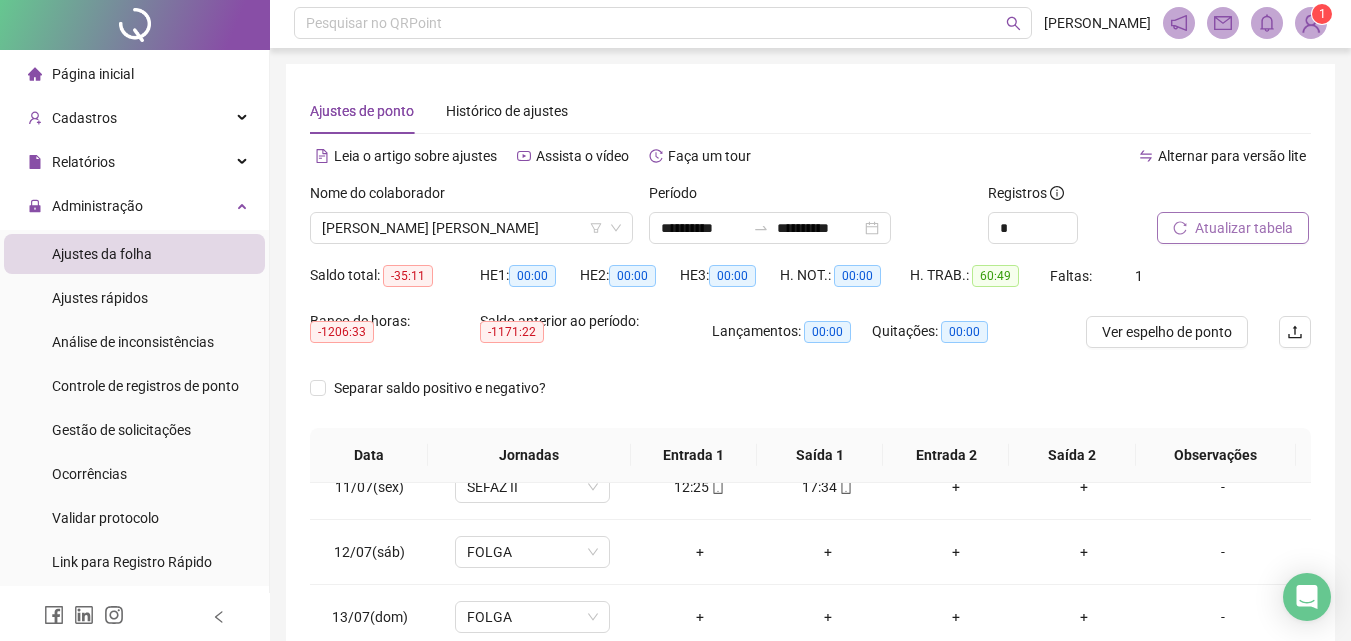 scroll, scrollTop: 0, scrollLeft: 0, axis: both 